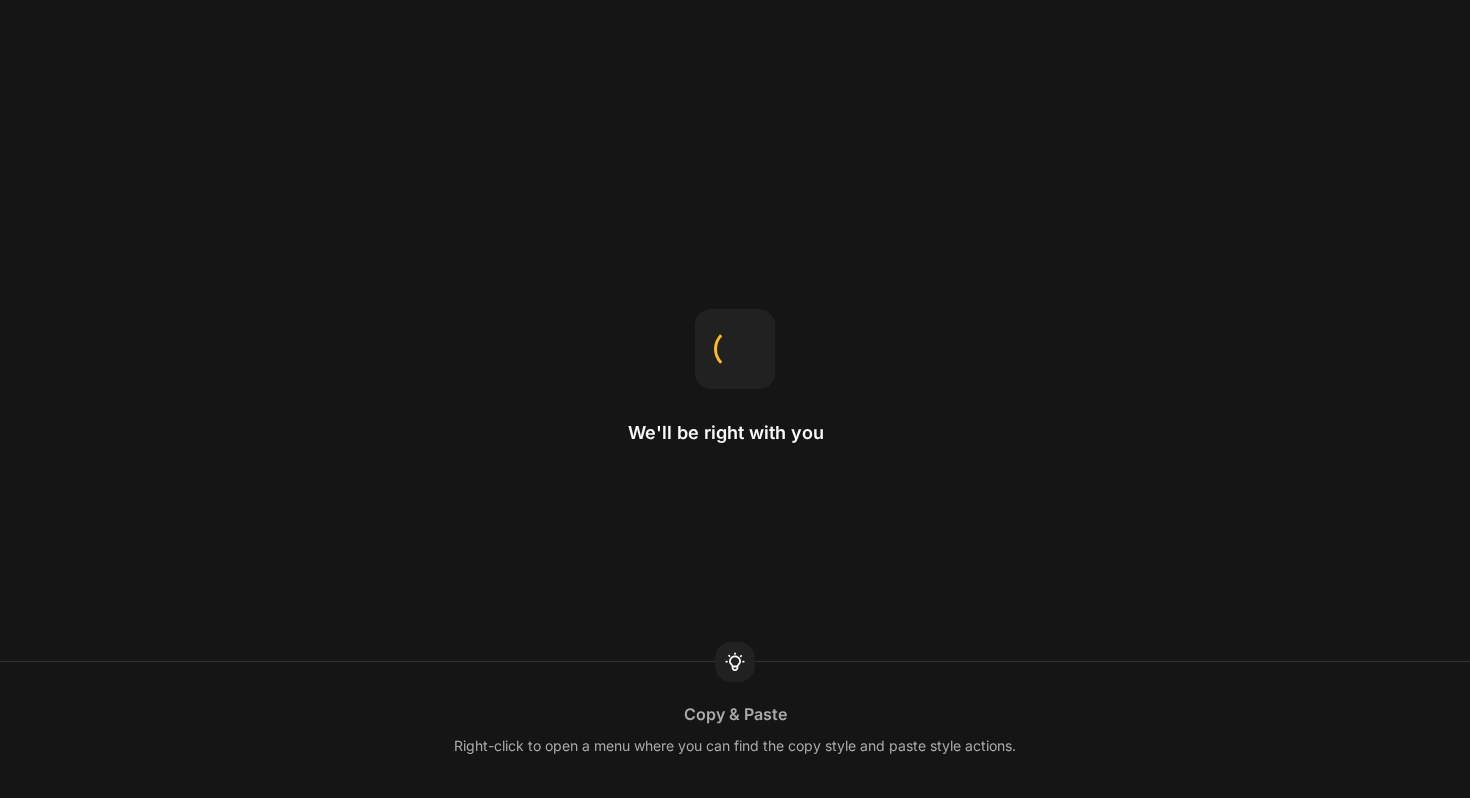 scroll, scrollTop: 0, scrollLeft: 0, axis: both 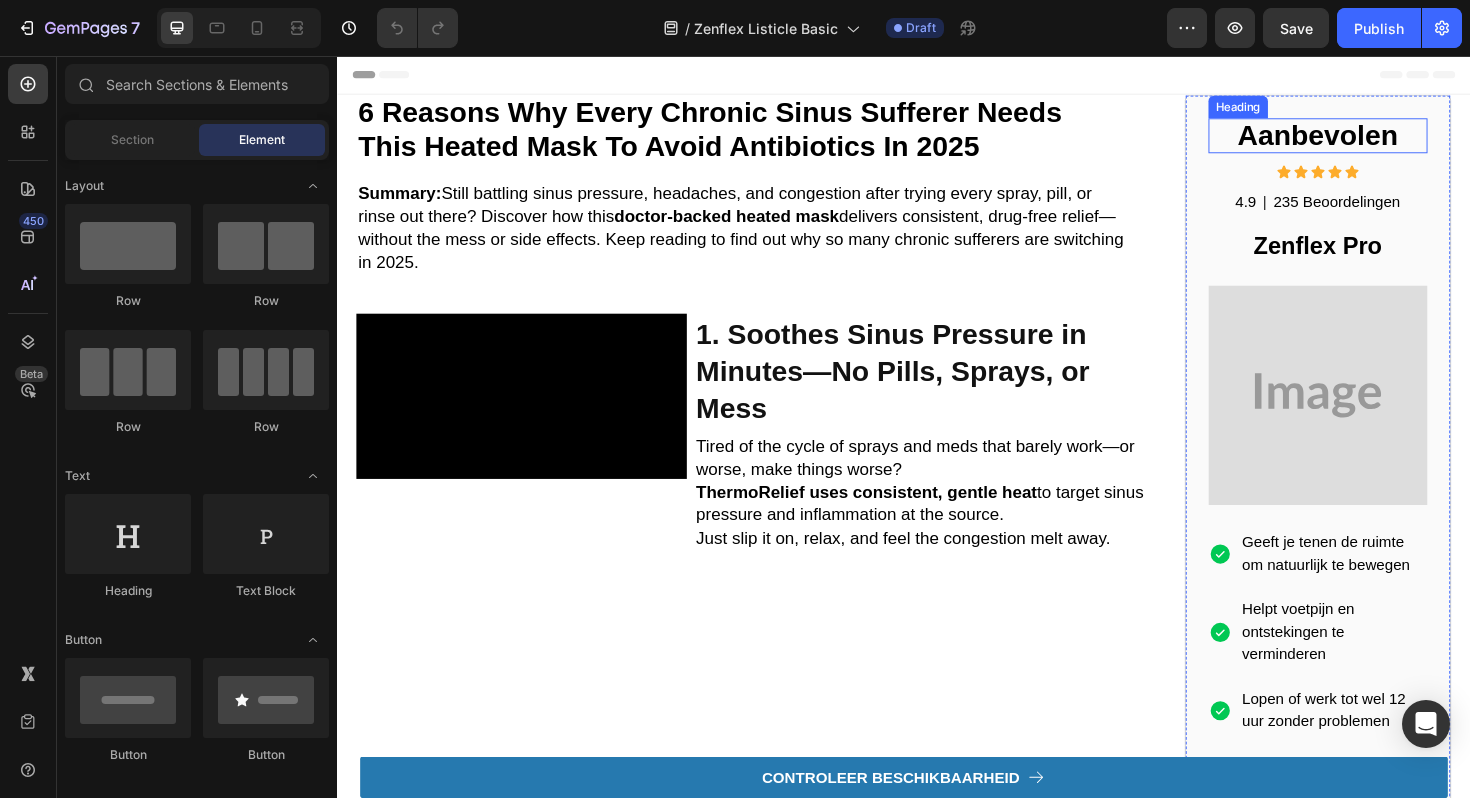 click on "Aanbevolen" at bounding box center (1376, 139) 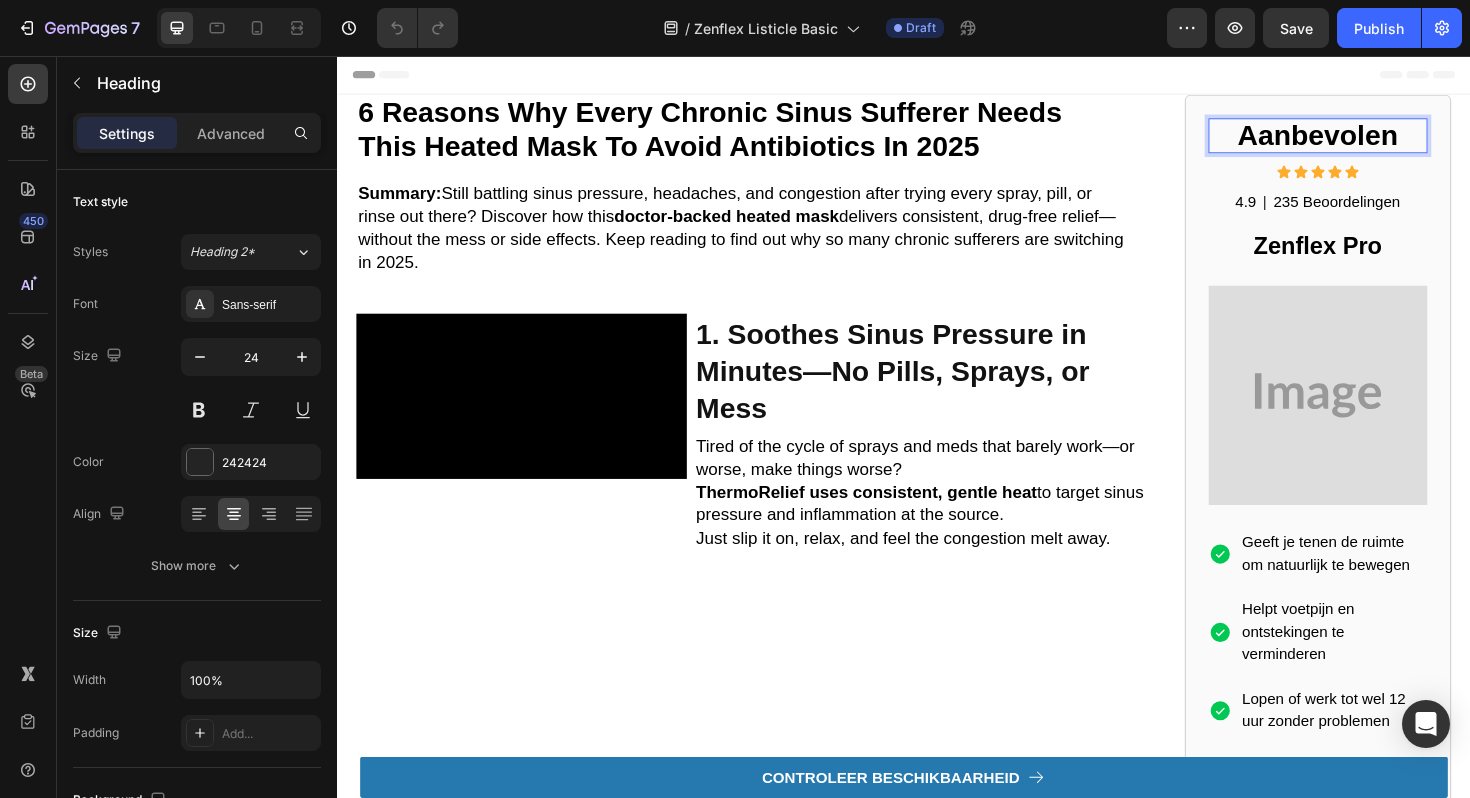 click on "Aanbevolen" at bounding box center [1376, 139] 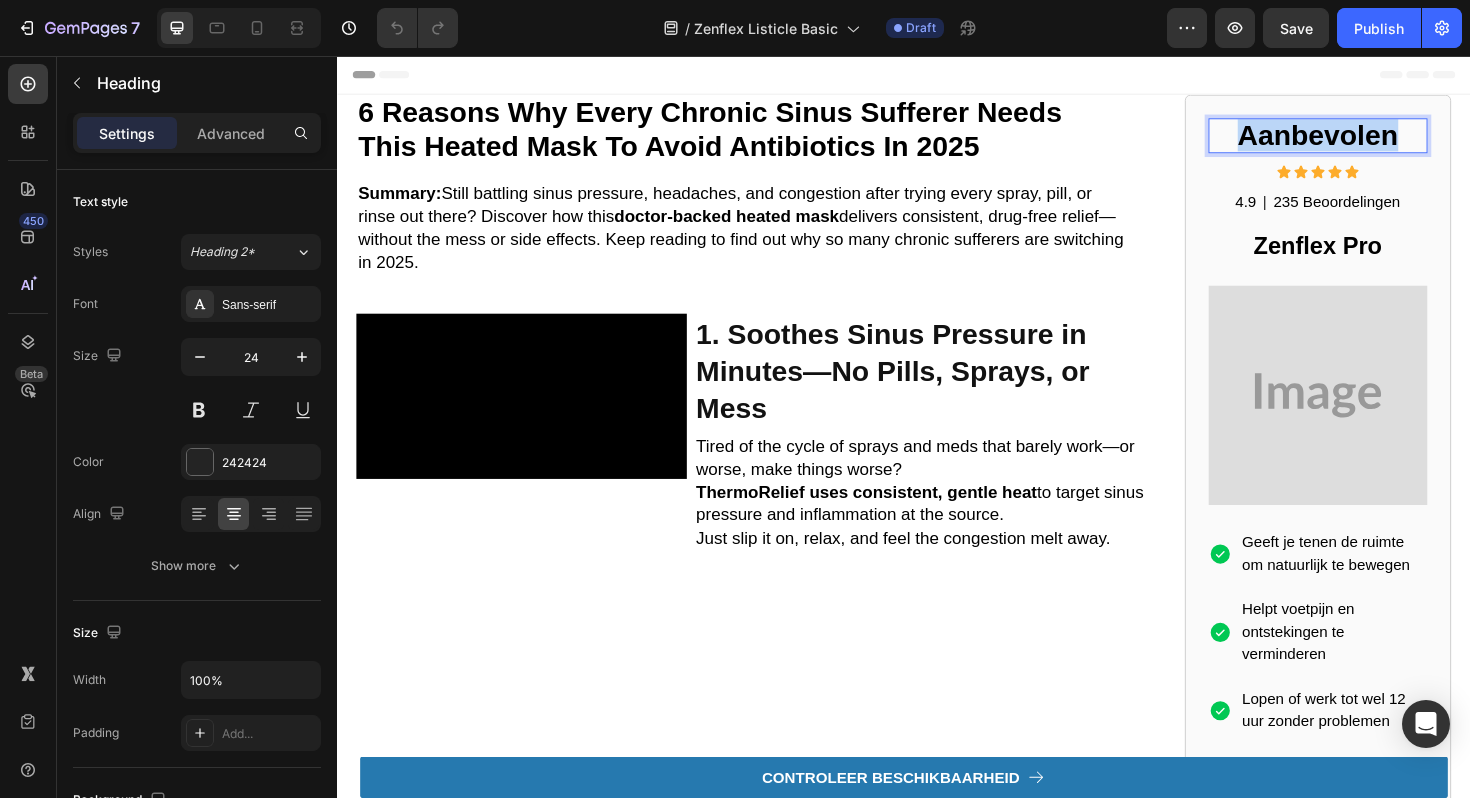 click on "Aanbevolen" at bounding box center [1376, 139] 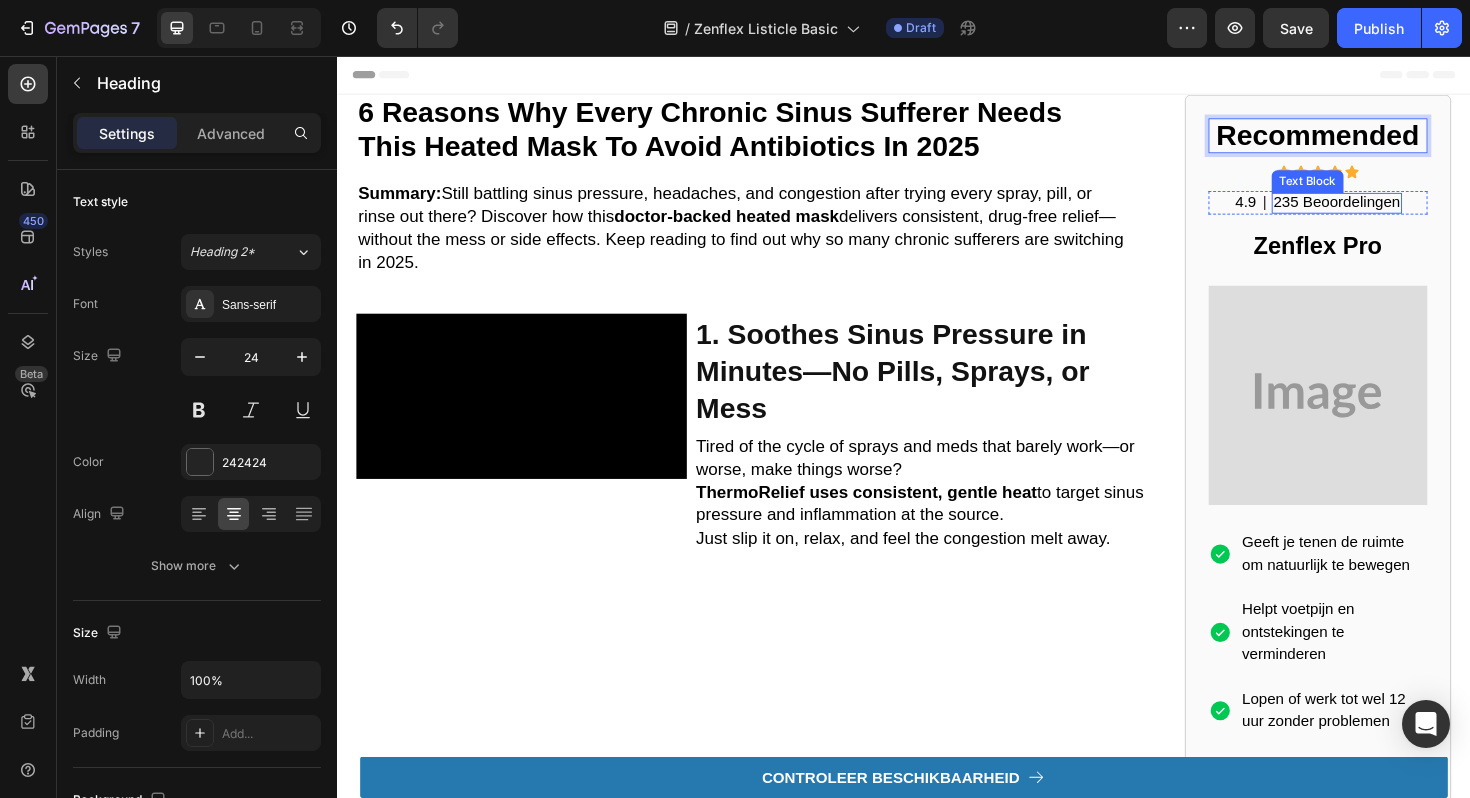 click on "235 Beoordelingen" at bounding box center [1396, 210] 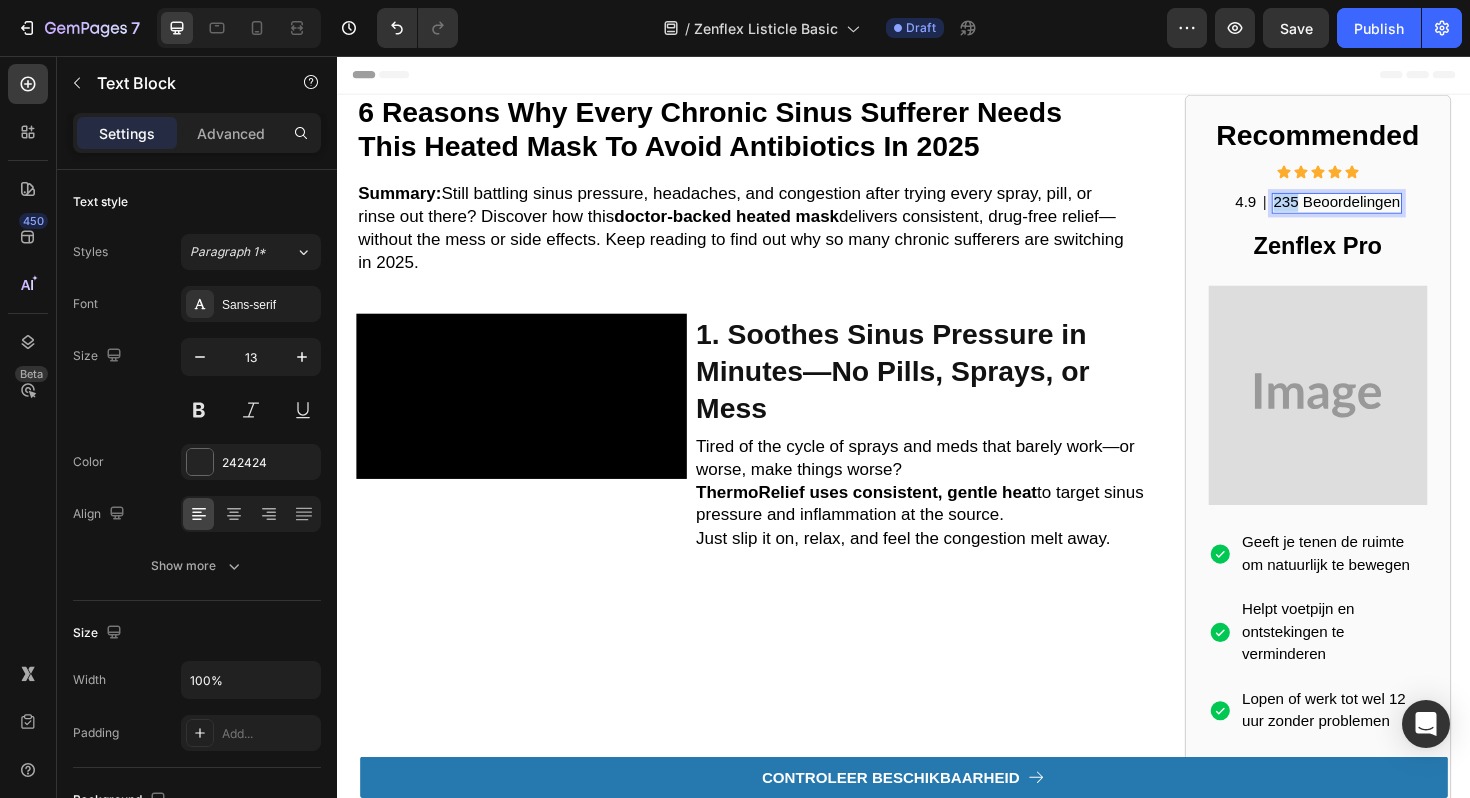click on "235 Beoordelingen" at bounding box center [1396, 210] 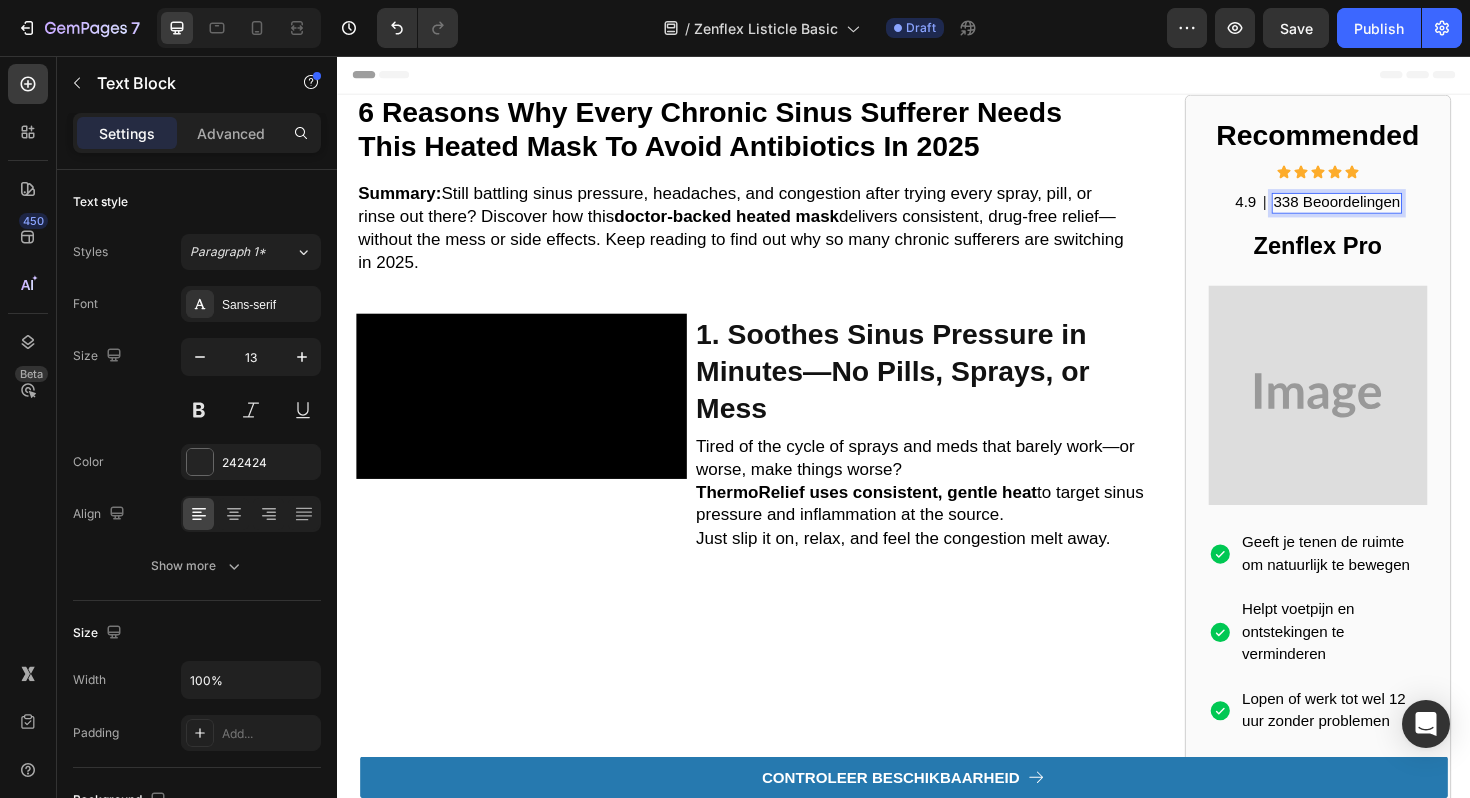 click on "338 Beoordelingen" at bounding box center [1396, 210] 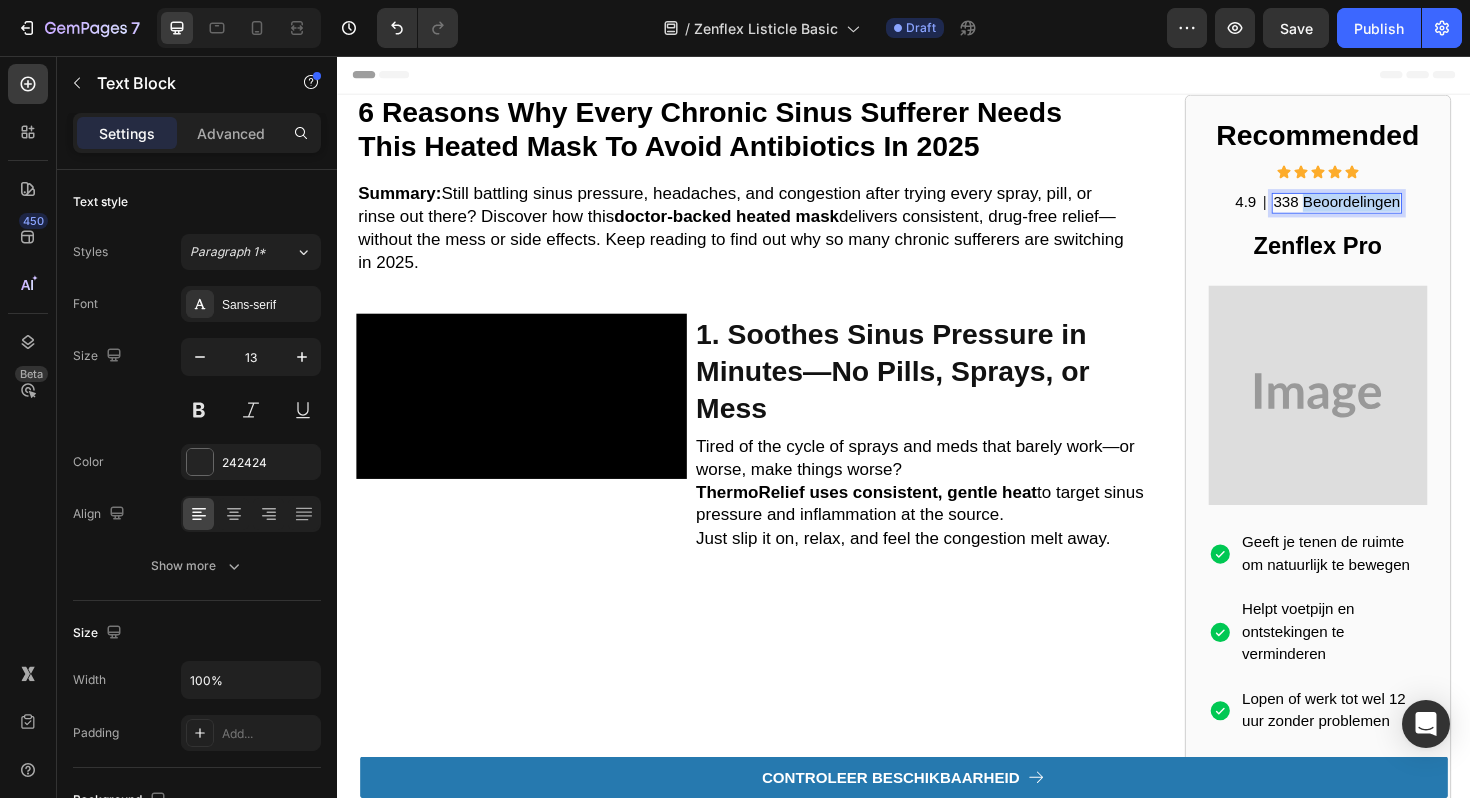 click on "338 Beoordelingen" at bounding box center [1396, 210] 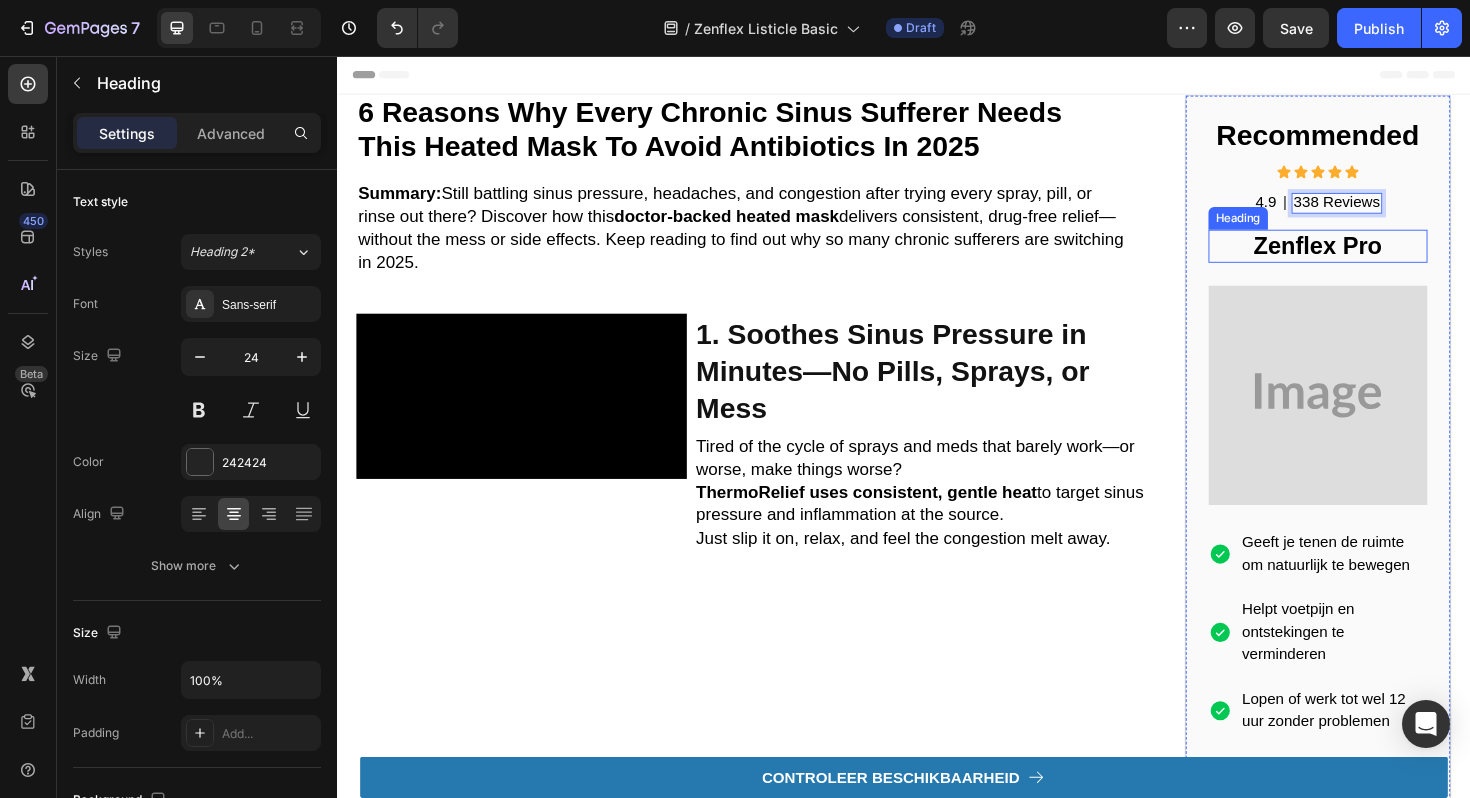 click on "Zenflex Pro" at bounding box center [1376, 257] 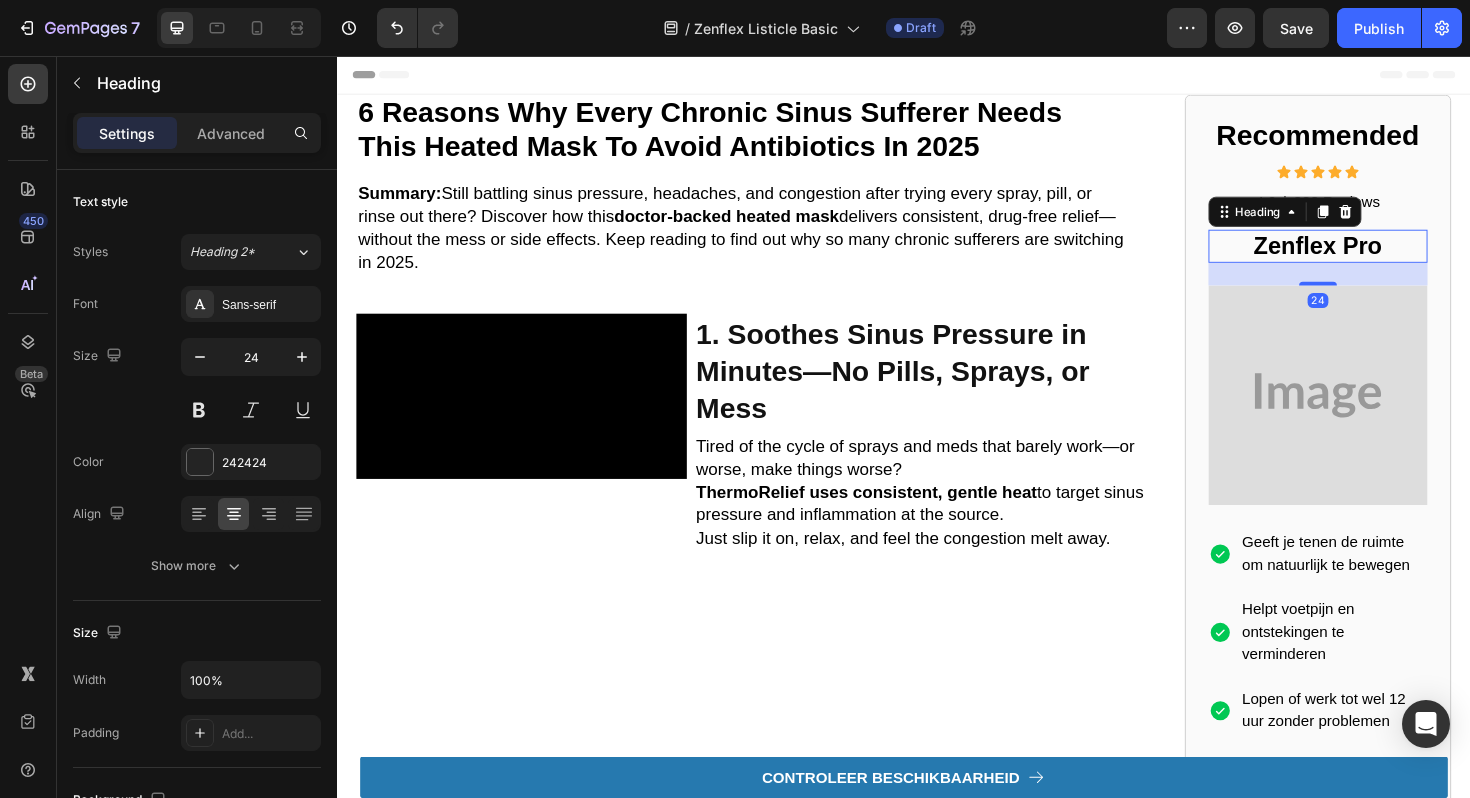click on "Zenflex Pro" at bounding box center (1376, 257) 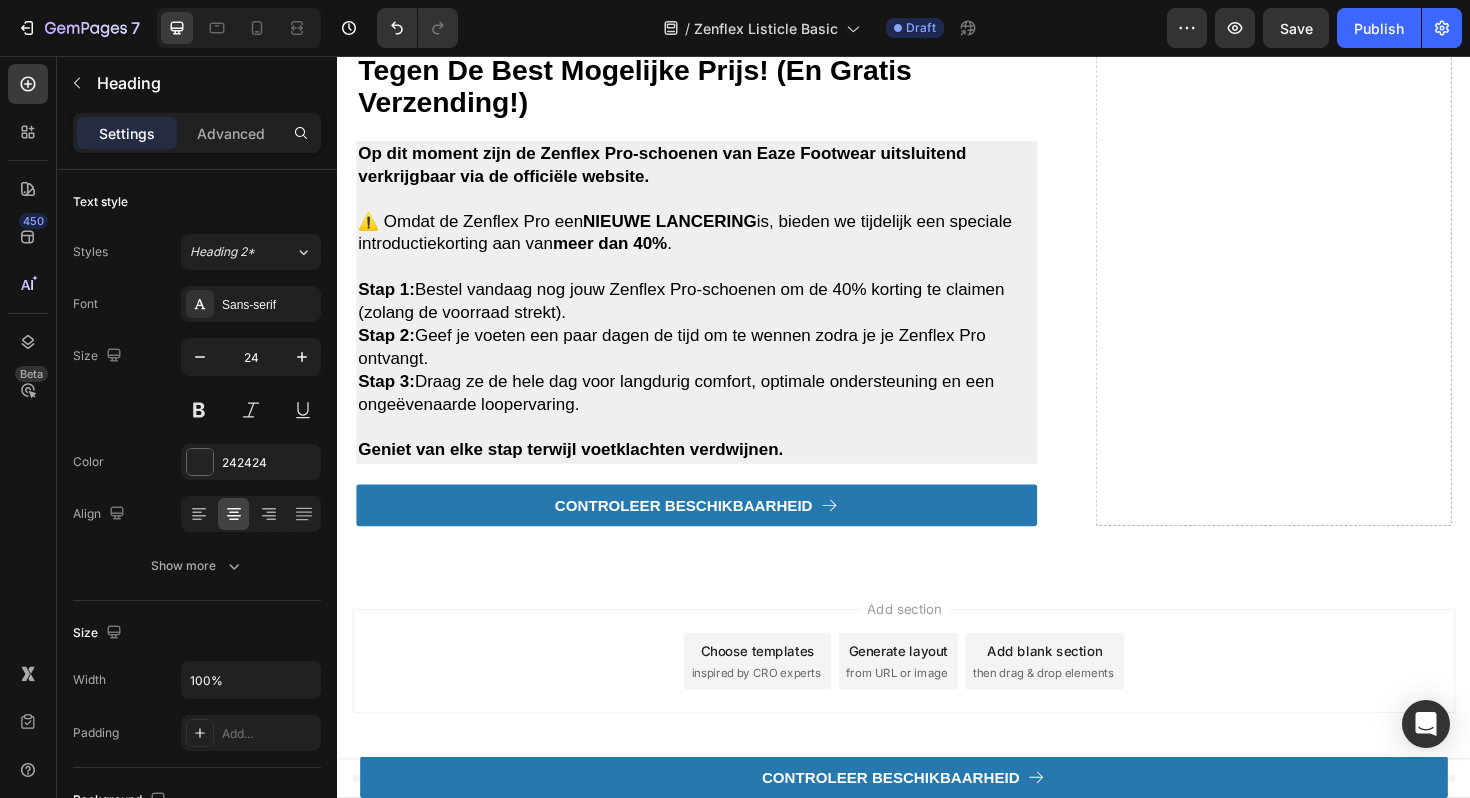 scroll, scrollTop: 2986, scrollLeft: 0, axis: vertical 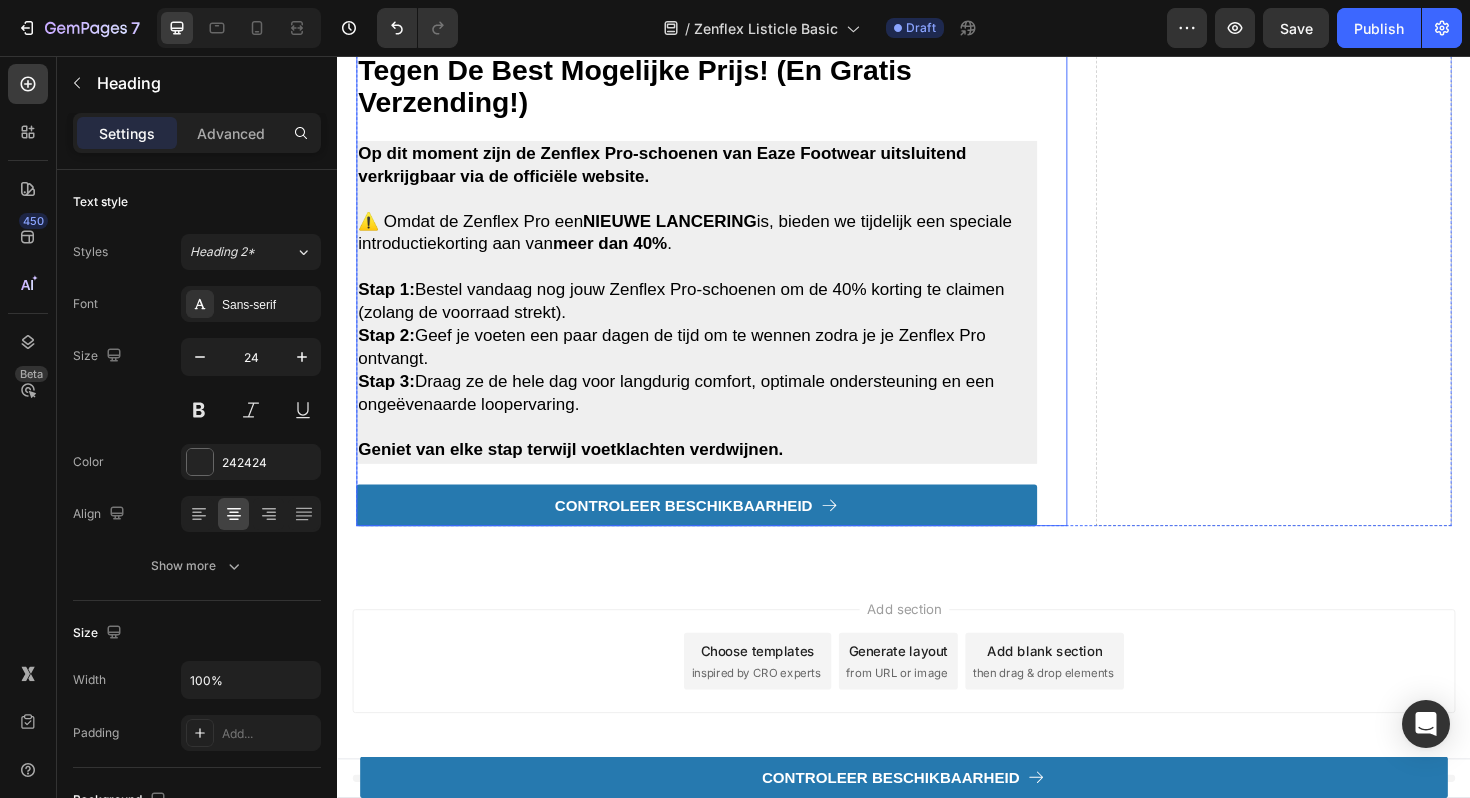 click on "Drop element here 2. backed by ent specialists & designed for daily use Heading ThermoRelief was developed alongside  ENT specialists  who understand the frustrations of chronic sinus sufferers. Unlike quick-fix gimmicks or microwave masks, this device delivers  doctor-approved, consistent therapy  with every use. [FIRST] [LAST], Holistic ENT Specialist ThermoRelief Medical Advisor Text Block Row Video 3. eliminates allergens with gentle heat Heading If allergies are making your life miserable, ThermoRelief is here to help. It gently warms your sinus passages to reduce inflammation and clear out pollen, dust, and other irritants—making it easier to breathe and easing those frustrating allergic reactions. Text Block Row Video 4. reduces sinus pressure and headaches Heading ThermoRelief uses therapeutic heat to reduce inflammation and encourage natural drainage in your sinus passages, targeting the root cause of pressure, pain, and congestion. Text Block Row Video Heading Text Block Row" at bounding box center [717, -576] 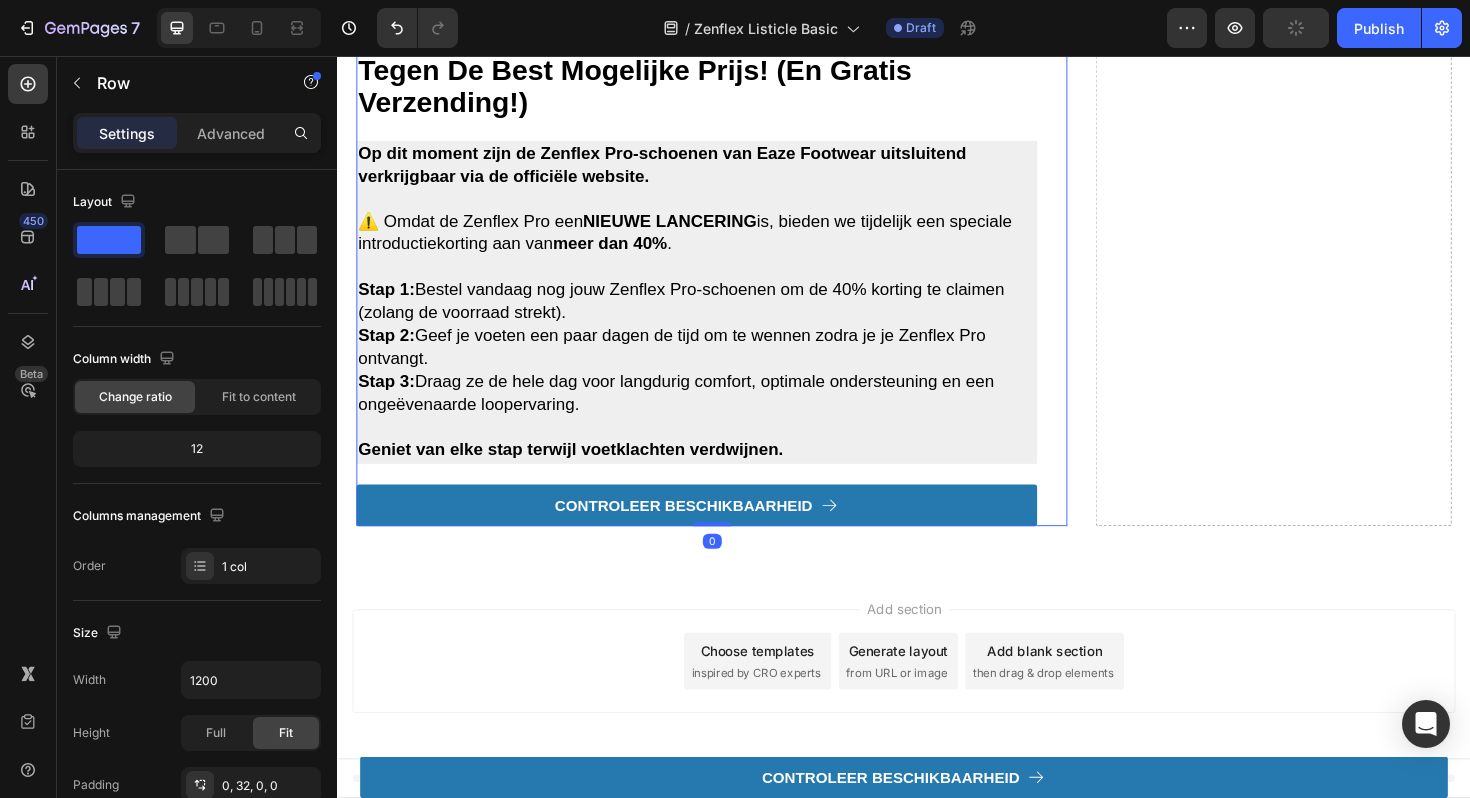 click on "hoe krijg je de beste resultaten voor je voeten tegen de best mogelijke prijs! (en gratis verzending!)" at bounding box center (707, 70) 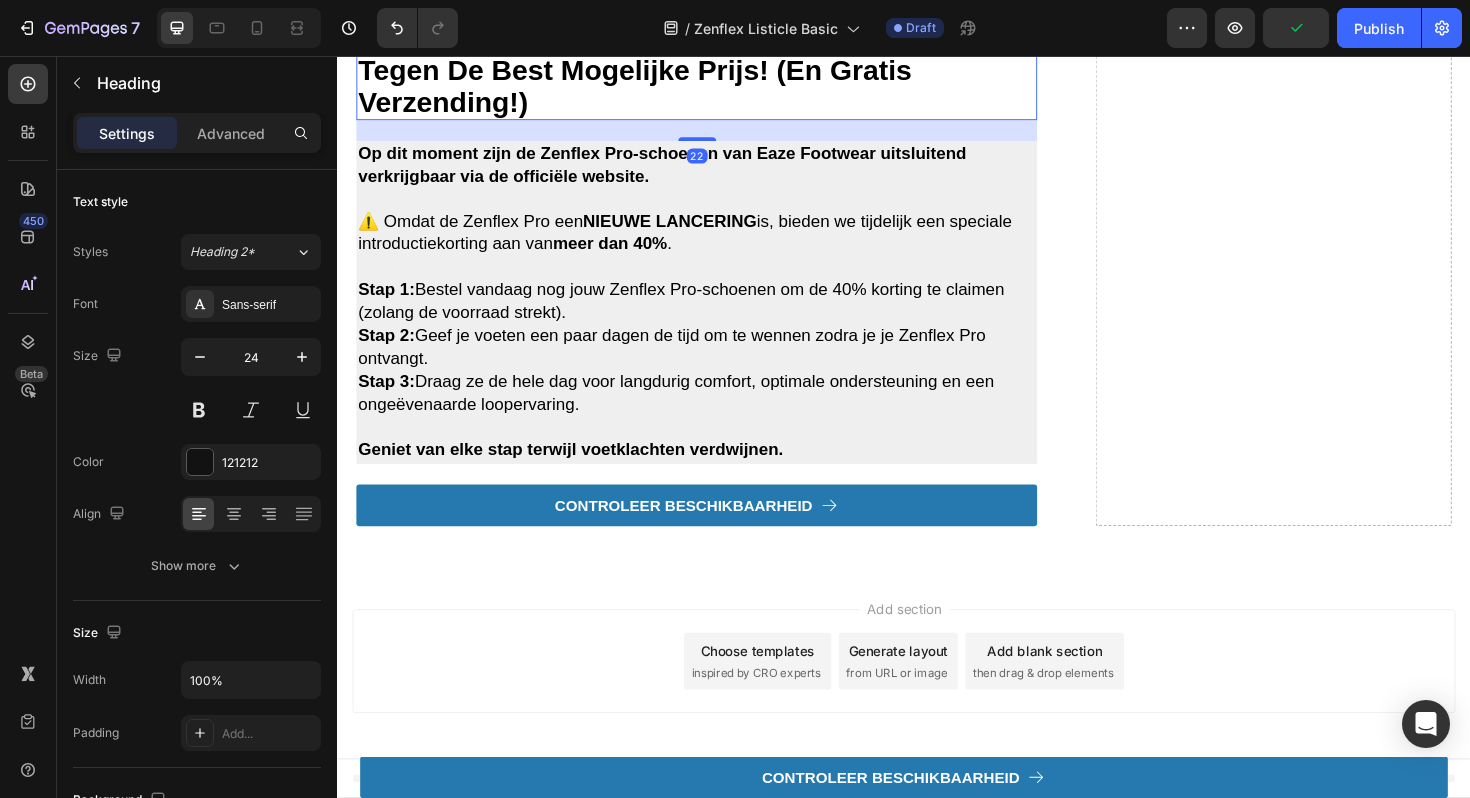 click at bounding box center [502, 1] 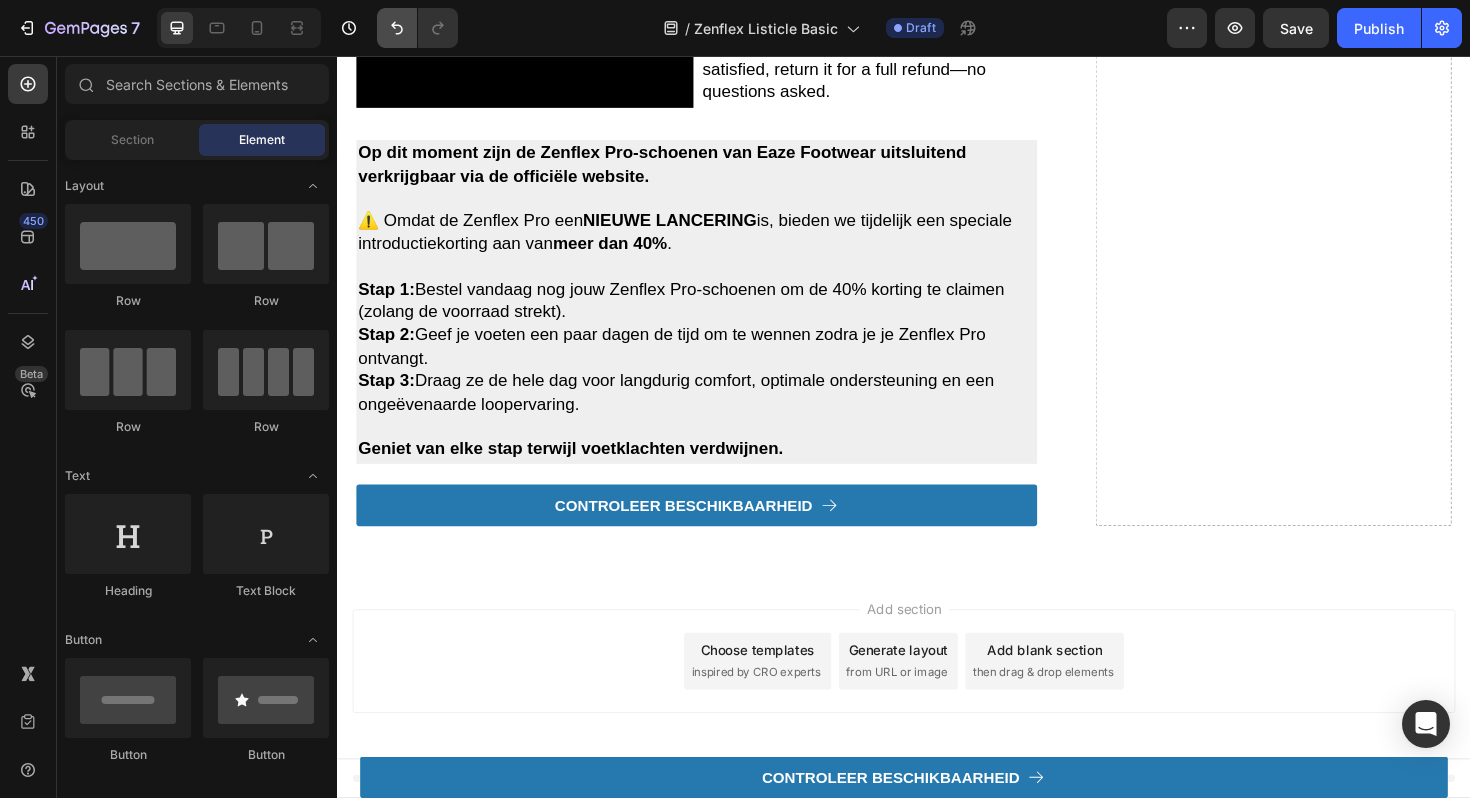 click 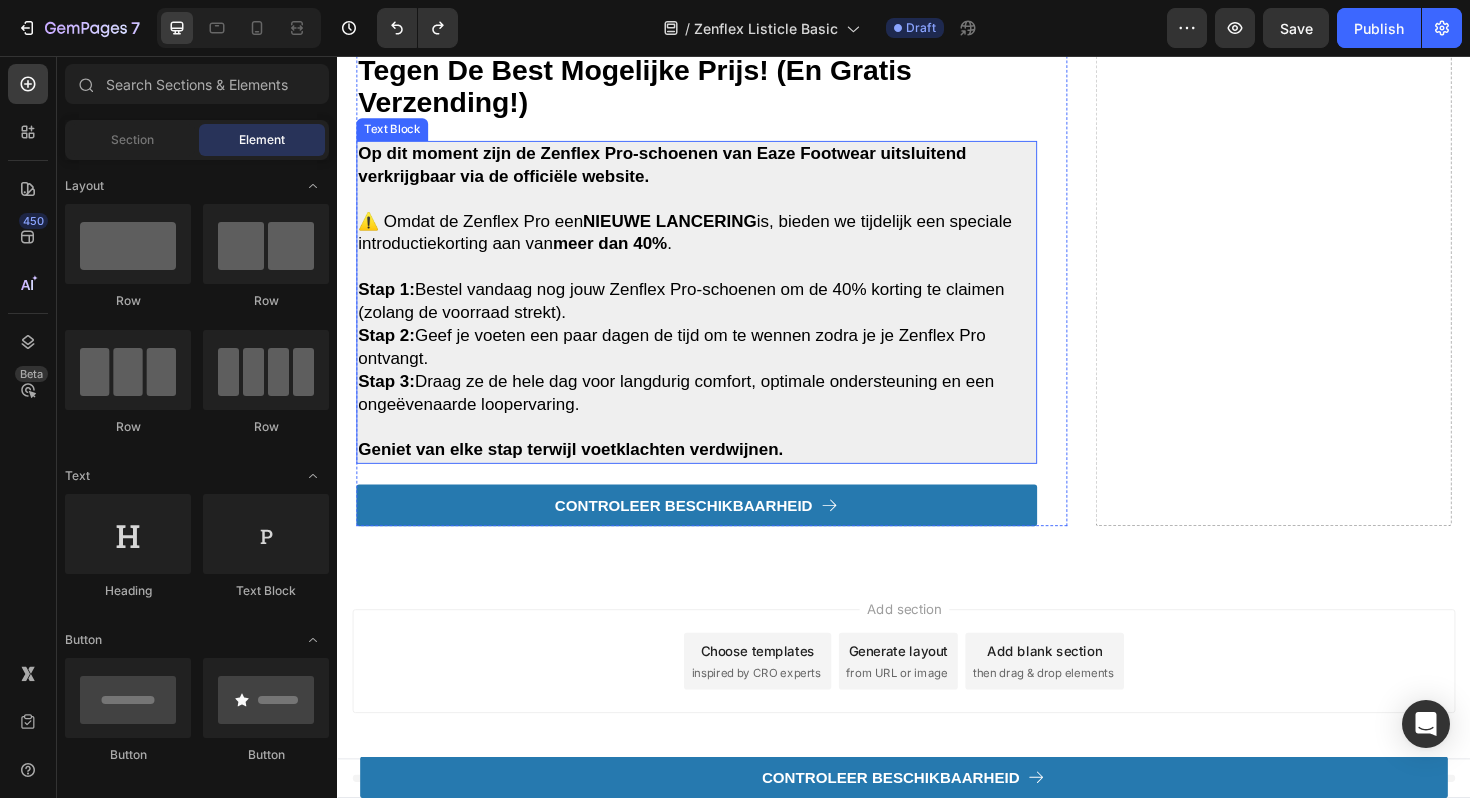 scroll, scrollTop: 3074, scrollLeft: 0, axis: vertical 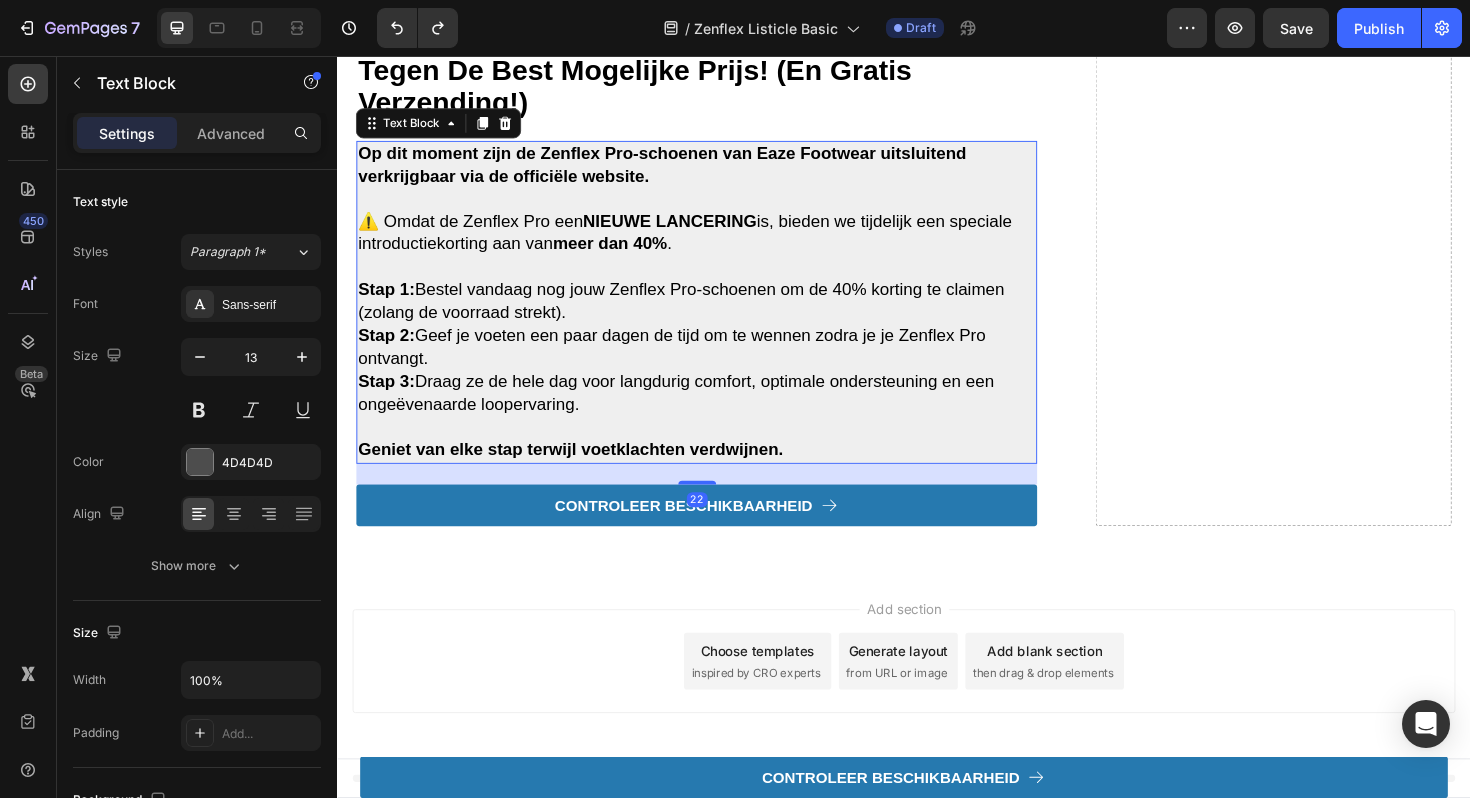 click on "Stap 1:  Bestel vandaag nog jouw Zenflex Pro-schoenen om de 40% korting te claimen (zolang de voorraad strekt). Stap 2:  Geef je voeten een paar dagen de tijd om te wennen zodra je je Zenflex Pro ontvangt. Stap 3:  Draag ze de hele dag voor langdurig comfort, optimale ondersteuning en een ongeëvenaarde loopervaring." at bounding box center (717, 365) 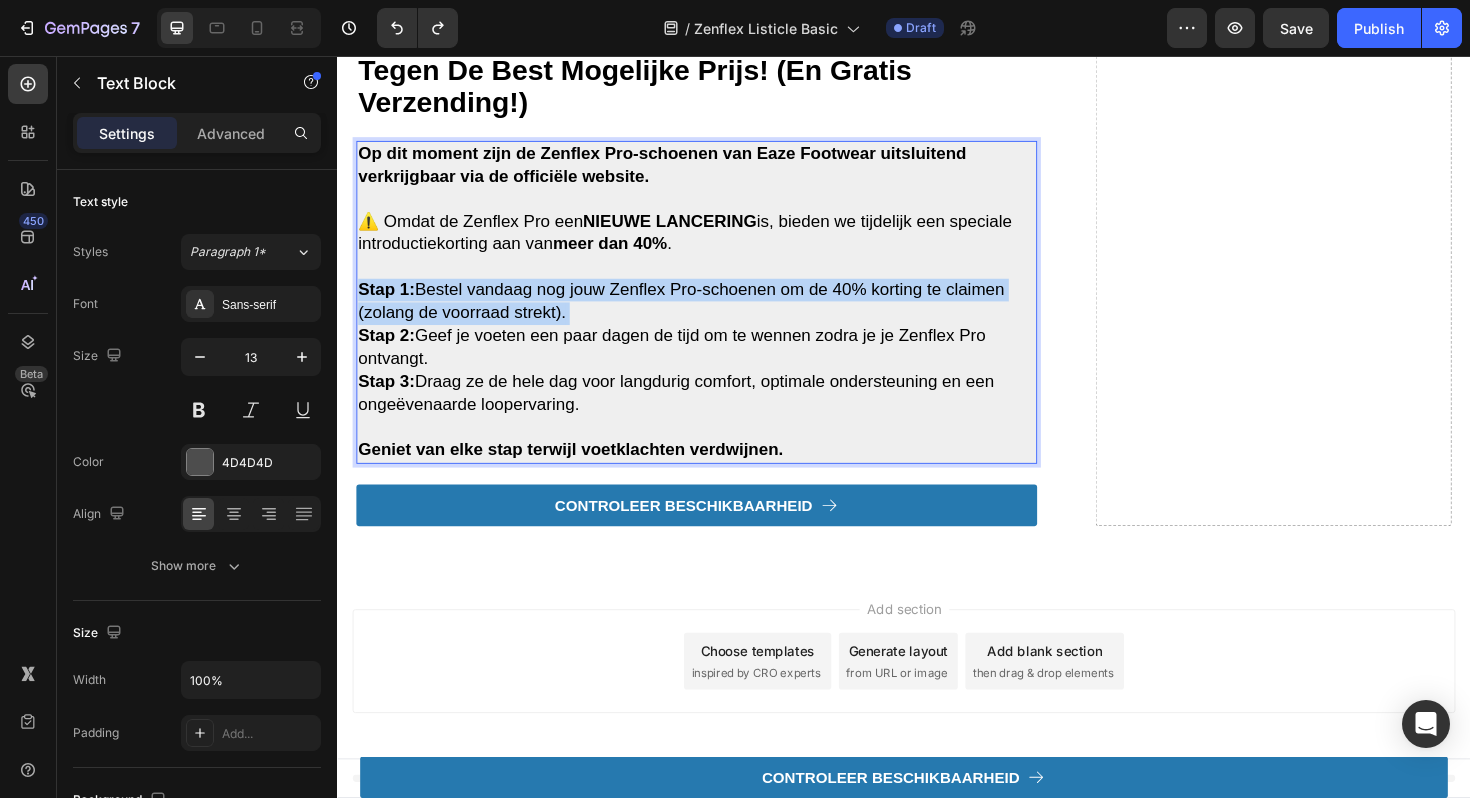 click on "Stap 1:  Bestel vandaag nog jouw Zenflex Pro-schoenen om de 40% korting te claimen (zolang de voorraad strekt). Stap 2:  Geef je voeten een paar dagen de tijd om te wennen zodra je je Zenflex Pro ontvangt. Stap 3:  Draag ze de hele dag voor langdurig comfort, optimale ondersteuning en een ongeëvenaarde loopervaring." at bounding box center (717, 365) 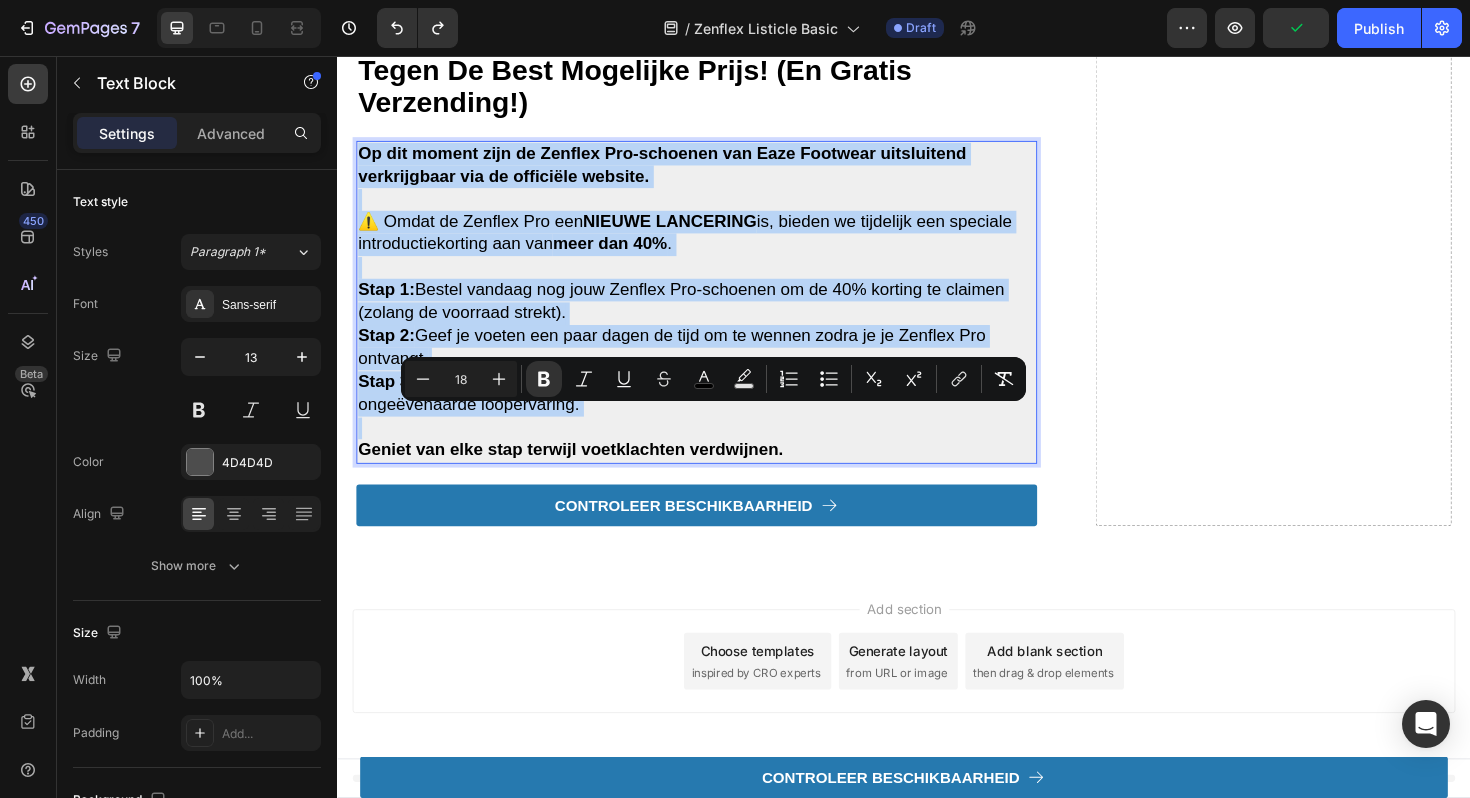copy on "Op dit moment zijn de Zenflex Pro-schoenen van Eaze Footwear uitsluitend verkrijgbaar via de officiële website. ⚠️ Omdat de Zenflex Pro een  NIEUWE LANCERING  is, bieden we tijdelijk een speciale introductiekorting aan van  meer dan 40% . Stap 1:  Bestel vandaag nog jouw Zenflex Pro-schoenen om de 40% korting te claimen (zolang de voorraad strekt). Stap 2:  Geef je voeten een paar dagen de tijd om te wennen zodra je je Zenflex Pro ontvangt. Stap 3:  Draag ze de hele dag voor langdurig comfort, optimale ondersteuning en een ongeëvenaarde loopervaring." 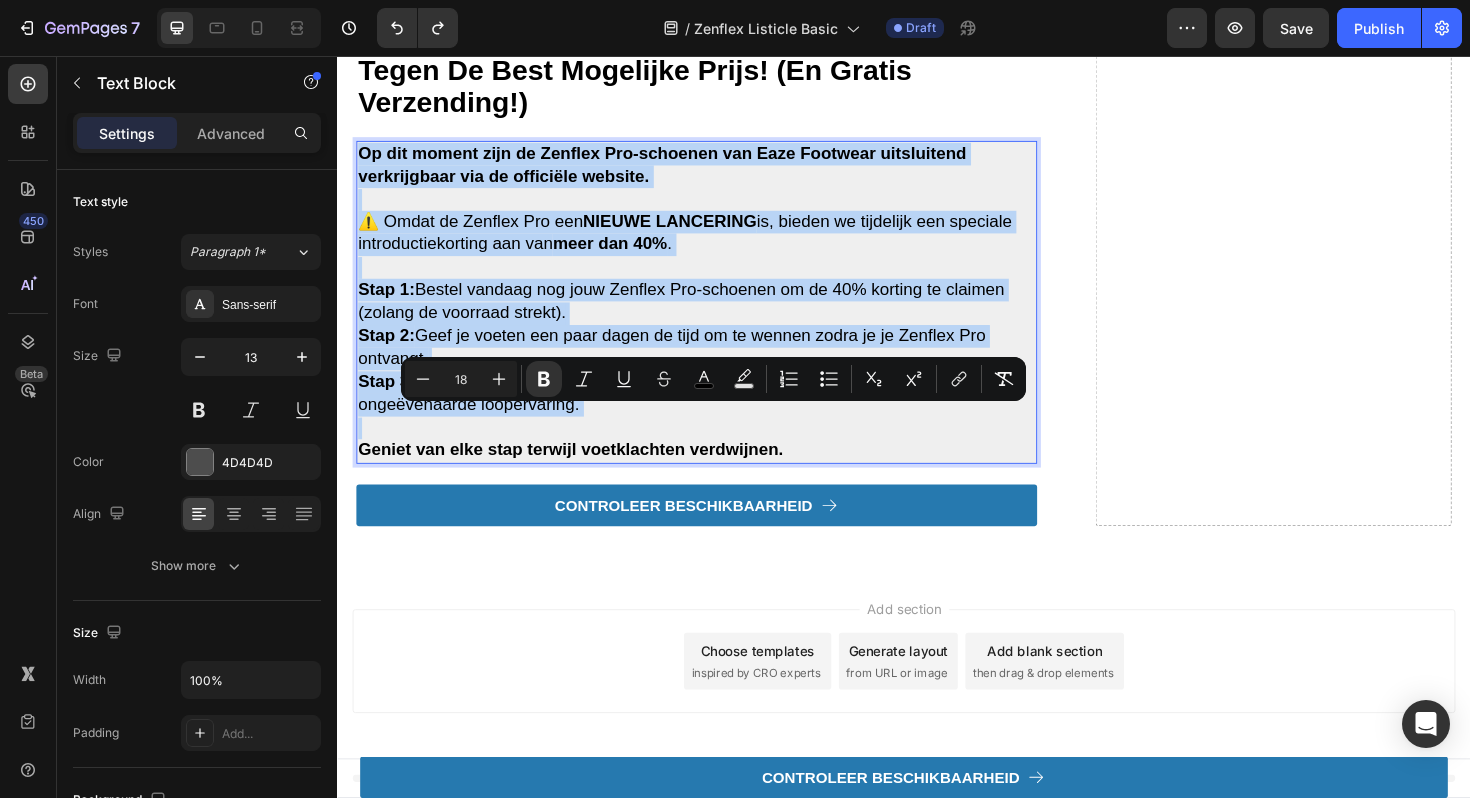 type on "13" 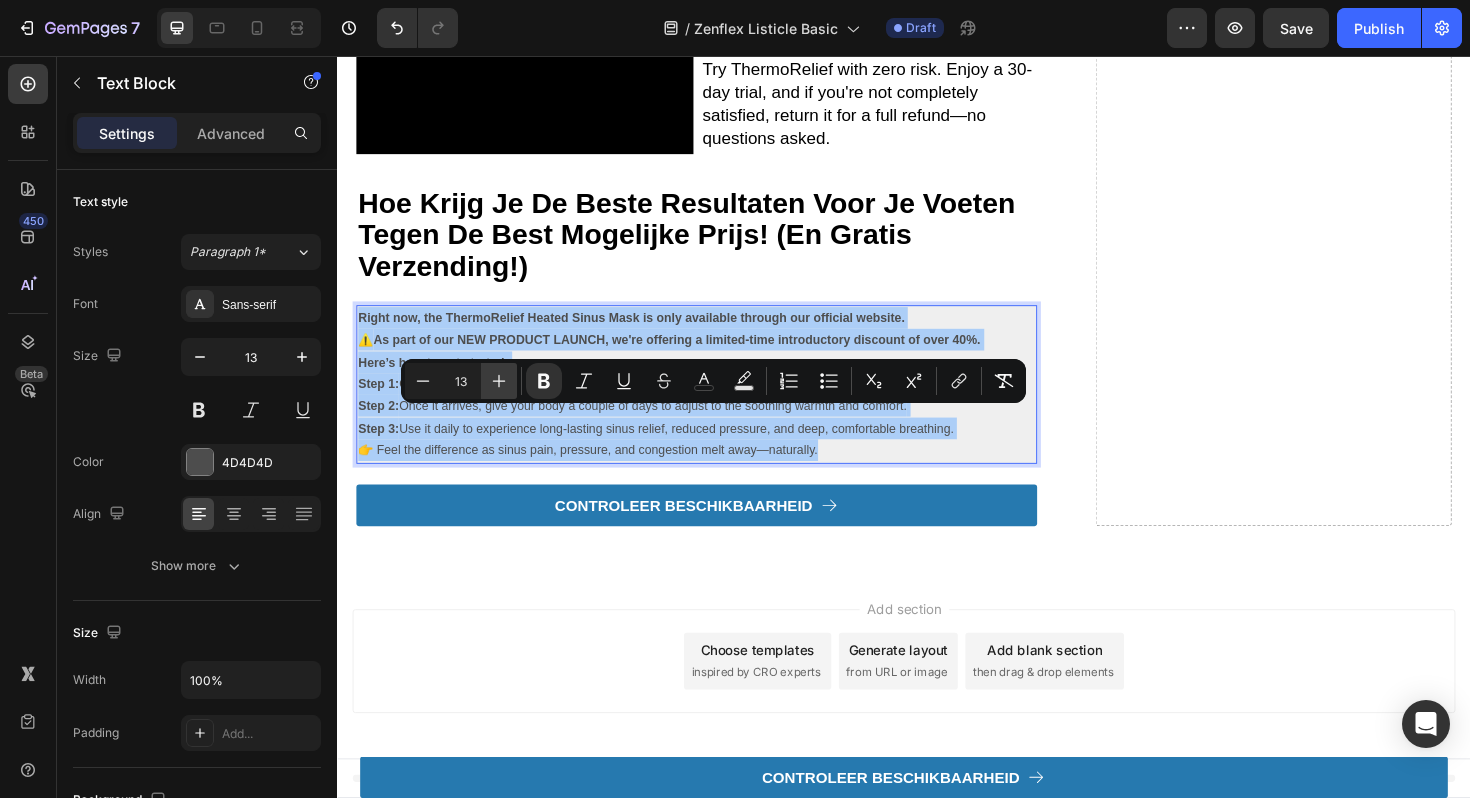 click 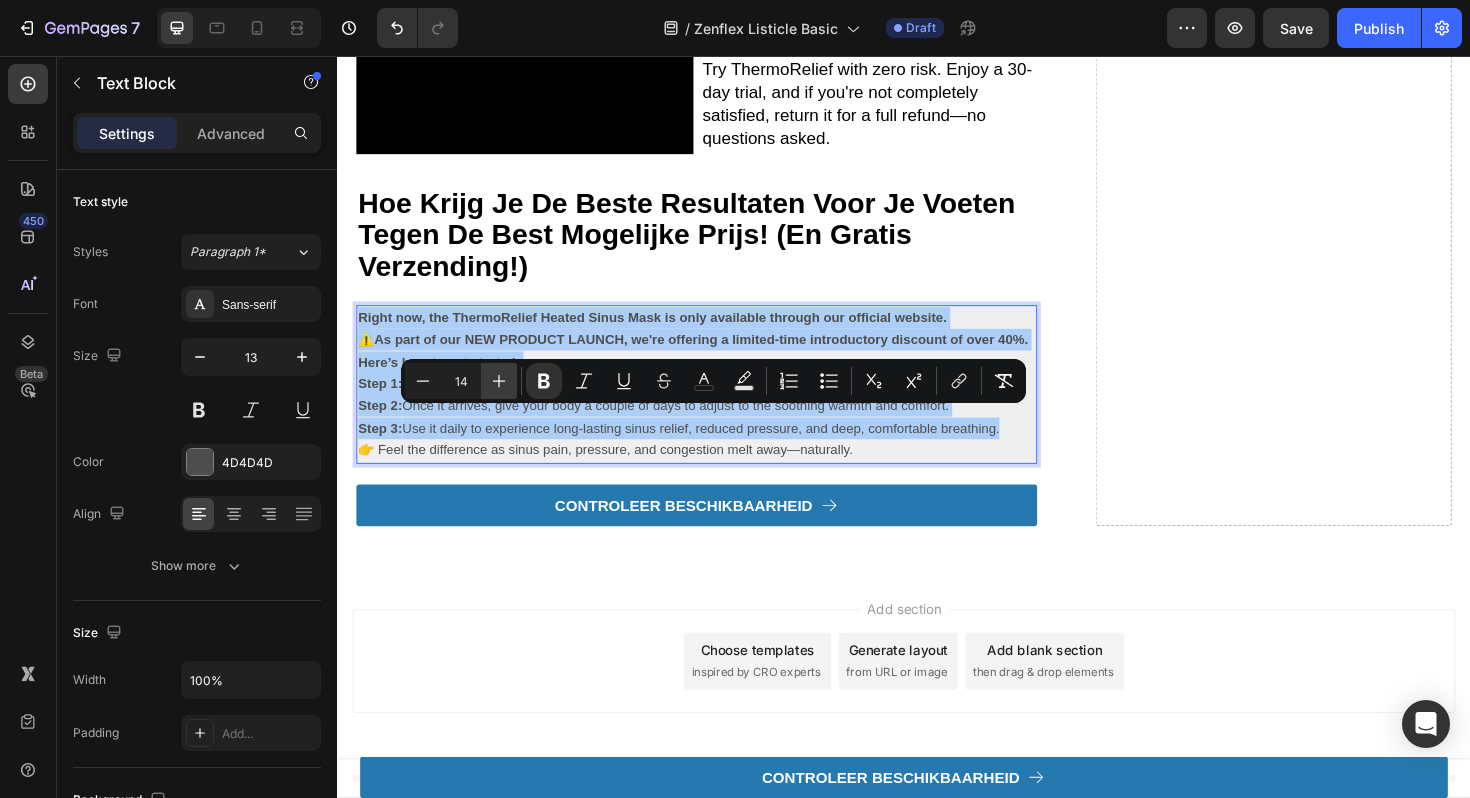 click 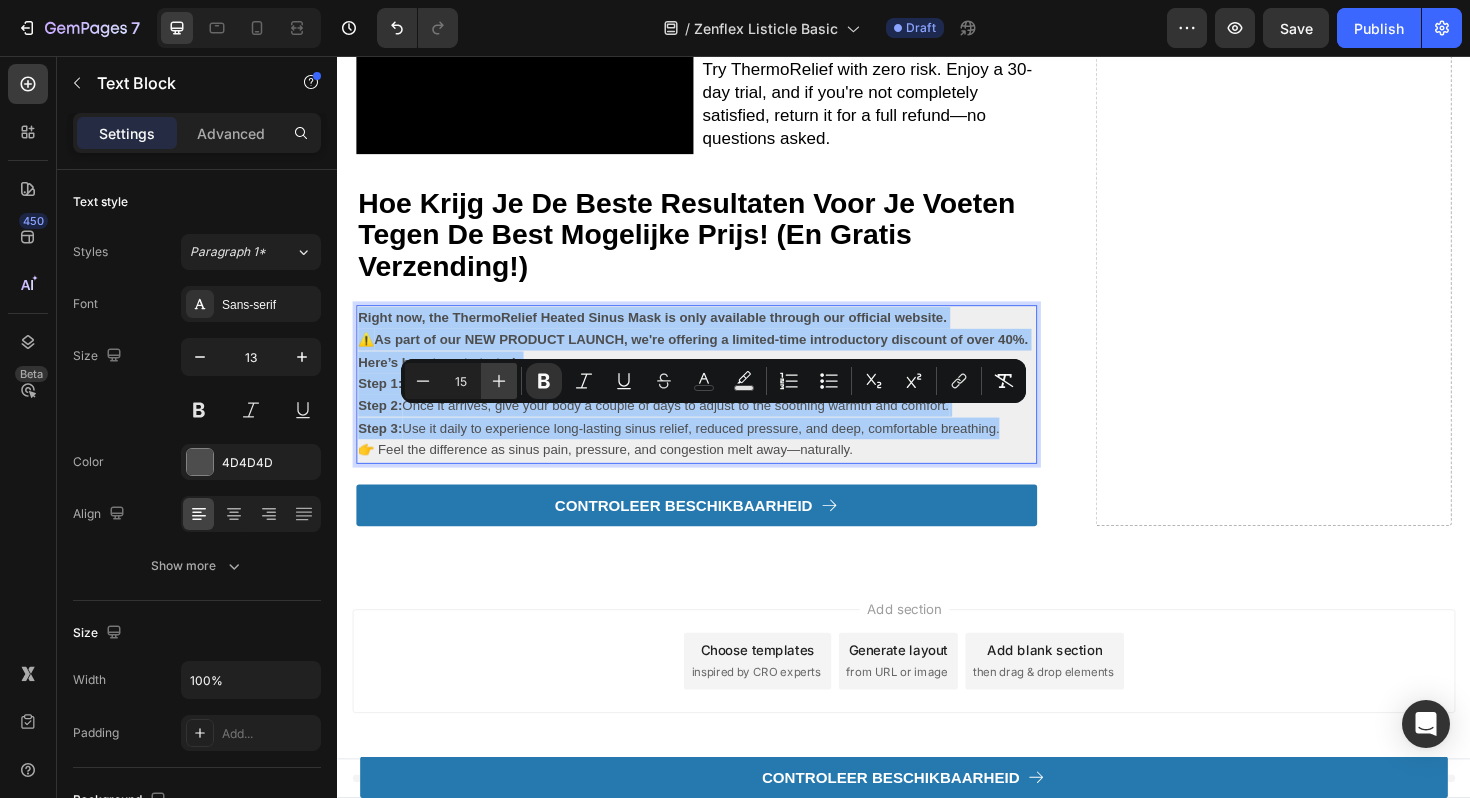 click 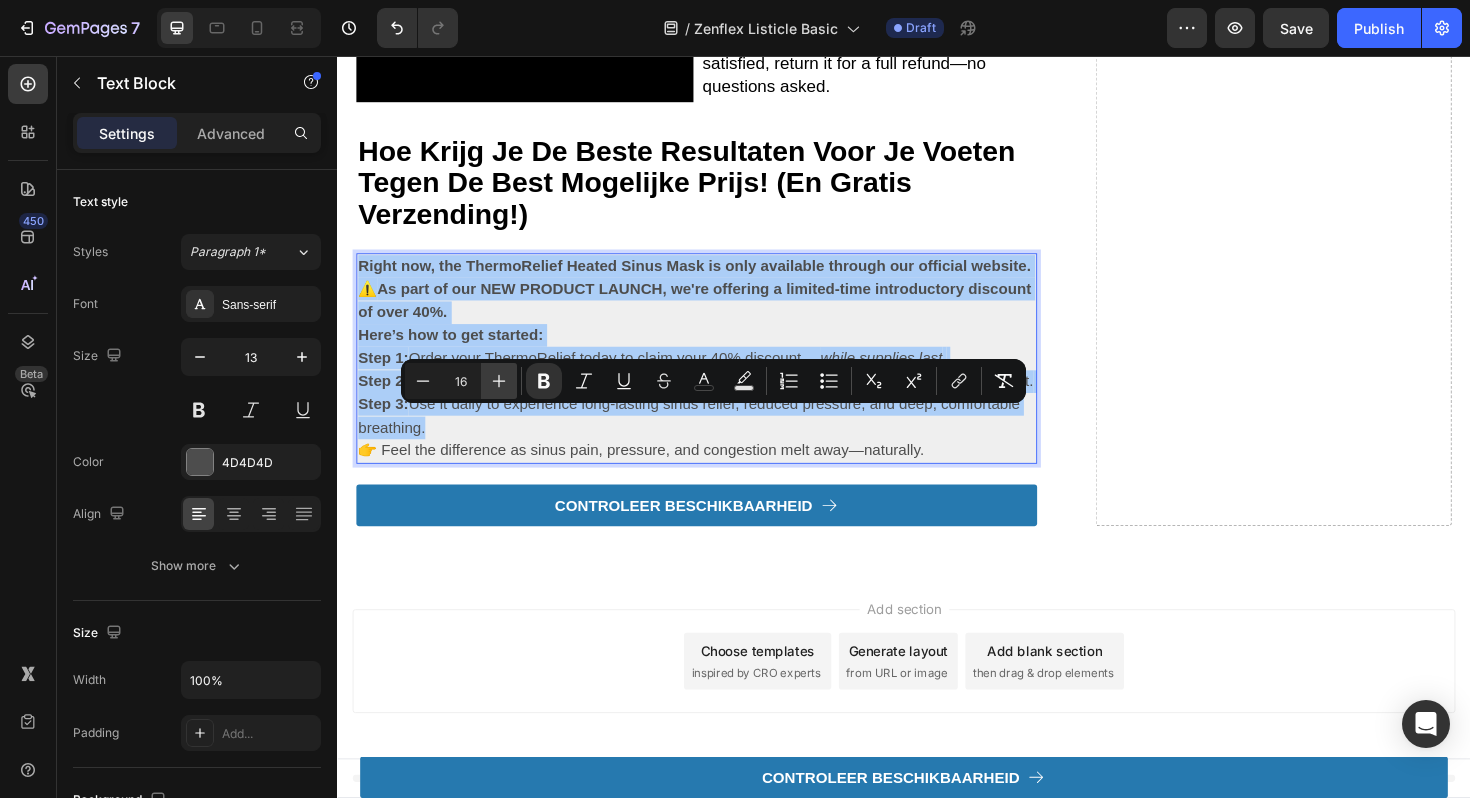 click 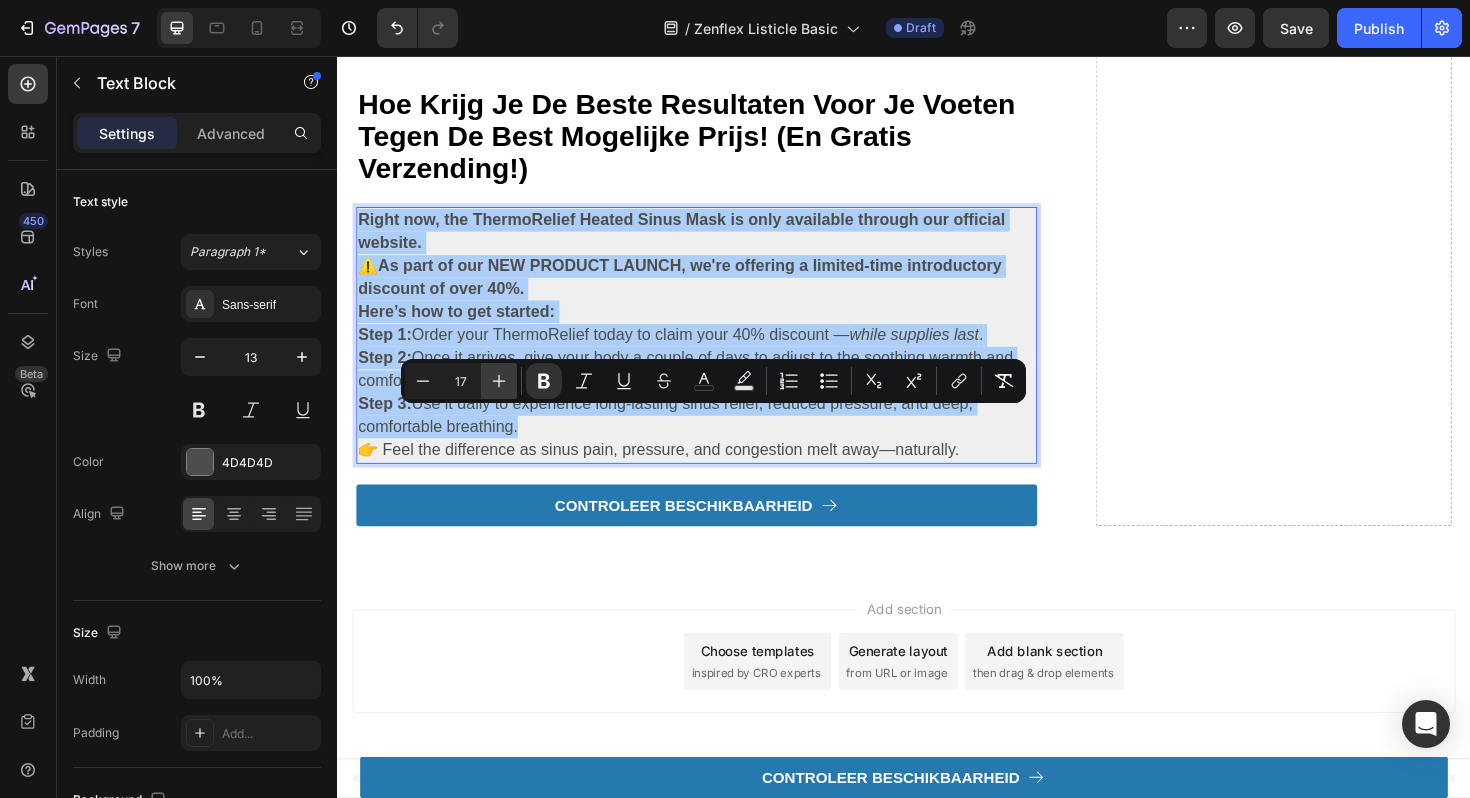 click 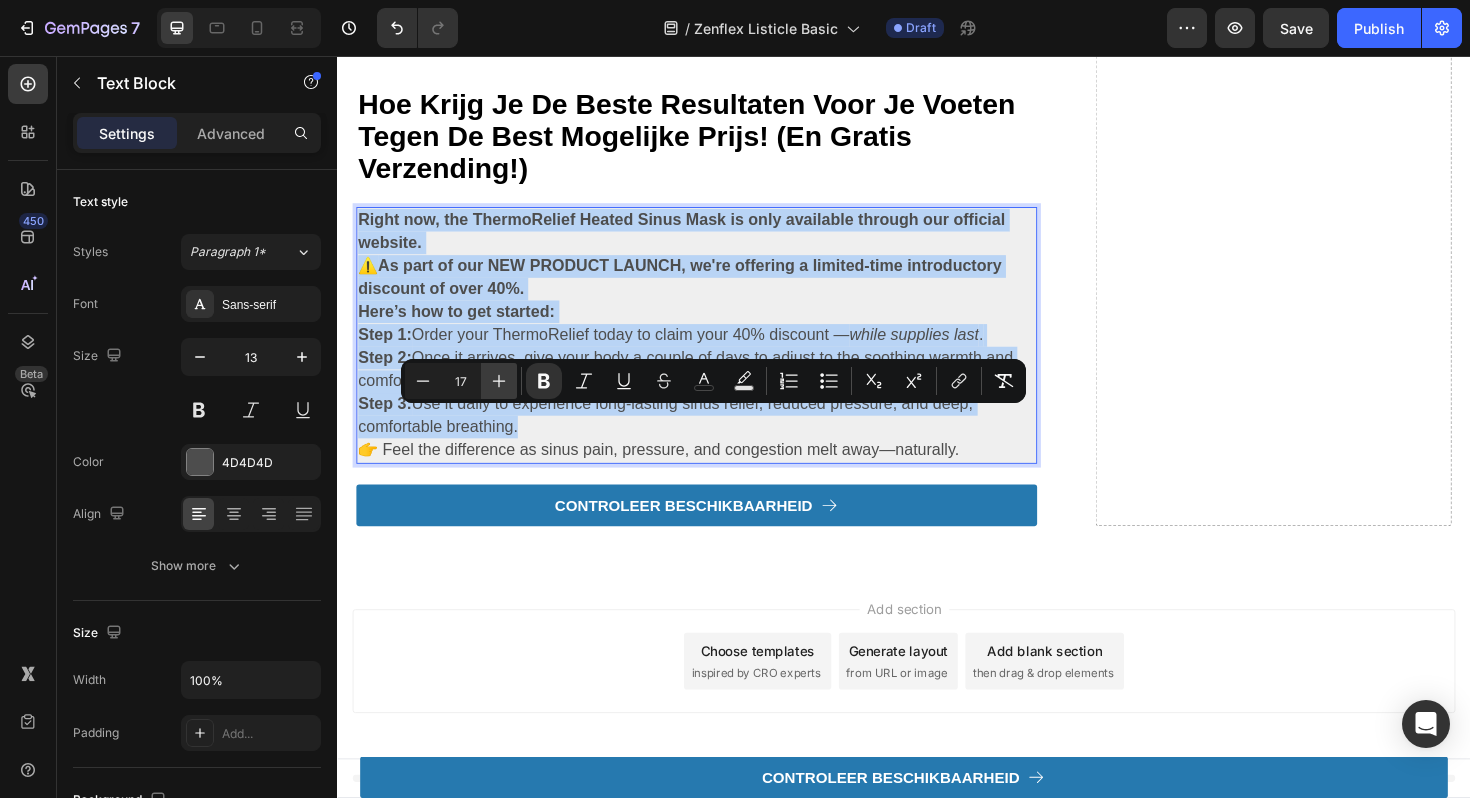 type on "18" 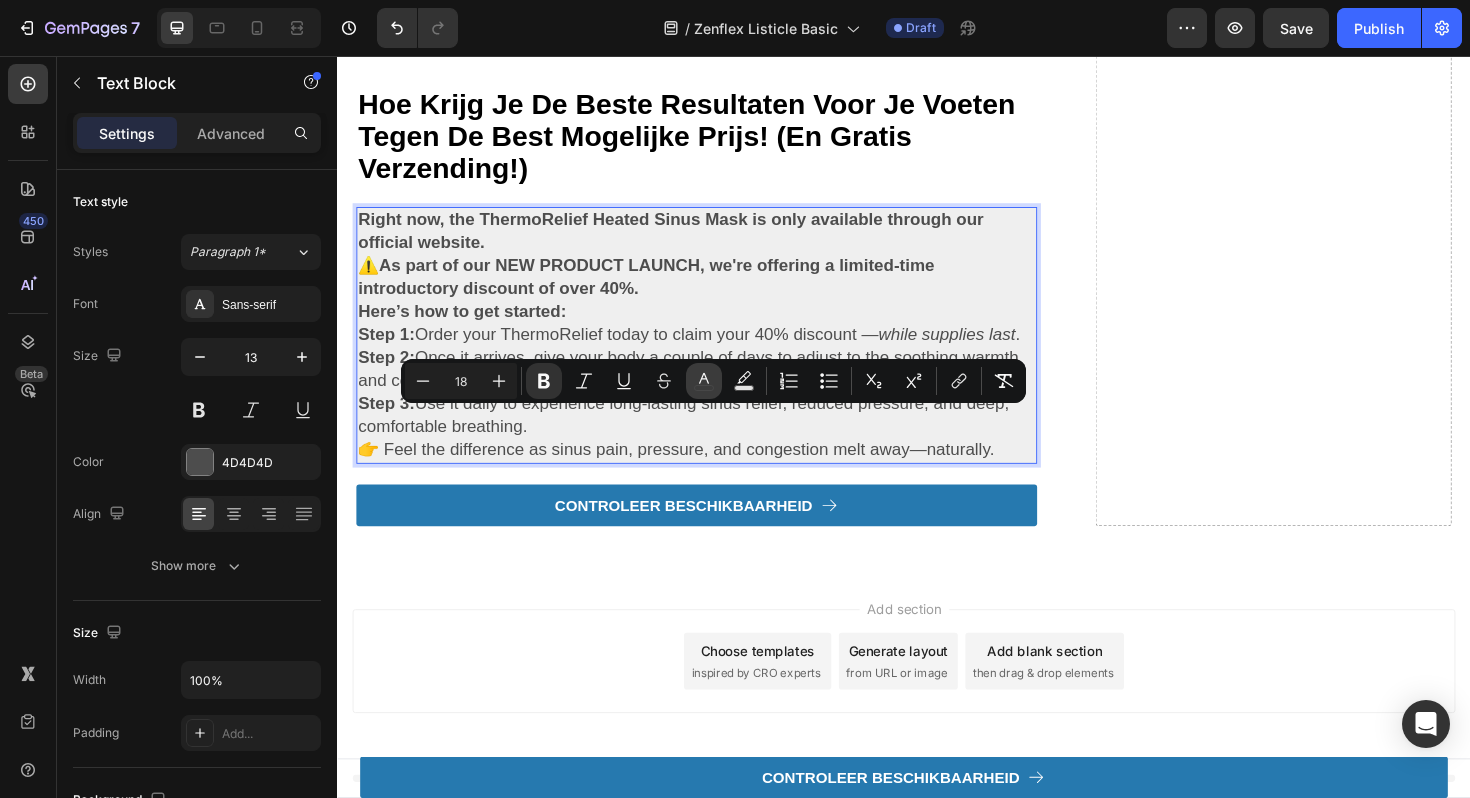 click 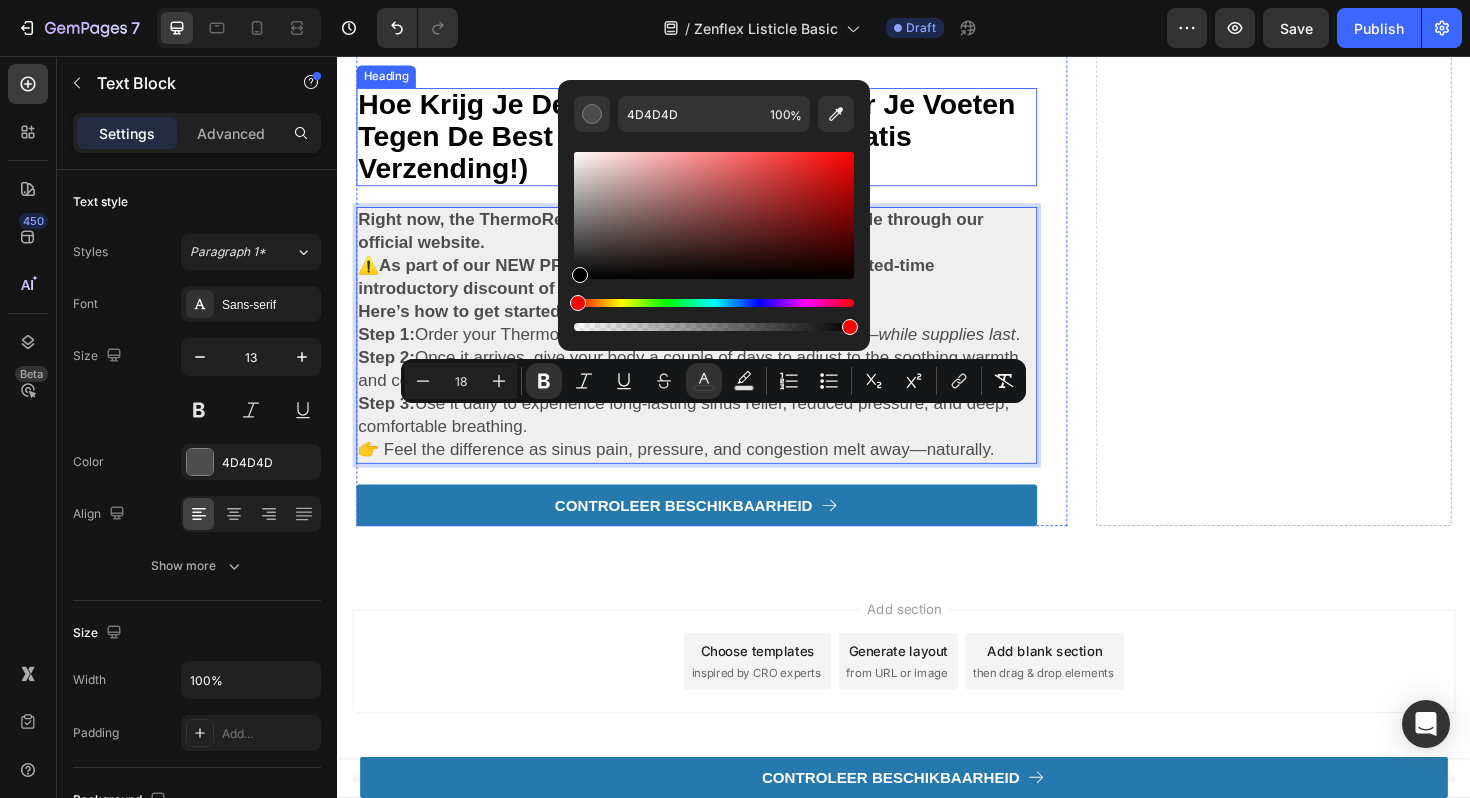 type on "000000" 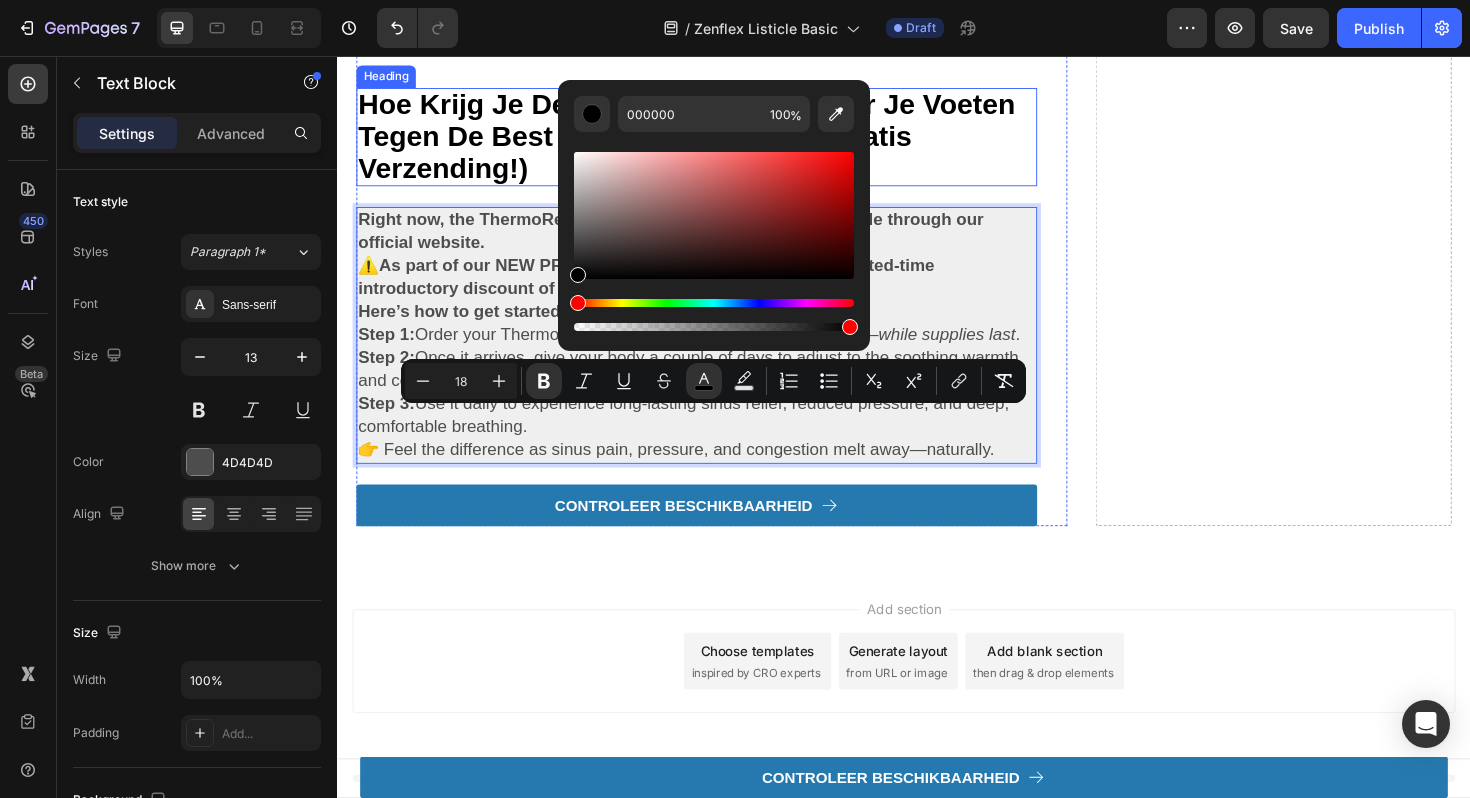 drag, startPoint x: 935, startPoint y: 327, endPoint x: 521, endPoint y: 331, distance: 414.01932 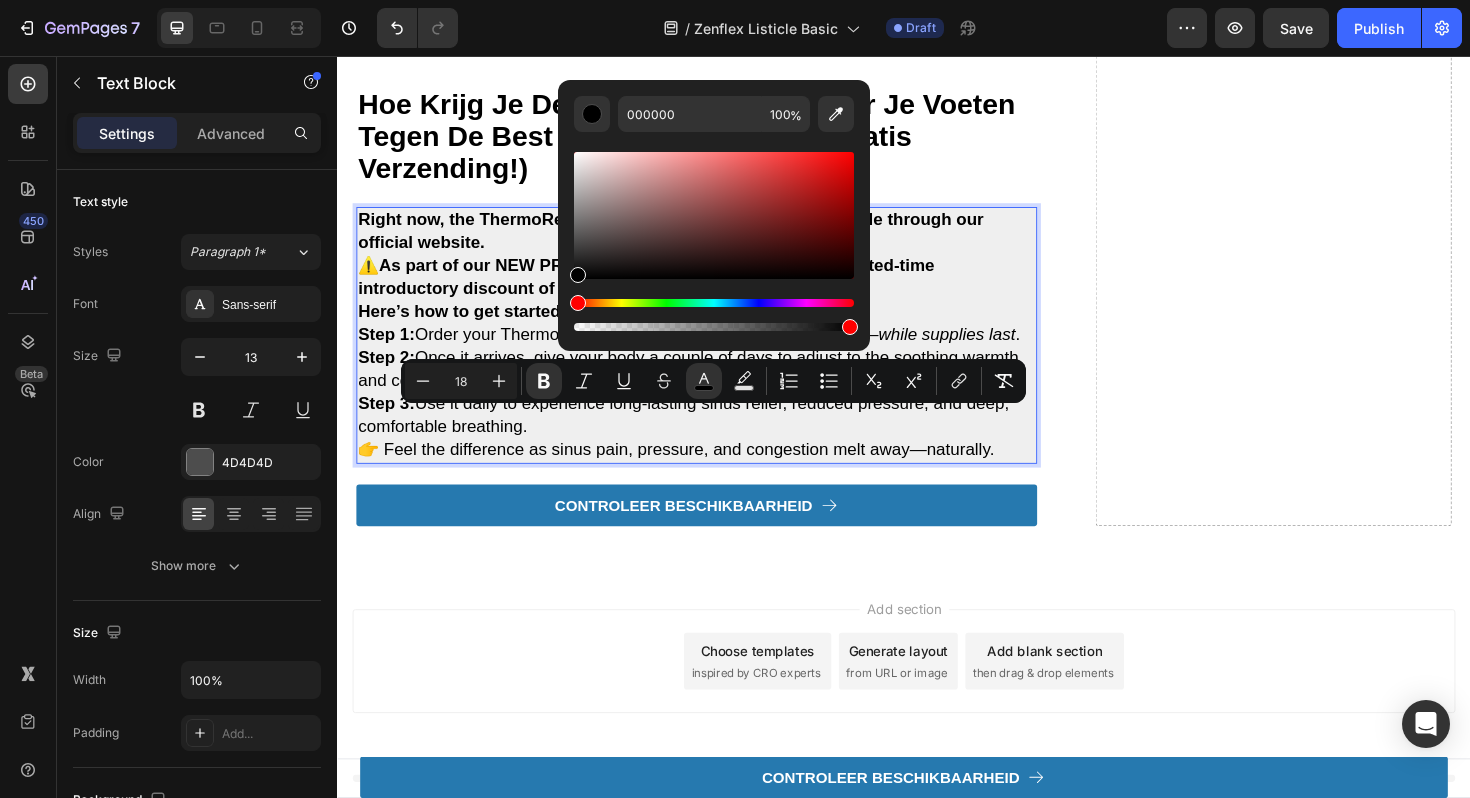 click on "As part of our NEW PRODUCT LAUNCH, we're offering a limited-time introductory discount of over 40%." at bounding box center [664, 290] 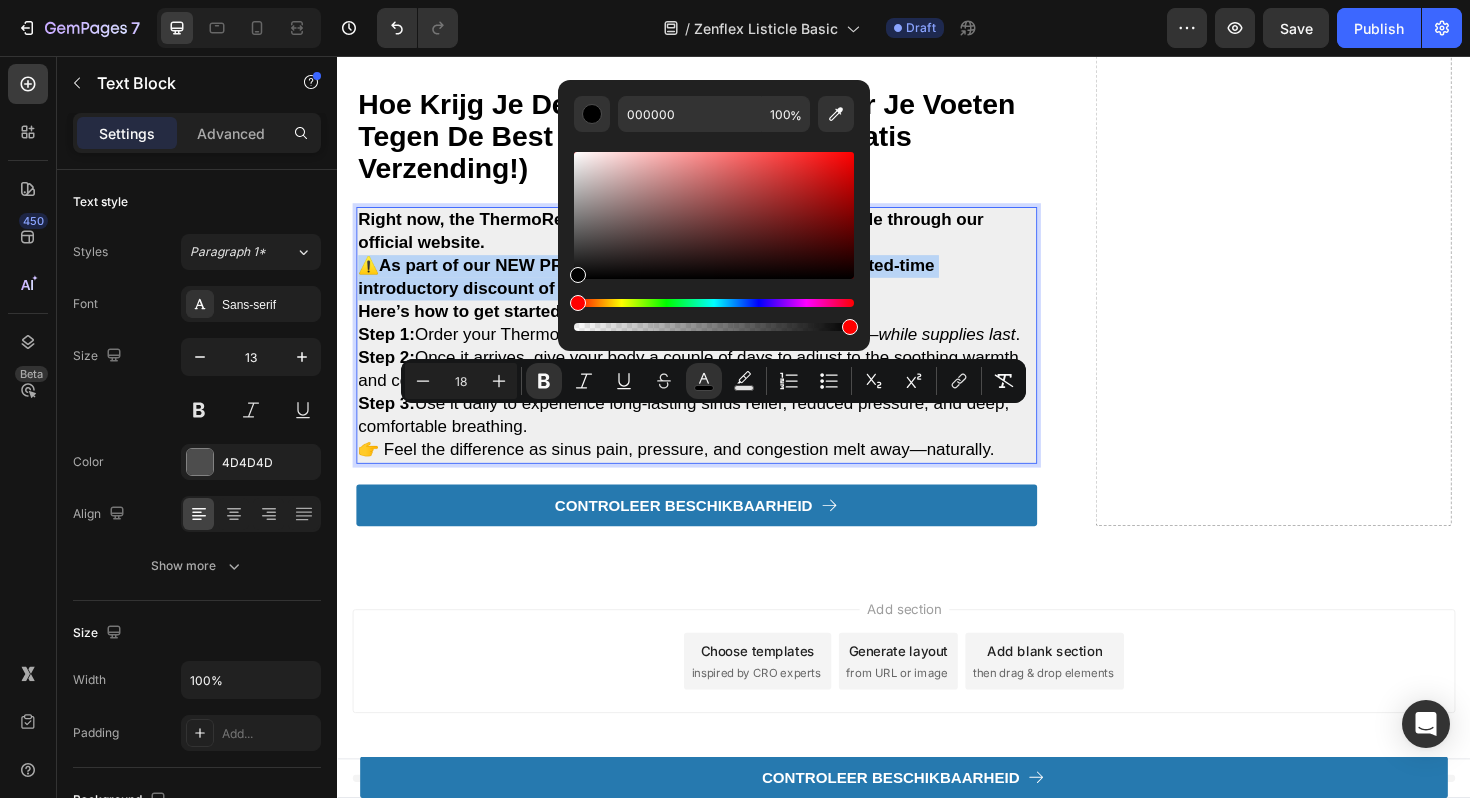 click on "As part of our NEW PRODUCT LAUNCH, we're offering a limited-time introductory discount of over 40%." at bounding box center [664, 290] 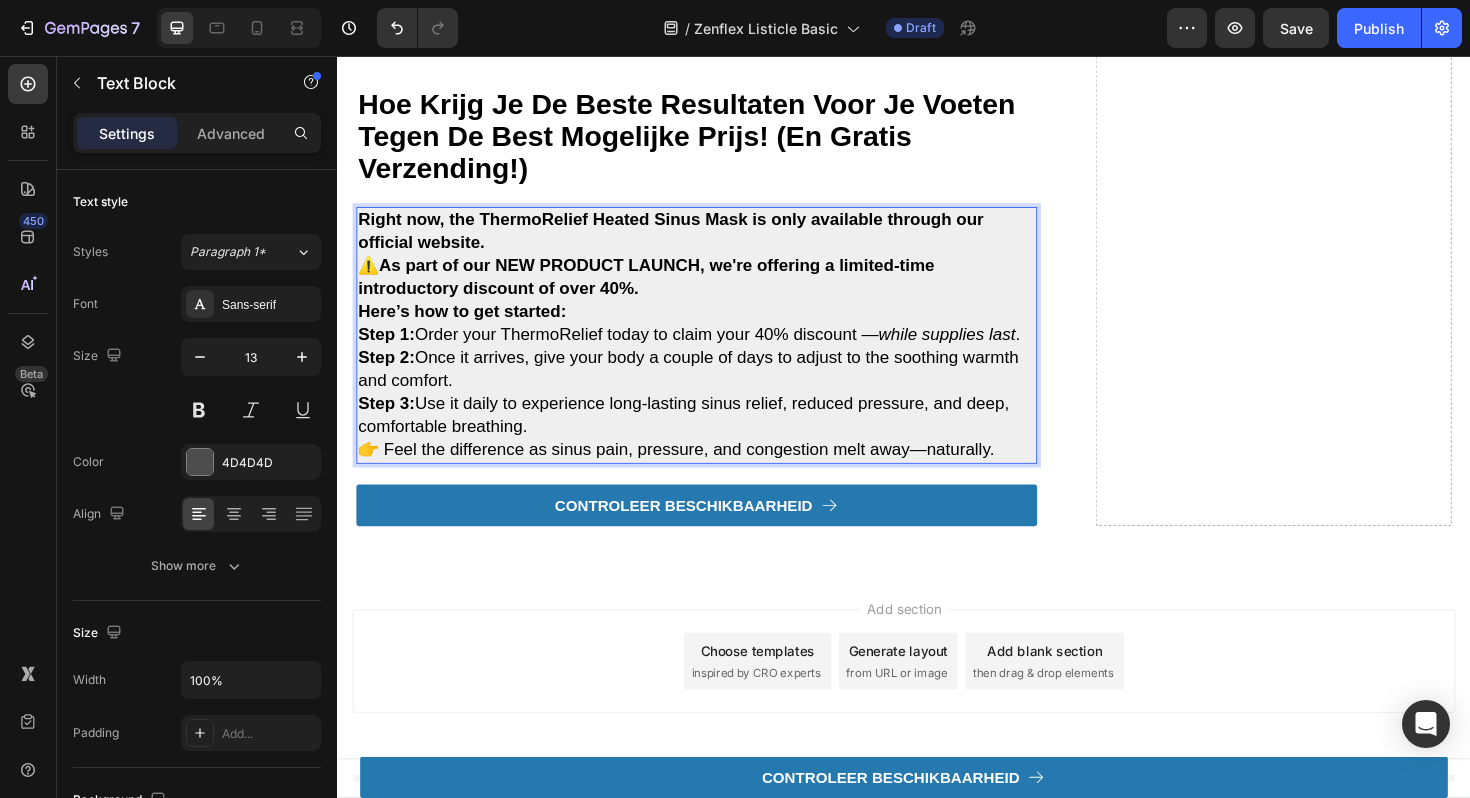 click on "Here’s how to get started:" at bounding box center (717, 327) 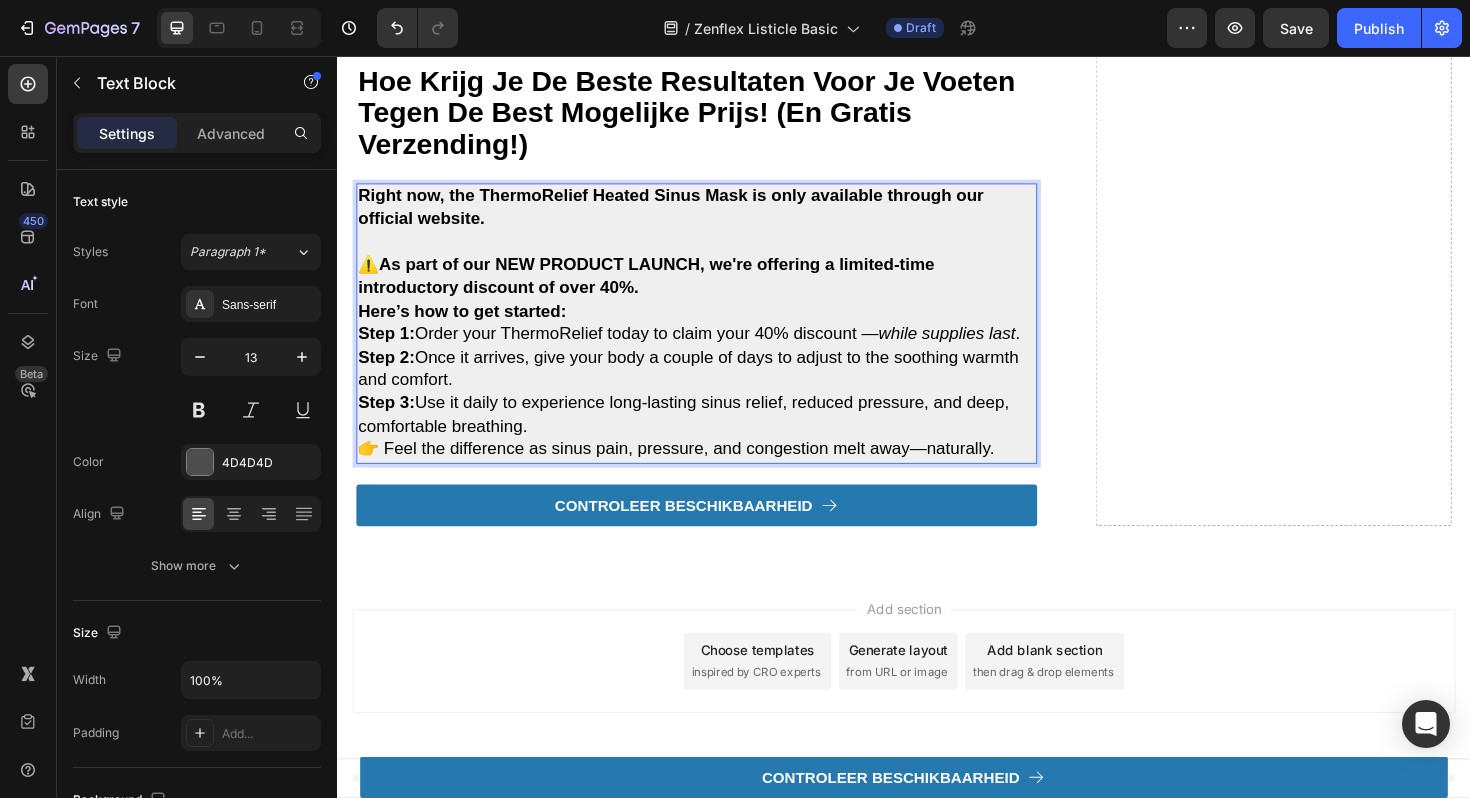 click on "As part of our NEW PRODUCT LAUNCH, we're offering a limited-time introductory discount of over 40%." at bounding box center [664, 289] 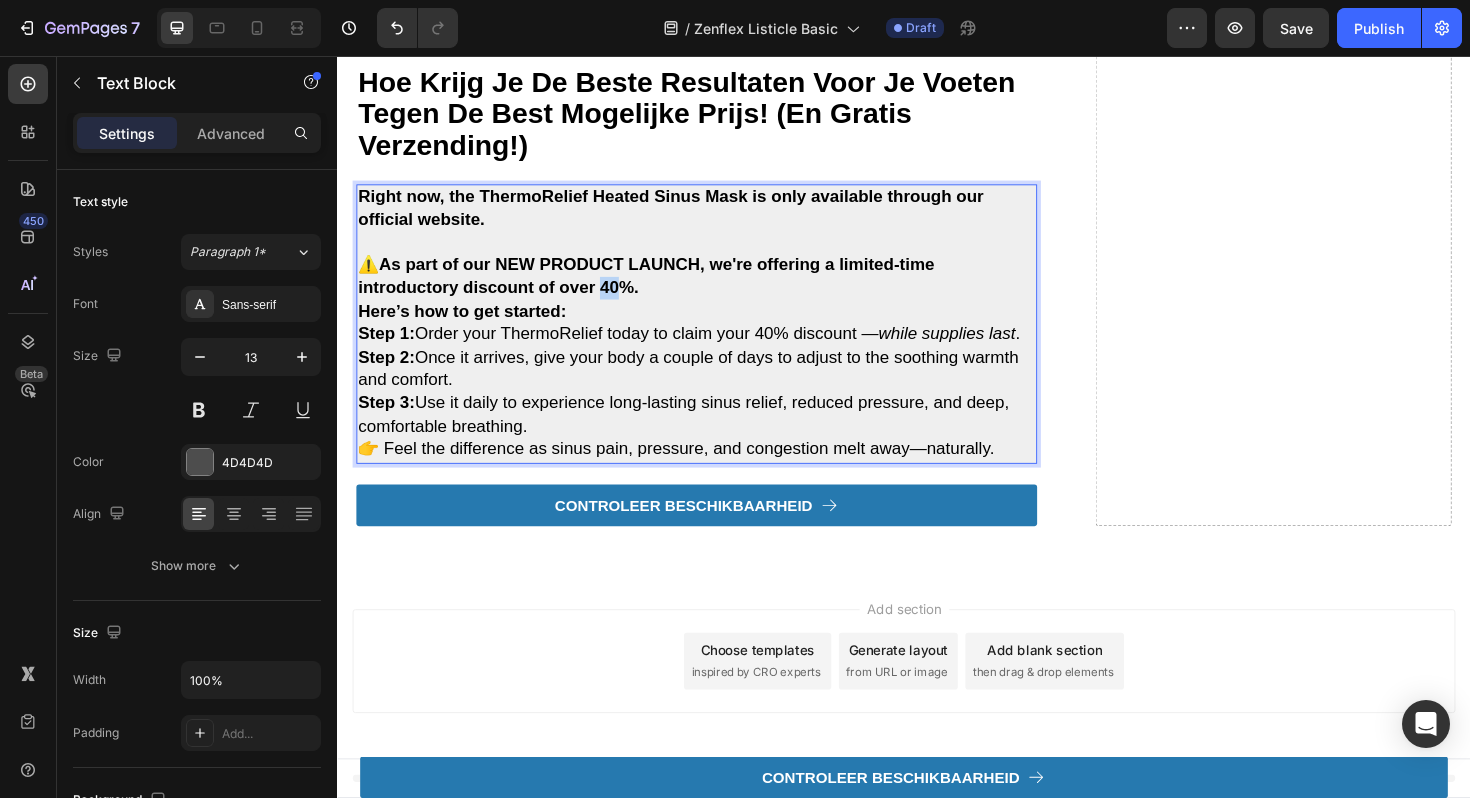 click on "As part of our NEW PRODUCT LAUNCH, we're offering a limited-time introductory discount of over 40%." at bounding box center (664, 289) 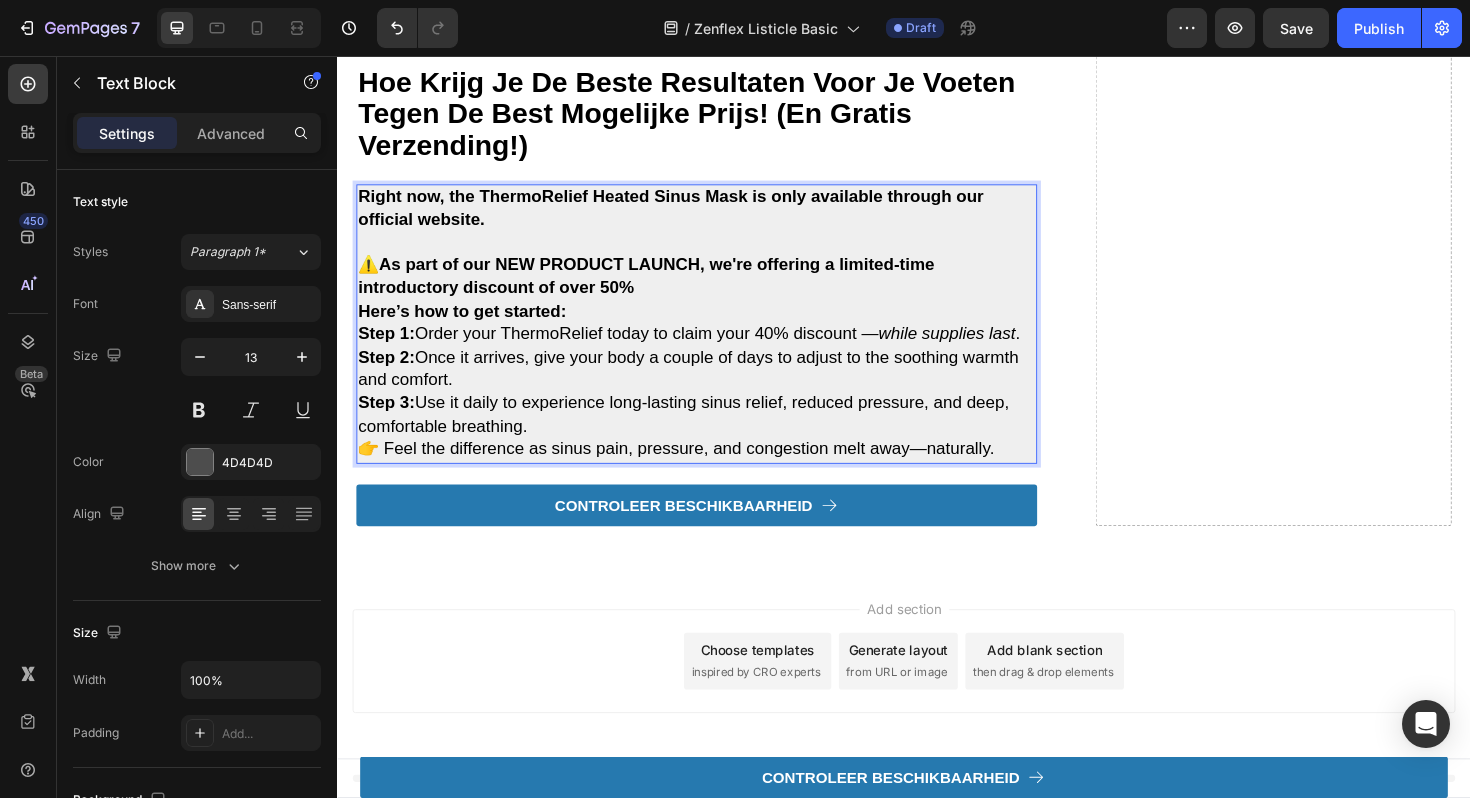 click on "⚠️  As part of our NEW PRODUCT LAUNCH, we're offering a limited-time introductory discount of over 50%." at bounding box center (717, 290) 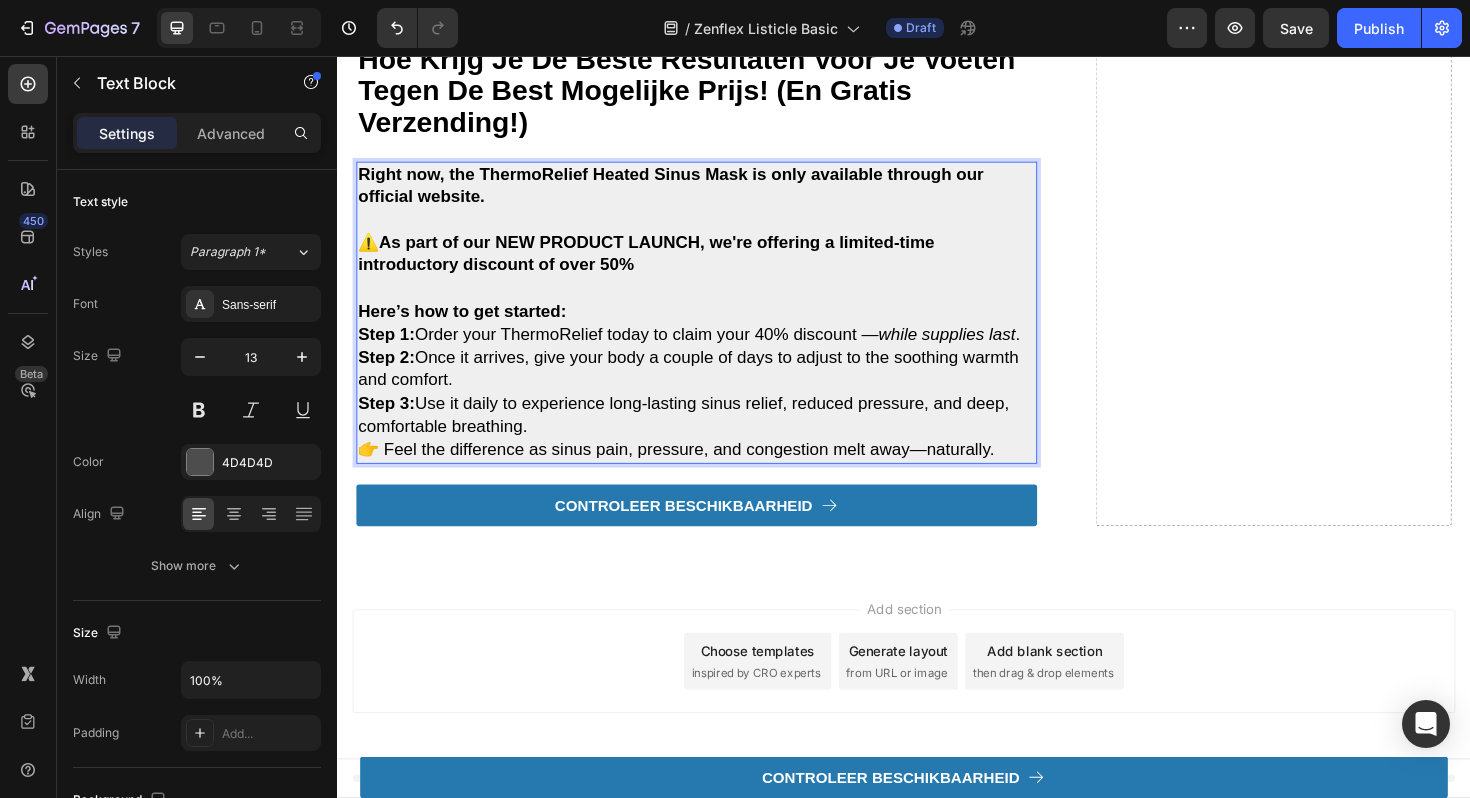 click on "Here’s how to get started:" at bounding box center [717, 327] 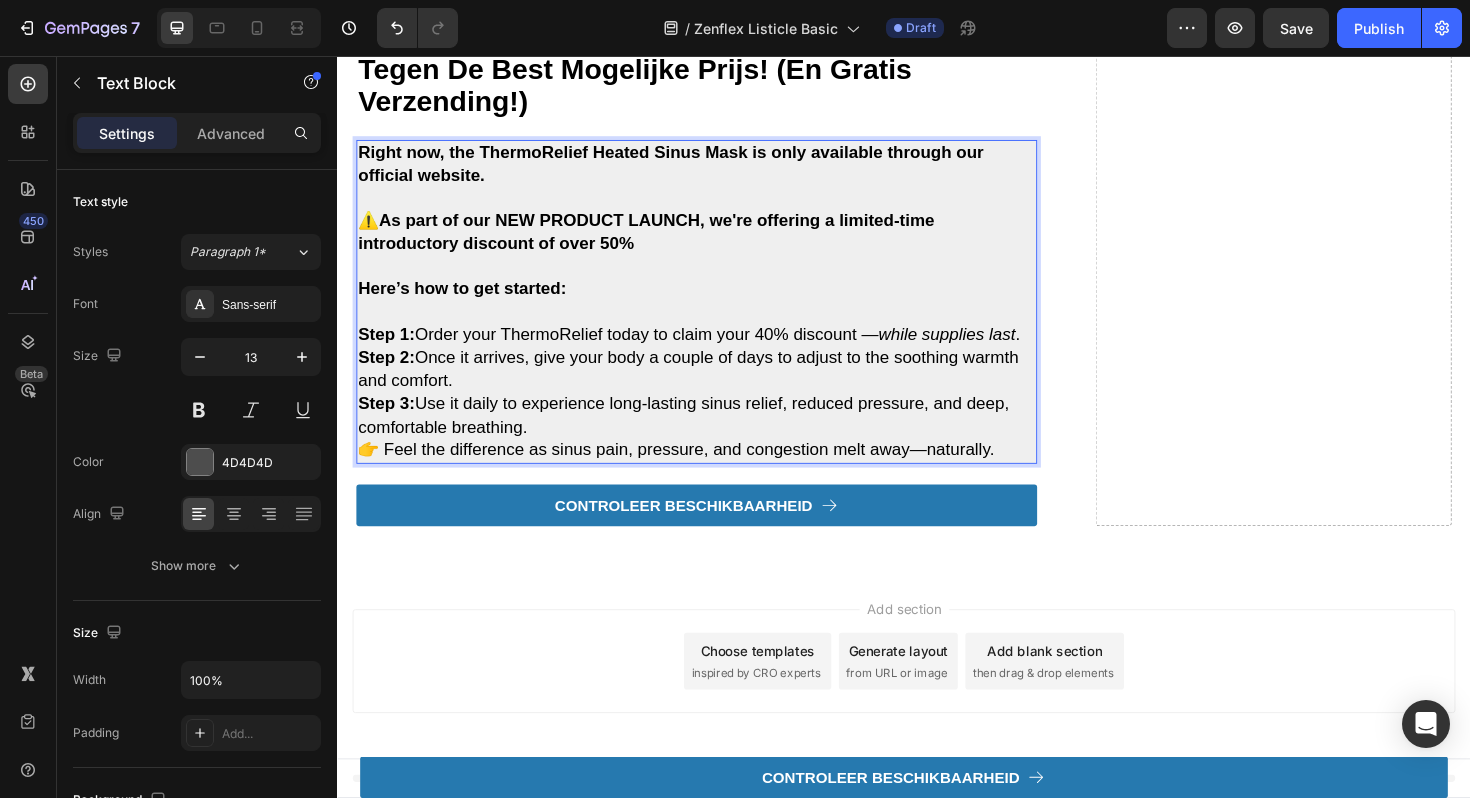 click on "Step 1:  Order your ThermoRelief today to claim your 40% discount —  while supplies last ." at bounding box center (709, 351) 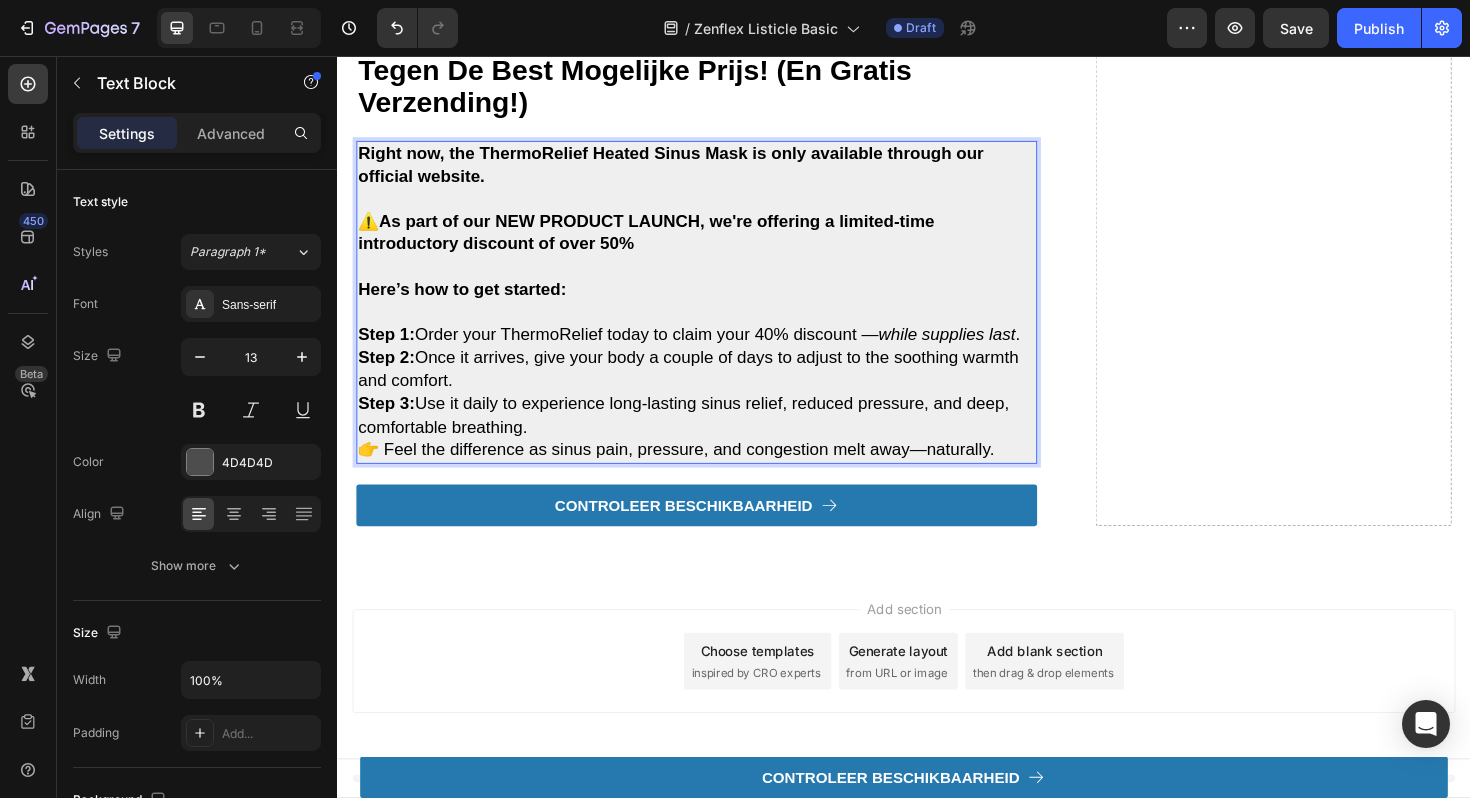 click on "Step 1:  Order your ThermoRelief today to claim your 40% discount —  while supplies last ." at bounding box center (709, 351) 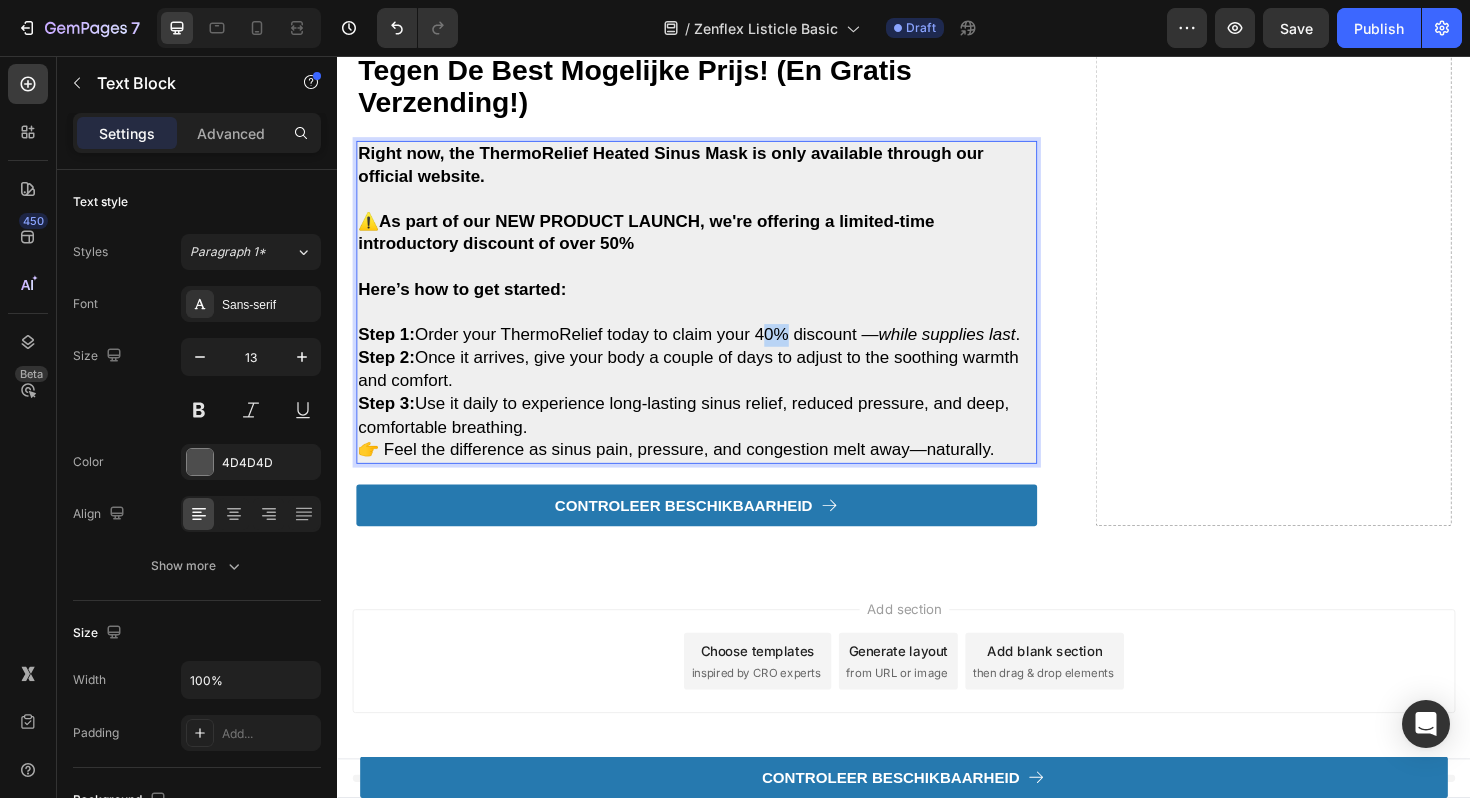 click on "Step 1:  Order your ThermoRelief today to claim your 40% discount —  while supplies last ." at bounding box center [709, 351] 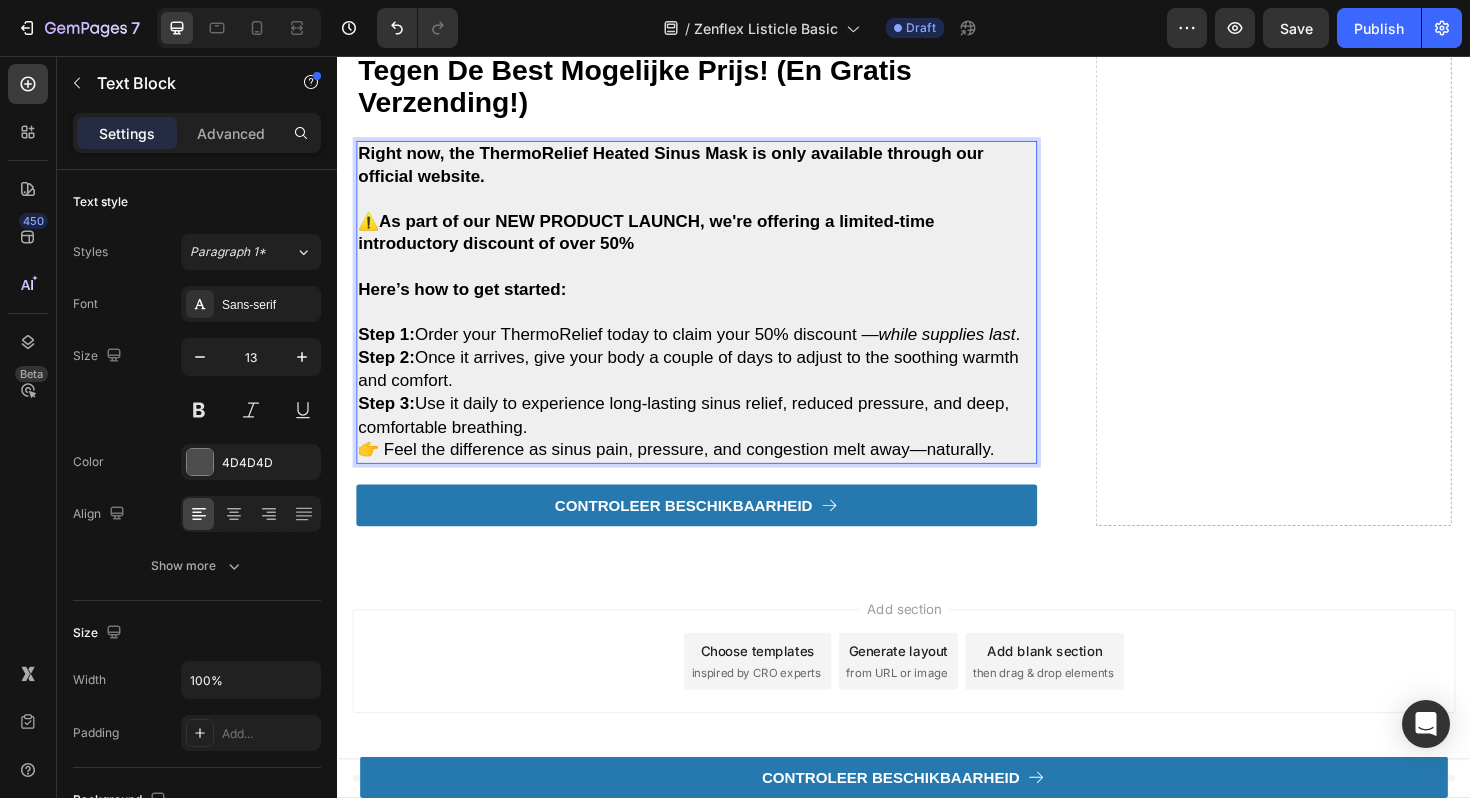 click on "Right now, the ThermoRelief Heated Sinus Mask is only available through our official website. ⚠️  As part of our NEW PRODUCT LAUNCH, we're offering a limited-time introductory discount of over 50%. Here’s how to get started: Step 1:  Order your ThermoRelief today to claim your 50% discount —  while supplies last . Step 2:  Once it arrives, give your body a couple of days to adjust to the soothing warmth and comfort. Step 3:  Use it daily to experience long-lasting sinus relief, reduced pressure, and deep, comfortable breathing. 👉 Feel the difference as sinus pain, pressure, and congestion melt away—naturally." at bounding box center (717, 317) 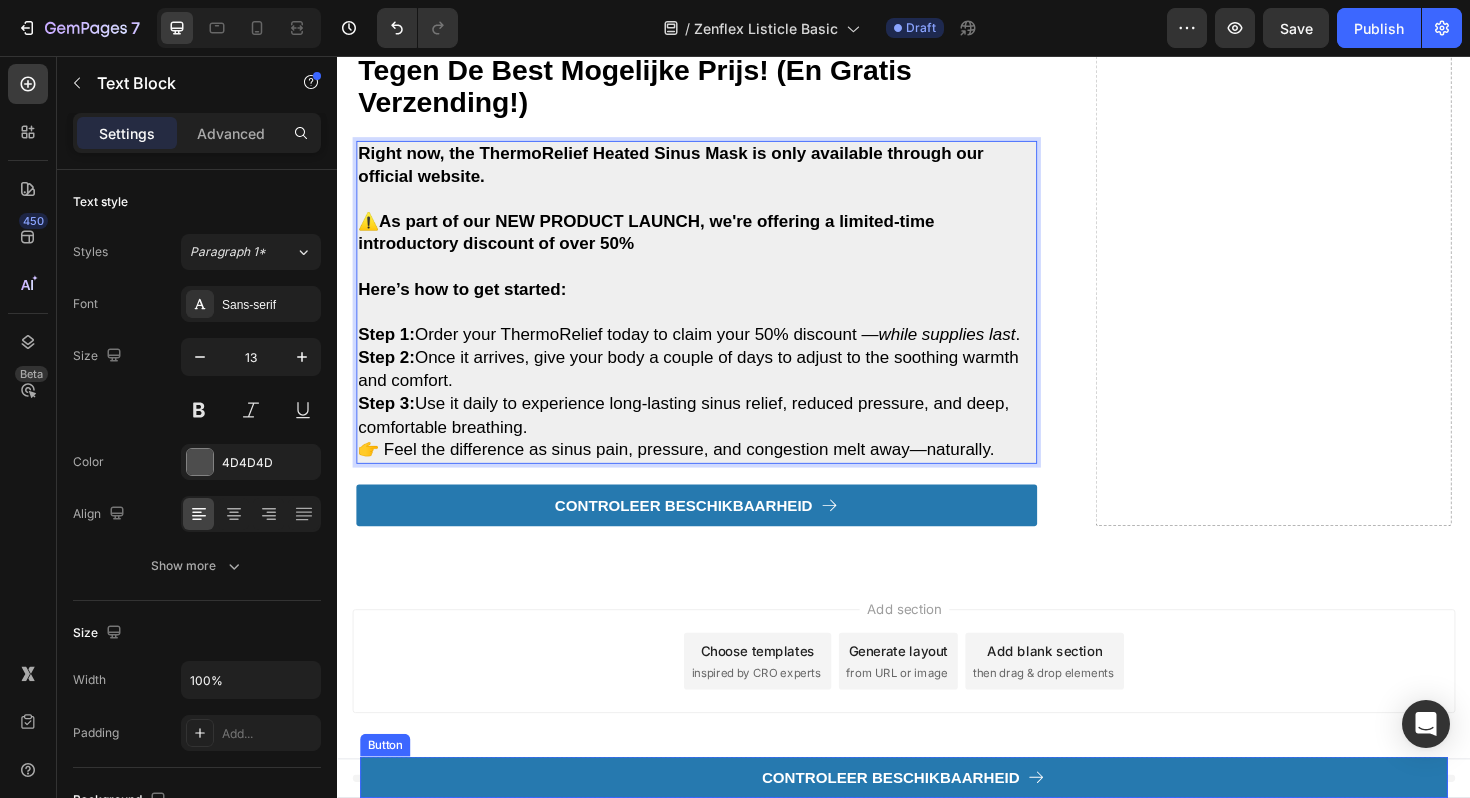 scroll, scrollTop: 3133, scrollLeft: 0, axis: vertical 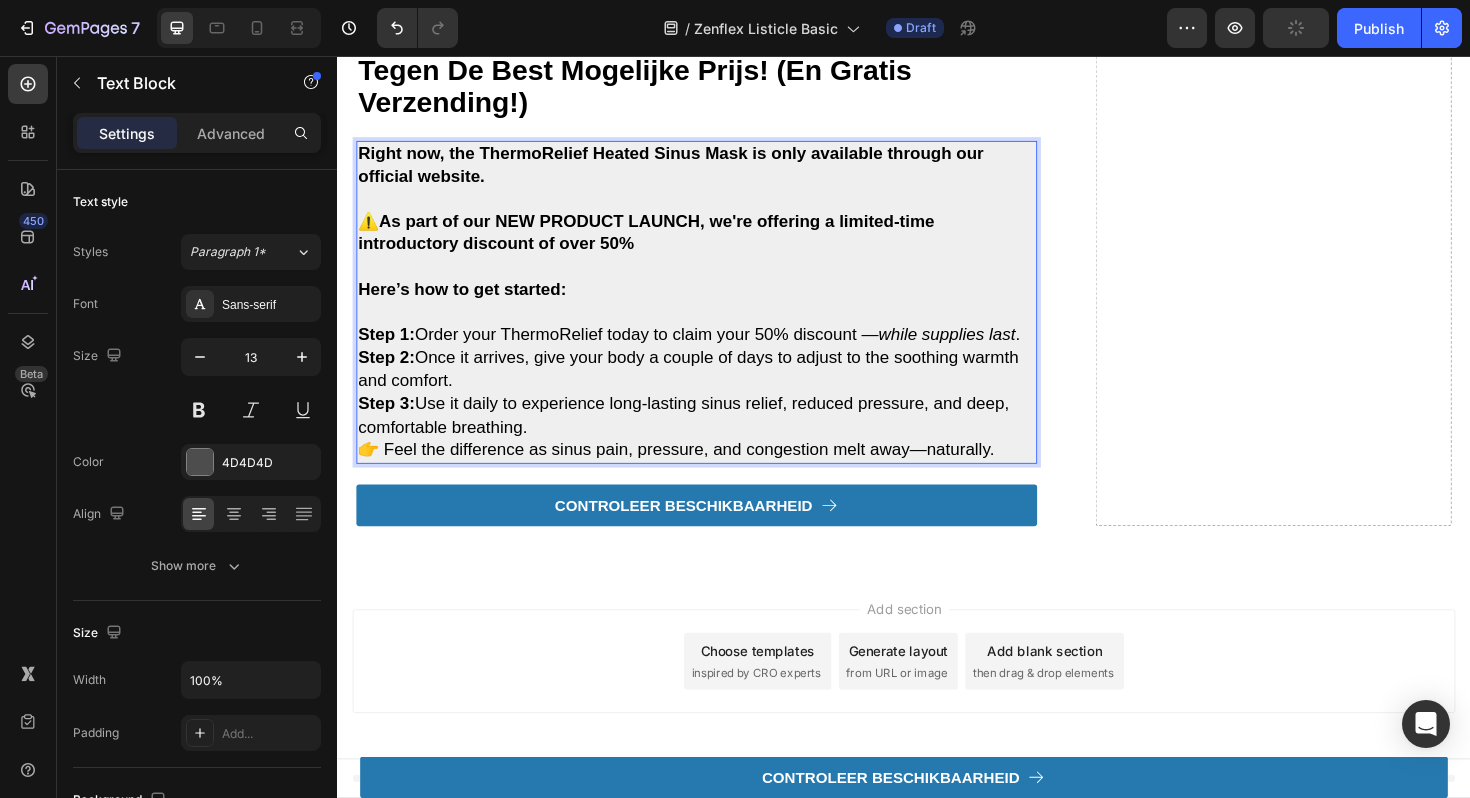 click on "Step 1:  Order your ThermoRelief today to claim your 50% discount —  while supplies last . Step 2:  Once it arrives, give your body a couple of days to adjust to the soothing warmth and comfort. Step 3:  Use it daily to experience long-lasting sinus relief, reduced pressure, and deep, comfortable breathing." at bounding box center [717, 401] 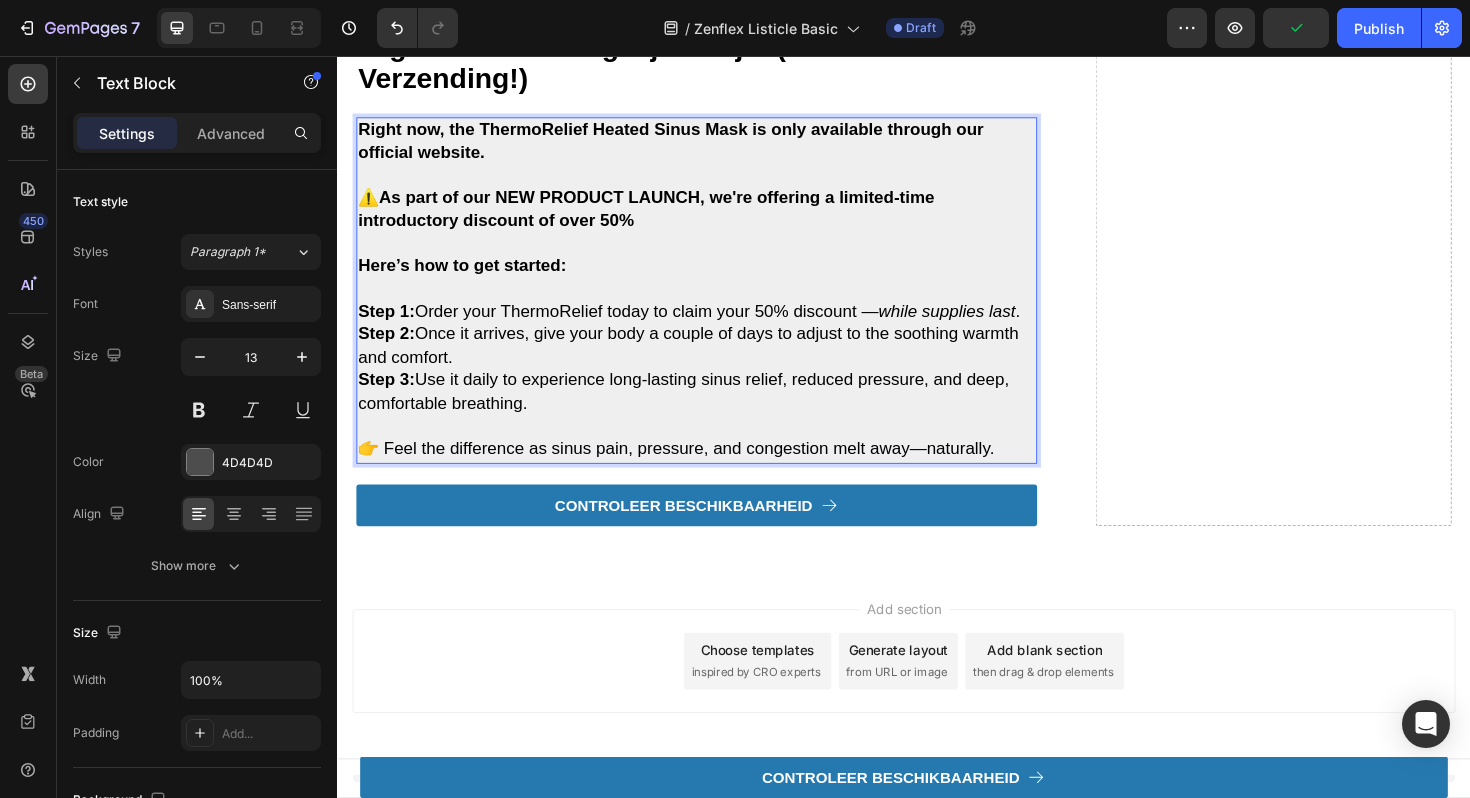scroll, scrollTop: 3294, scrollLeft: 0, axis: vertical 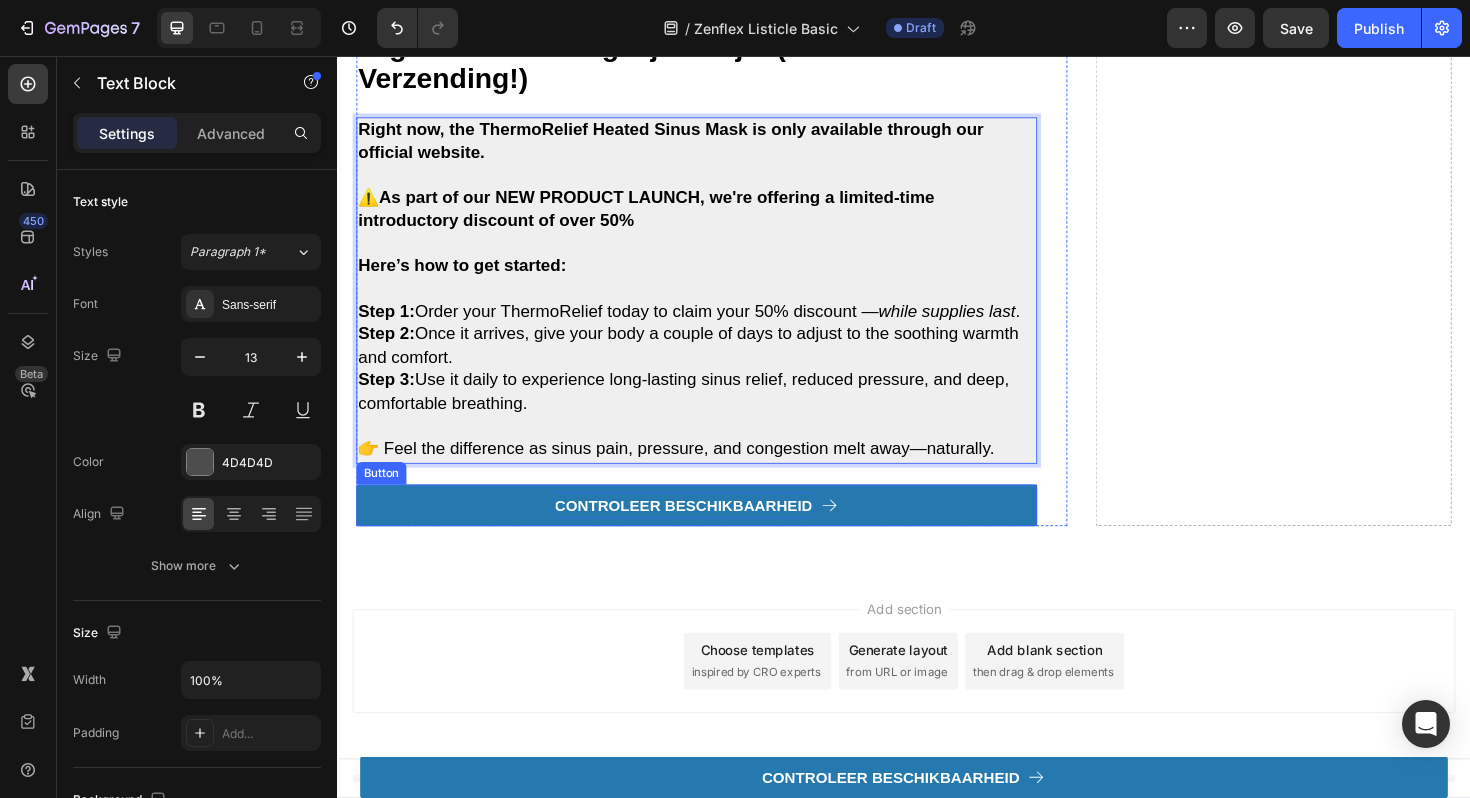 click on "CONTROLEER BESCHIKBAARHEID" at bounding box center [703, 532] 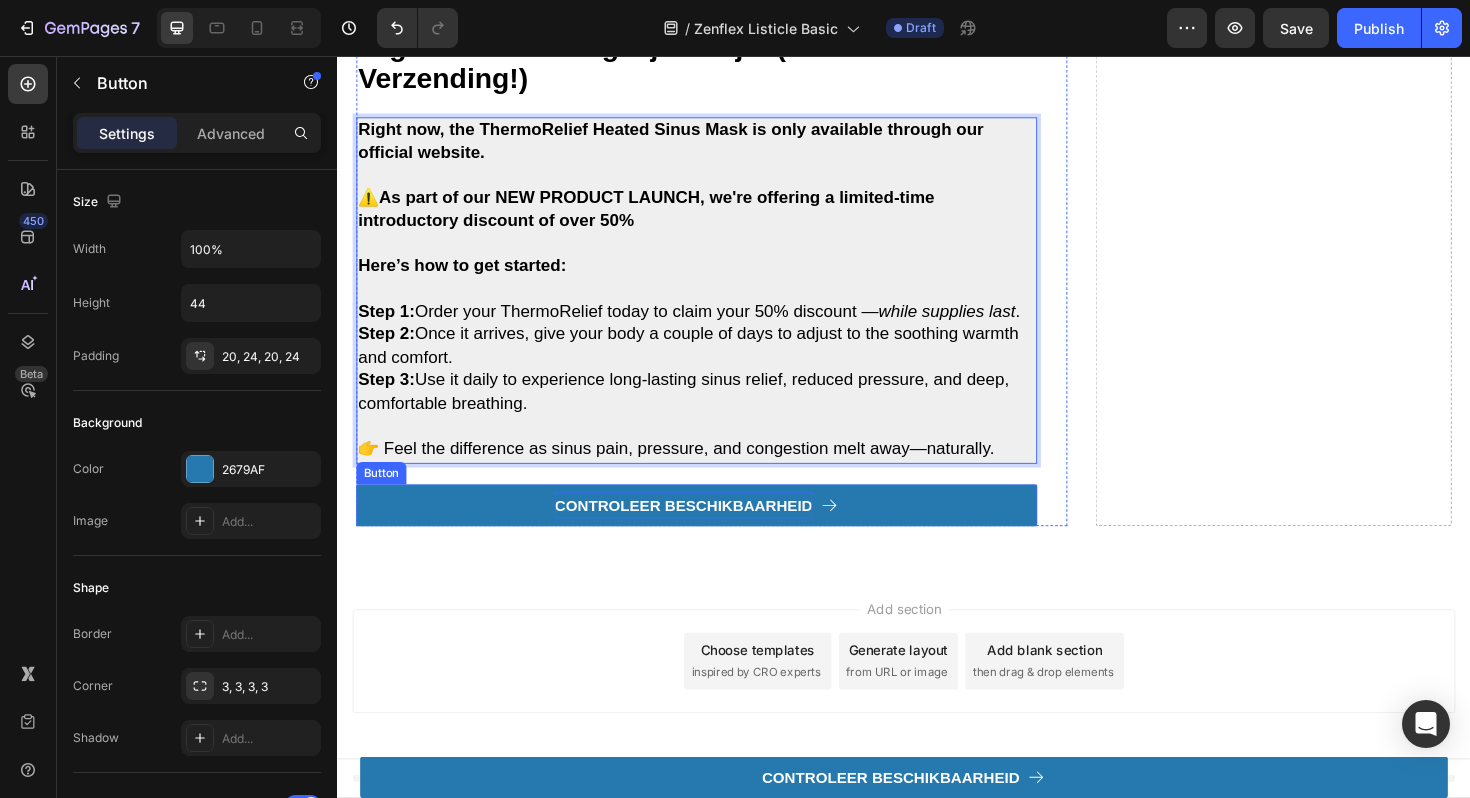 click on "CONTROLEER BESCHIKBAARHEID" at bounding box center (703, 532) 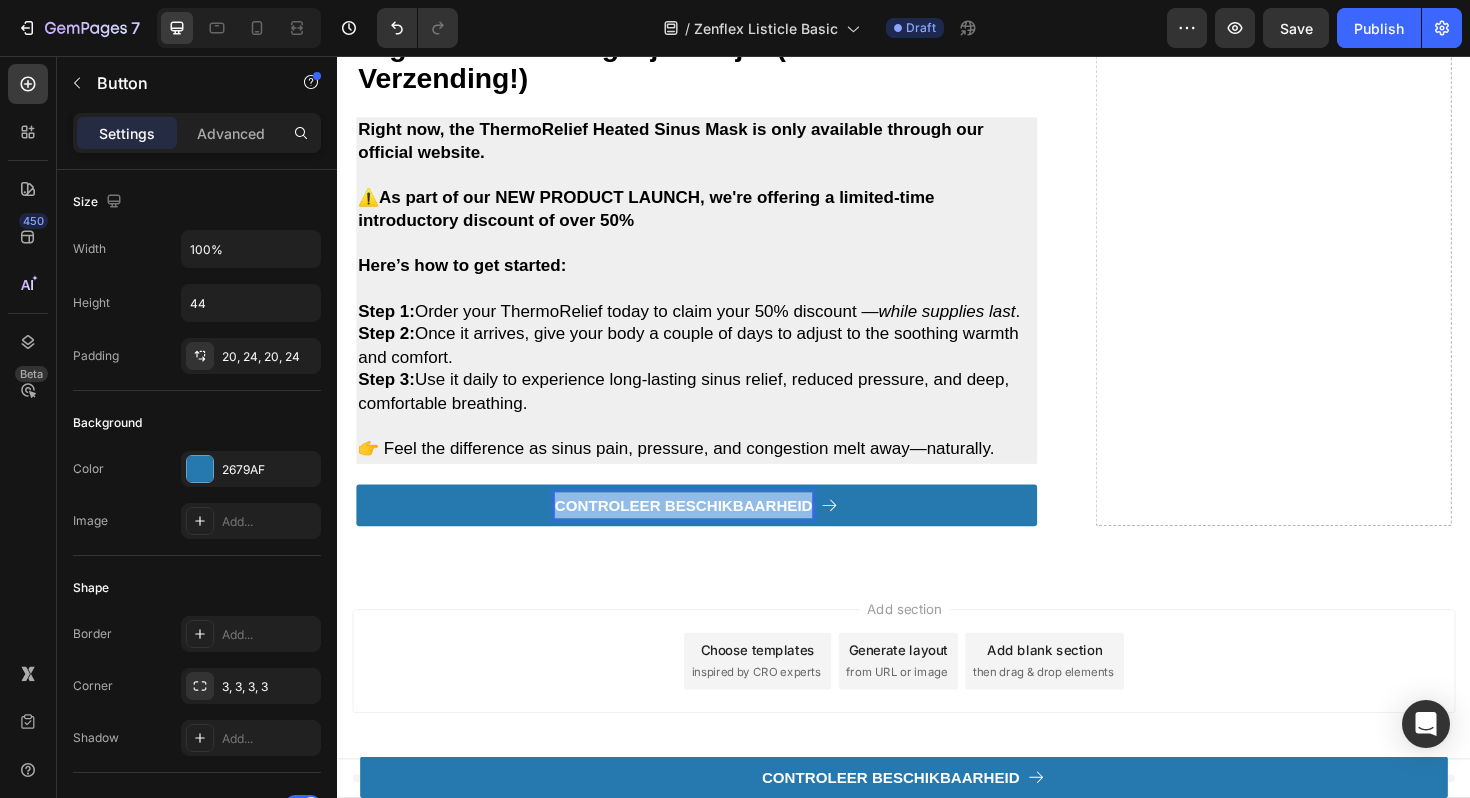 click on "CONTROLEER BESCHIKBAARHEID" at bounding box center (703, 532) 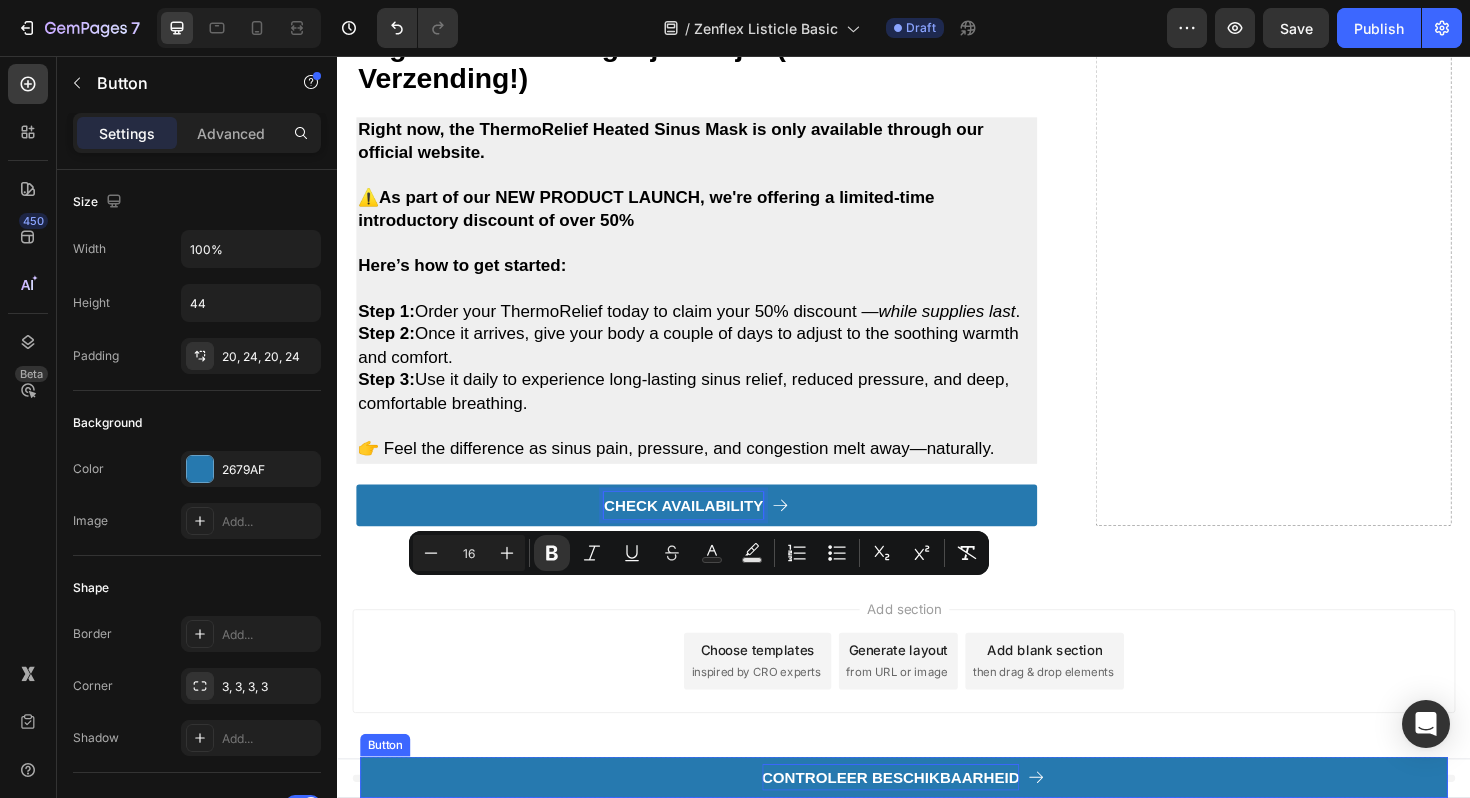 click on "CONTROLEER BESCHIKBAARHEID" at bounding box center (923, 820) 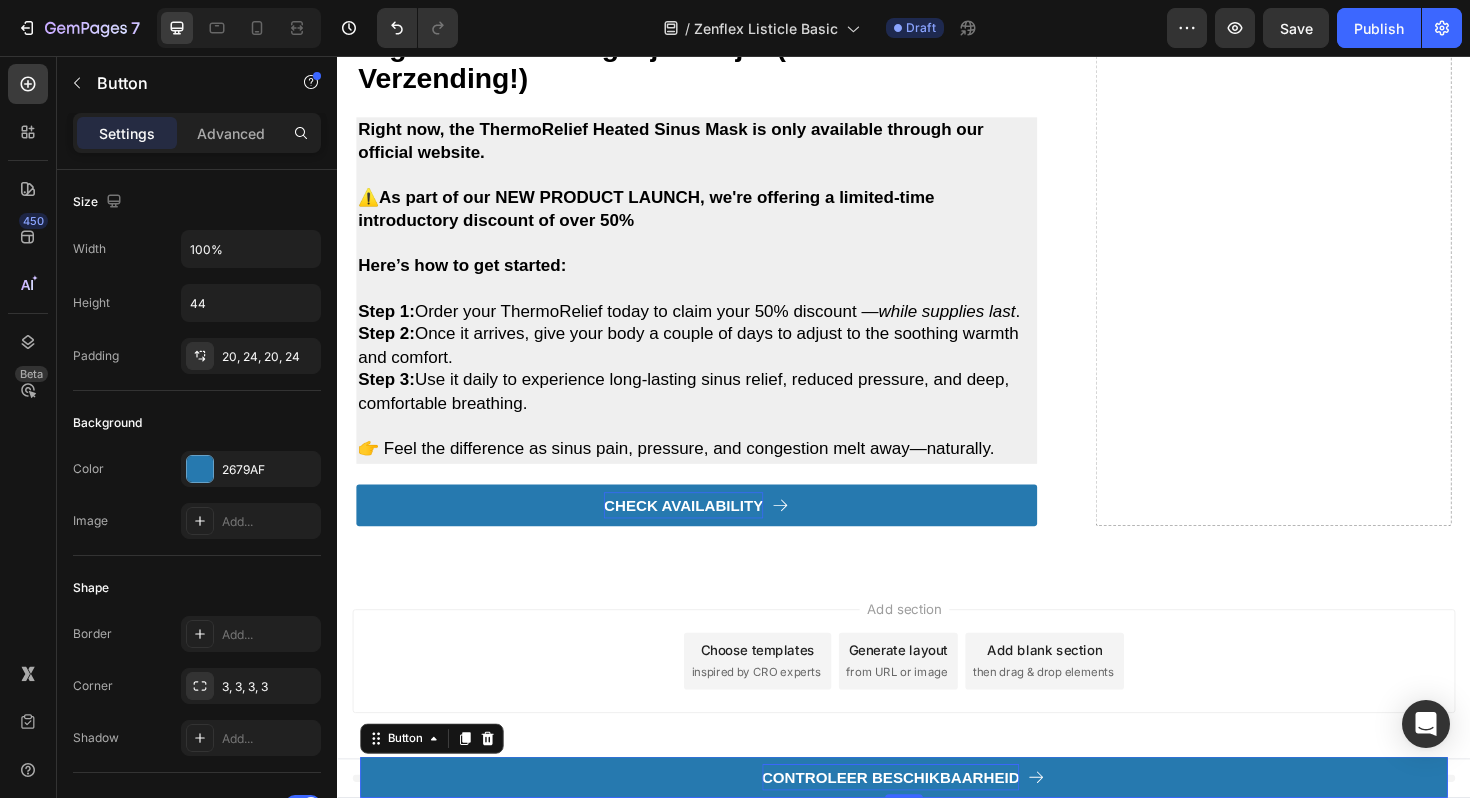 click on "CONTROLEER BESCHIKBAARHEID" at bounding box center (923, 820) 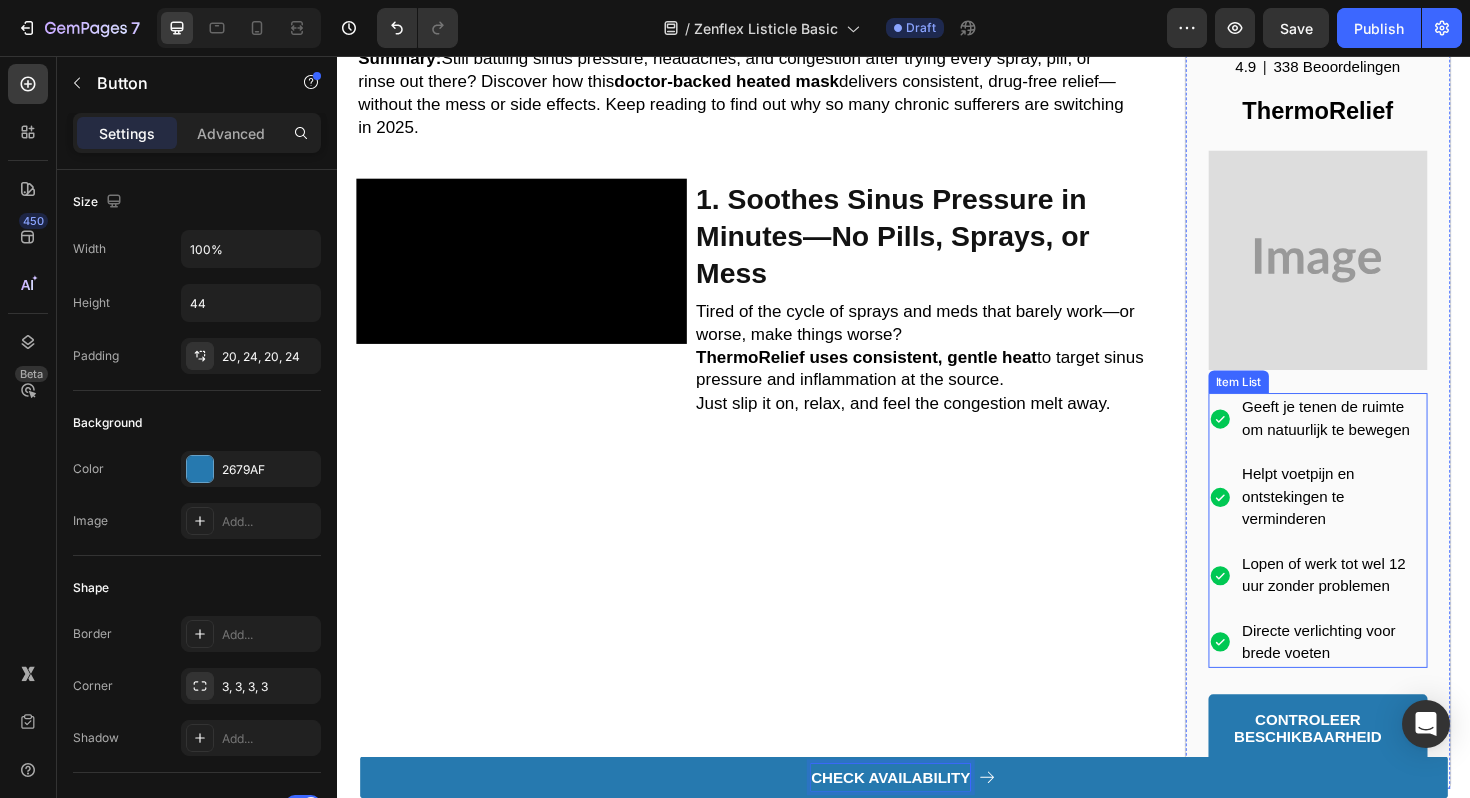 scroll, scrollTop: 260, scrollLeft: 0, axis: vertical 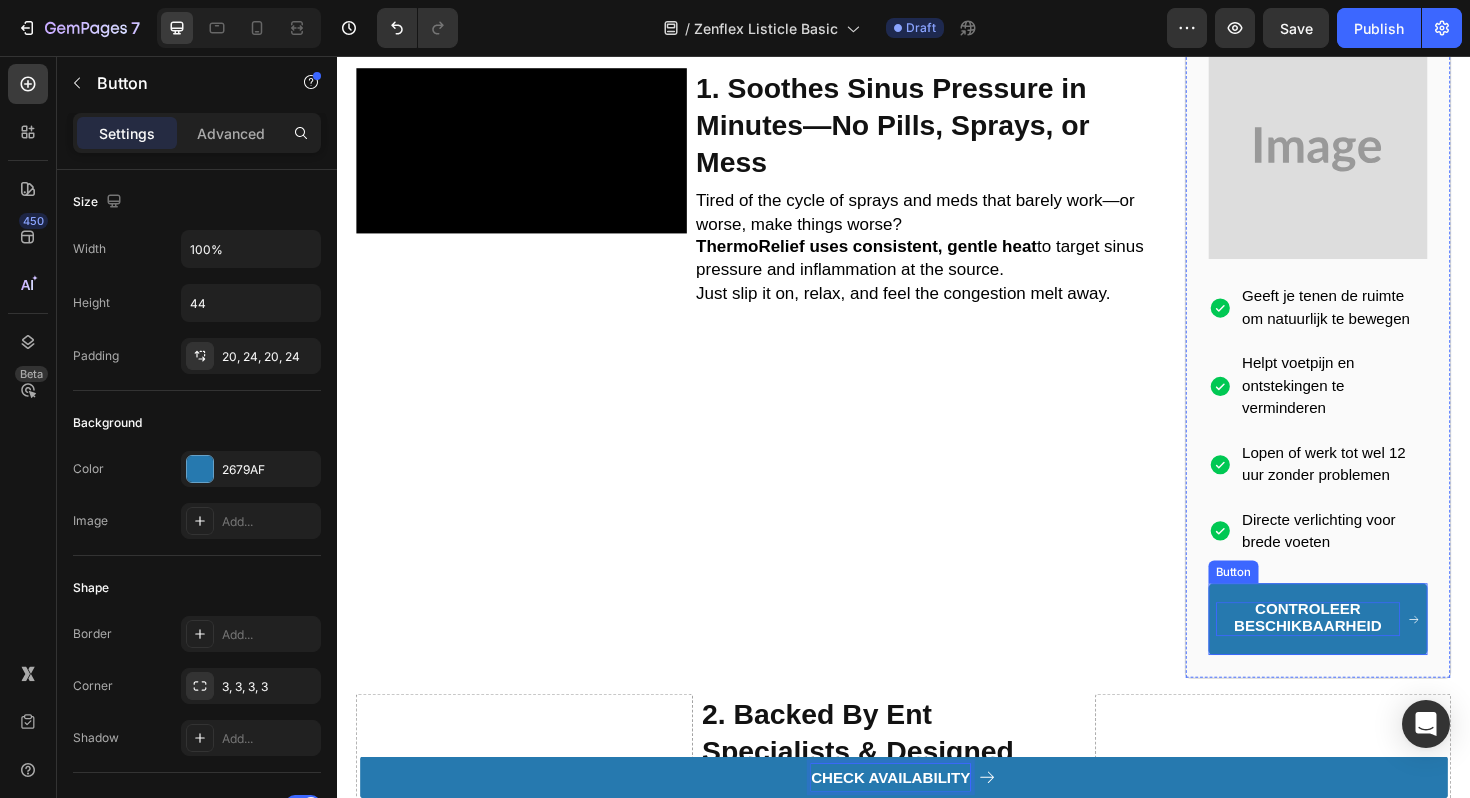 click on "CONTROLEER BESCHIKBAARHEID" at bounding box center [1365, 651] 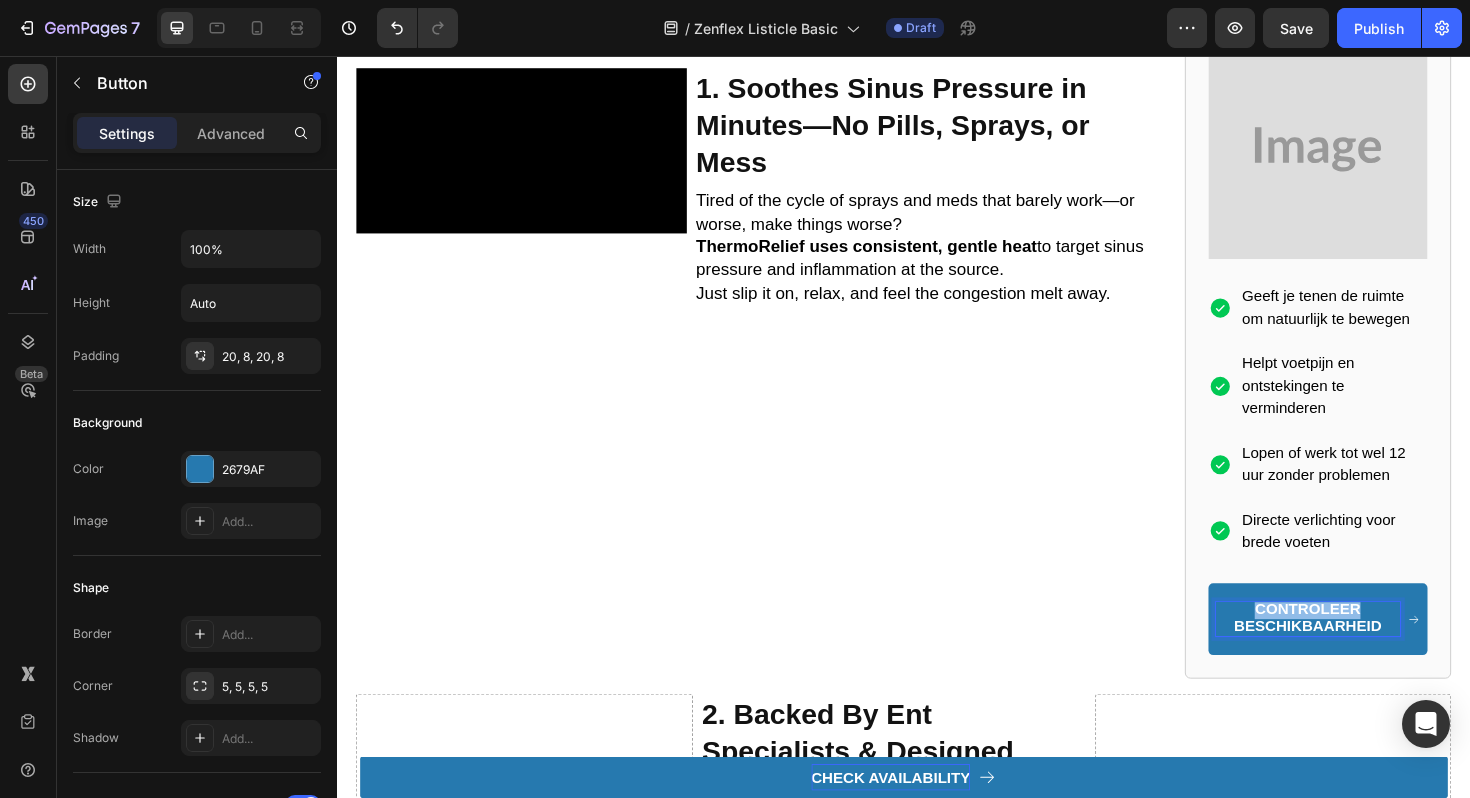 click on "CONTROLEER BESCHIKBAARHEID" at bounding box center [1365, 651] 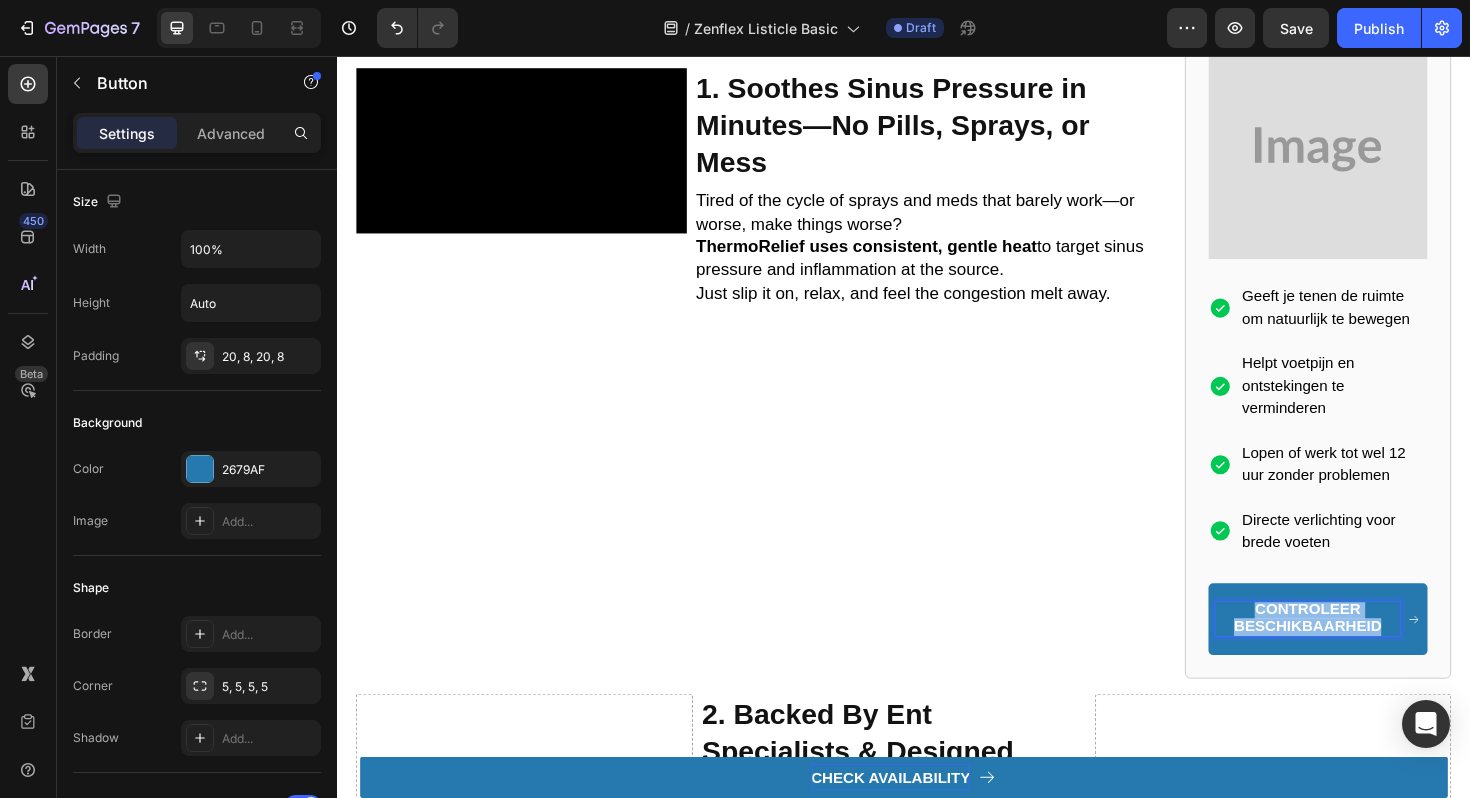 click on "CONTROLEER BESCHIKBAARHEID" at bounding box center [1365, 651] 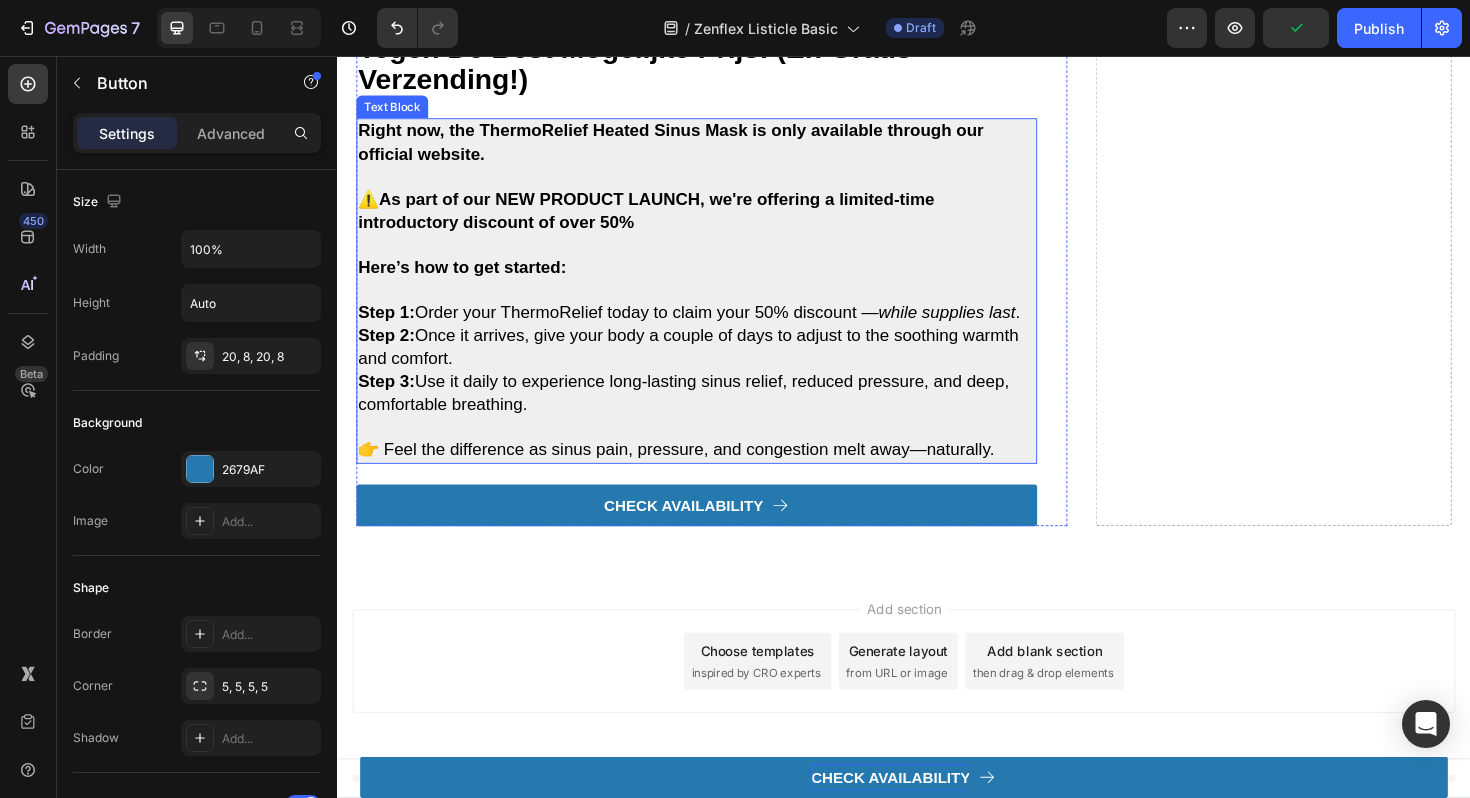 scroll, scrollTop: 3117, scrollLeft: 0, axis: vertical 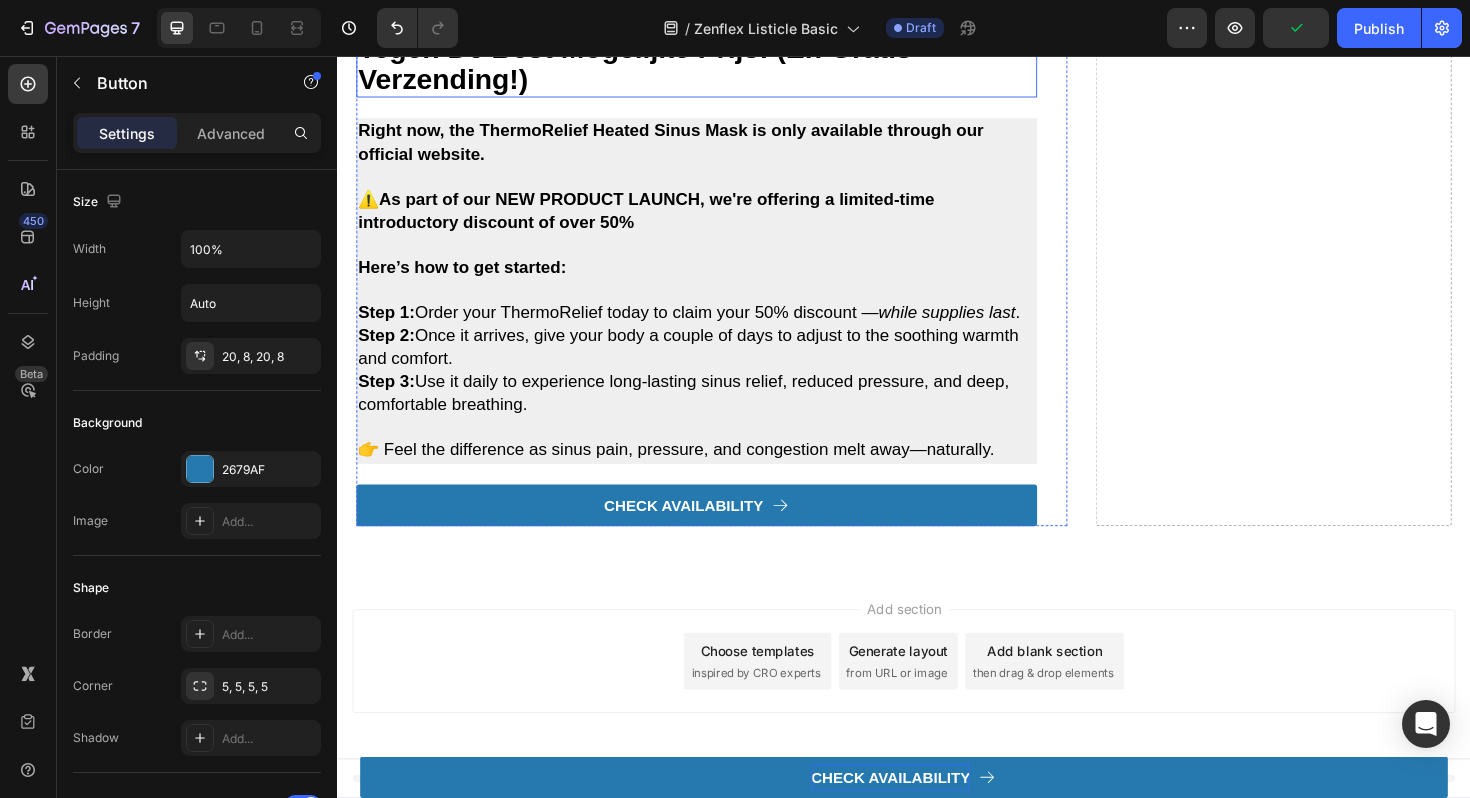 click on "hoe krijg je de beste resultaten voor je voeten tegen de best mogelijke prijs! (en gratis verzending!)" at bounding box center (707, 47) 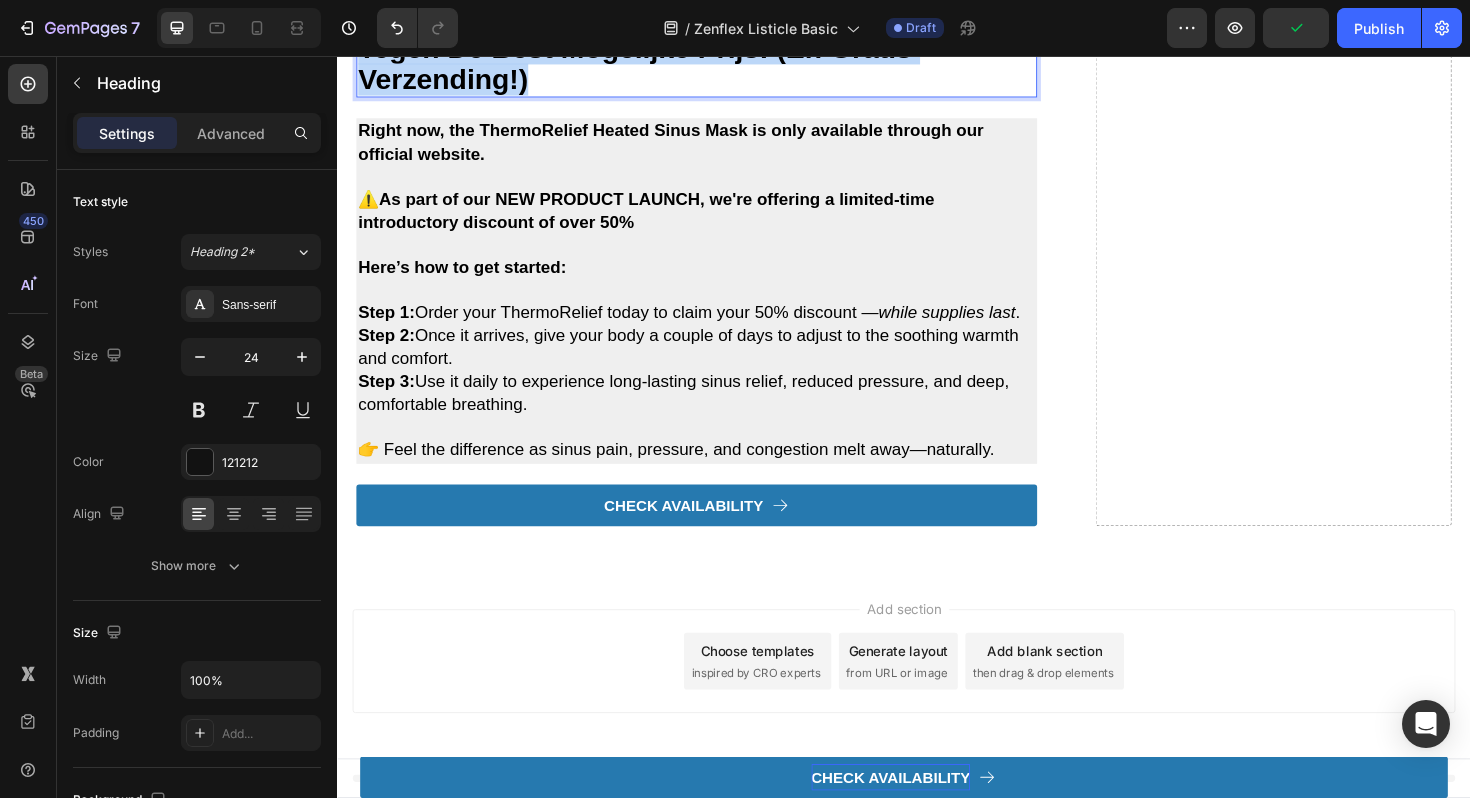 click on "hoe krijg je de beste resultaten voor je voeten tegen de best mogelijke prijs! (en gratis verzending!)" at bounding box center (707, 47) 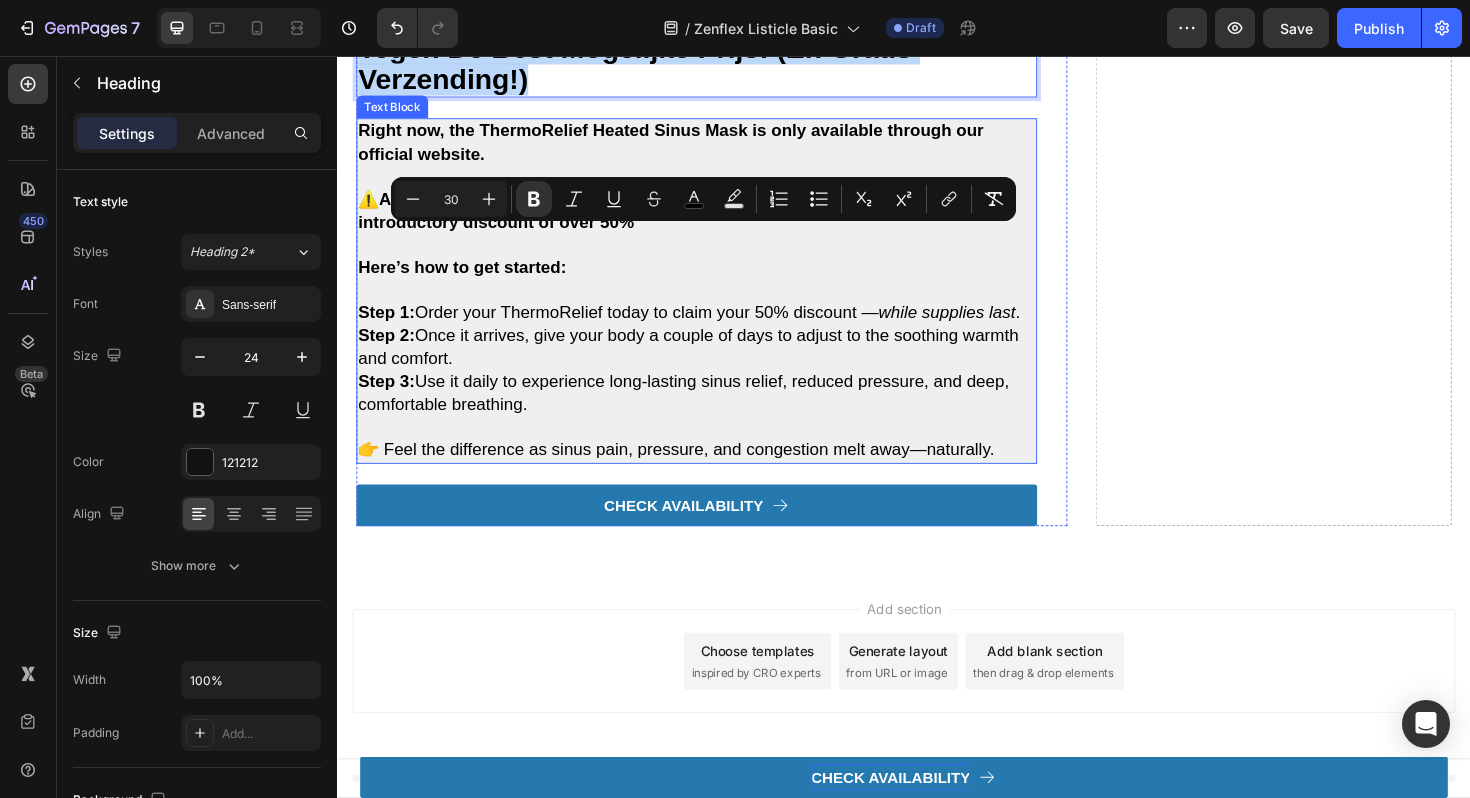 type on "24" 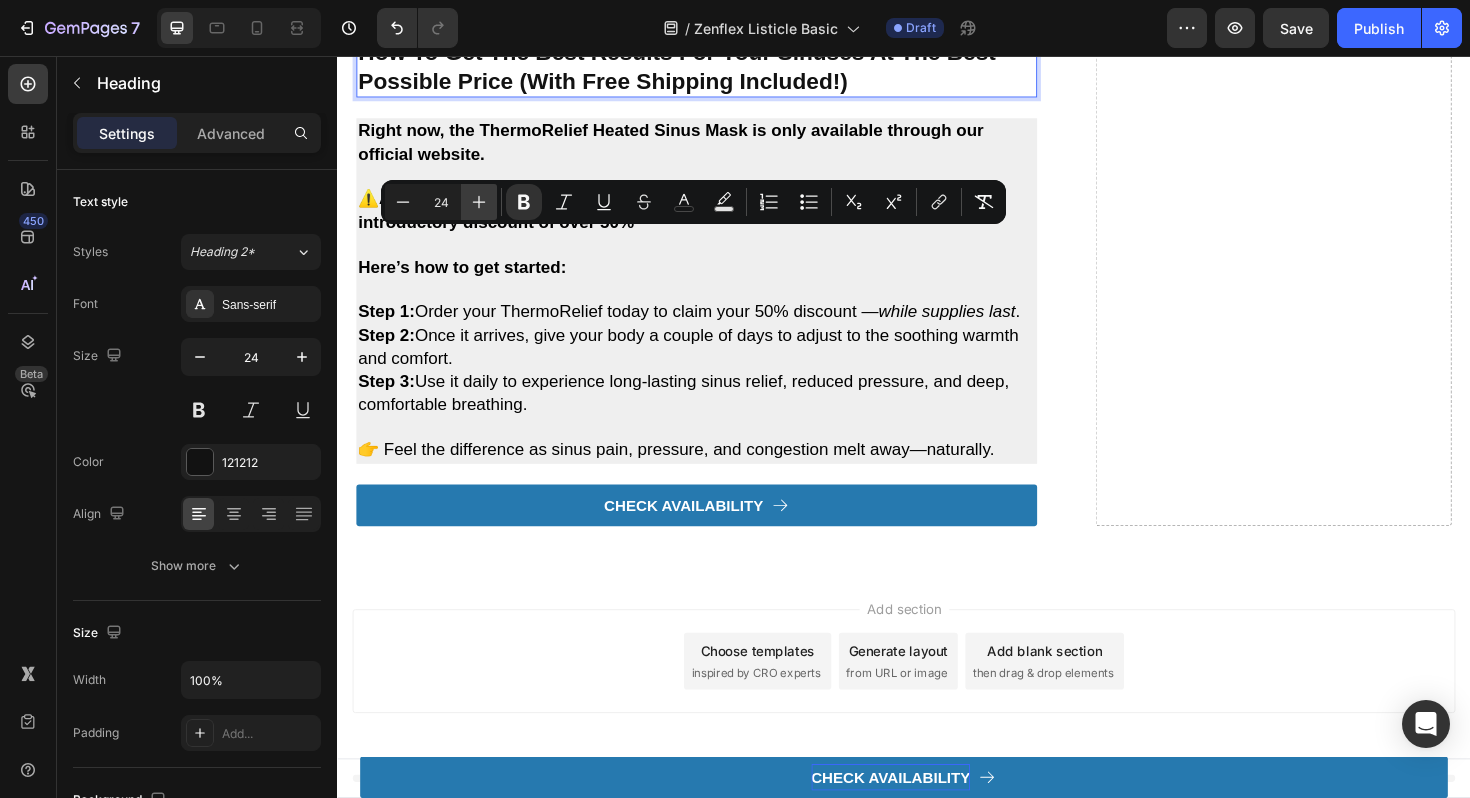 click 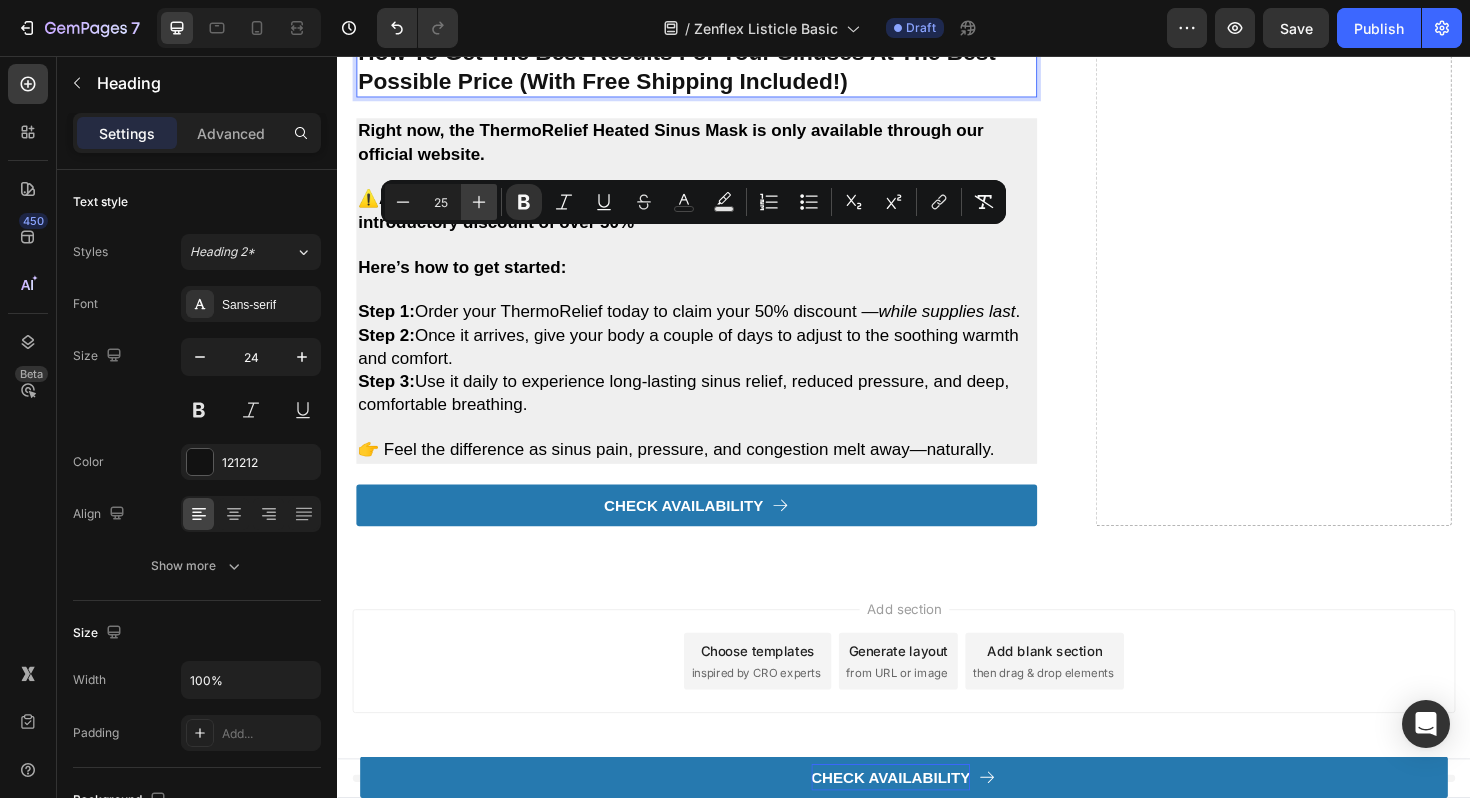 click 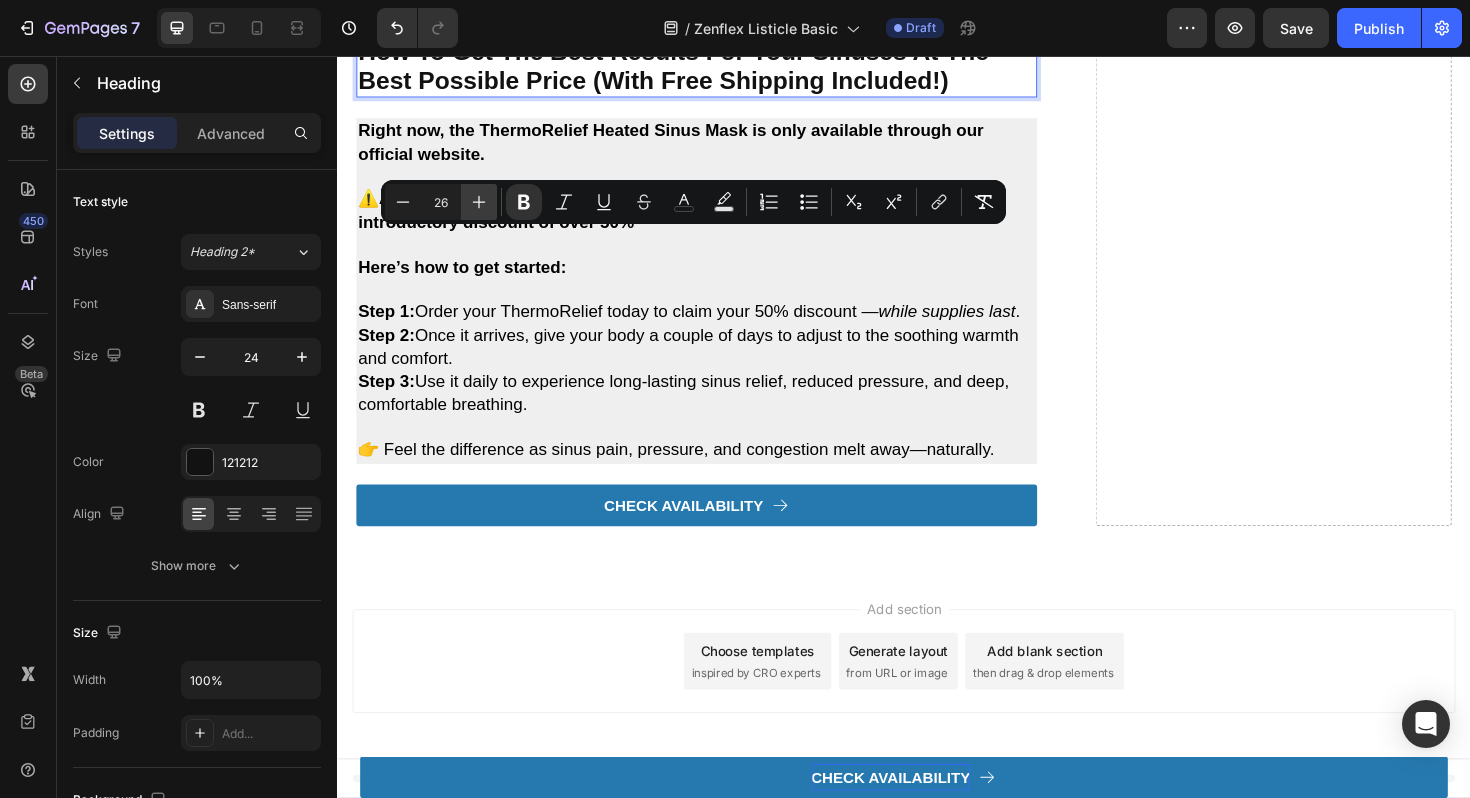 click 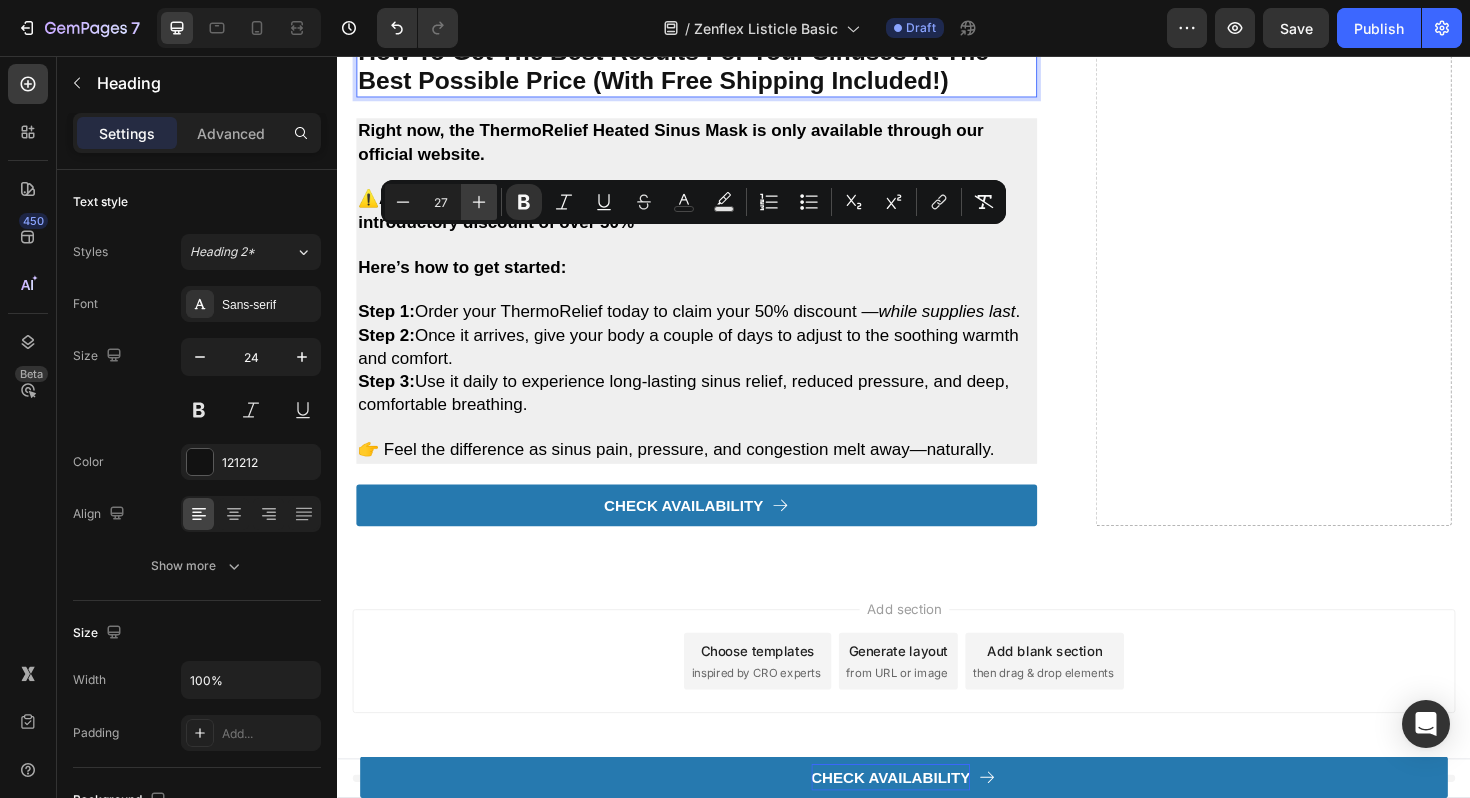 click 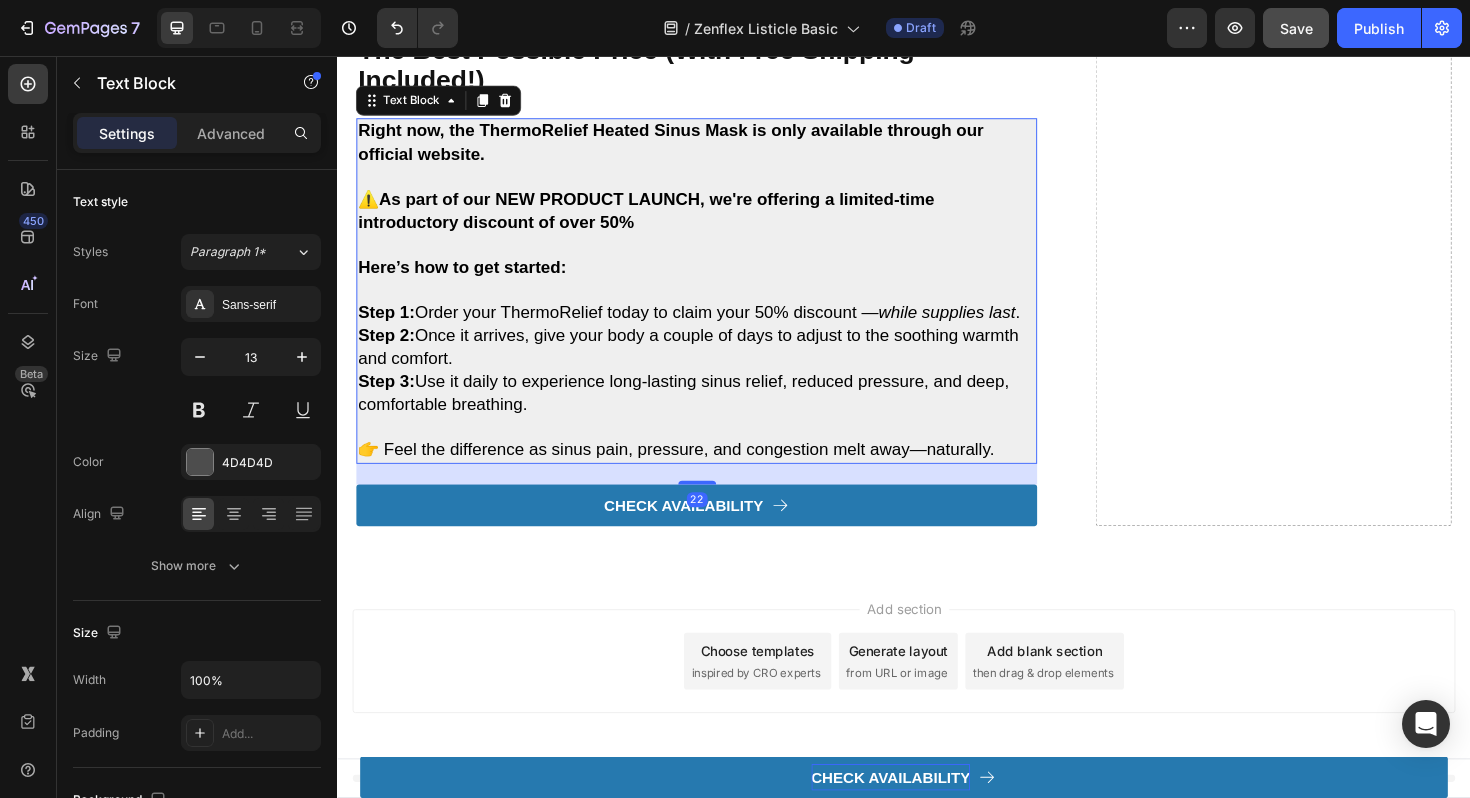 click on "Save" at bounding box center (1296, 28) 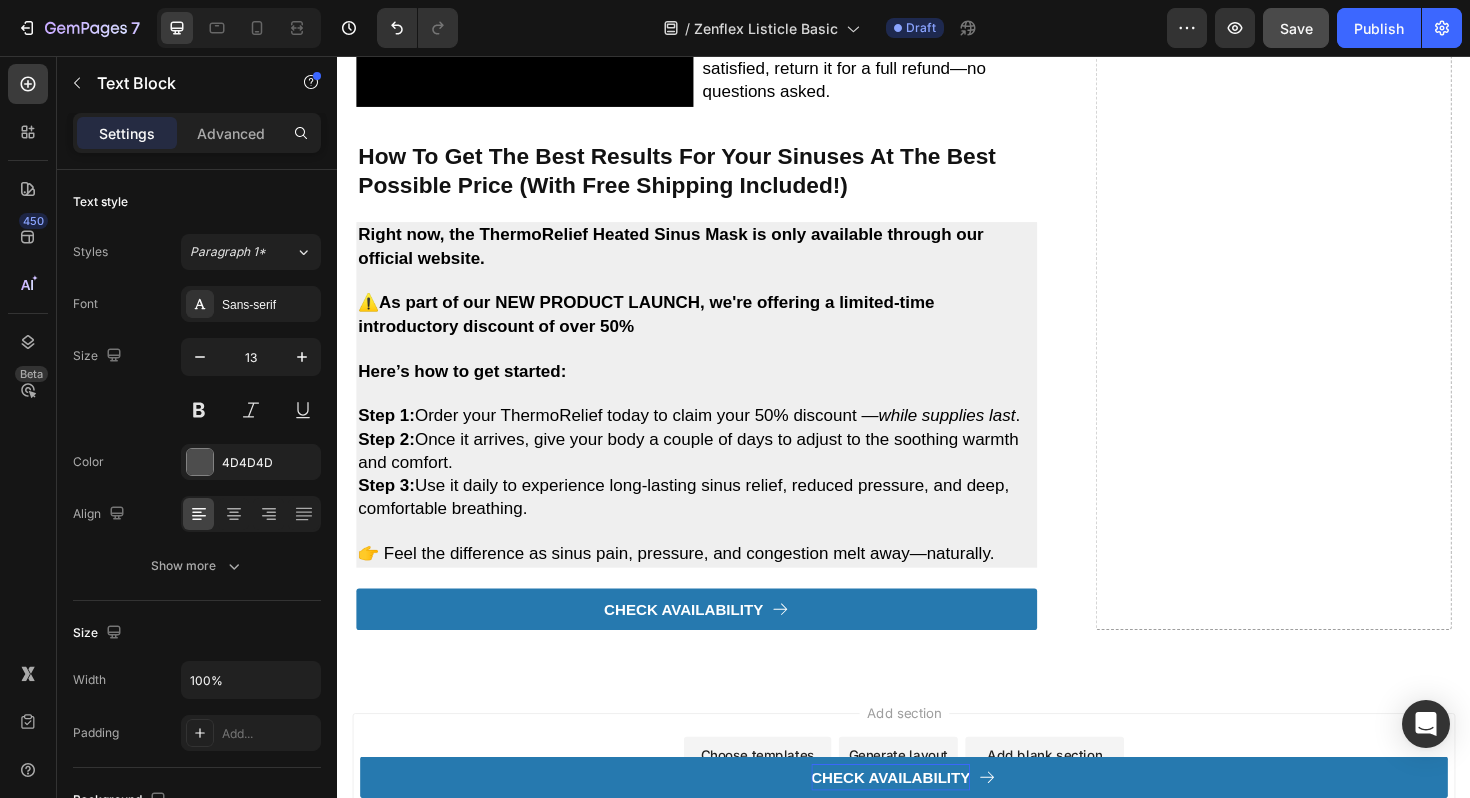 scroll, scrollTop: 2612, scrollLeft: 0, axis: vertical 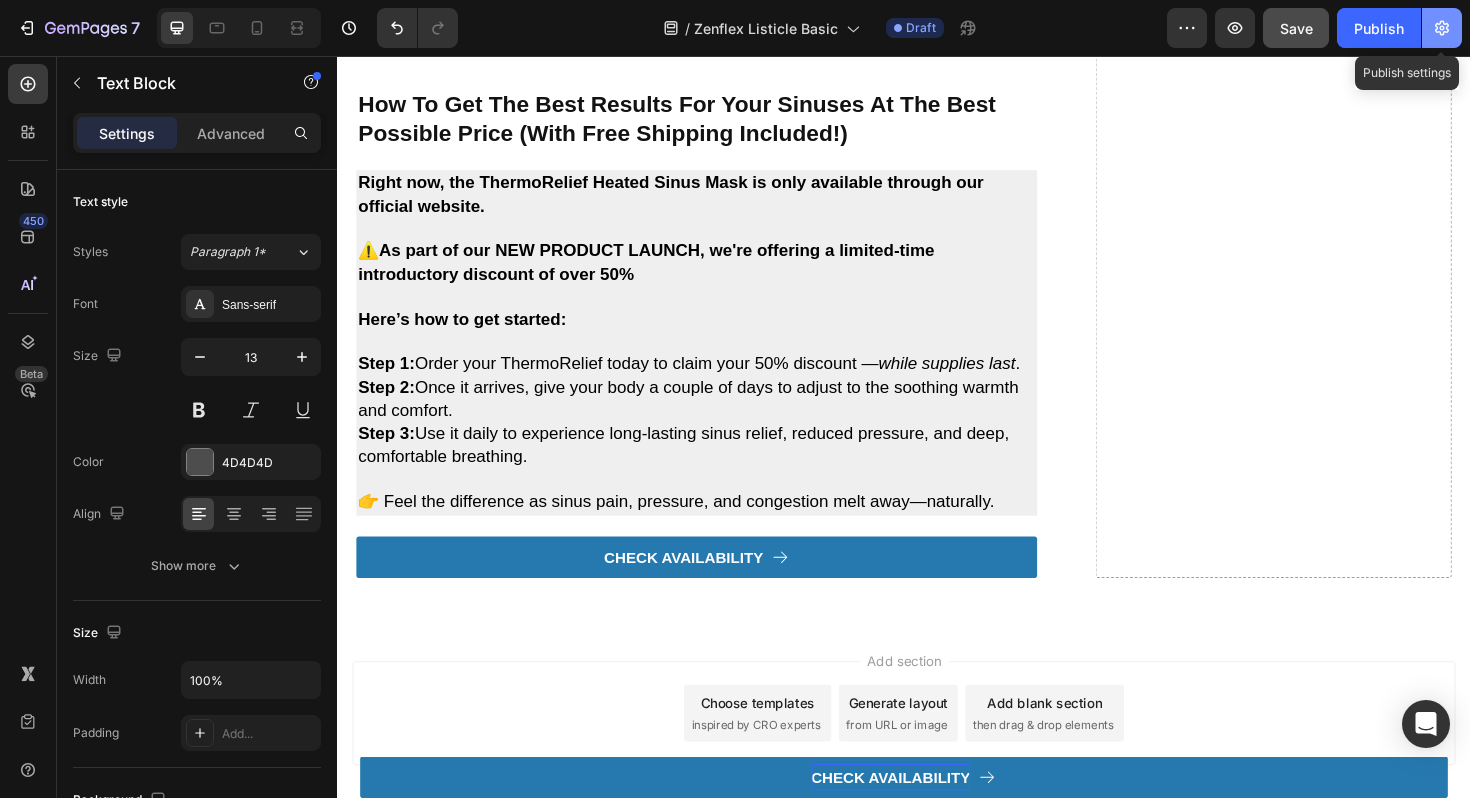 click 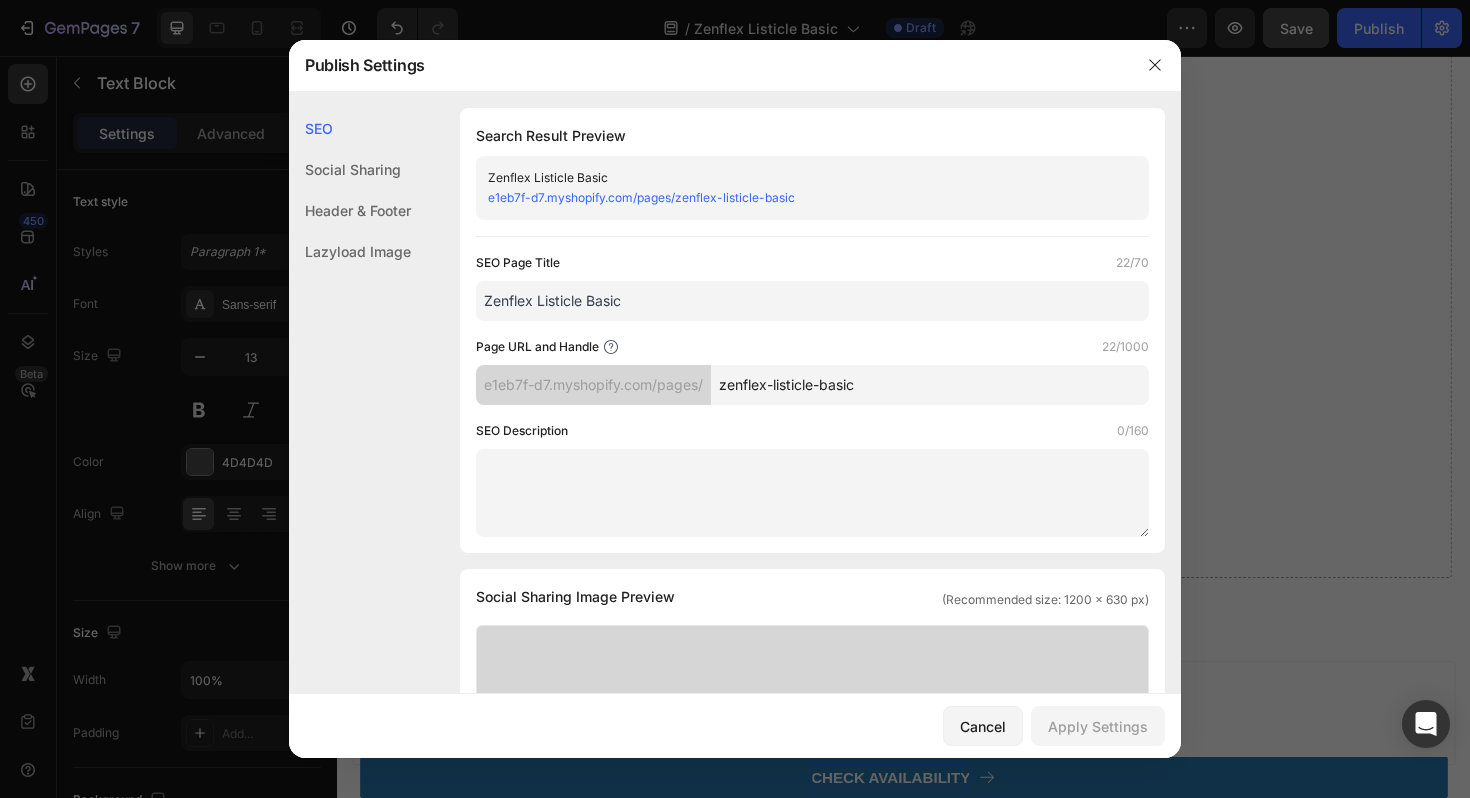 click on "zenflex-listicle-basic" at bounding box center (930, 385) 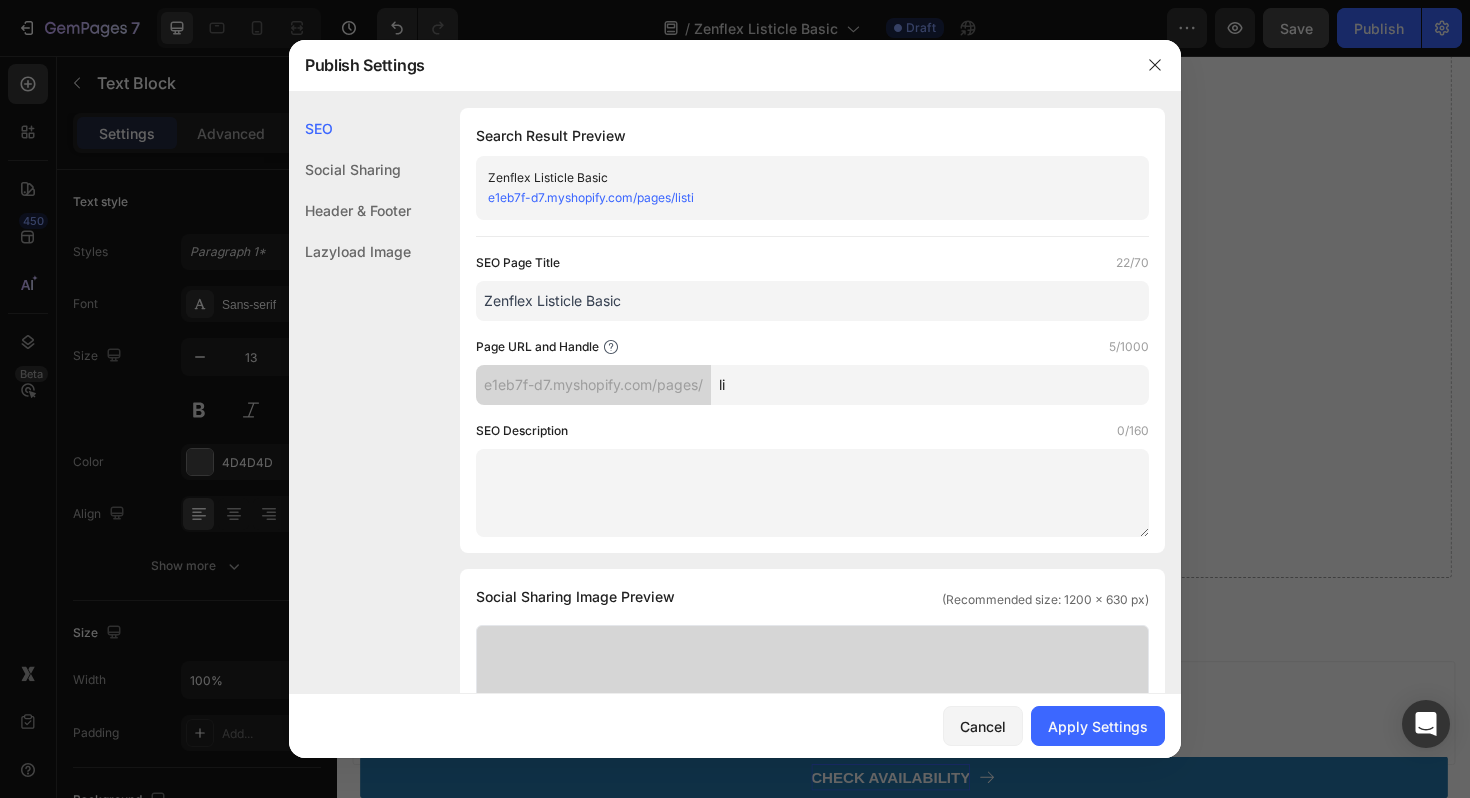 type on "l" 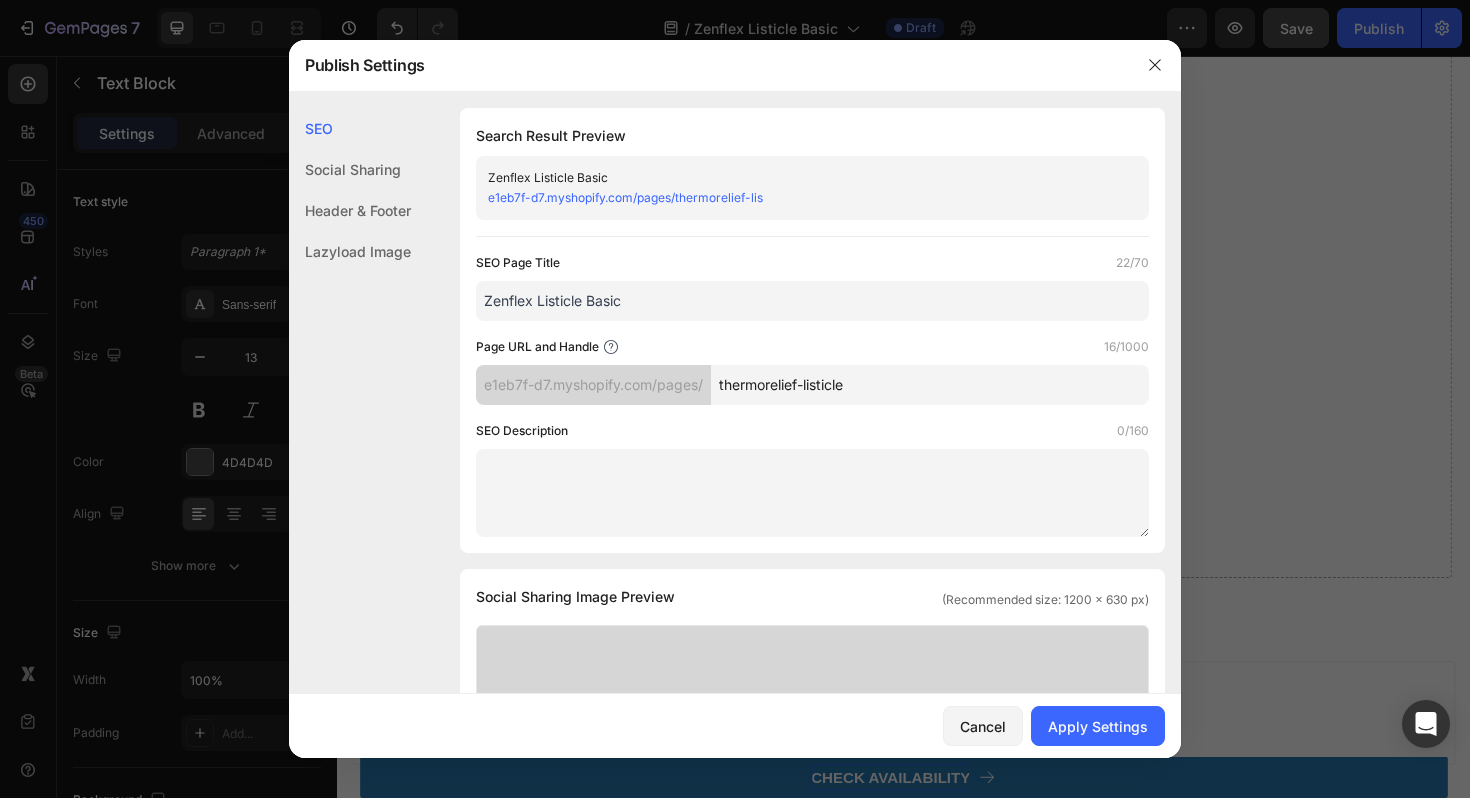 type on "thermorelief-listicle" 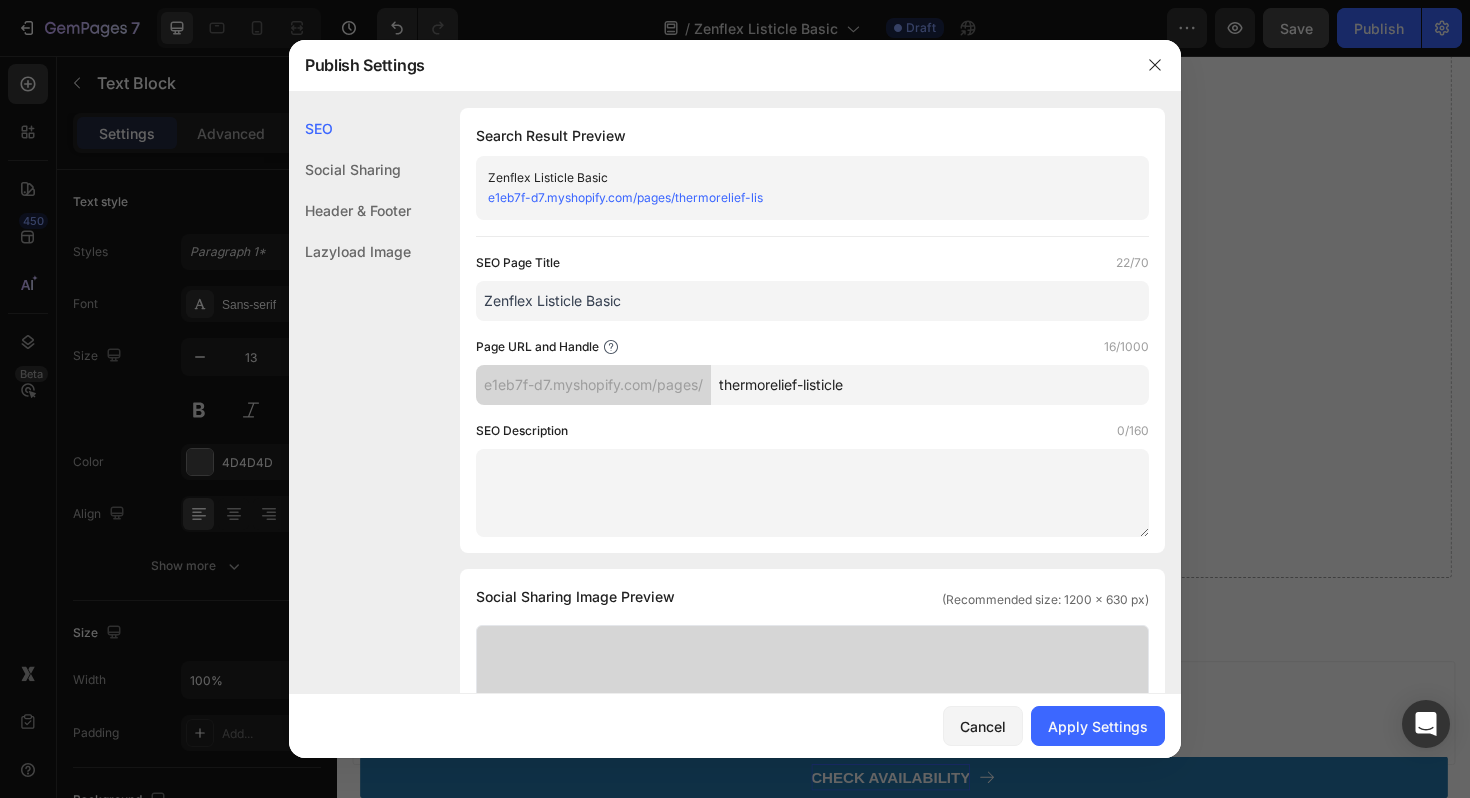 drag, startPoint x: 1079, startPoint y: 616, endPoint x: 1079, endPoint y: 599, distance: 17 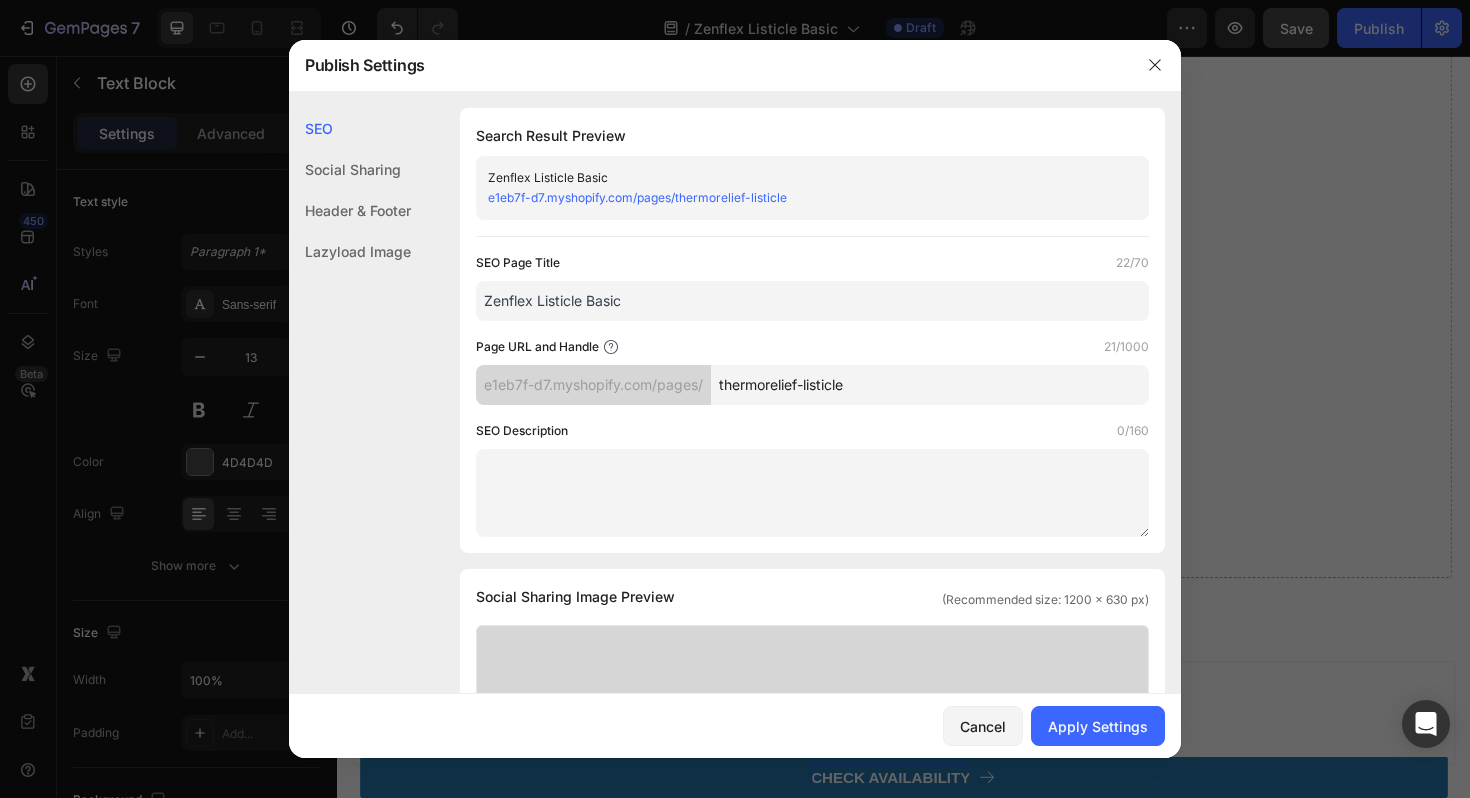 scroll, scrollTop: 21, scrollLeft: 0, axis: vertical 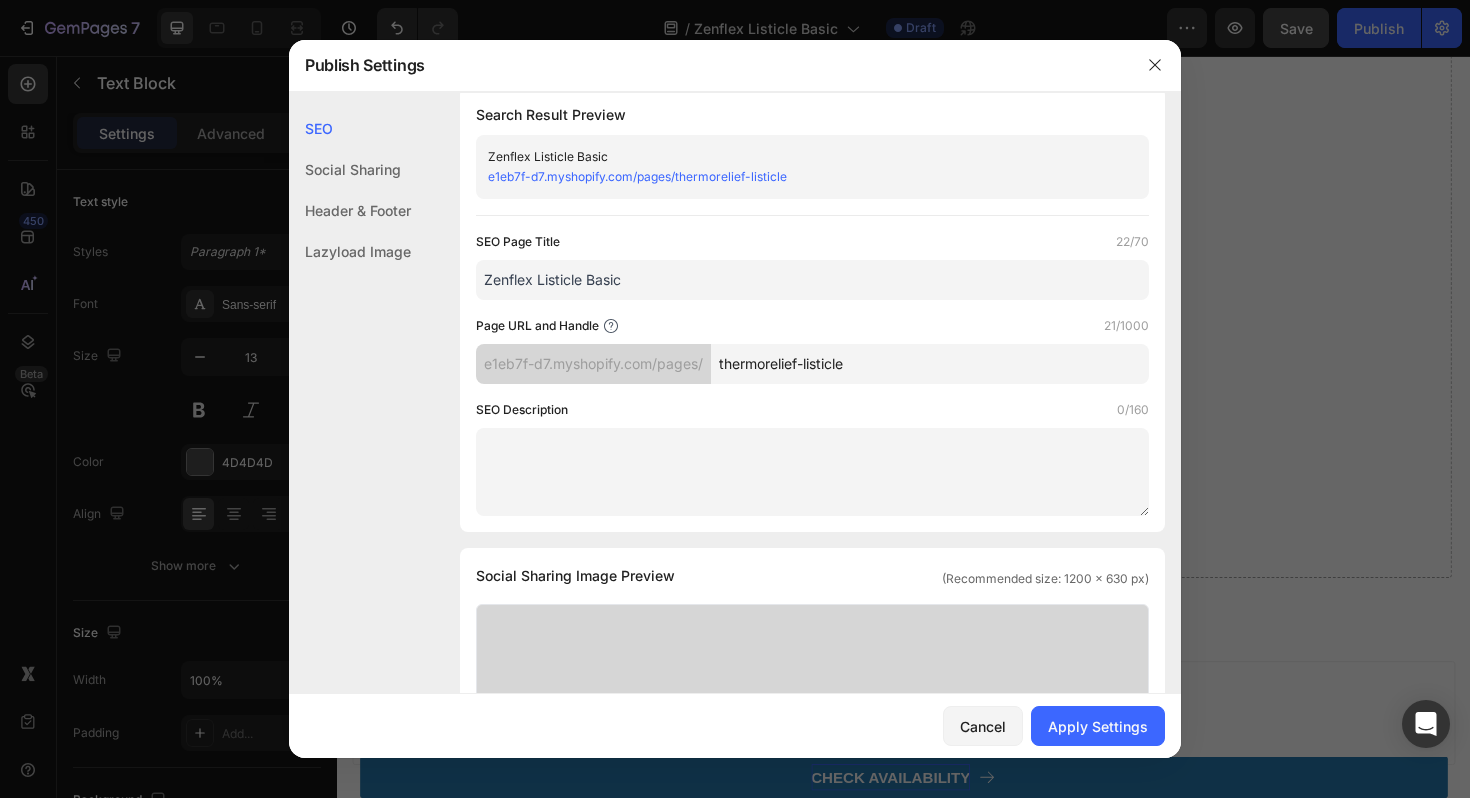 click on "Cancel Apply Settings" at bounding box center [735, 726] 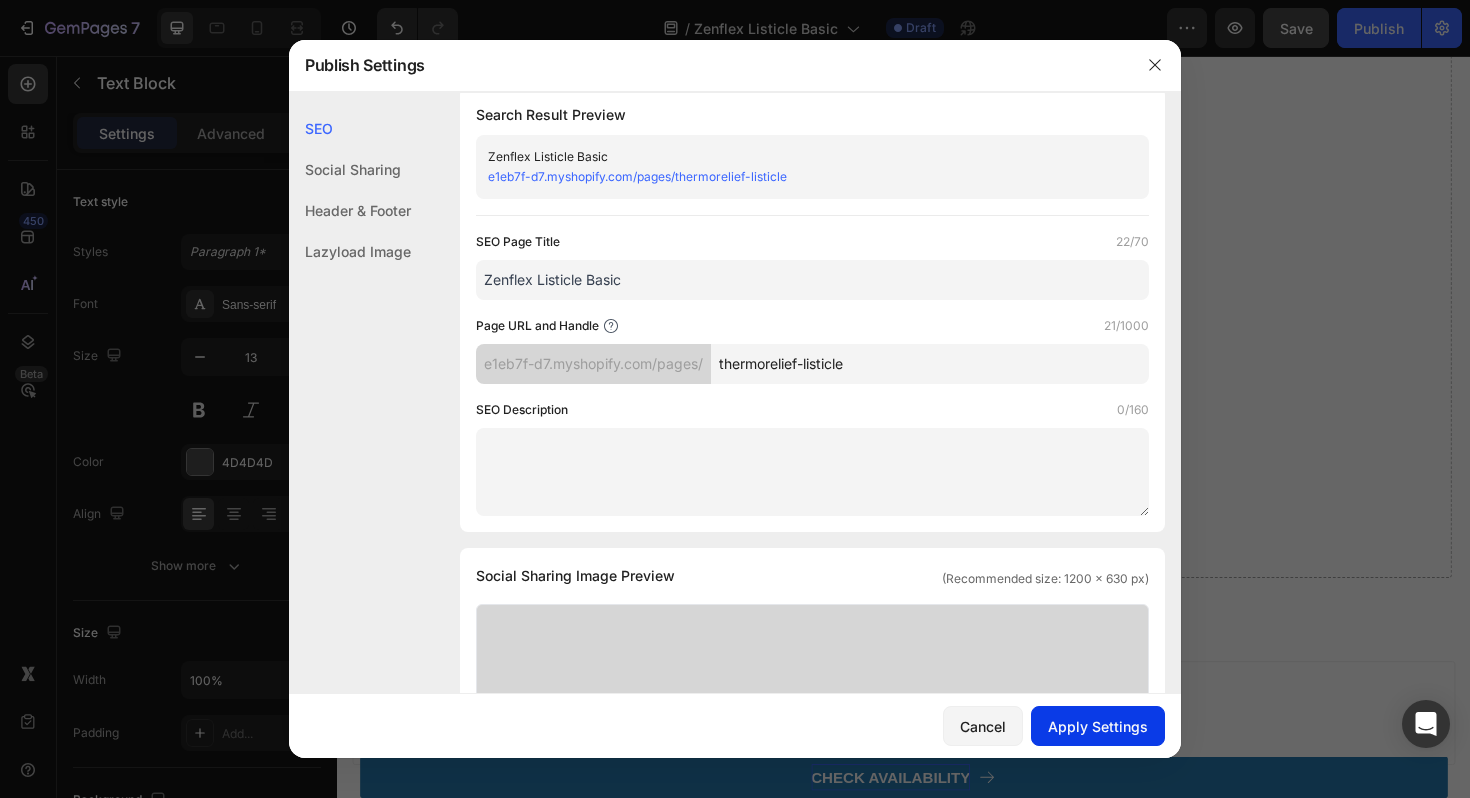 click on "Apply Settings" at bounding box center (1098, 726) 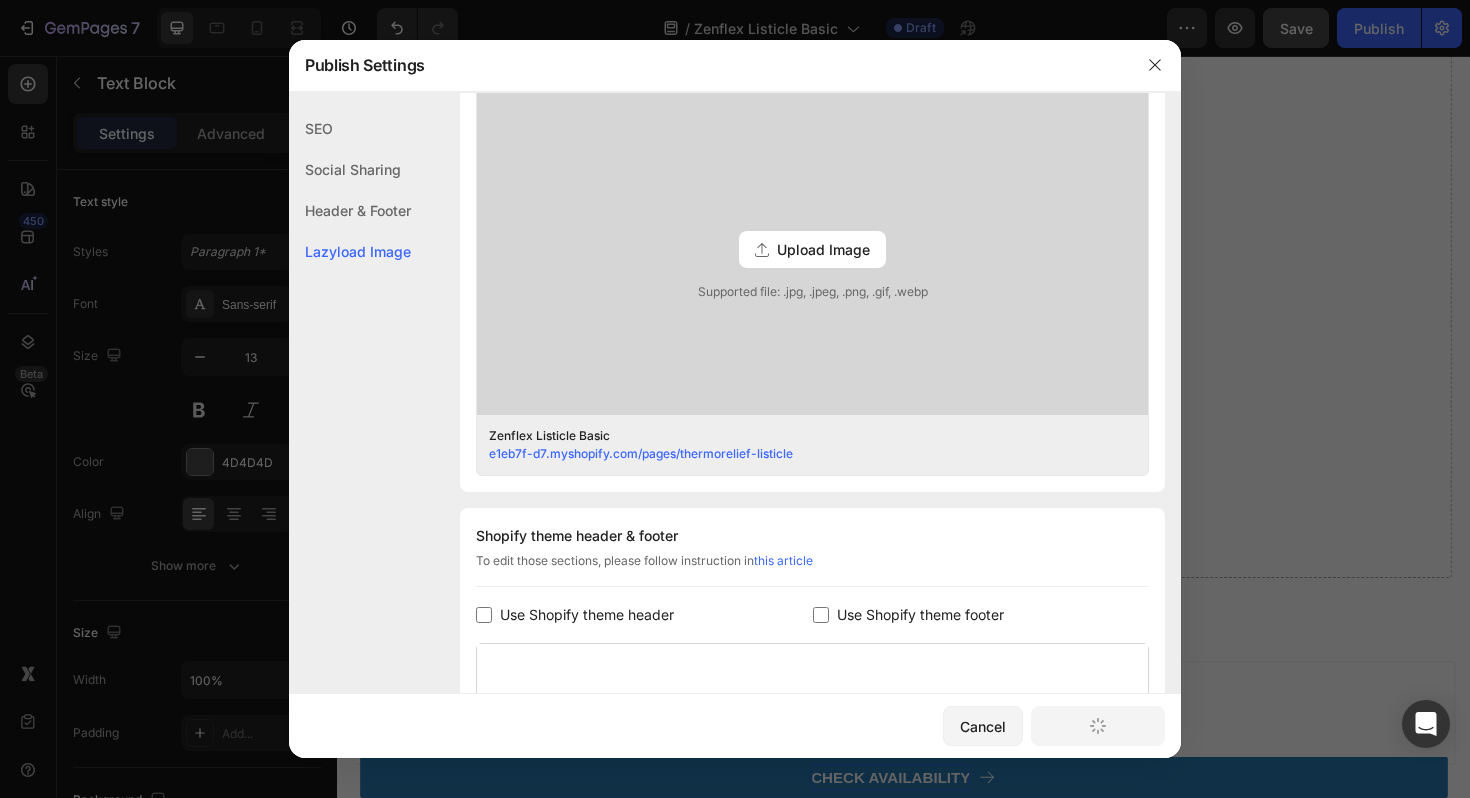 scroll, scrollTop: 857, scrollLeft: 0, axis: vertical 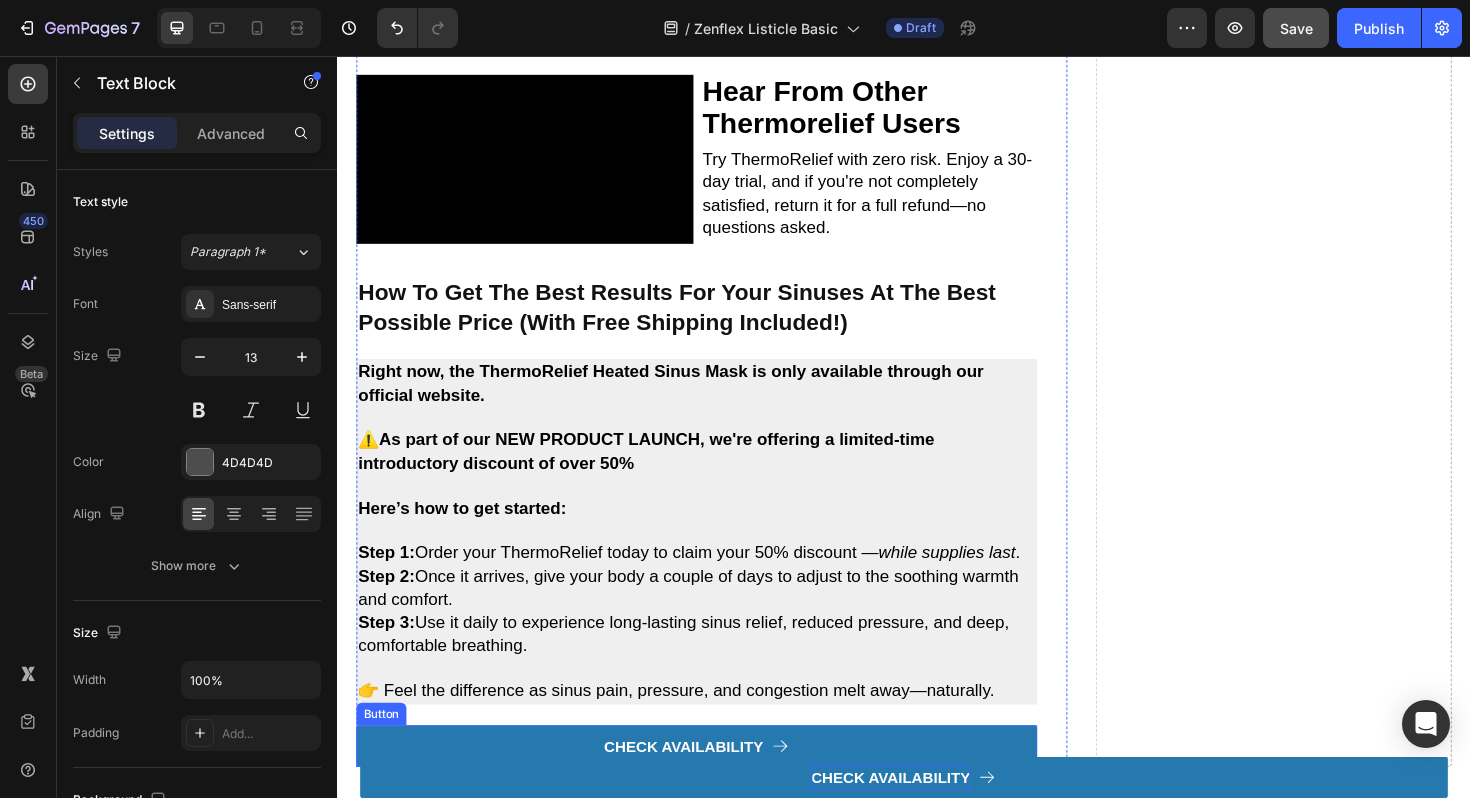 click on "Try ThermoRelief with zero risk. Enjoy a 30-day trial, and if you're not completely satisfied, return it for a full refund—no questions asked." at bounding box center (900, 203) 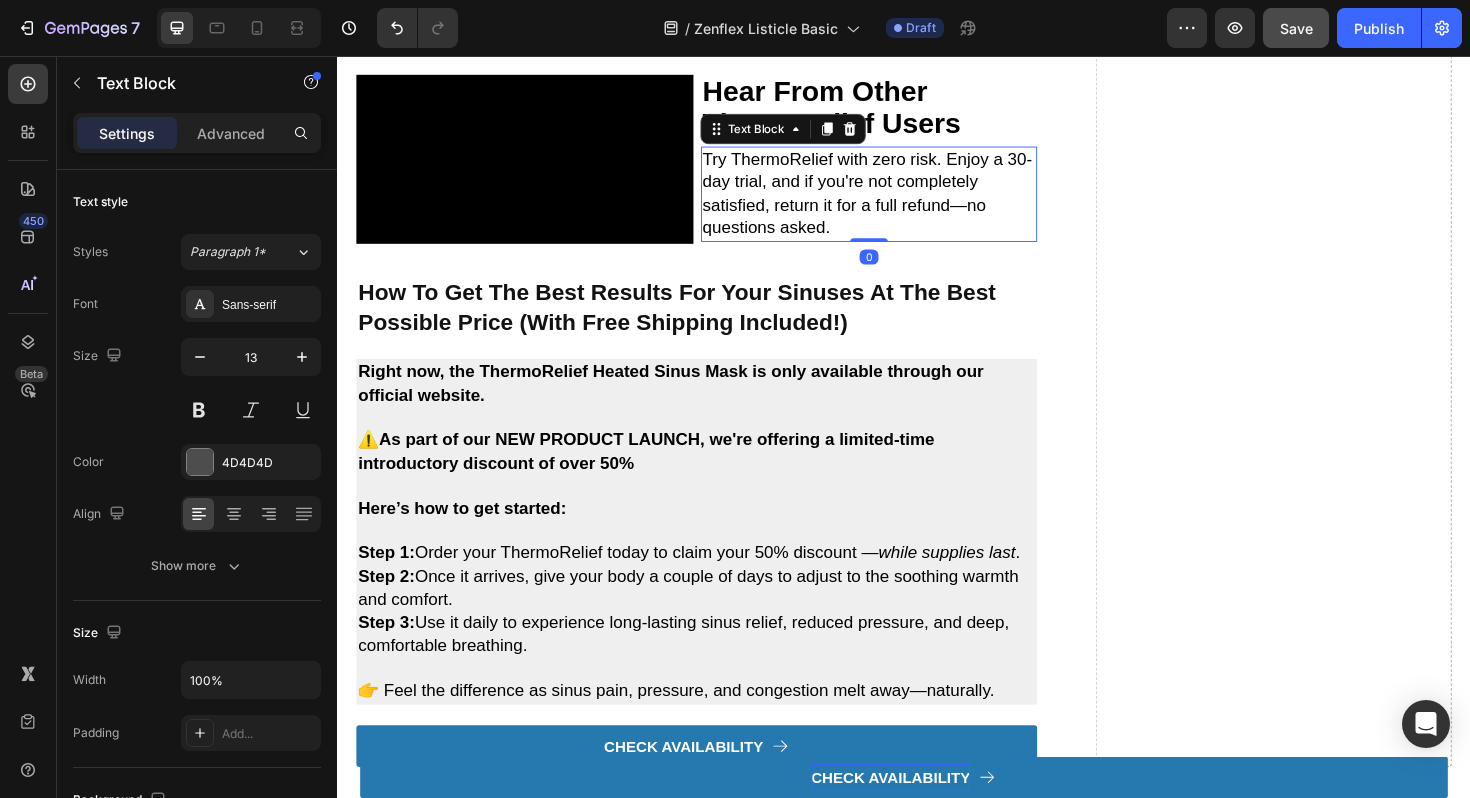 click on "Try ThermoRelief with zero risk. Enjoy a 30-day trial, and if you're not completely satisfied, return it for a full refund—no questions asked." at bounding box center [900, 203] 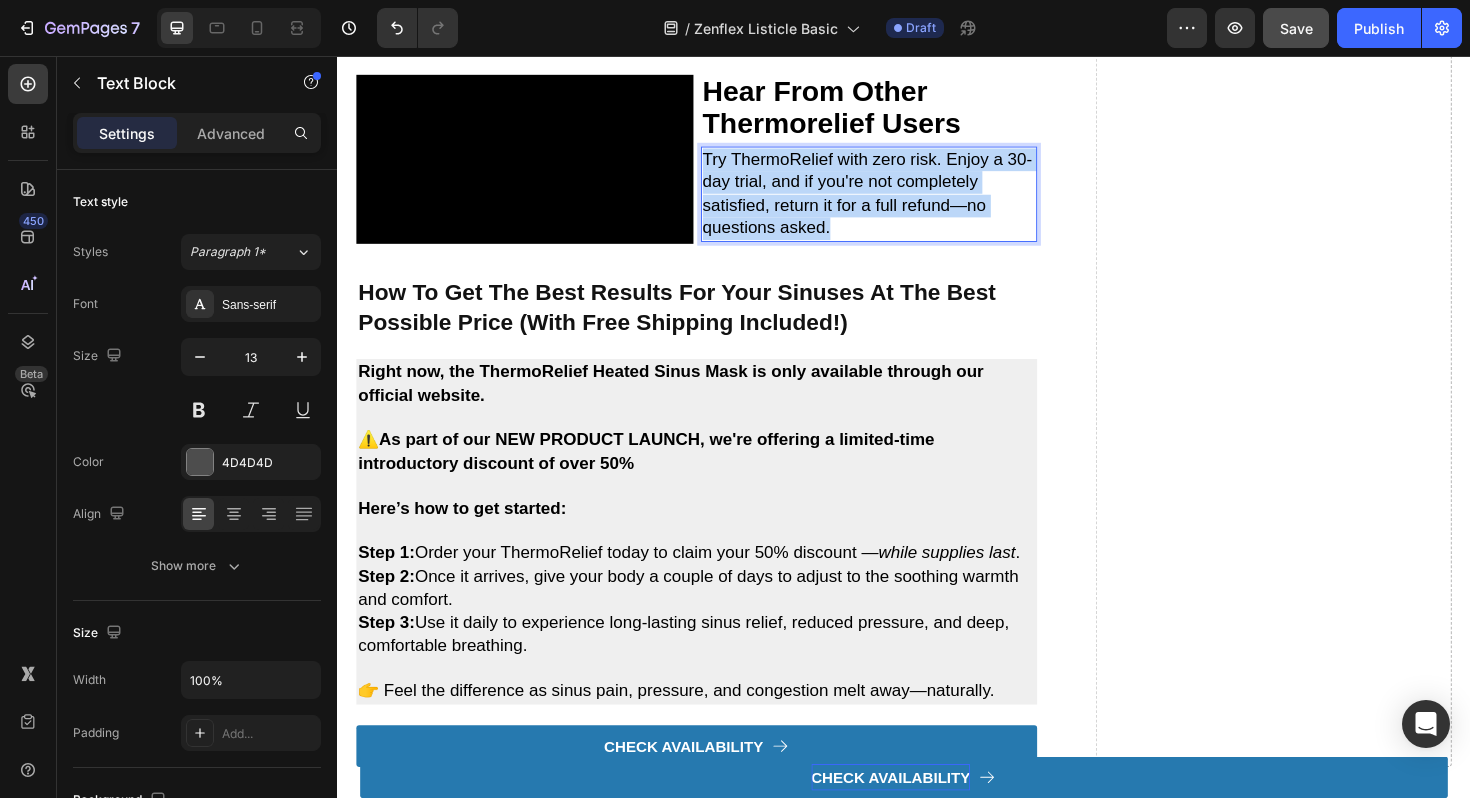 click on "Try ThermoRelief with zero risk. Enjoy a 30-day trial, and if you're not completely satisfied, return it for a full refund—no questions asked." at bounding box center (900, 203) 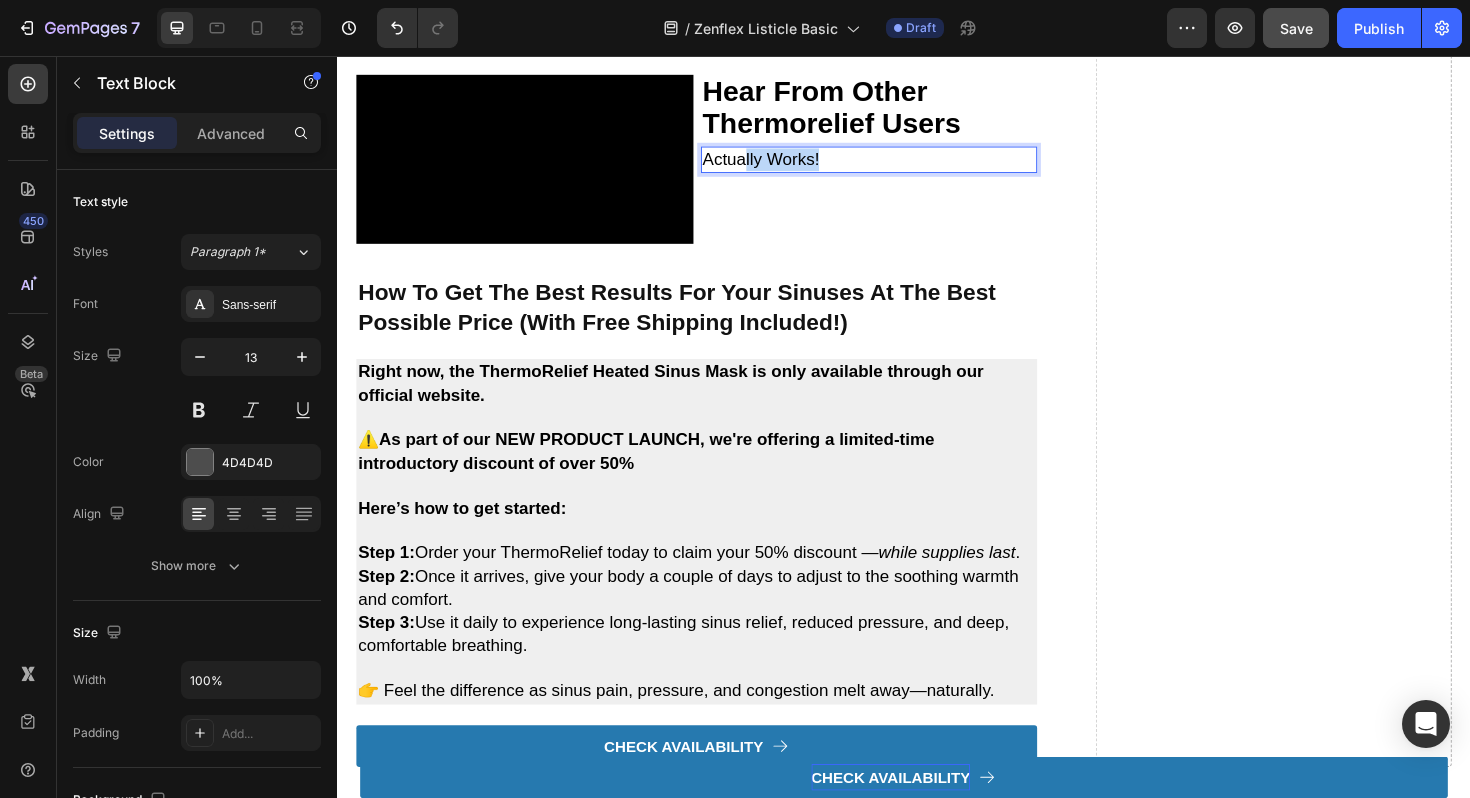 drag, startPoint x: 879, startPoint y: 644, endPoint x: 656, endPoint y: 644, distance: 223 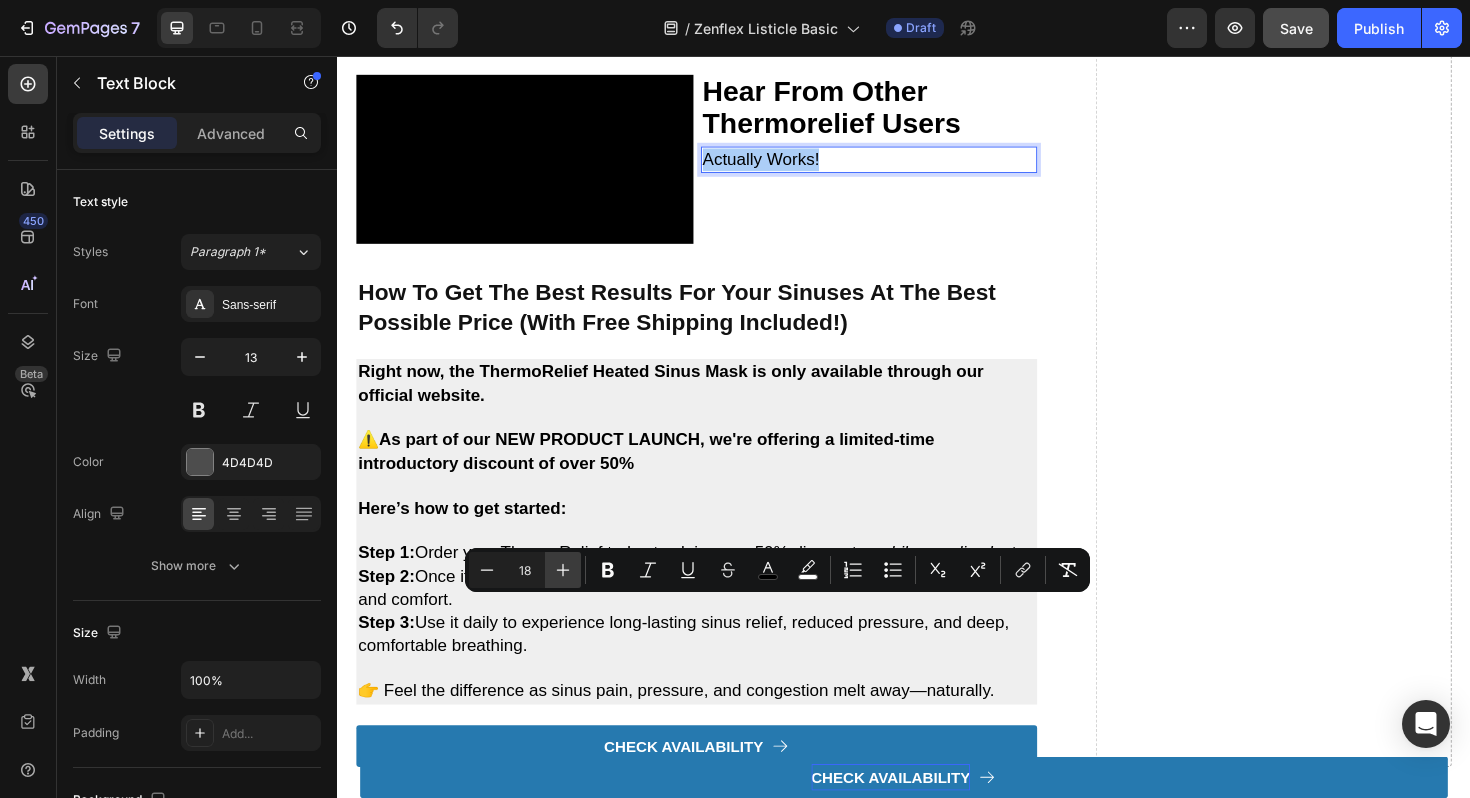 click 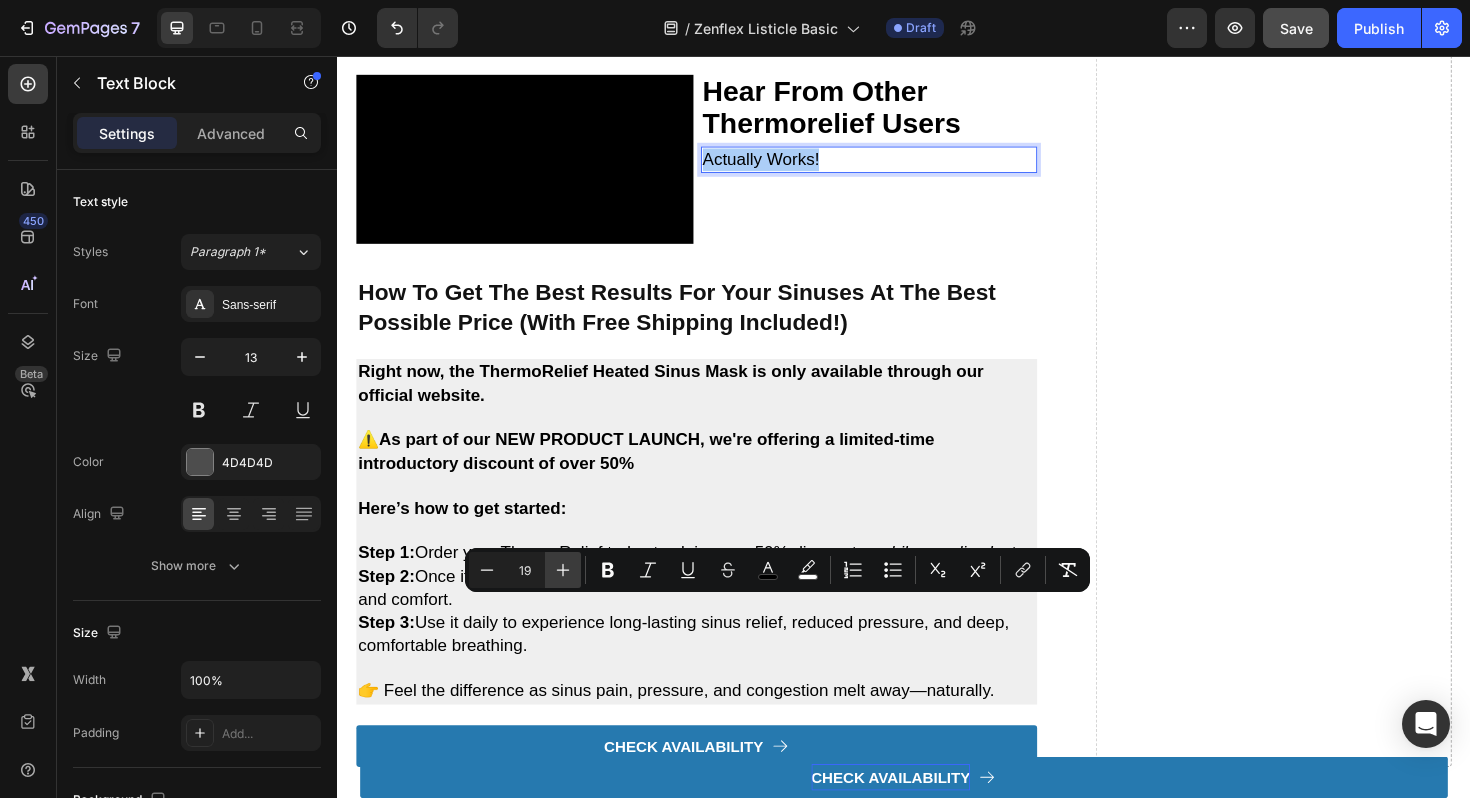 click 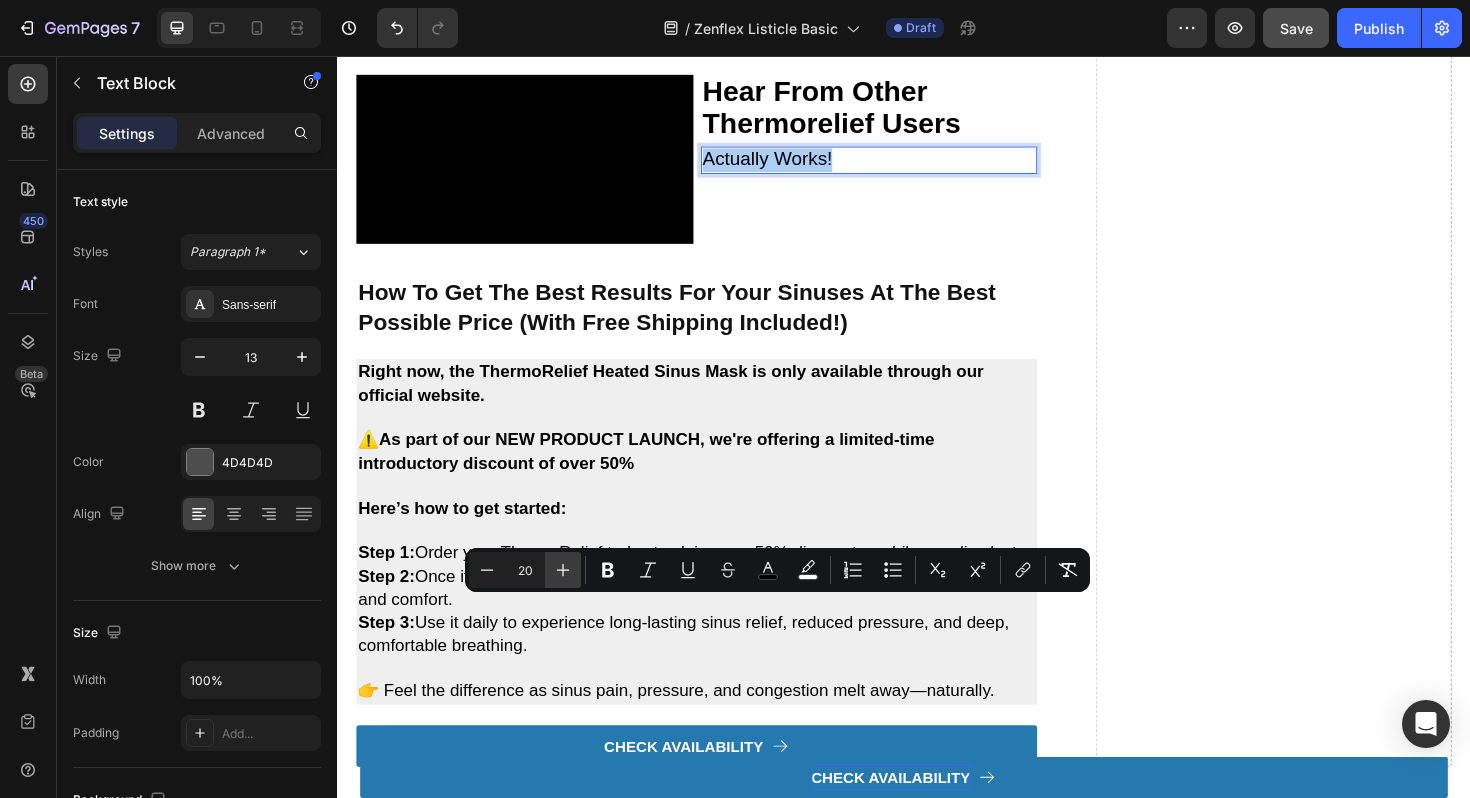click 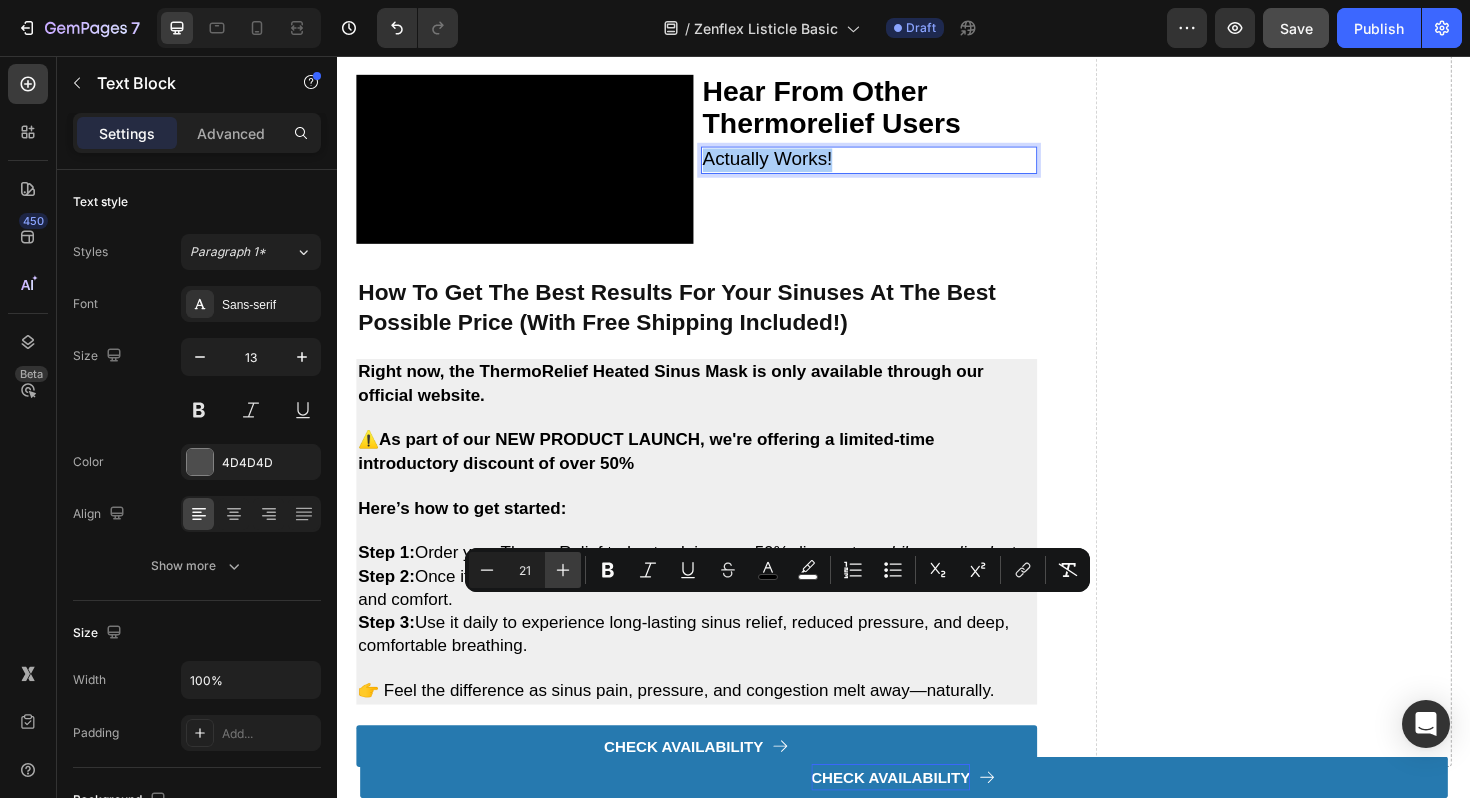 click 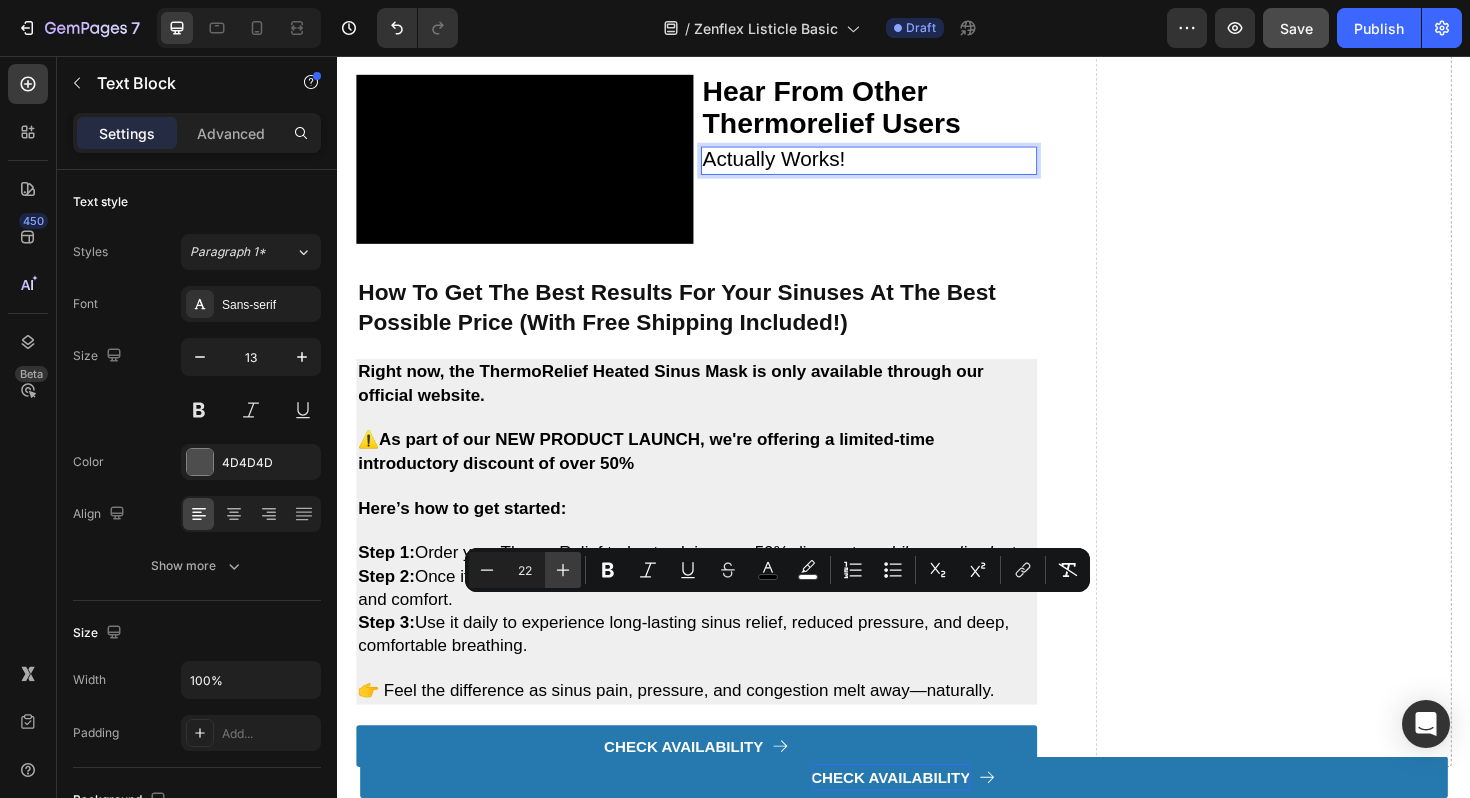 click 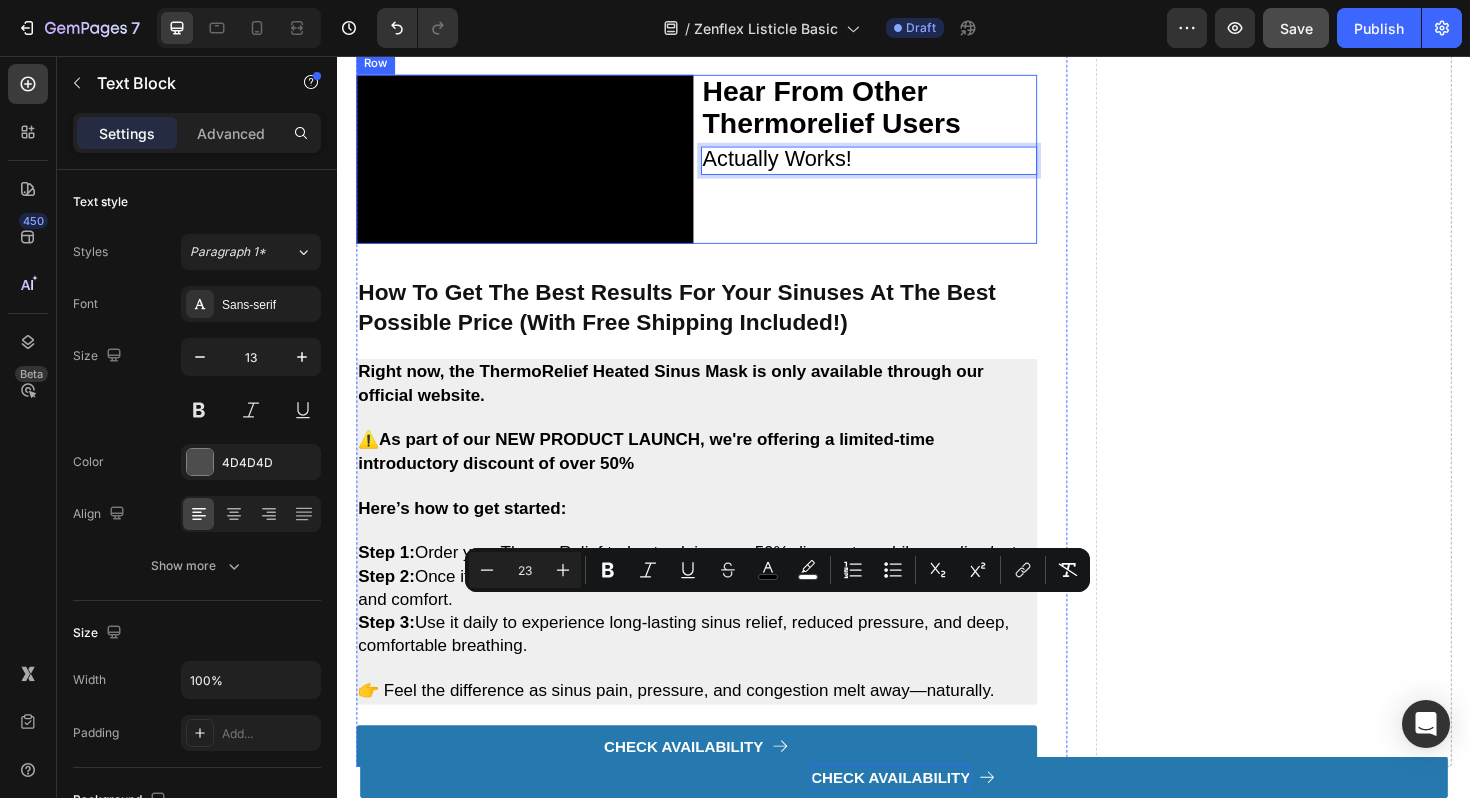 click on "hear from other thermorelief users  Heading Actually Works! Text Block   0" at bounding box center [900, 165] 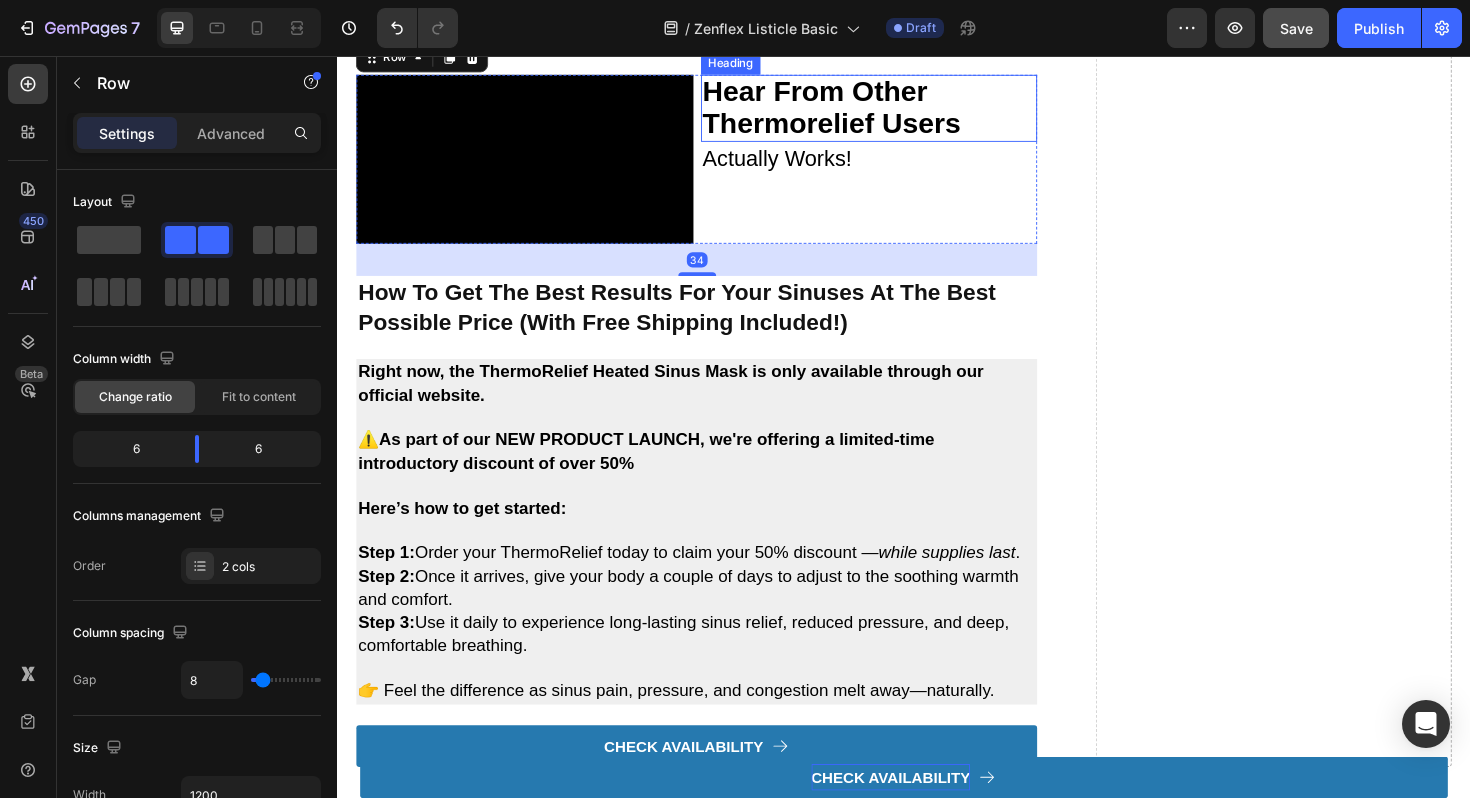 click on "hear from other thermorelief users  Heading" at bounding box center (900, 111) 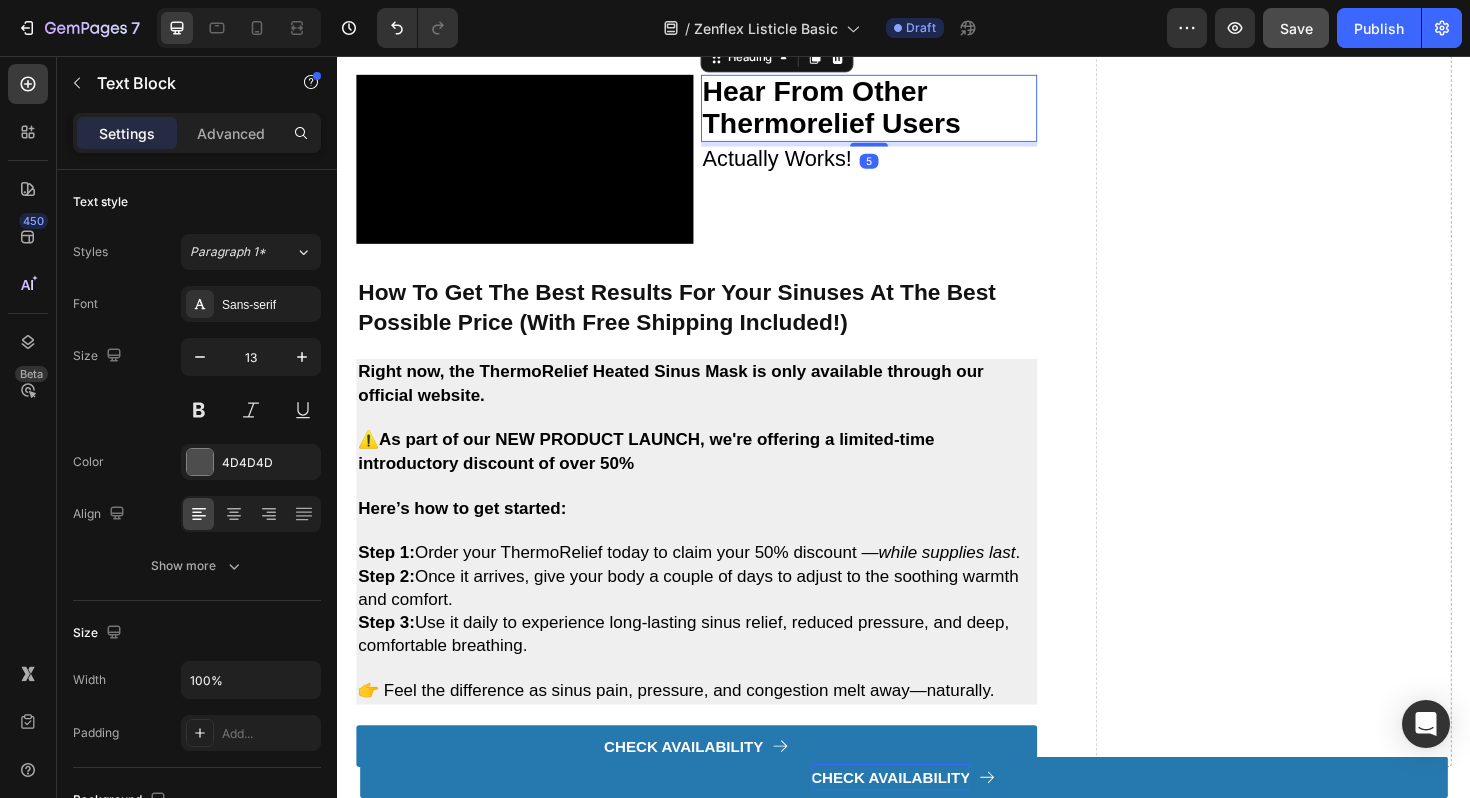 click on "Actually Works!" at bounding box center [900, 167] 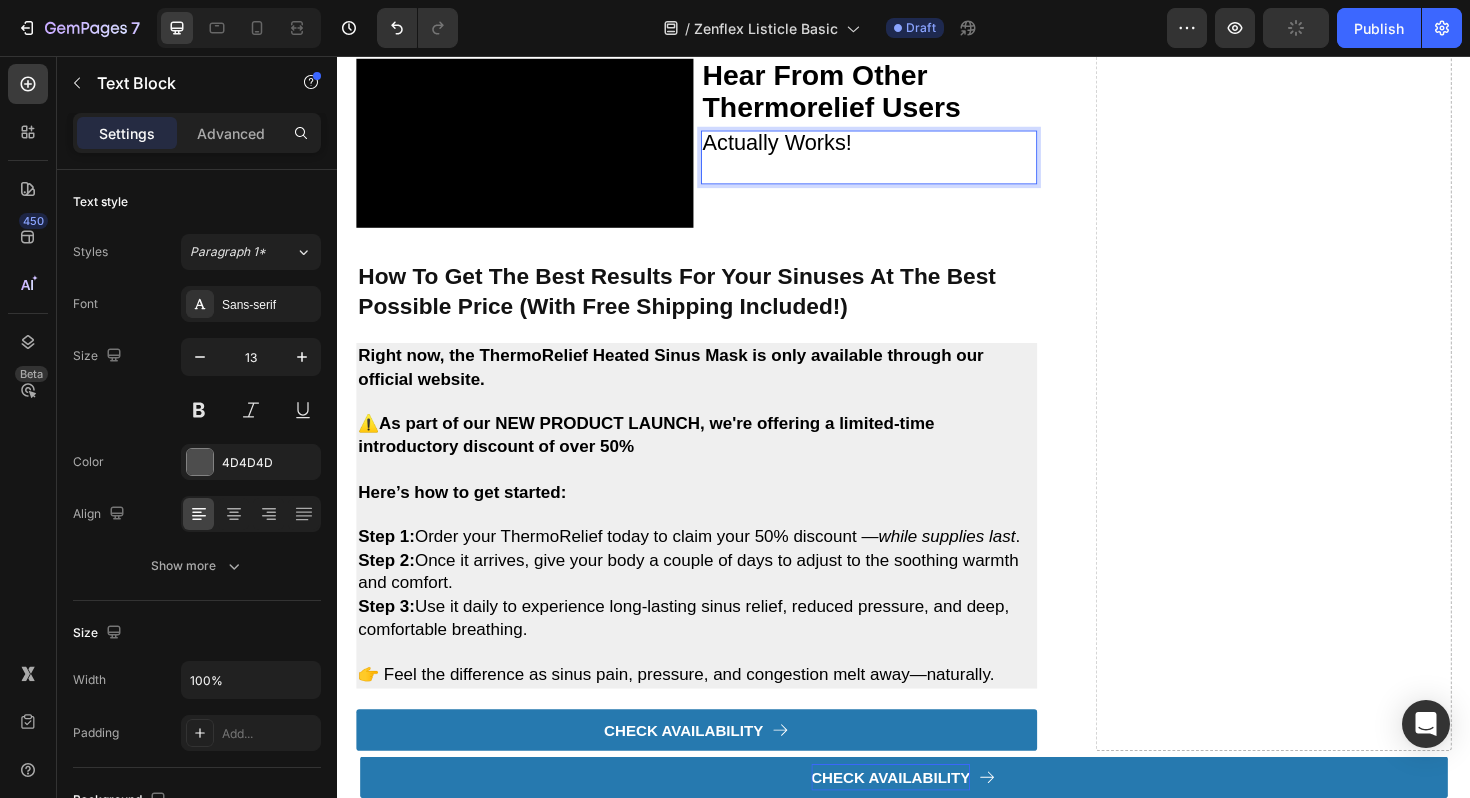 scroll, scrollTop: 2433, scrollLeft: 0, axis: vertical 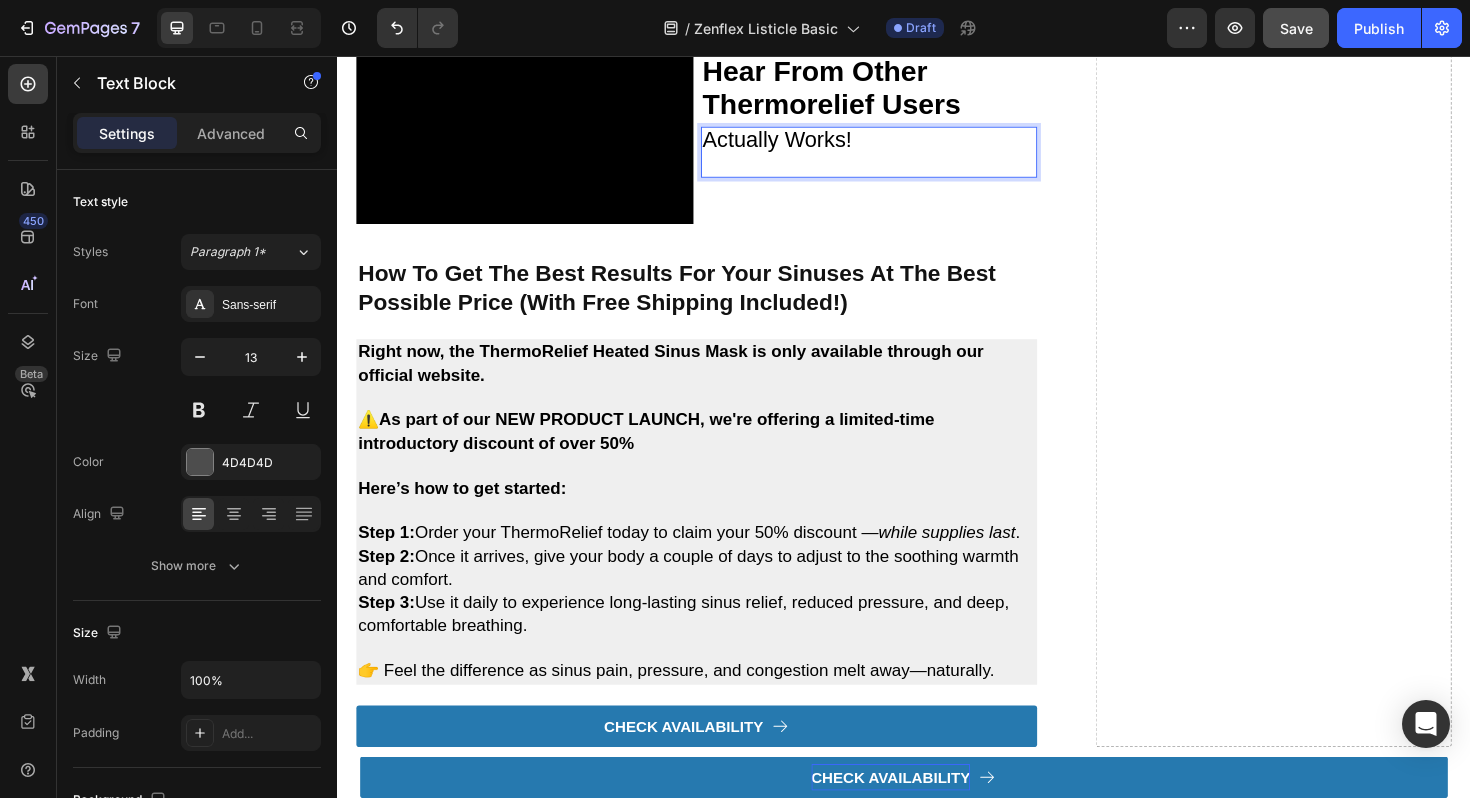 click on "Actually Works!" at bounding box center [803, 144] 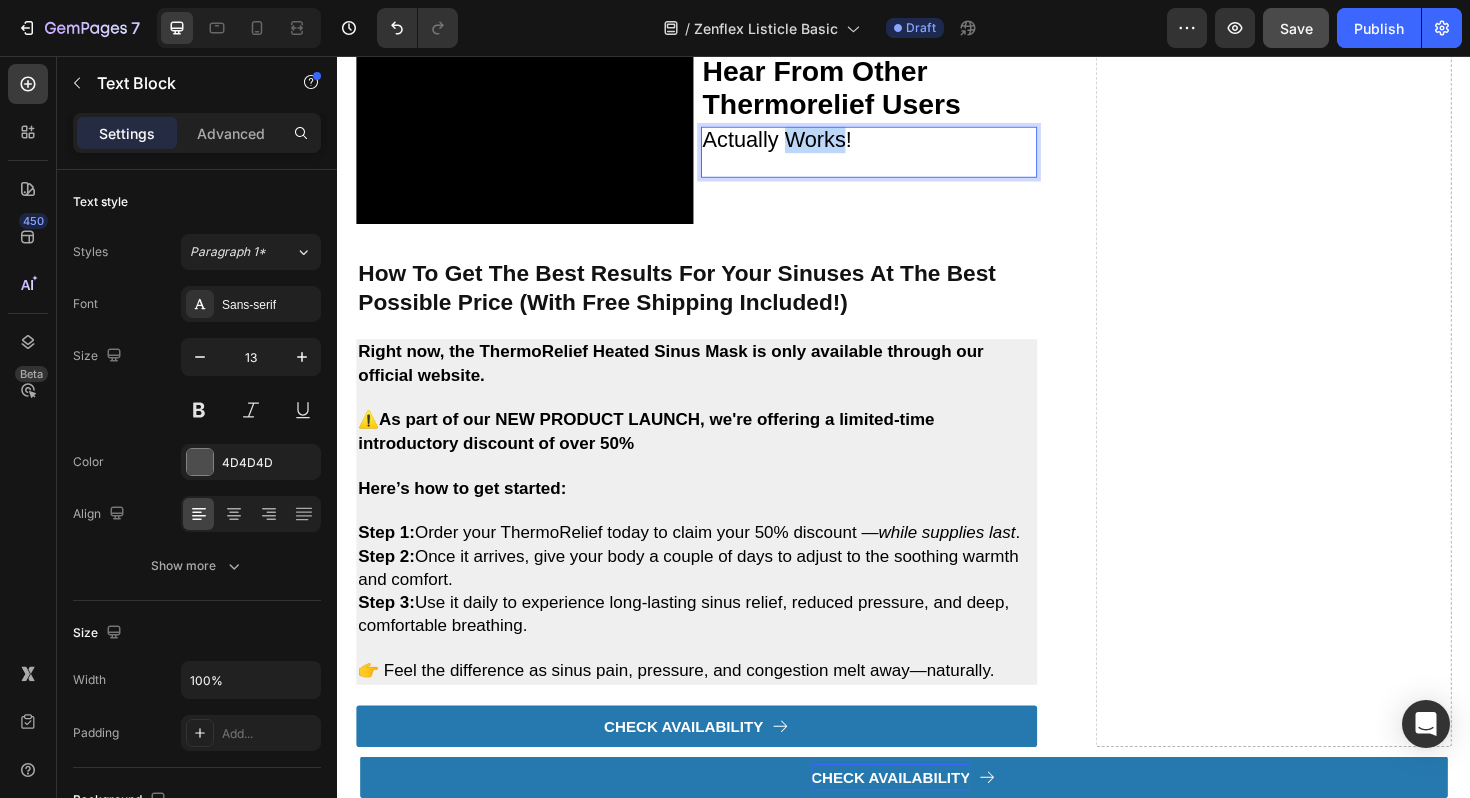 click on "Actually Works!" at bounding box center [803, 144] 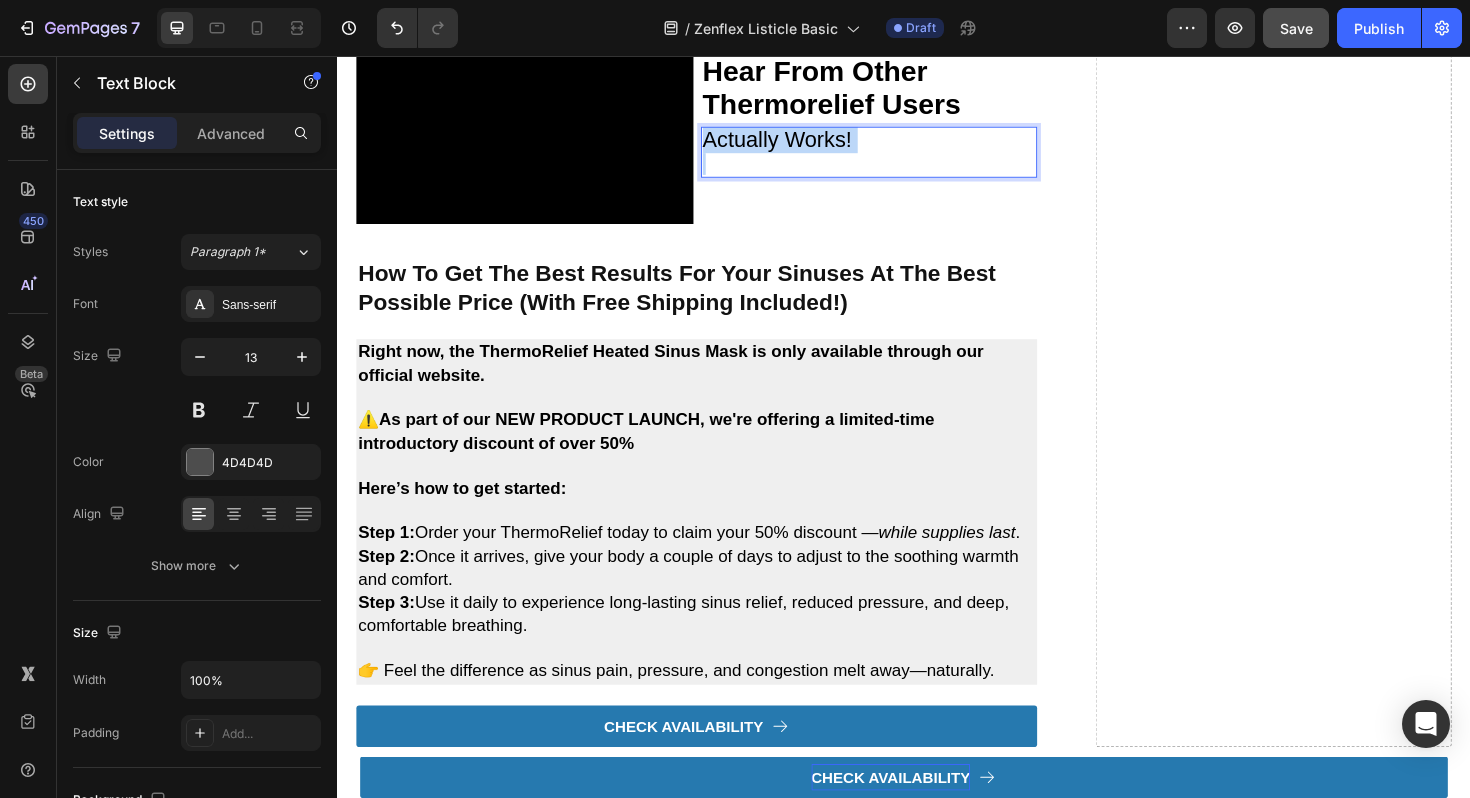 click on "Actually Works!" at bounding box center (803, 144) 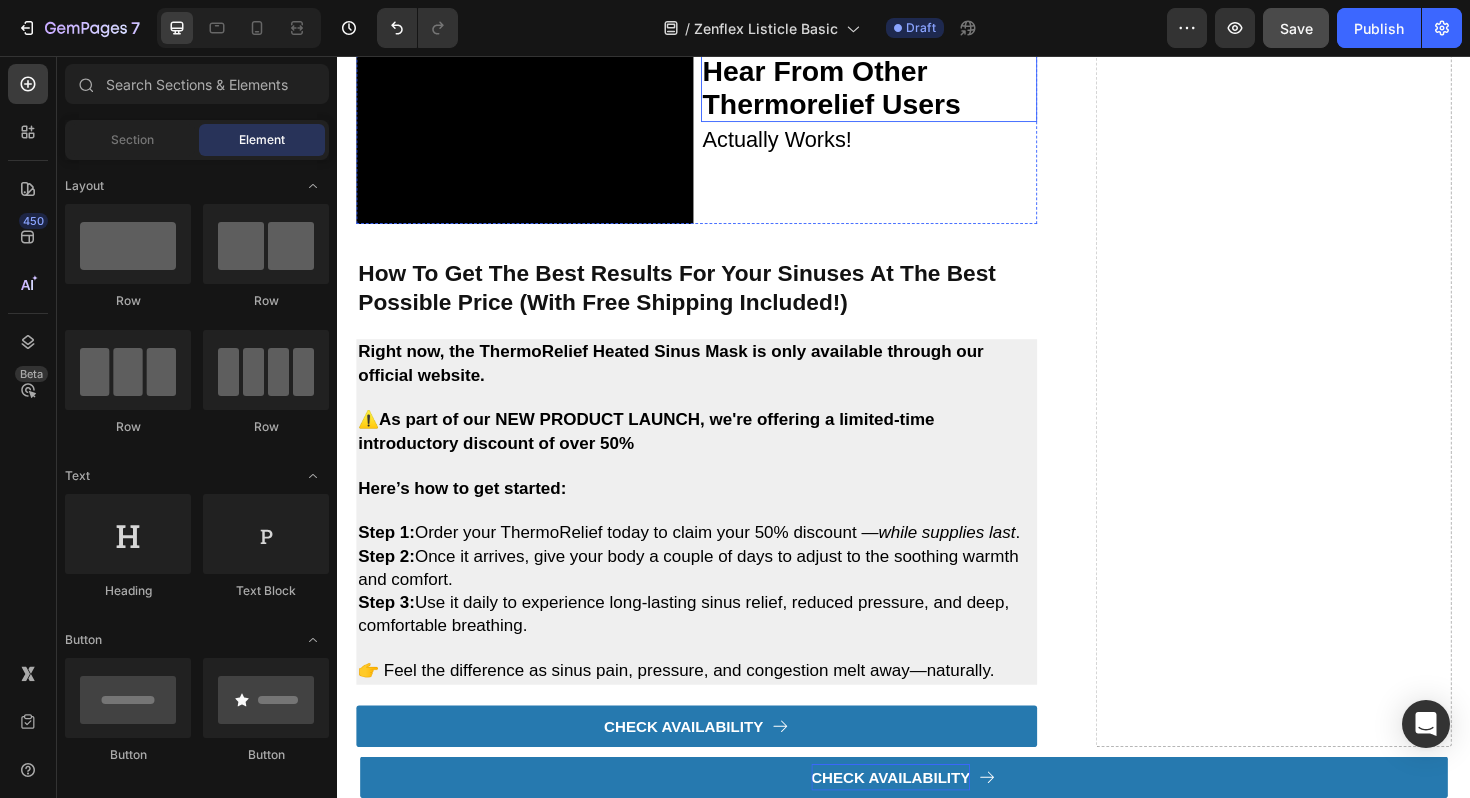 click on "hear from other thermorelief users" at bounding box center [860, 89] 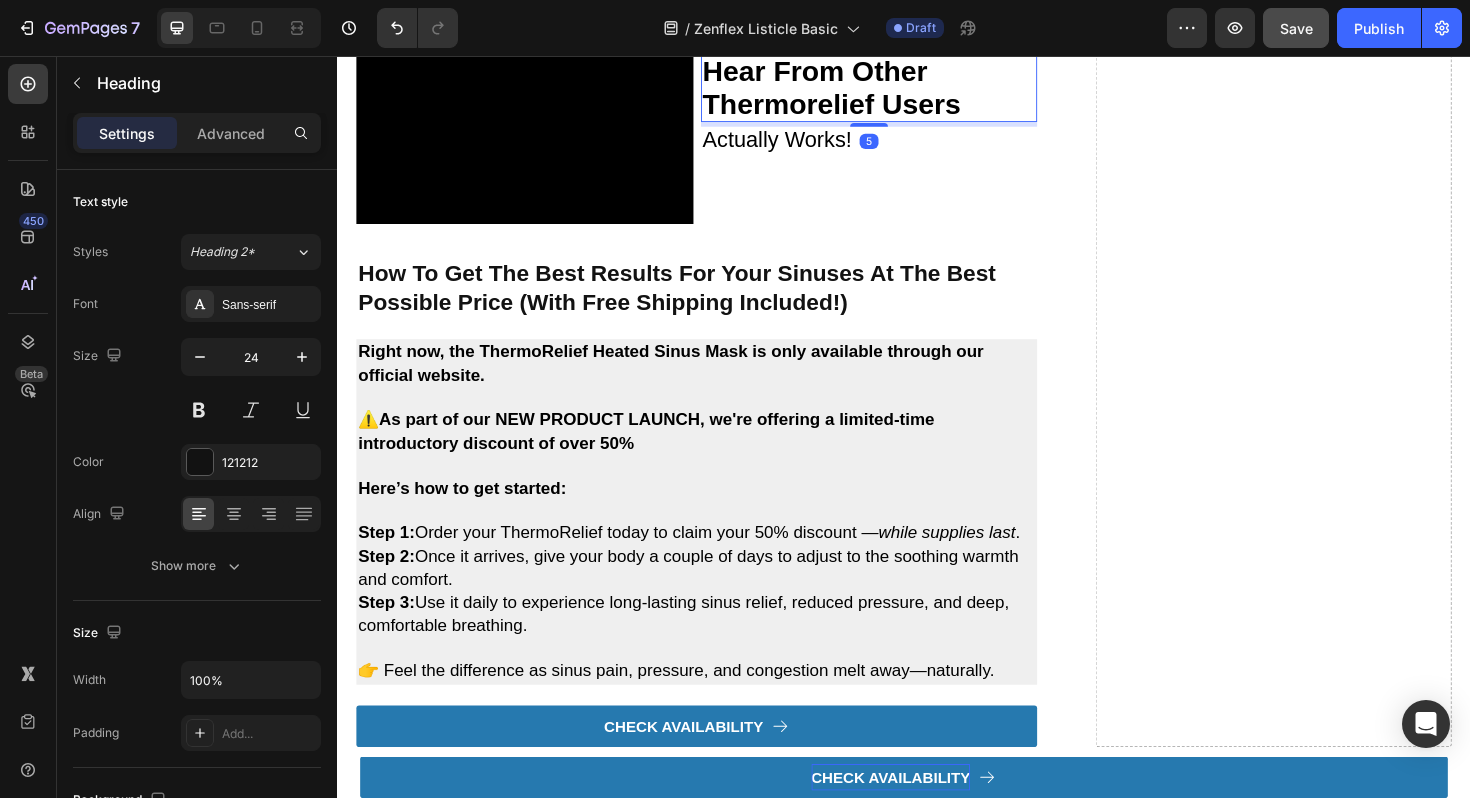 click on "hear from other thermorelief users" at bounding box center [860, 89] 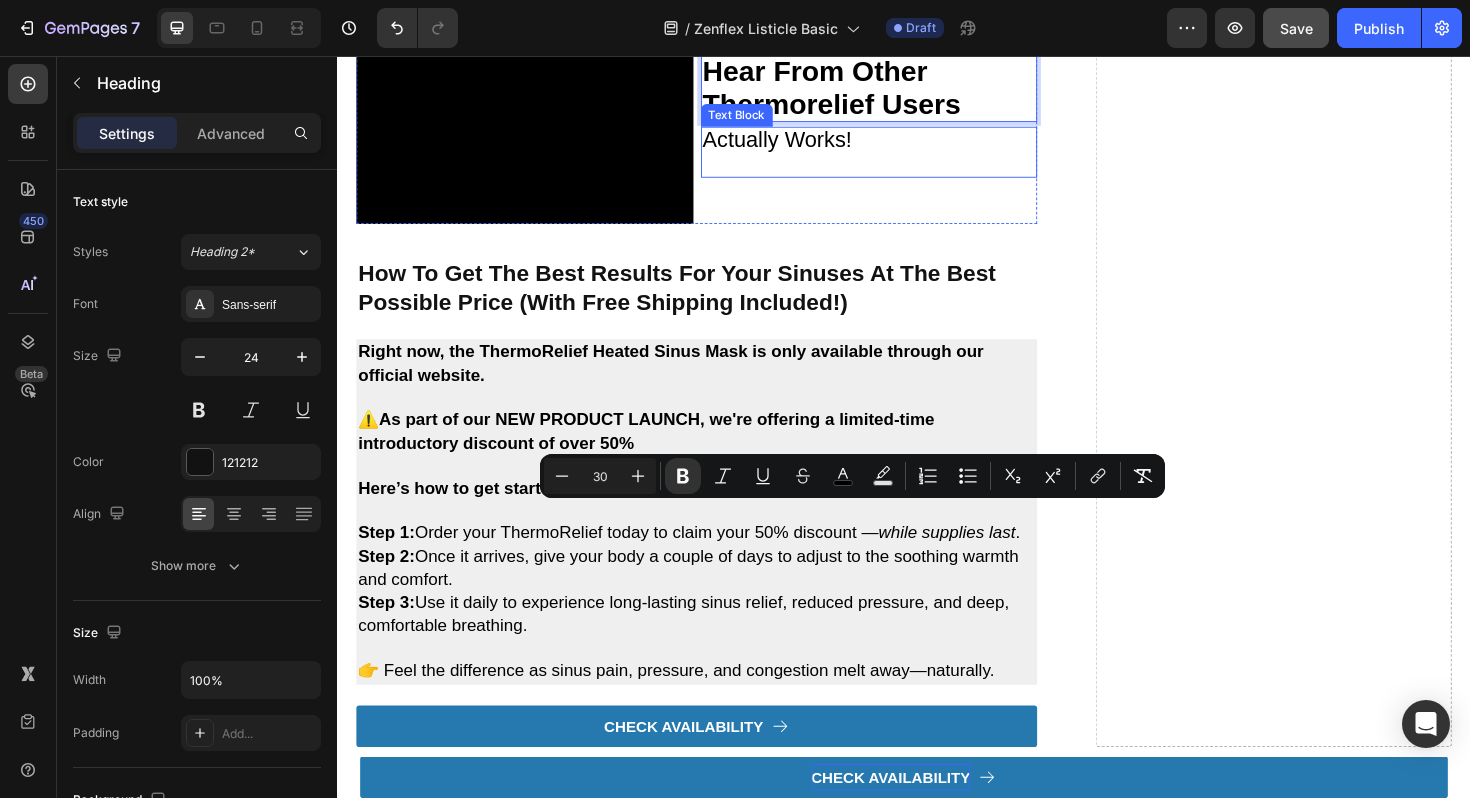 click at bounding box center (900, 170) 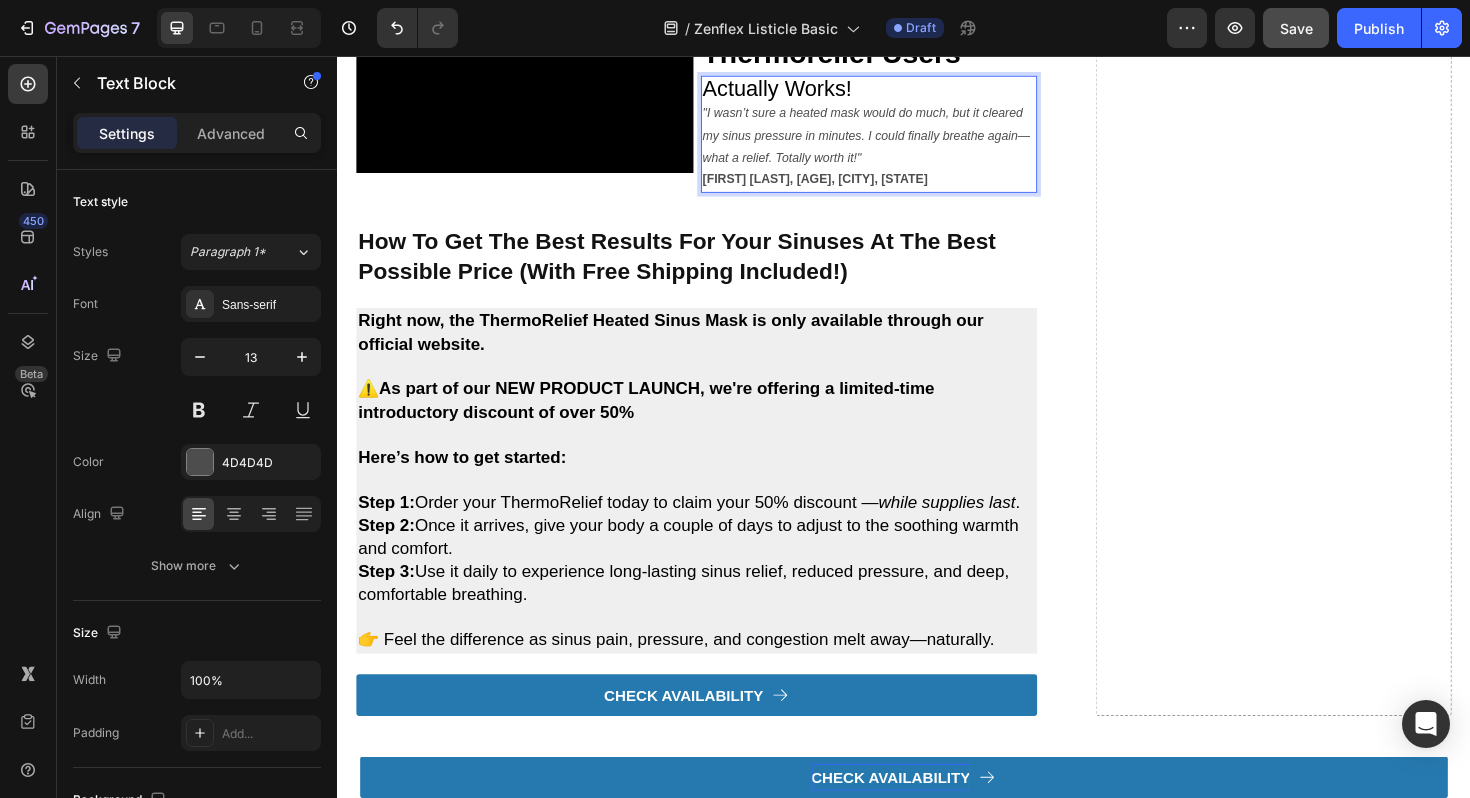 scroll, scrollTop: 2488, scrollLeft: 0, axis: vertical 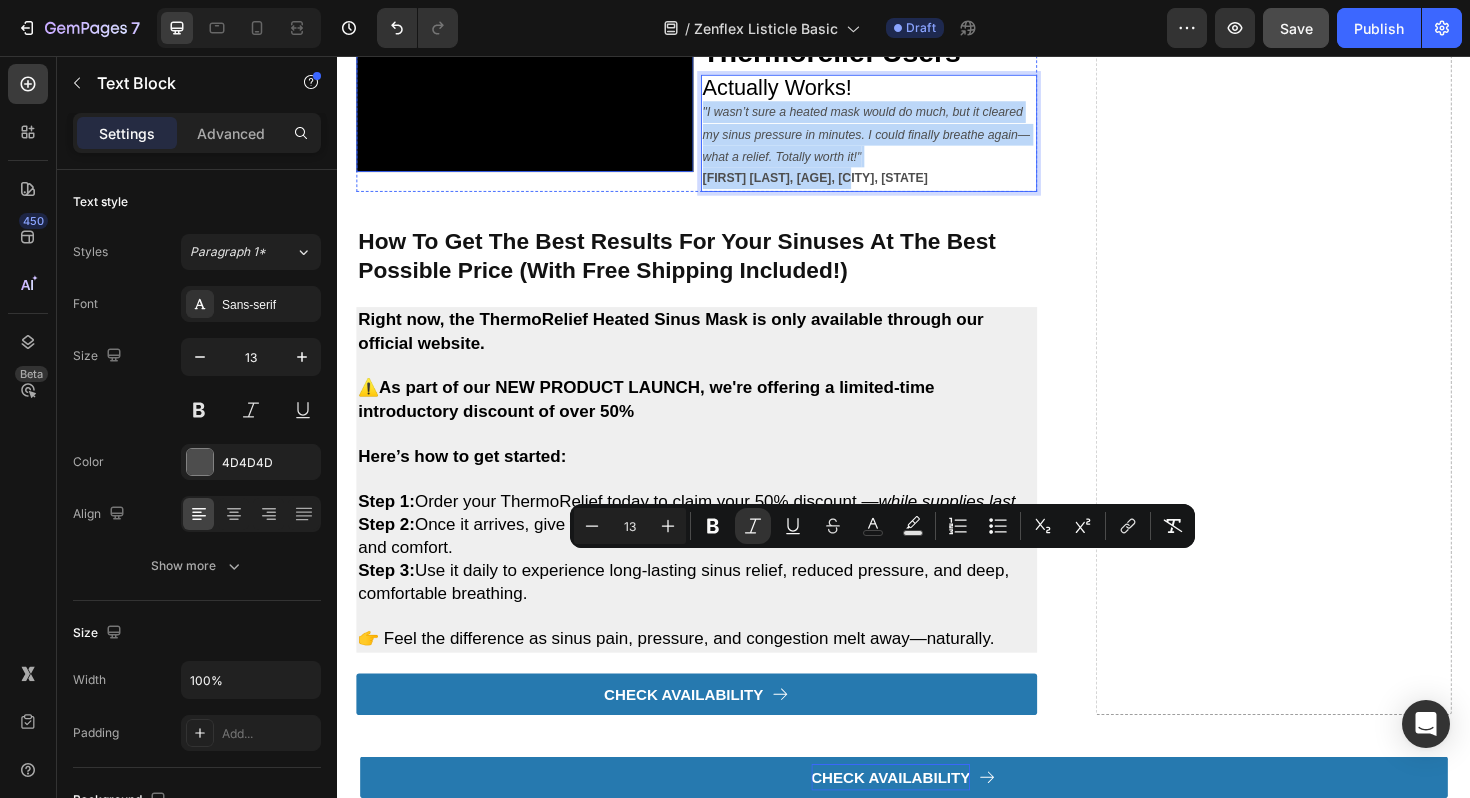 drag, startPoint x: 886, startPoint y: 669, endPoint x: 712, endPoint y: 587, distance: 192.35384 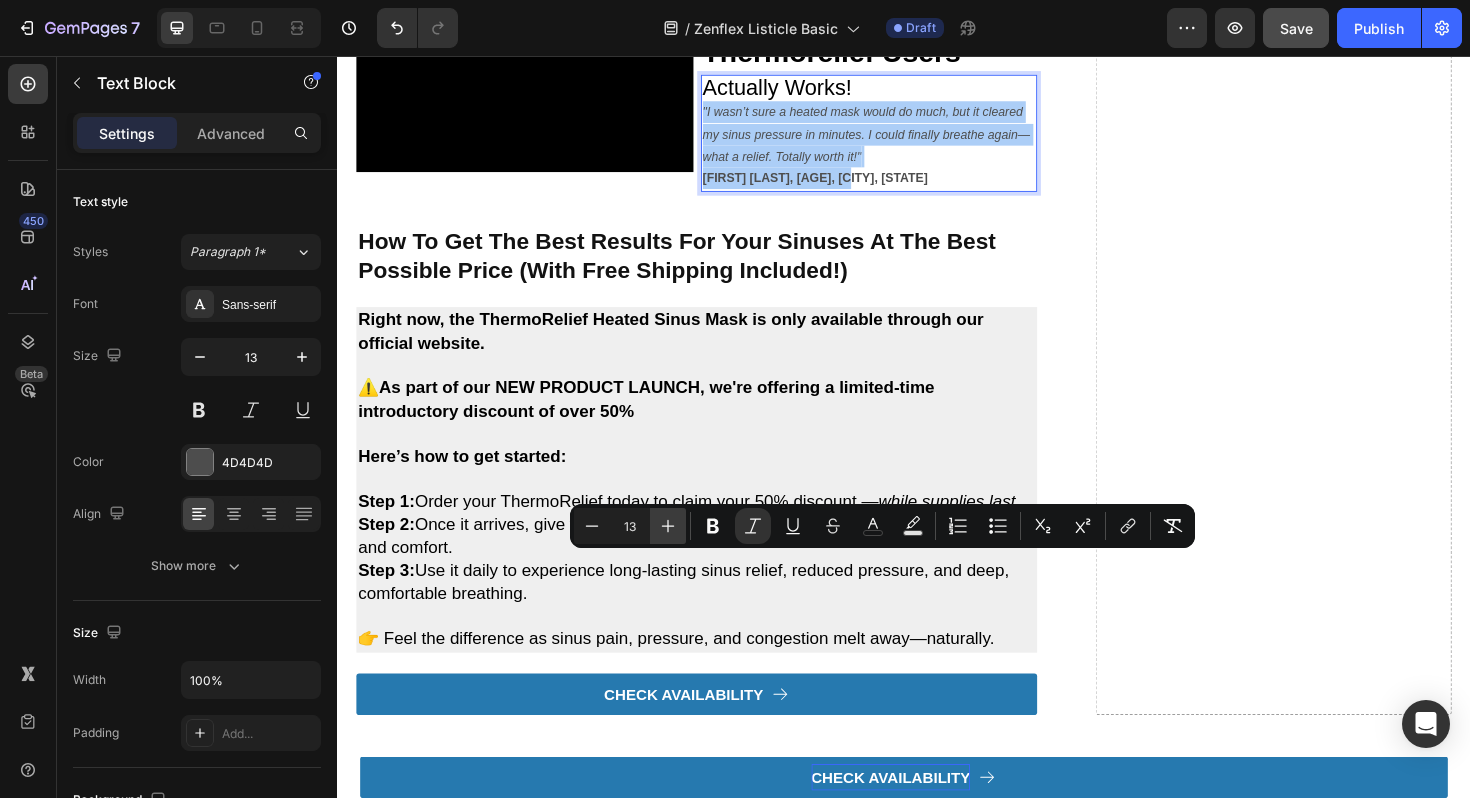 click on "Plus" at bounding box center (668, 526) 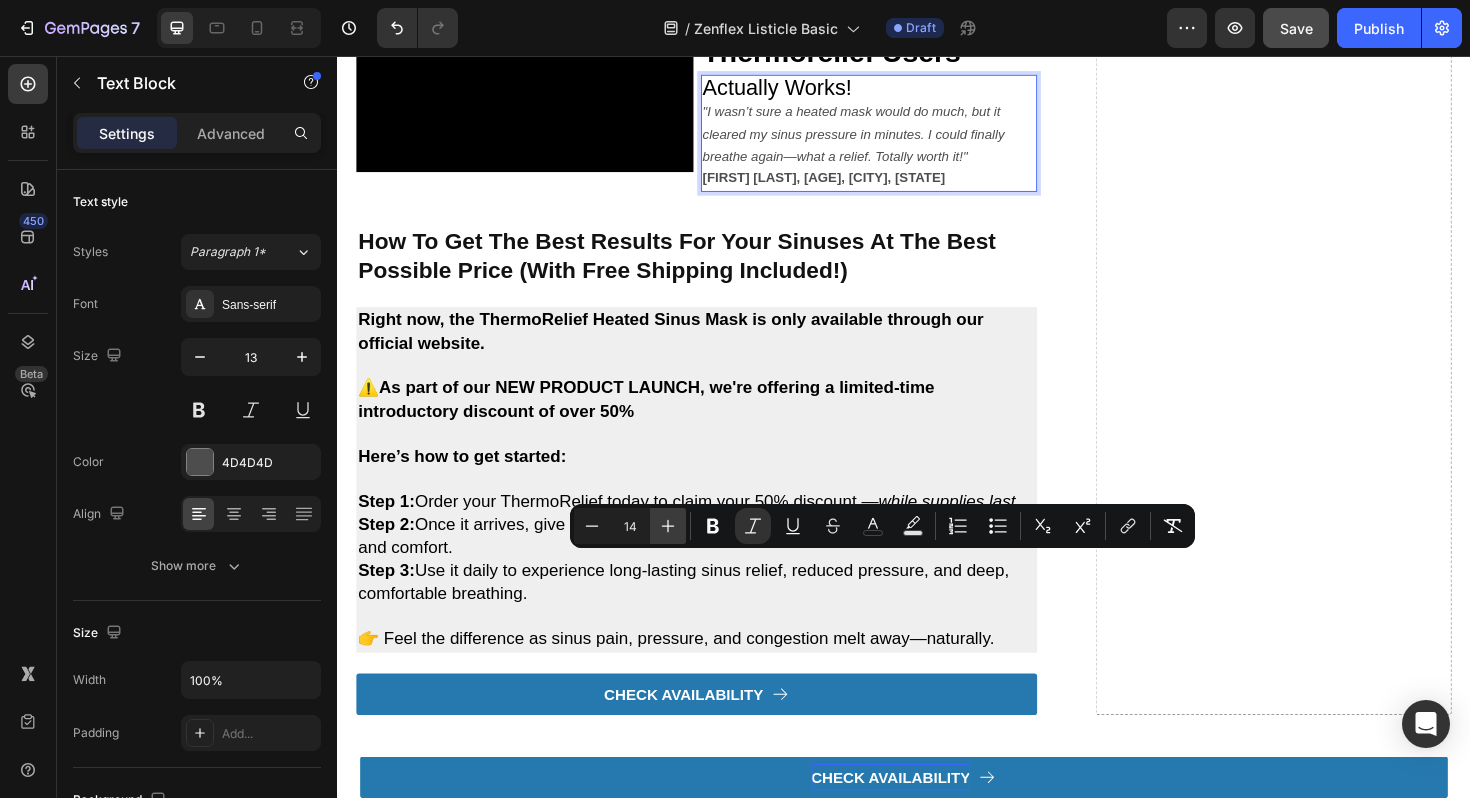 click on "Plus" at bounding box center [668, 526] 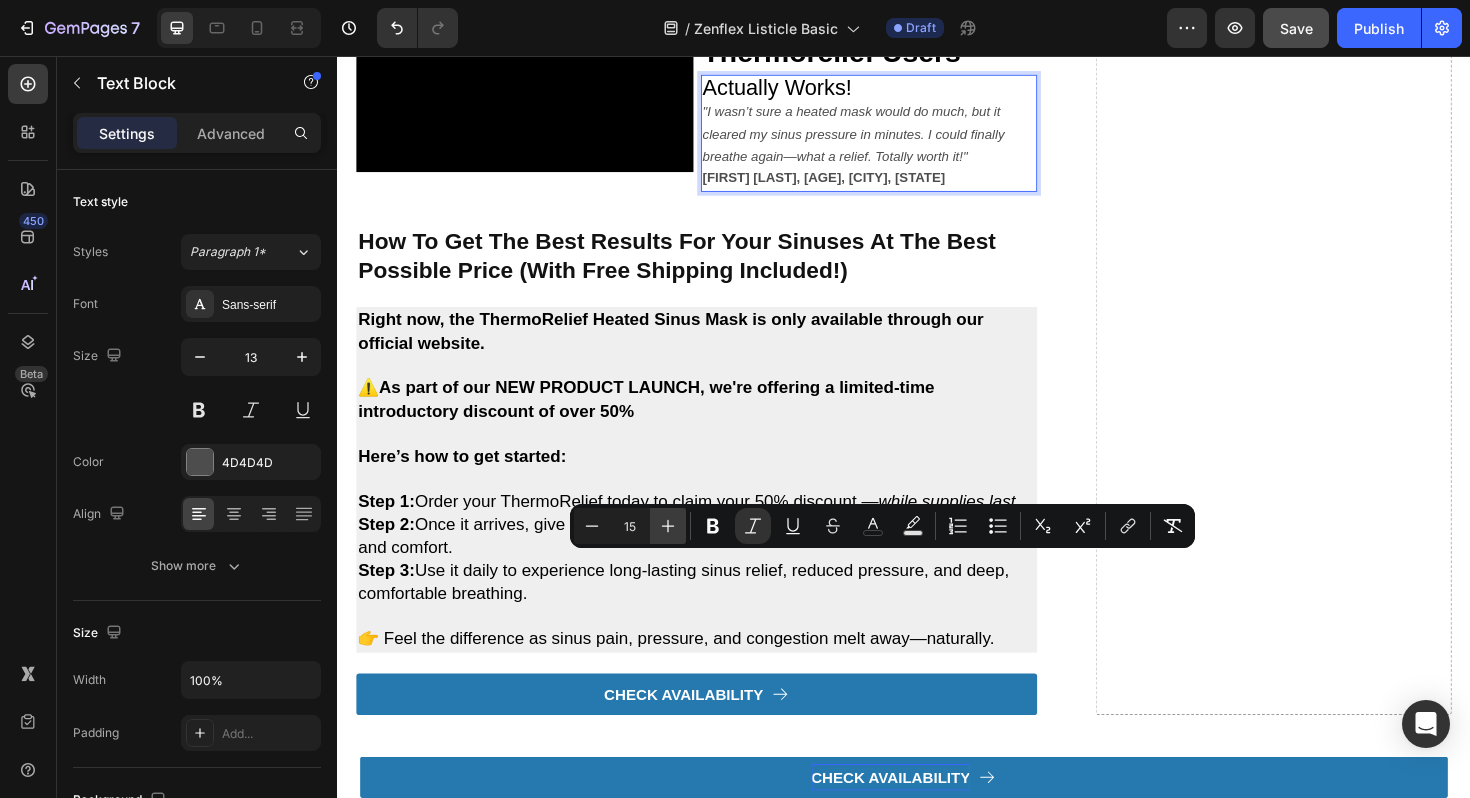 click on "Plus" at bounding box center (668, 526) 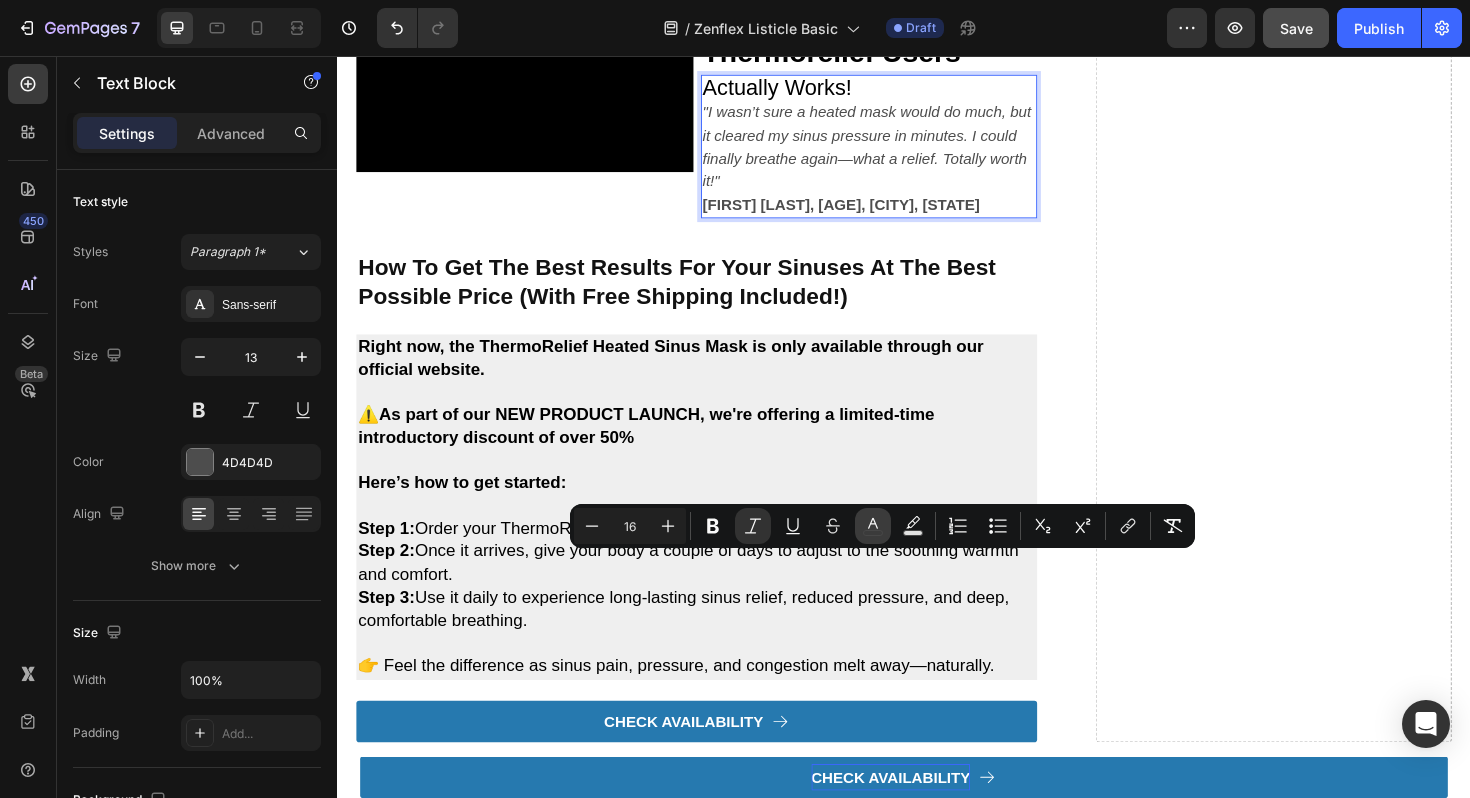click 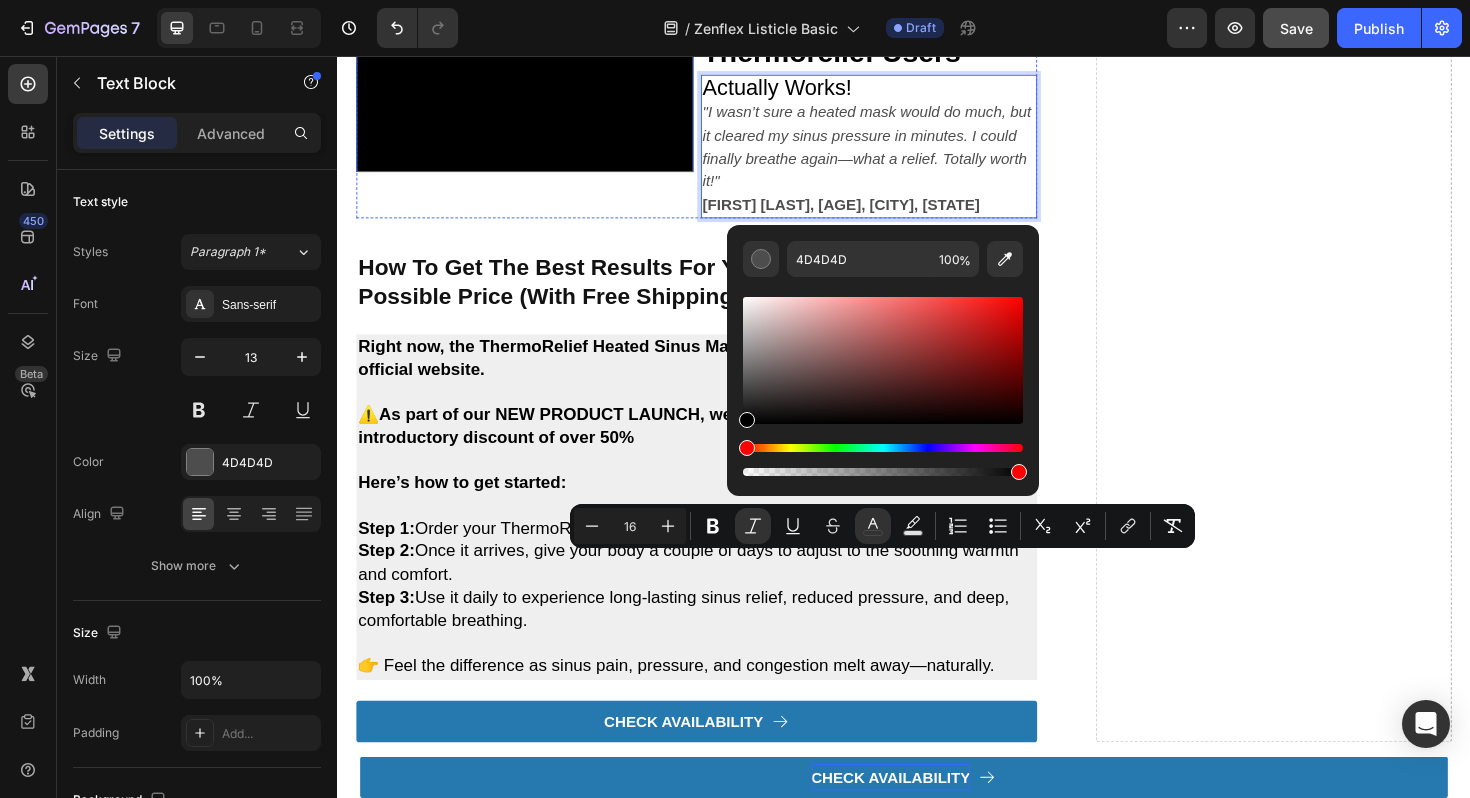 drag, startPoint x: 774, startPoint y: 392, endPoint x: 621, endPoint y: 505, distance: 190.20515 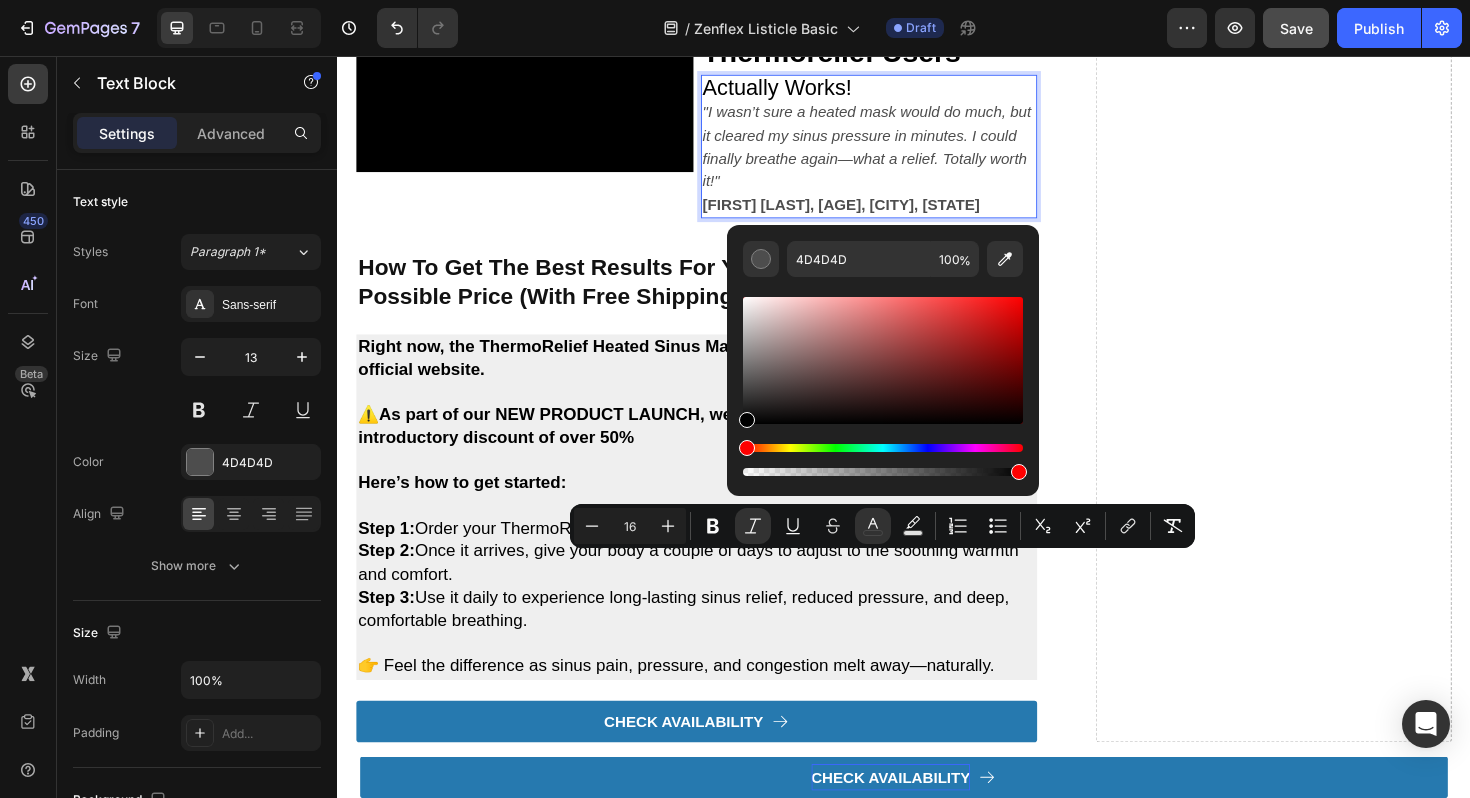 type on "000000" 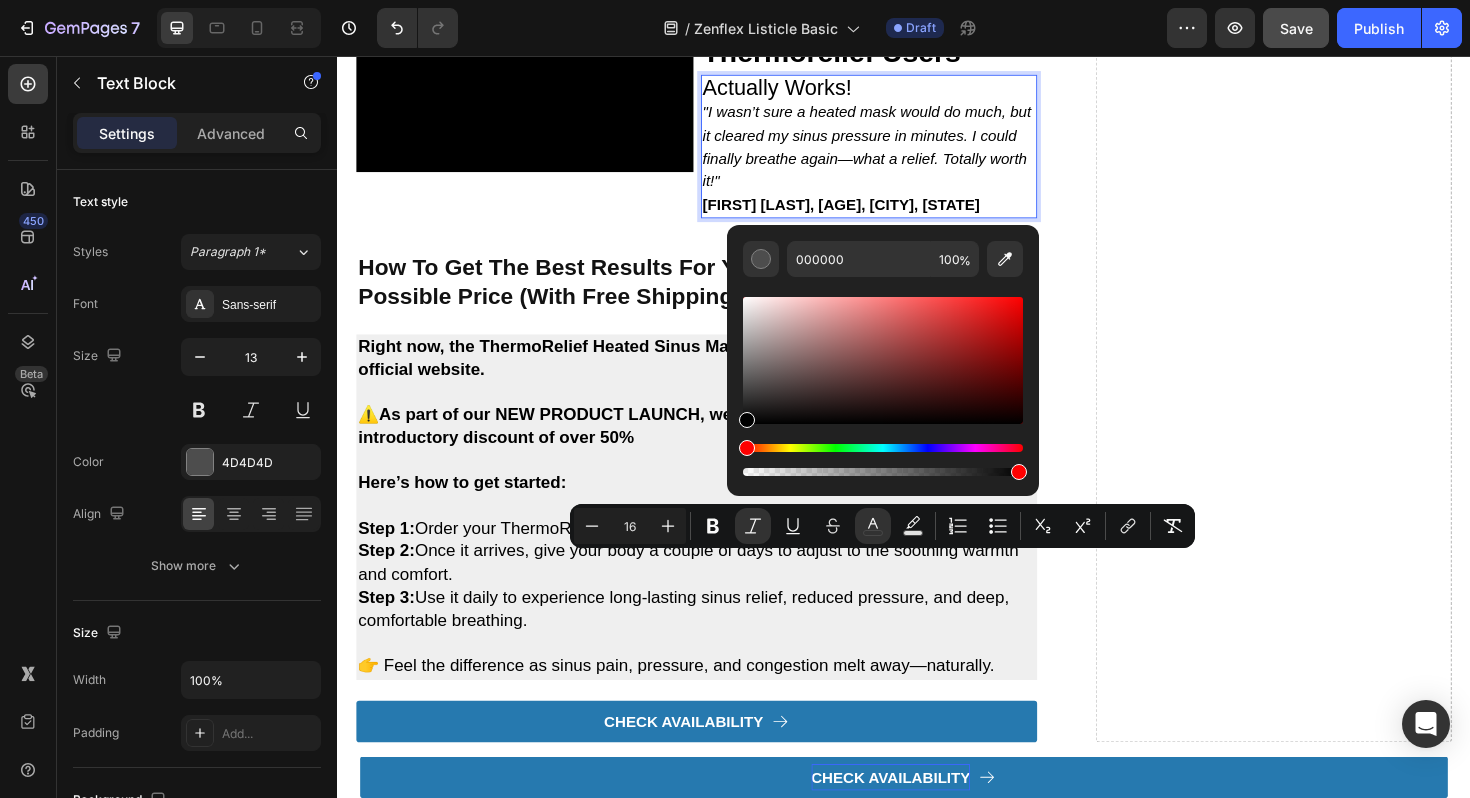click on "16" at bounding box center [630, 526] 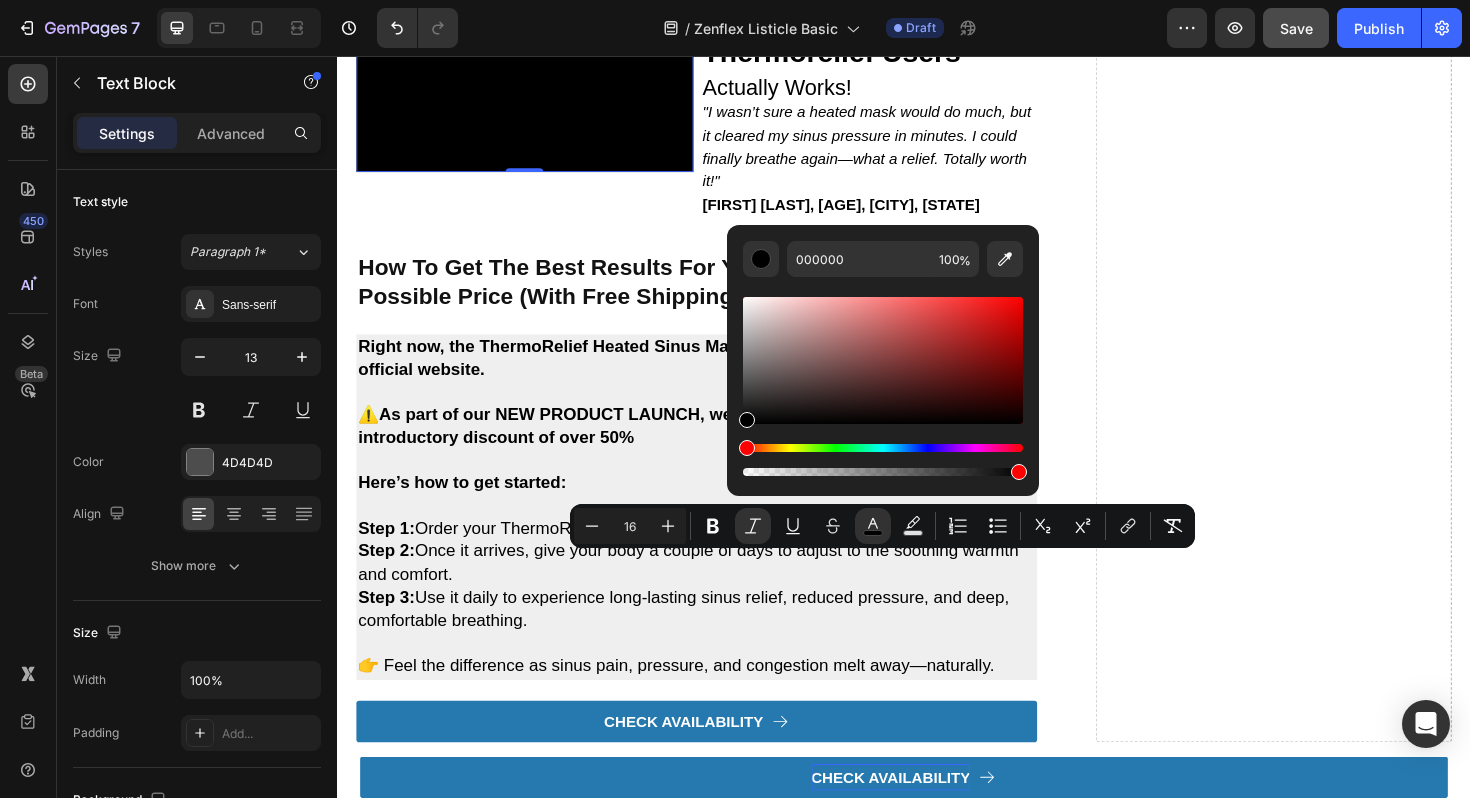 click at bounding box center [535, 89] 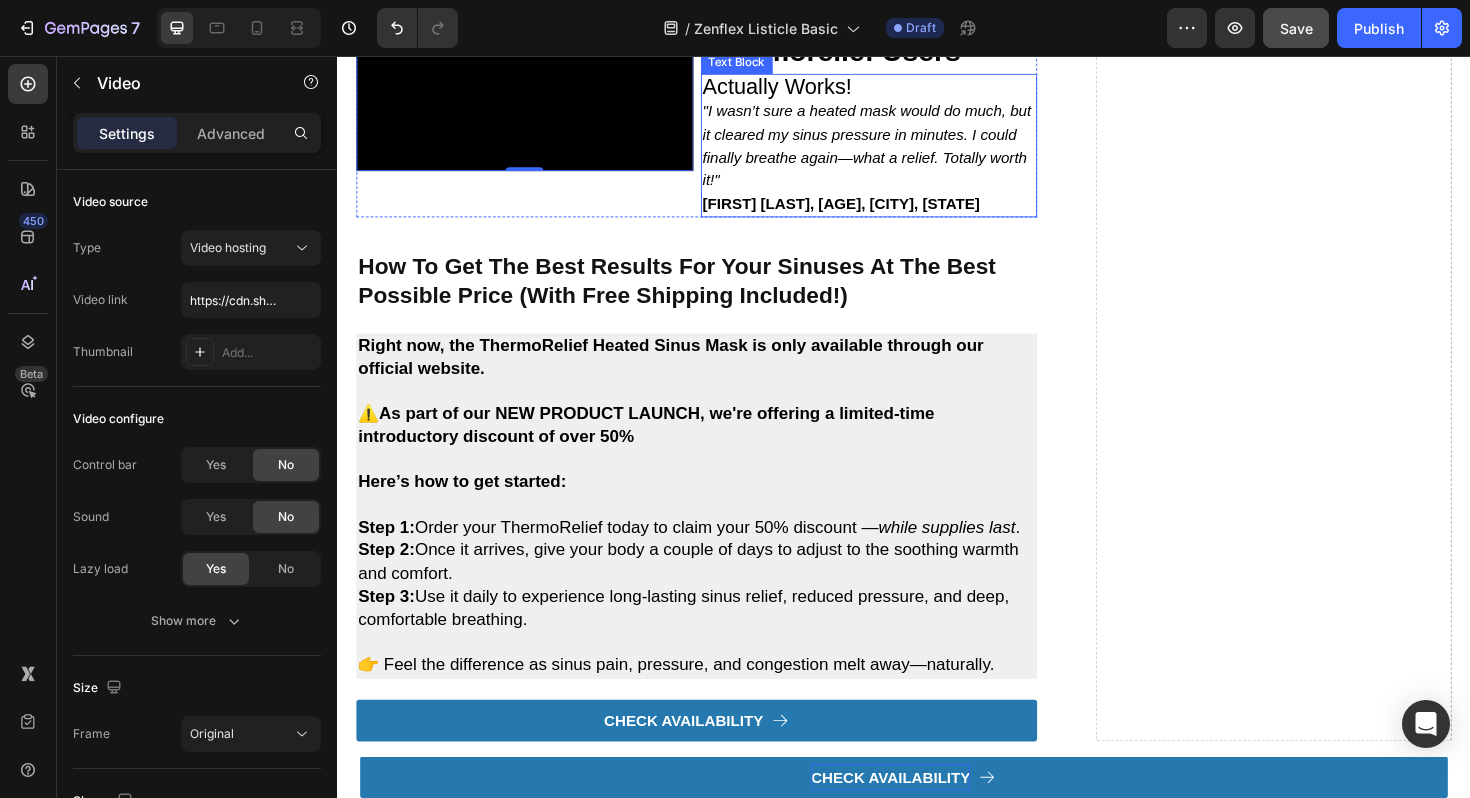 scroll, scrollTop: 2721, scrollLeft: 0, axis: vertical 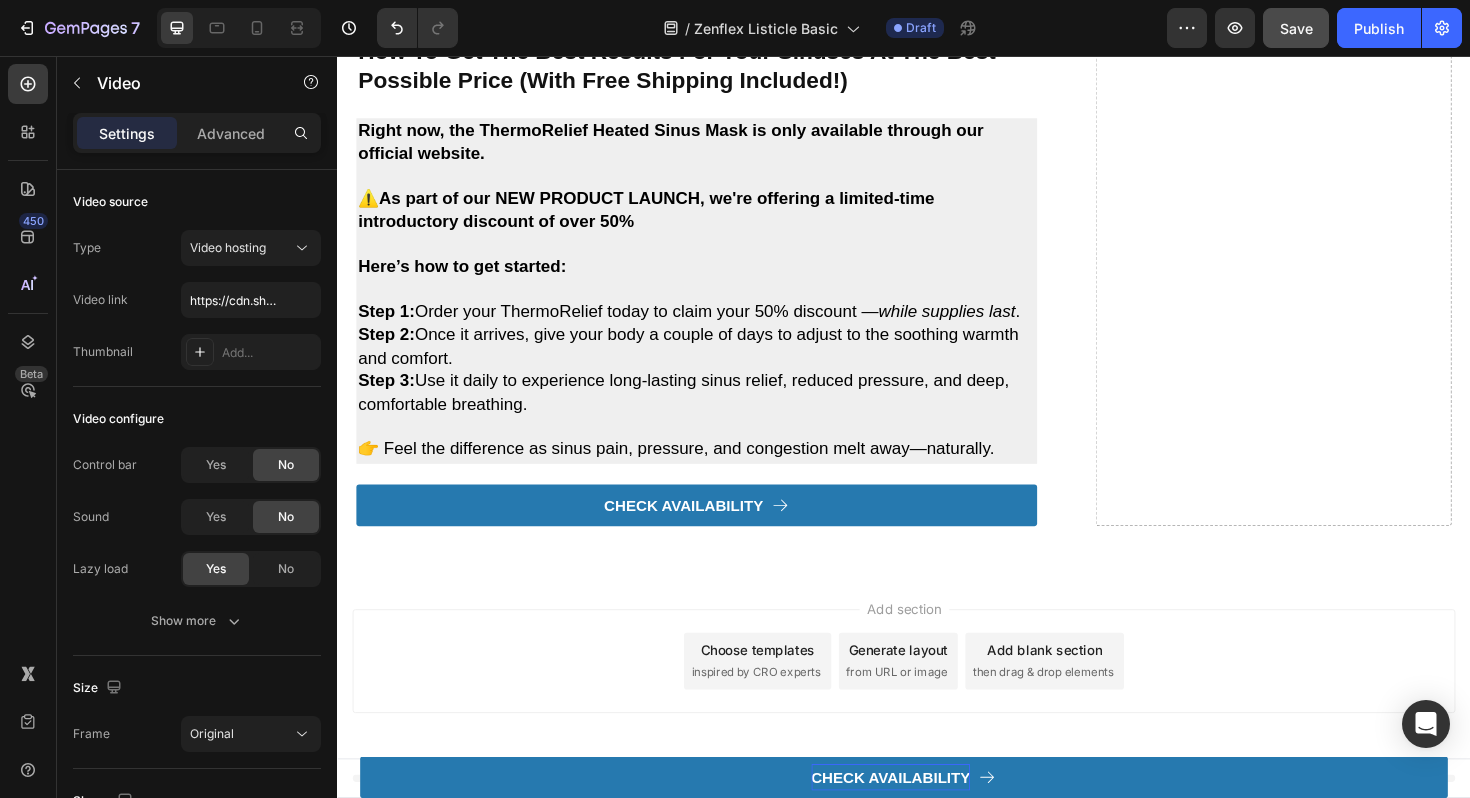 click on ""I wasn’t sure a heated mask would do much, but it cleared my sinus pressure in minutes. I could finally breathe again—what a relief. Totally worth it!"" at bounding box center (898, -77) 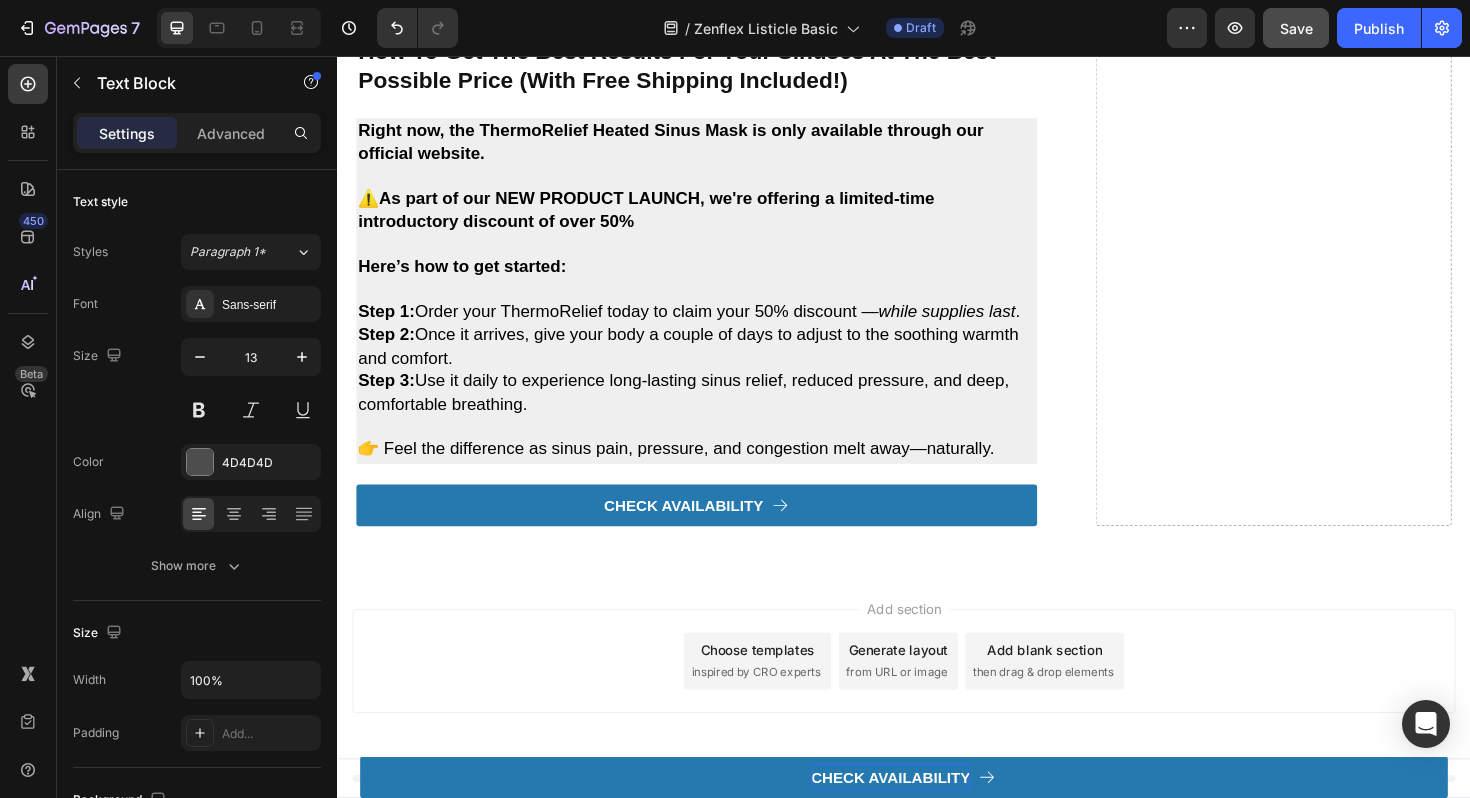 click on ""I wasn’t sure a heated mask would do much, but it cleared my sinus pressure in minutes. I could finally breathe again—what a relief. Totally worth it!" [FIRST] [LAST], [AGE], [CITY], [STATE]" at bounding box center (900, -64) 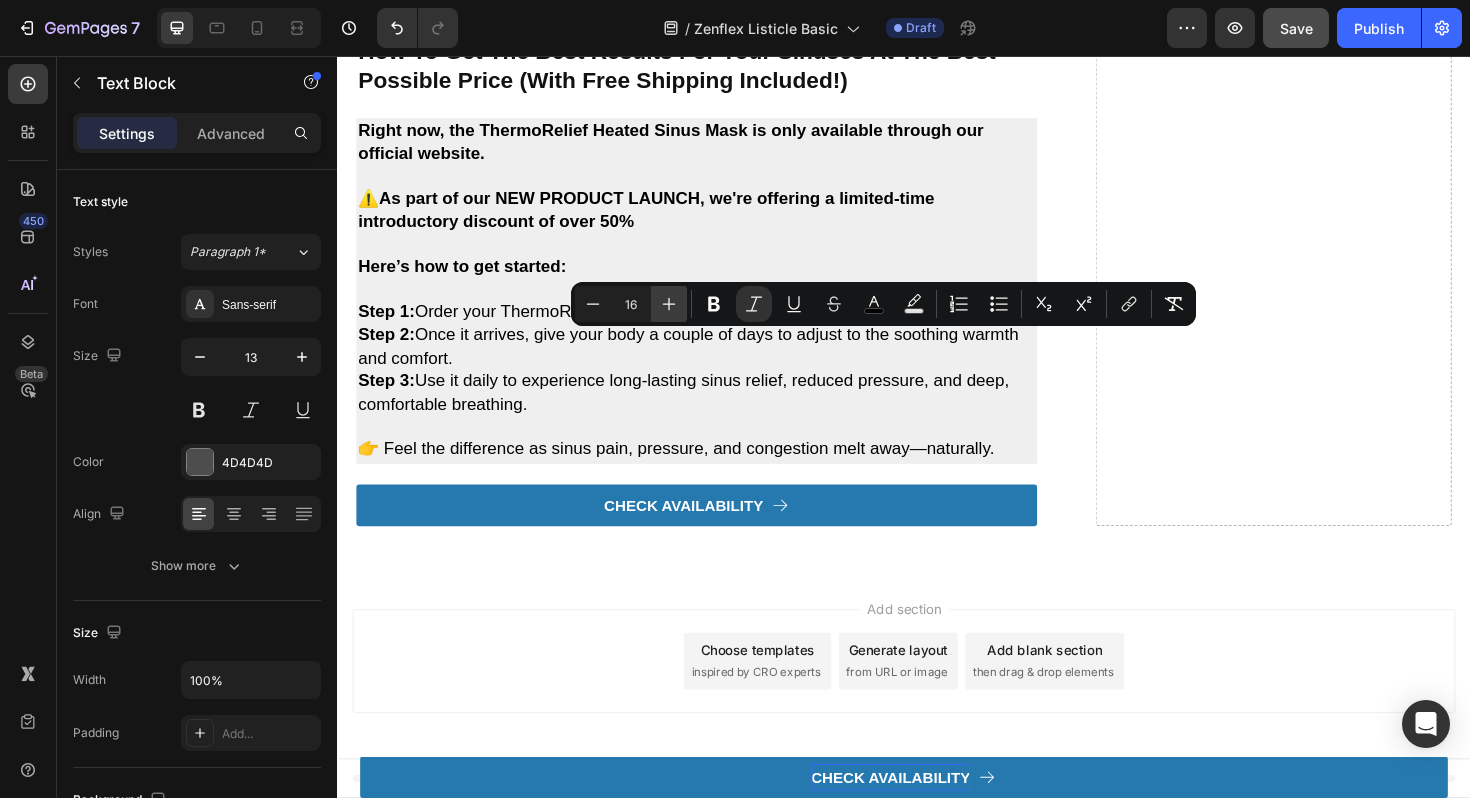 click 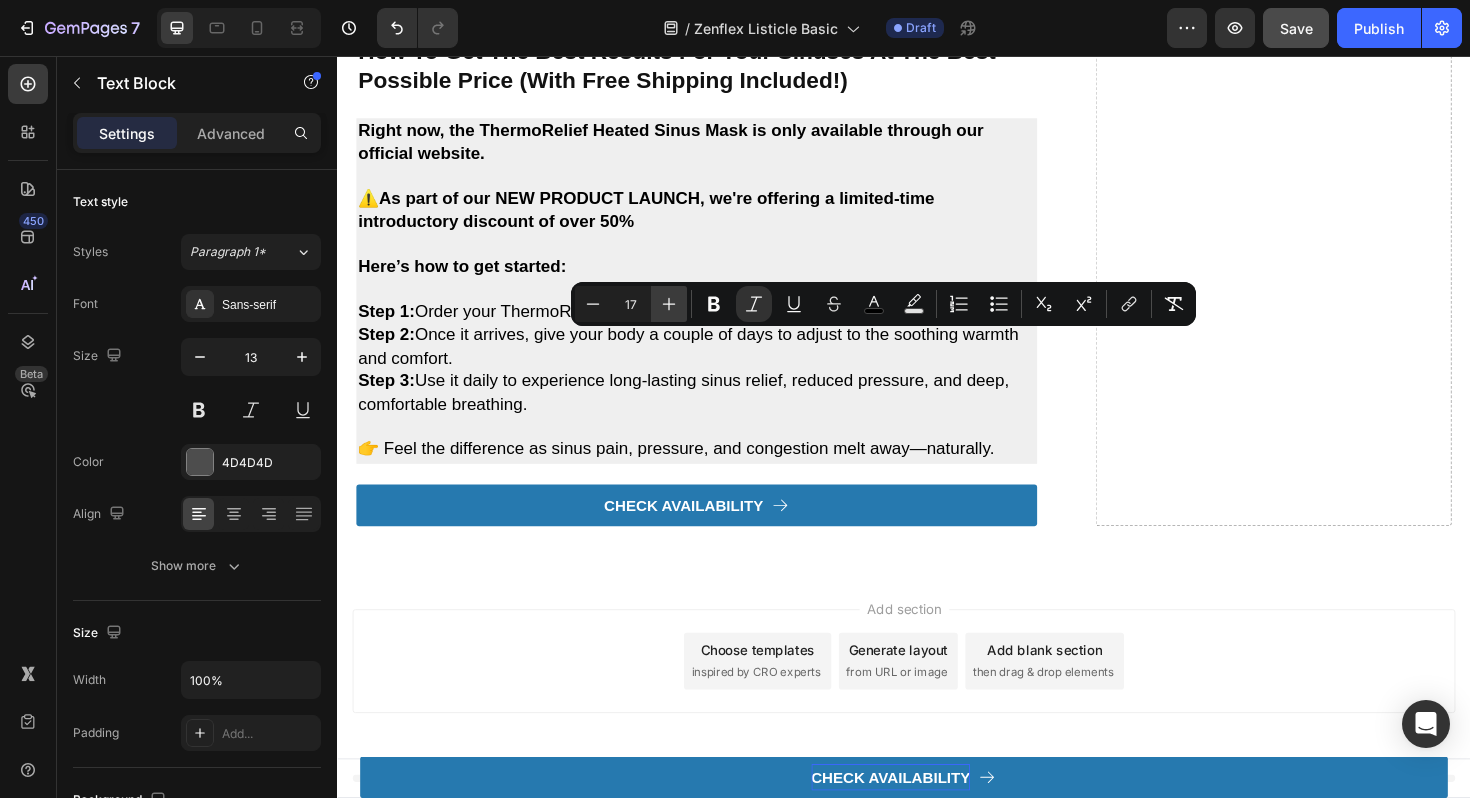 click 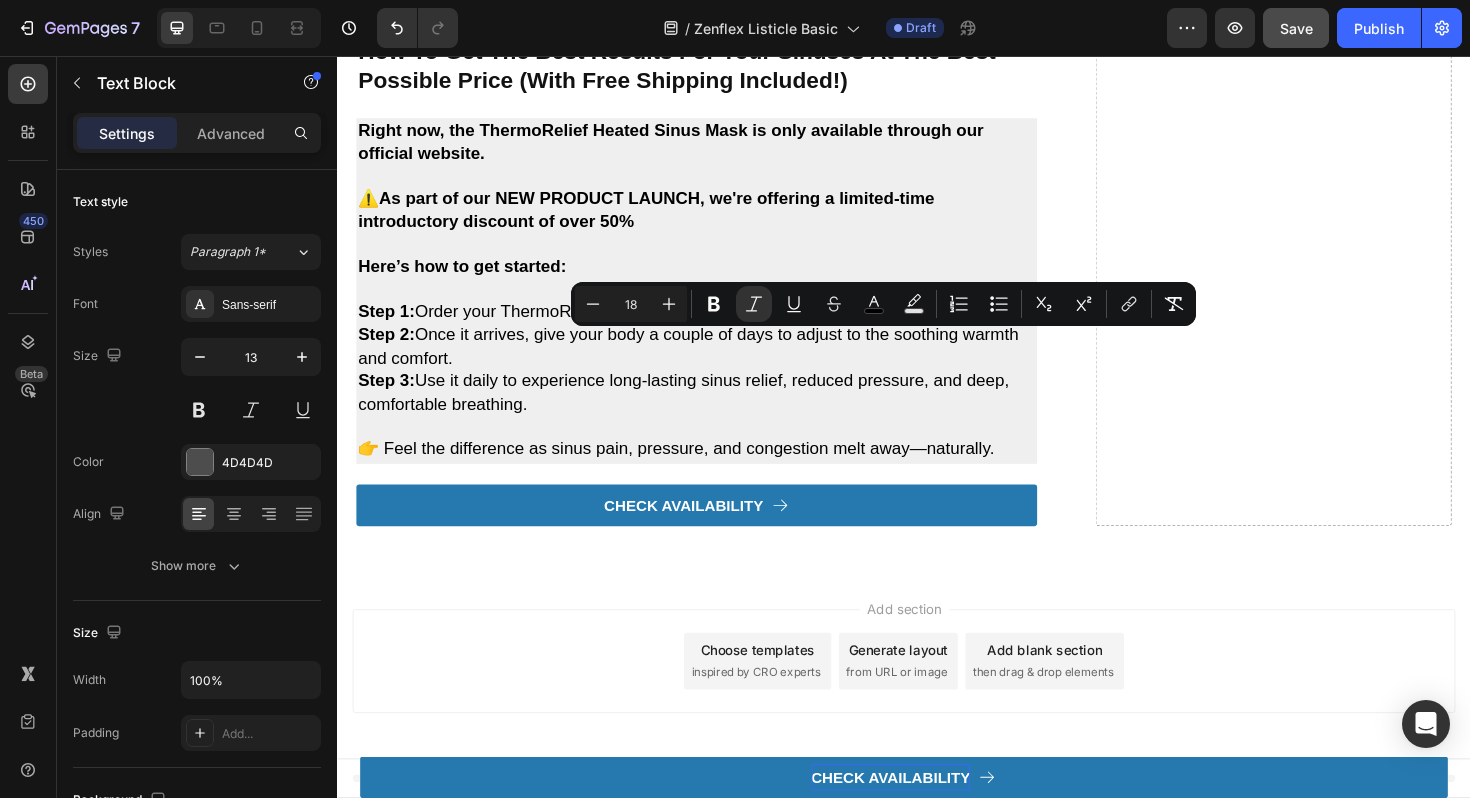 click on ""I wasn’t sure a heated mask would do much, but it cleared my sinus pressure in minutes. I could finally breathe again—what a relief. Totally worth it!" [FIRST] [LAST], [AGE], [CITY], [STATE]" at bounding box center [900, -64] 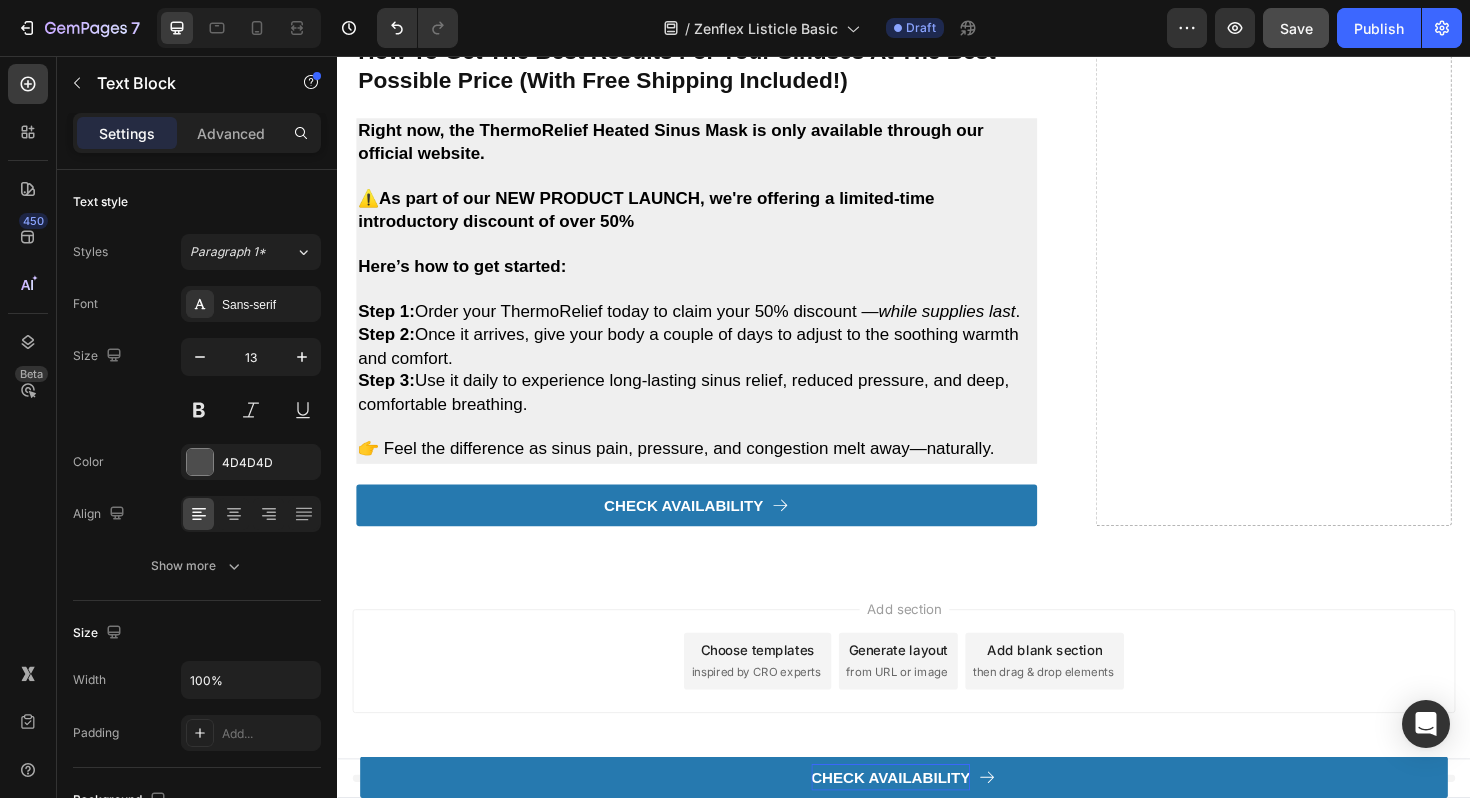 drag, startPoint x: 924, startPoint y: 459, endPoint x: 599, endPoint y: 459, distance: 325 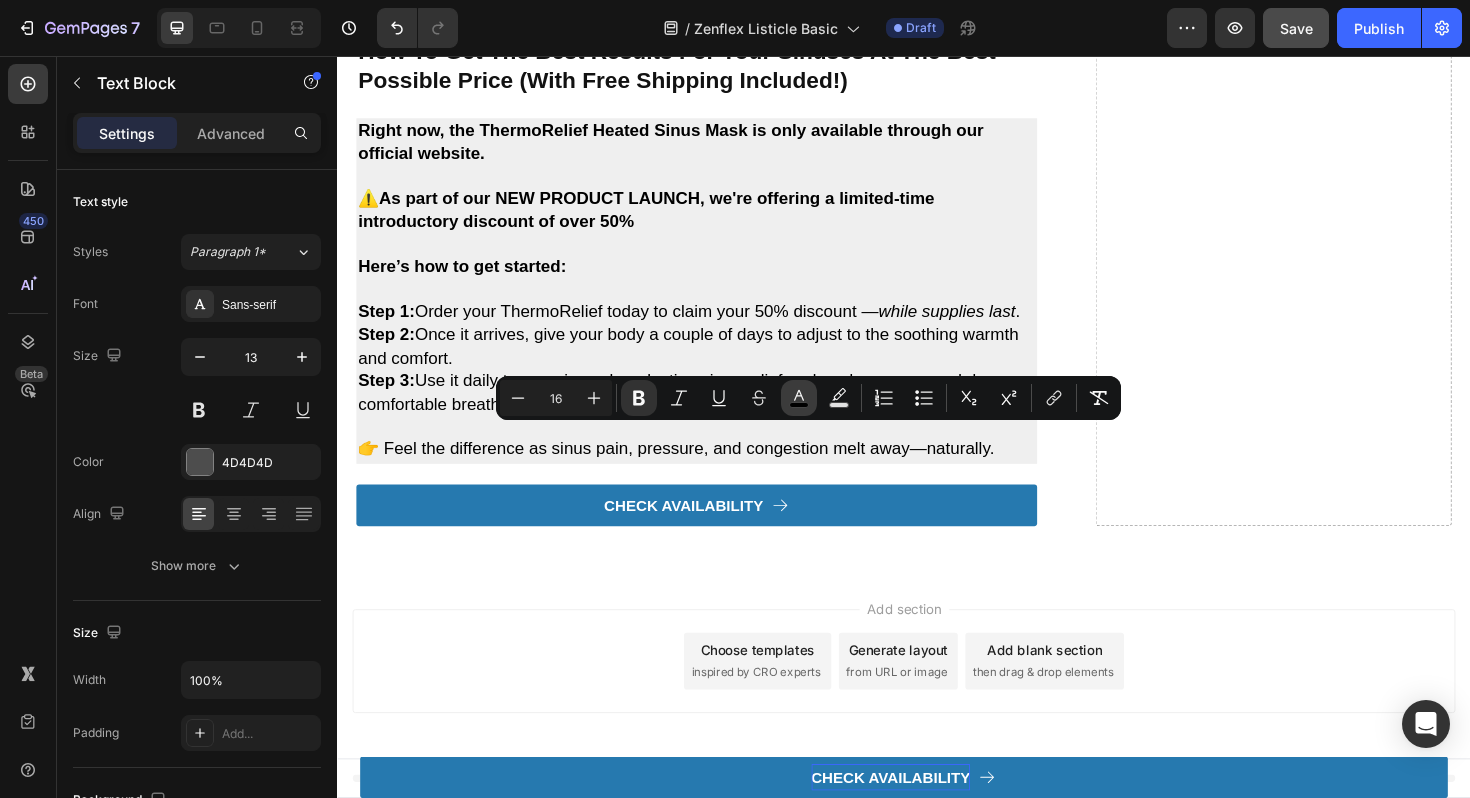 click 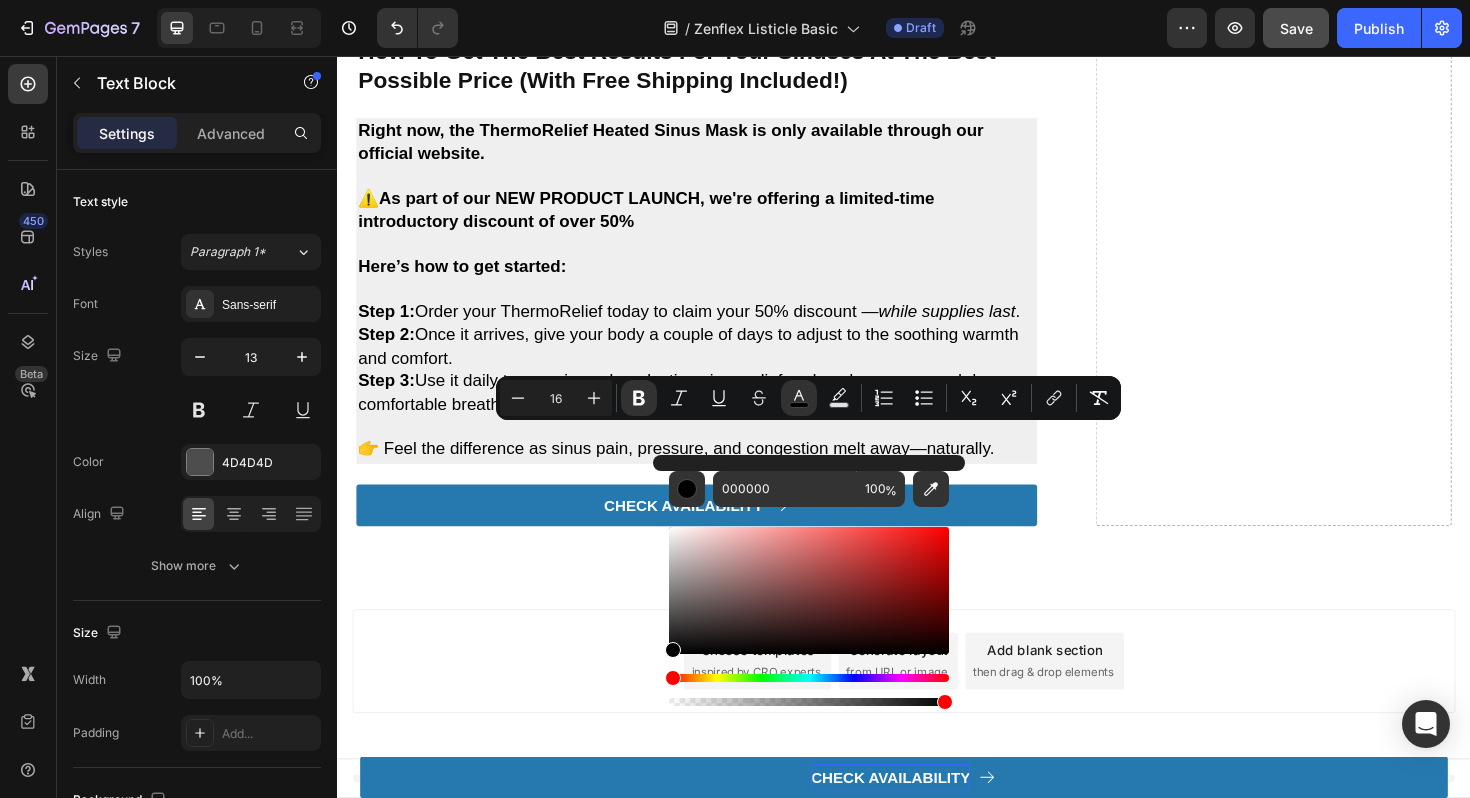 click at bounding box center (809, 590) 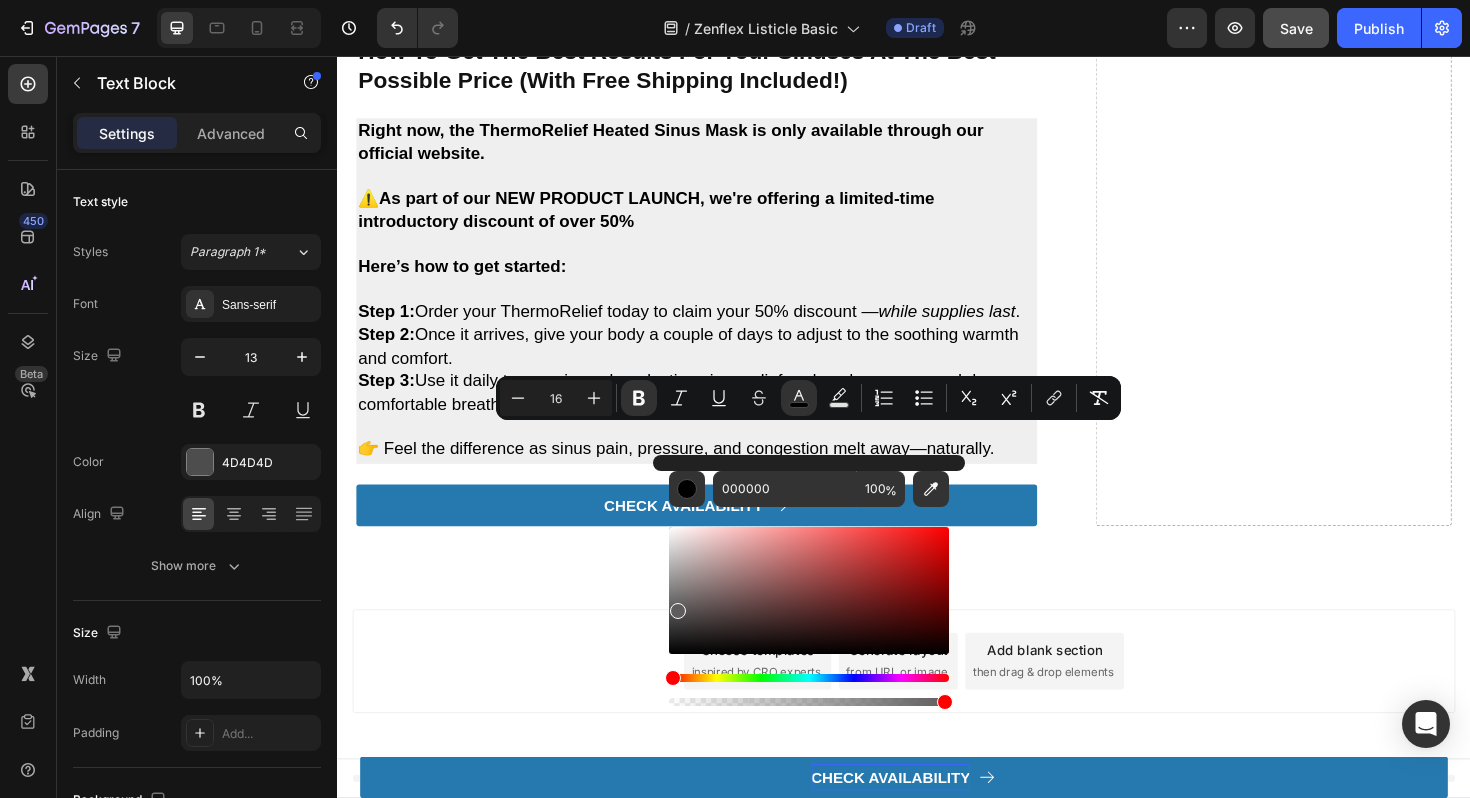 type on "5E5C5C" 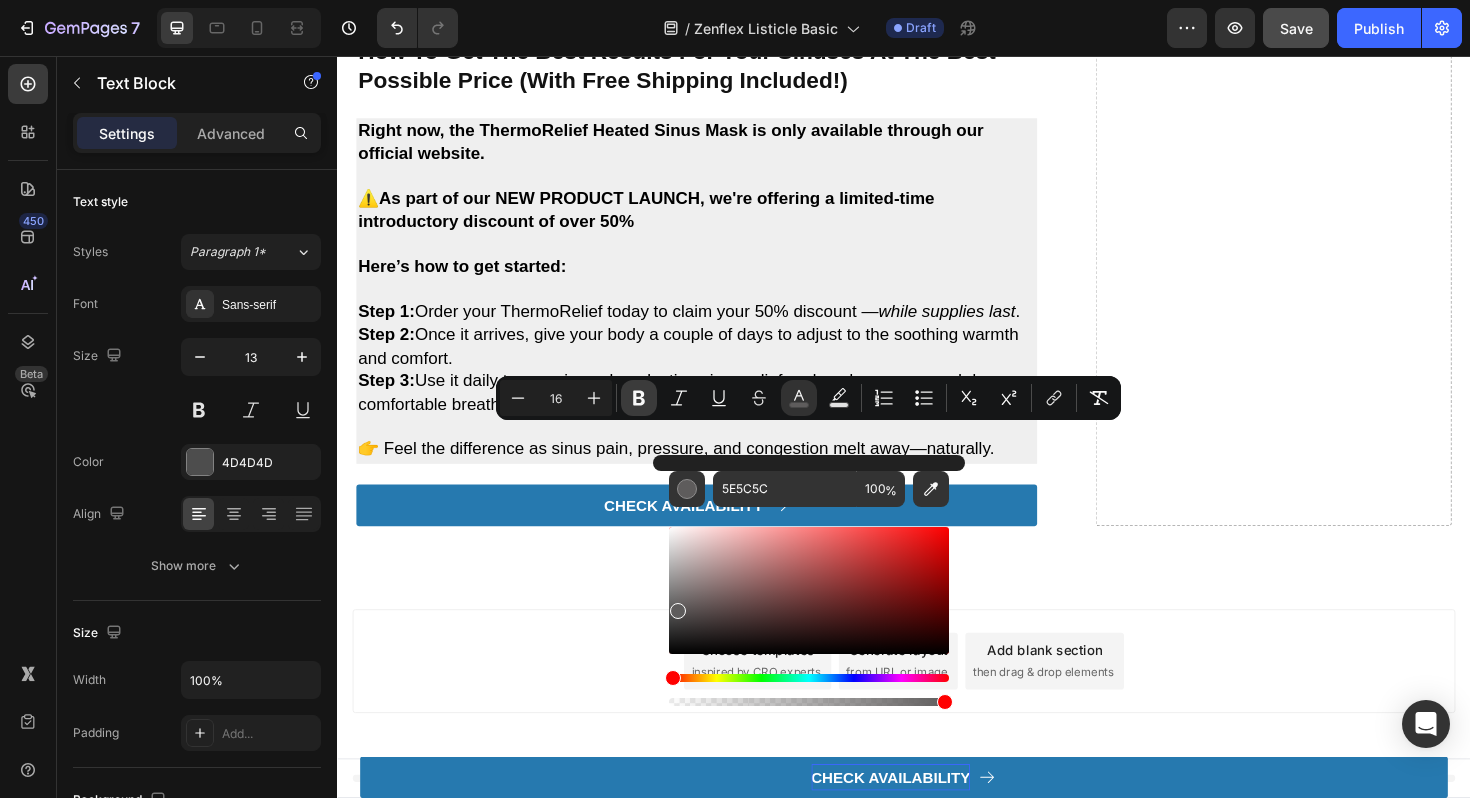 click on "Bold" at bounding box center (639, 398) 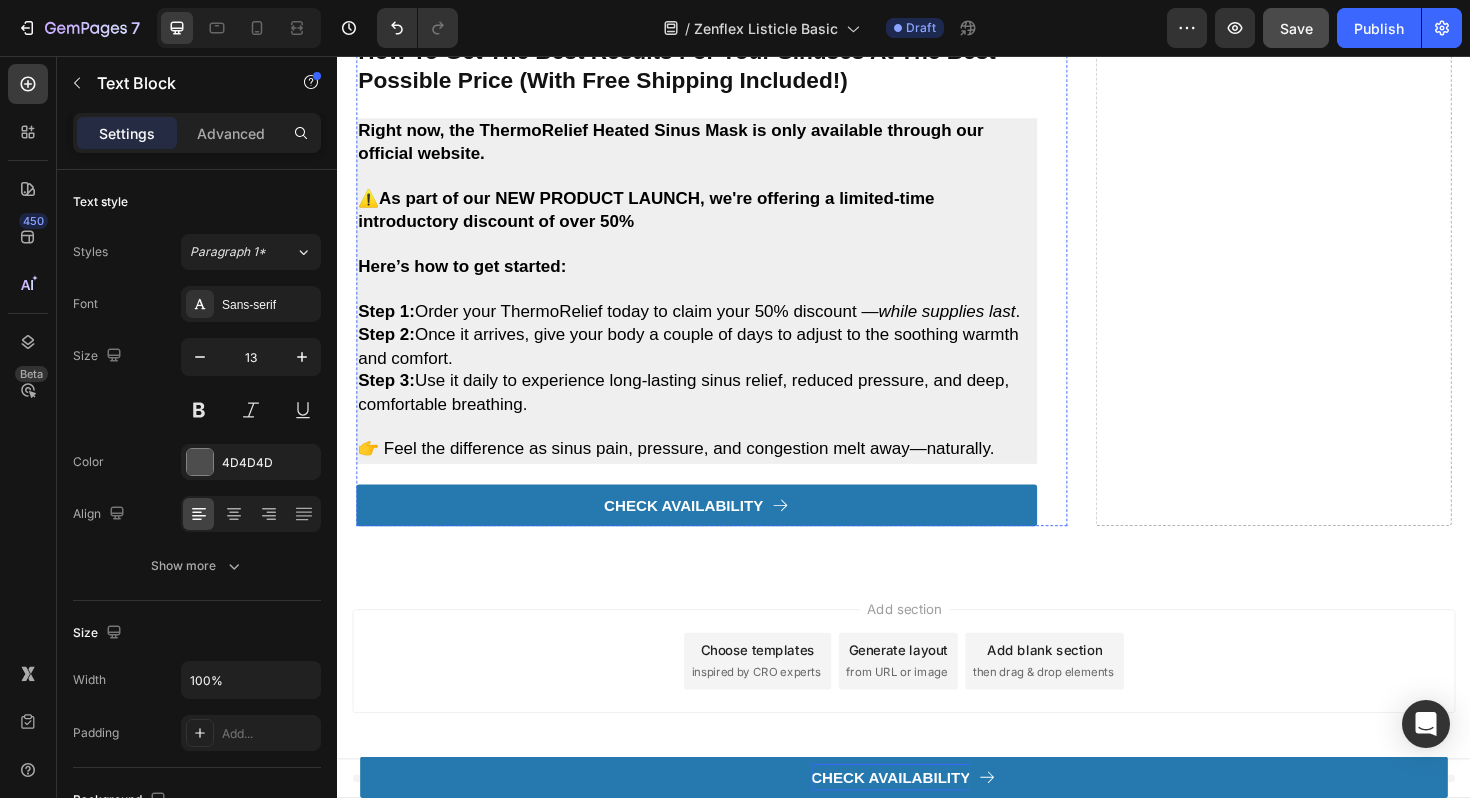 click on "⁠⁠⁠⁠⁠⁠⁠ hear from other thermorelief users  Heading Actually Works! "I wasn’t sure a heated mask would do much, but it cleared my sinus pressure in minutes. I could finally breathe again—what a relief. Totally worth it!" [FIRST] [LAST], [AGE], [CITY], [STATE] Text Block   0" at bounding box center [900, -115] 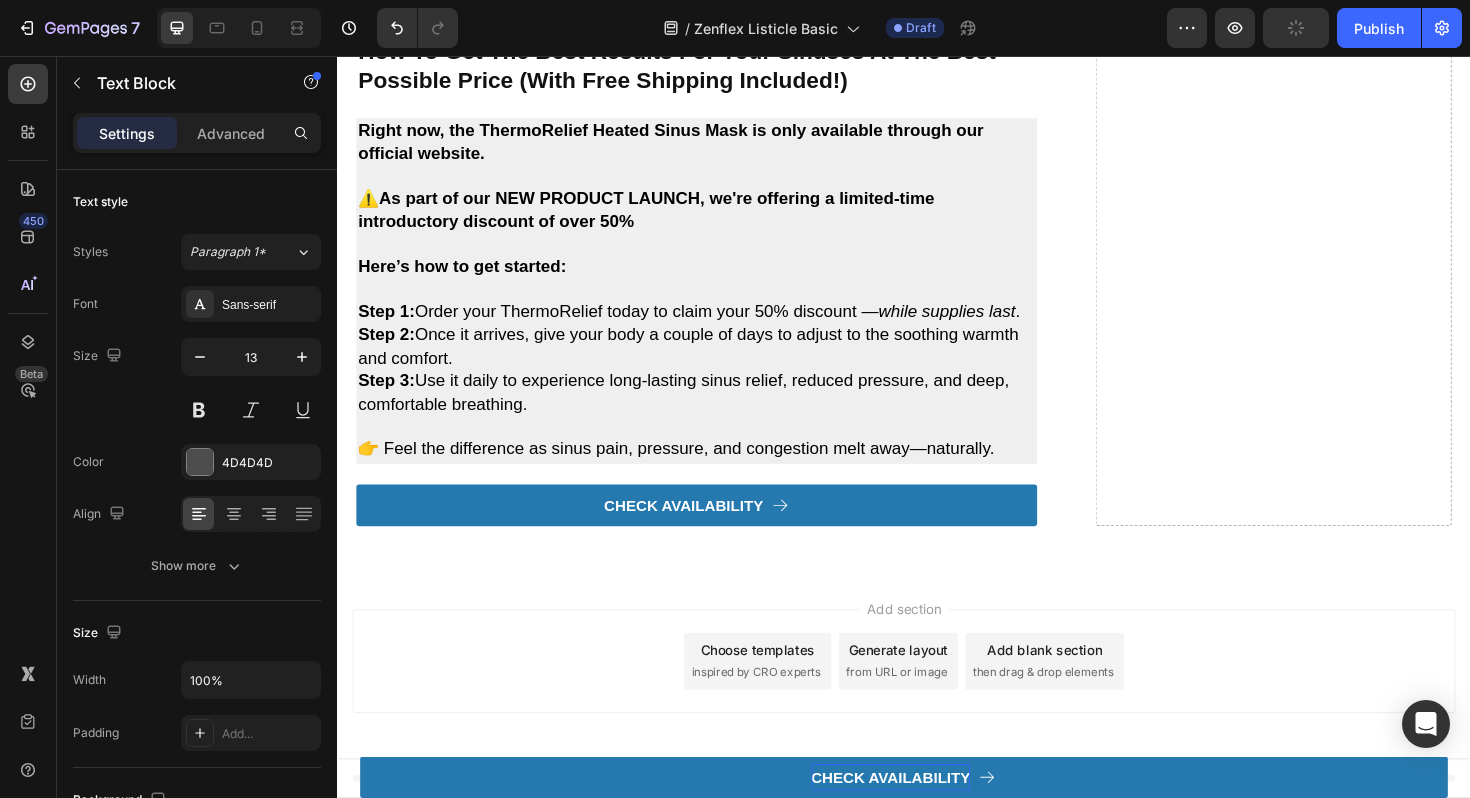 click on ""I wasn’t sure a heated mask would do much, but it cleared my sinus pressure in minutes. I could finally breathe again—what a relief. Totally worth it!" [FIRST] [LAST], [AGE], [CITY], [STATE]" at bounding box center [900, -64] 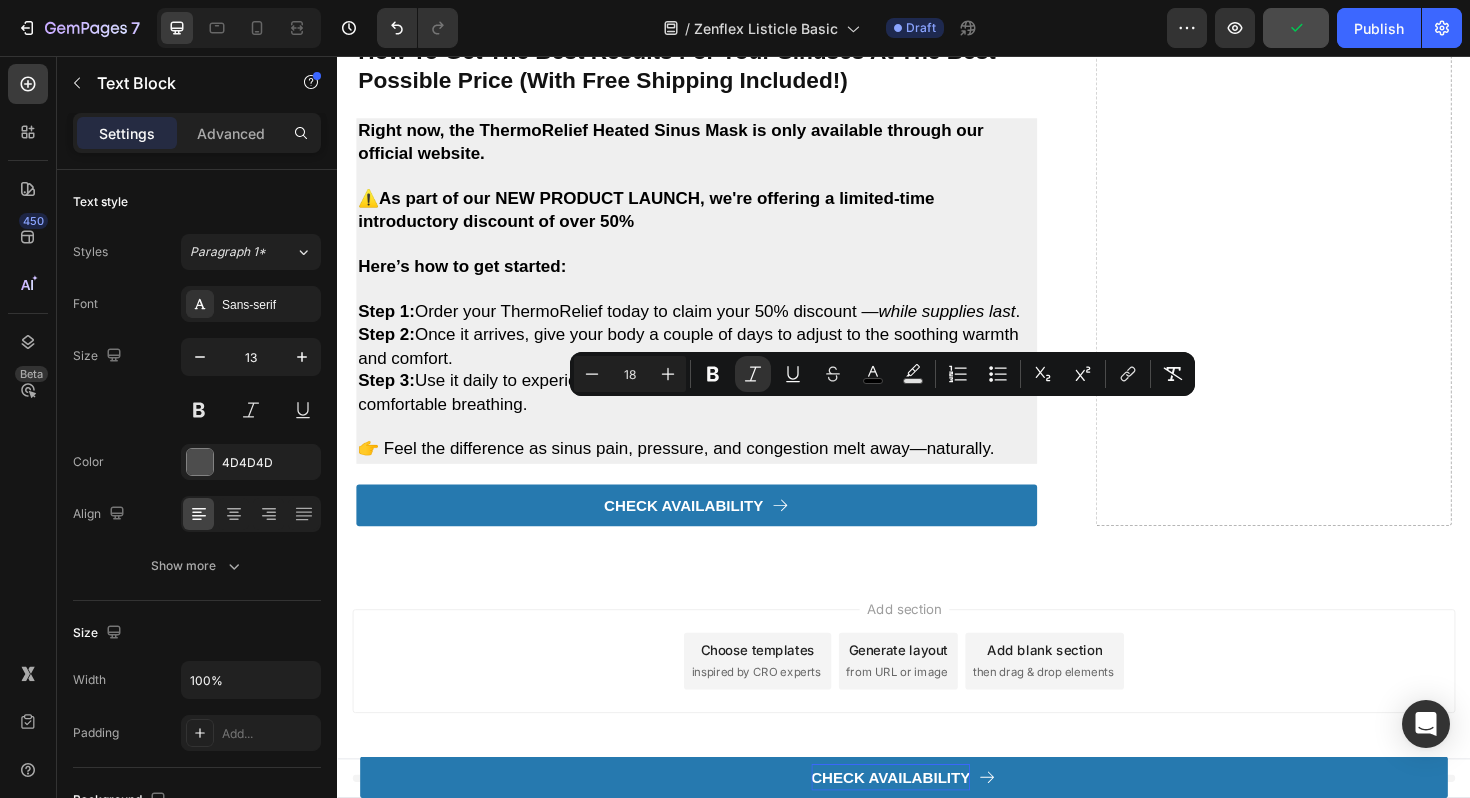 type on "16" 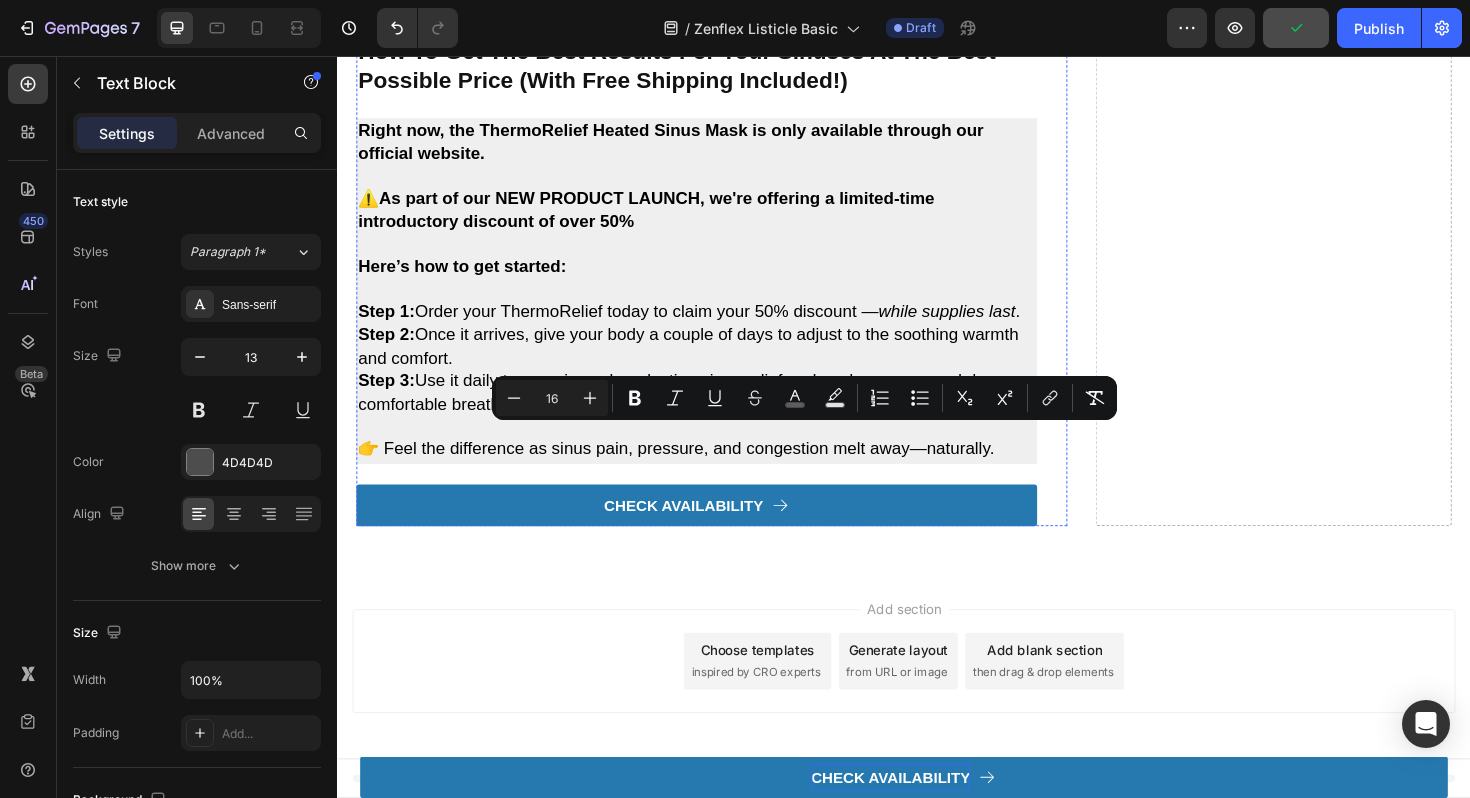 drag, startPoint x: 928, startPoint y: 460, endPoint x: 717, endPoint y: 460, distance: 211 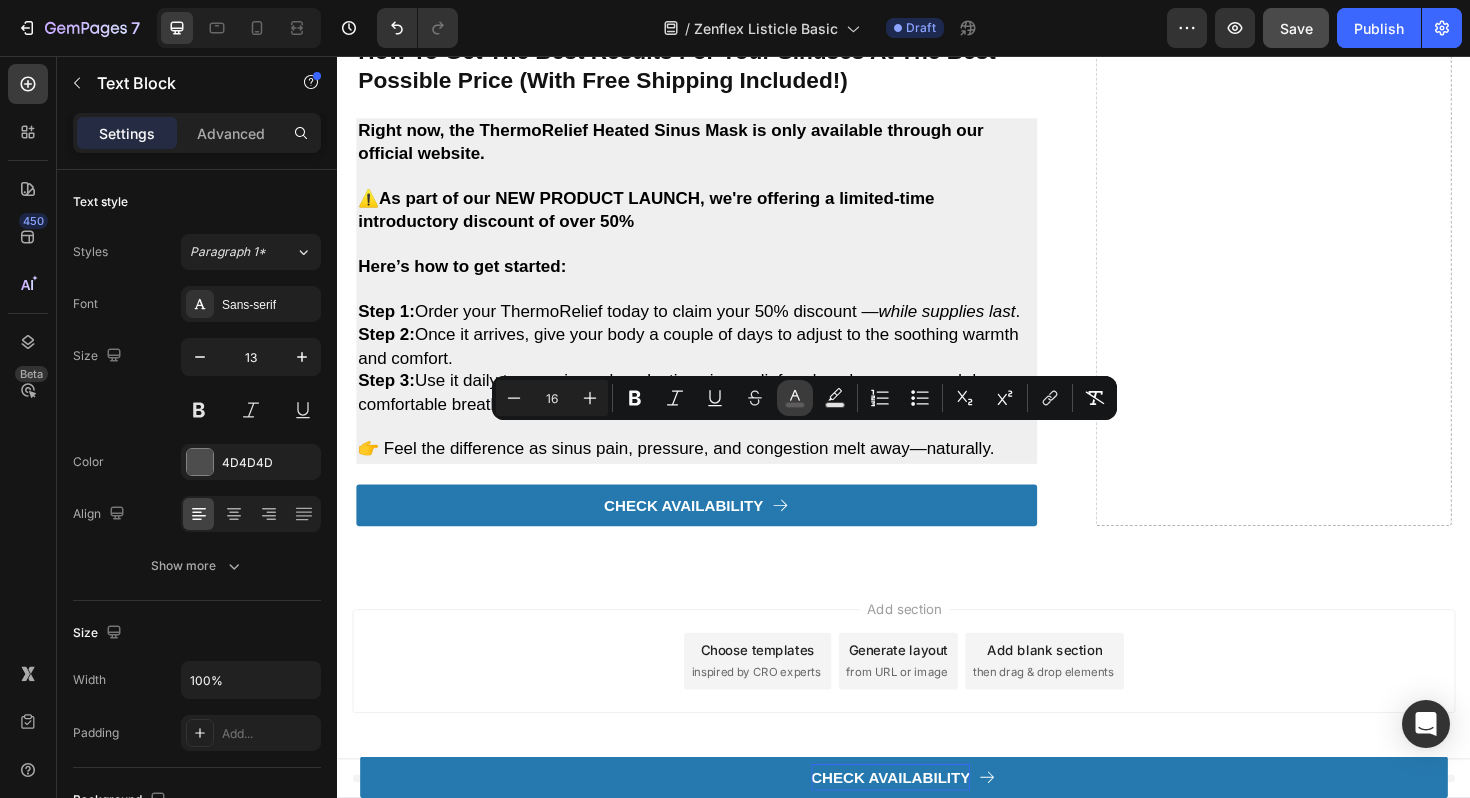 click on "color" at bounding box center (795, 398) 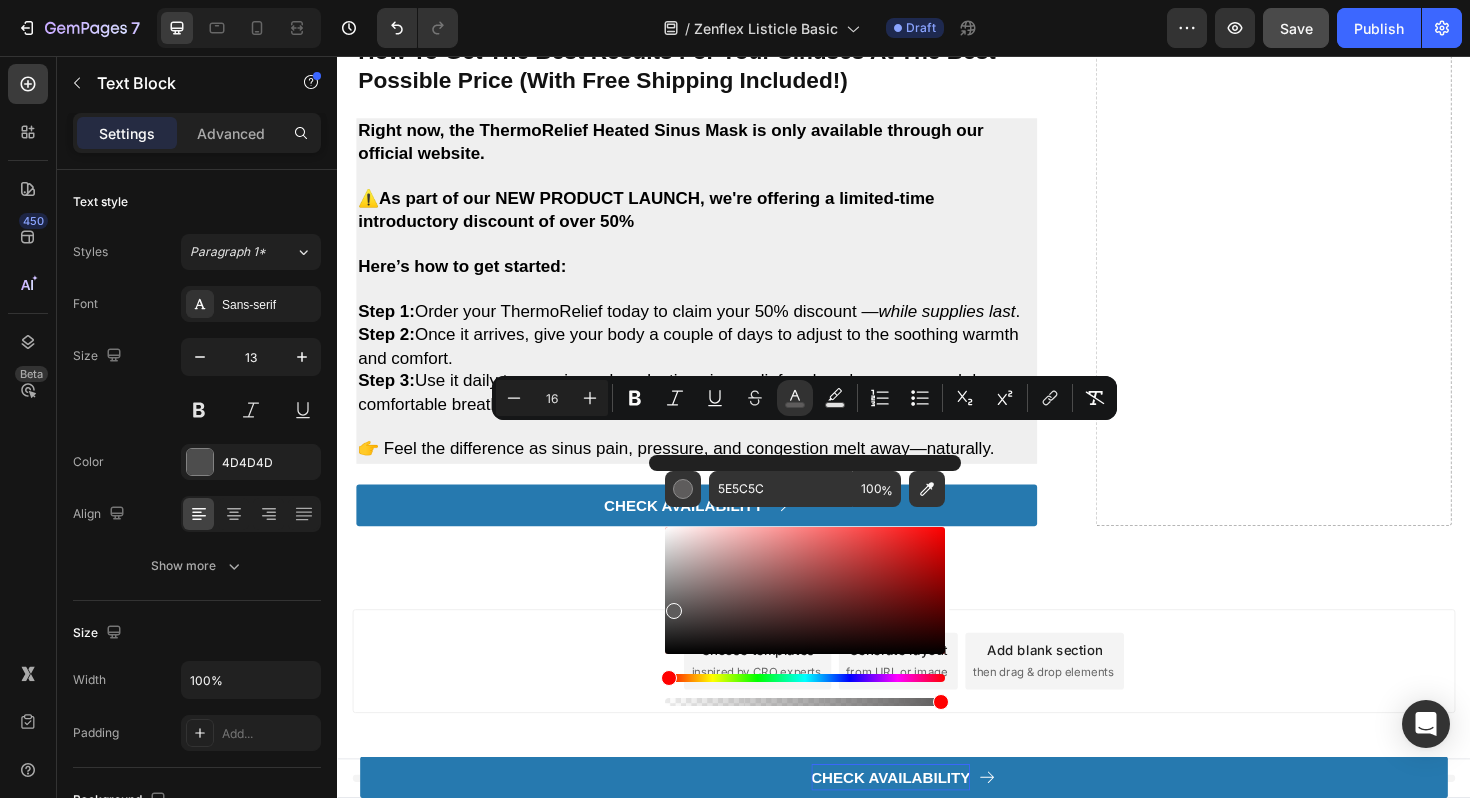 click at bounding box center (805, 590) 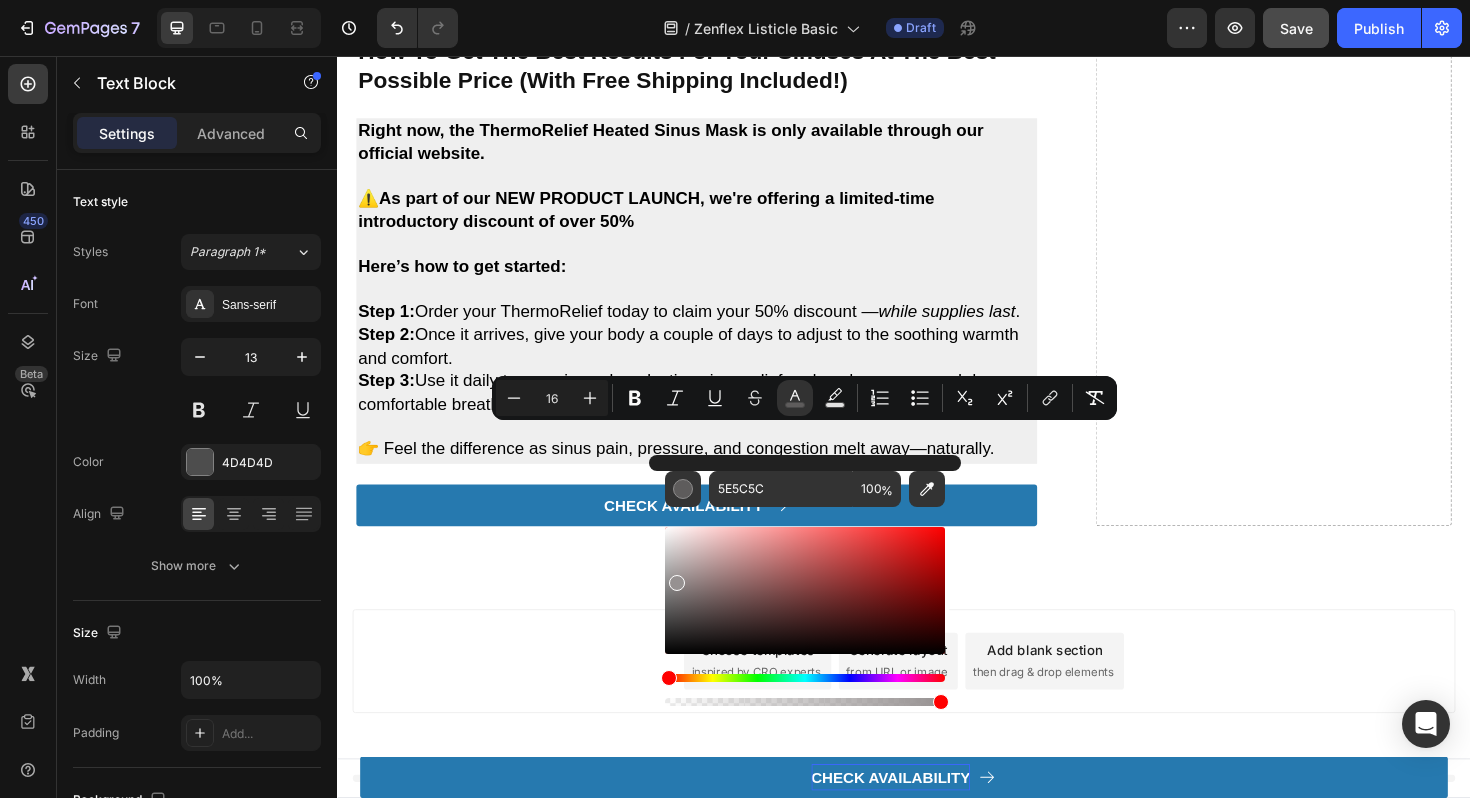 type on "969191" 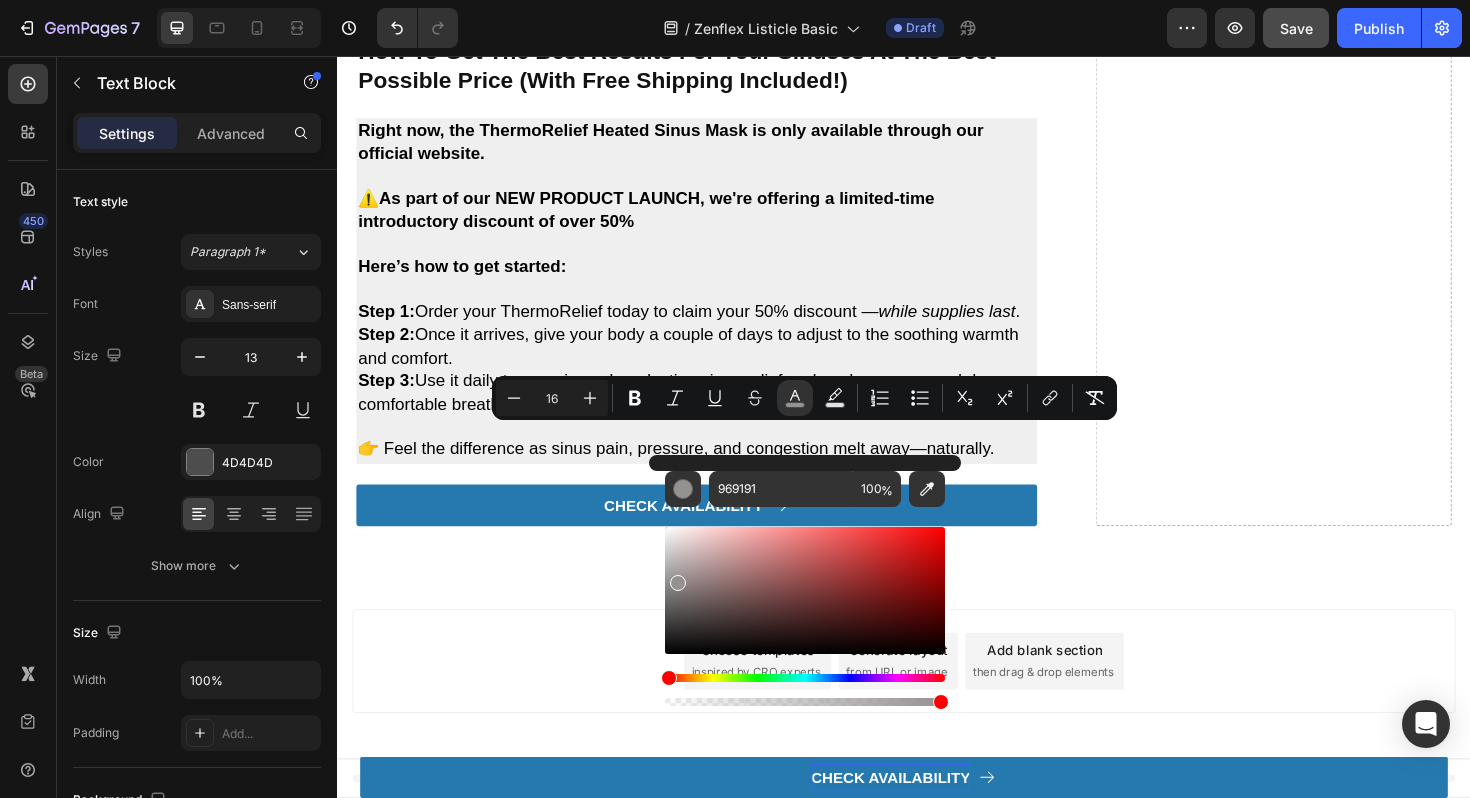 click on "Drop element here" at bounding box center (1328, -594) 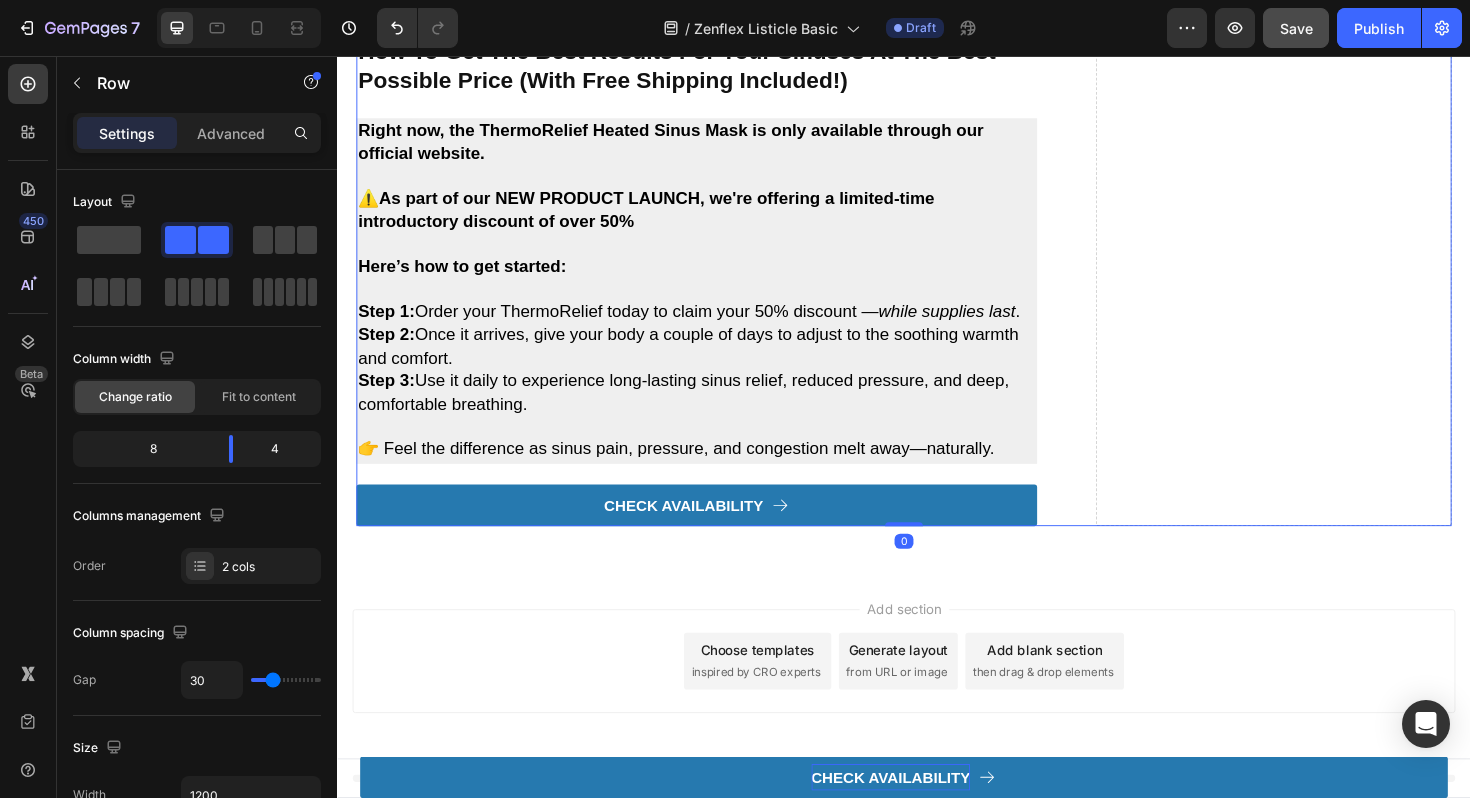 click on ""I wasn’t sure a heated mask would do much, but it cleared my sinus pressure in minutes. I could finally breathe again—what a relief. Totally worth it!" [FIRST] [LAST], [AGE], [CITY], [STATE]" at bounding box center [900, -64] 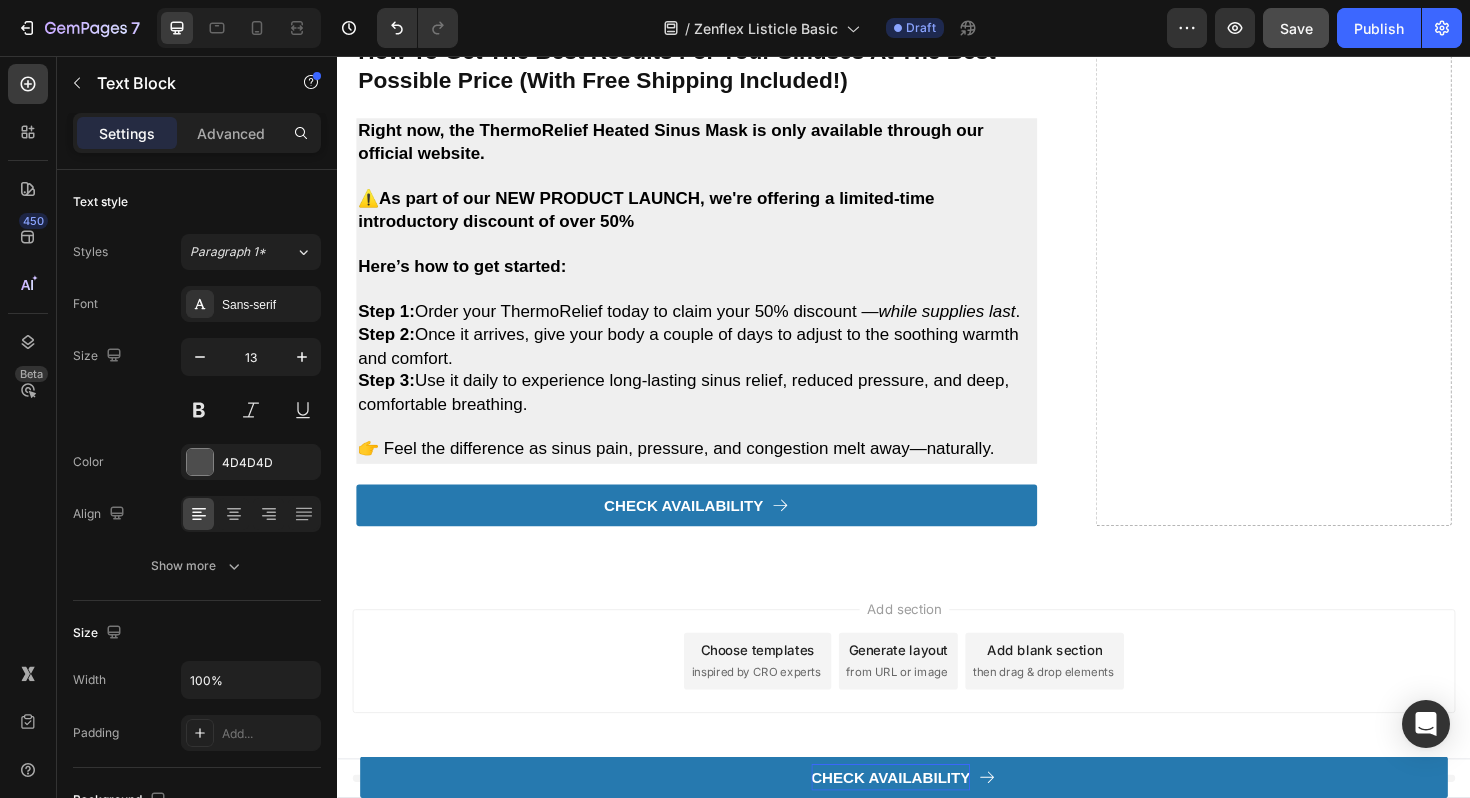 click on ""I wasn’t sure a heated mask would do much, but it cleared my sinus pressure in minutes. I could finally breathe again—what a relief. Totally worth it!" [FIRST] [LAST], [AGE], [CITY], [STATE]" at bounding box center (900, -64) 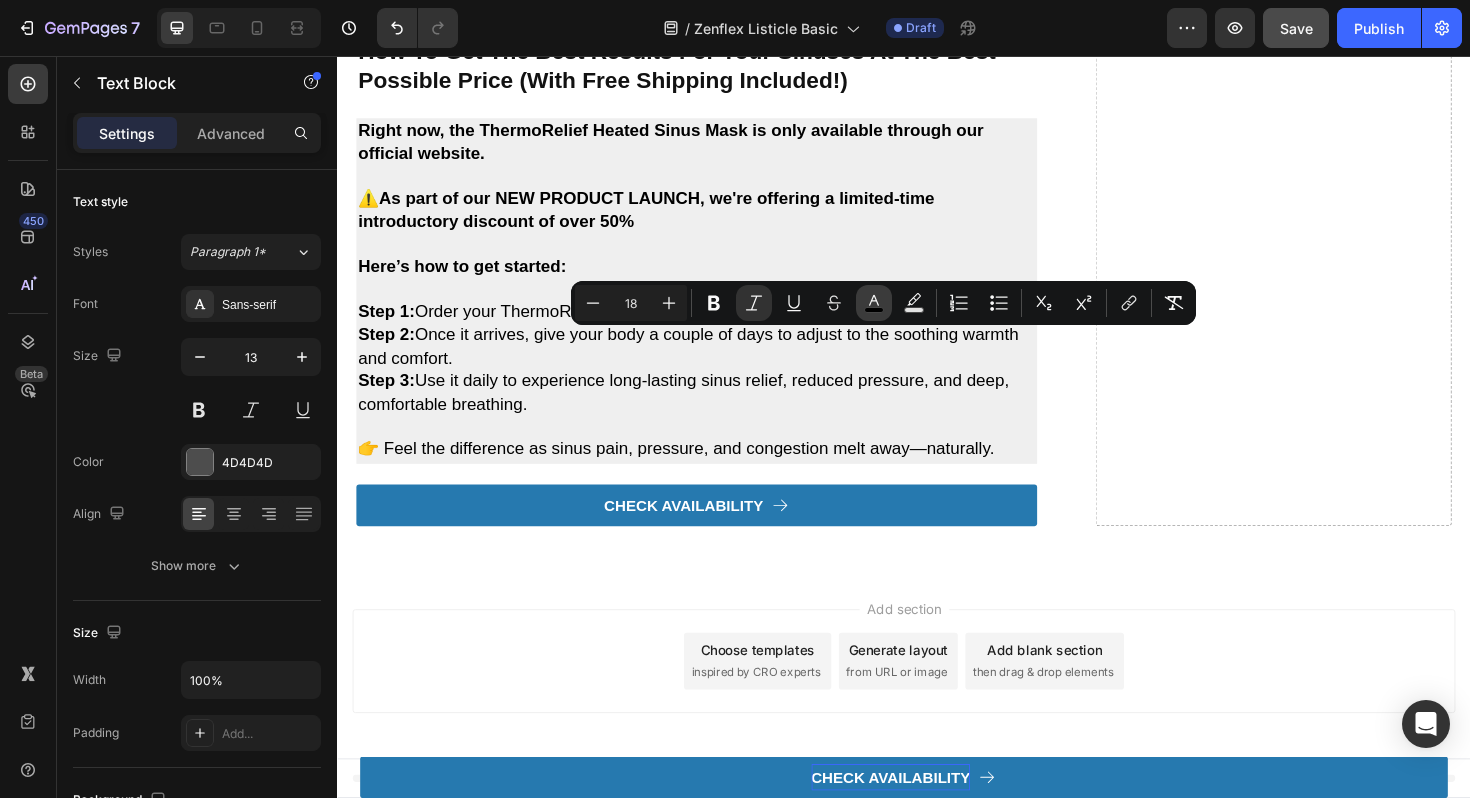 click 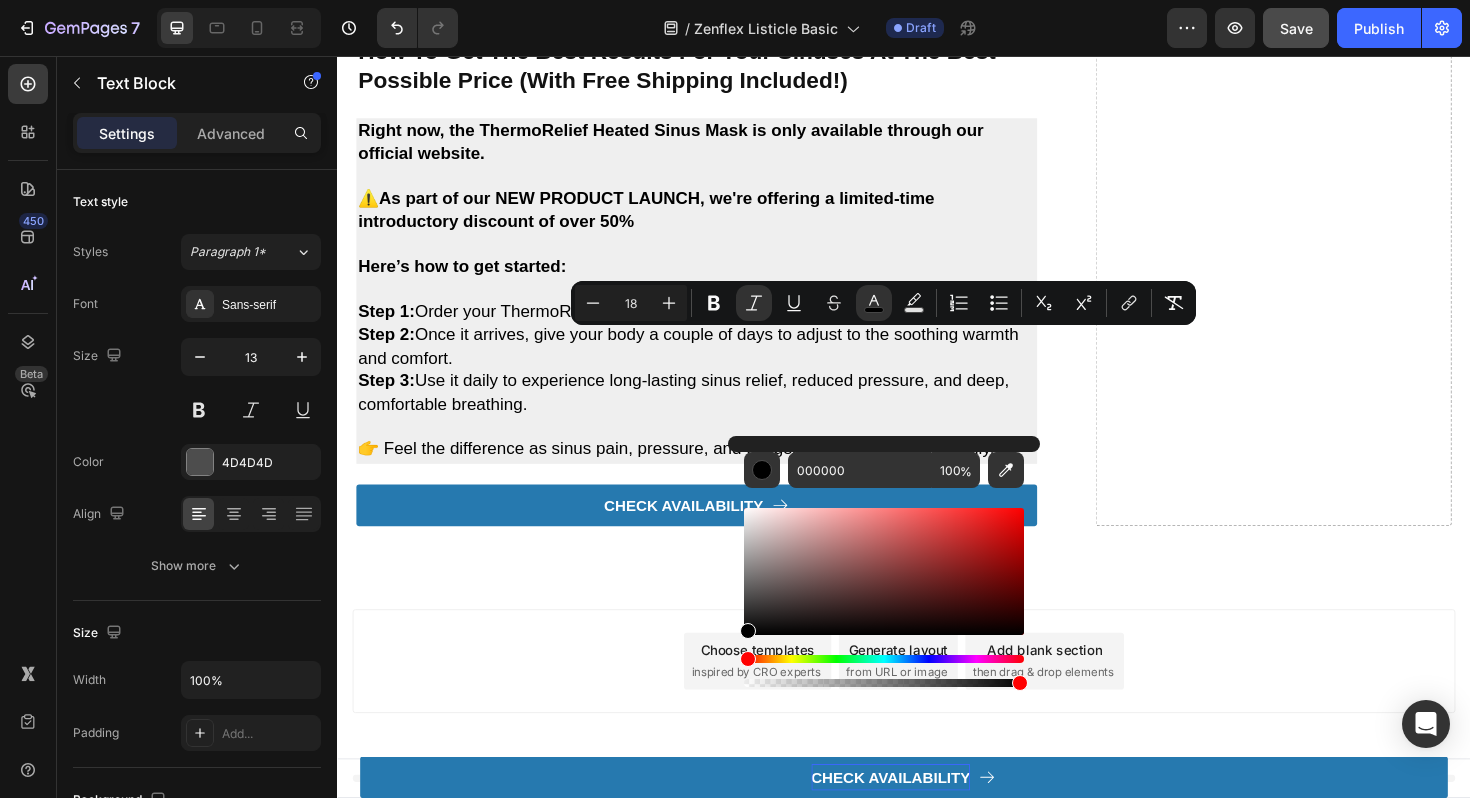 click on ""I wasn’t sure a heated mask would do much, but it cleared my sinus pressure in minutes. I could finally breathe again—what a relief. Totally worth it!" [FIRST] [LAST], [AGE], [CITY], [STATE]" at bounding box center (900, -64) 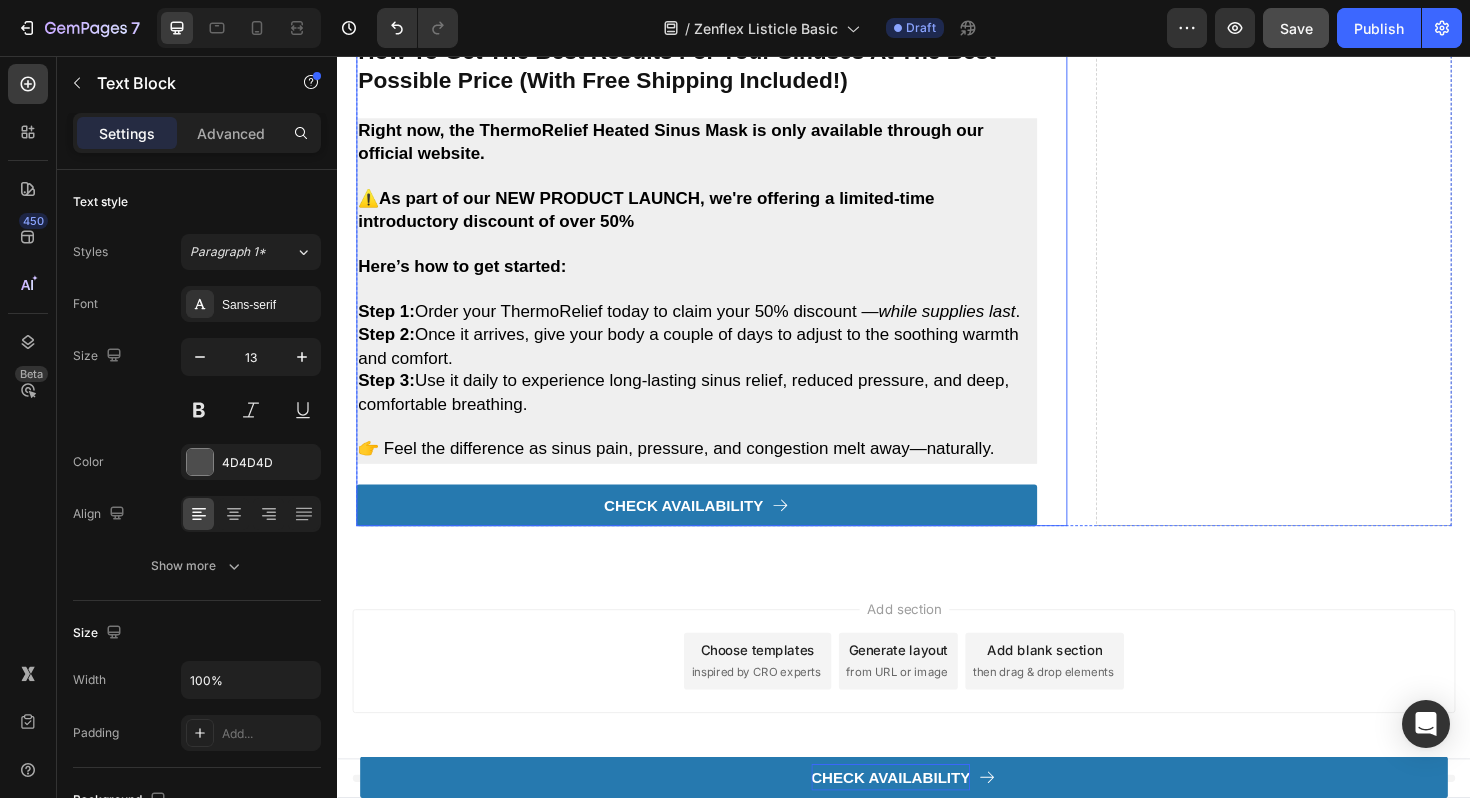 click on "Drop element here 2. backed by ent specialists & designed for daily use Heading ThermoRelief was developed alongside  ENT specialists  who understand the frustrations of chronic sinus sufferers. Unlike quick-fix gimmicks or microwave masks, this device delivers  doctor-approved, consistent therapy  with every use. [FIRST] [LAST], Holistic ENT Specialist ThermoRelief Medical Advisor Text Block Row Video 3. eliminates allergens with gentle heat Heading If allergies are making your life miserable, ThermoRelief is here to help. It gently warms your sinus passages to reduce inflammation and clear out pollen, dust, and other irritants—making it easier to breathe and easing those frustrating allergic reactions. Text Block Row Video 4. reduces sinus pressure and headaches Heading ThermoRelief uses therapeutic heat to reduce inflammation and encourage natural drainage in your sinus passages, targeting the root cause of pressure, pain, and congestion. Text Block Row Video Heading Text Block Row" at bounding box center (733, -594) 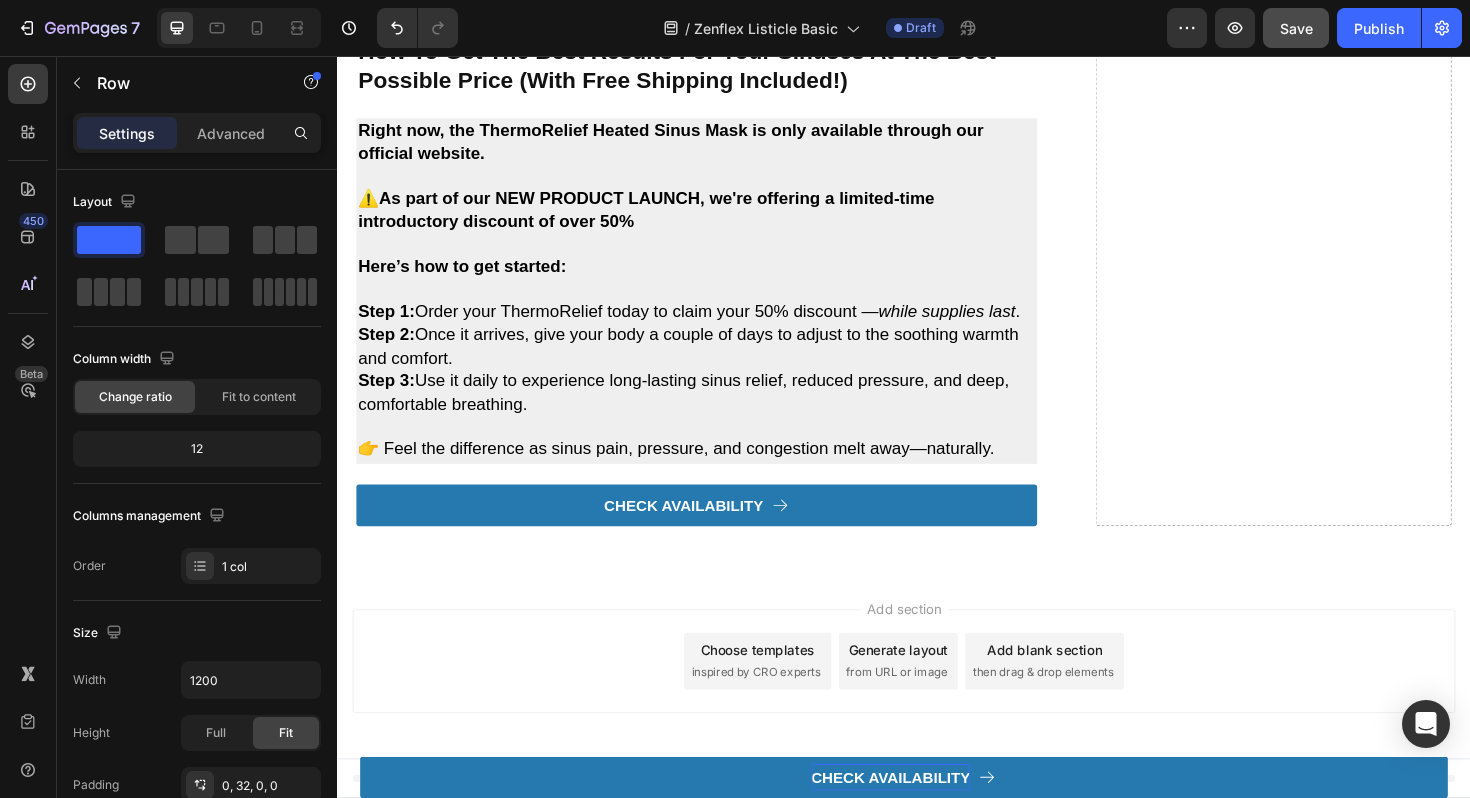 click on ""I wasn’t sure a heated mask would do much, but it cleared my sinus pressure in minutes. I could finally breathe again—what a relief. Totally worth it!"" at bounding box center (898, -78) 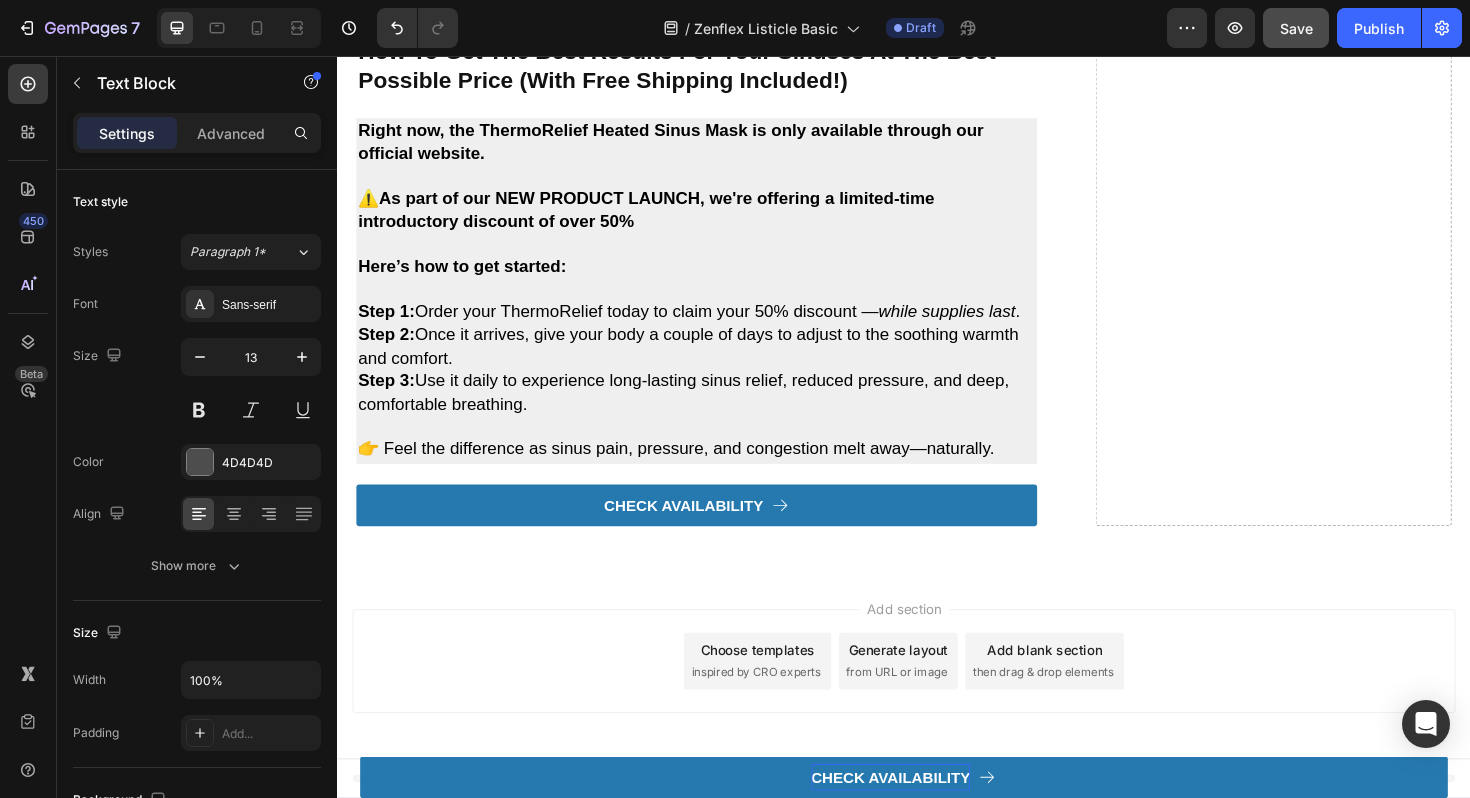 click 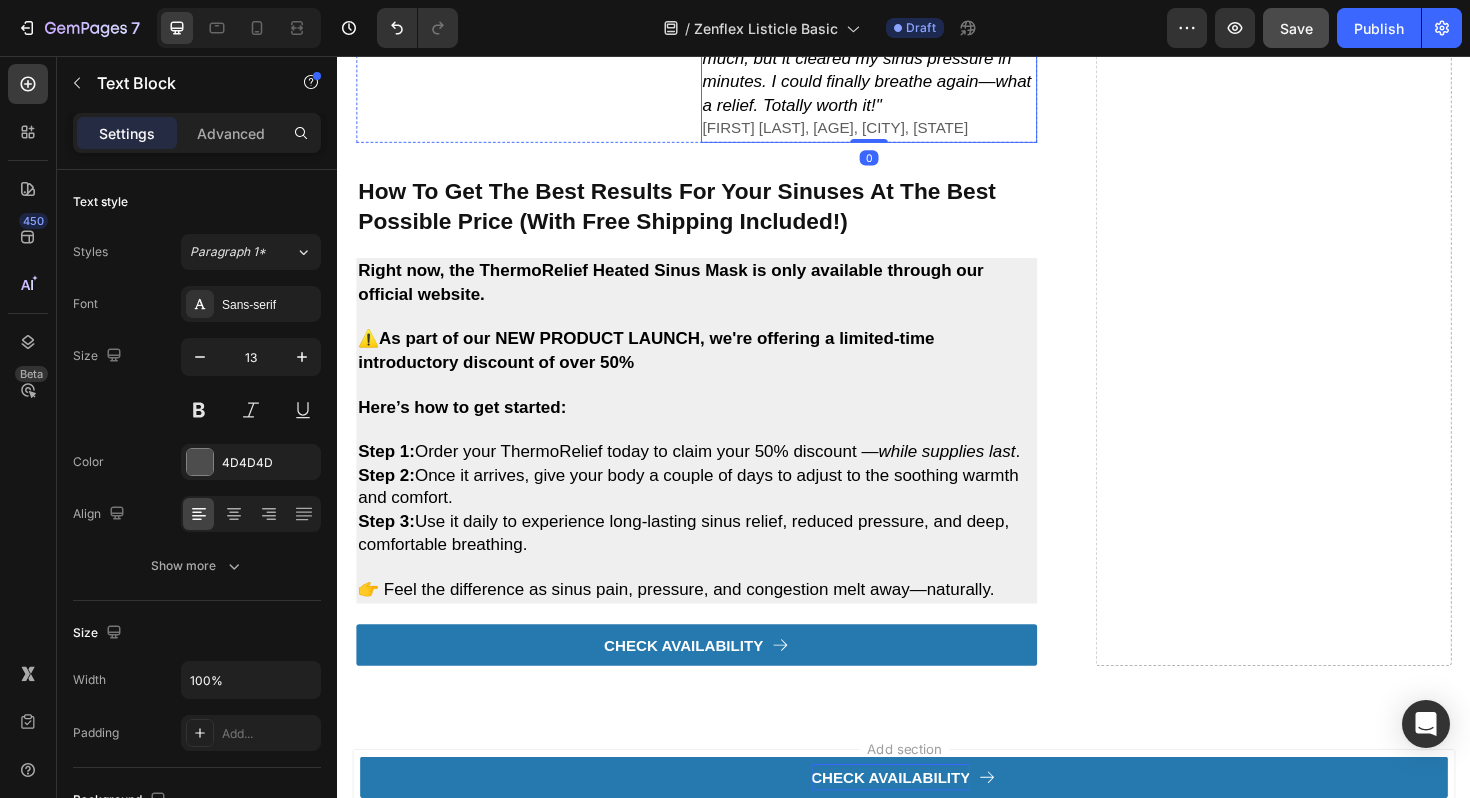 click on ""I wasn’t sure a heated mask would do much, but it cleared my sinus pressure in minutes. I could finally breathe again—what a relief. Totally worth it!"" at bounding box center (898, -82) 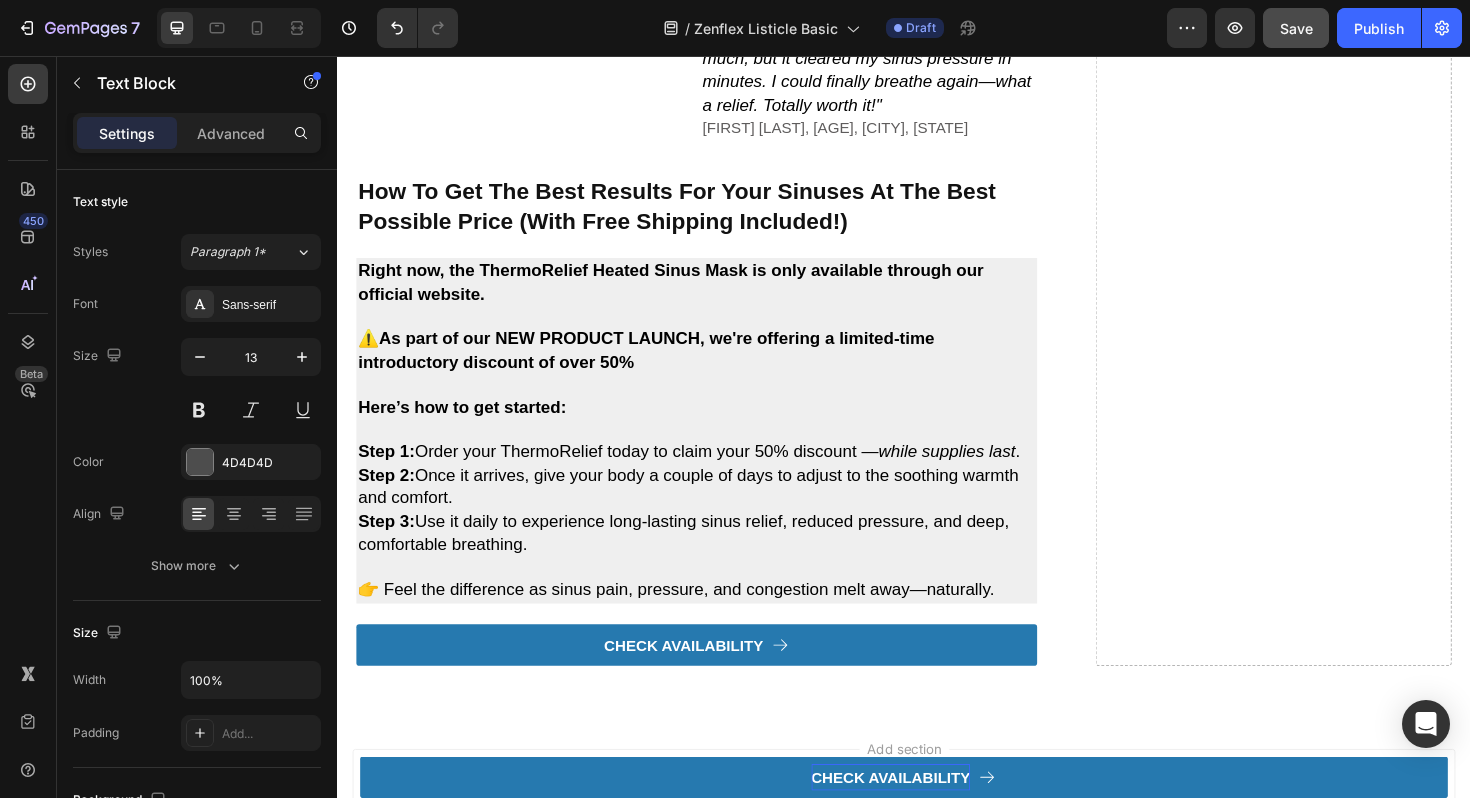 click on ""I wasn’t sure a heated mask would do much, but it cleared my sinus pressure in minutes. I could finally breathe again—what a relief. Totally worth it!"" at bounding box center [898, 71] 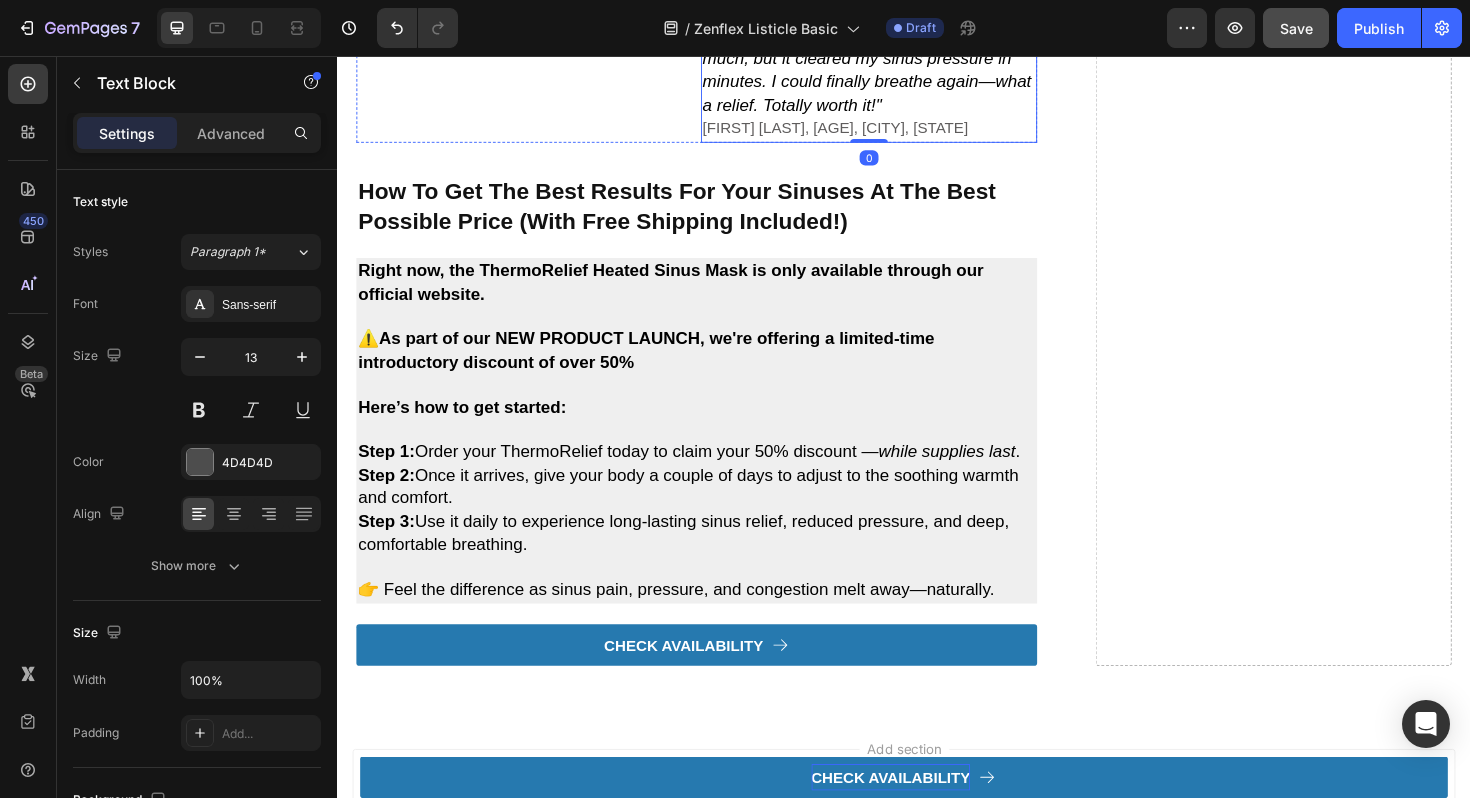 click on ""I wasn’t sure a heated mask would do much, but it cleared my sinus pressure in minutes. I could finally breathe again—what a relief. Totally worth it!" [FIRST] [LAST], [AGE], [CITY], [STATE]" at bounding box center [900, -68] 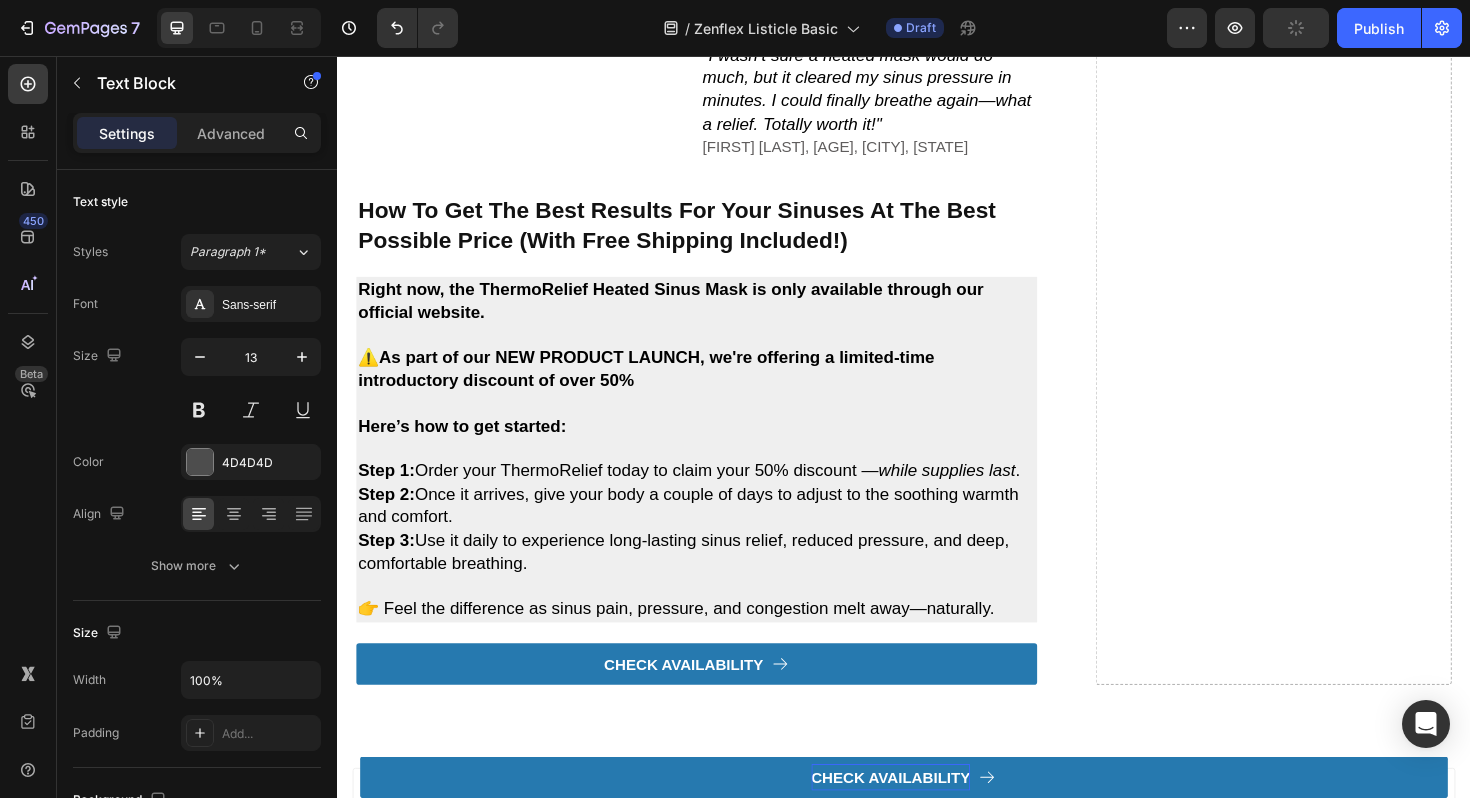 drag, startPoint x: 912, startPoint y: 471, endPoint x: 912, endPoint y: 494, distance: 23 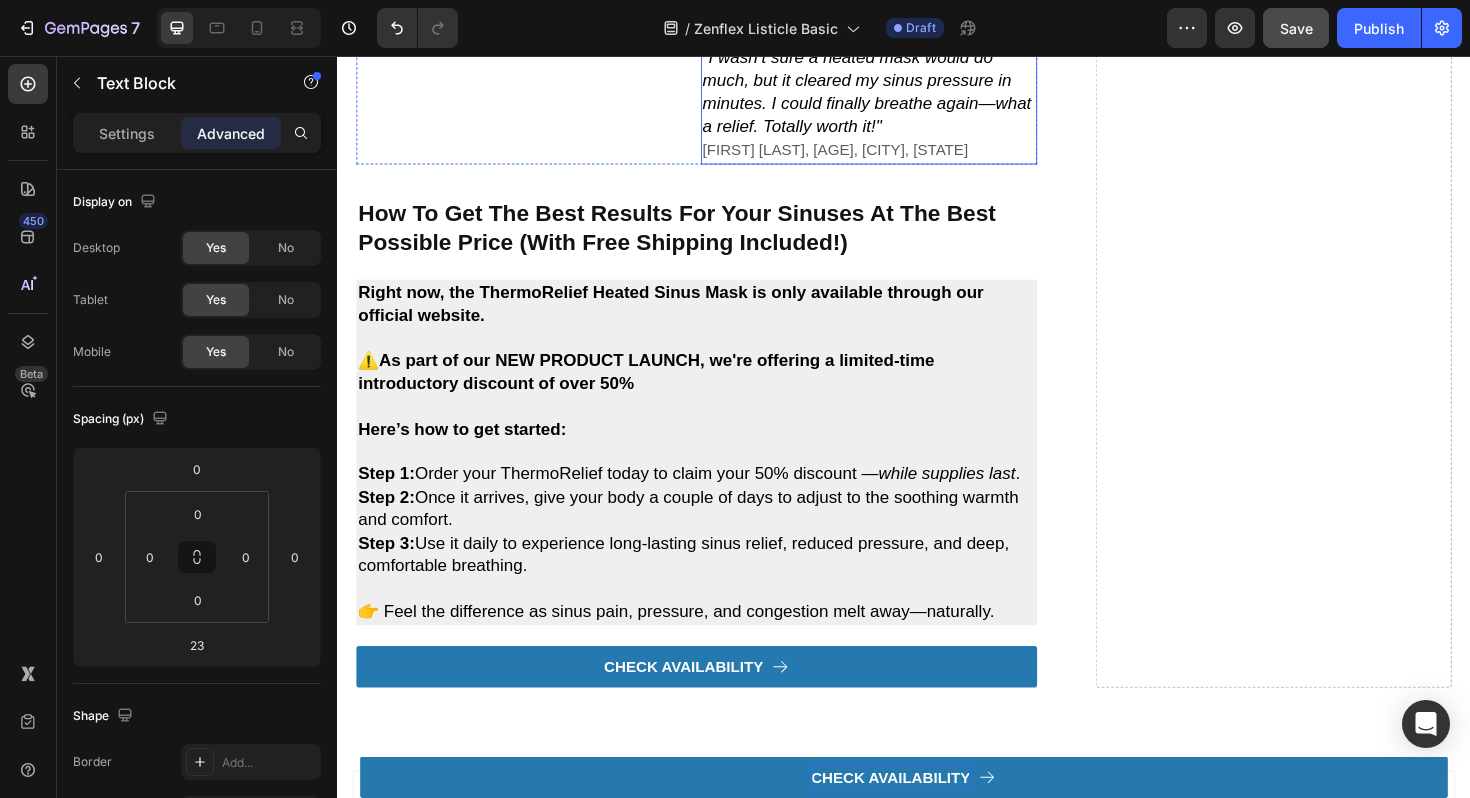 click on "Actually Works!" at bounding box center [803, 31] 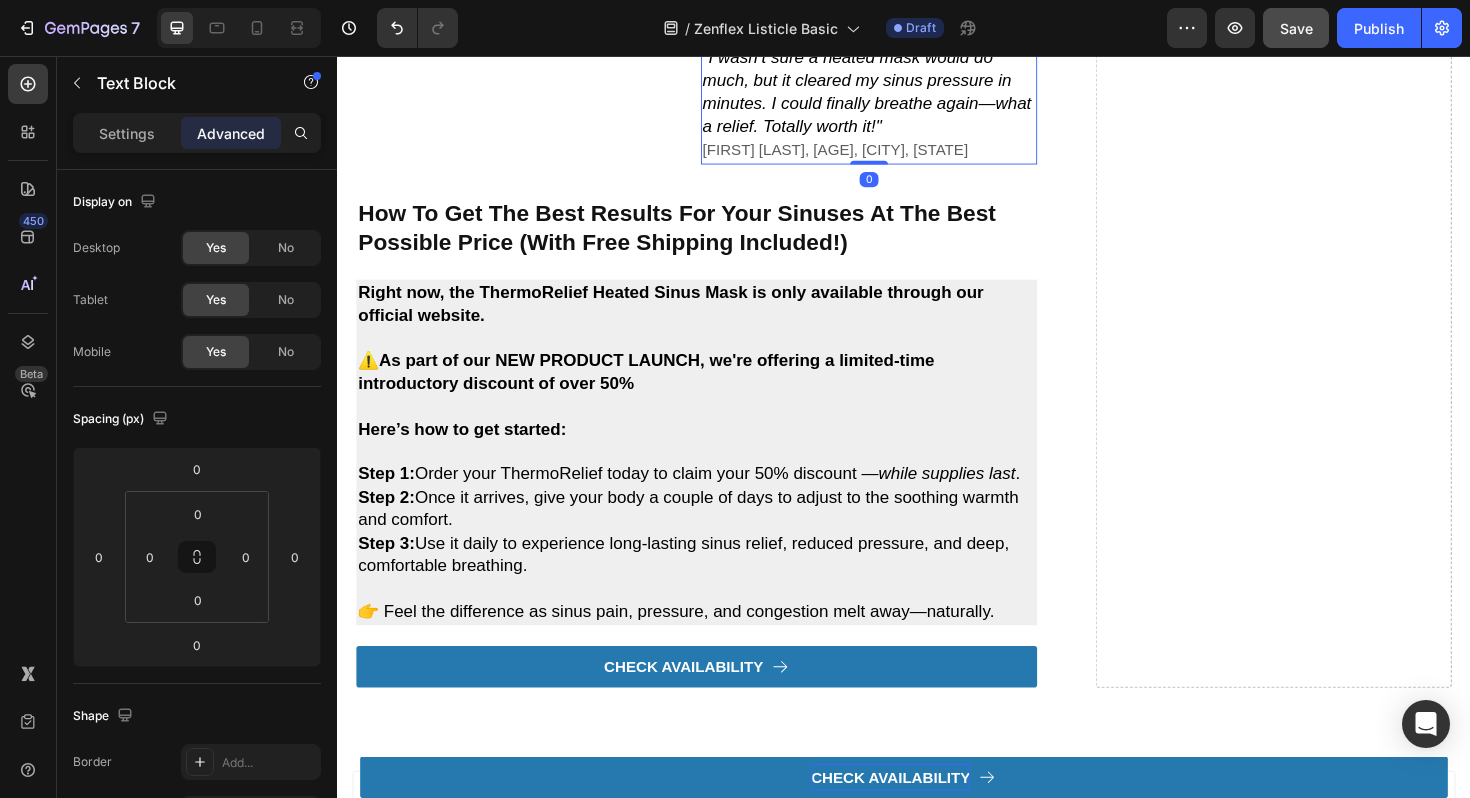 click on "Actually Works!" at bounding box center (803, 31) 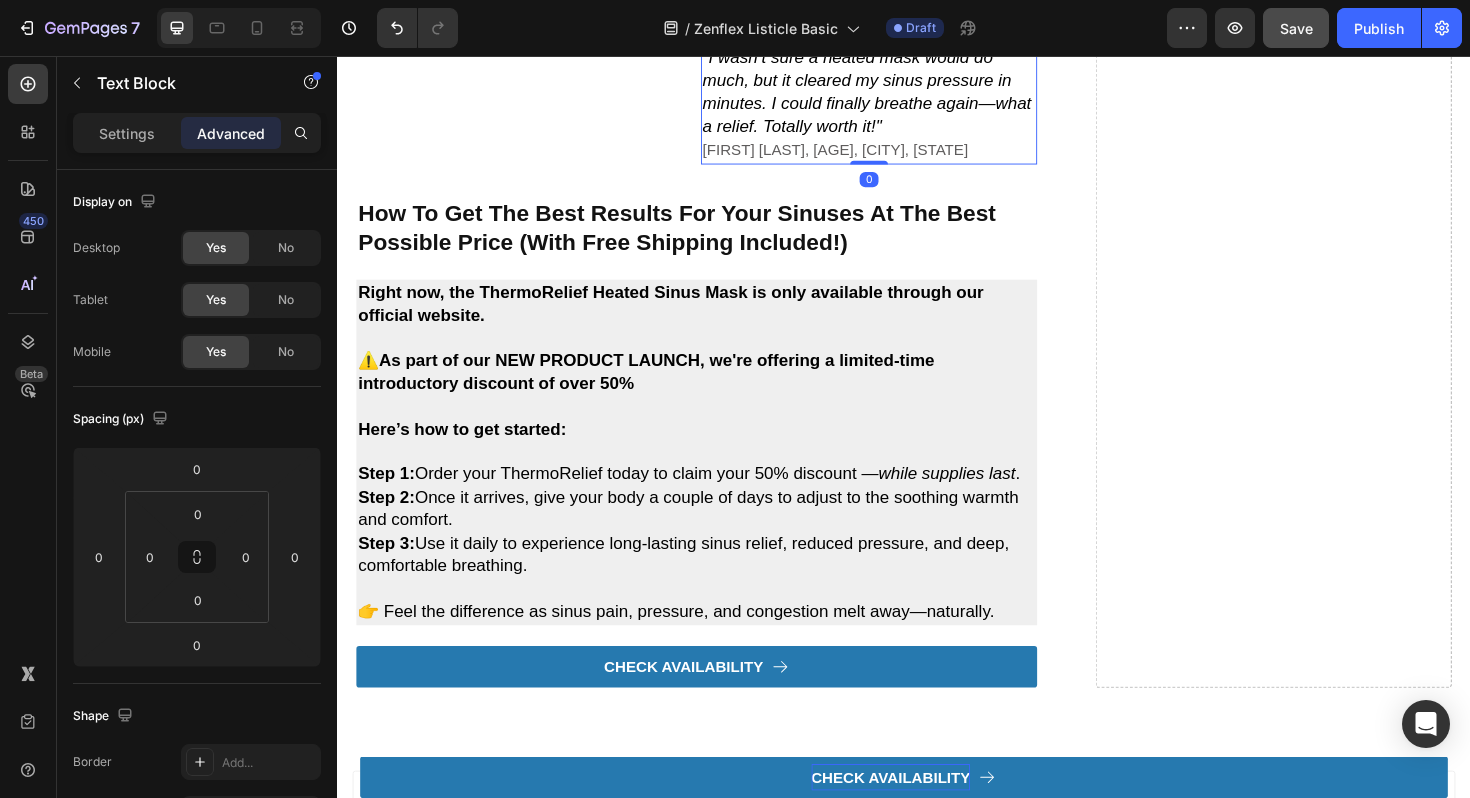 click on "Actually Works!" at bounding box center (803, 31) 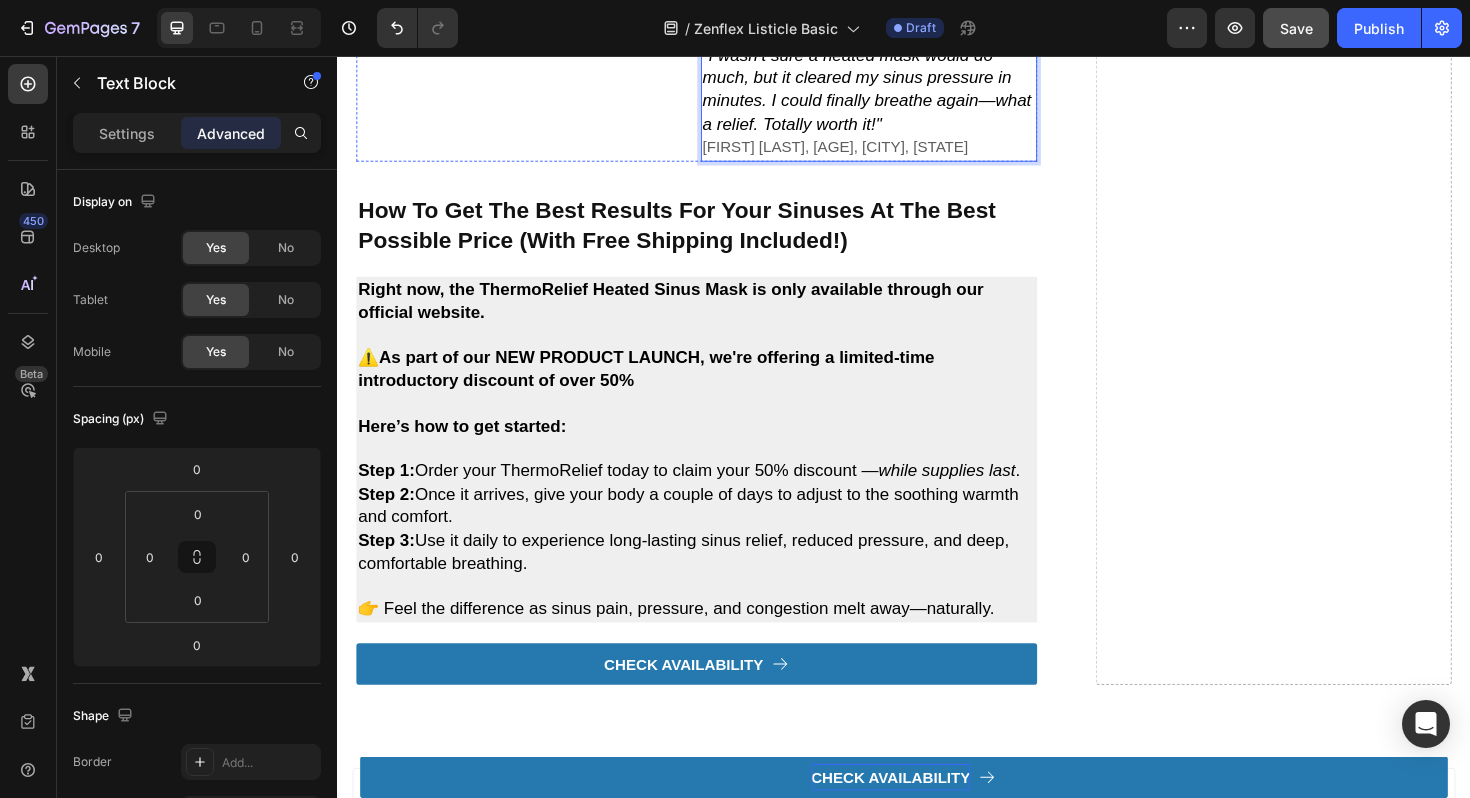 drag, startPoint x: 815, startPoint y: 507, endPoint x: 616, endPoint y: 507, distance: 199 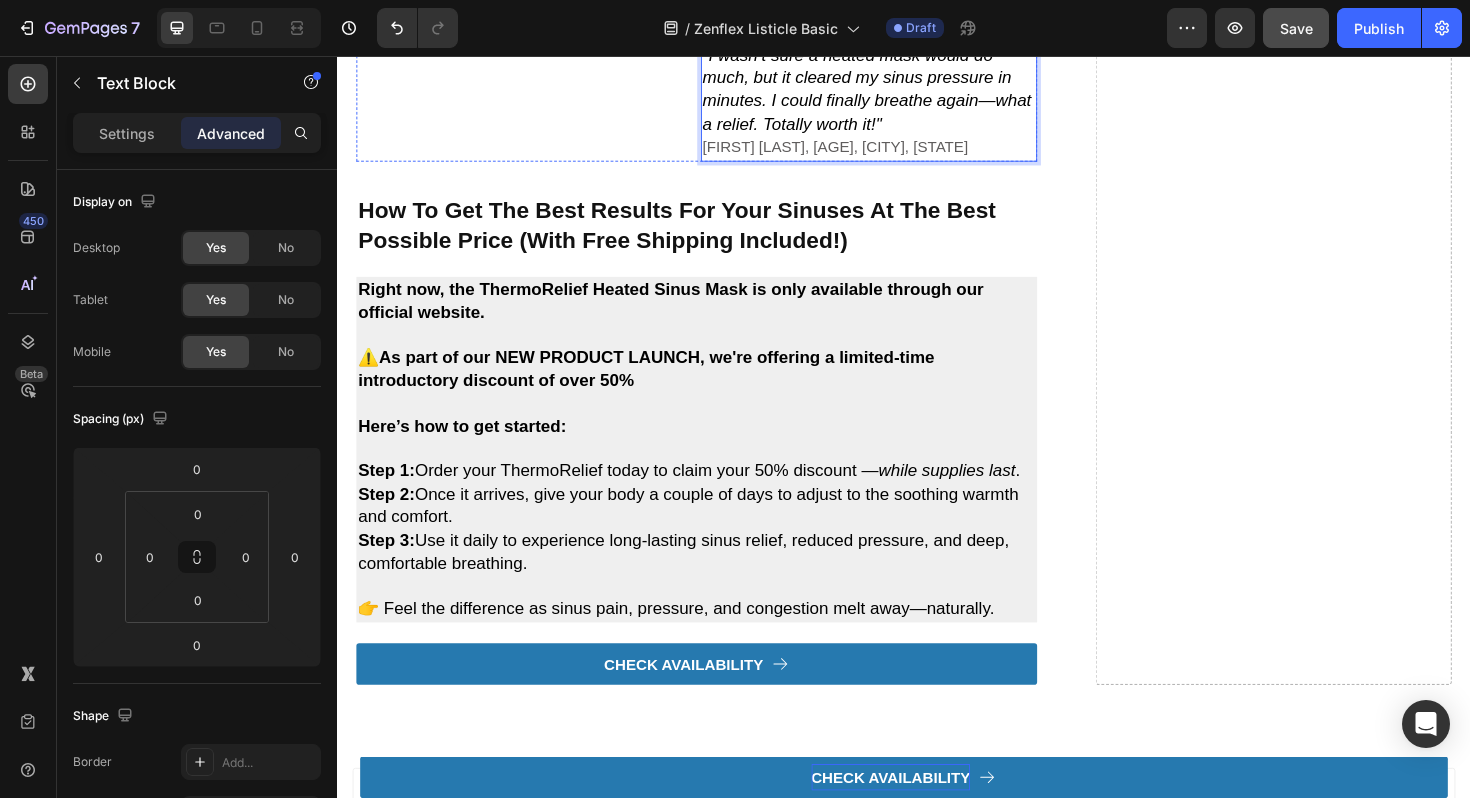click on "Video ⁠⁠⁠⁠⁠⁠⁠ hear from other thermorelief users  Heading Actually Works! "I wasn’t sure a heated mask would do much, but it cleared my sinus pressure in minutes. I could finally breathe again—what a relief. Totally worth it!" [FIRST] [LAST], [AGE], [CITY], [STATE] Text Block So Soothing "I wasn’t sure a heated mask would do much, but it cleared my sinus pressure in minutes. I could finally breathe again—what a relief. Totally worth it!" [FIRST] [LAST], [AGE], [CITY], [STATE] Text Block   0 Row" at bounding box center [717, -33] 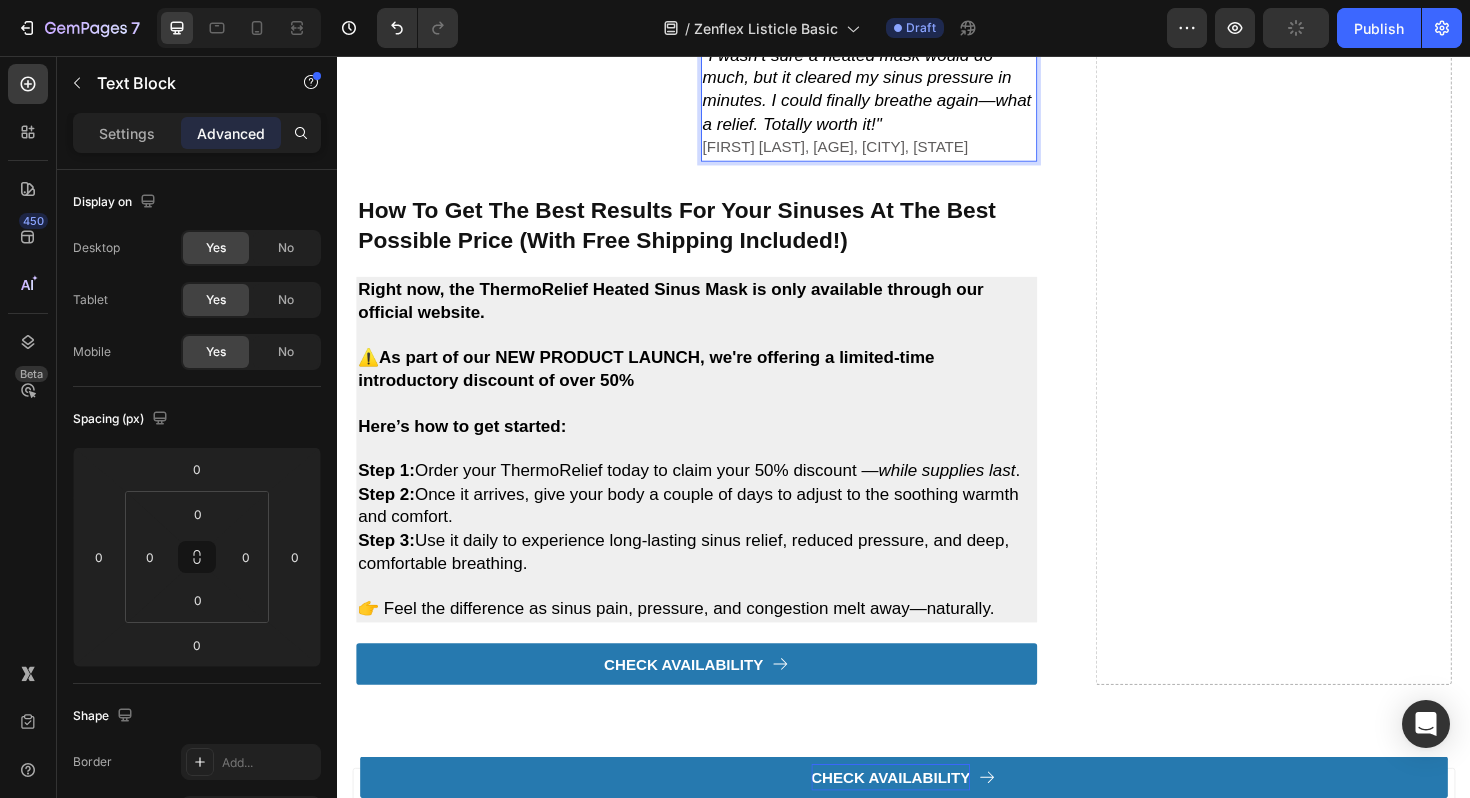 click on "So Soothing" at bounding box center (762, 31) 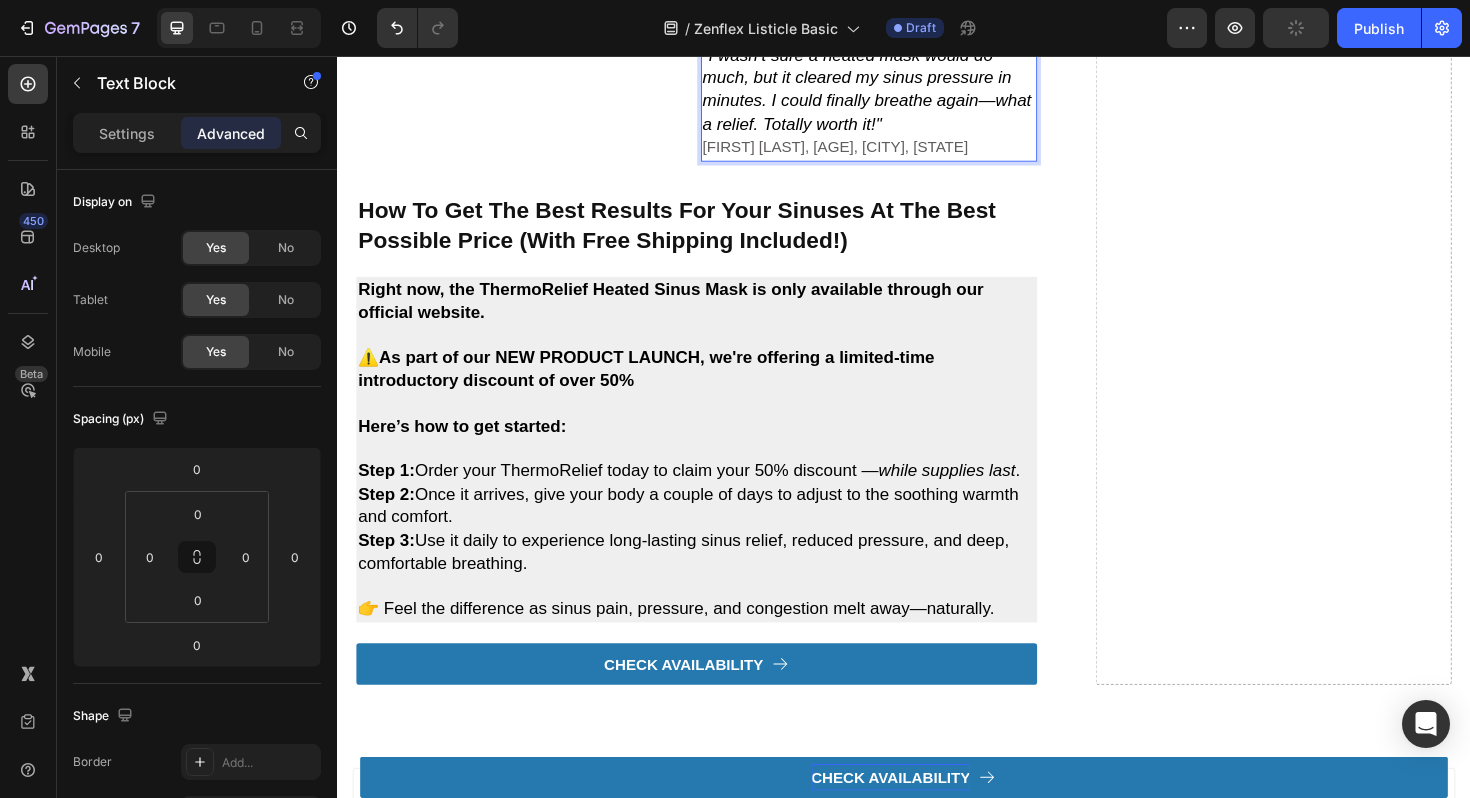 click on "So Soothing" at bounding box center (762, 31) 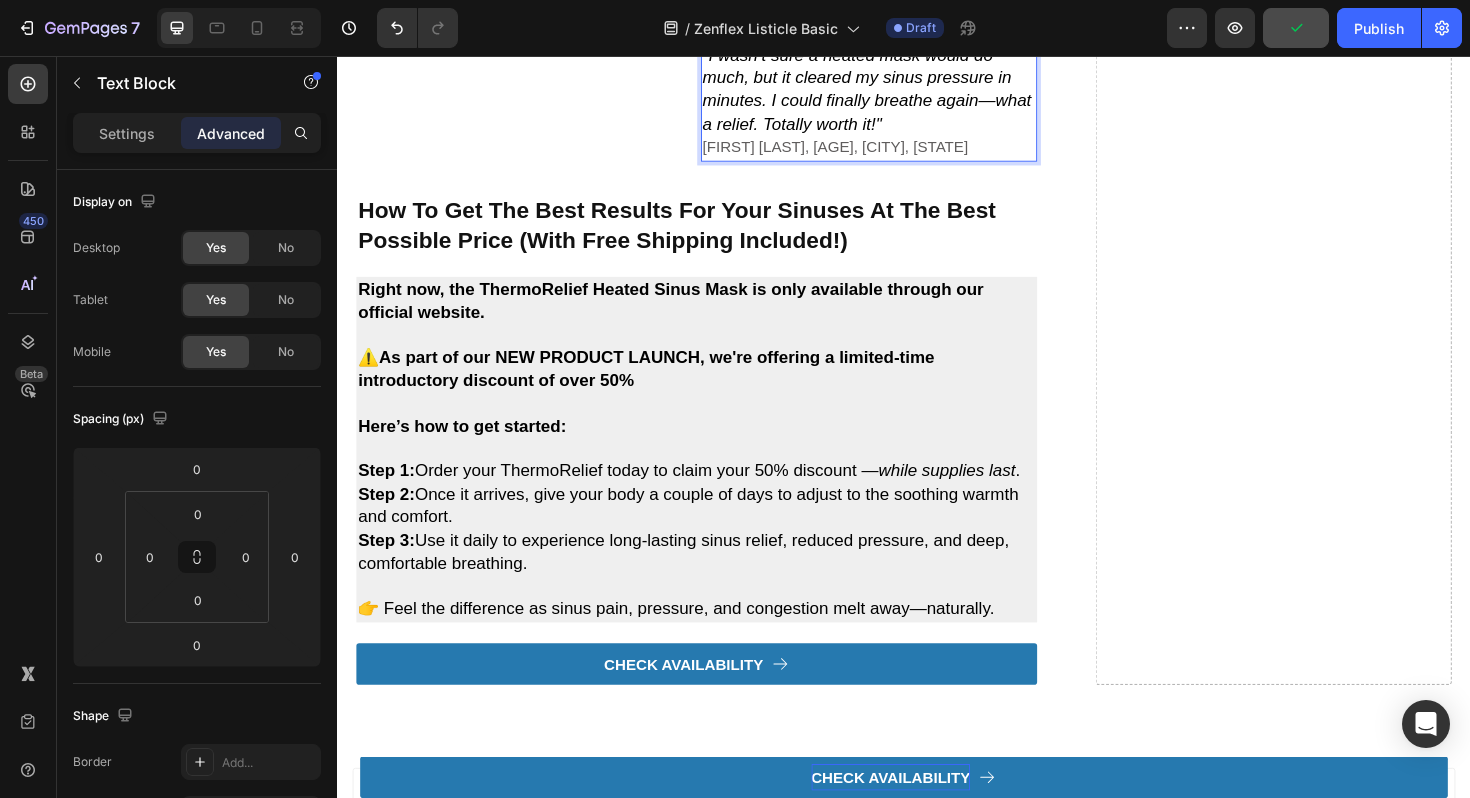 click on "So Soothing" at bounding box center (762, 31) 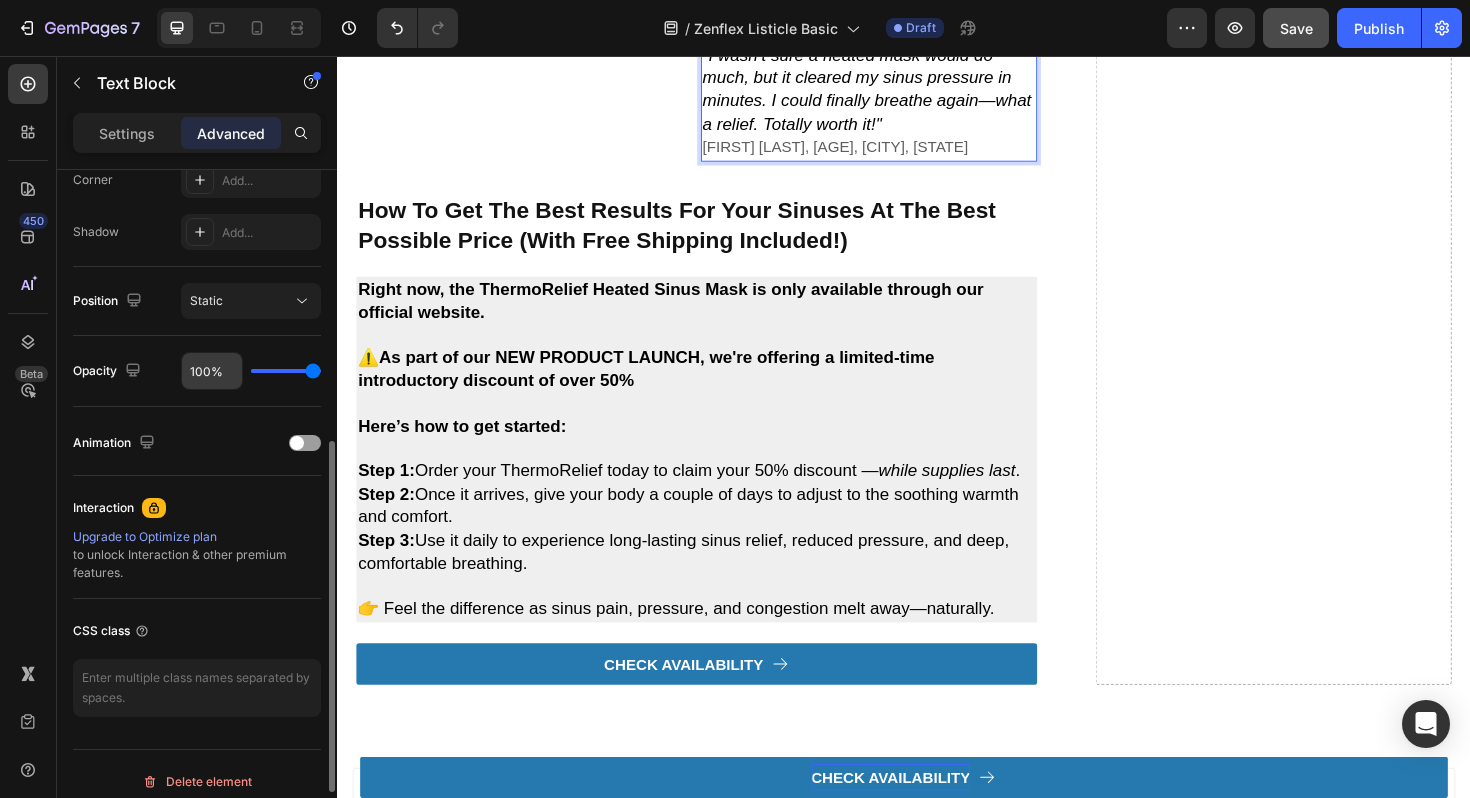 scroll, scrollTop: 0, scrollLeft: 0, axis: both 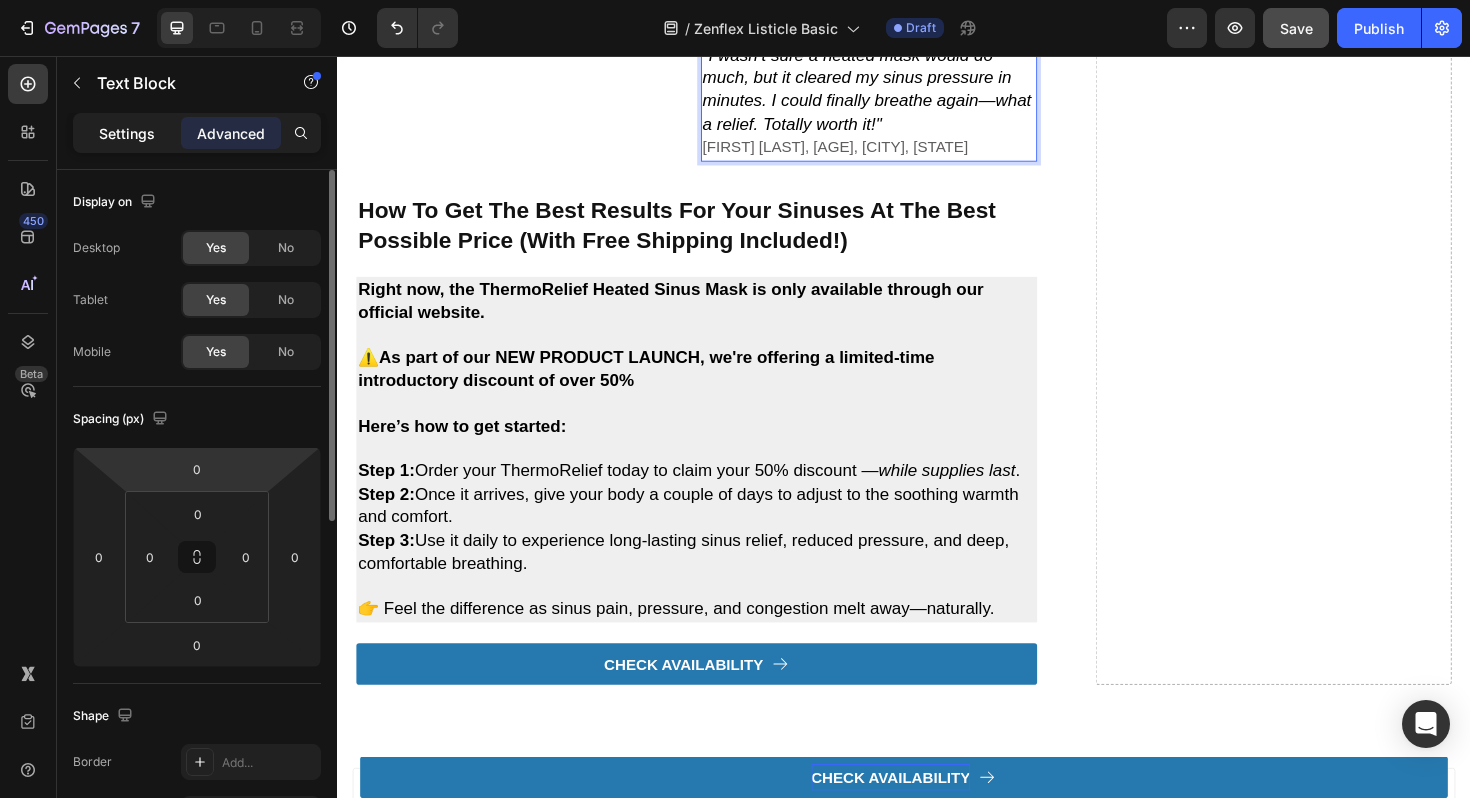 click on "Settings" 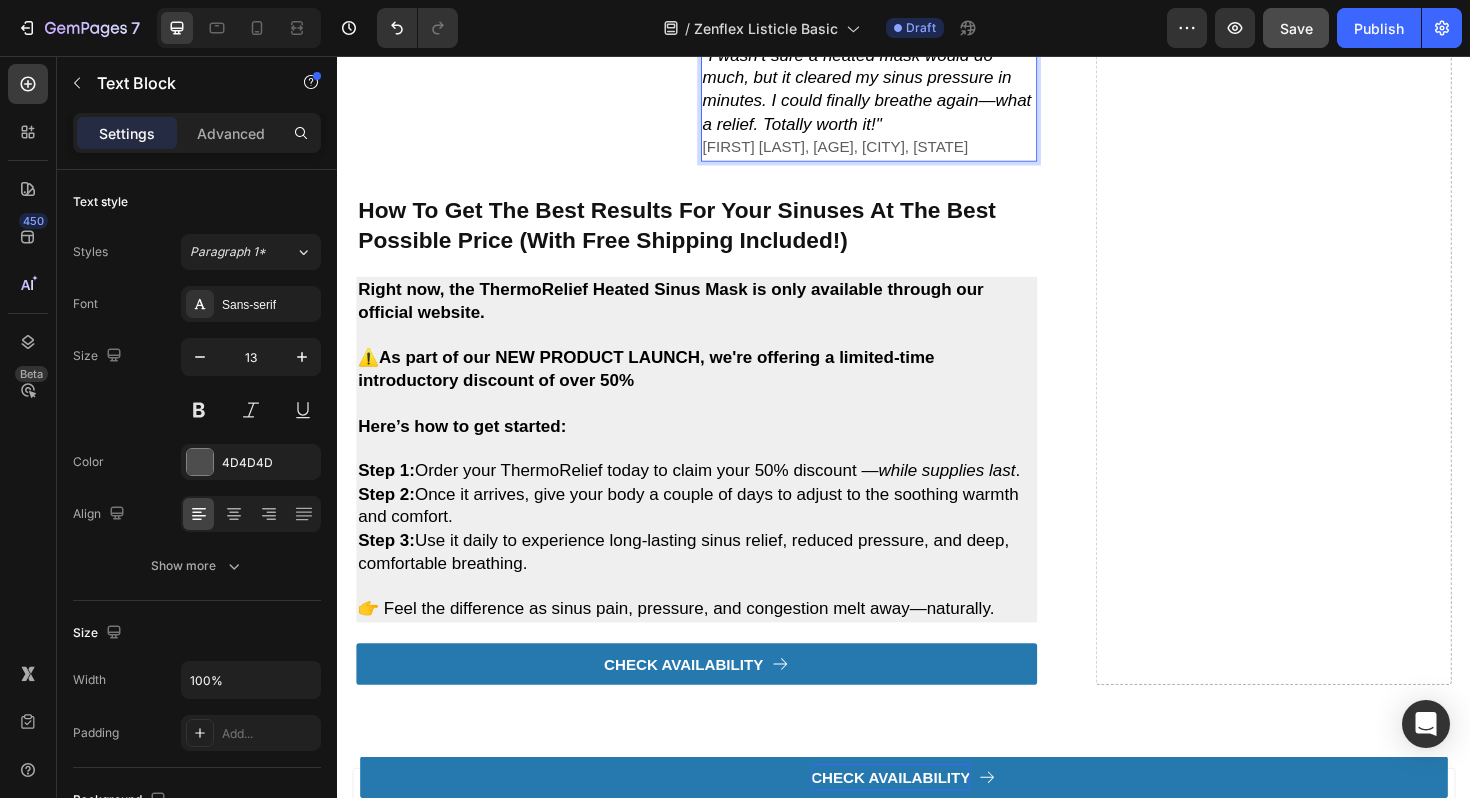 click on "So Soothing" at bounding box center (762, 31) 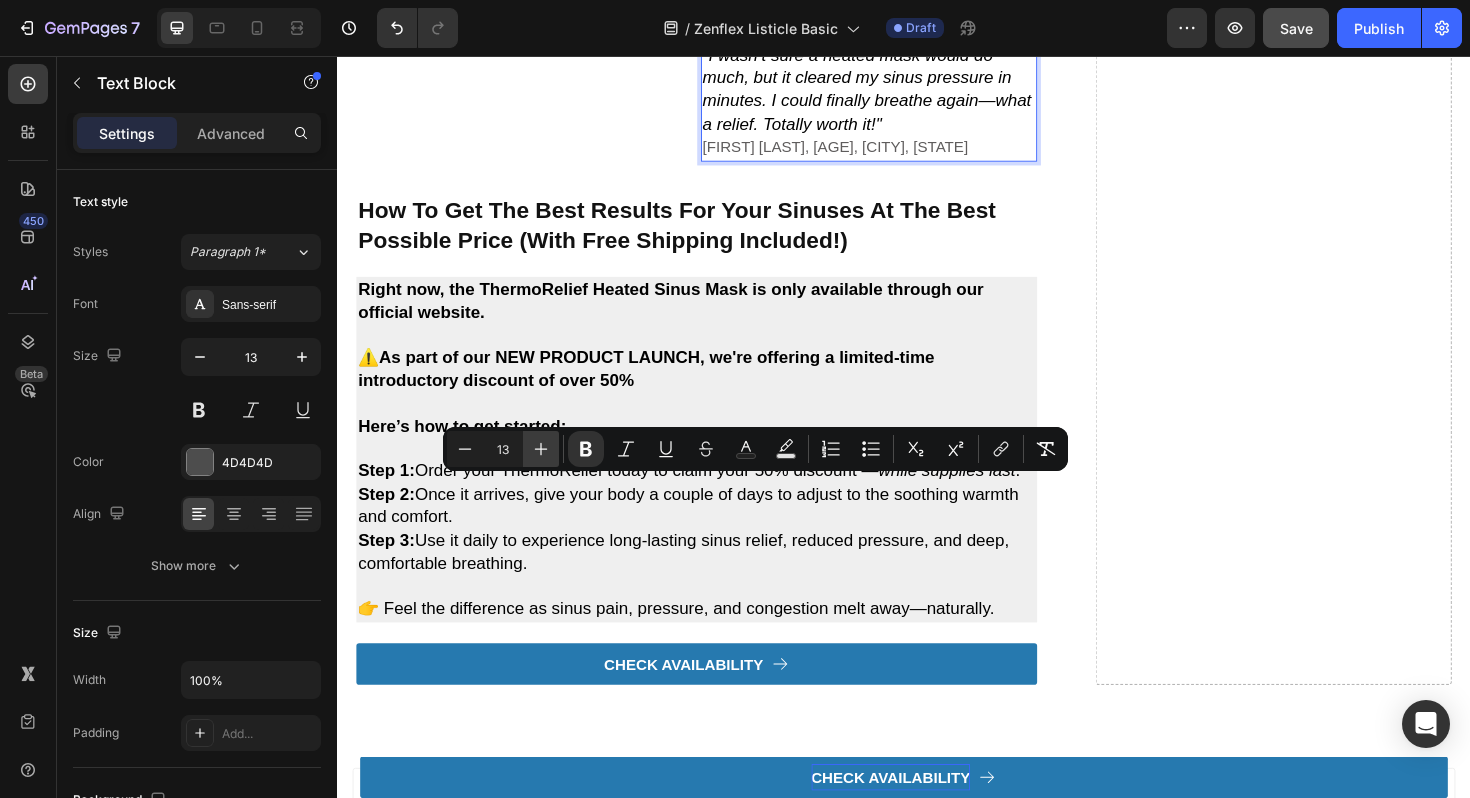 click 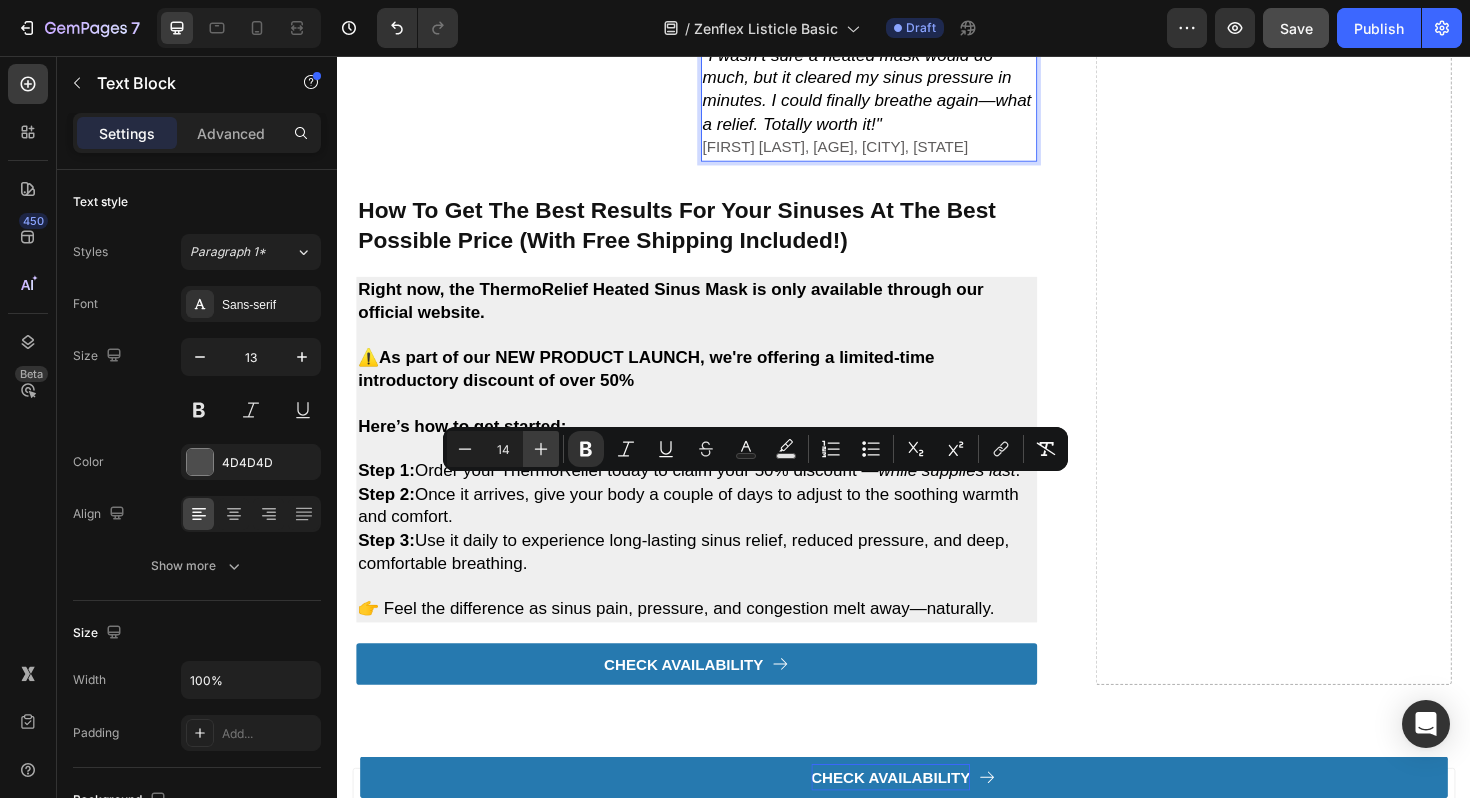 click 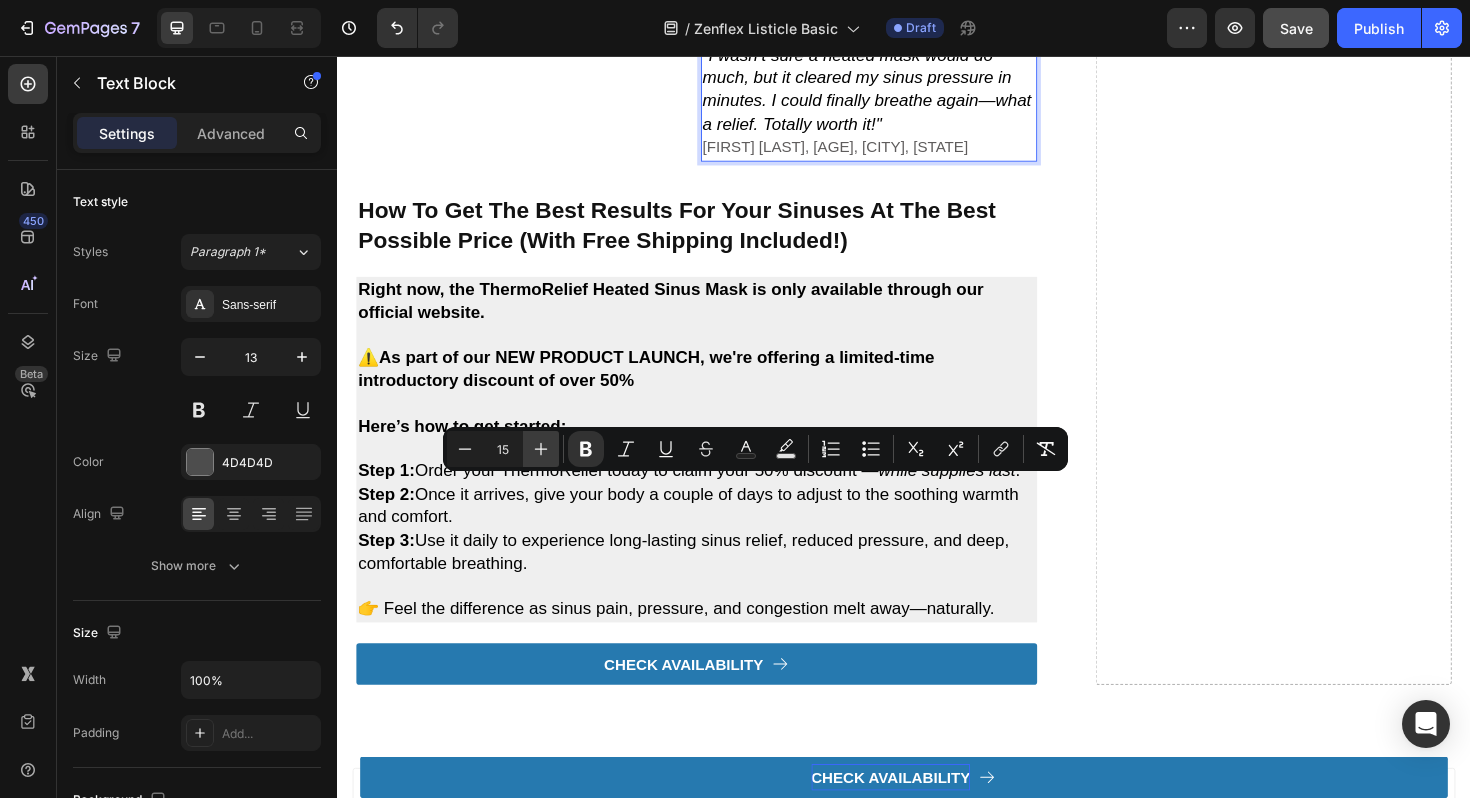 click 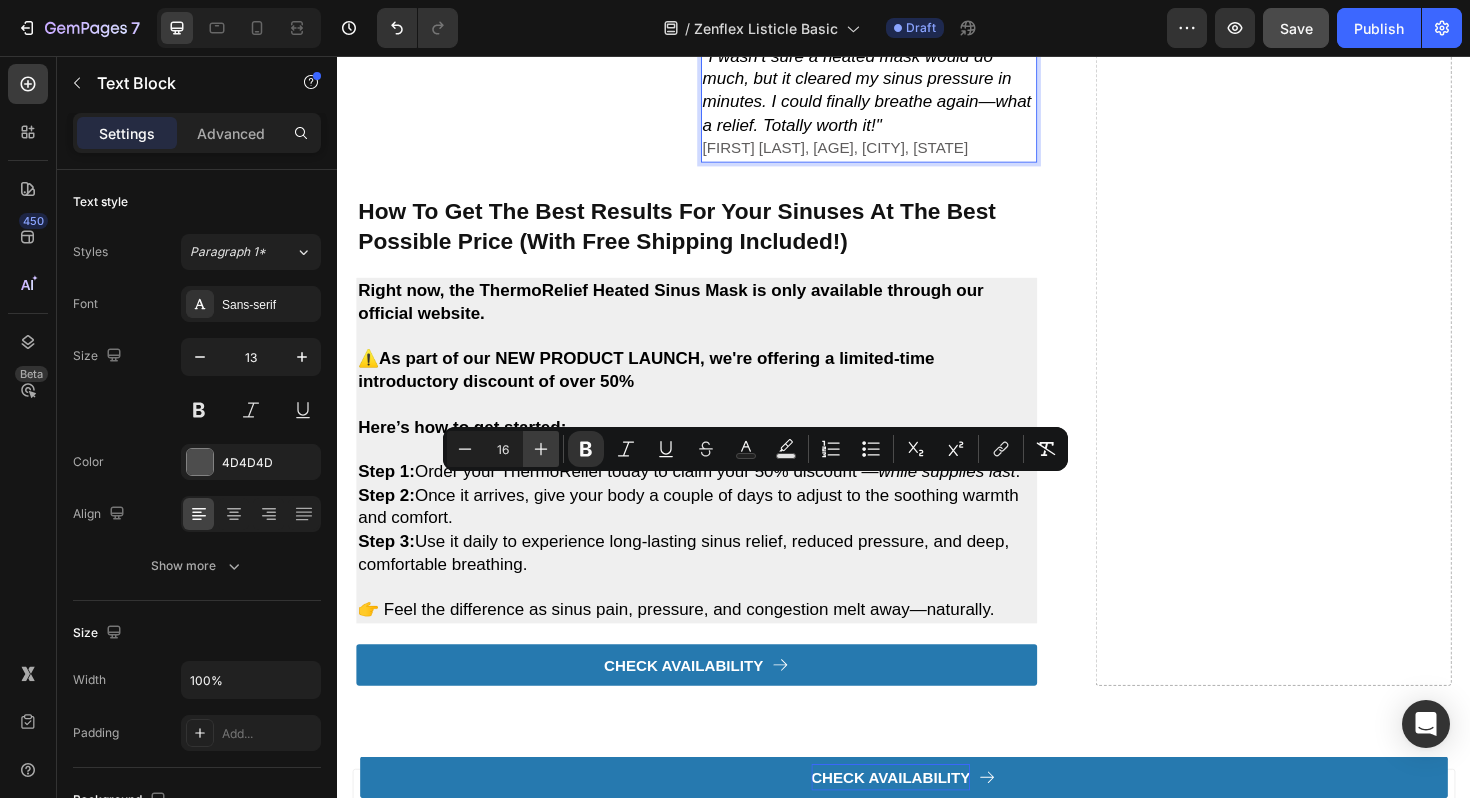click 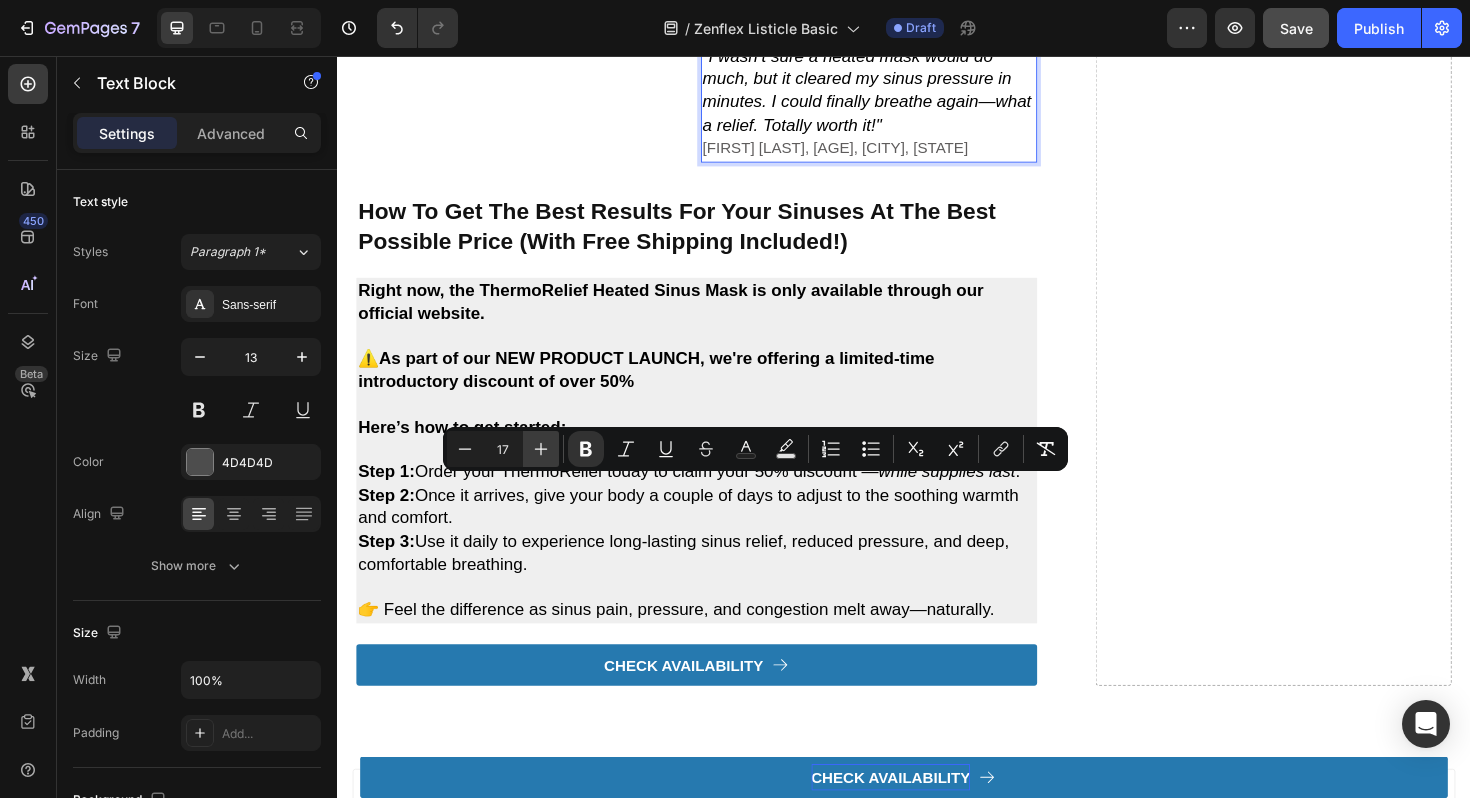 click 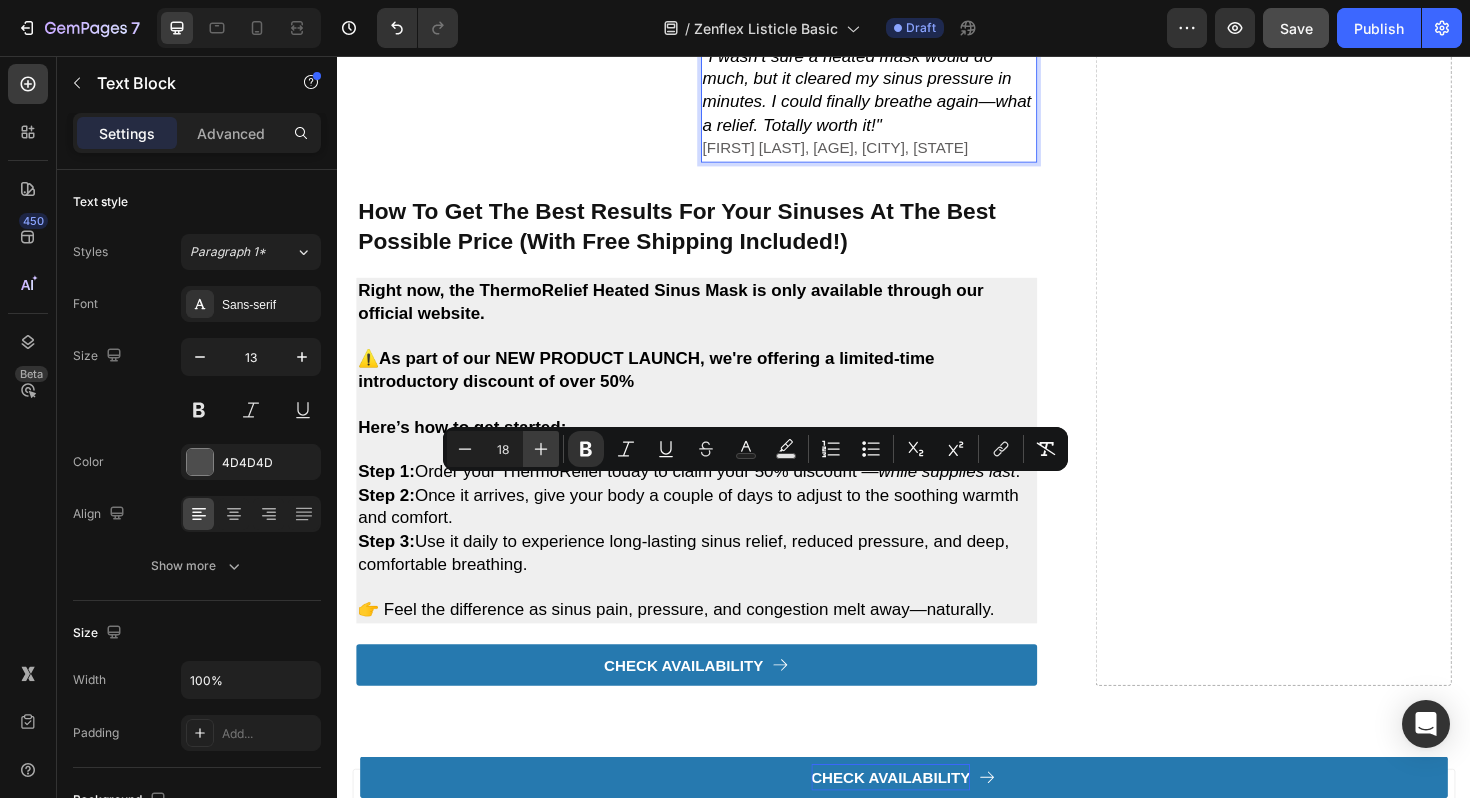 click 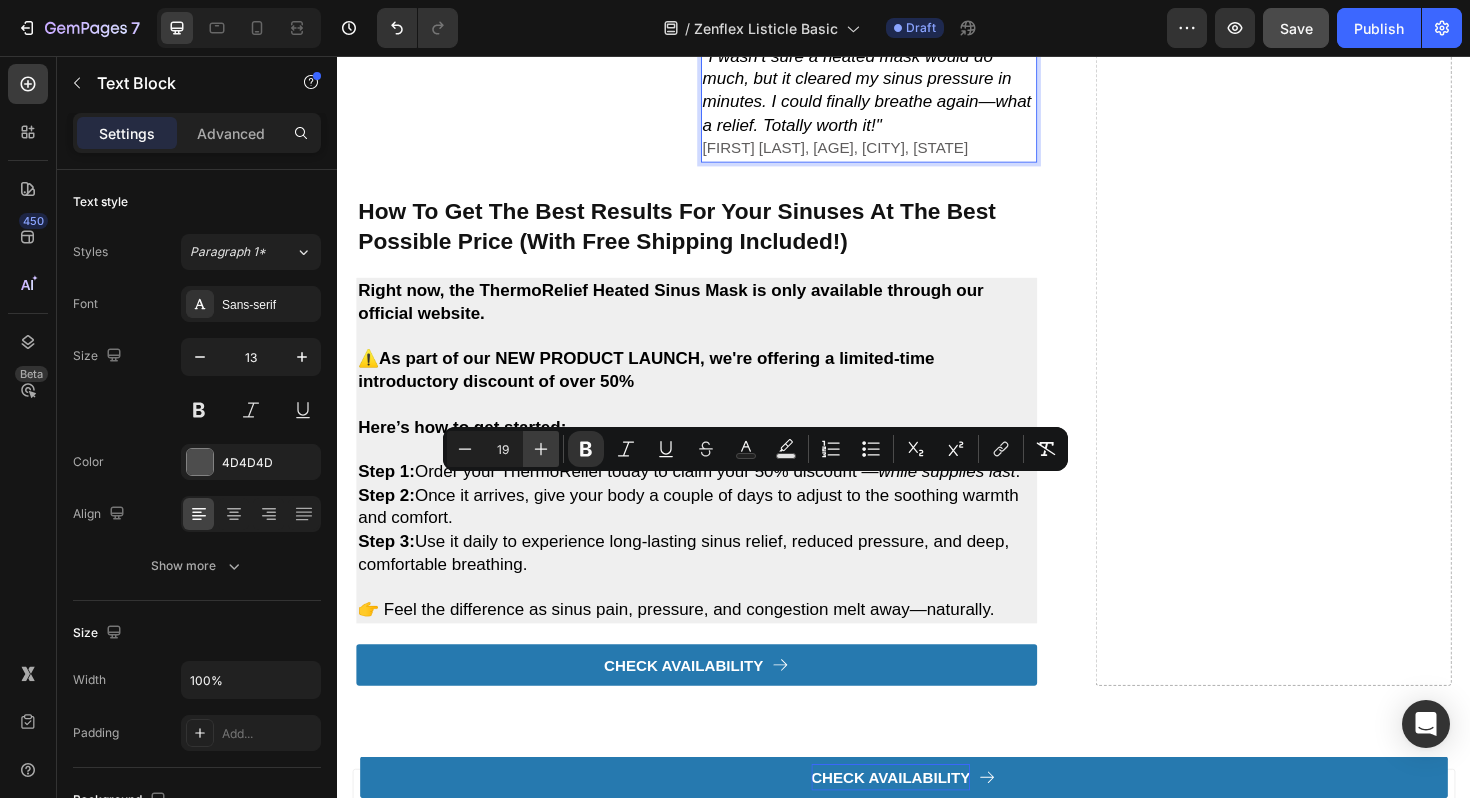click 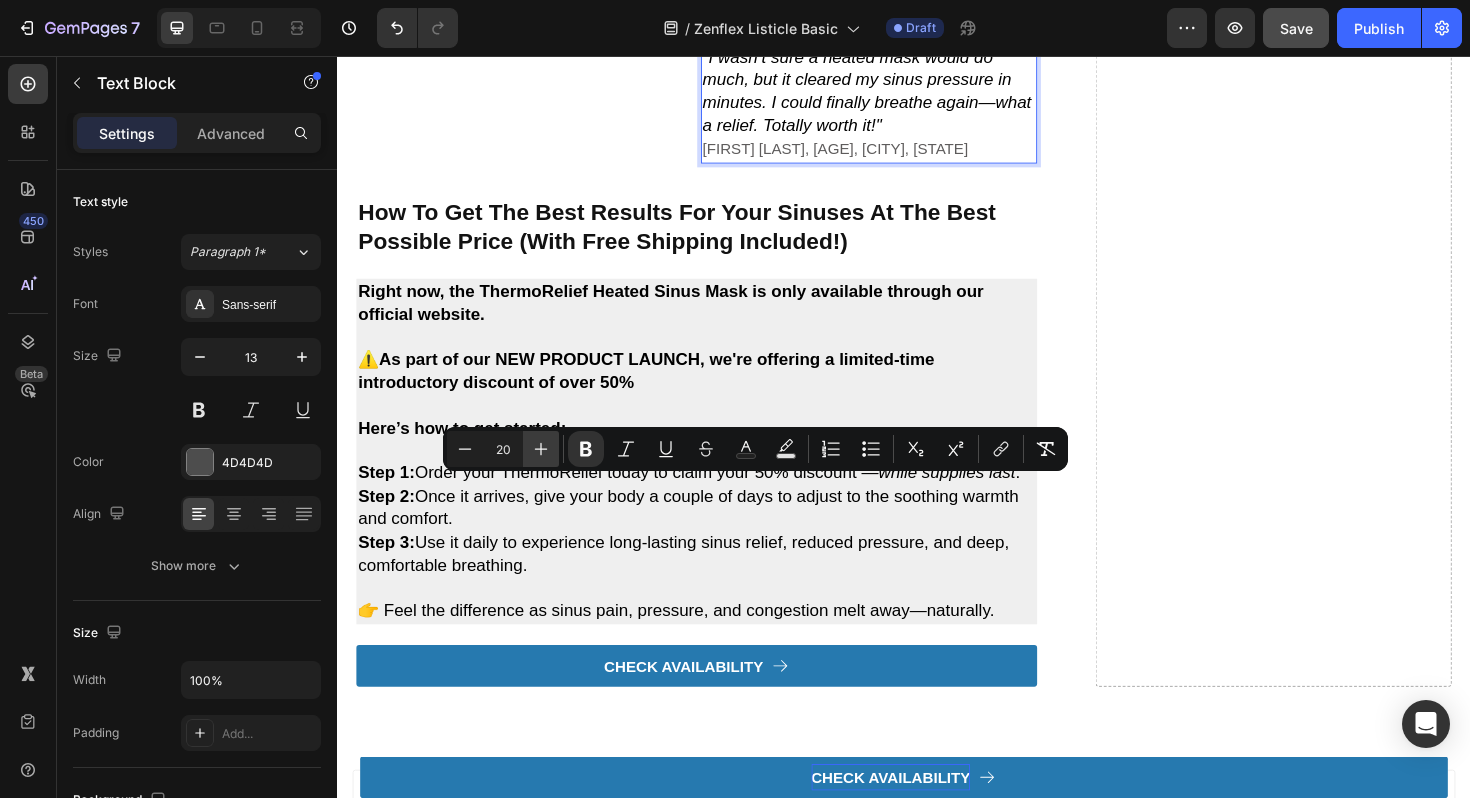 click 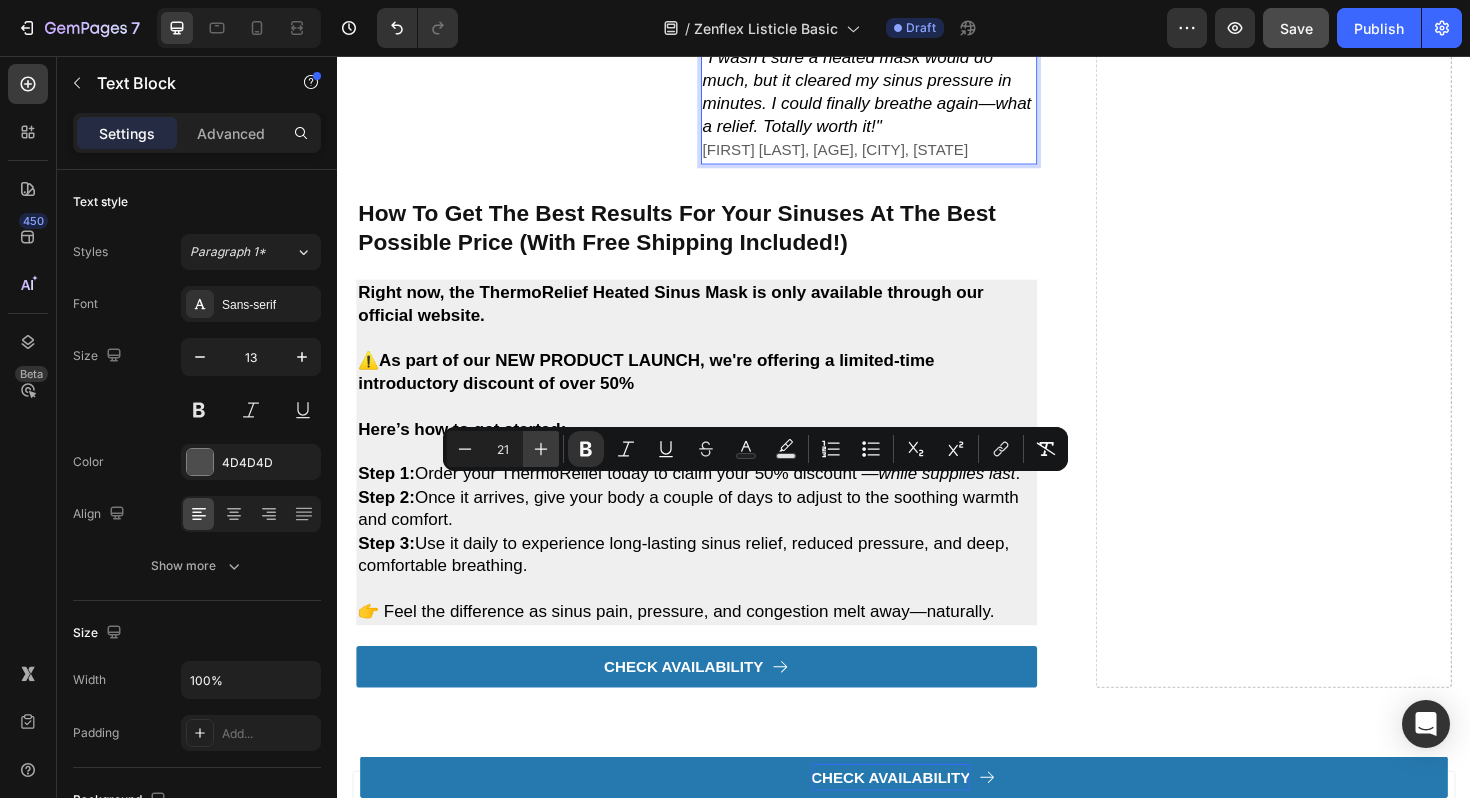 click 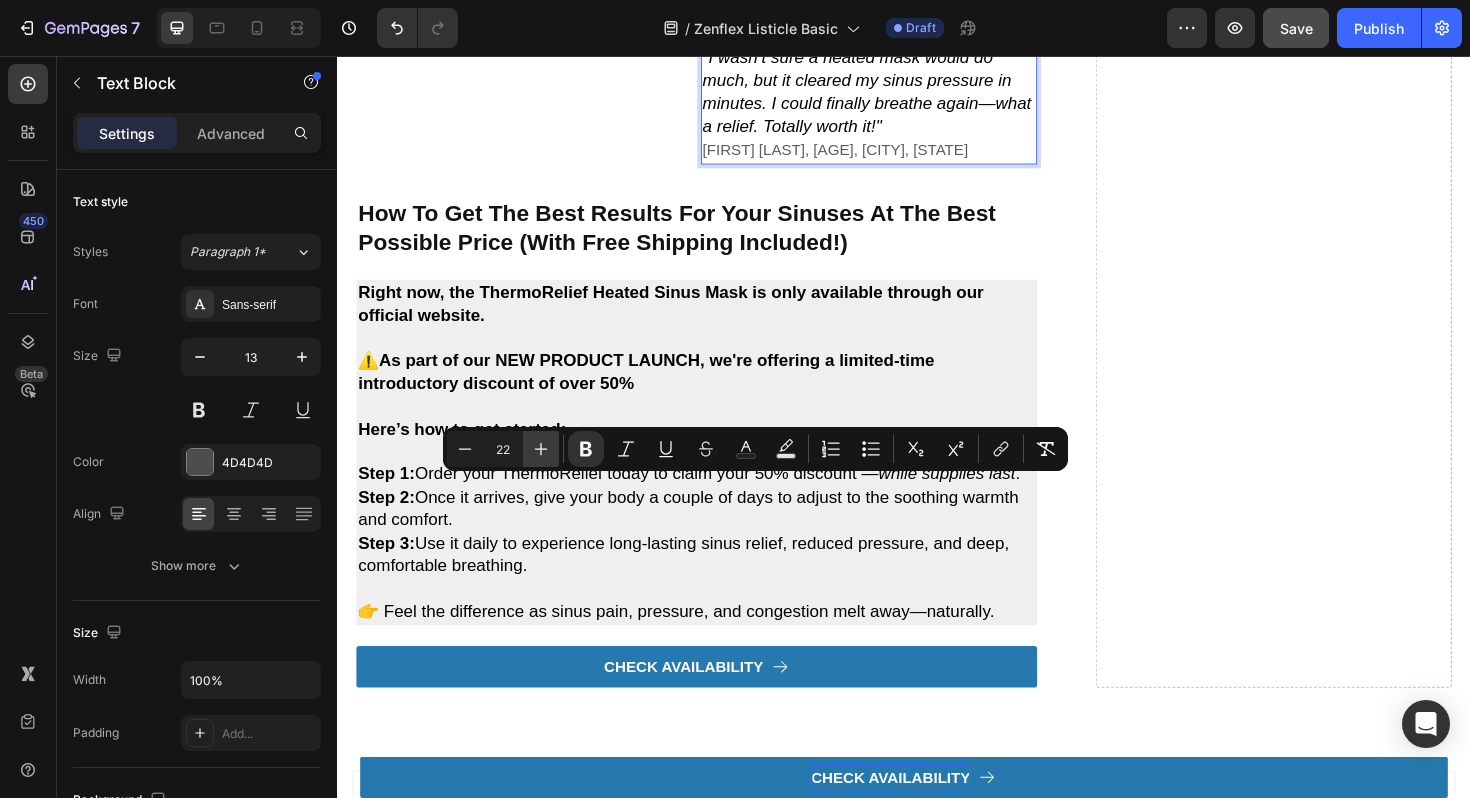 click 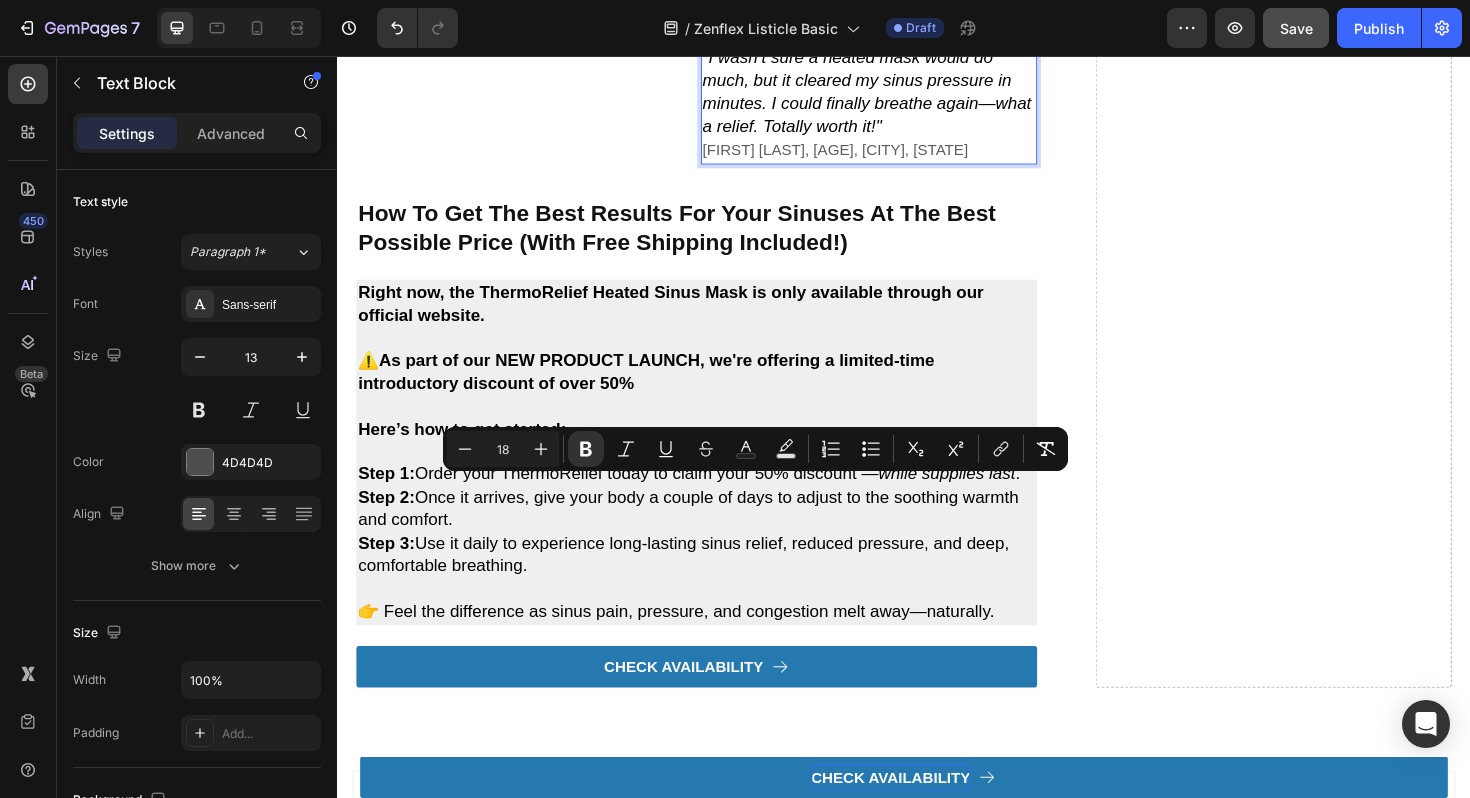 click on ""I wasn’t sure a heated mask would do much, but it cleared my sinus pressure in minutes. I could finally breathe again—what a relief. Totally worth it!"" at bounding box center [898, 94] 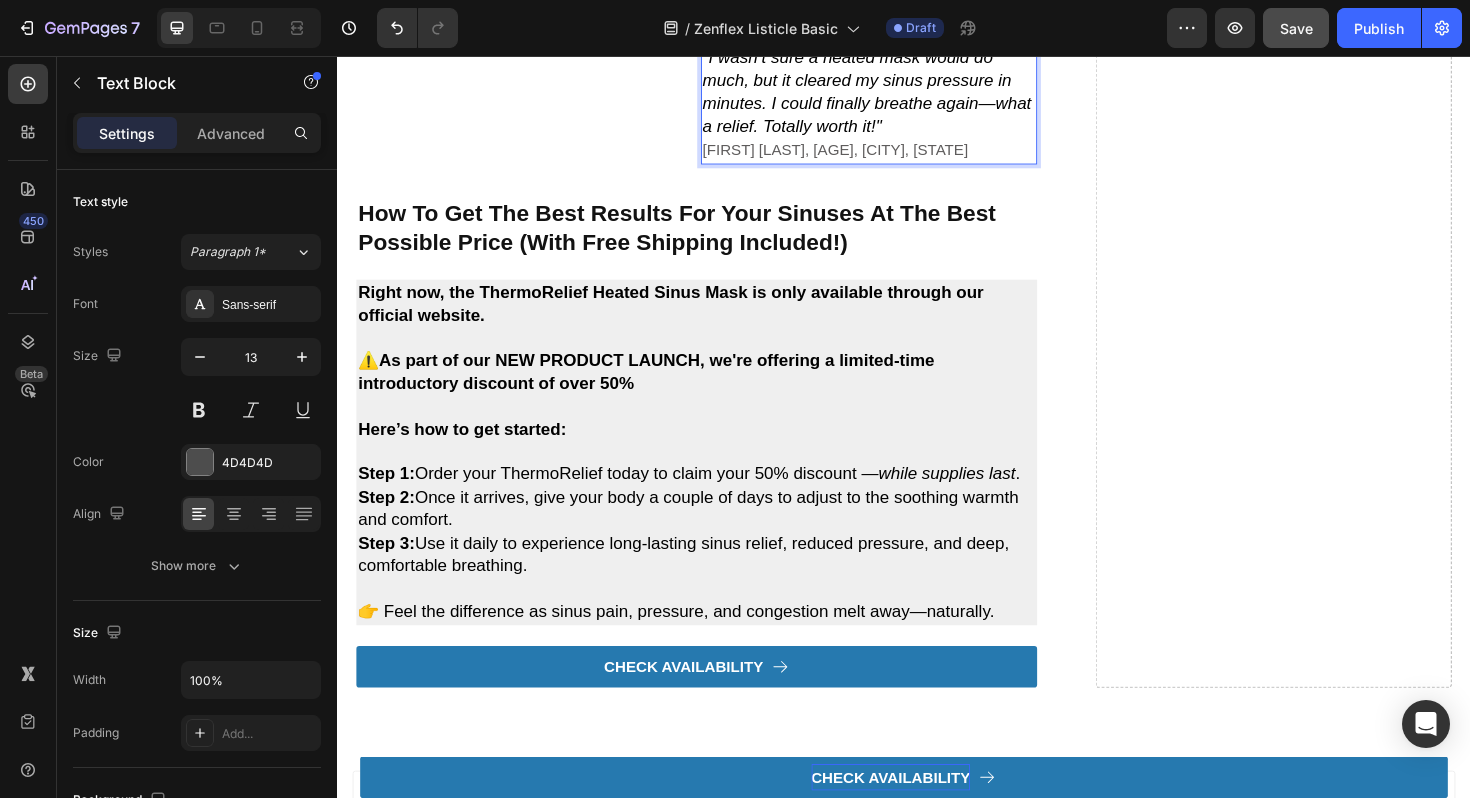 click on ""I wasn’t sure a heated mask would do much, but it cleared my sinus pressure in minutes. I could finally breathe again—what a relief. Totally worth it!"" at bounding box center [898, 94] 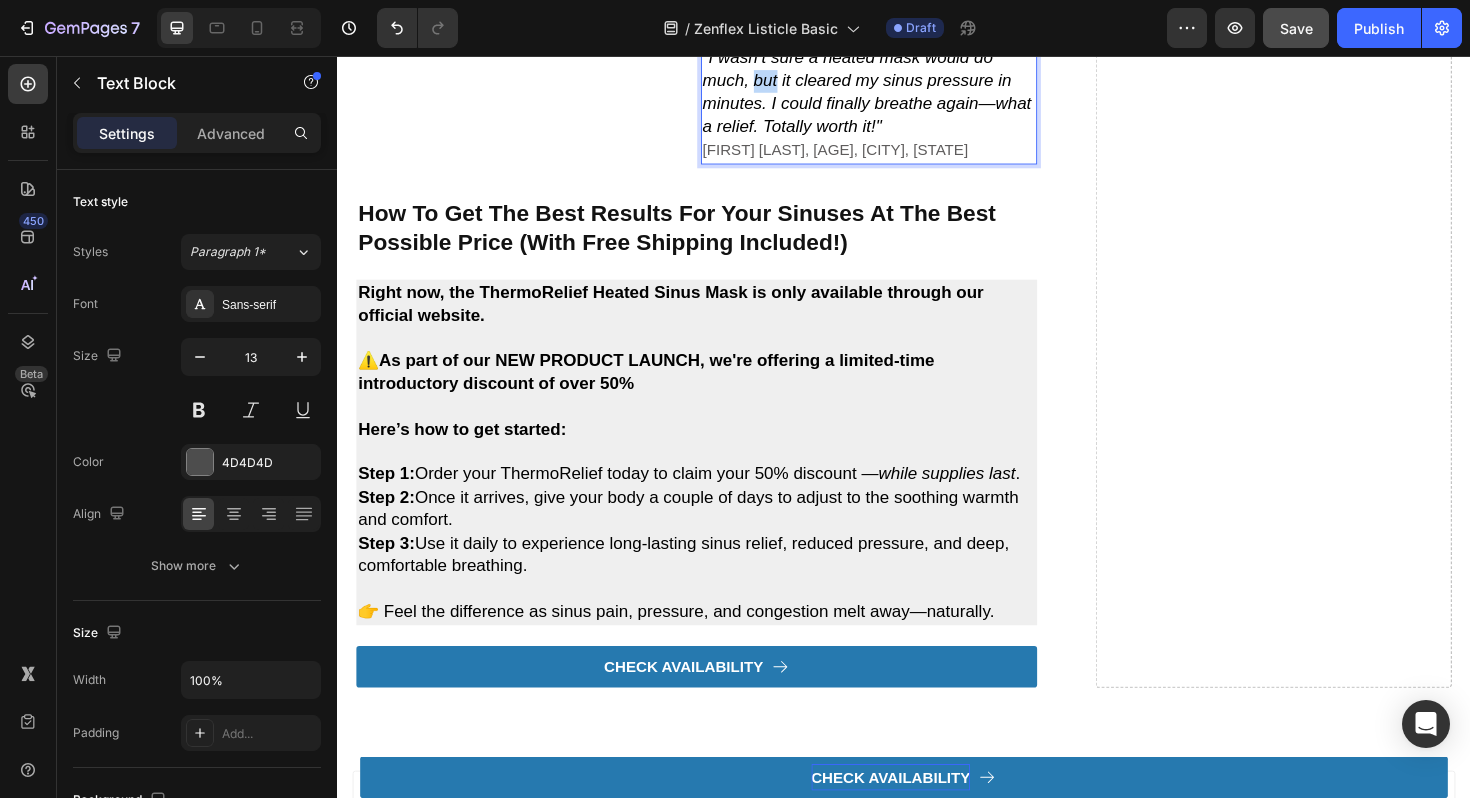 click on ""I wasn’t sure a heated mask would do much, but it cleared my sinus pressure in minutes. I could finally breathe again—what a relief. Totally worth it!"" at bounding box center [898, 94] 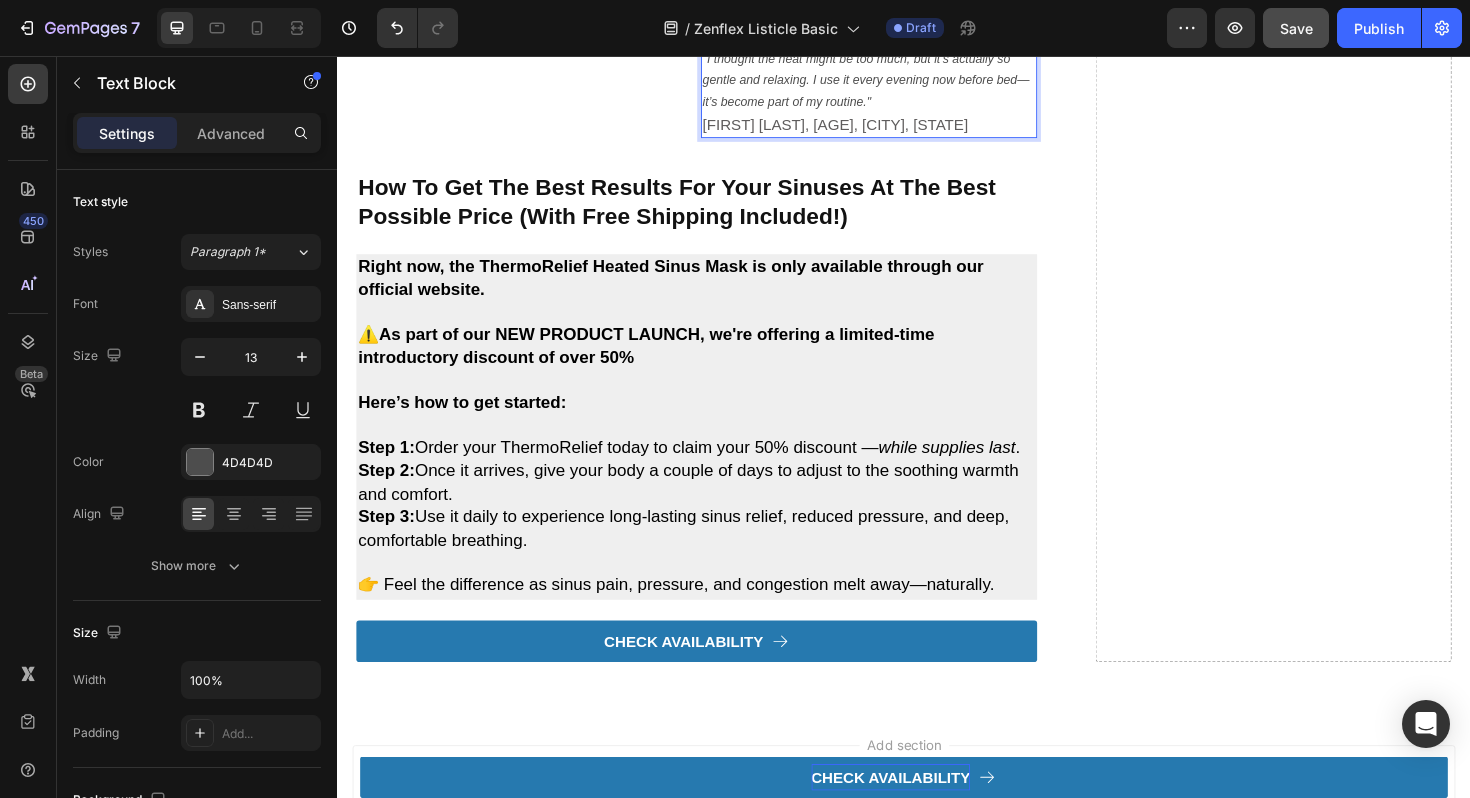 click on ""I thought the heat might be too much, but it’s actually so gentle and relaxing. I use it every evening now before bed—it’s become part of my routine."" at bounding box center (897, 82) 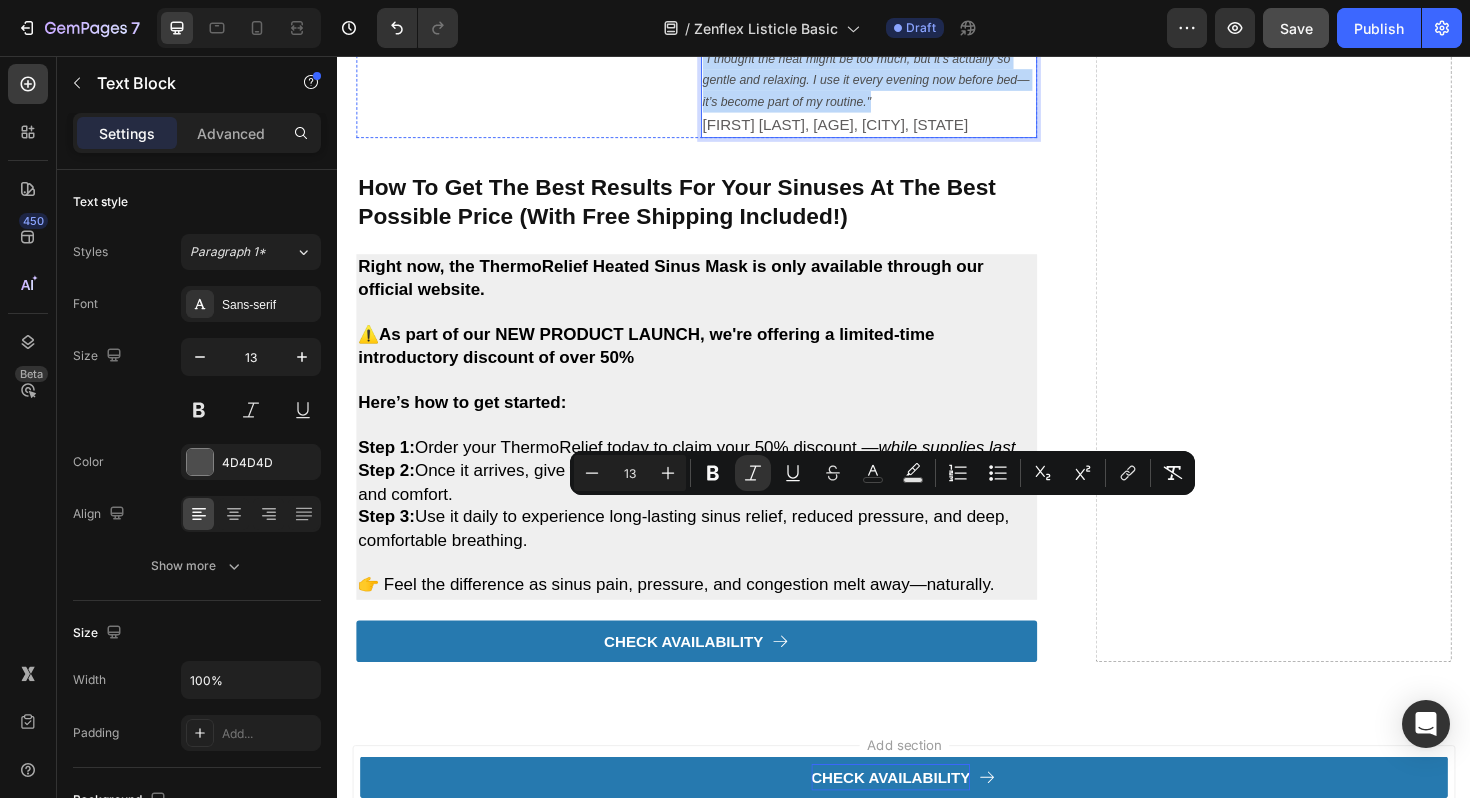 drag, startPoint x: 912, startPoint y: 587, endPoint x: 712, endPoint y: 541, distance: 205.22183 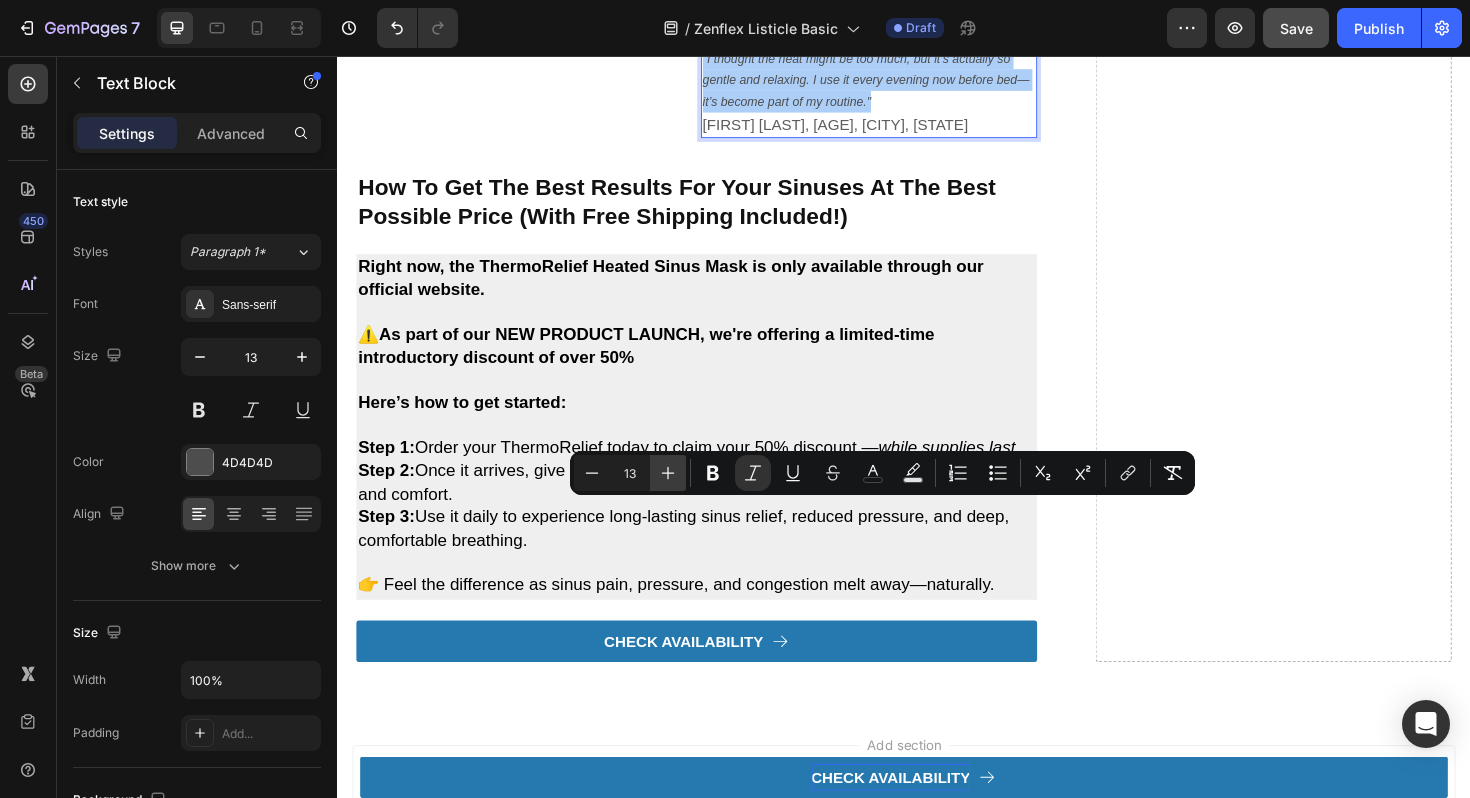 click on "Plus" at bounding box center (668, 473) 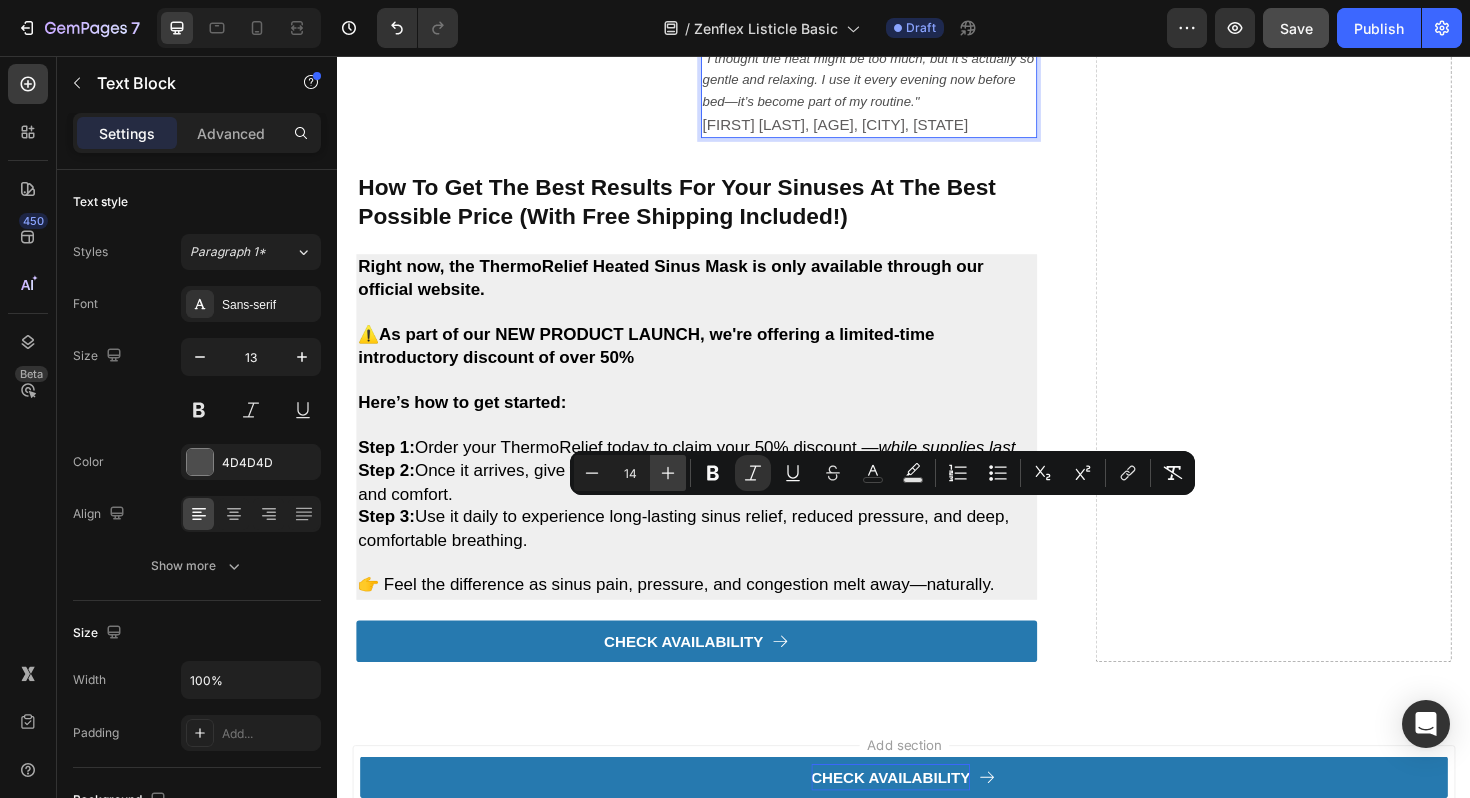 click on "Plus" at bounding box center (668, 473) 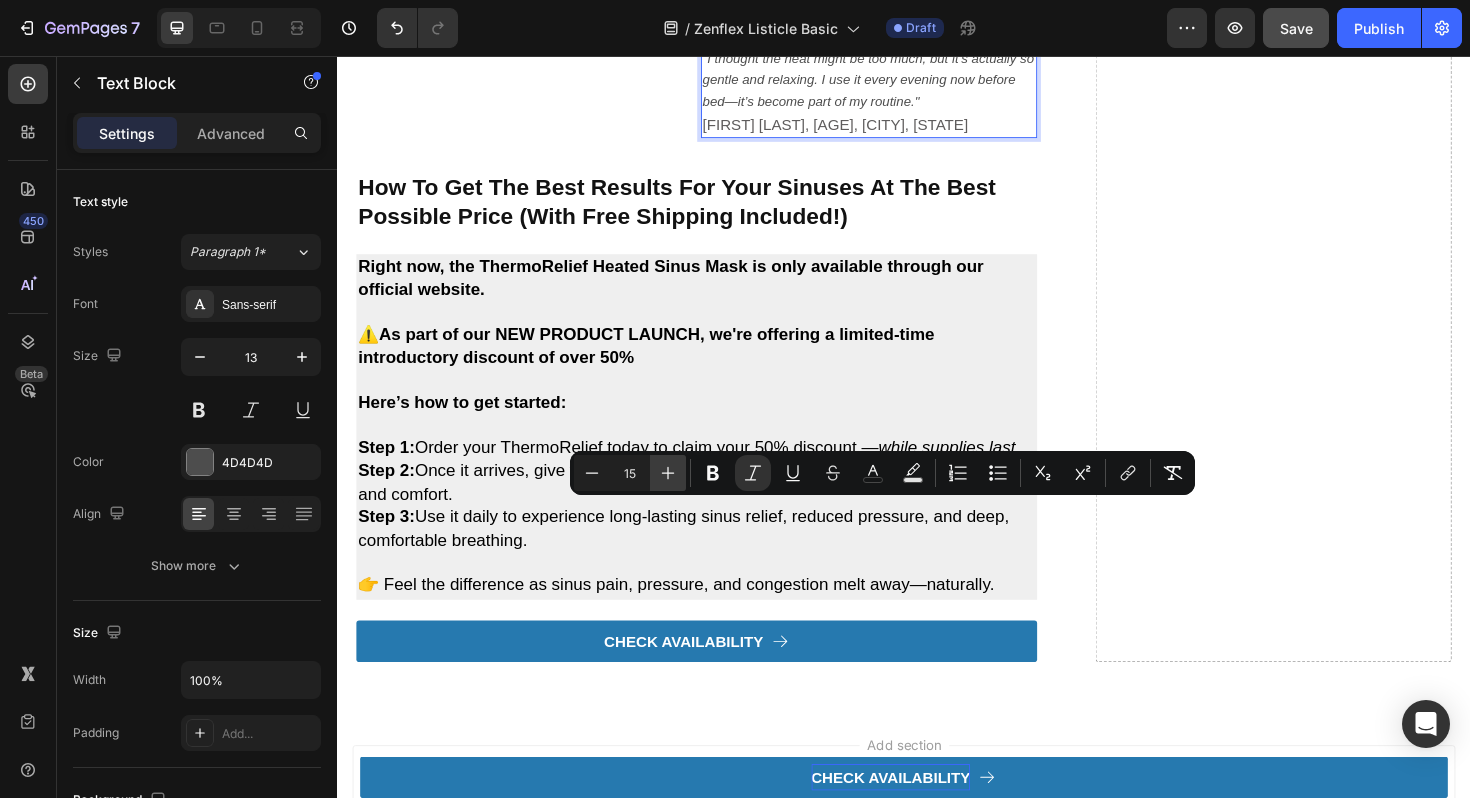 click on "Plus" at bounding box center [668, 473] 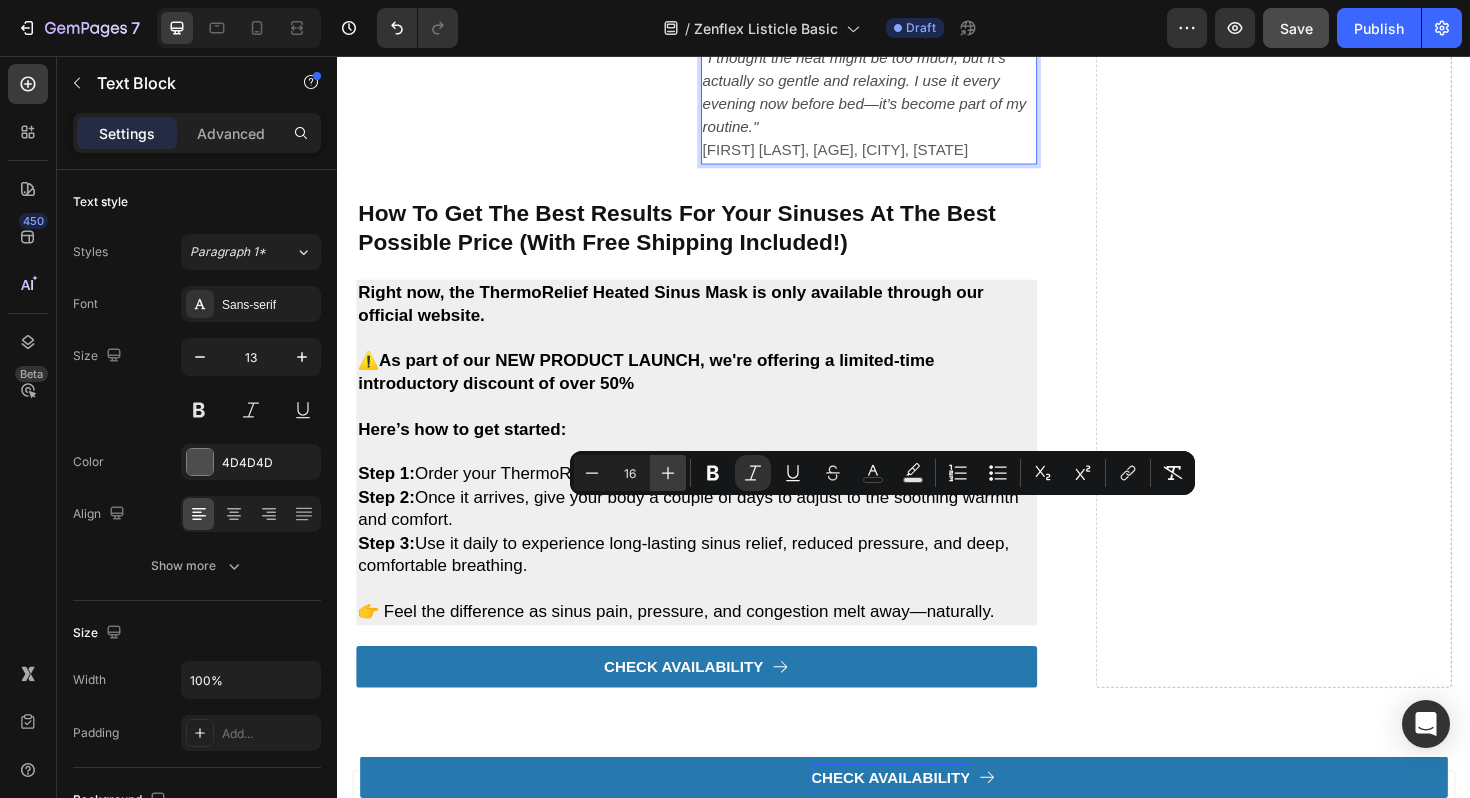 click on "Plus" at bounding box center [668, 473] 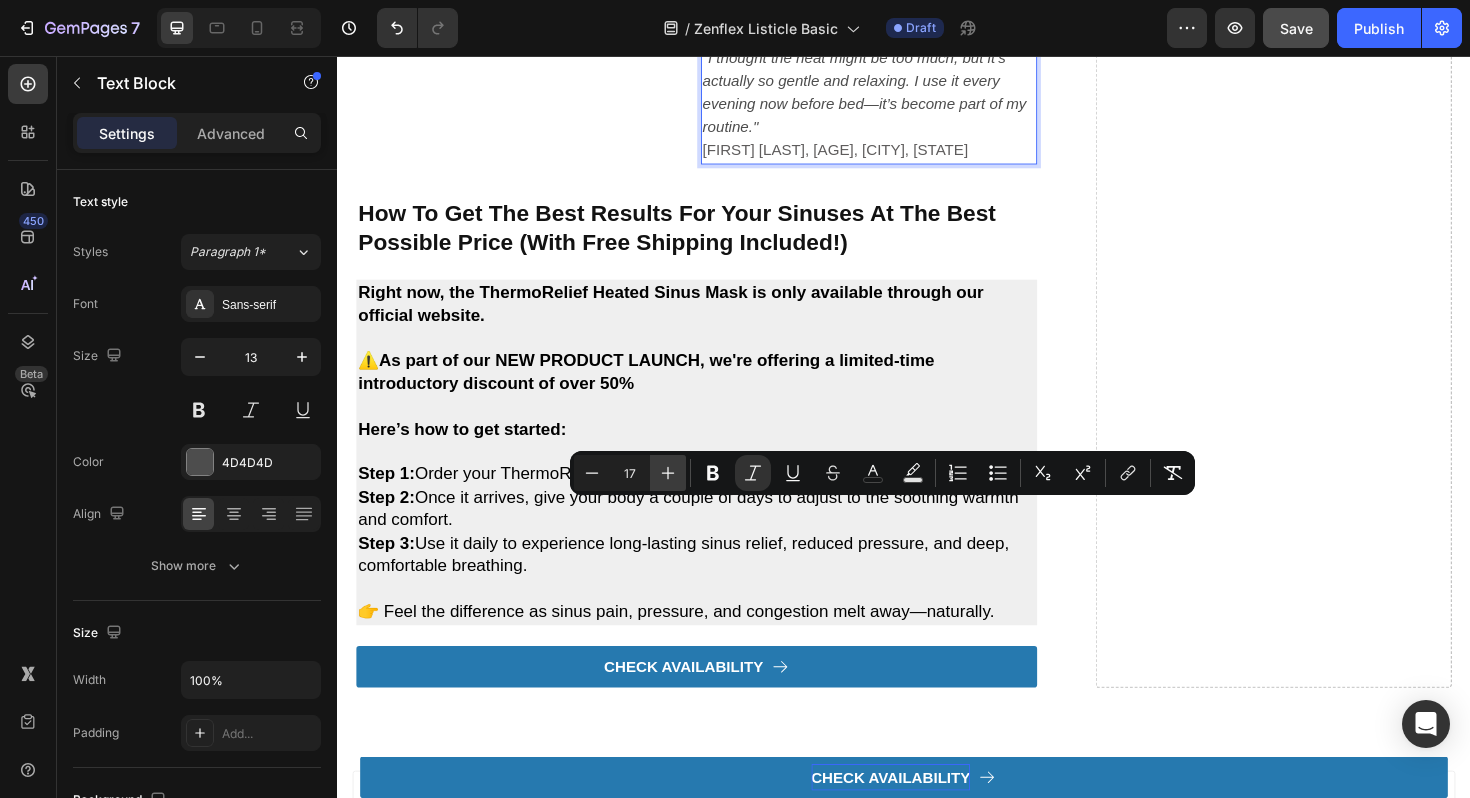 click on "Plus" at bounding box center [668, 473] 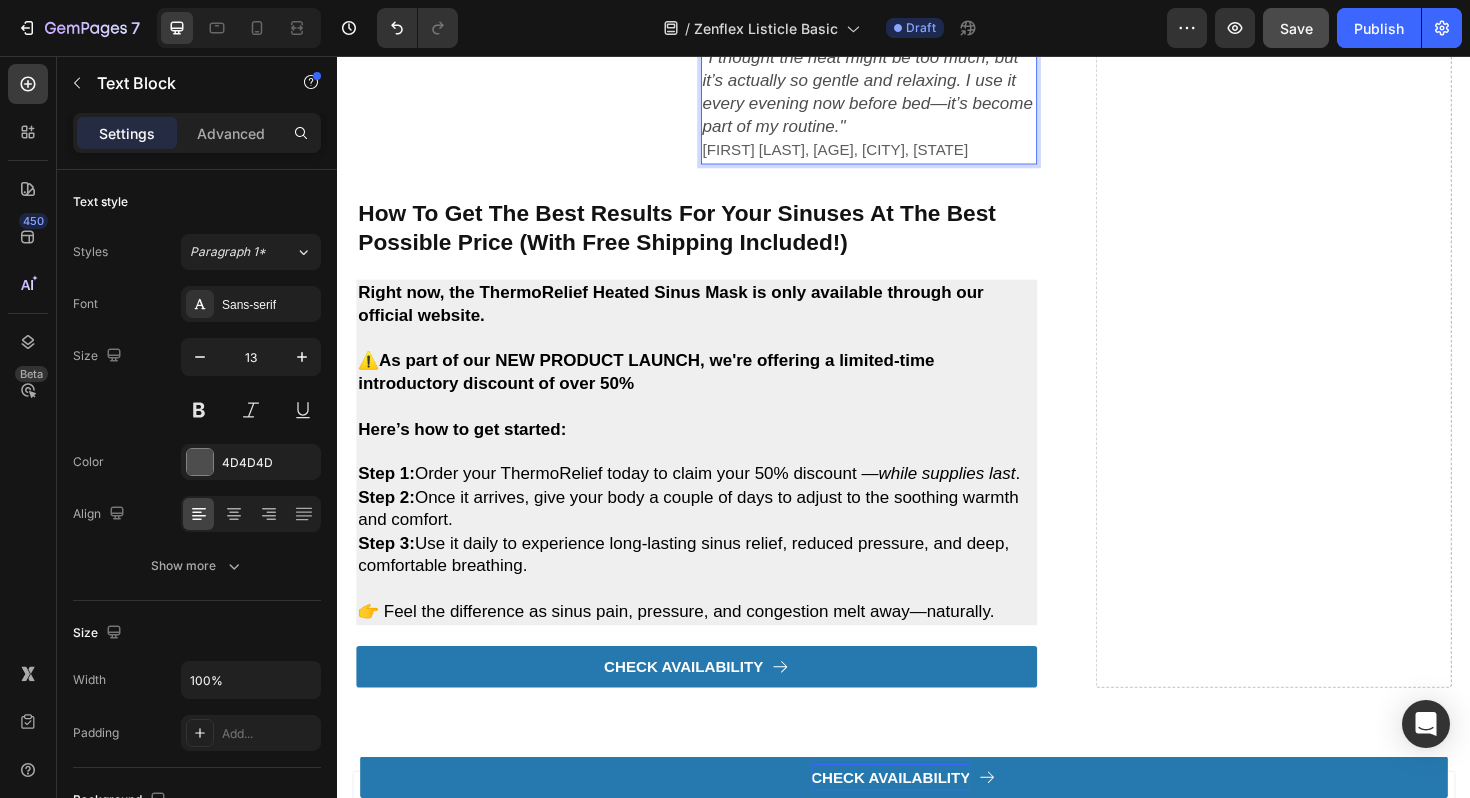 click on ""I thought the heat might be too much, but it’s actually so gentle and relaxing. I use it every evening now before bed—it’s become part of my routine." [FIRST] [LAST], [AGE], [CITY], [STATE]" at bounding box center (900, 108) 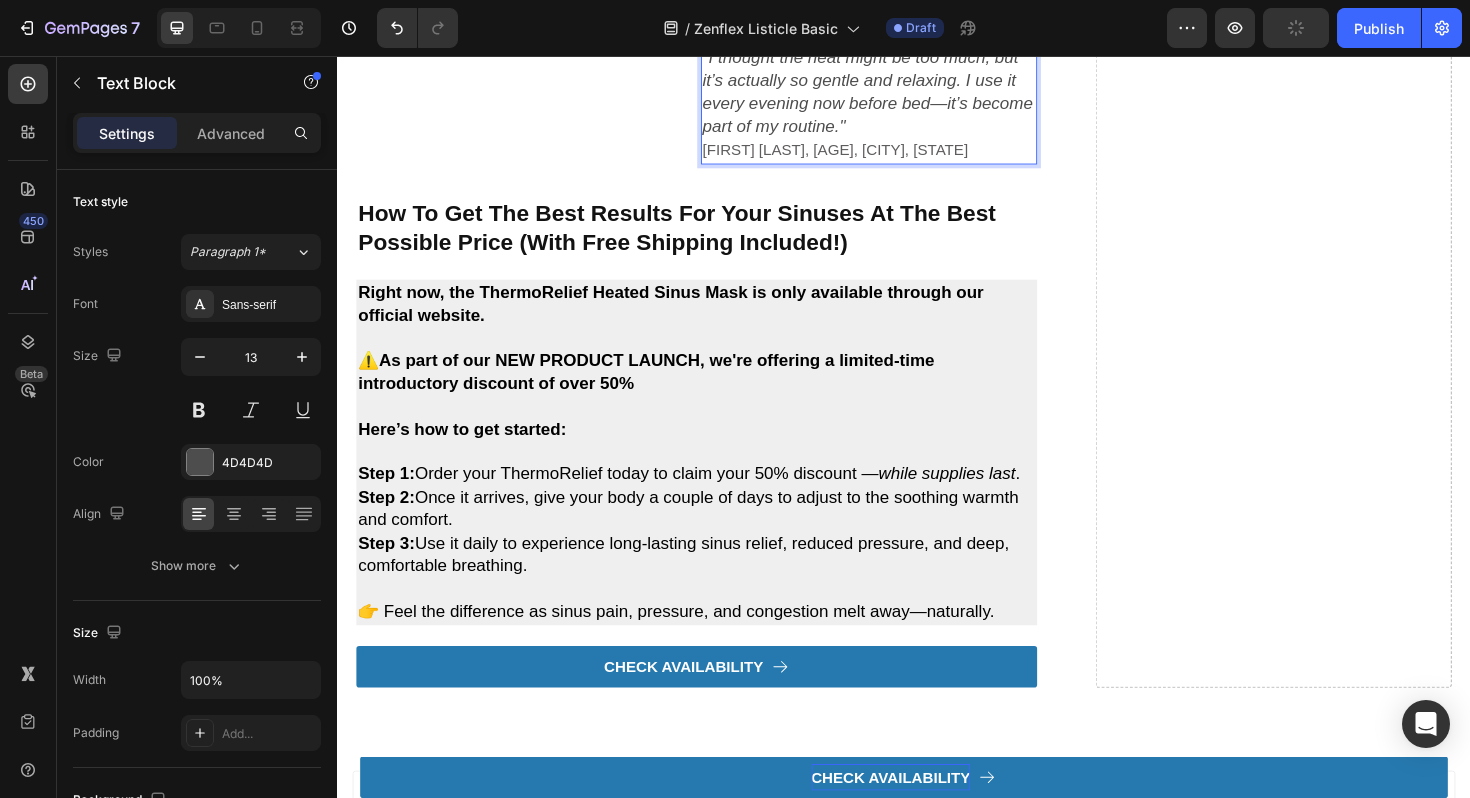 click on "[FIRST] [LAST], [AGE], [CITY], [STATE]" at bounding box center (864, 155) 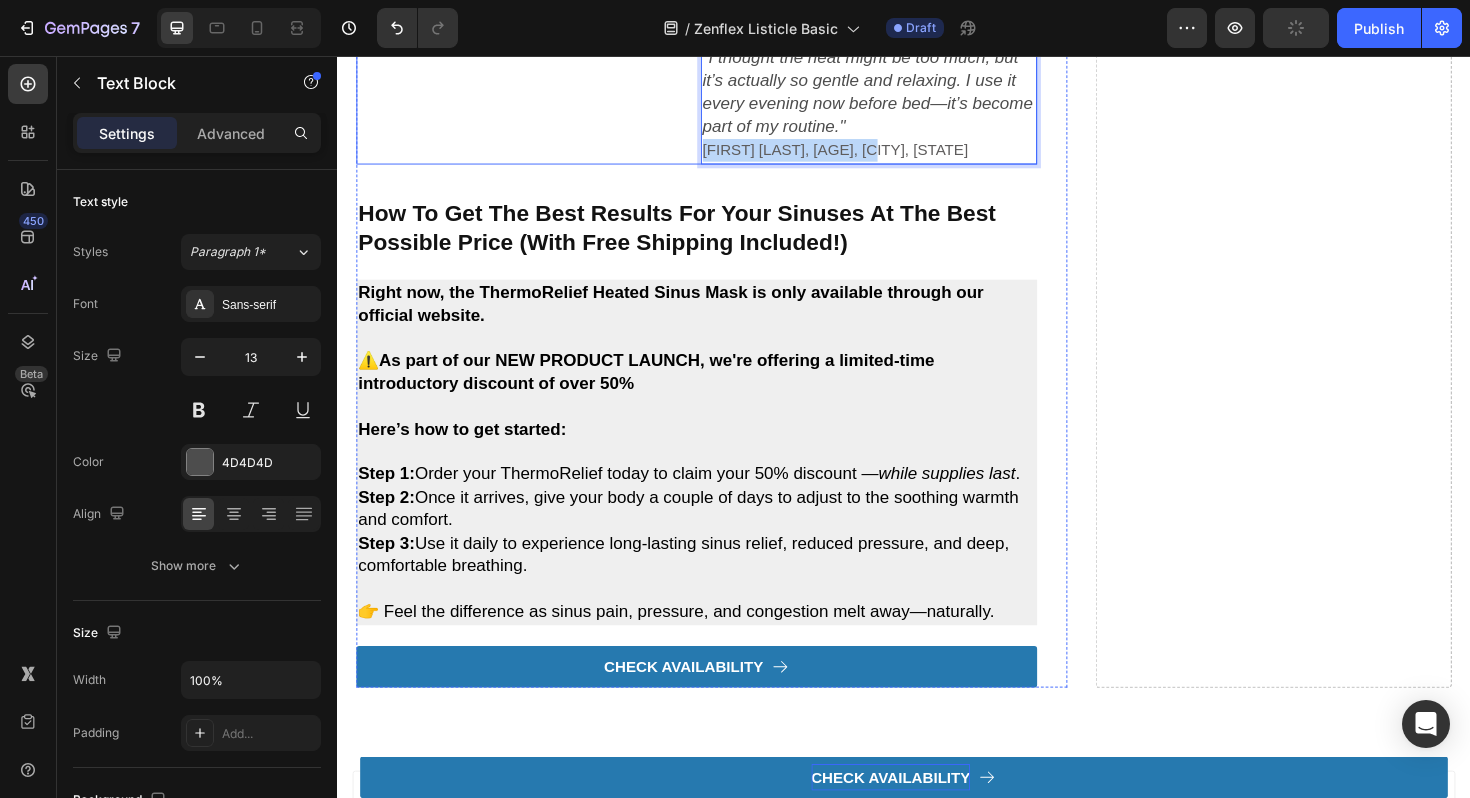 drag, startPoint x: 928, startPoint y: 636, endPoint x: 670, endPoint y: 647, distance: 258.23438 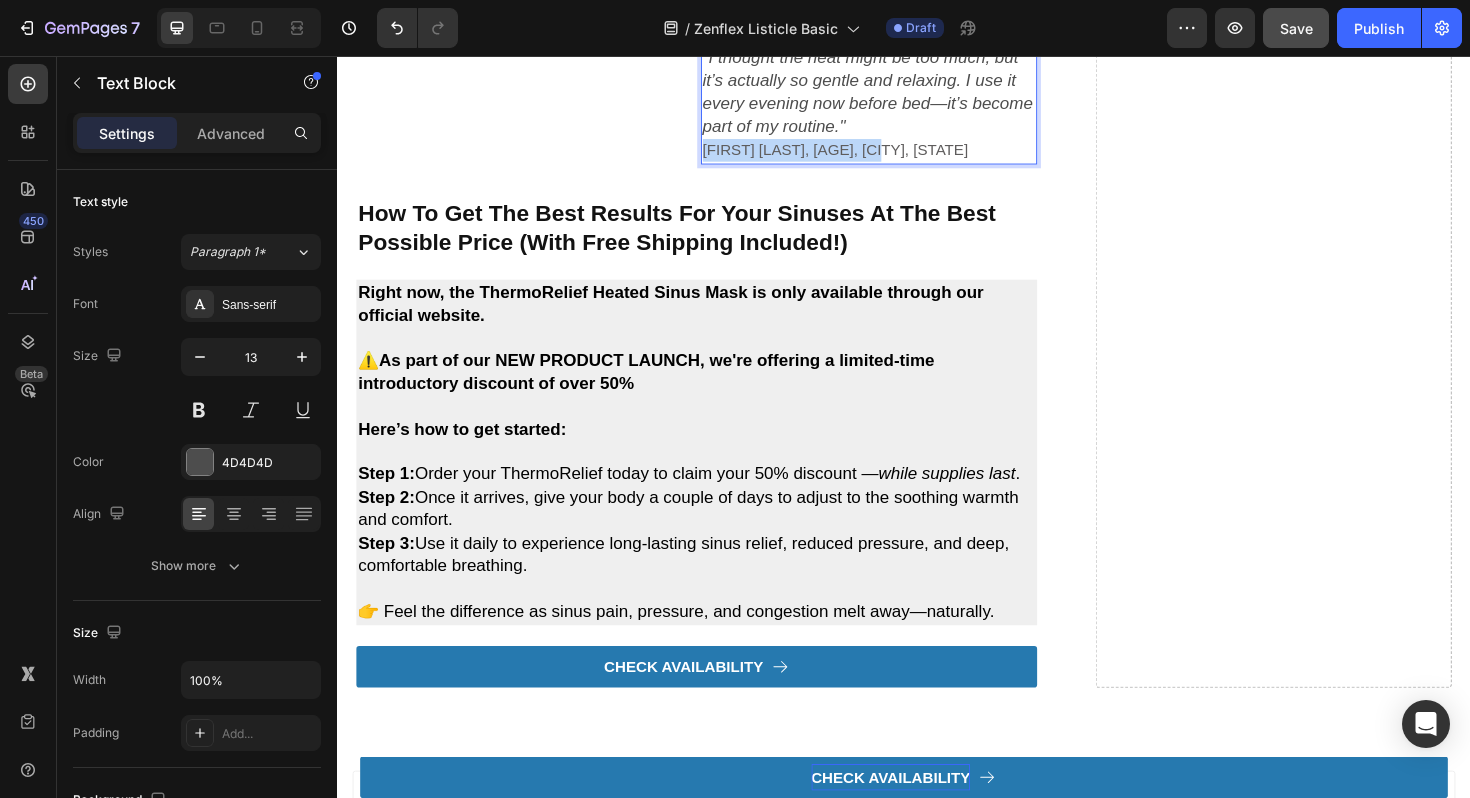 drag, startPoint x: 925, startPoint y: 644, endPoint x: 648, endPoint y: 644, distance: 277 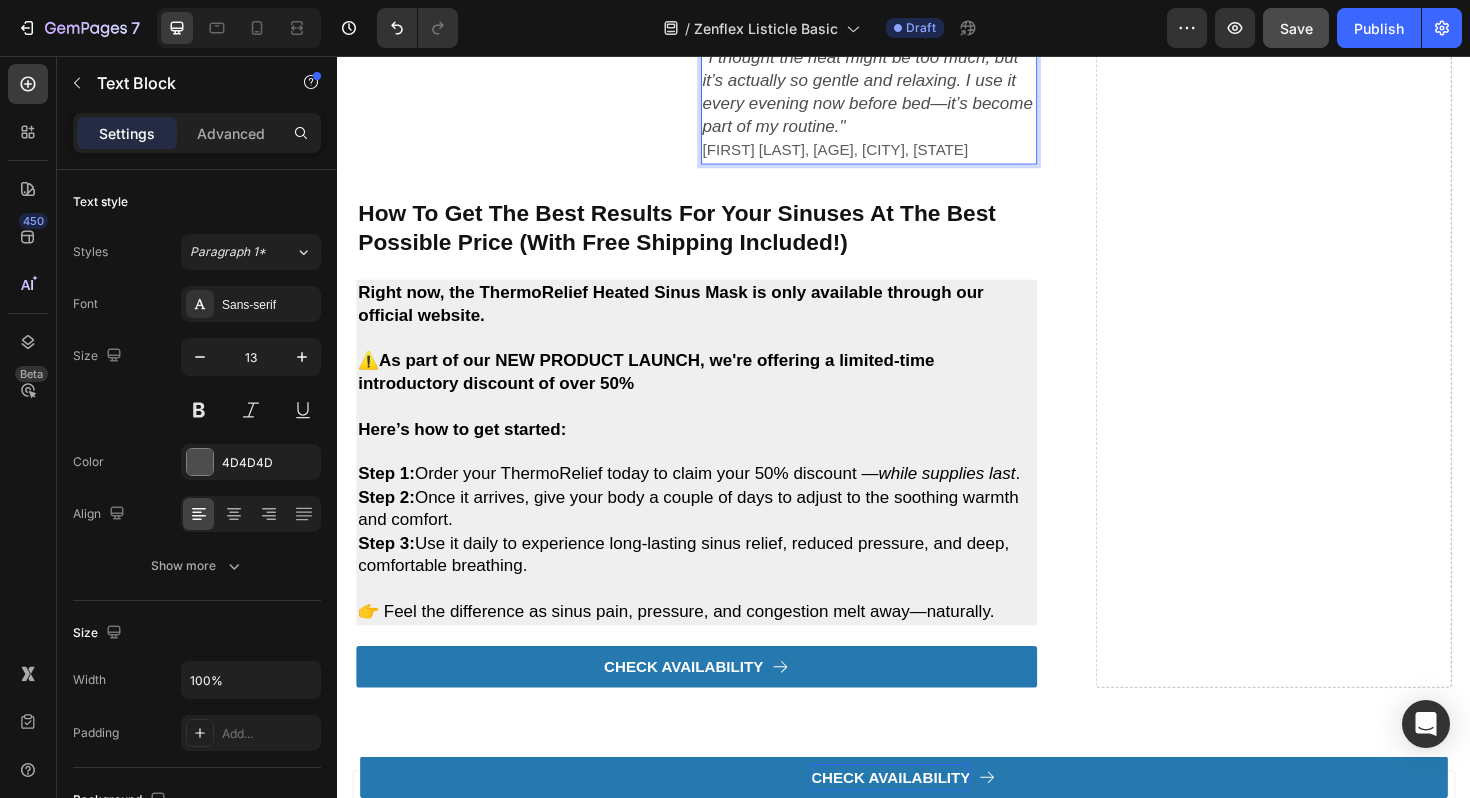 click on ""I thought the heat might be too much, but it’s actually so gentle and relaxing. I use it every evening now before bed—it’s become part of my routine."" at bounding box center (899, 94) 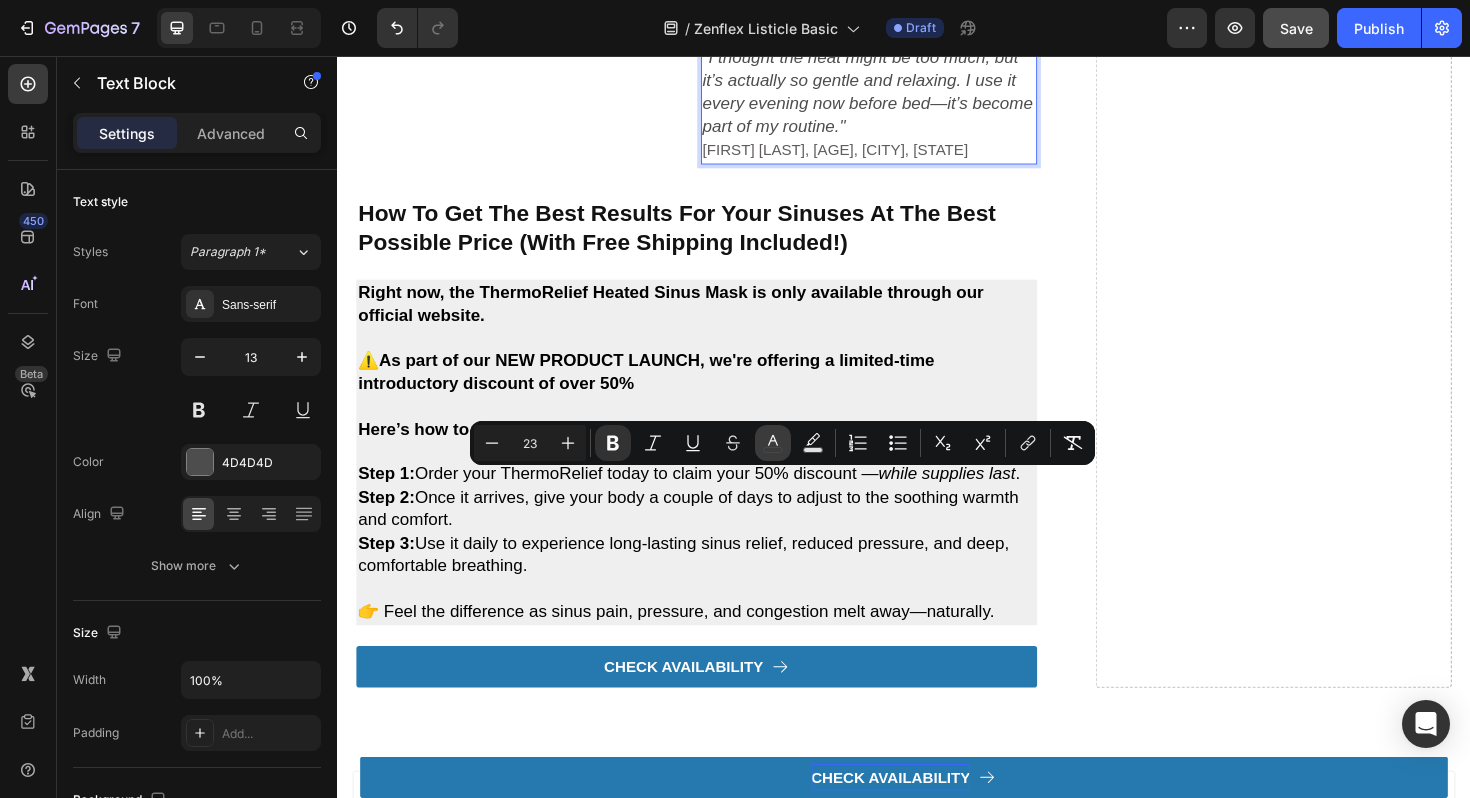 click on "color" at bounding box center (773, 443) 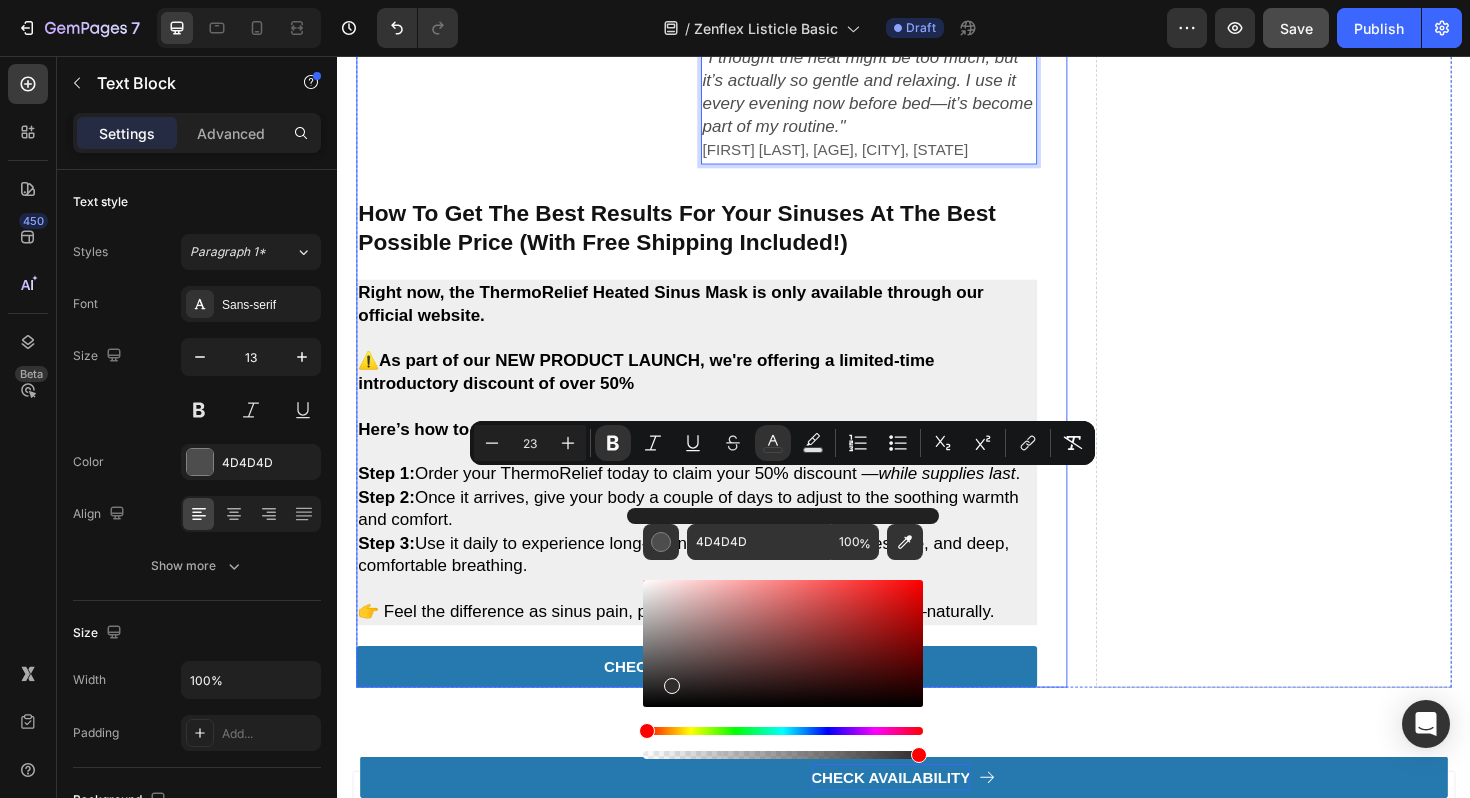 type on "161616" 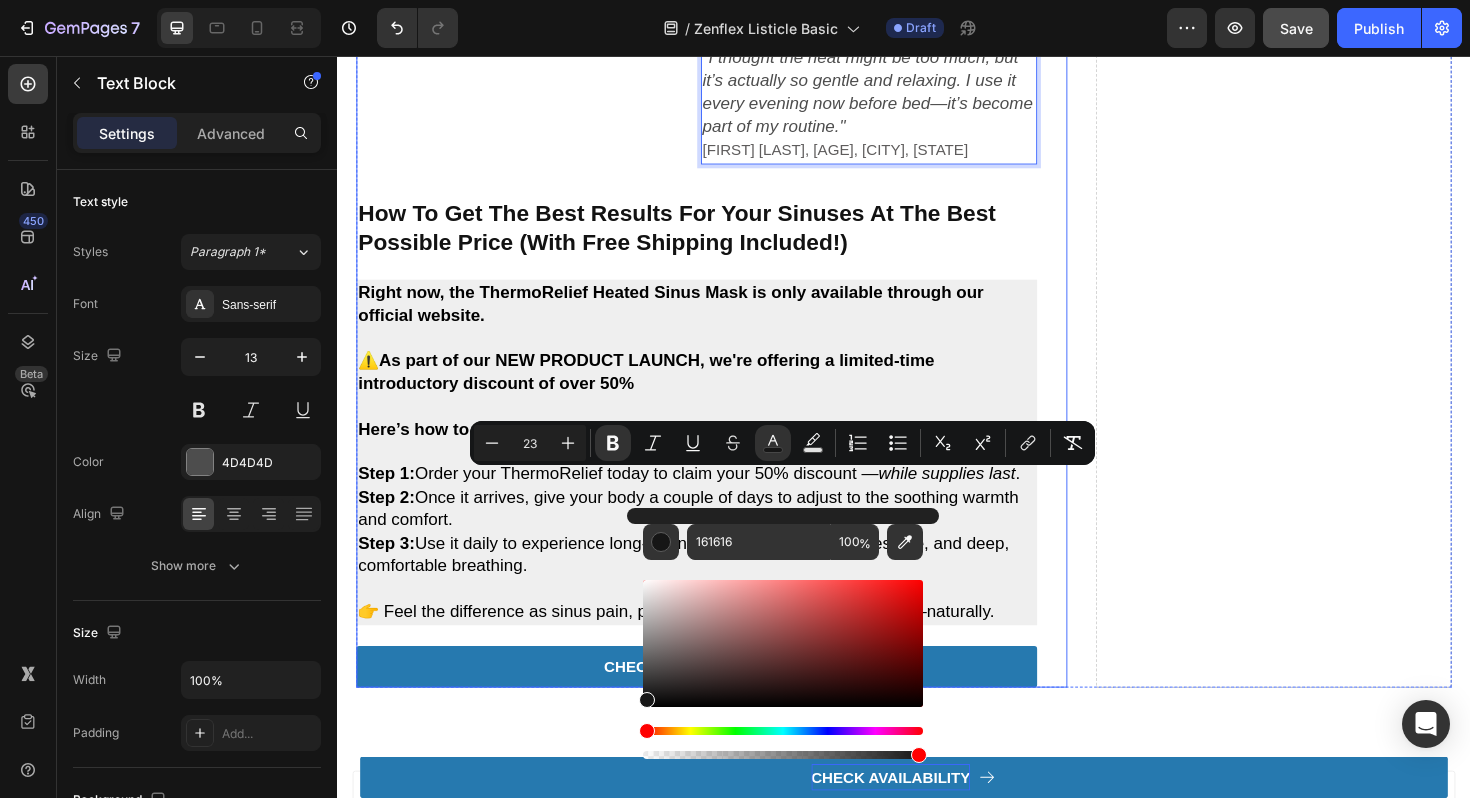 drag, startPoint x: 1005, startPoint y: 738, endPoint x: 564, endPoint y: 753, distance: 441.25504 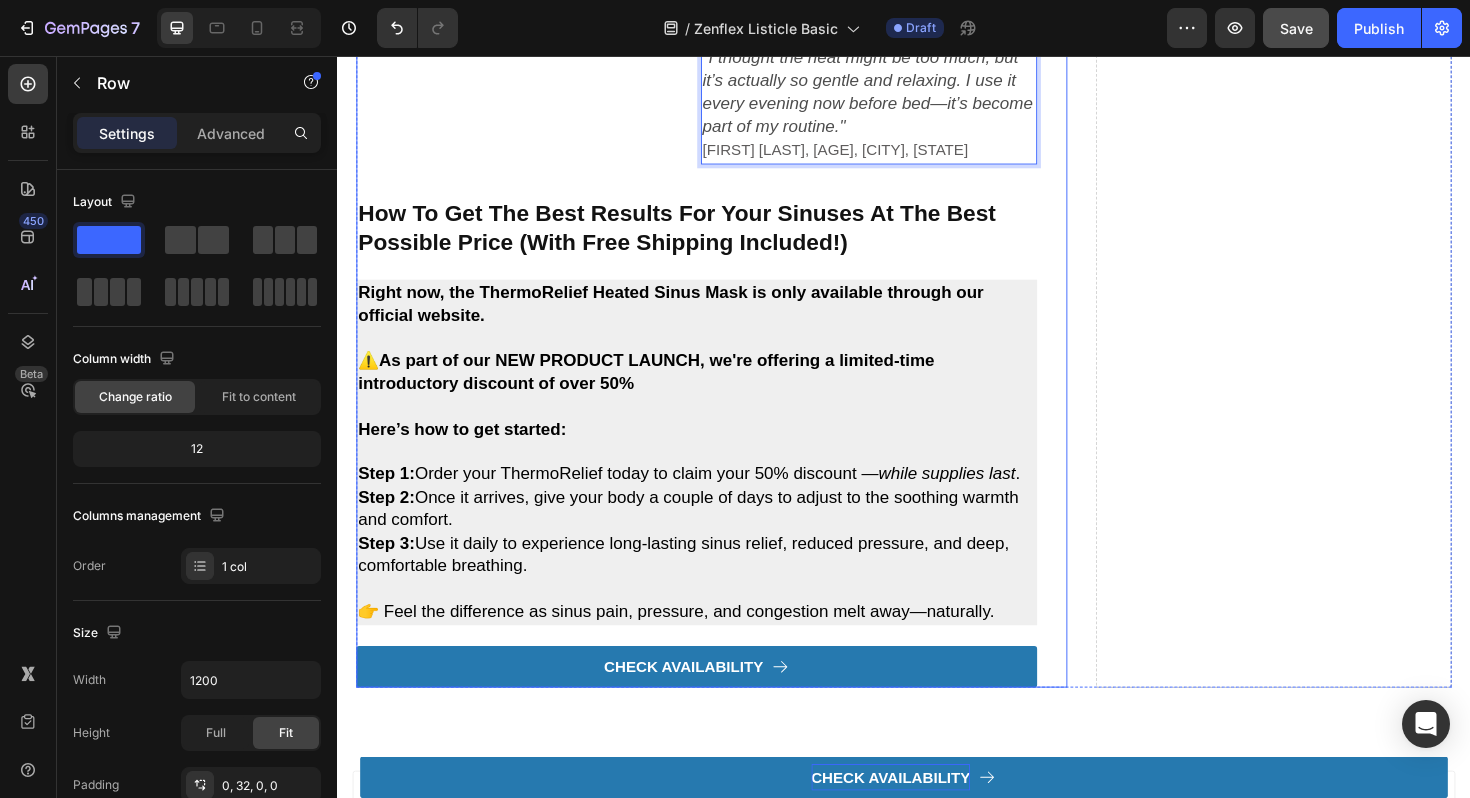 click on "Drop element here 2. backed by ent specialists & designed for daily use Heading ThermoRelief was developed alongside  ENT specialists  who understand the frustrations of chronic sinus sufferers. Unlike quick-fix gimmicks or microwave masks, this device delivers  doctor-approved, consistent therapy  with every use. [FIRST] [LAST], Holistic ENT Specialist ThermoRelief Medical Advisor Text Block Row Video 3. eliminates allergens with gentle heat Heading If allergies are making your life miserable, ThermoRelief is here to help. It gently warms your sinus passages to reduce inflammation and clear out pollen, dust, and other irritants—making it easier to breathe and easing those frustrating allergic reactions. Text Block Row Video 4. reduces sinus pressure and headaches Heading ThermoRelief uses therapeutic heat to reduce inflammation and encourage natural drainage in your sinus passages, targeting the root cause of pressure, pain, and congestion. Text Block Row Video Heading Text Block Row" at bounding box center [717, -510] 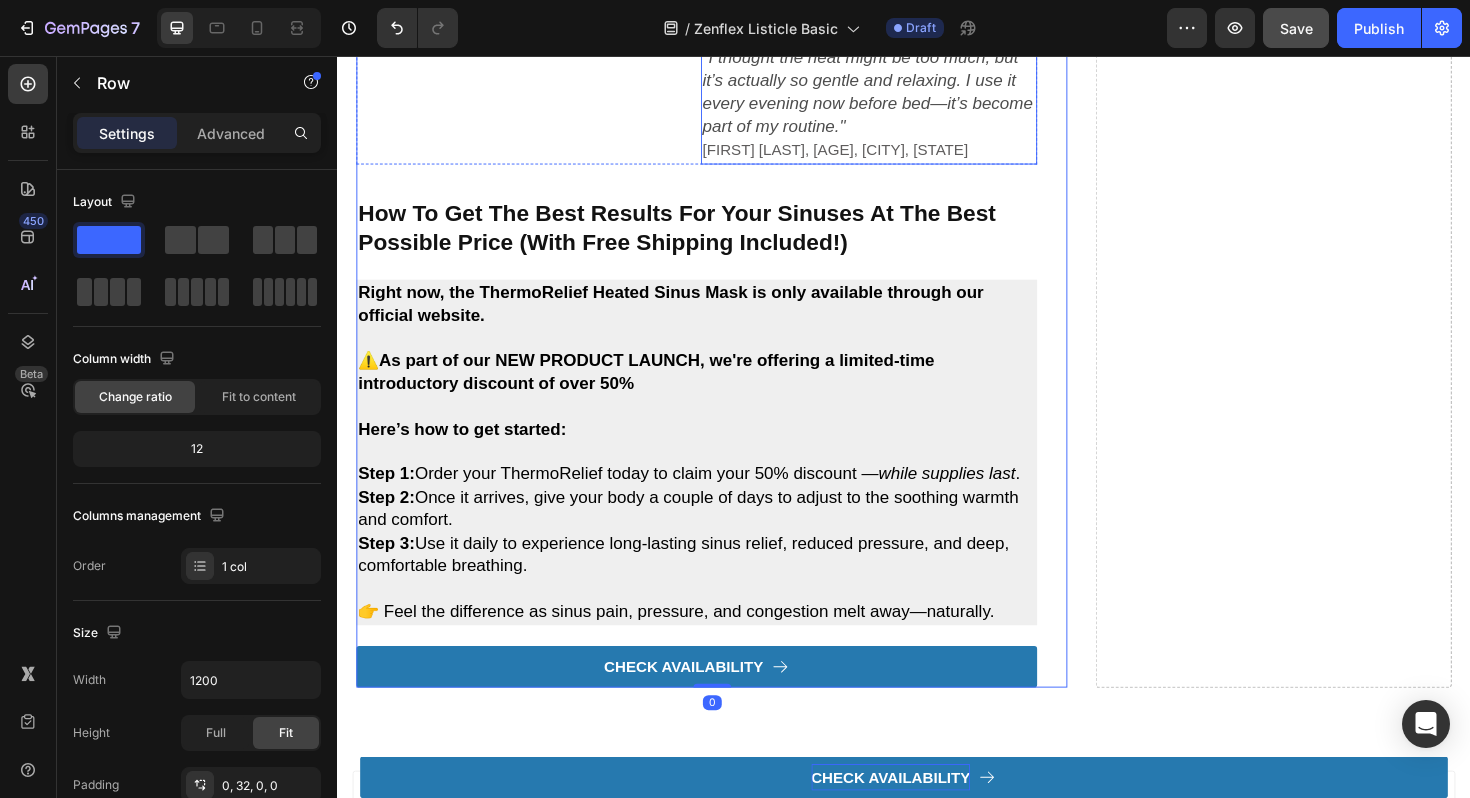 click on "So Soothing" at bounding box center [791, 31] 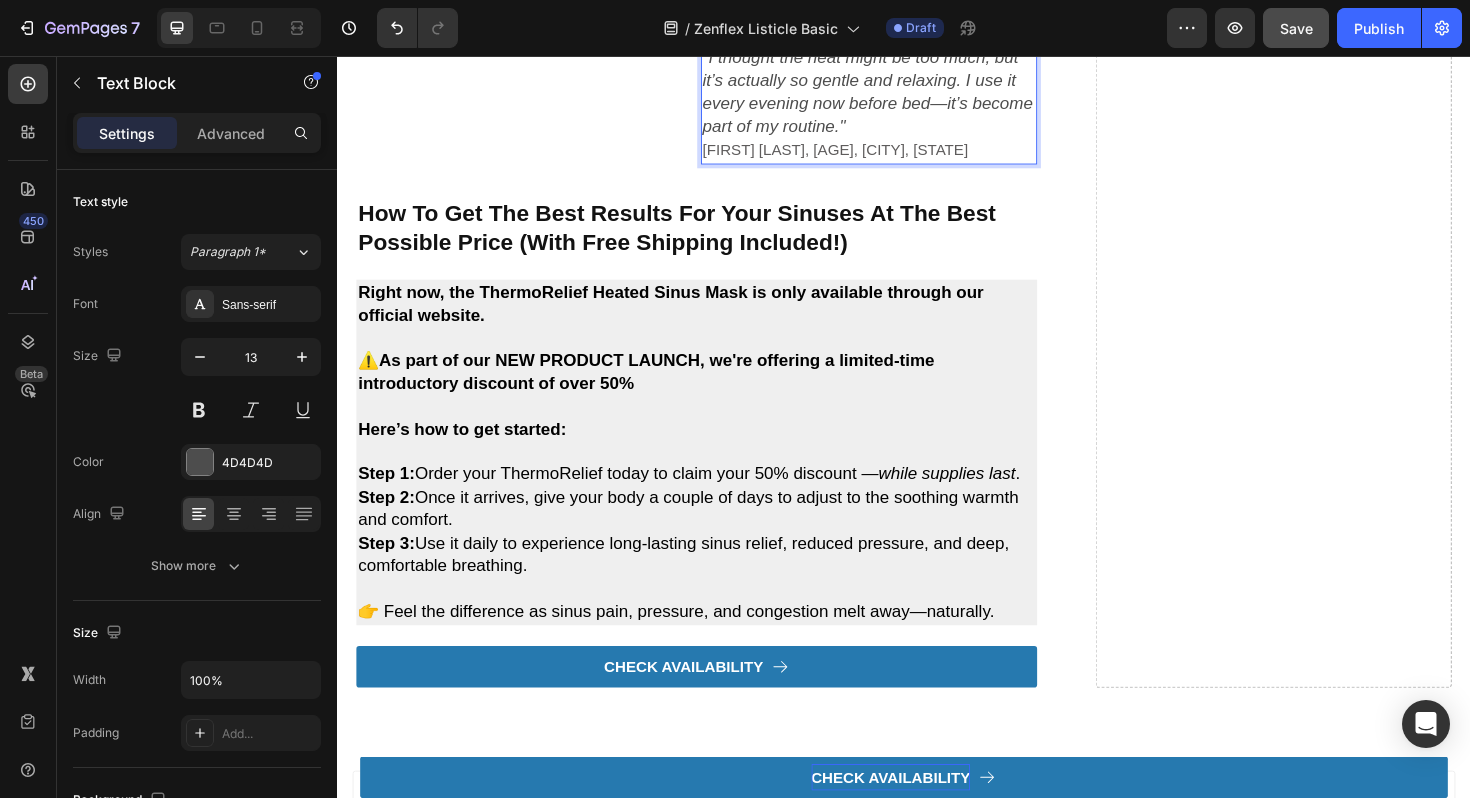 click on "So Soothing" at bounding box center [900, 33] 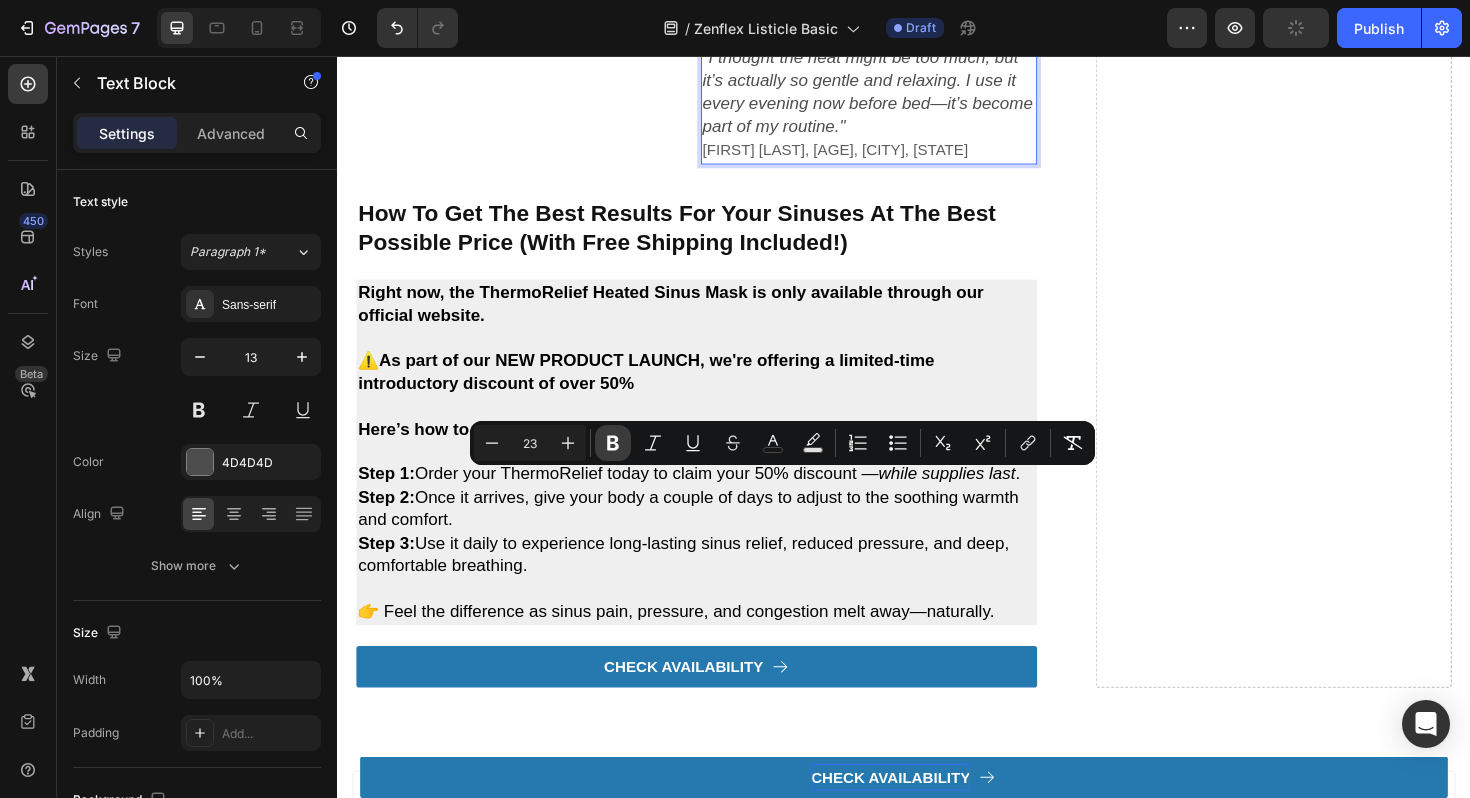click 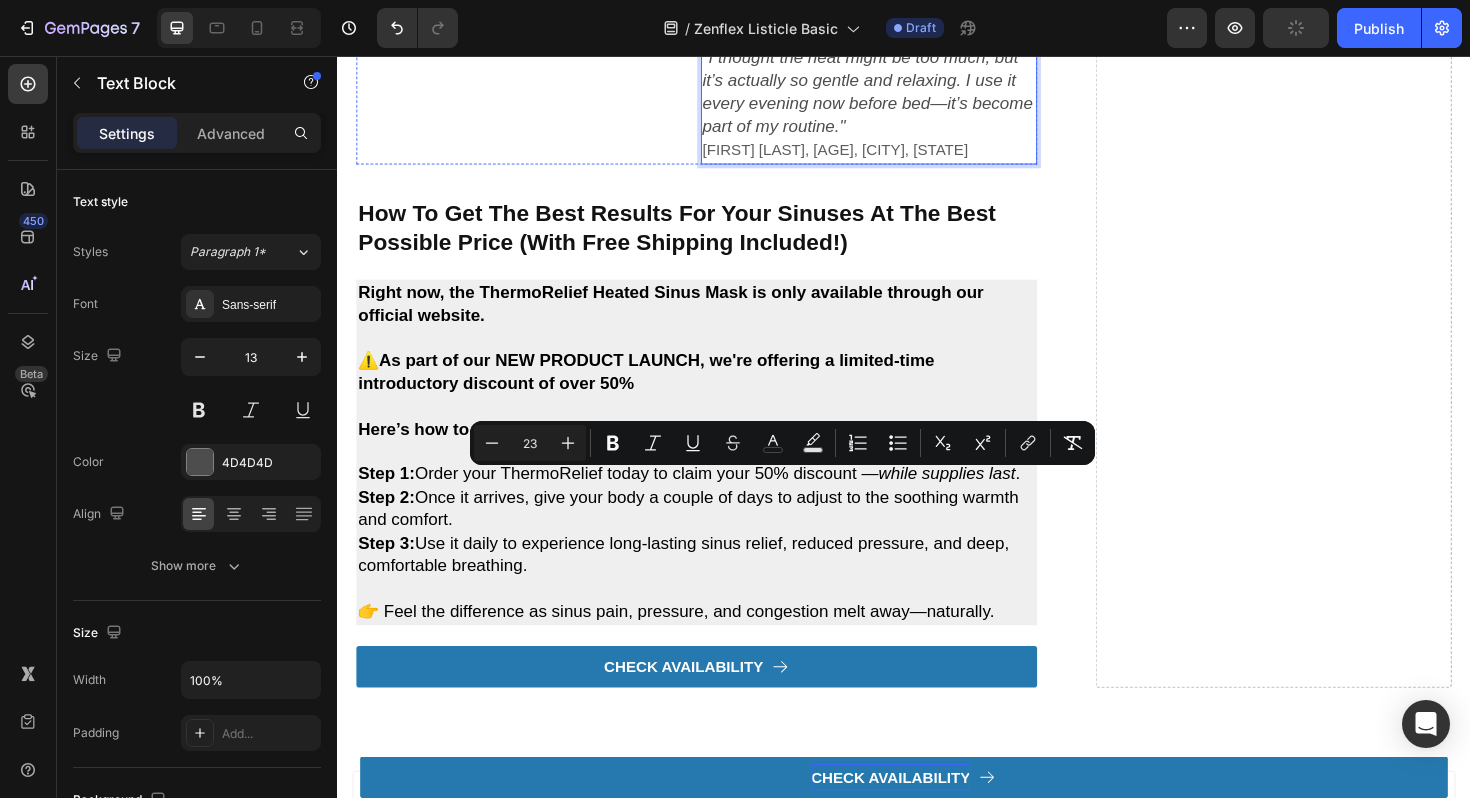 click on "Actually Works!" at bounding box center (900, -142) 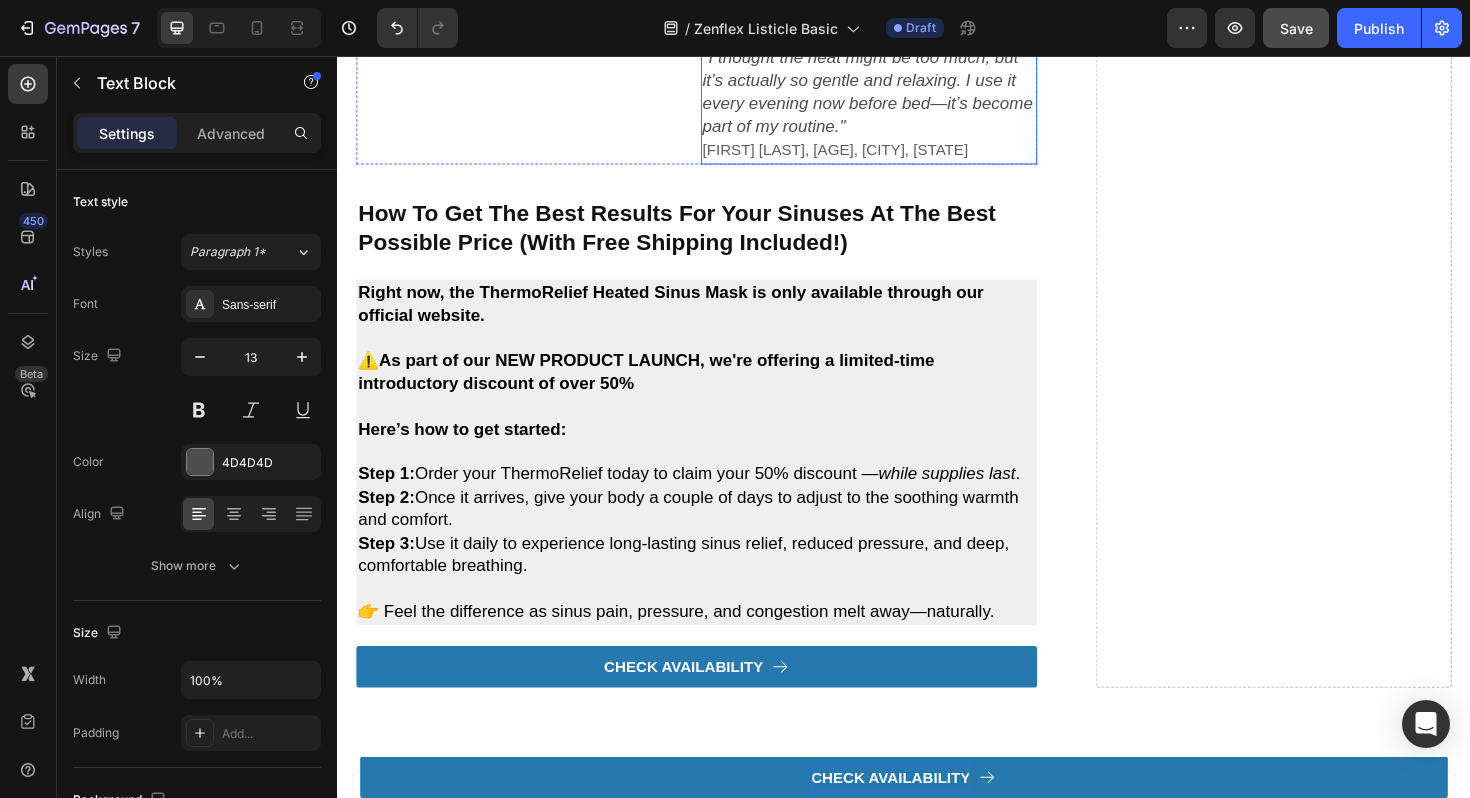 click on ""I thought the heat might be too much, but it’s actually so gentle and relaxing. I use it every evening now before bed—it’s become part of my routine."" at bounding box center (899, 94) 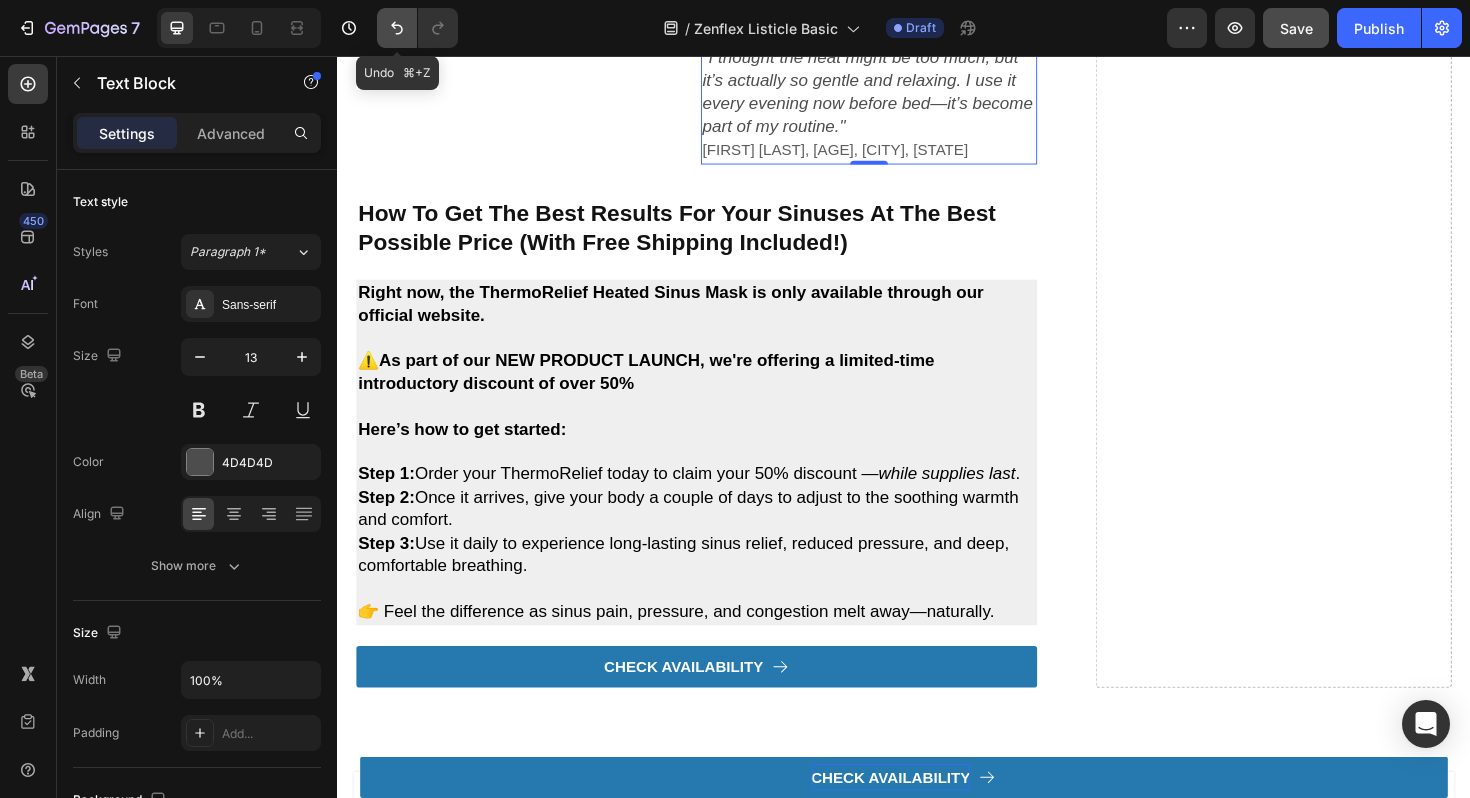 click 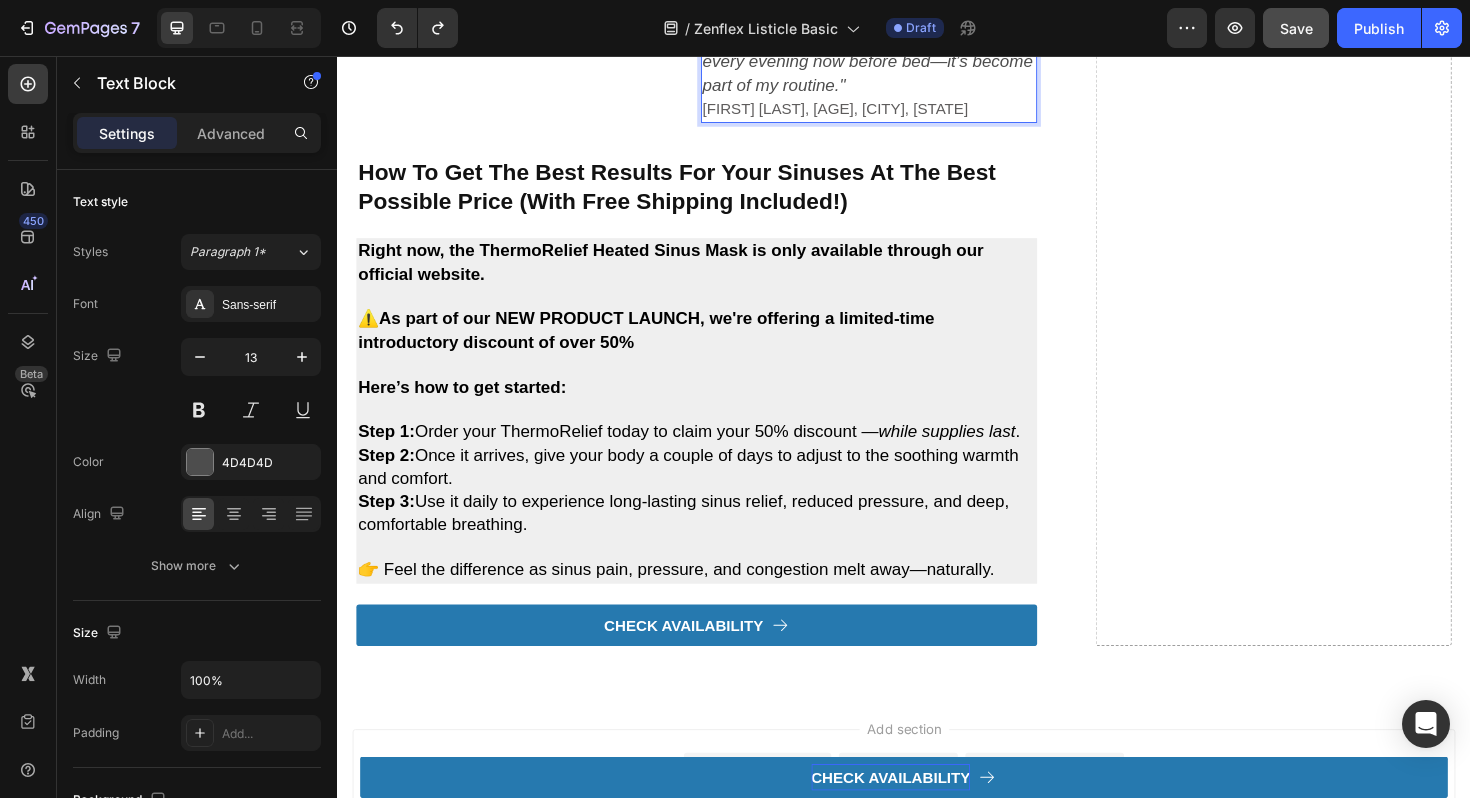 scroll, scrollTop: 2766, scrollLeft: 0, axis: vertical 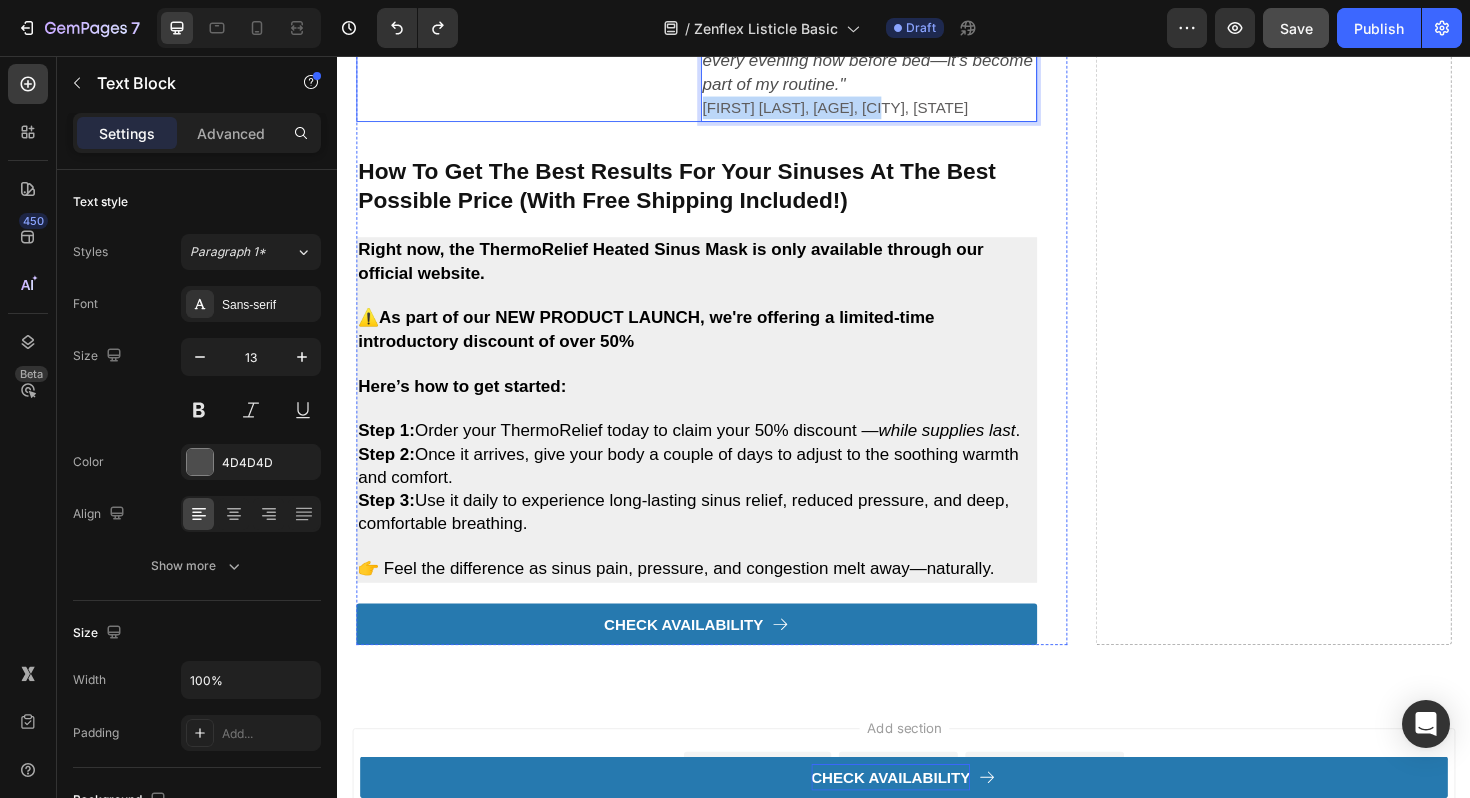 drag, startPoint x: 795, startPoint y: 595, endPoint x: 672, endPoint y: 594, distance: 123.00407 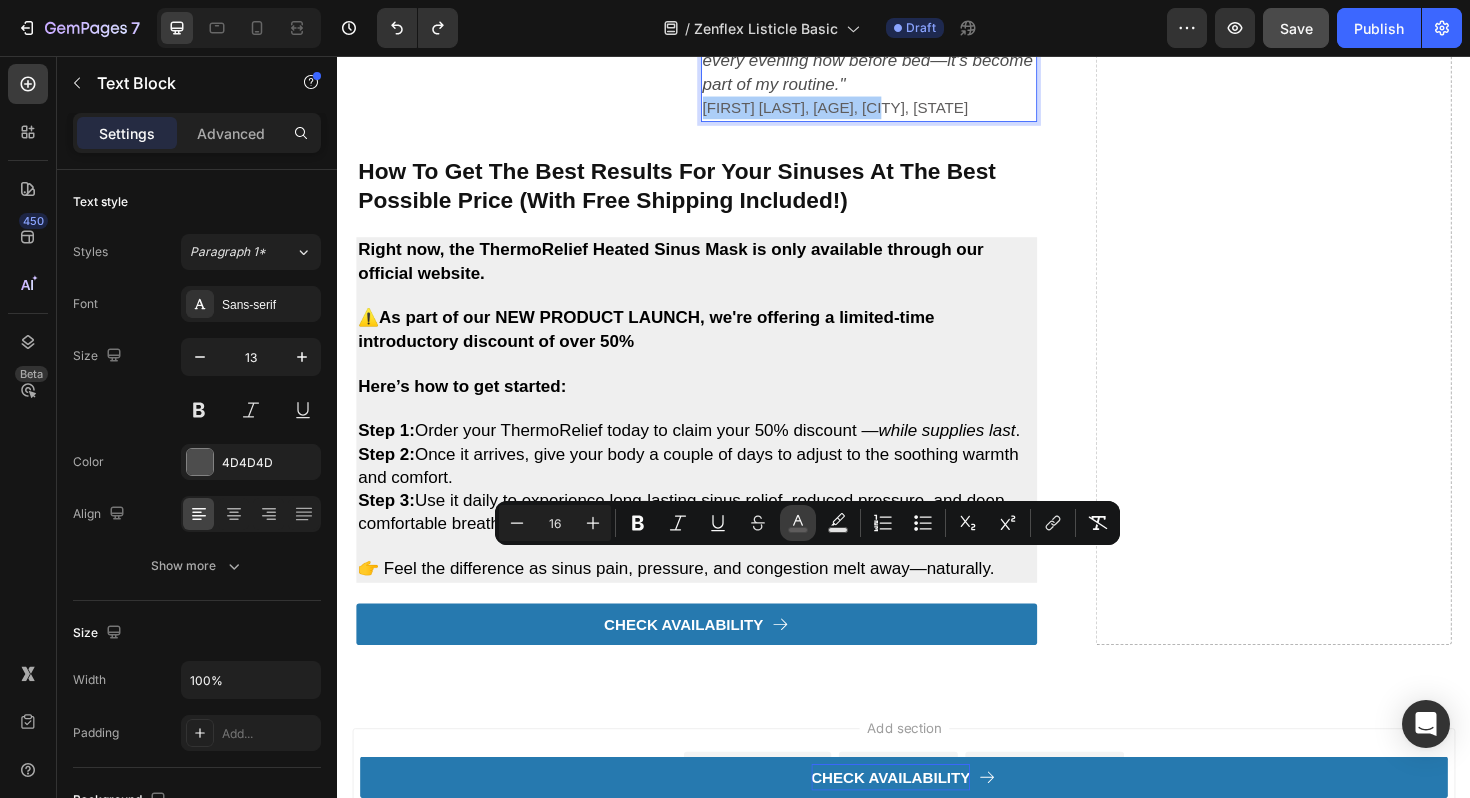 click 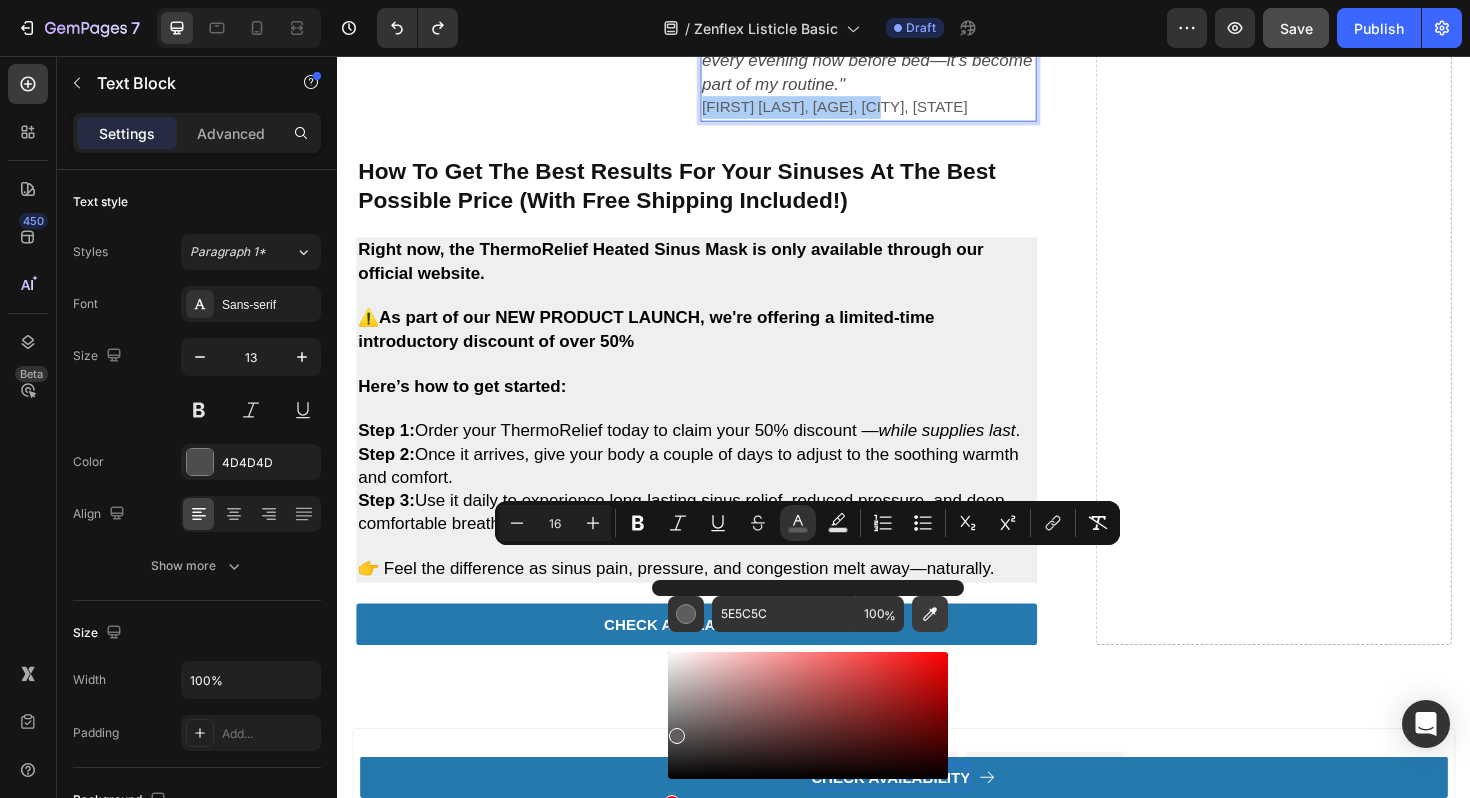 click 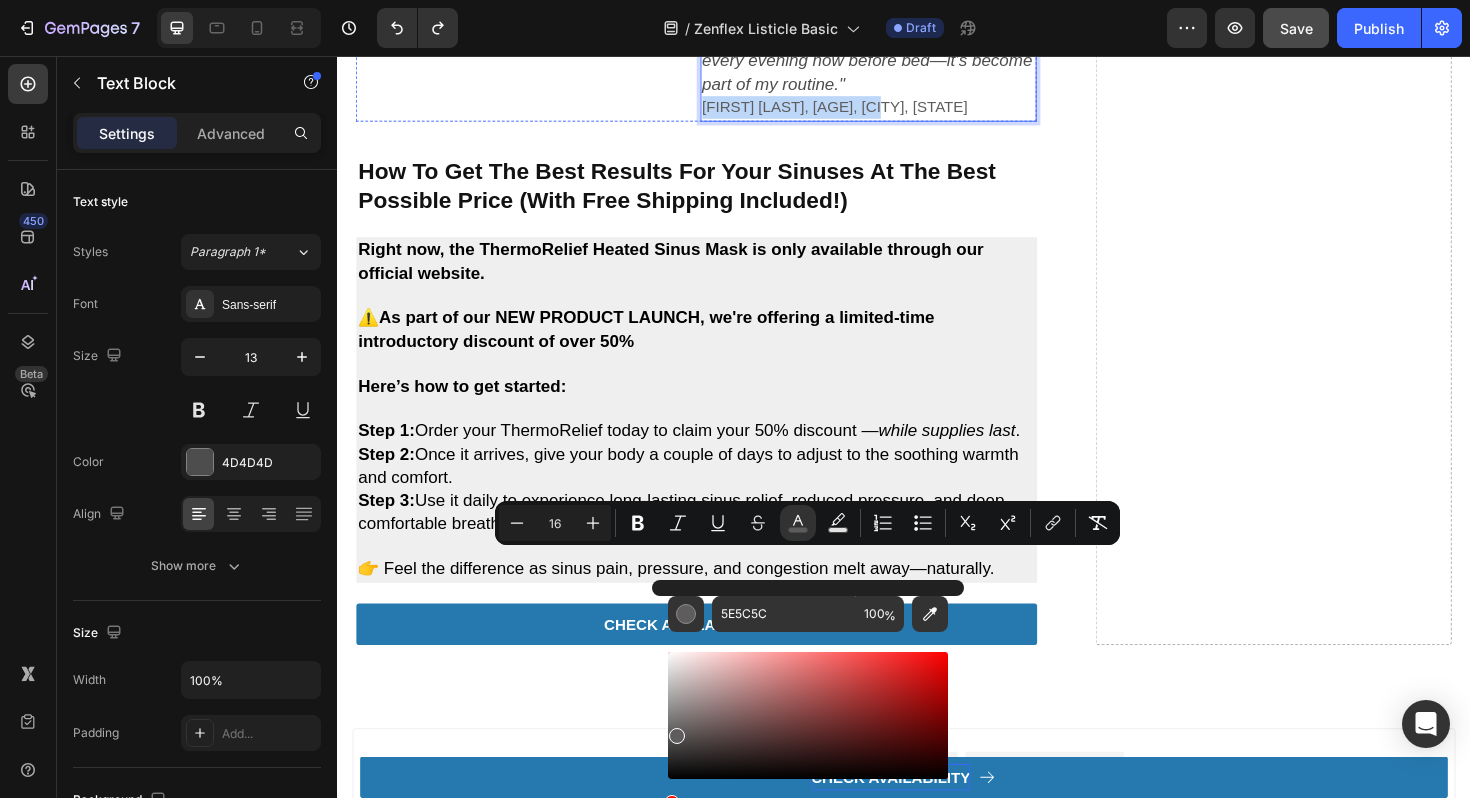 click on "Drop element here 2. backed by ent specialists & designed for daily use Heading ThermoRelief was developed alongside  ENT specialists  who understand the frustrations of chronic sinus sufferers. Unlike quick-fix gimmicks or microwave masks, this device delivers  doctor-approved, consistent therapy  with every use. [FIRST] [LAST], Holistic ENT Specialist ThermoRelief Medical Advisor Text Block Row Video 3. eliminates allergens with gentle heat Heading If allergies are making your life miserable, ThermoRelief is here to help. It gently warms your sinus passages to reduce inflammation and clear out pollen, dust, and other irritants—making it easier to breathe and easing those frustrating allergic reactions. Text Block Row Video 4. reduces sinus pressure and headaches Heading ThermoRelief uses therapeutic heat to reduce inflammation and encourage natural drainage in your sinus passages, targeting the root cause of pressure, pain, and congestion. Text Block Row Video Heading Text Block Row" at bounding box center [937, -555] 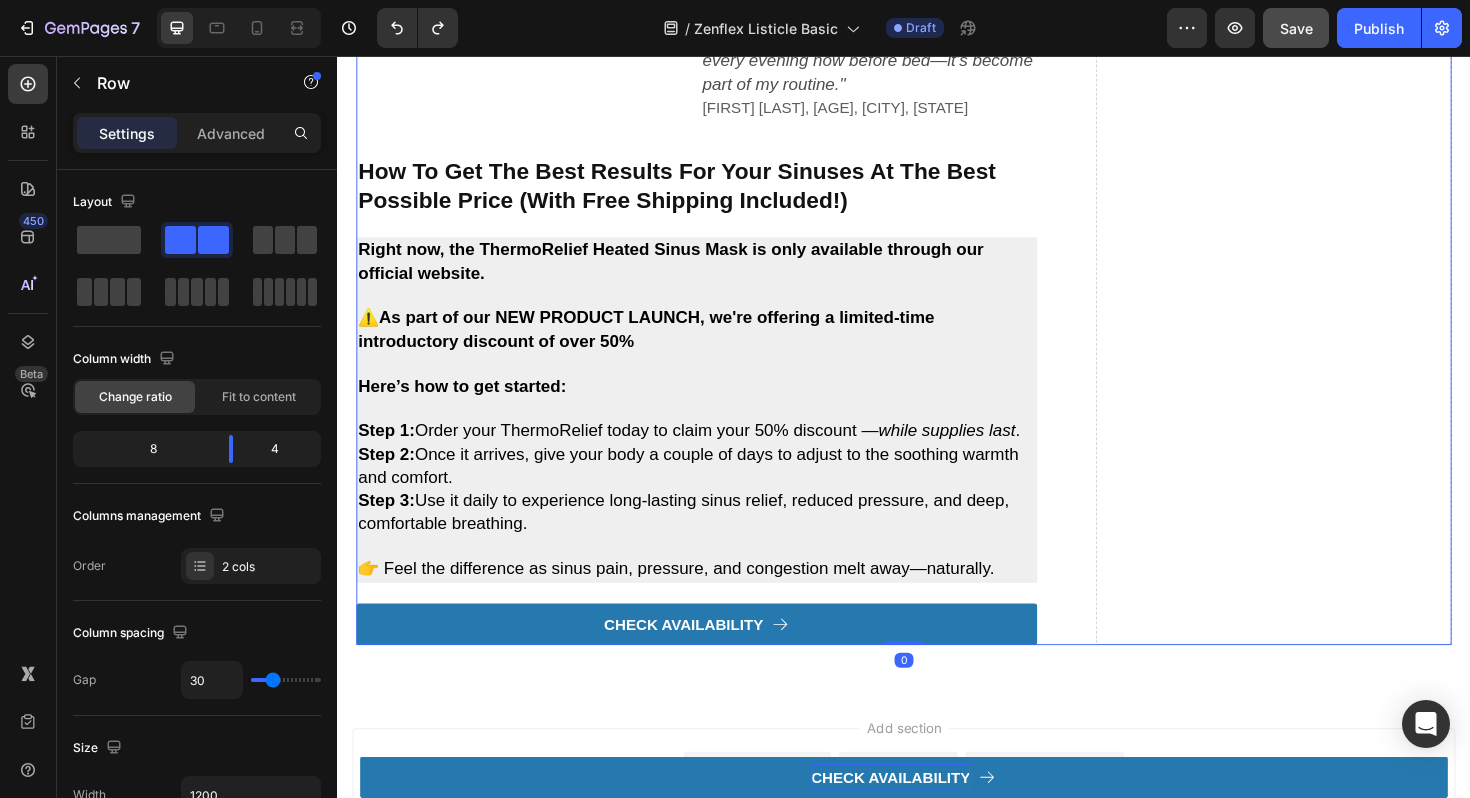 click on ""I thought the heat might be too much, but it’s actually so gentle and relaxing. I use it every evening now before bed—it’s become part of my routine."" at bounding box center [899, 49] 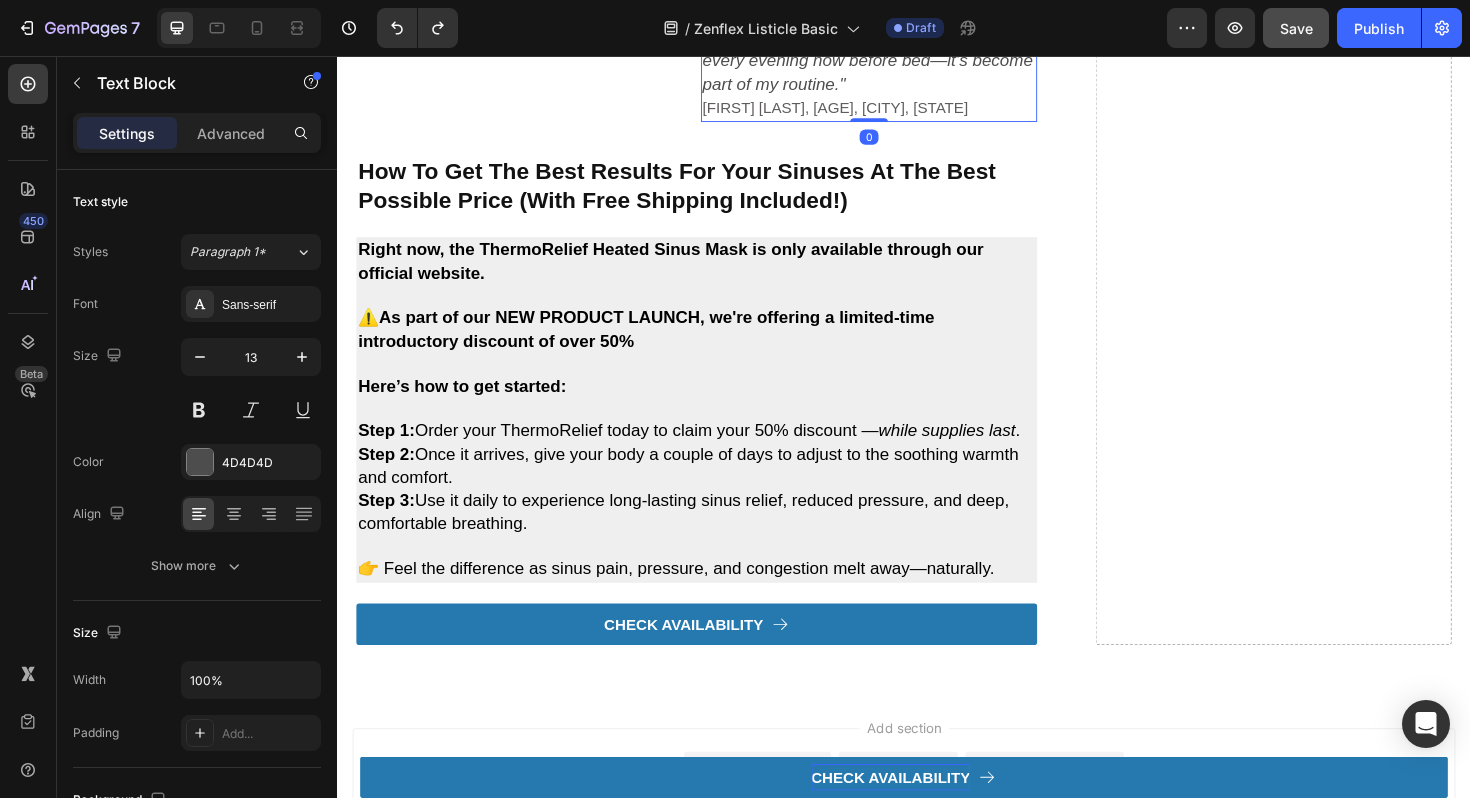 click 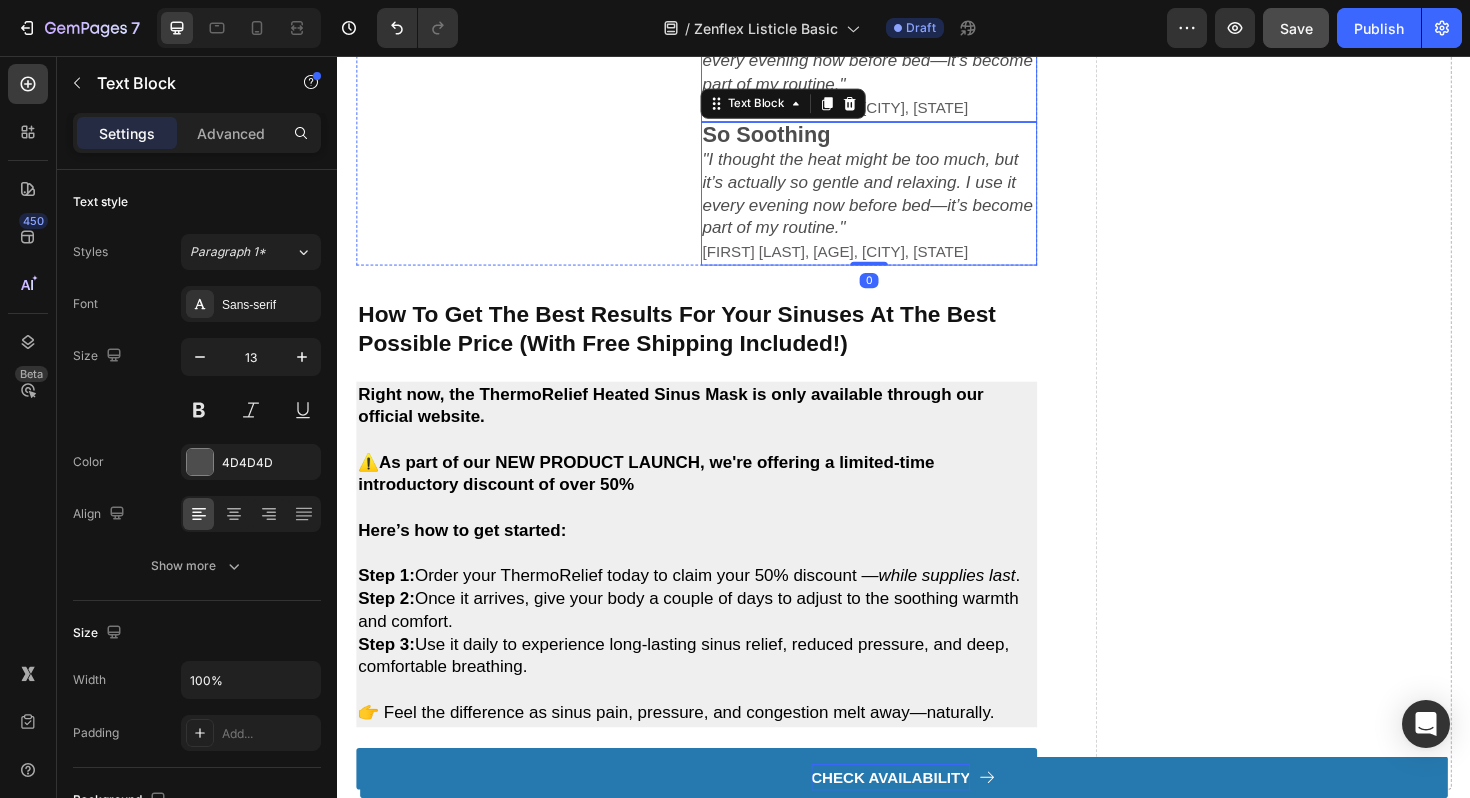 click on ""I thought the heat might be too much, but it’s actually so gentle and relaxing. I use it every evening now before bed—it’s become part of my routine."" at bounding box center [899, 49] 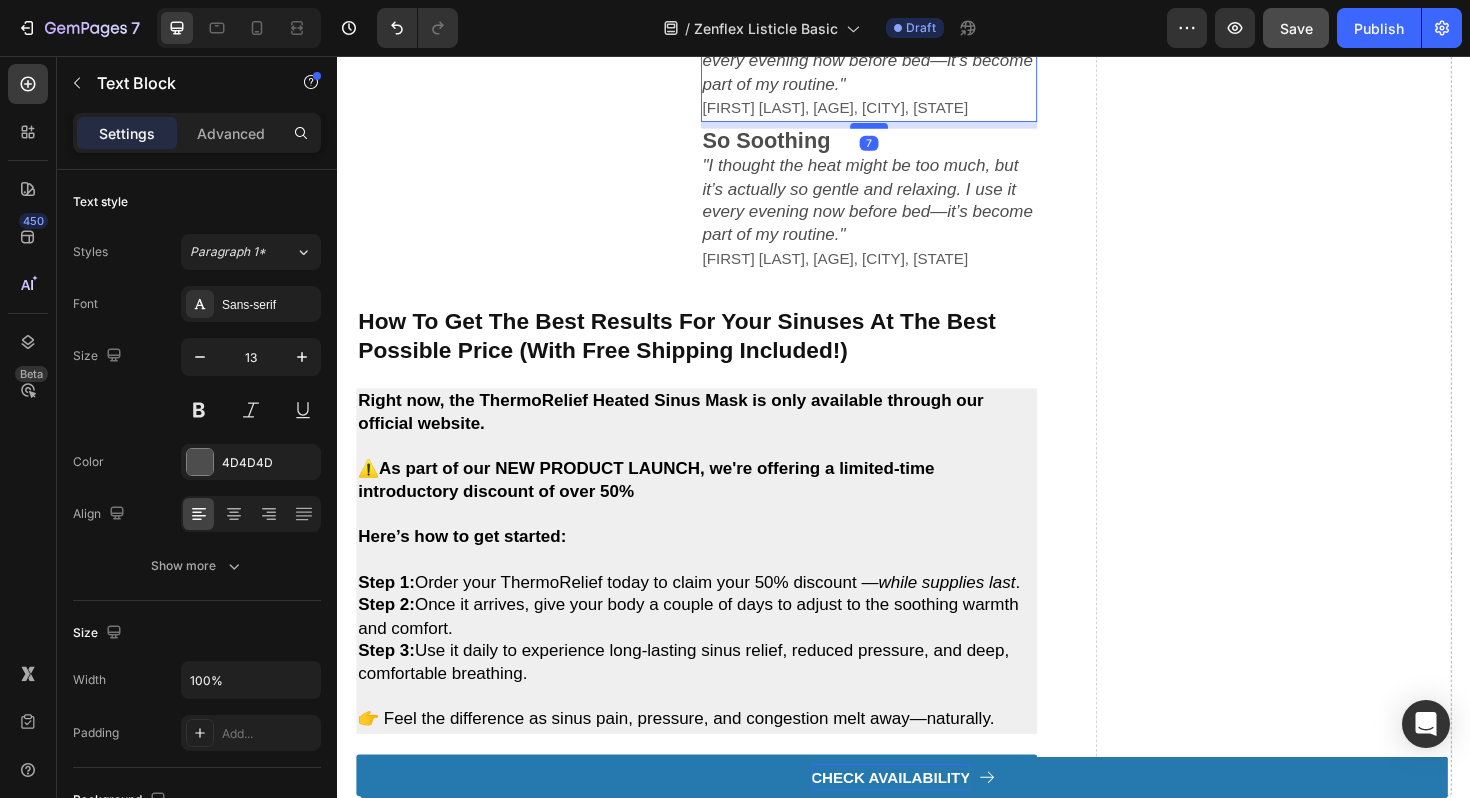 drag, startPoint x: 897, startPoint y: 604, endPoint x: 897, endPoint y: 615, distance: 11 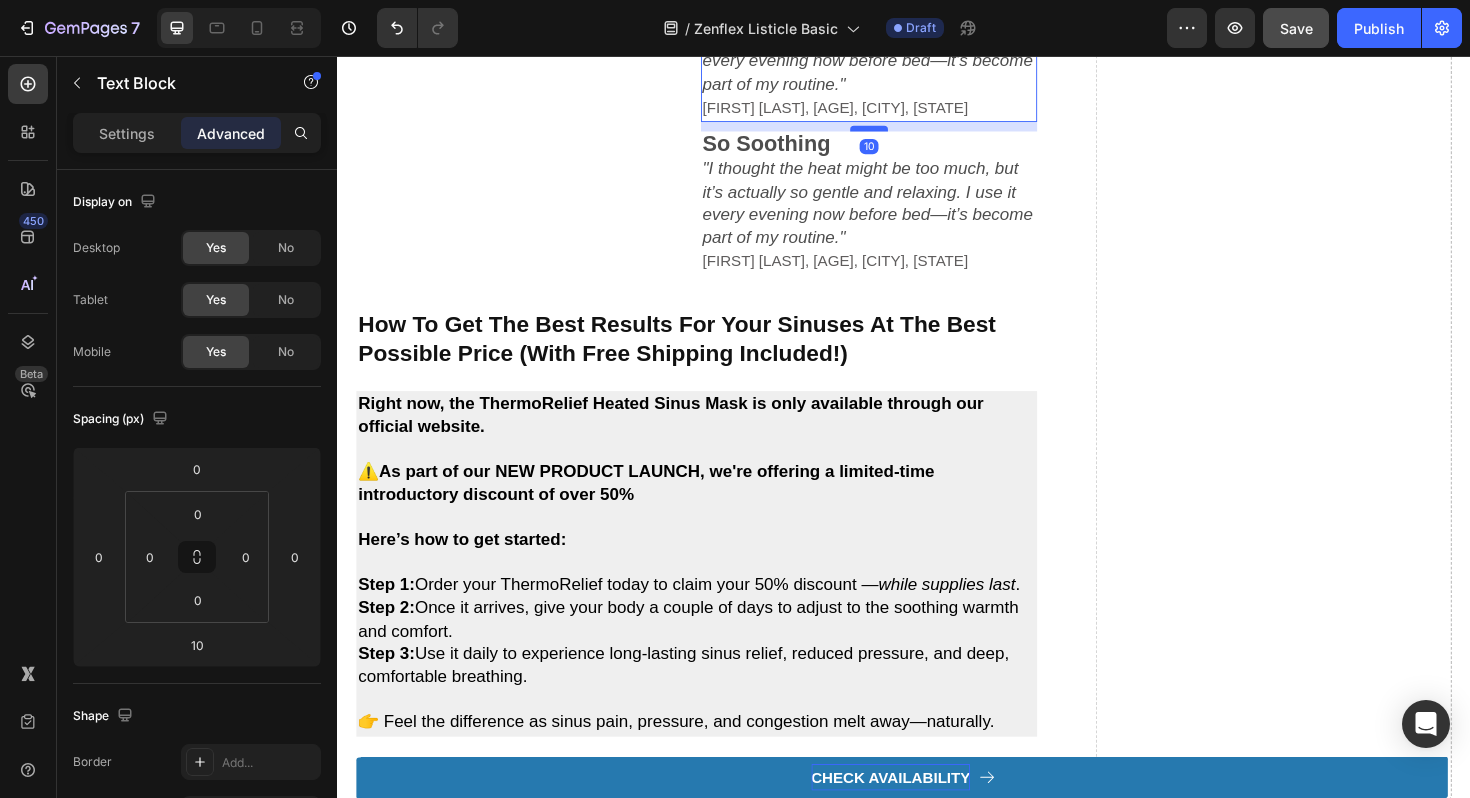 click at bounding box center [900, 133] 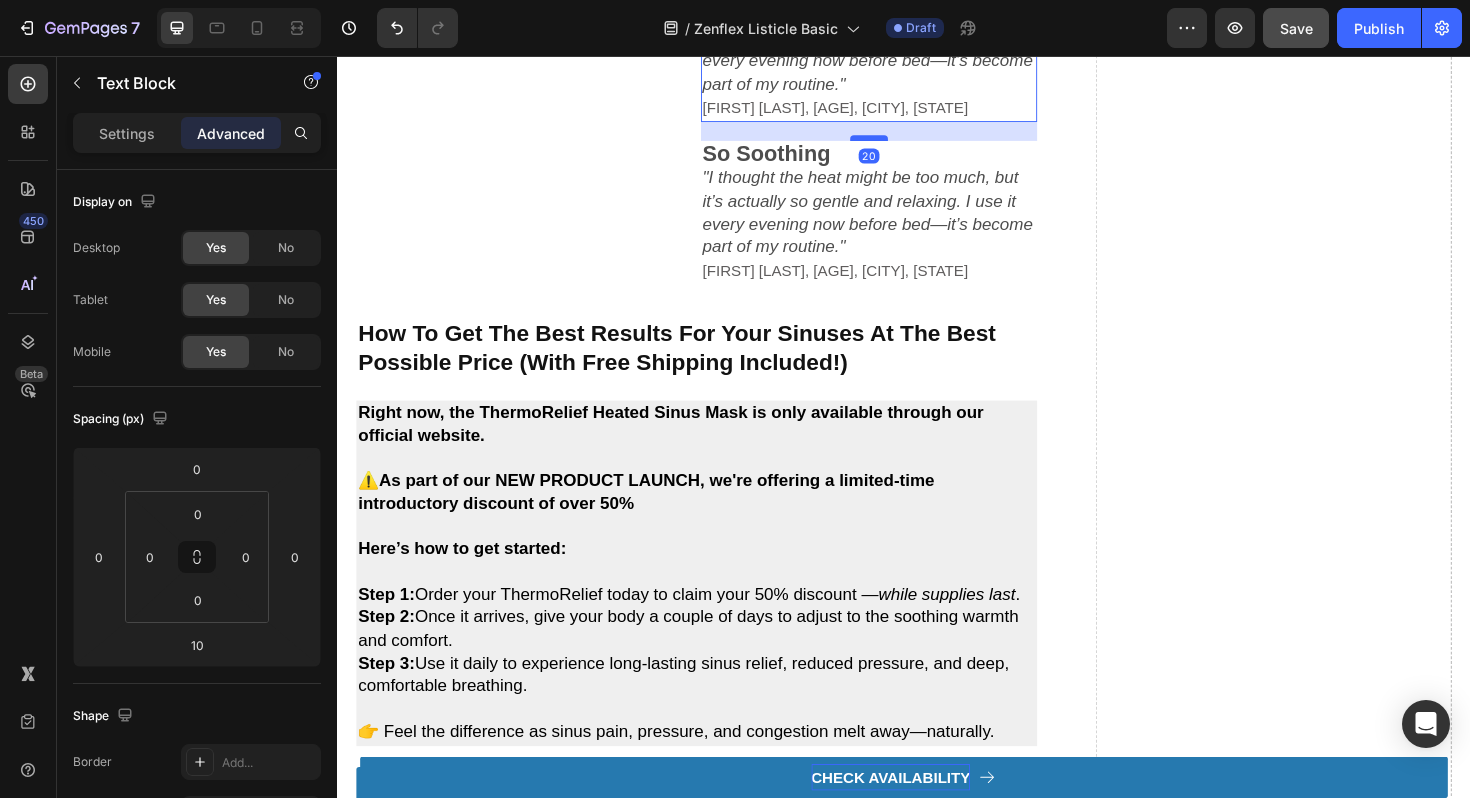 drag, startPoint x: 897, startPoint y: 615, endPoint x: 898, endPoint y: 625, distance: 10.049875 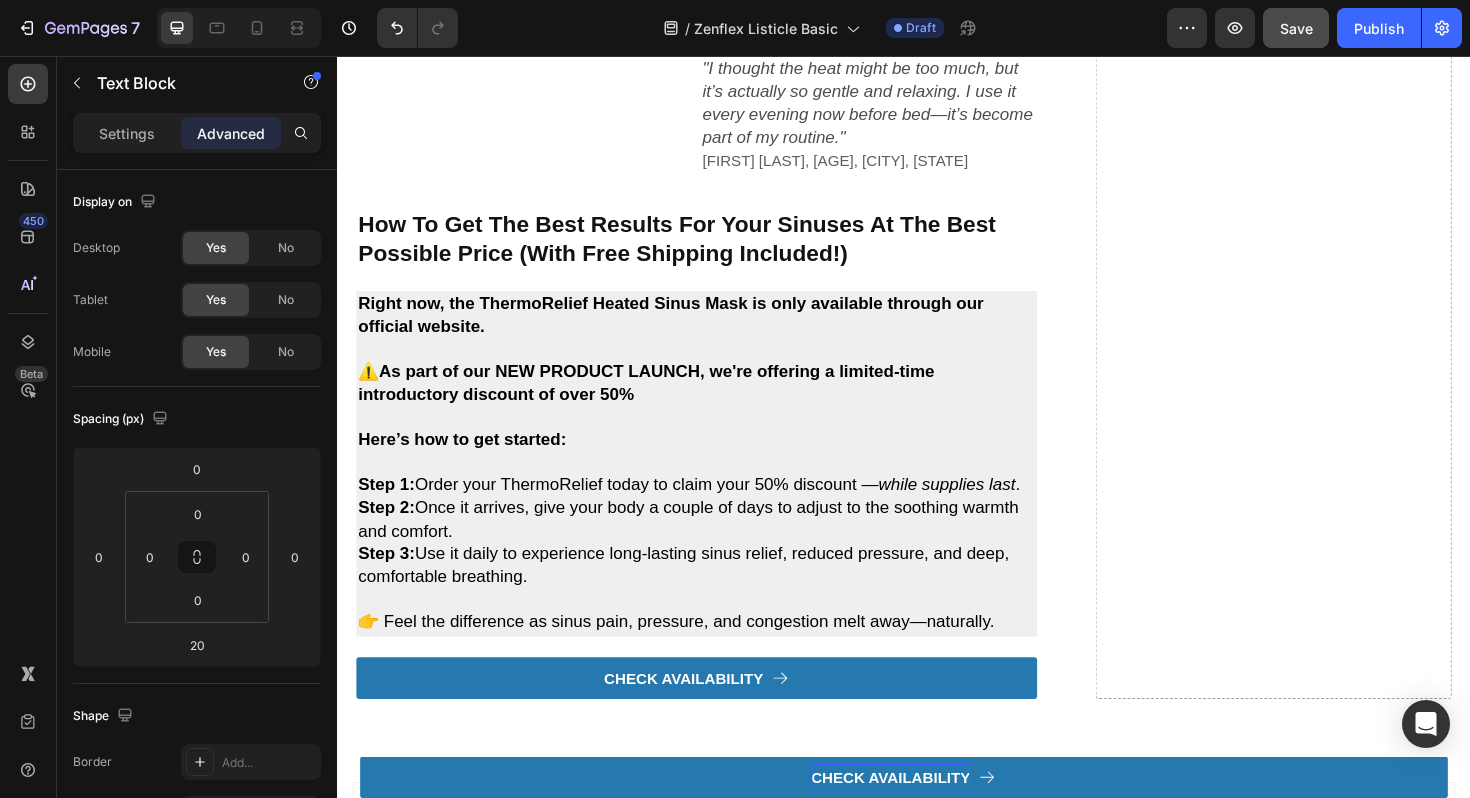 scroll, scrollTop: 2859, scrollLeft: 0, axis: vertical 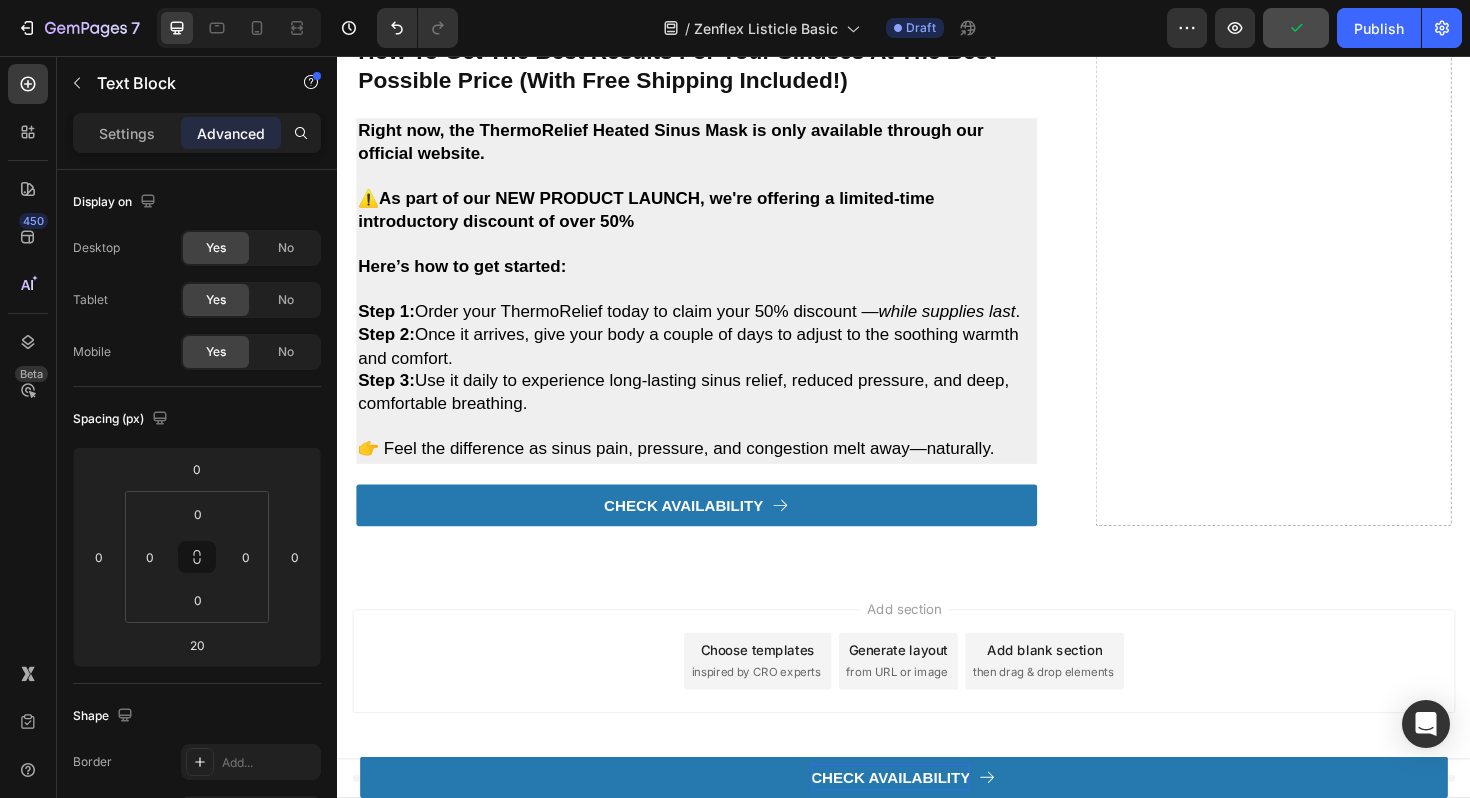 click on ""I thought the heat might be too much, but it’s actually so gentle and relaxing. I use it every evening now before bed—it’s become part of my routine." [FIRST] [LAST], [AGE], [CITY], [STATE]" at bounding box center (900, -64) 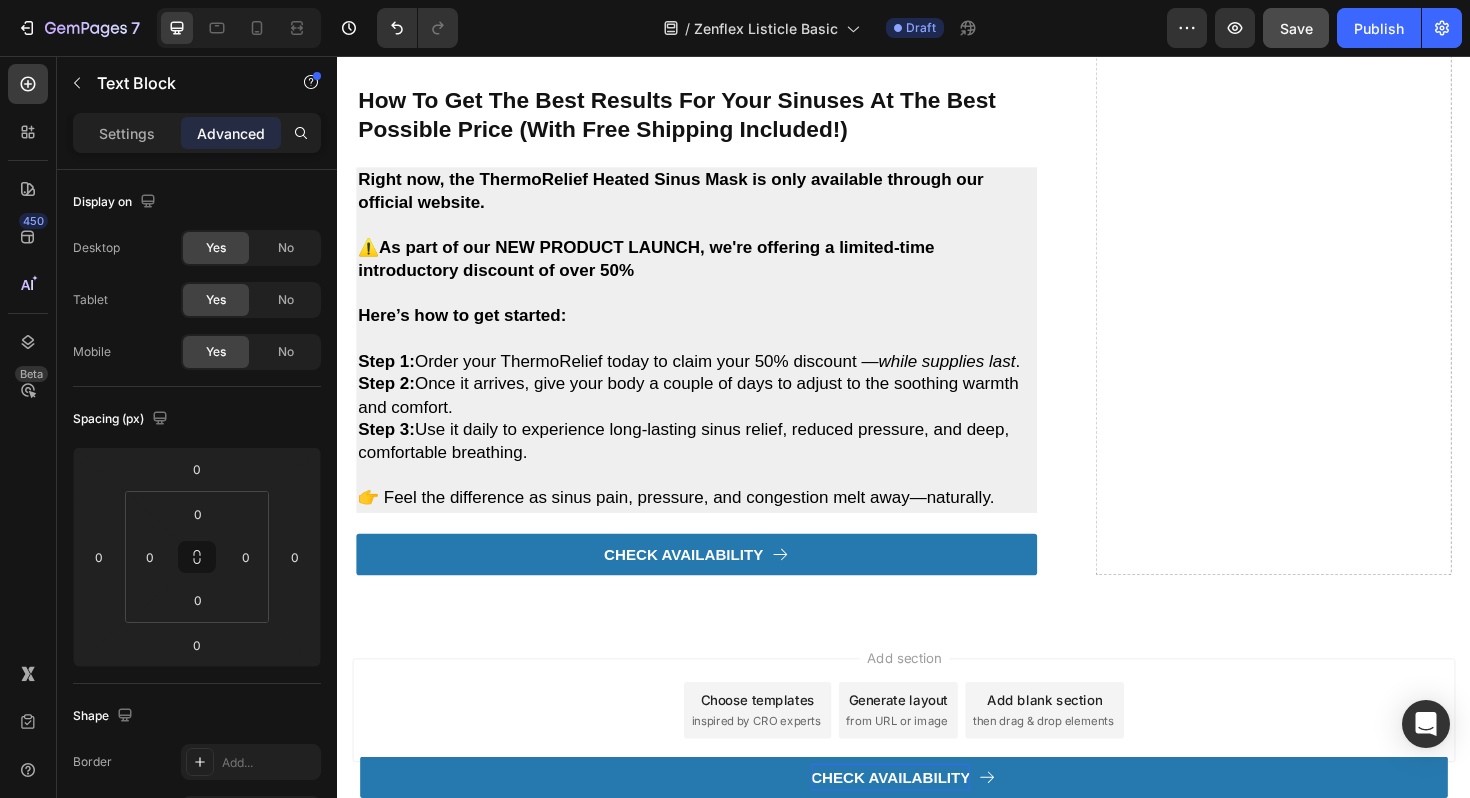 scroll, scrollTop: 2813, scrollLeft: 0, axis: vertical 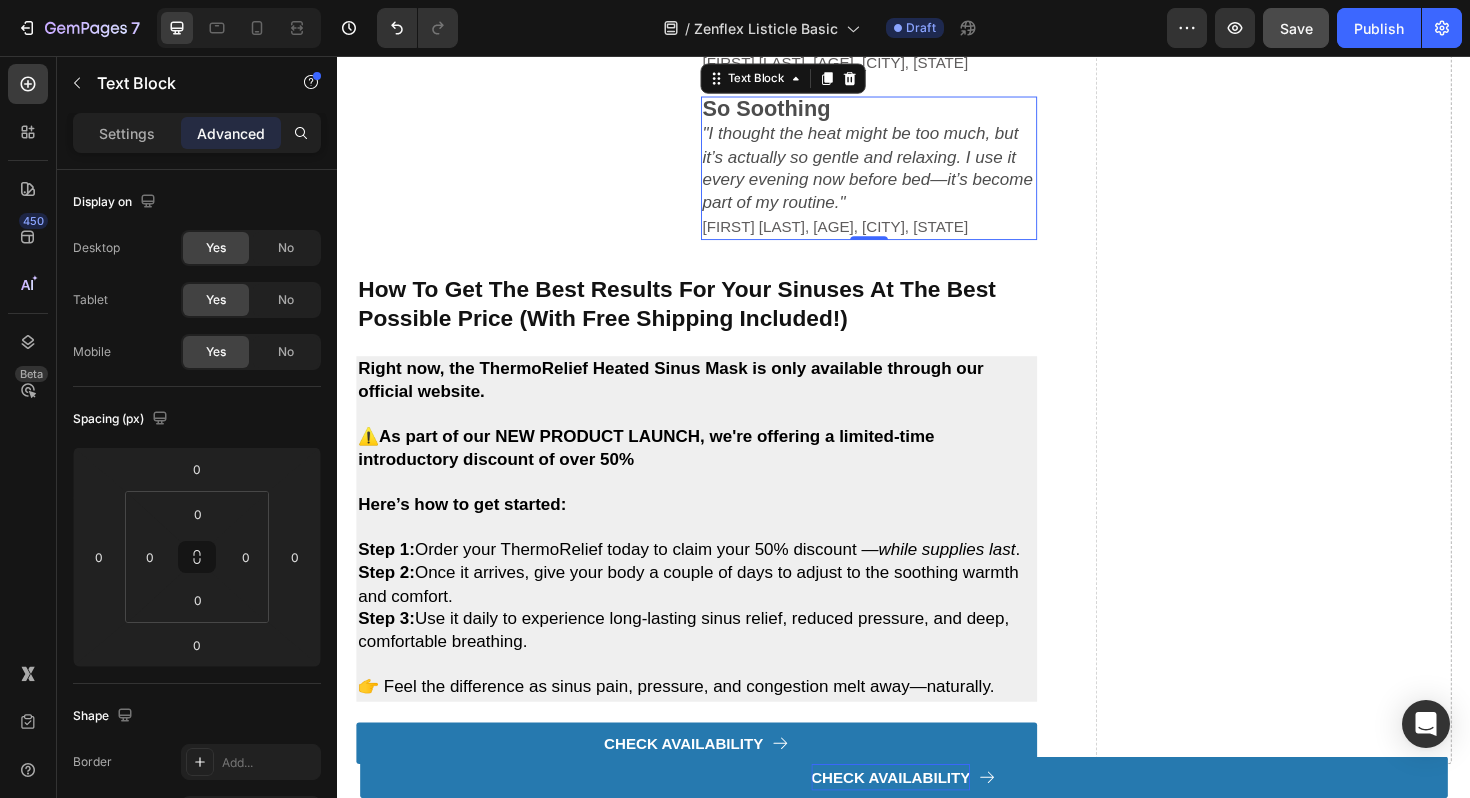 click on "So Soothing" at bounding box center (791, 112) 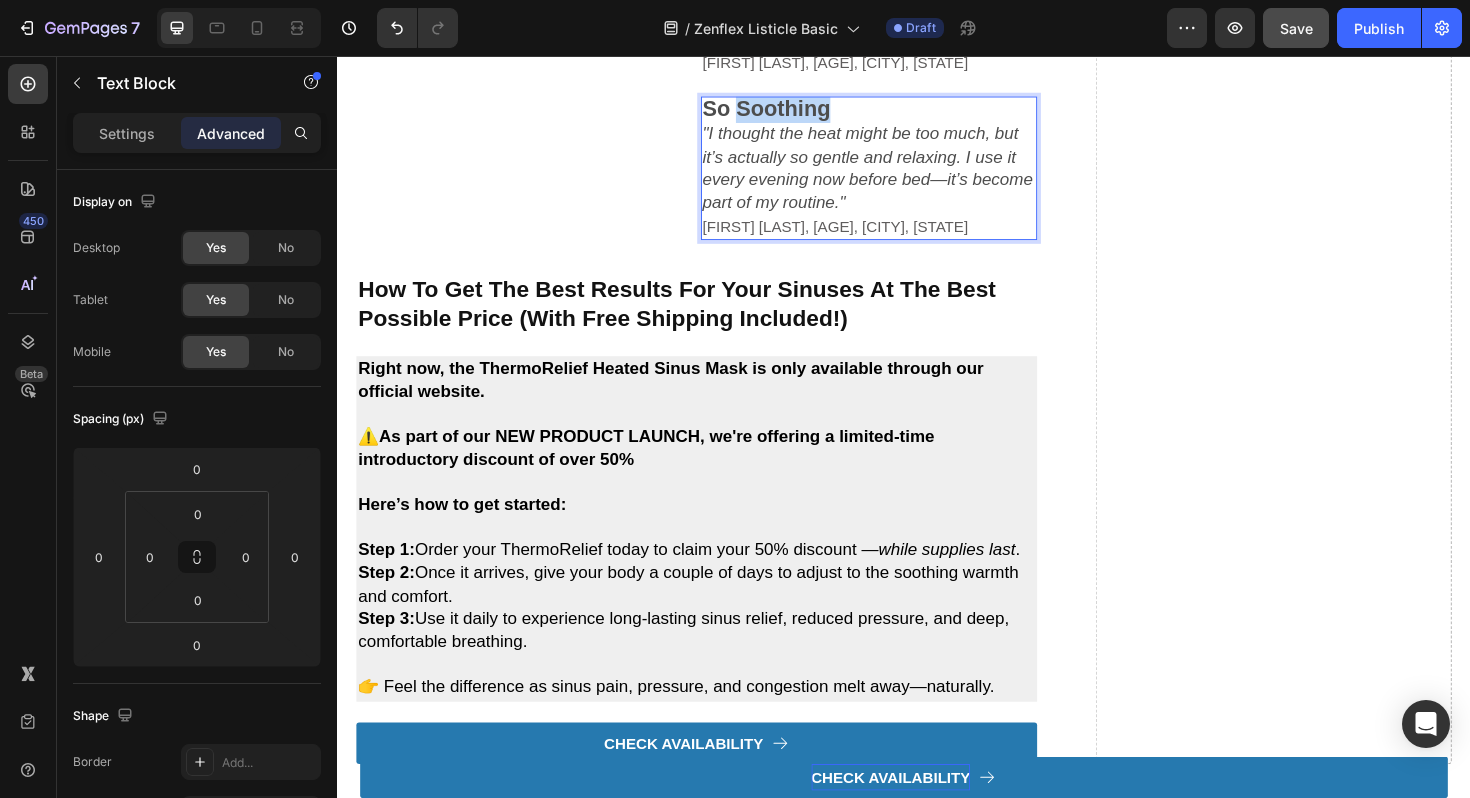 click on "So Soothing" at bounding box center [791, 112] 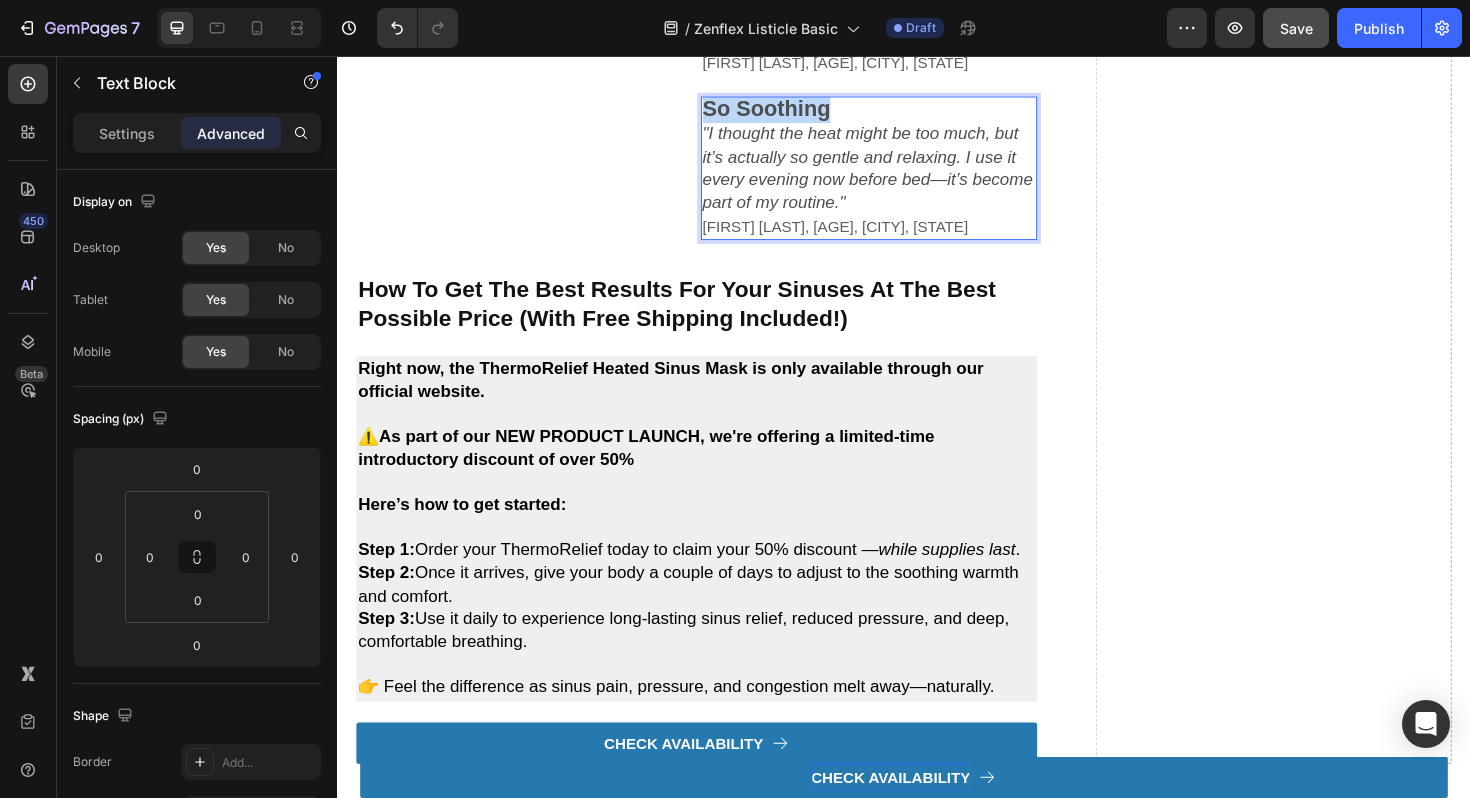click on "So Soothing" at bounding box center [791, 112] 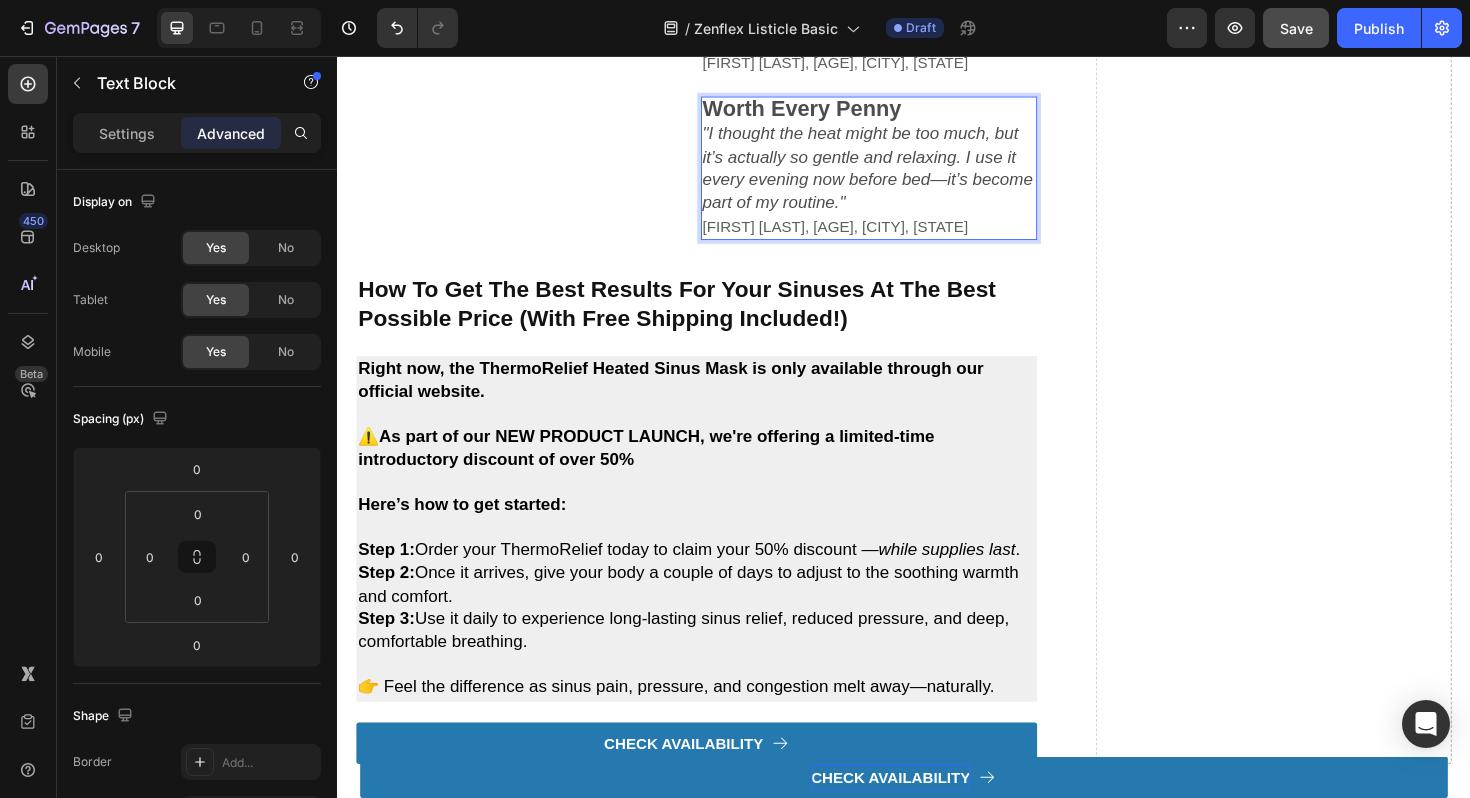 click on "Worth Every Penny" at bounding box center (829, 112) 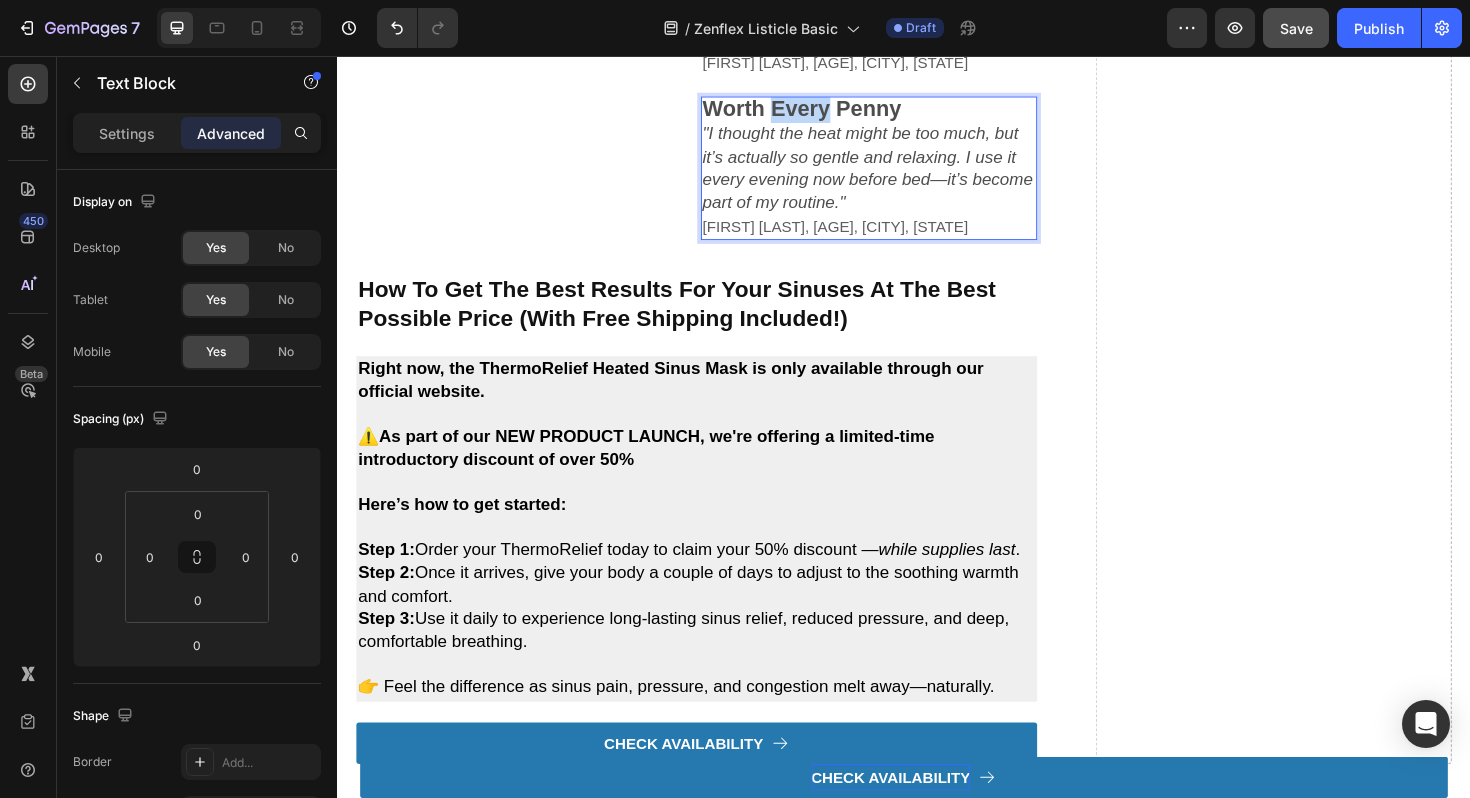 click on "Worth Every Penny" at bounding box center (829, 112) 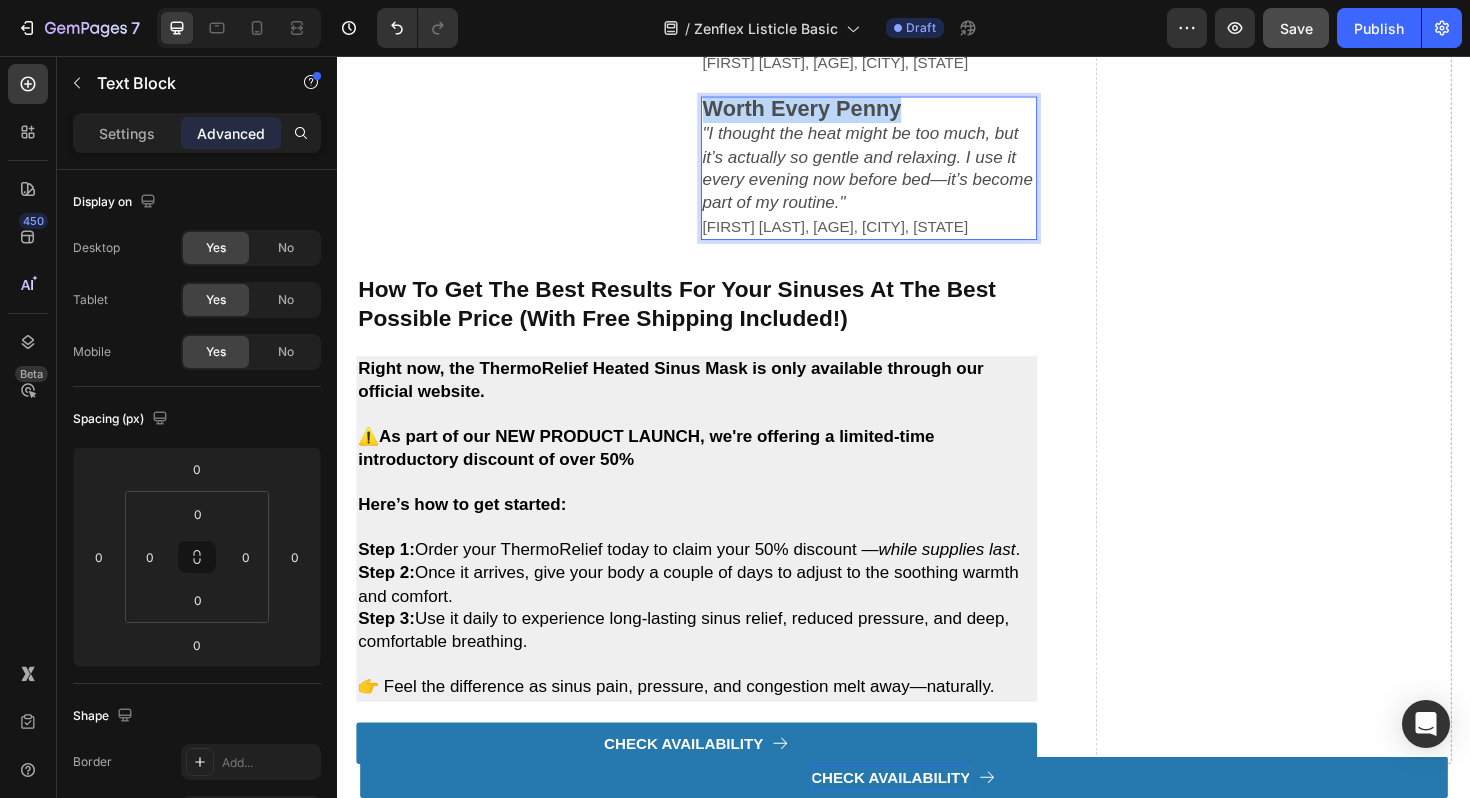 click on "Worth Every Penny" at bounding box center (829, 112) 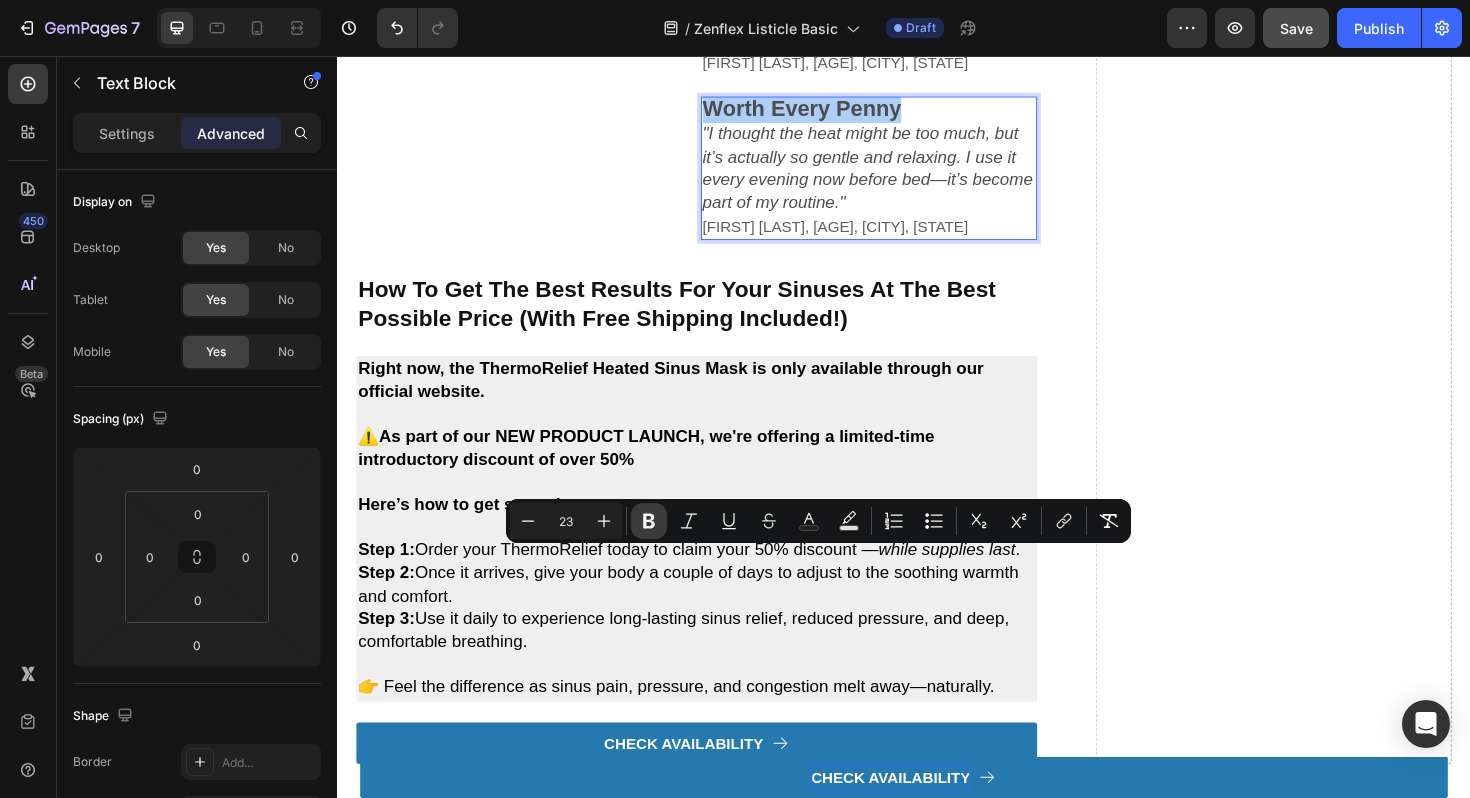 click on "Bold" at bounding box center [649, 521] 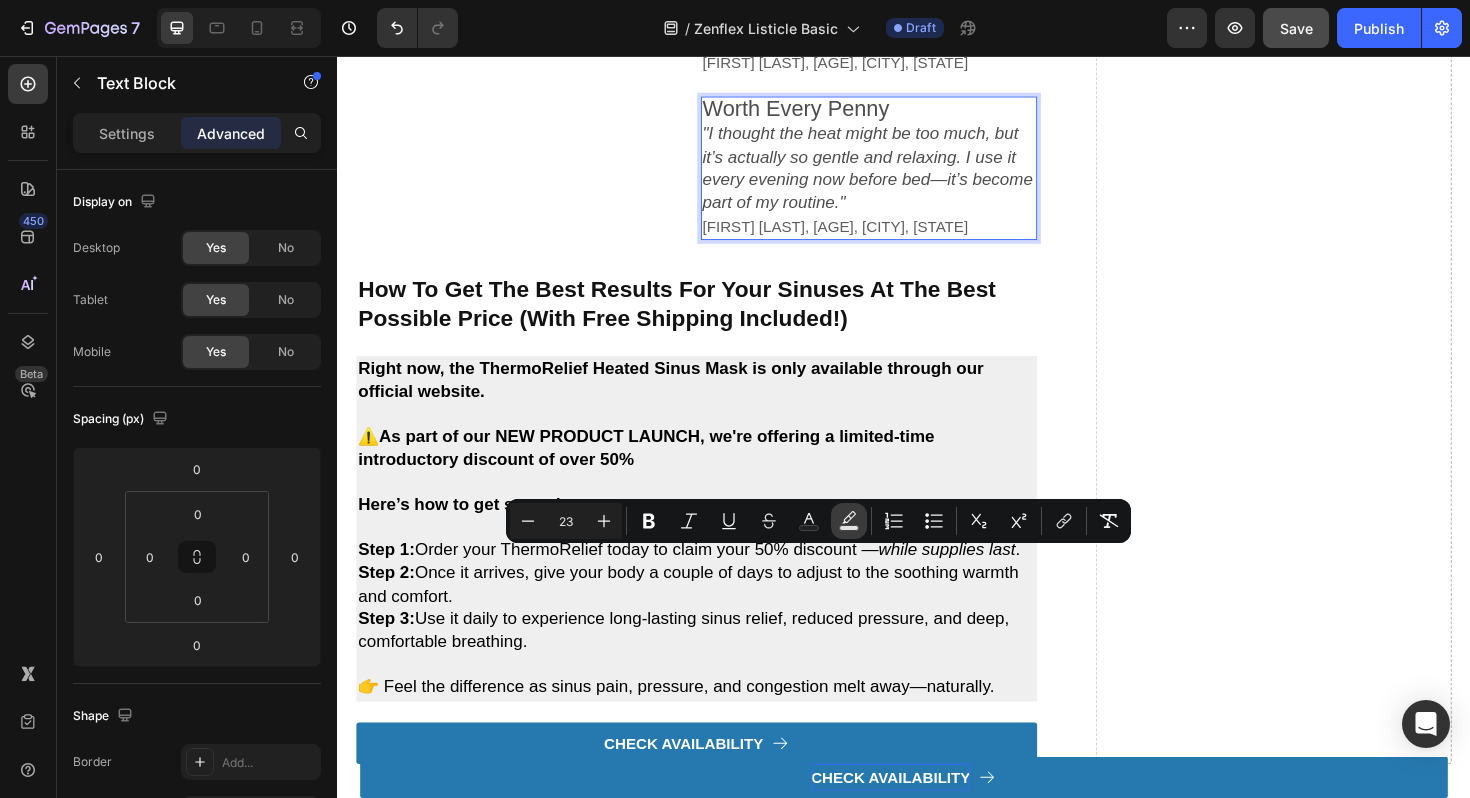 click 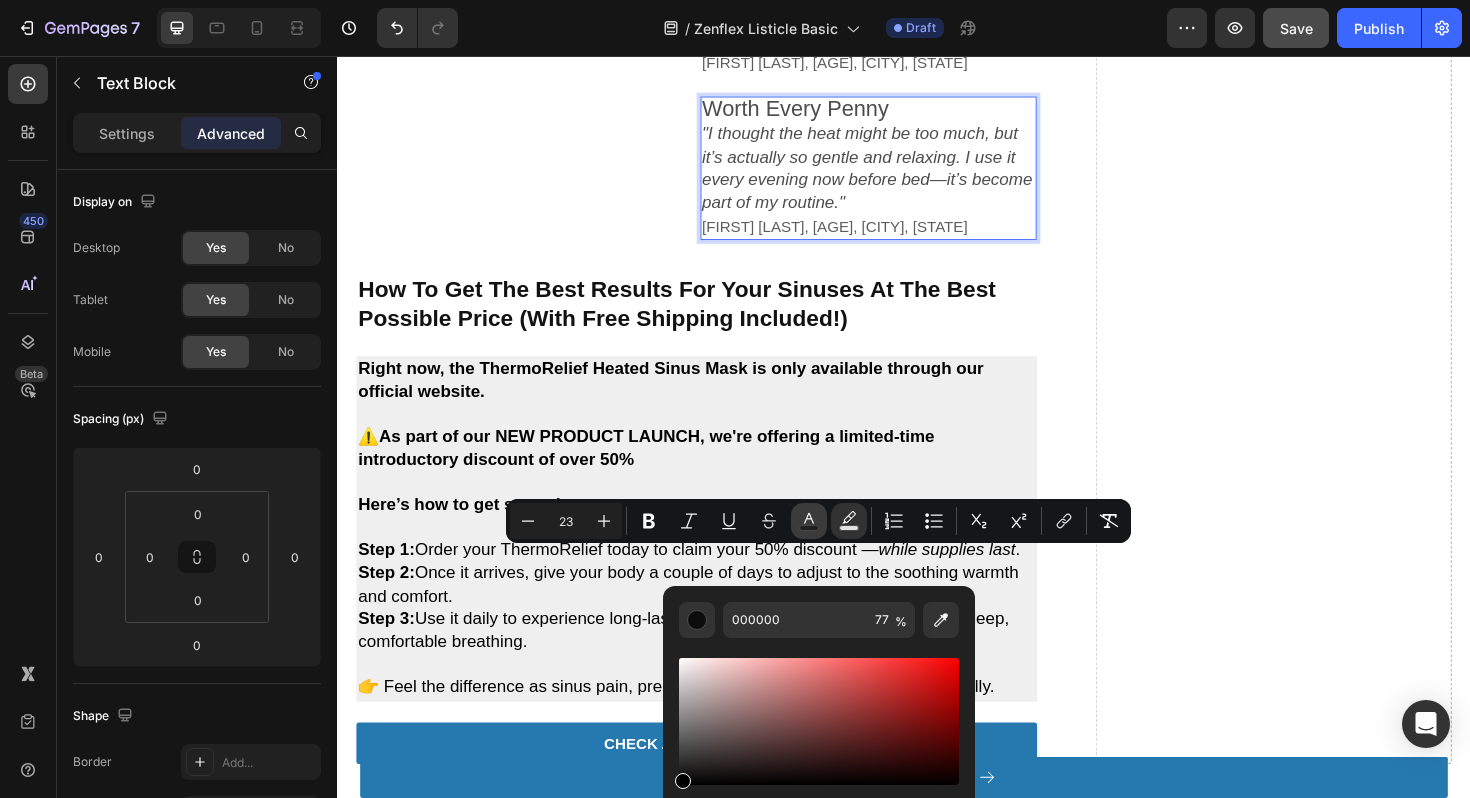 click 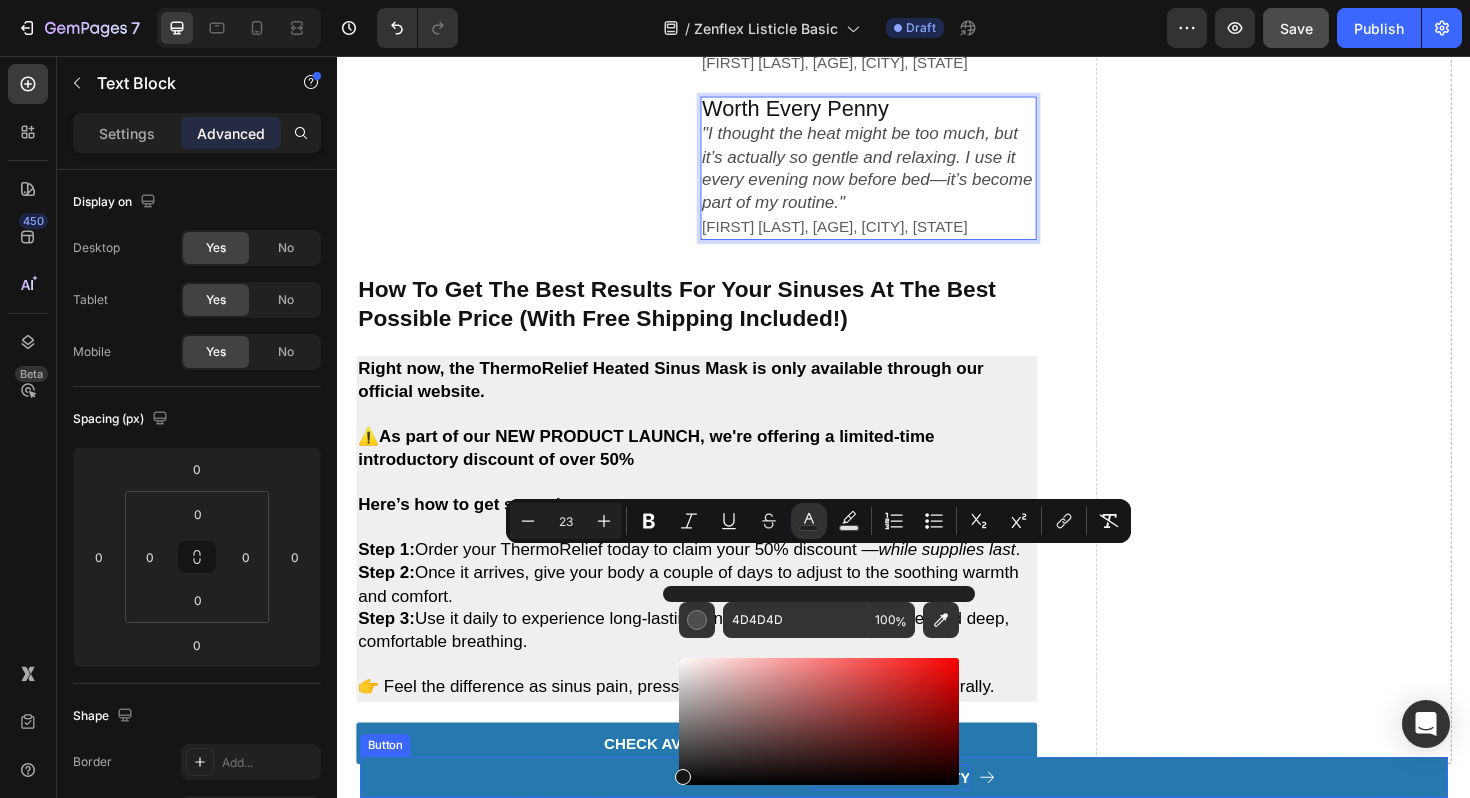 type on "161616" 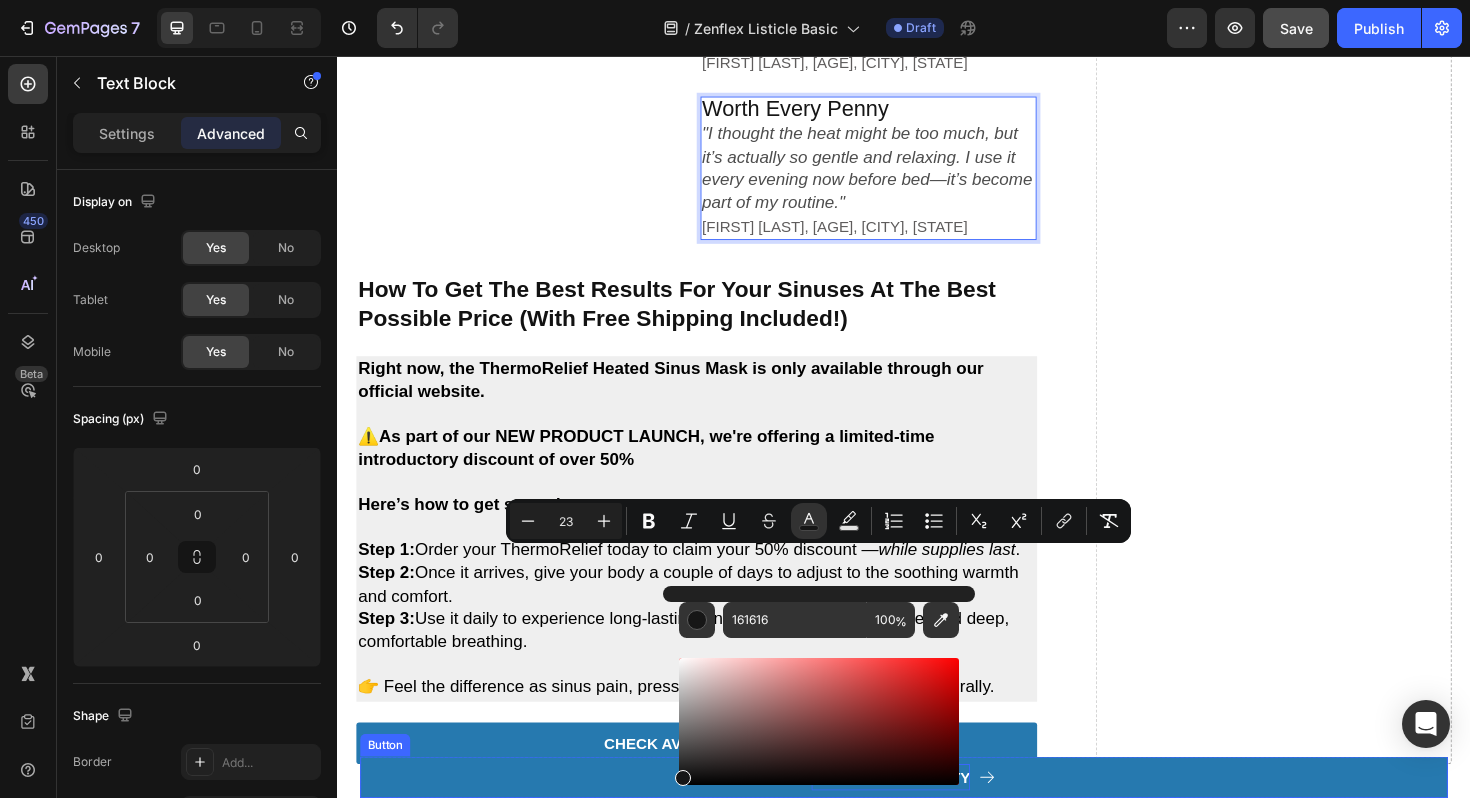 drag, startPoint x: 1048, startPoint y: 801, endPoint x: 668, endPoint y: 824, distance: 380.6954 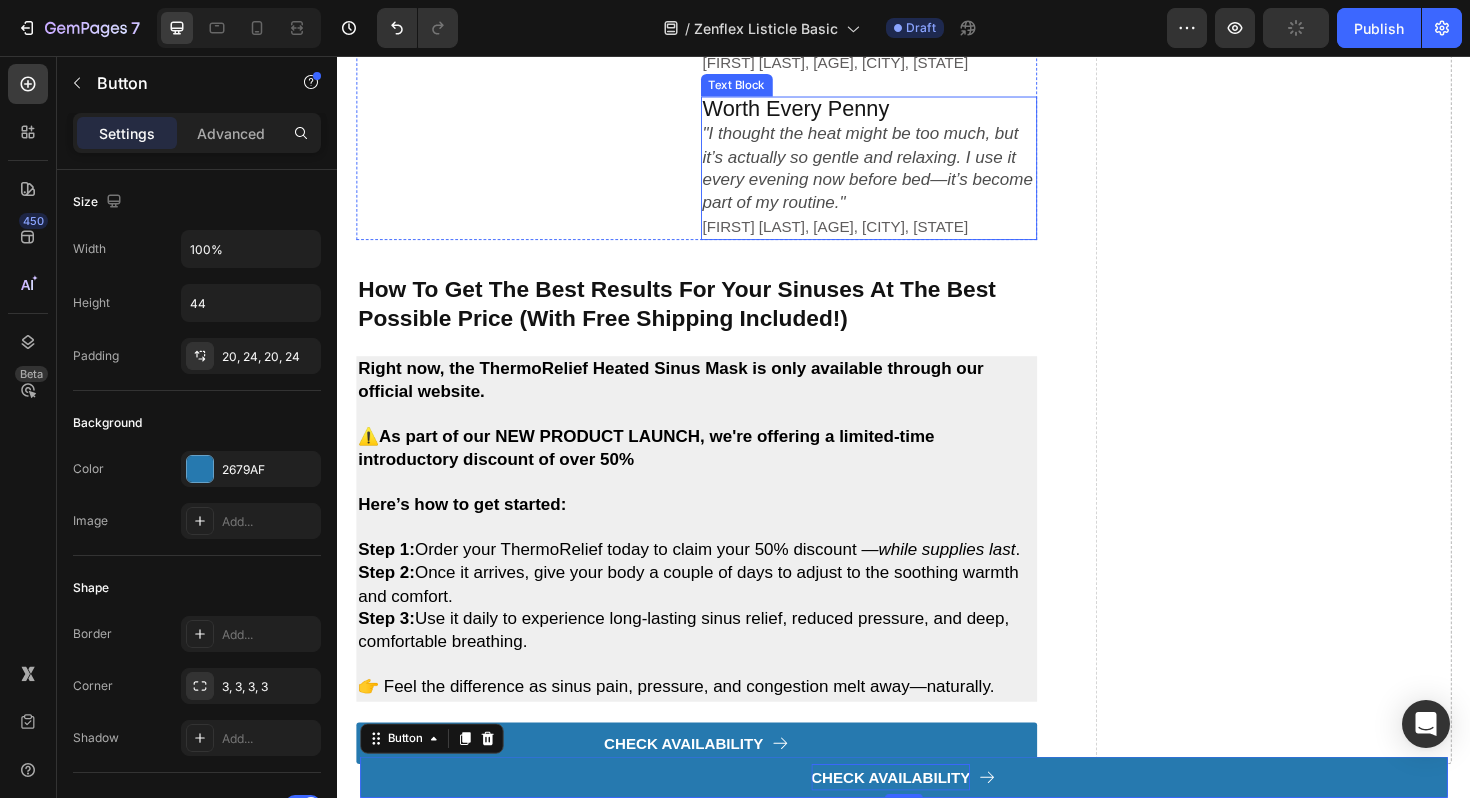 click on ""I thought the heat might be too much, but it’s actually so gentle and relaxing. I use it every evening now before bed—it’s become part of my routine."" at bounding box center (899, 174) 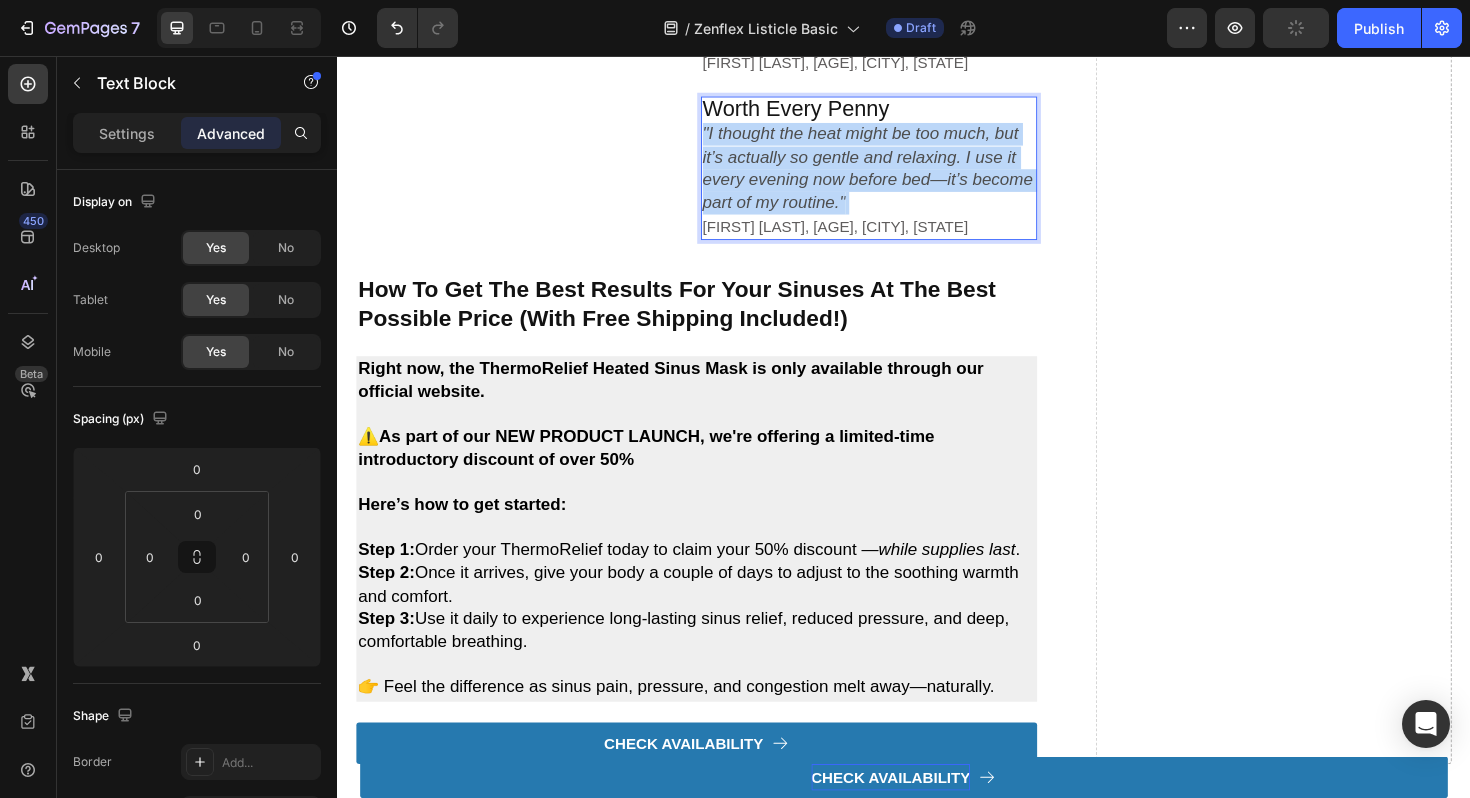 click on ""I thought the heat might be too much, but it’s actually so gentle and relaxing. I use it every evening now before bed—it’s become part of my routine."" at bounding box center [899, 174] 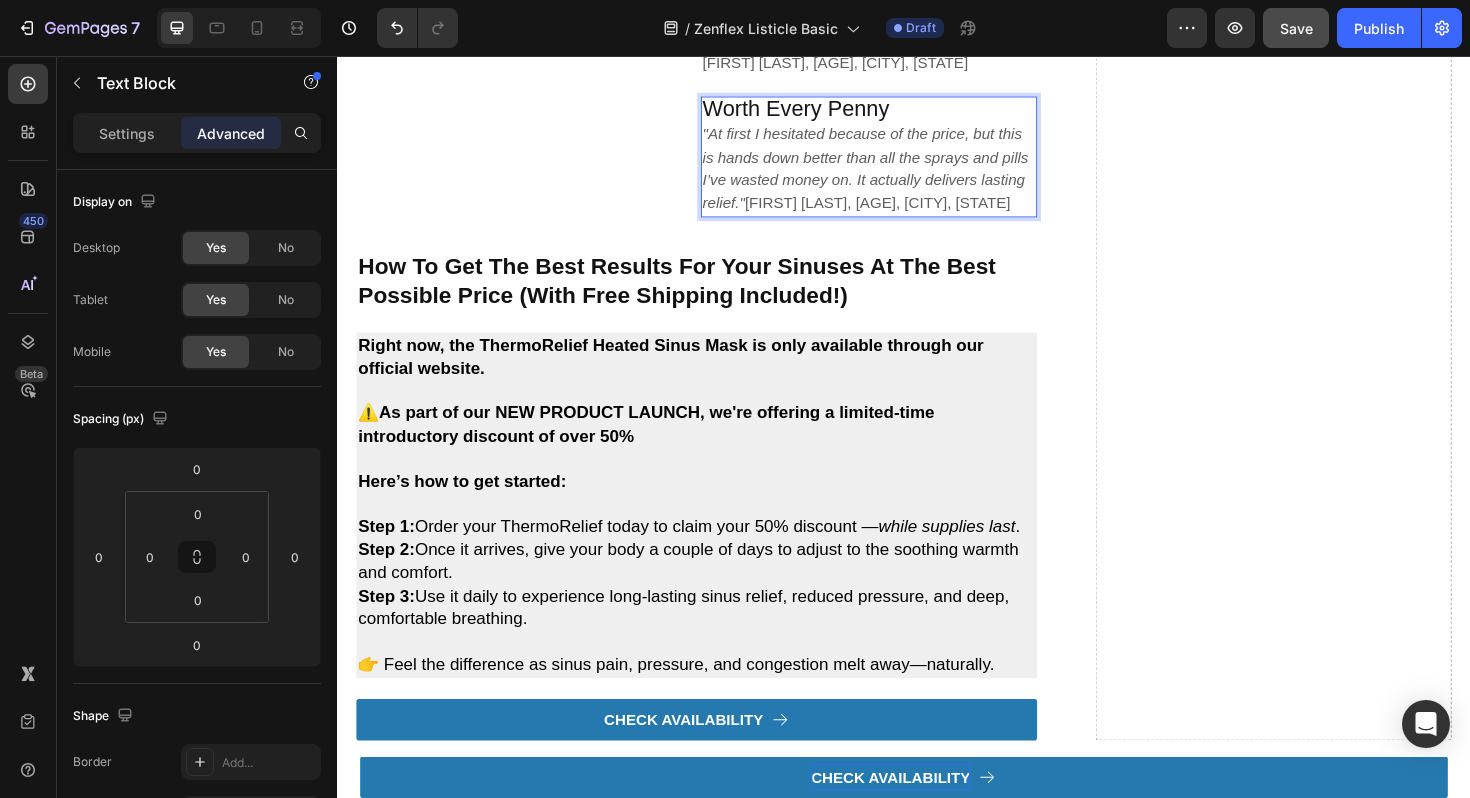 click on ""At first I hesitated because of the price, but this is hands down better than all the sprays and pills I’ve wasted money on. It actually delivers lasting relief."" at bounding box center (896, 175) 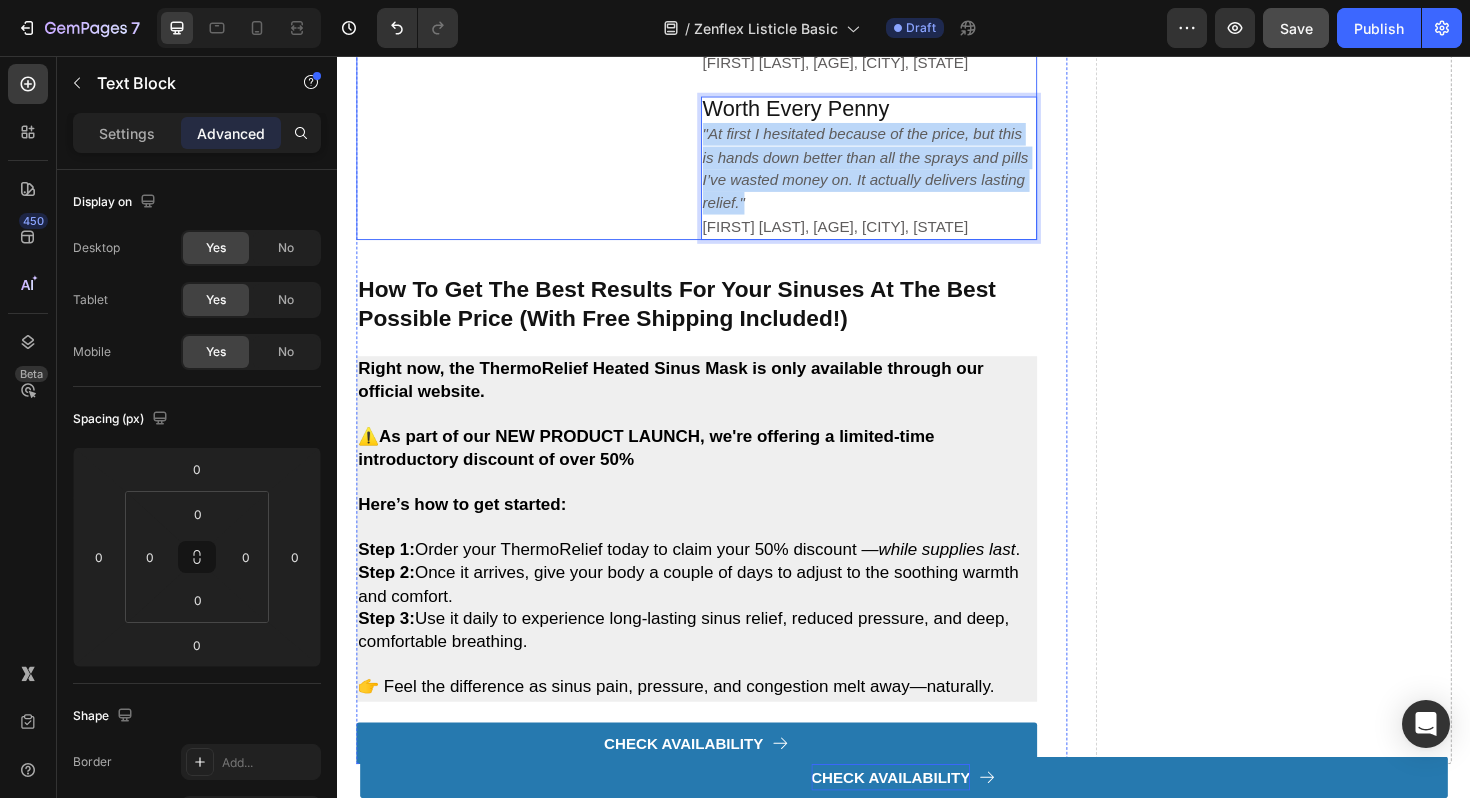 drag, startPoint x: 812, startPoint y: 699, endPoint x: 712, endPoint y: 617, distance: 129.3213 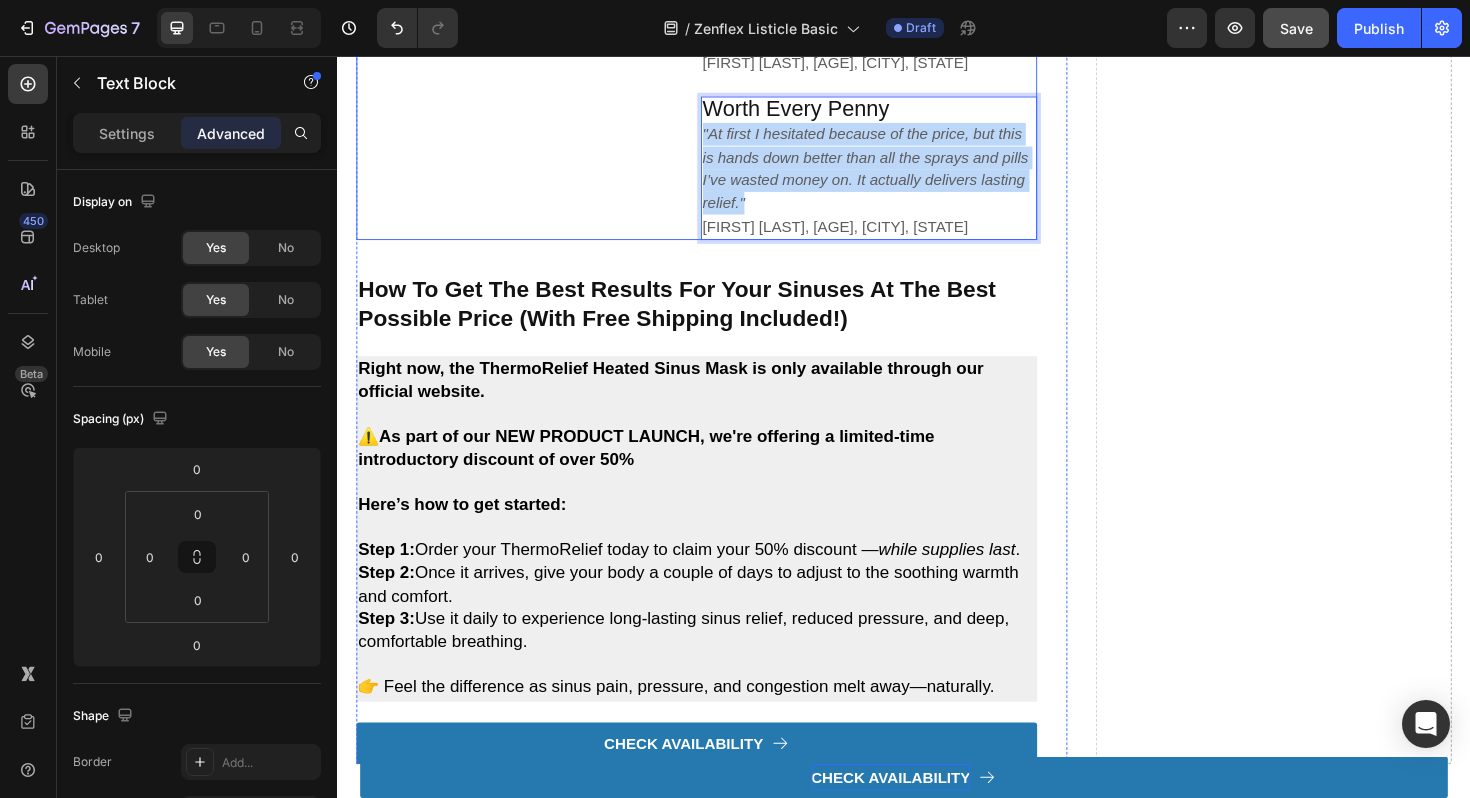 click on "Video ⁠⁠⁠⁠⁠⁠⁠ hear from other thermorelief users  Heading Actually Works! "I wasn’t sure a heated mask would do much, but it cleared my sinus pressure in minutes. I could finally breathe again—what a relief. Totally worth it!" [FIRST] [LAST], [AGE], [CITY], [STATE] Text Block So Soothing "I thought the heat might be too much, but it’s actually so gentle and relaxing. I use it every evening now before bed—it’s become part of my routine." [FIRST] [LAST], [AGE], [CITY], [STATE] Text Block Worth Every Penny "At first I hesitated because of the price, but this is hands down better than all the sprays and pills I’ve wasted money on. It actually delivers lasting relief." [FIRST] [LAST], [AGE], [CITY], [STATE] Text Block   0 Row" at bounding box center (717, -37) 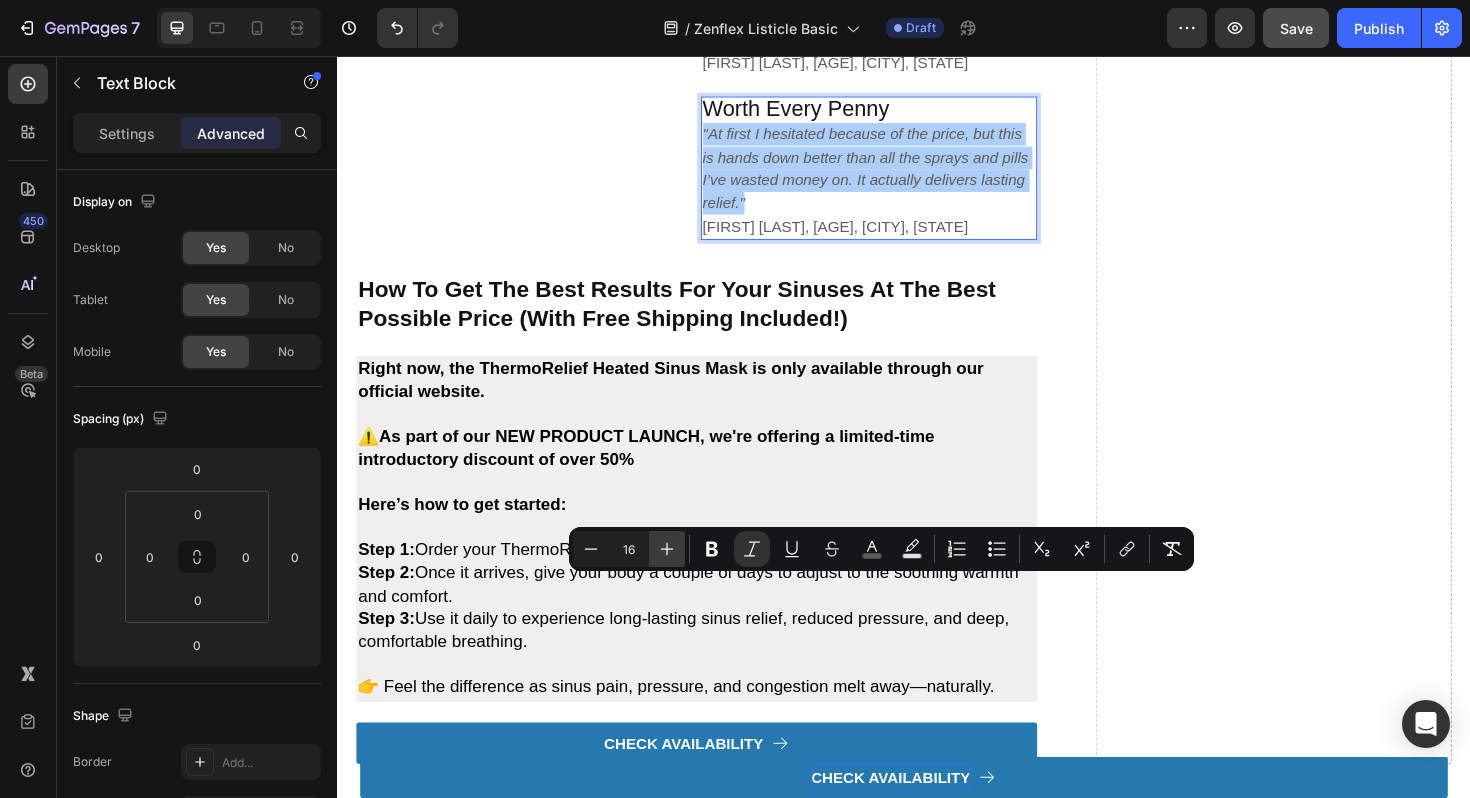 click 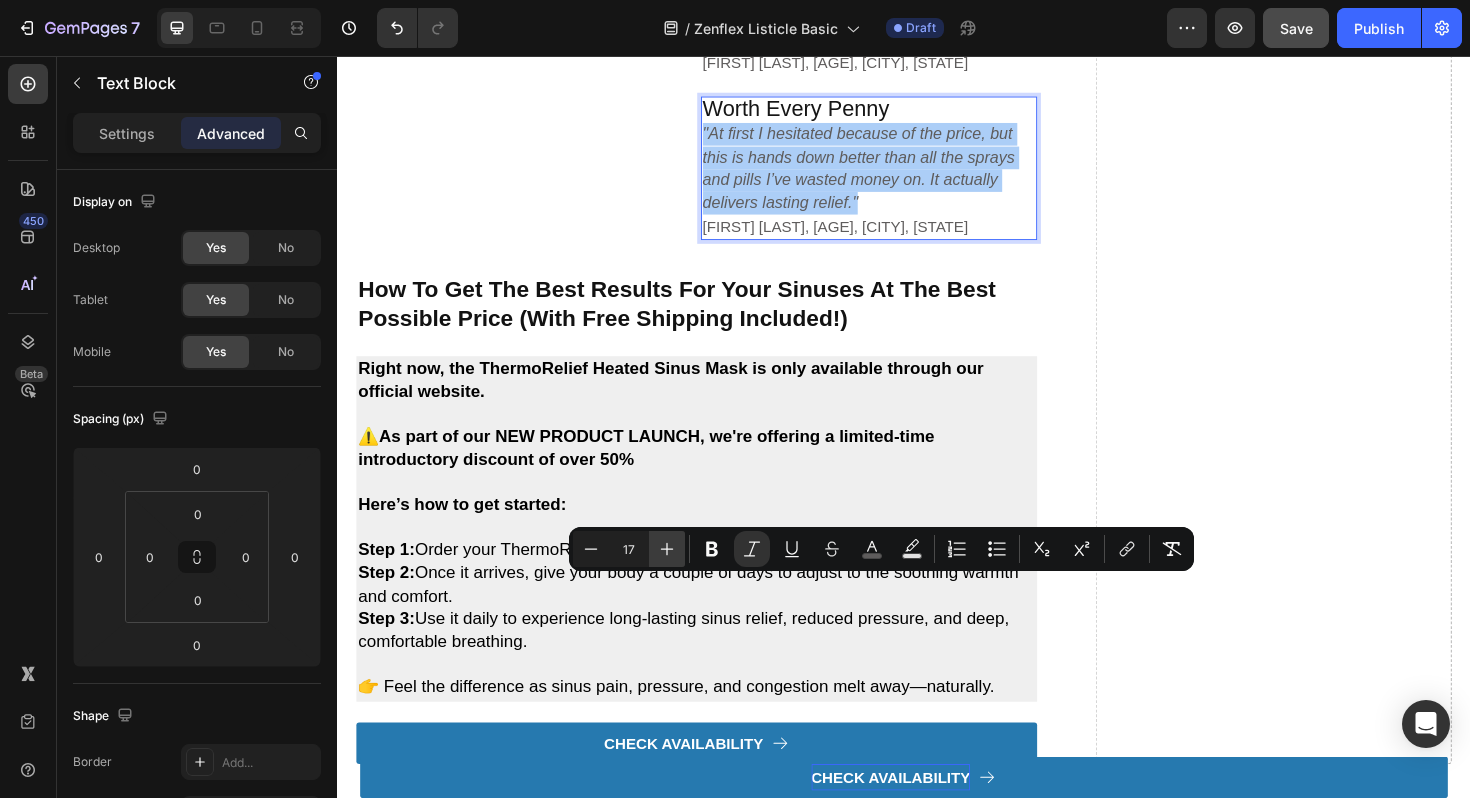 click 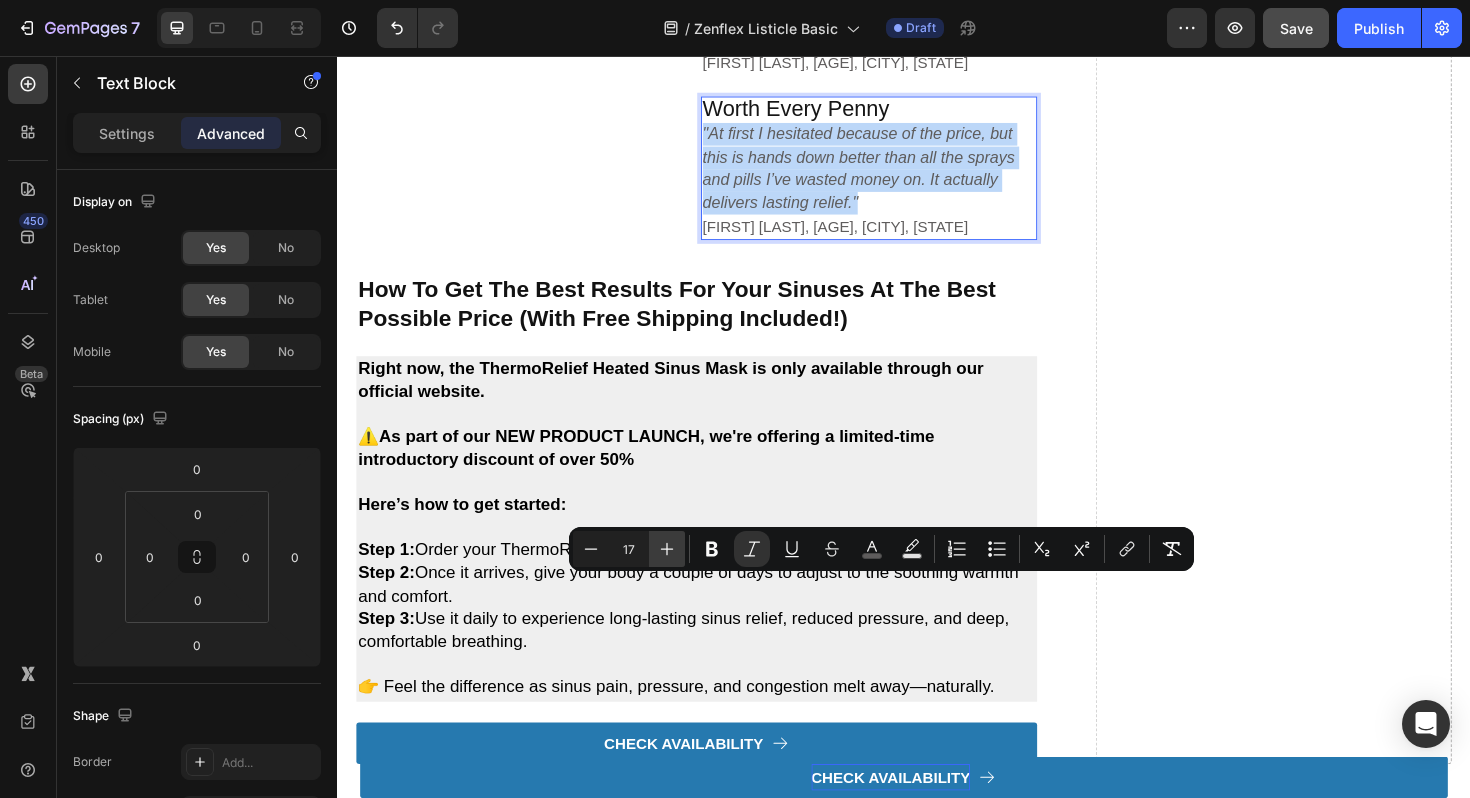 type on "18" 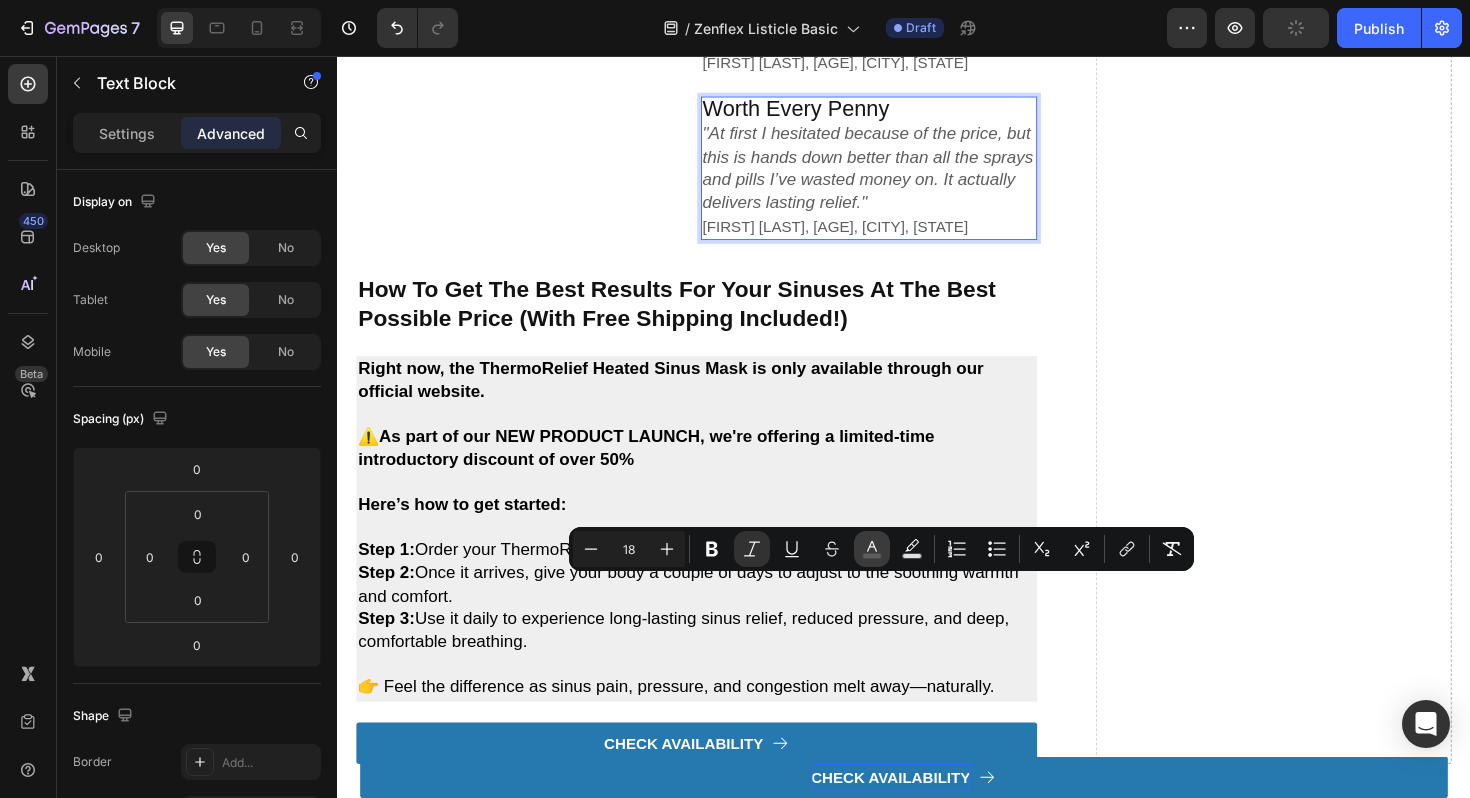 click 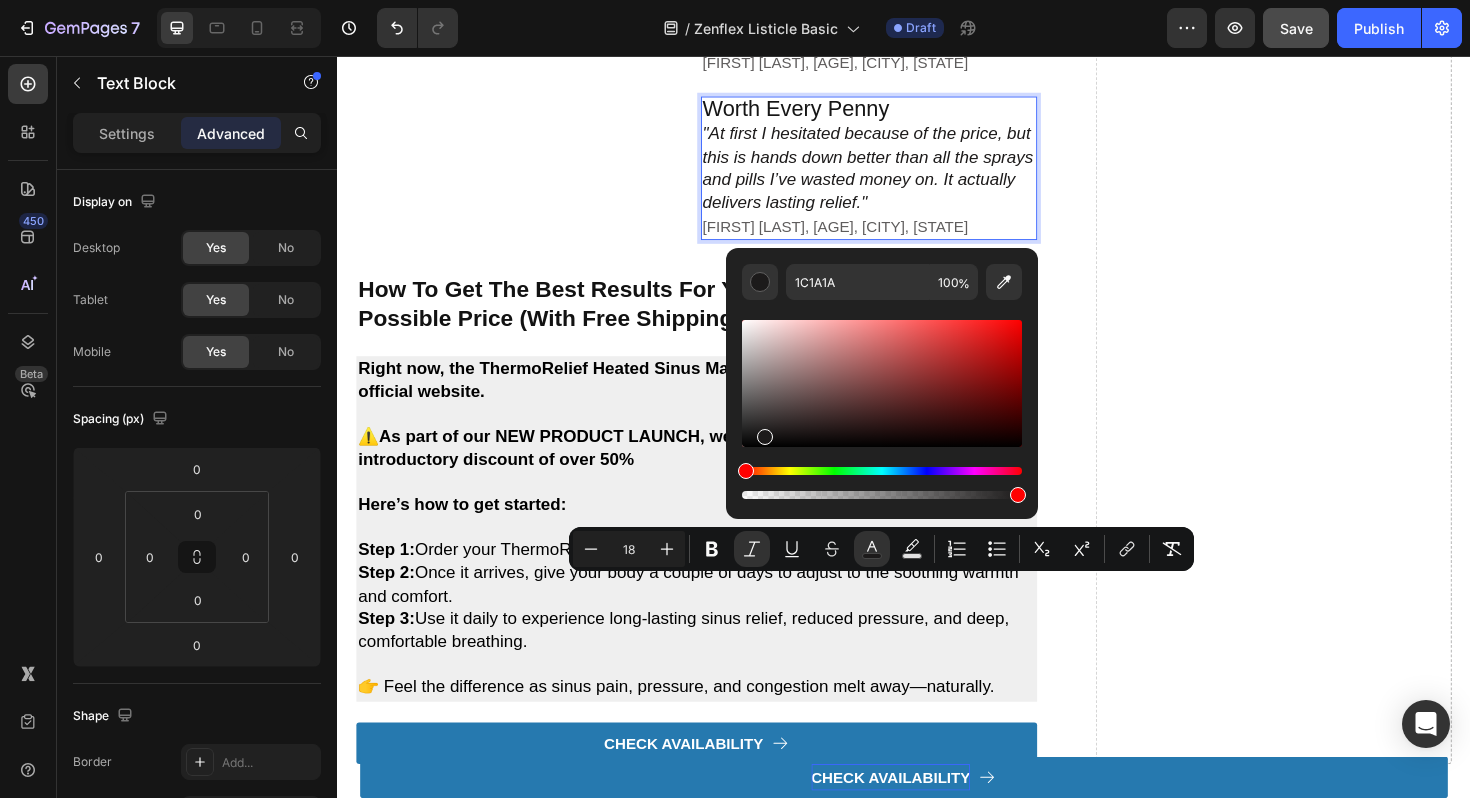 drag, startPoint x: 814, startPoint y: 432, endPoint x: 752, endPoint y: 436, distance: 62.1289 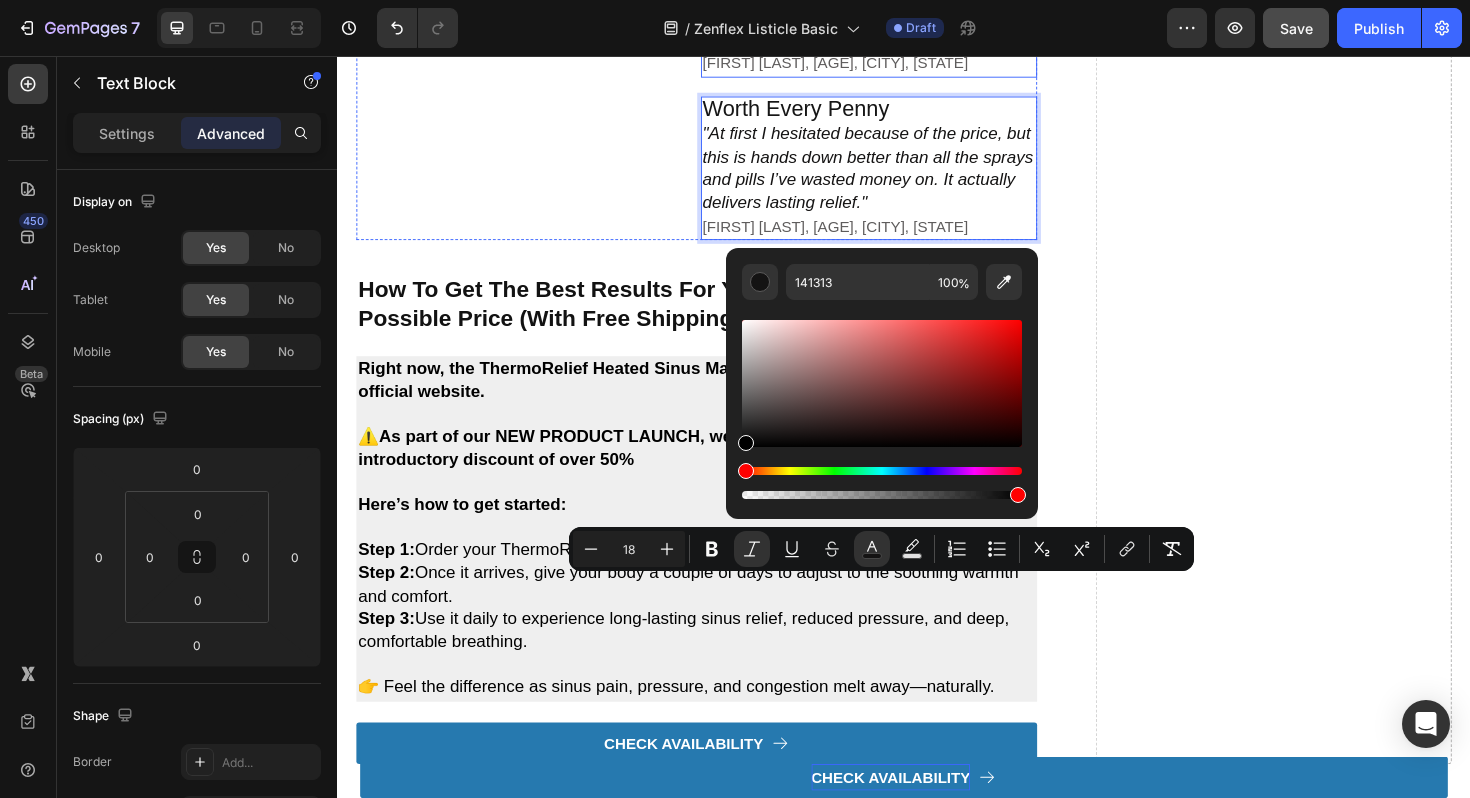 type on "000000" 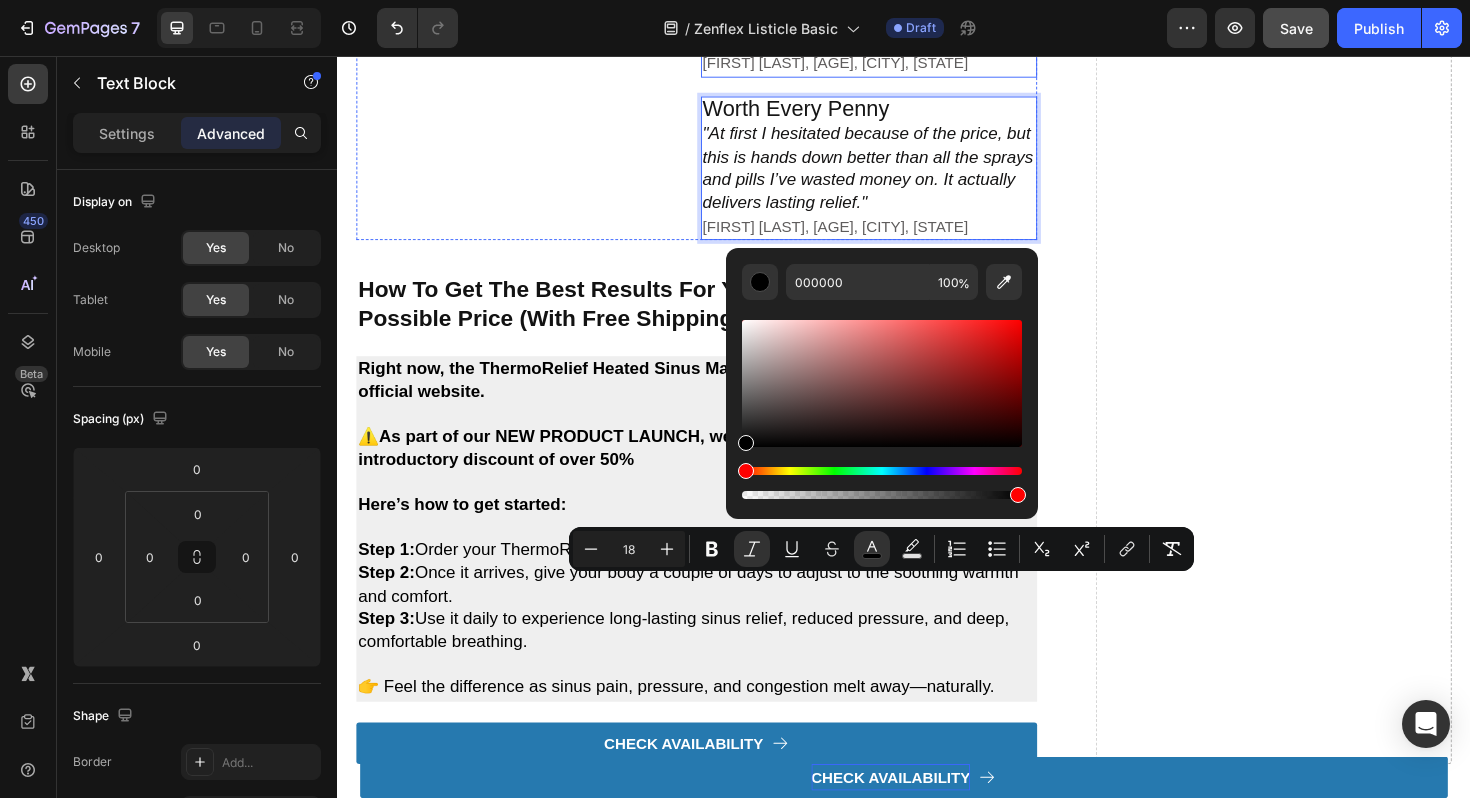 drag, startPoint x: 1089, startPoint y: 492, endPoint x: 719, endPoint y: 476, distance: 370.3458 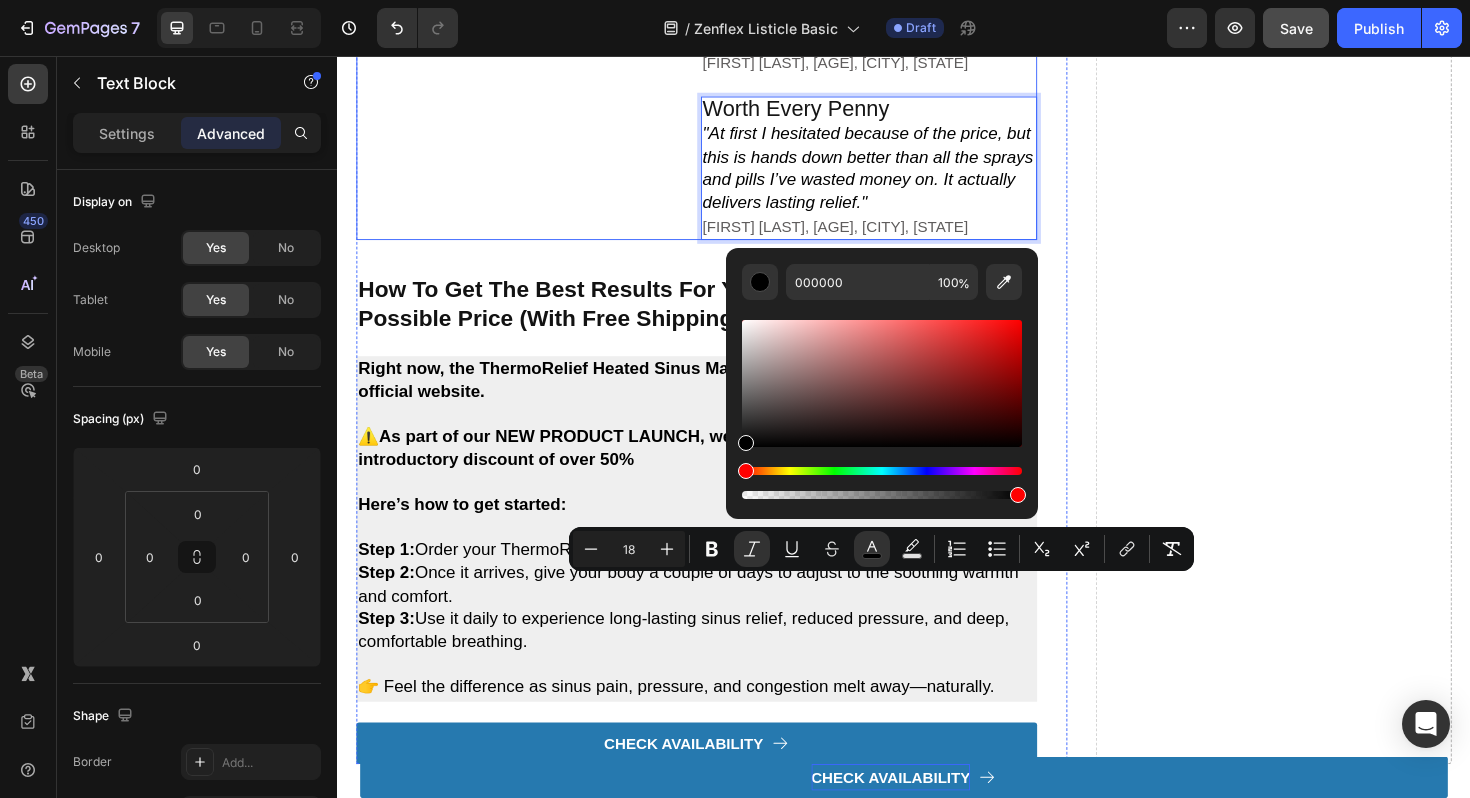 click on "Video" at bounding box center (535, -37) 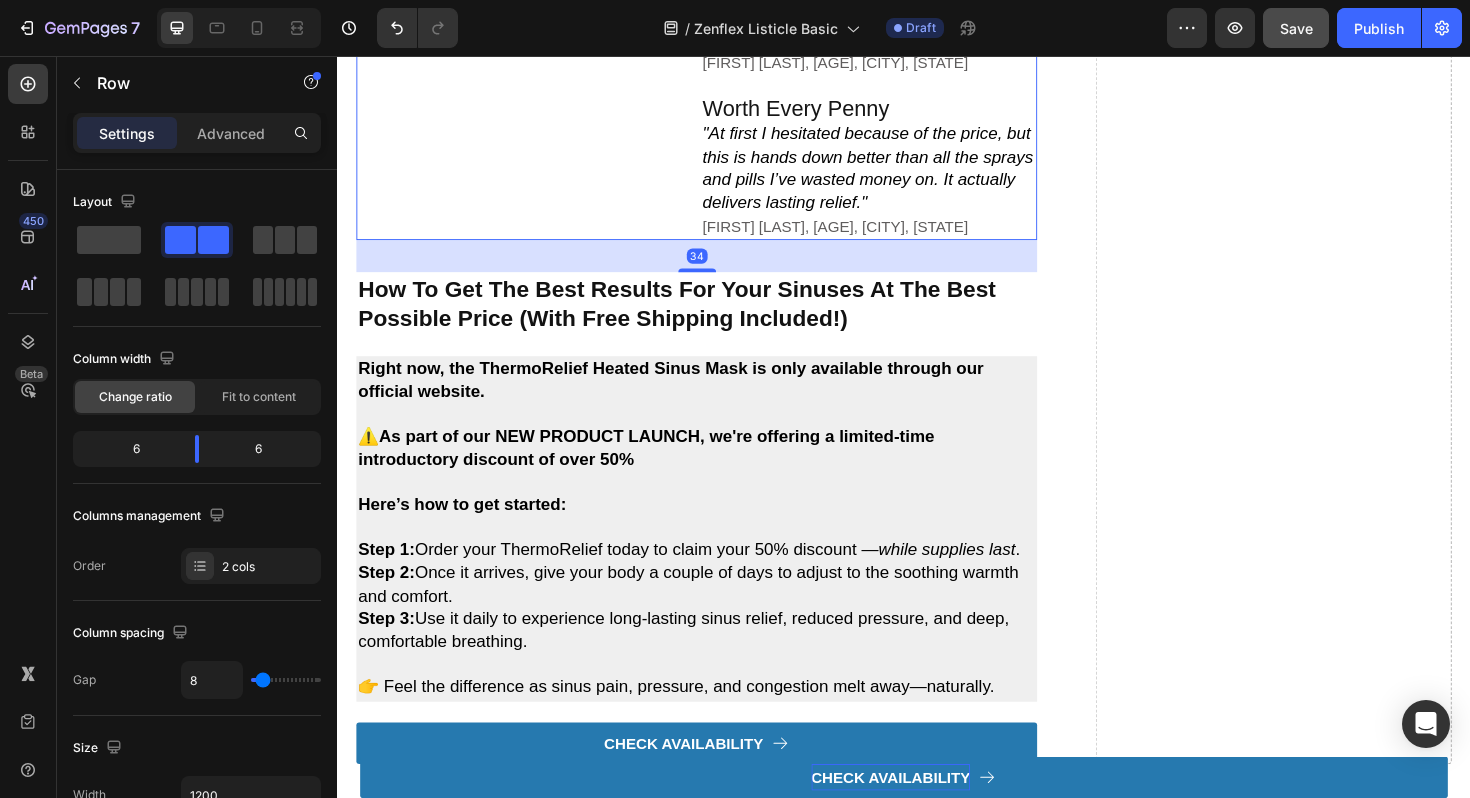 click on "Video" at bounding box center [535, -37] 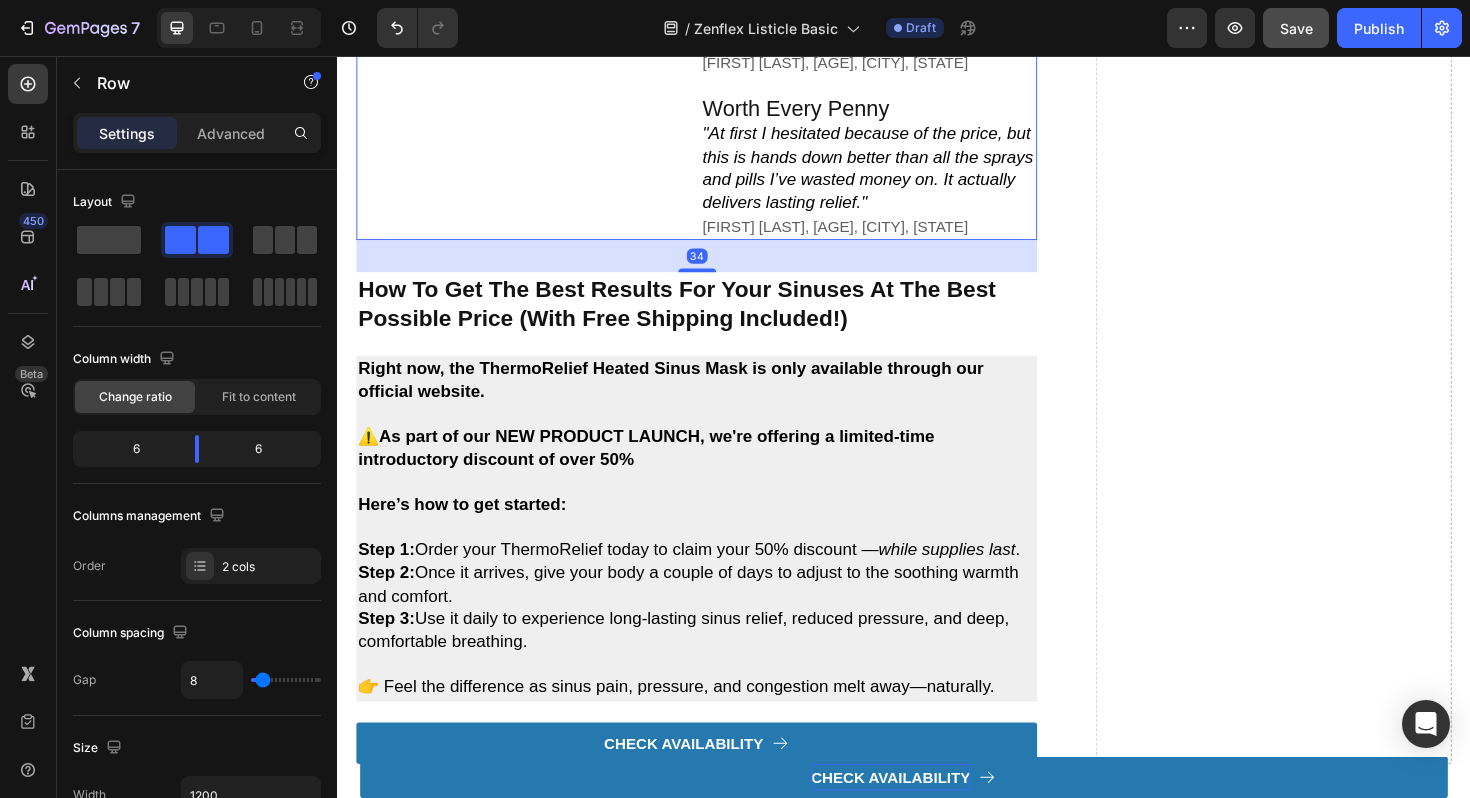 click on ""At first I hesitated because of the price, but this is hands down better than all the sprays and pills I’ve wasted money on. It actually delivers lasting relief."" at bounding box center [899, 174] 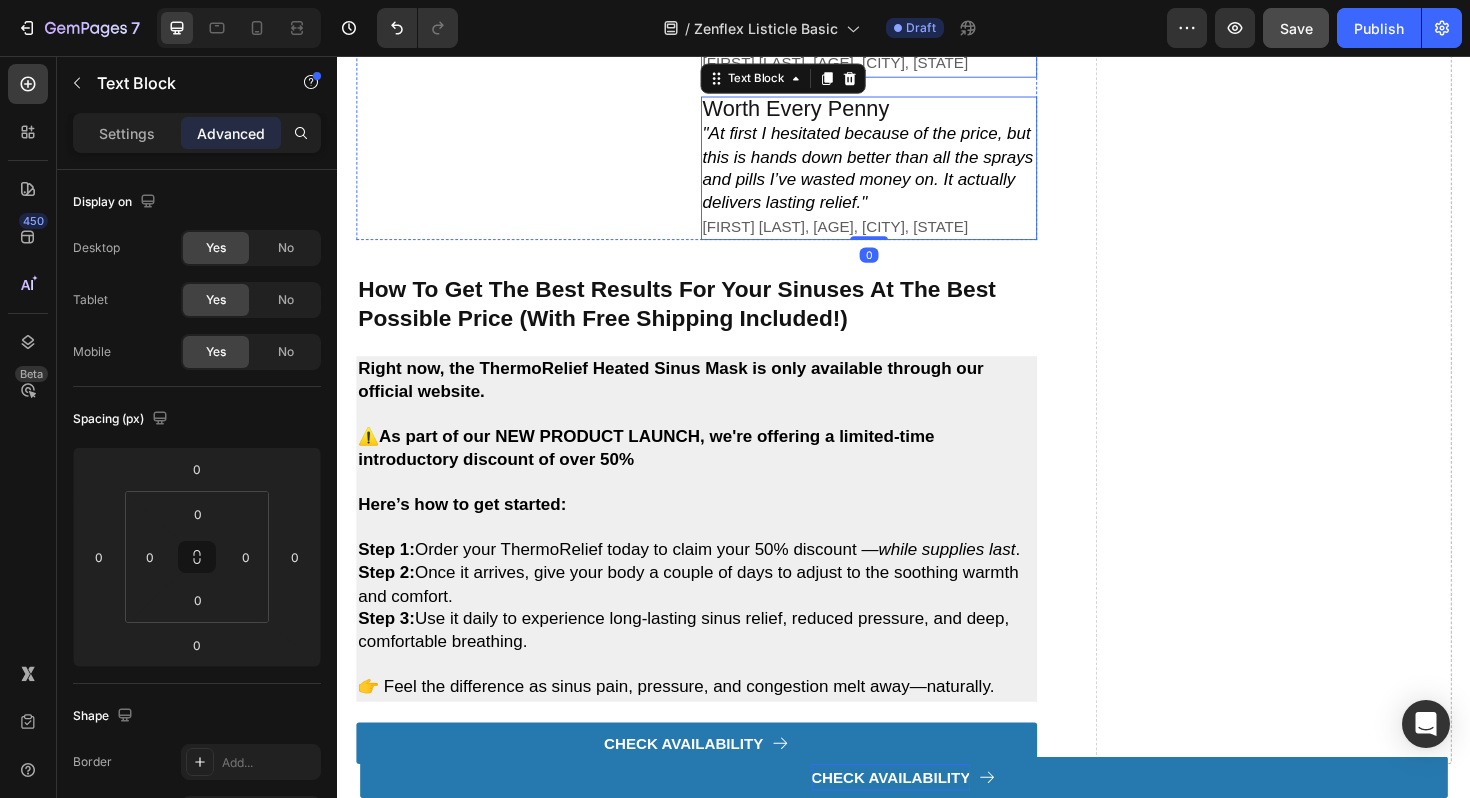 click on ""I thought the heat might be too much, but it’s actually so gentle and relaxing. I use it every evening now before bed—it’s become part of my routine."" at bounding box center [899, 2] 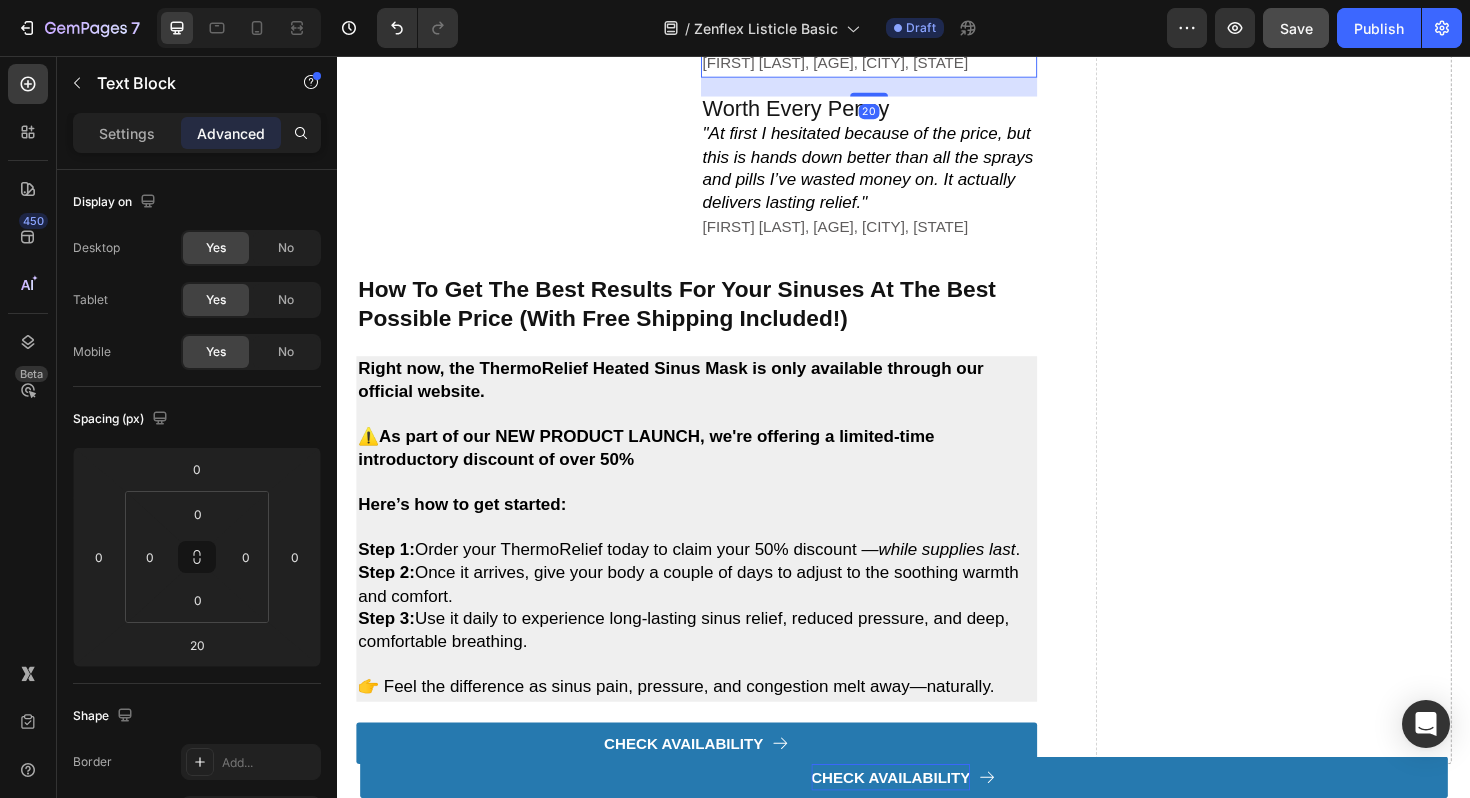click on ""I thought the heat might be too much, but it’s actually so gentle and relaxing. I use it every evening now before bed—it’s become part of my routine."" at bounding box center [899, 2] 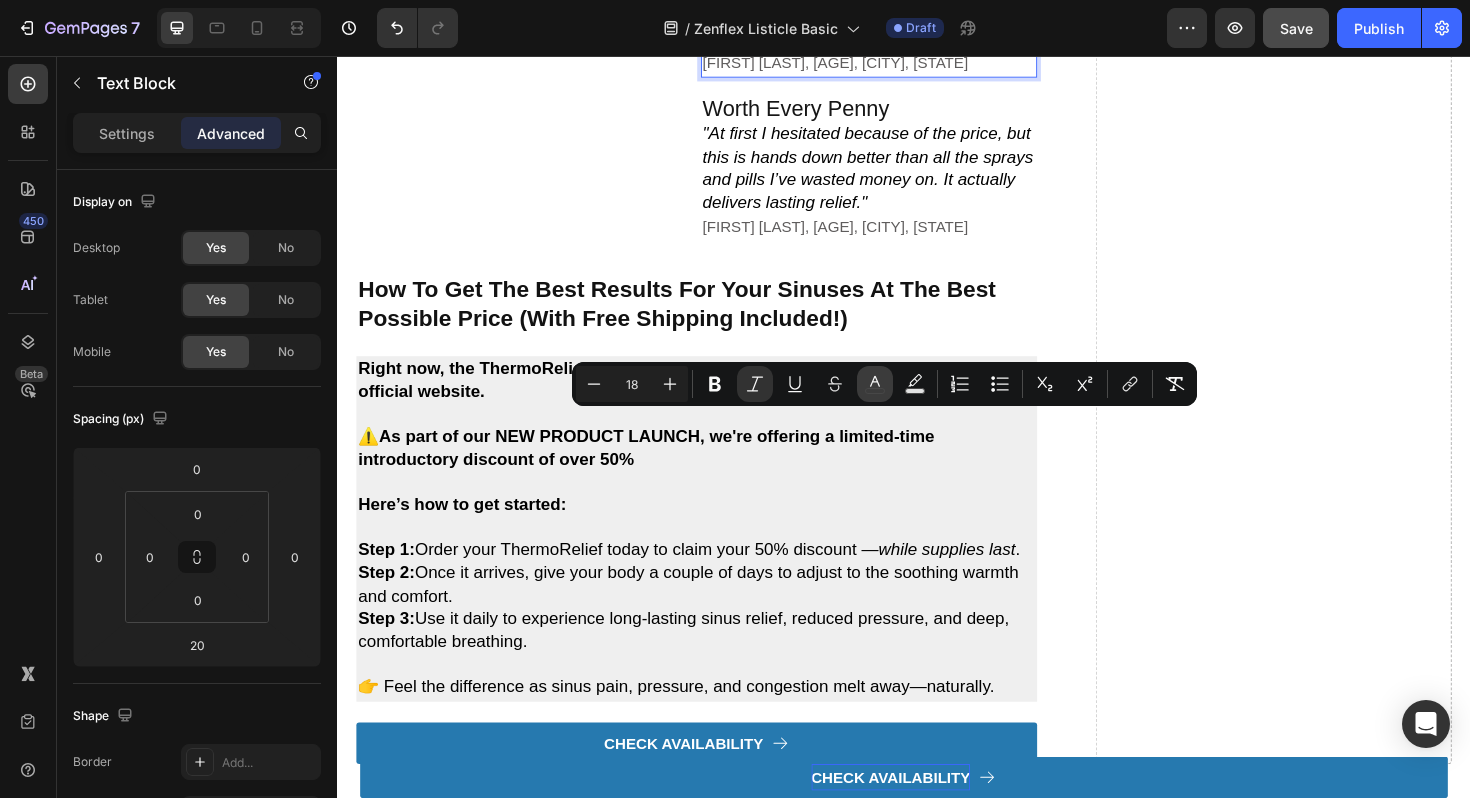 click 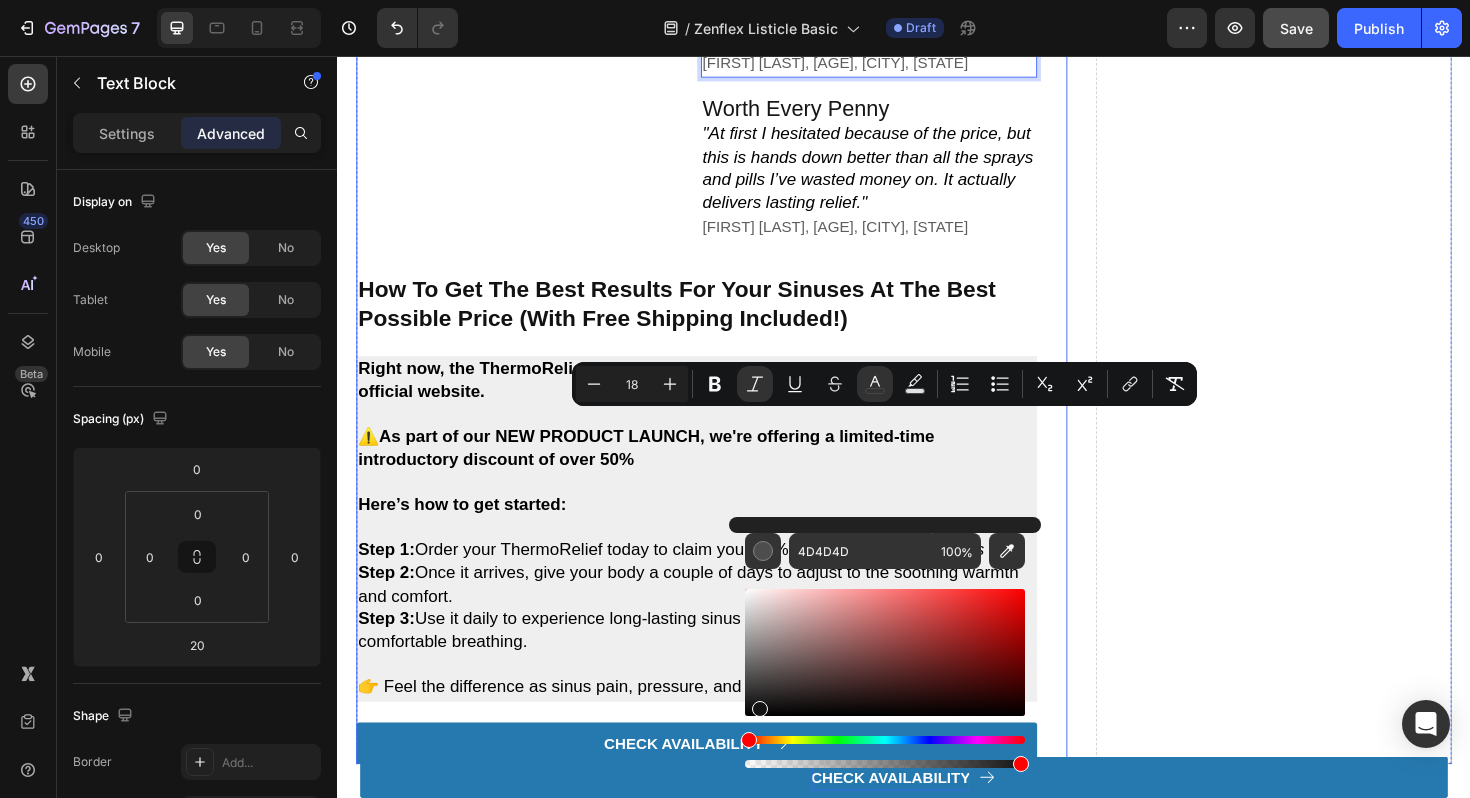 type on "000000" 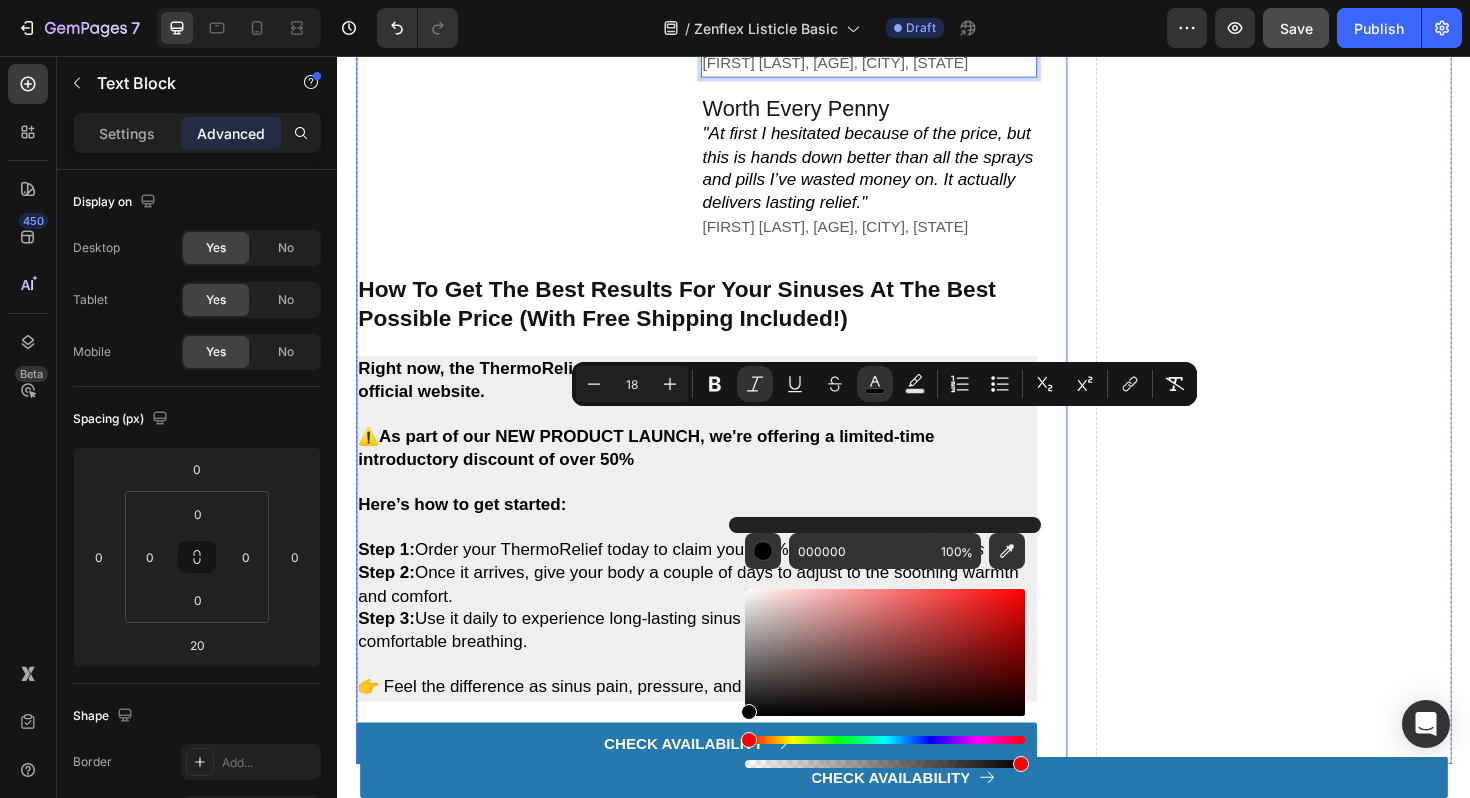 drag, startPoint x: 1095, startPoint y: 762, endPoint x: 723, endPoint y: 764, distance: 372.00537 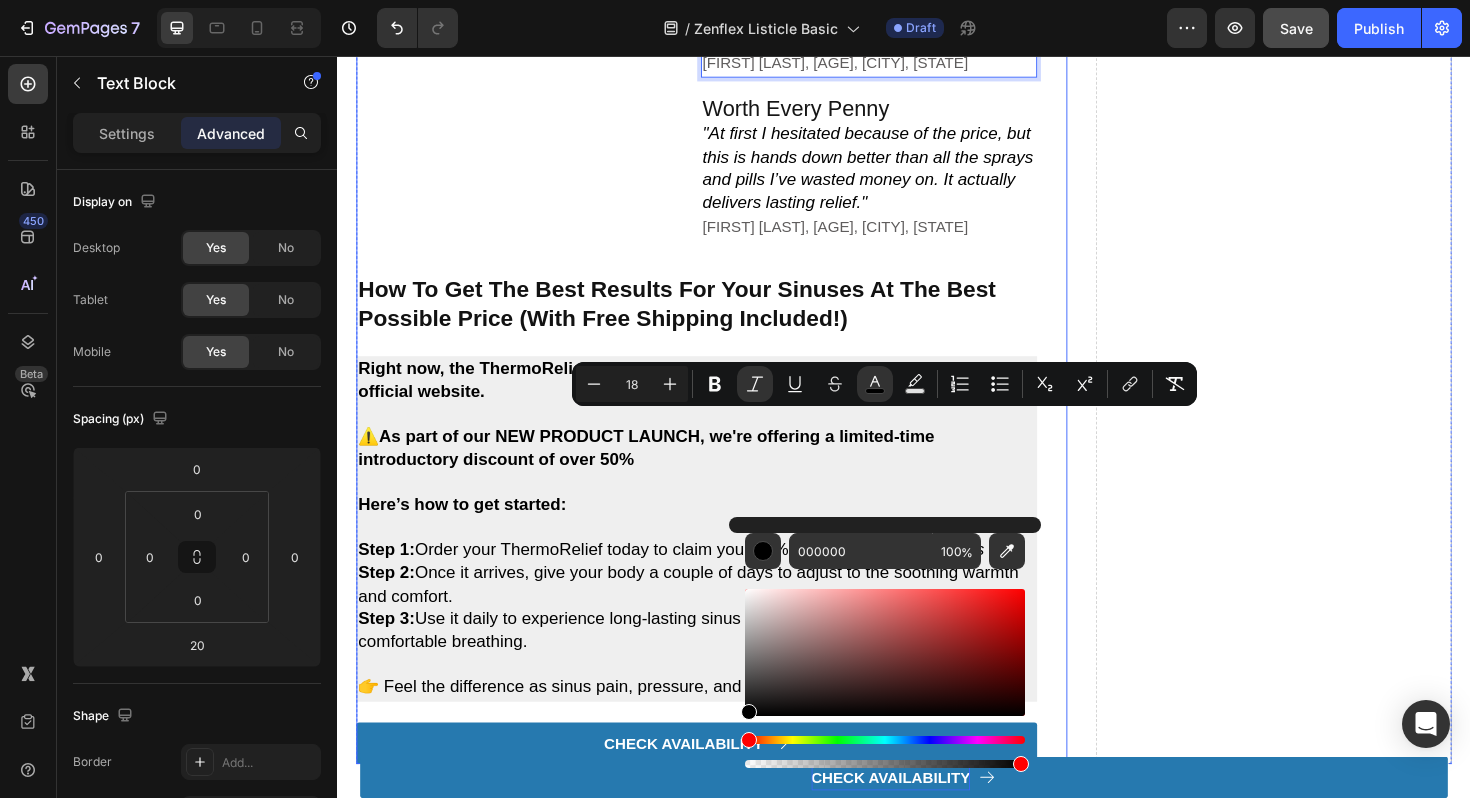 click on "Drop element here 2. backed by ent specialists & designed for daily use Heading ThermoRelief was developed alongside  ENT specialists  who understand the frustrations of chronic sinus sufferers. Unlike quick-fix gimmicks or microwave masks, this device delivers  doctor-approved, consistent therapy  with every use. [FIRST] [LAST], Holistic ENT Specialist ThermoRelief Medical Advisor Text Block Row Video 3. eliminates allergens with gentle heat Heading If allergies are making your life miserable, ThermoRelief is here to help. It gently warms your sinus passages to reduce inflammation and clear out pollen, dust, and other irritants—making it easier to breathe and easing those frustrating allergic reactions. Text Block Row Video 4. reduces sinus pressure and headaches Heading ThermoRelief uses therapeutic heat to reduce inflammation and encourage natural drainage in your sinus passages, targeting the root cause of pressure, pain, and congestion. Text Block Row Video Heading Text Block Row" at bounding box center (717, -516) 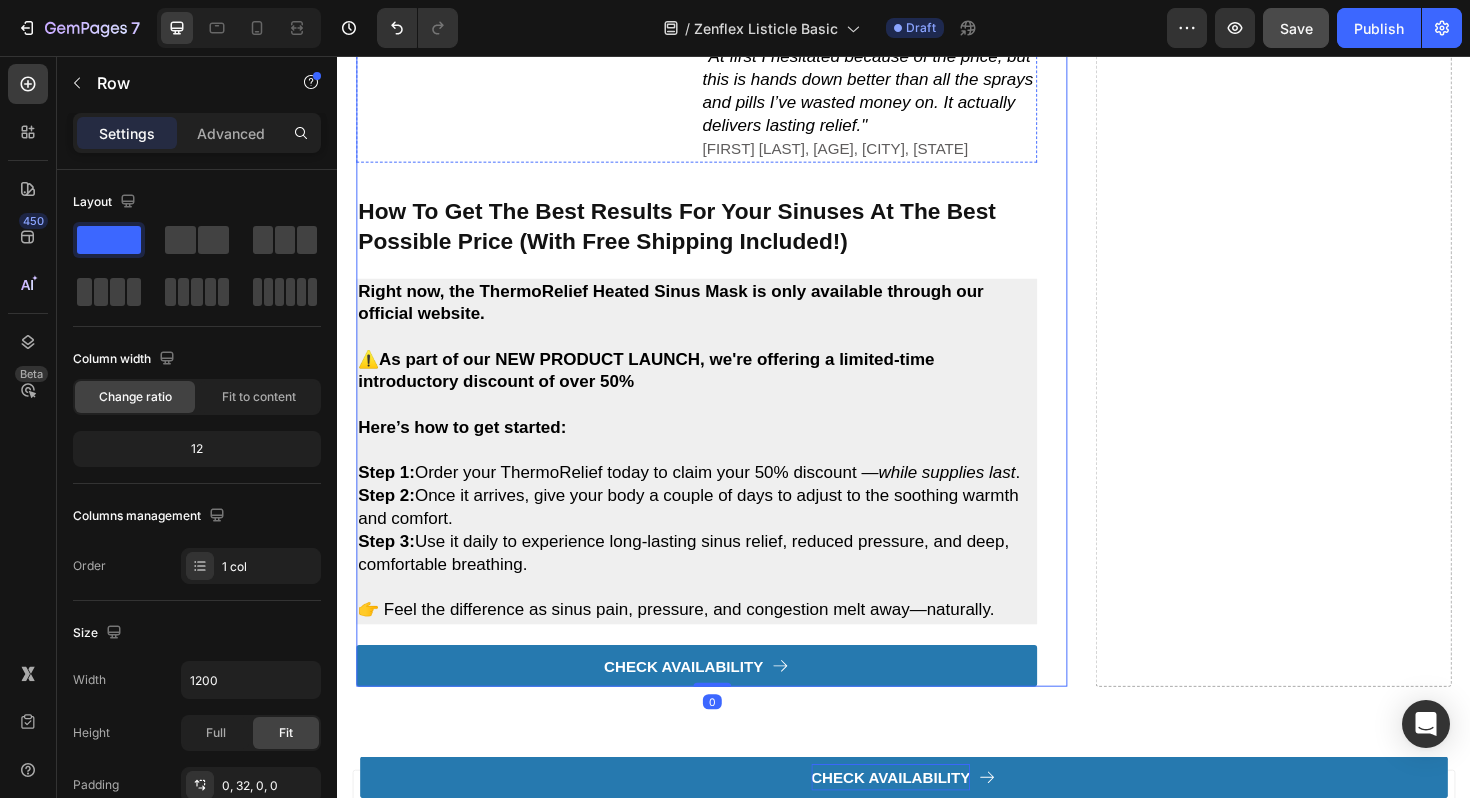 scroll, scrollTop: 2913, scrollLeft: 0, axis: vertical 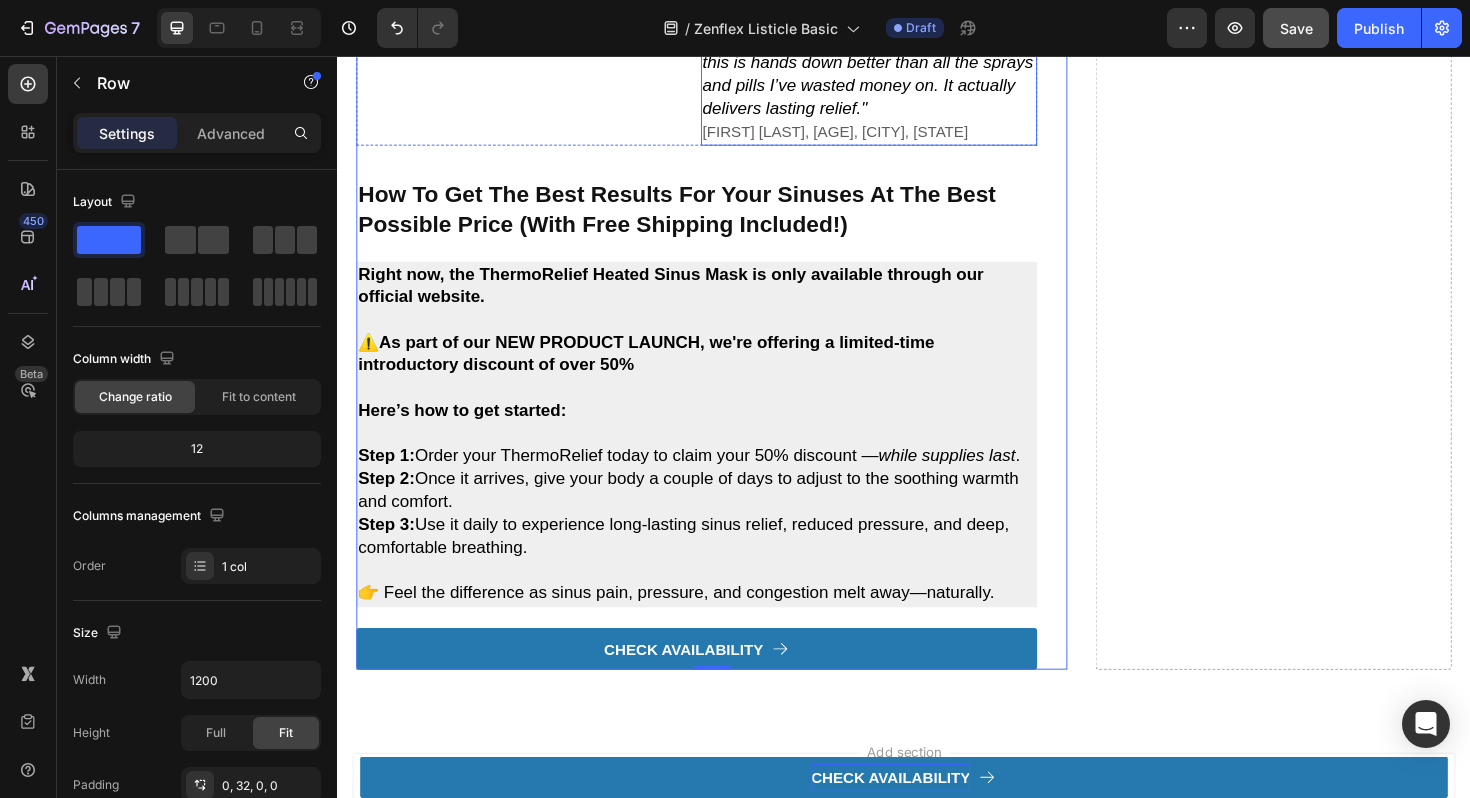 click on "Worth Every Penny" at bounding box center [823, 12] 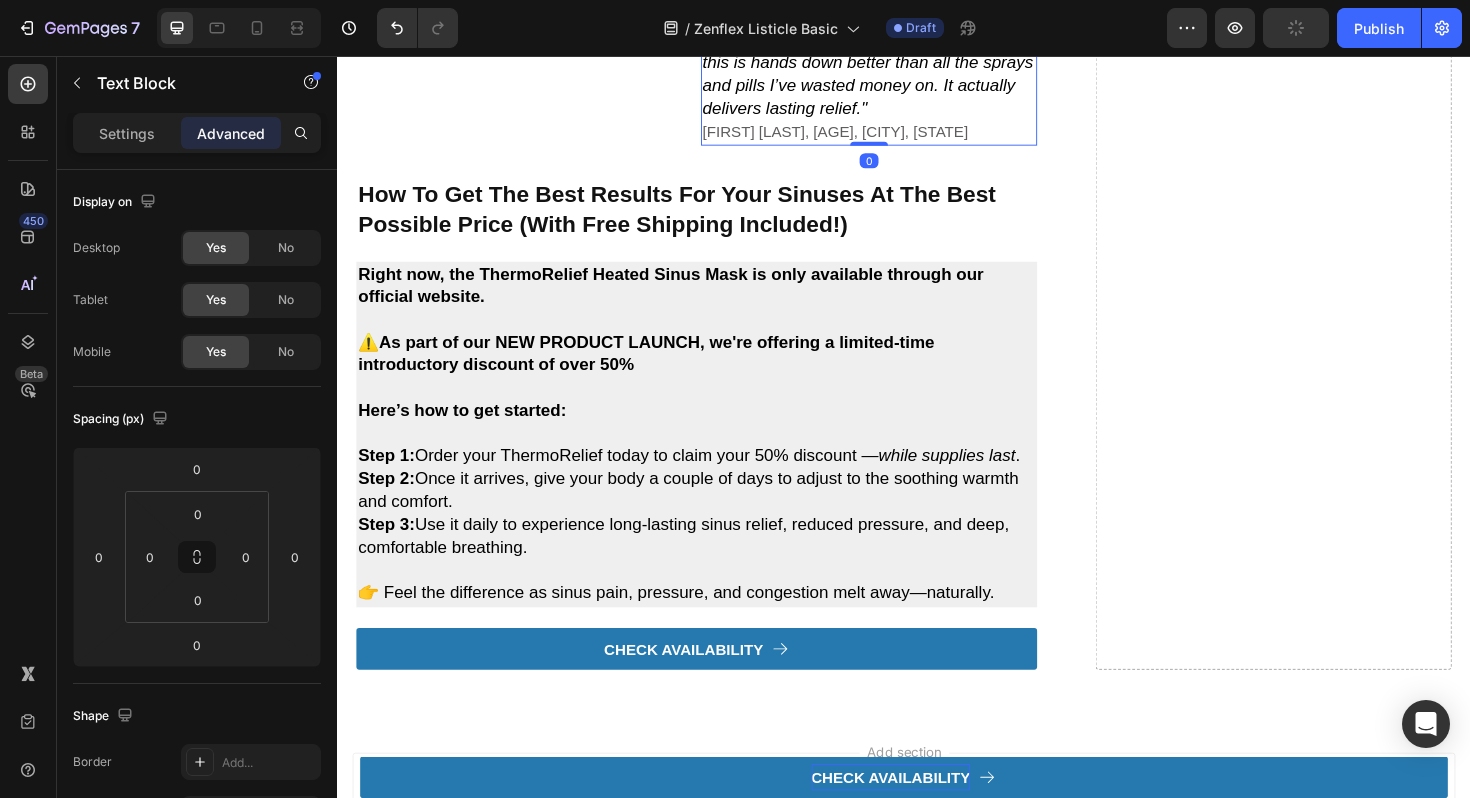 click on "Worth Every Penny" at bounding box center [823, 12] 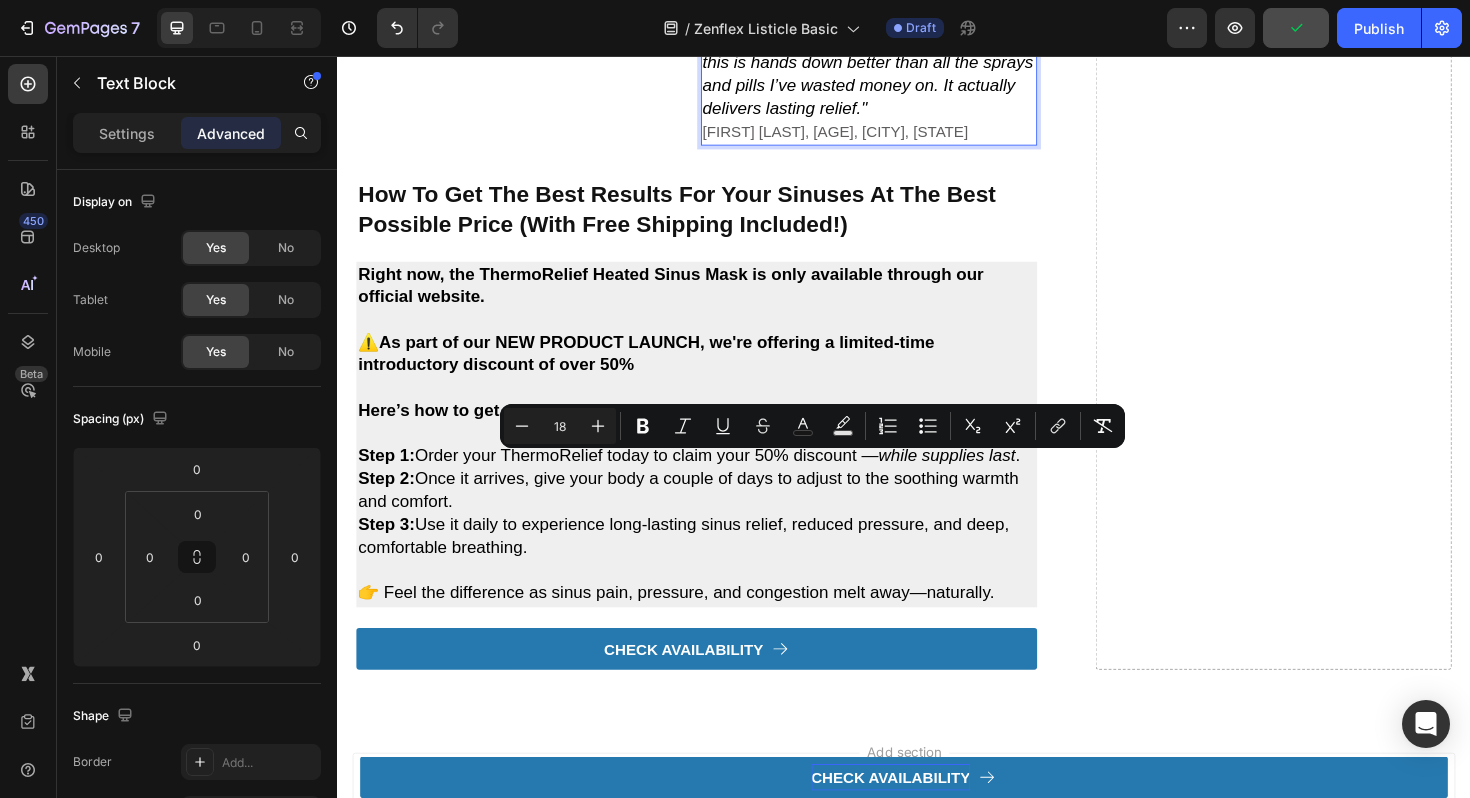 click on ""At first I hesitated because of the price, but this is hands down better than all the sprays and pills I’ve wasted money on. It actually delivers lasting relief."" at bounding box center [899, 74] 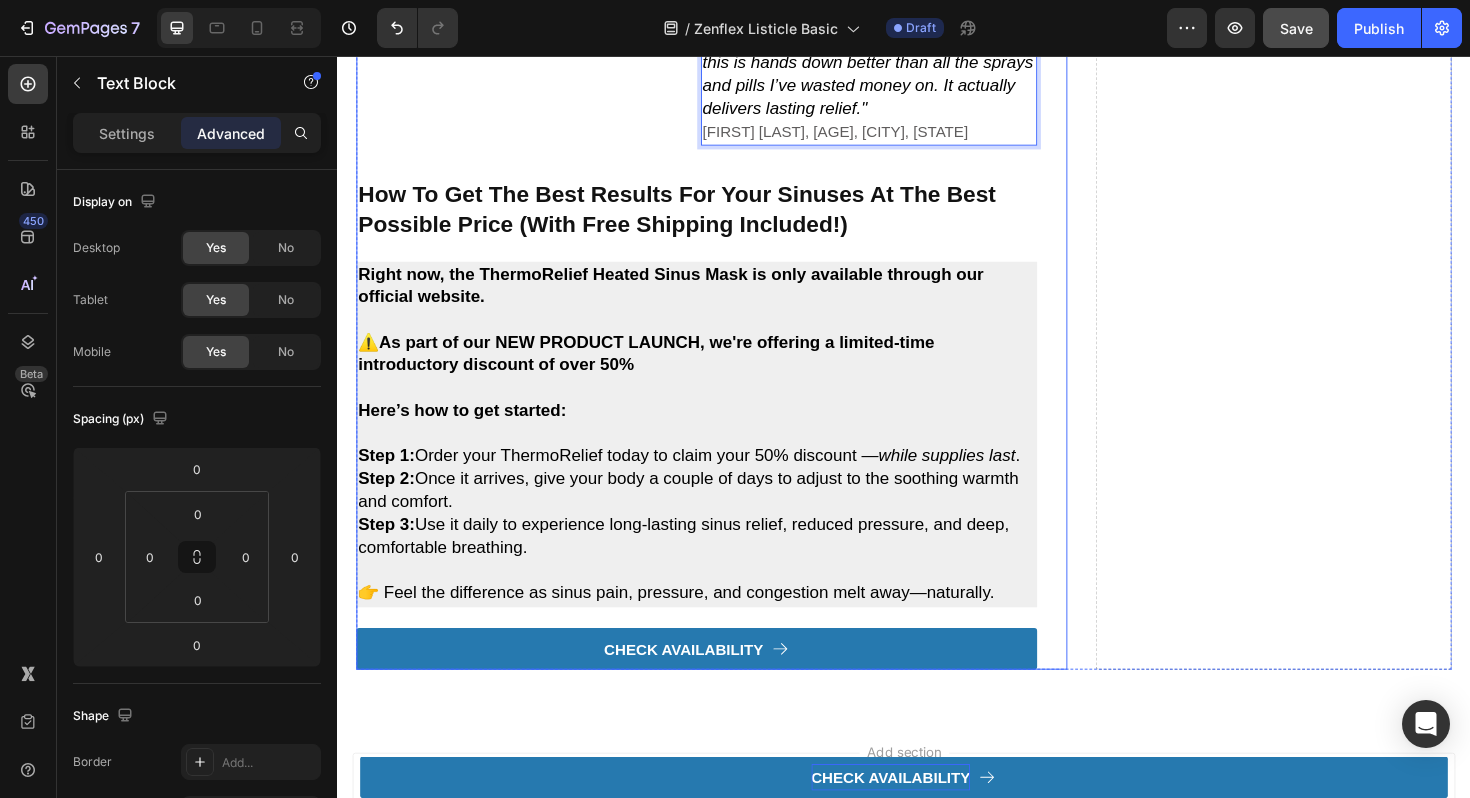 click on "[FIRST] [LAST], [AGE], [CITY], [STATE]" at bounding box center [900, 137] 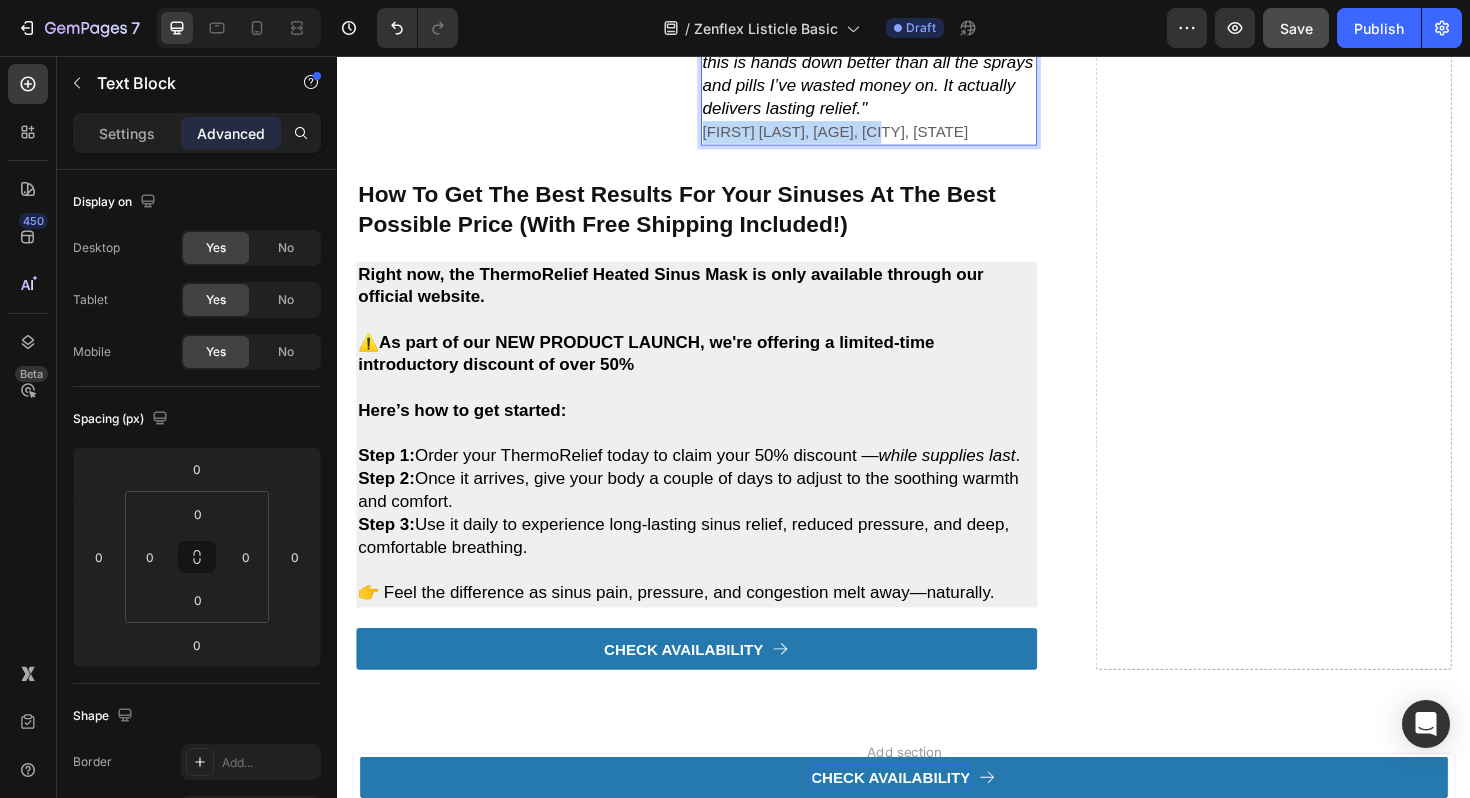 drag, startPoint x: 934, startPoint y: 624, endPoint x: 633, endPoint y: 624, distance: 301 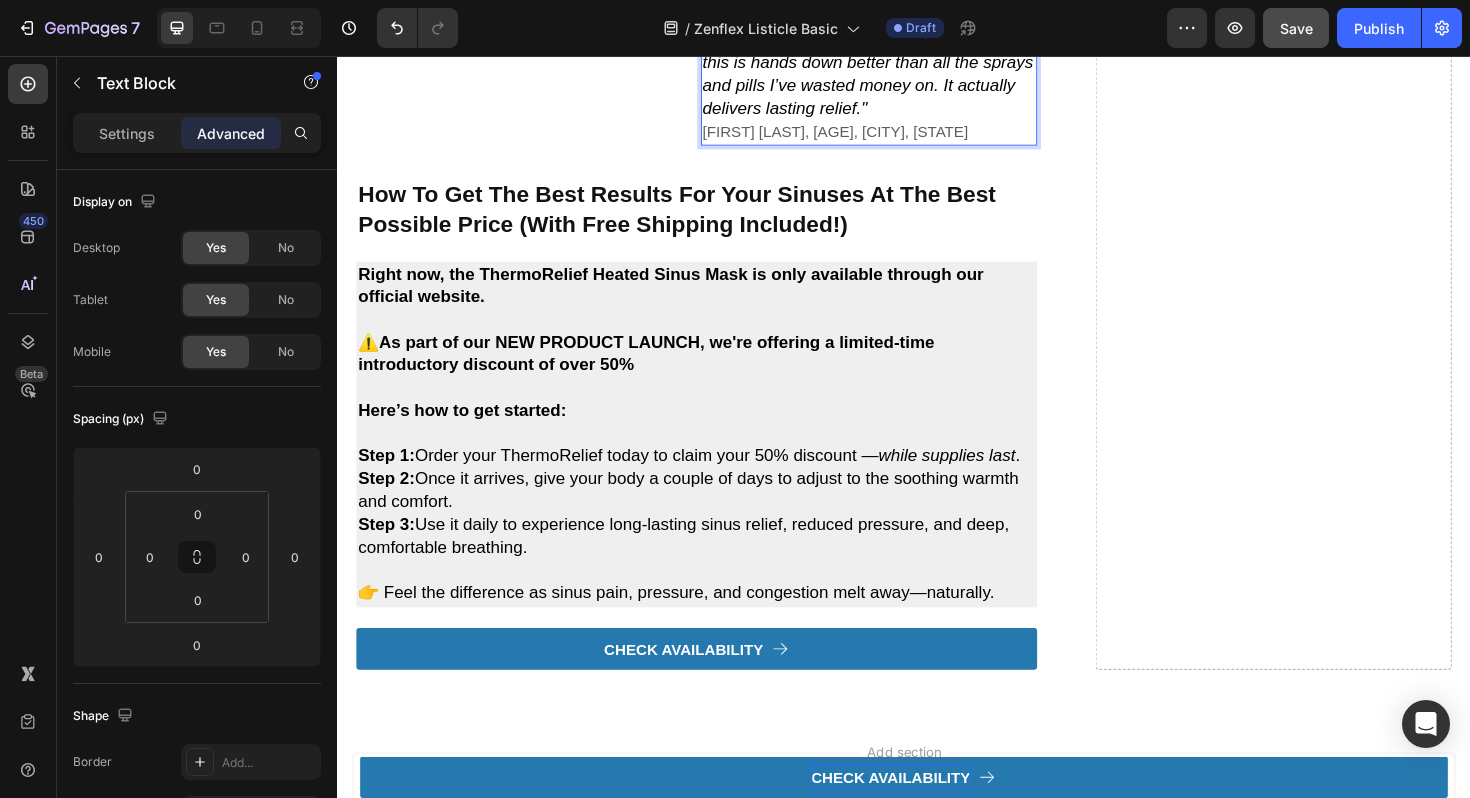 click on "Worth Every Penny" at bounding box center [900, 14] 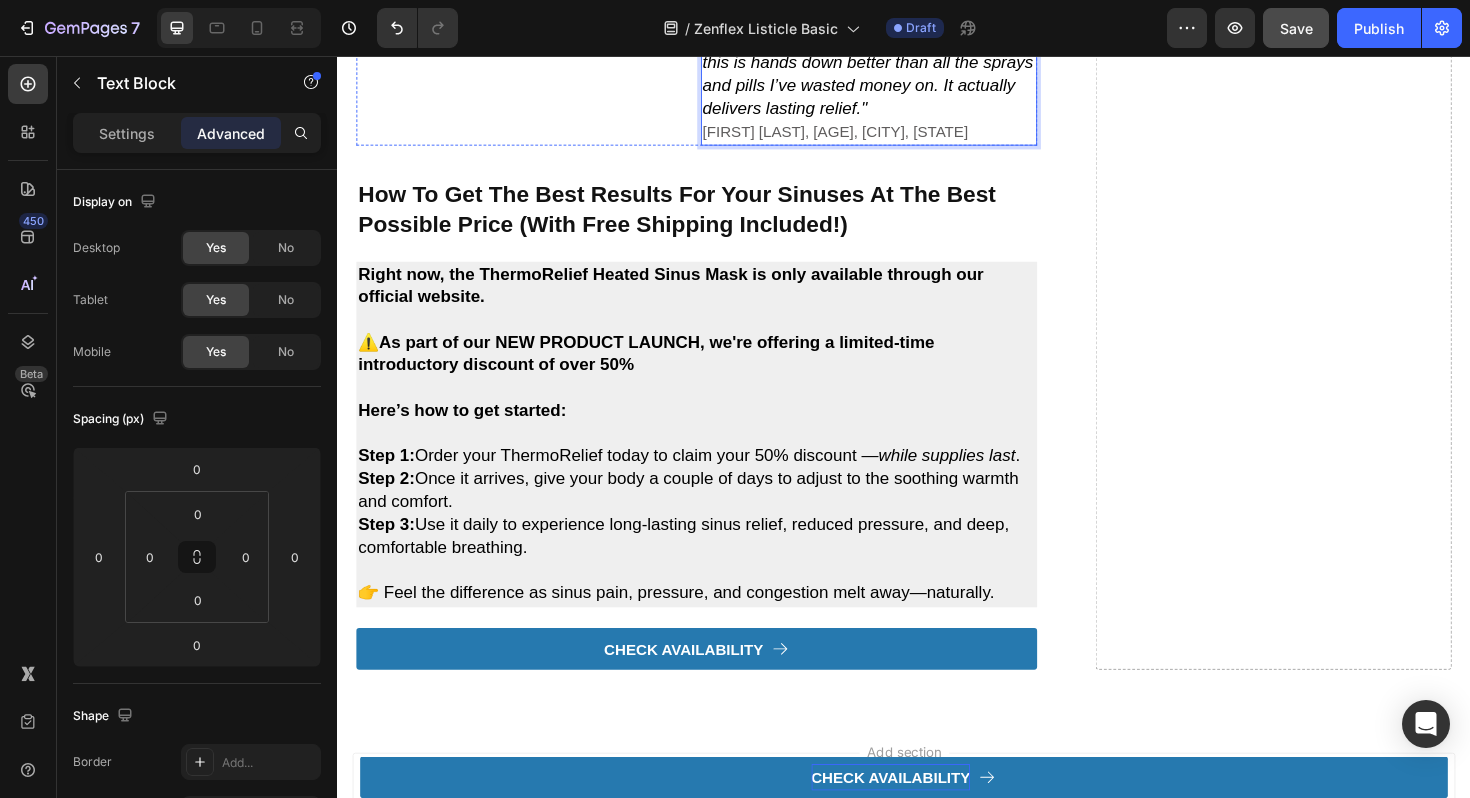 click on ""I thought the heat might be too much, but it’s actually so gentle and relaxing. I use it every evening now before bed—it’s become part of my routine."" at bounding box center (899, -98) 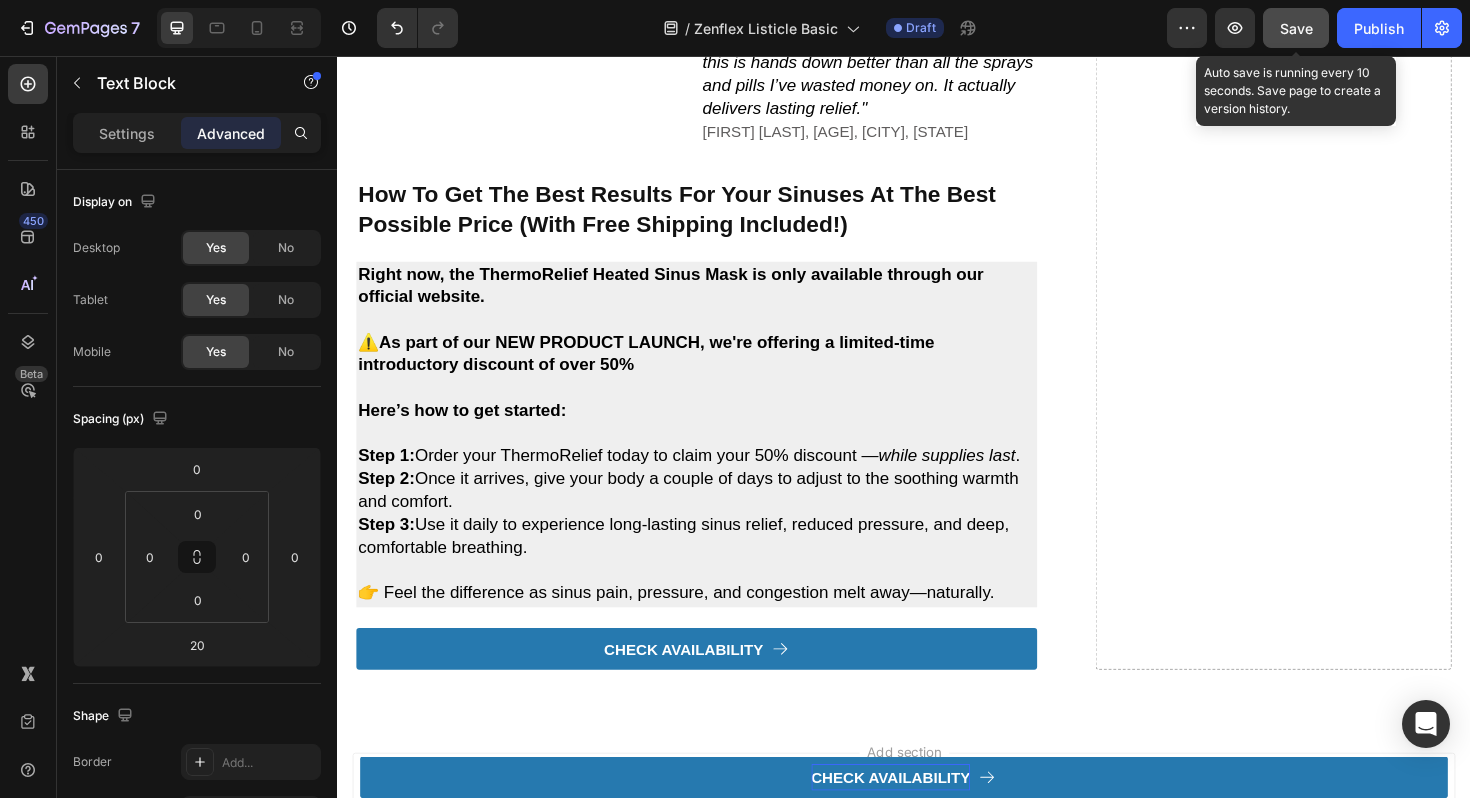 click on "Save" 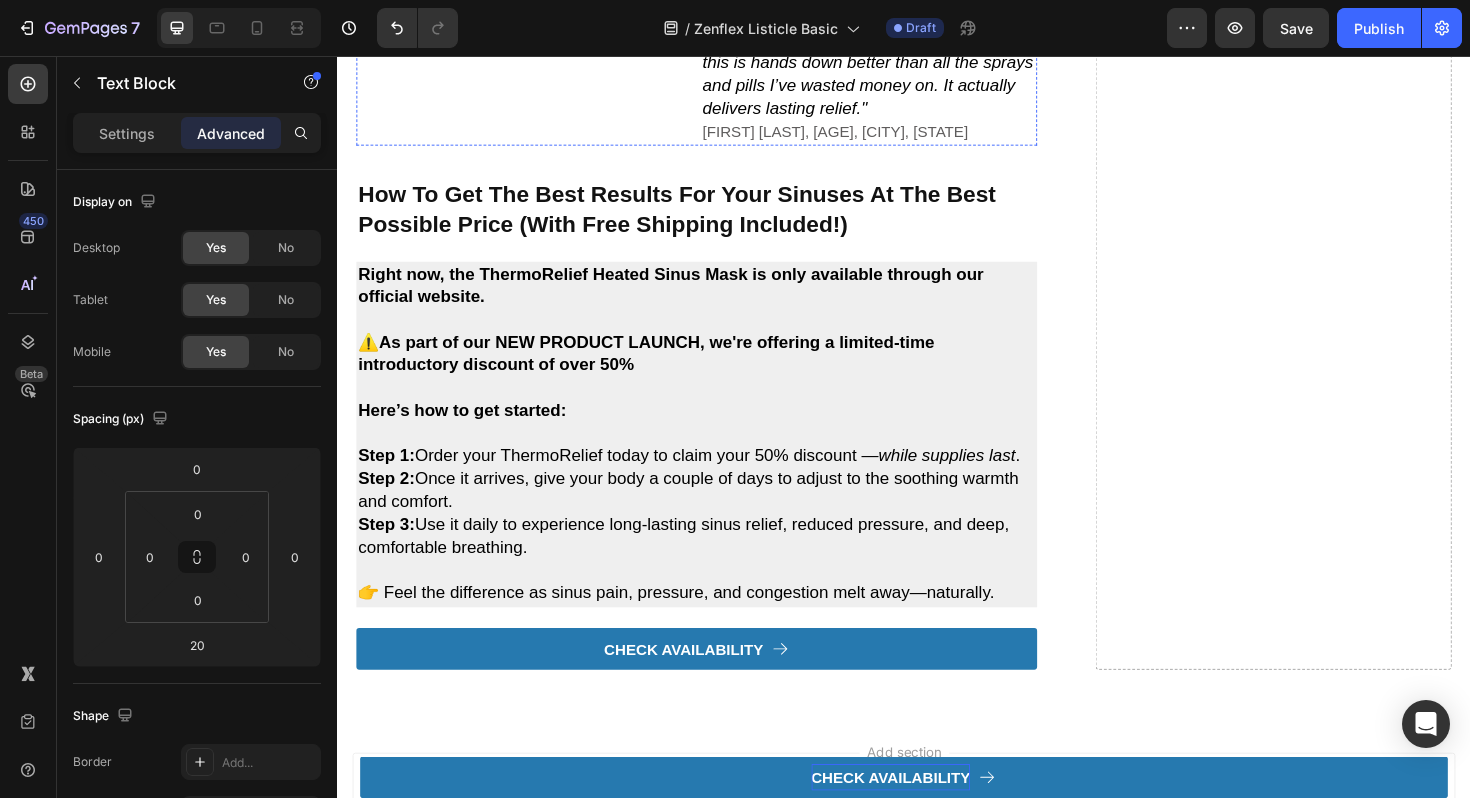 click at bounding box center [535, -336] 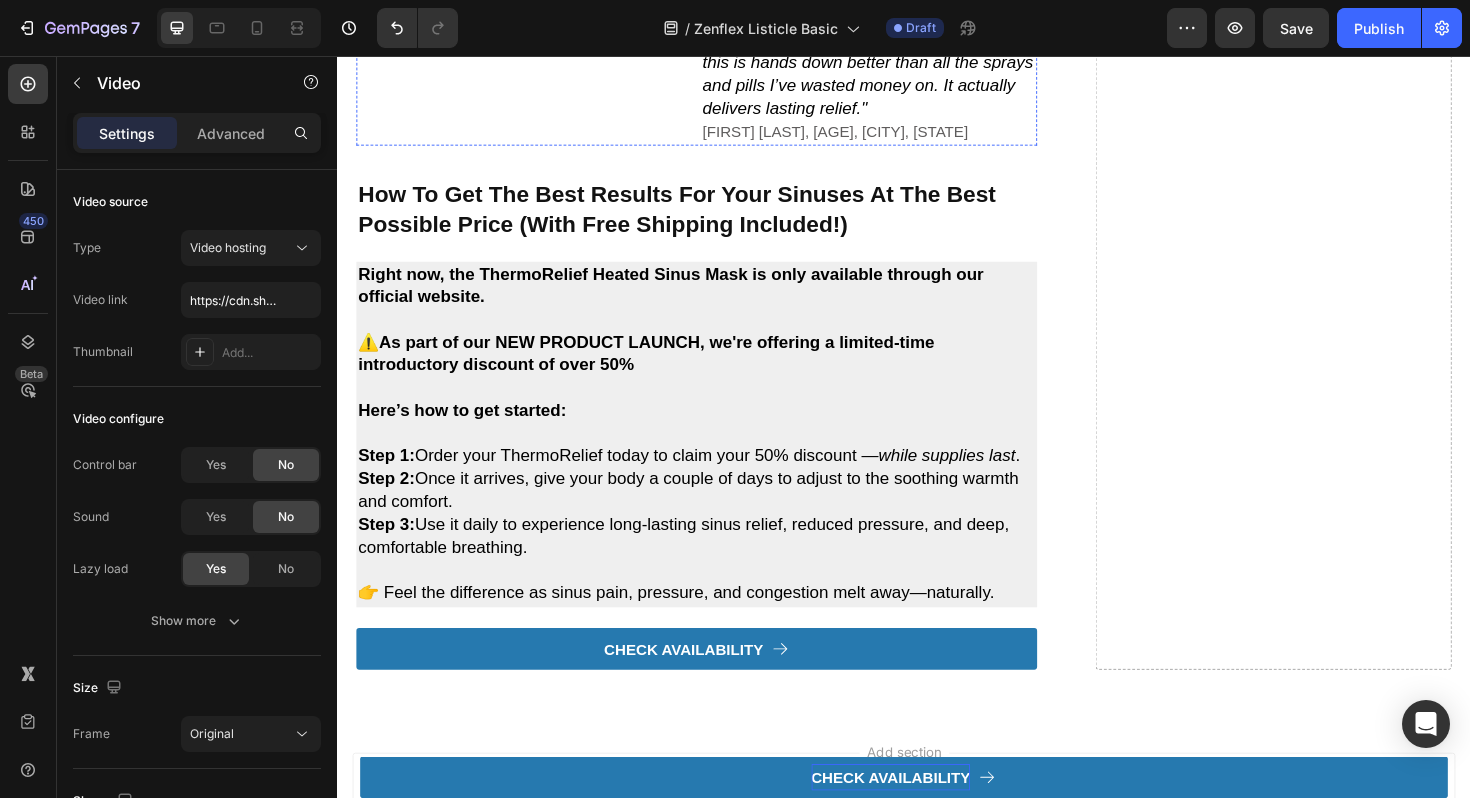 click on "[FIRST] [LAST], [AGE], [CITY], [STATE]" at bounding box center (864, -37) 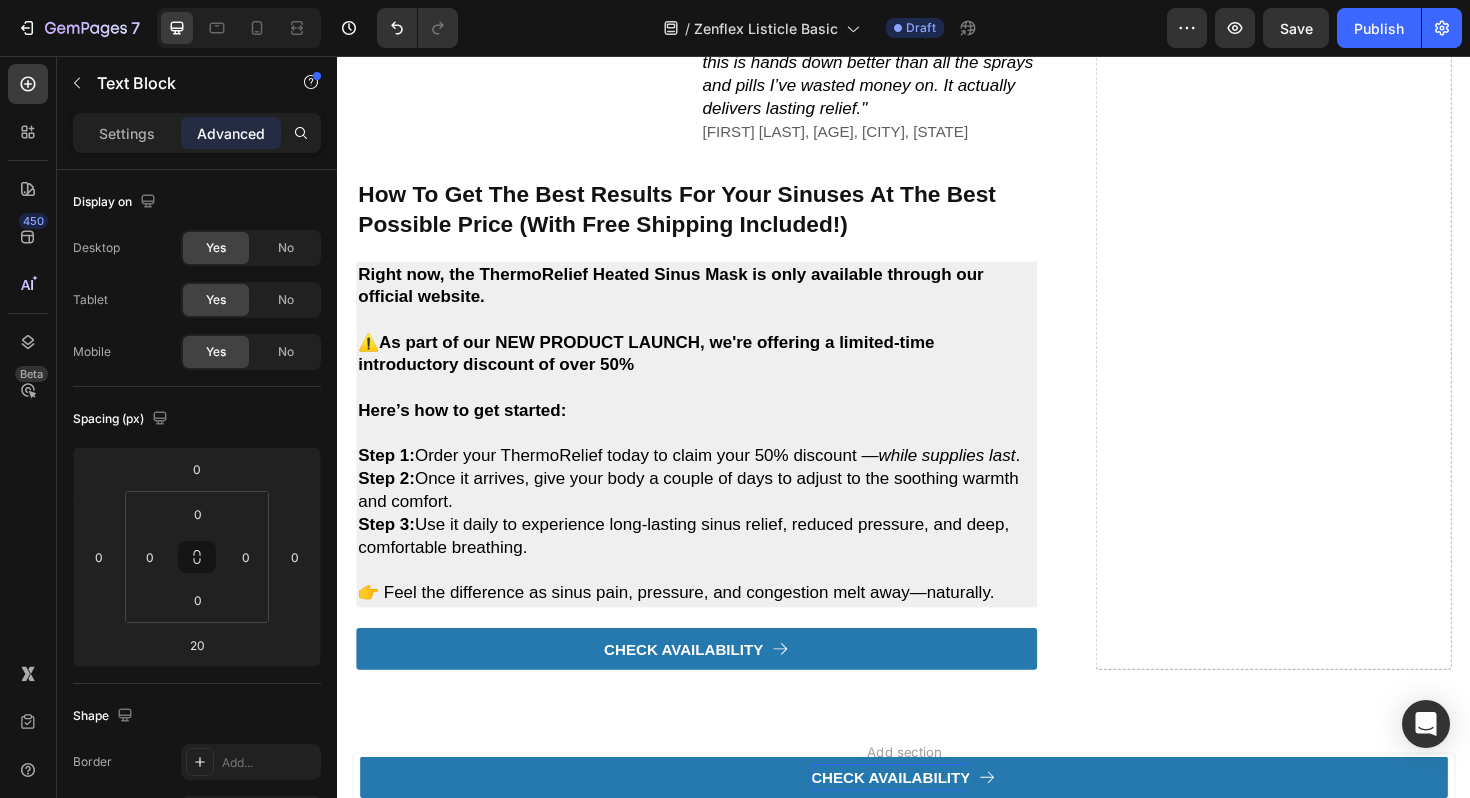 click on "[FIRST] [LAST], [AGE], [CITY], [STATE]" at bounding box center (864, -37) 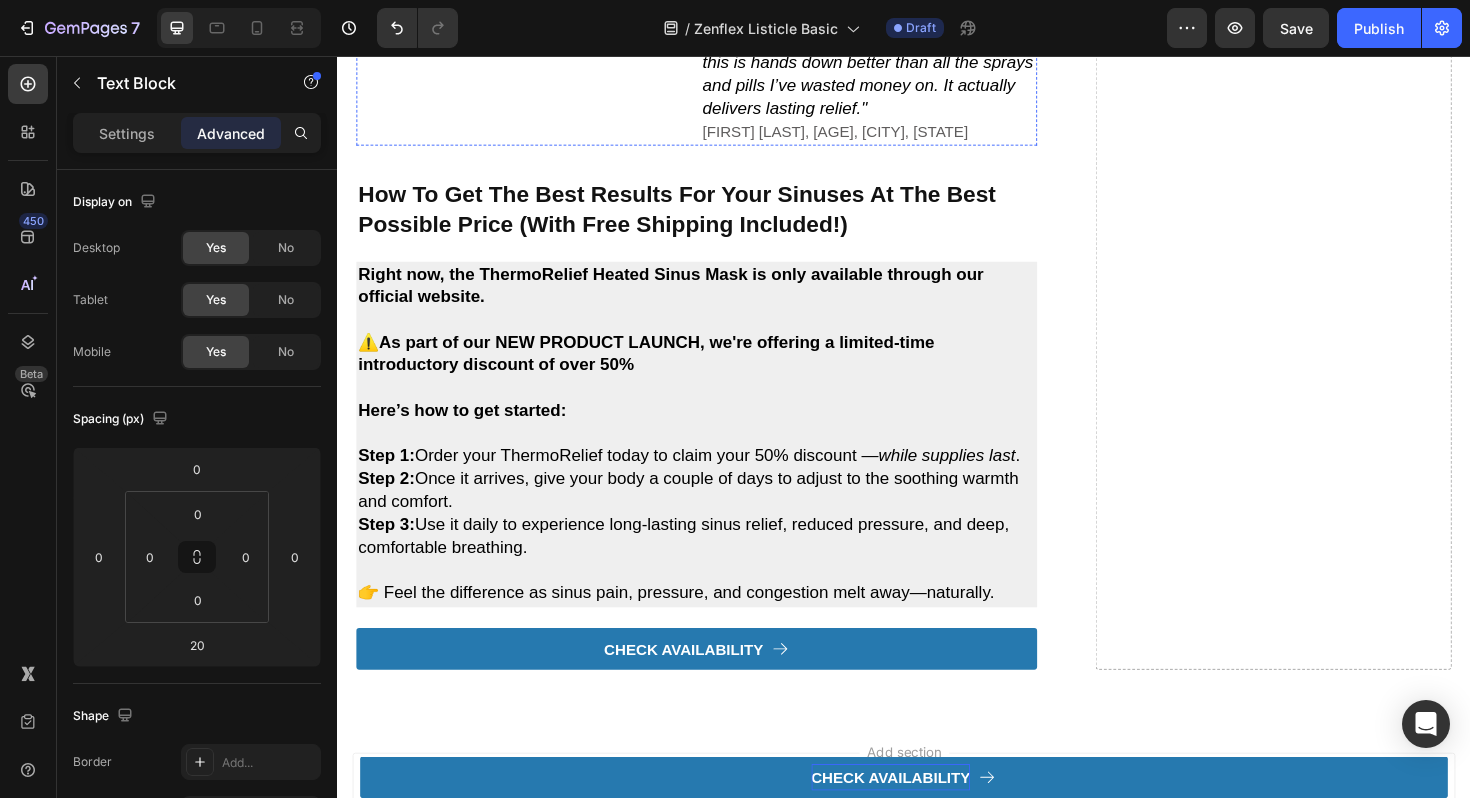 click at bounding box center [535, -336] 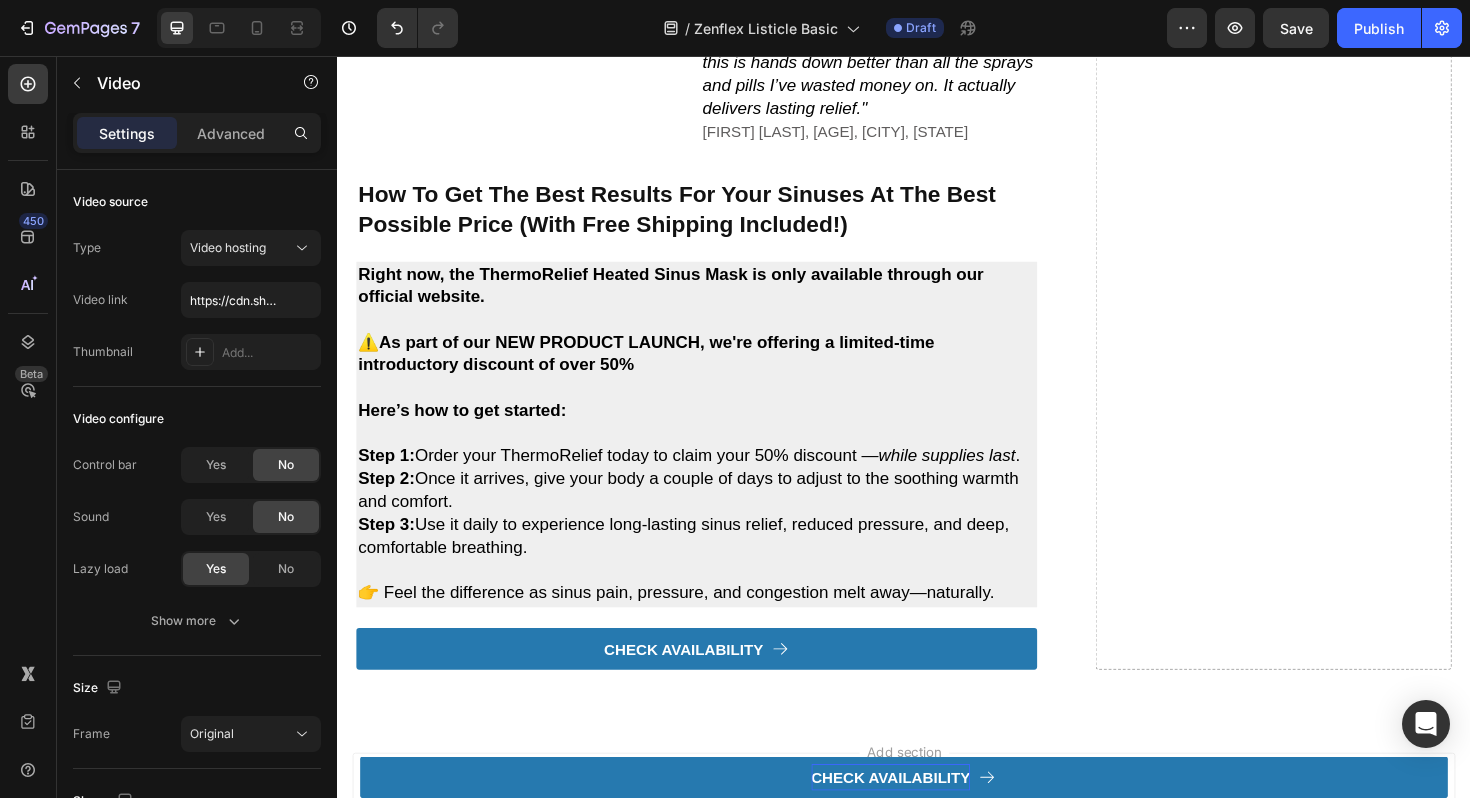 click at bounding box center [535, -336] 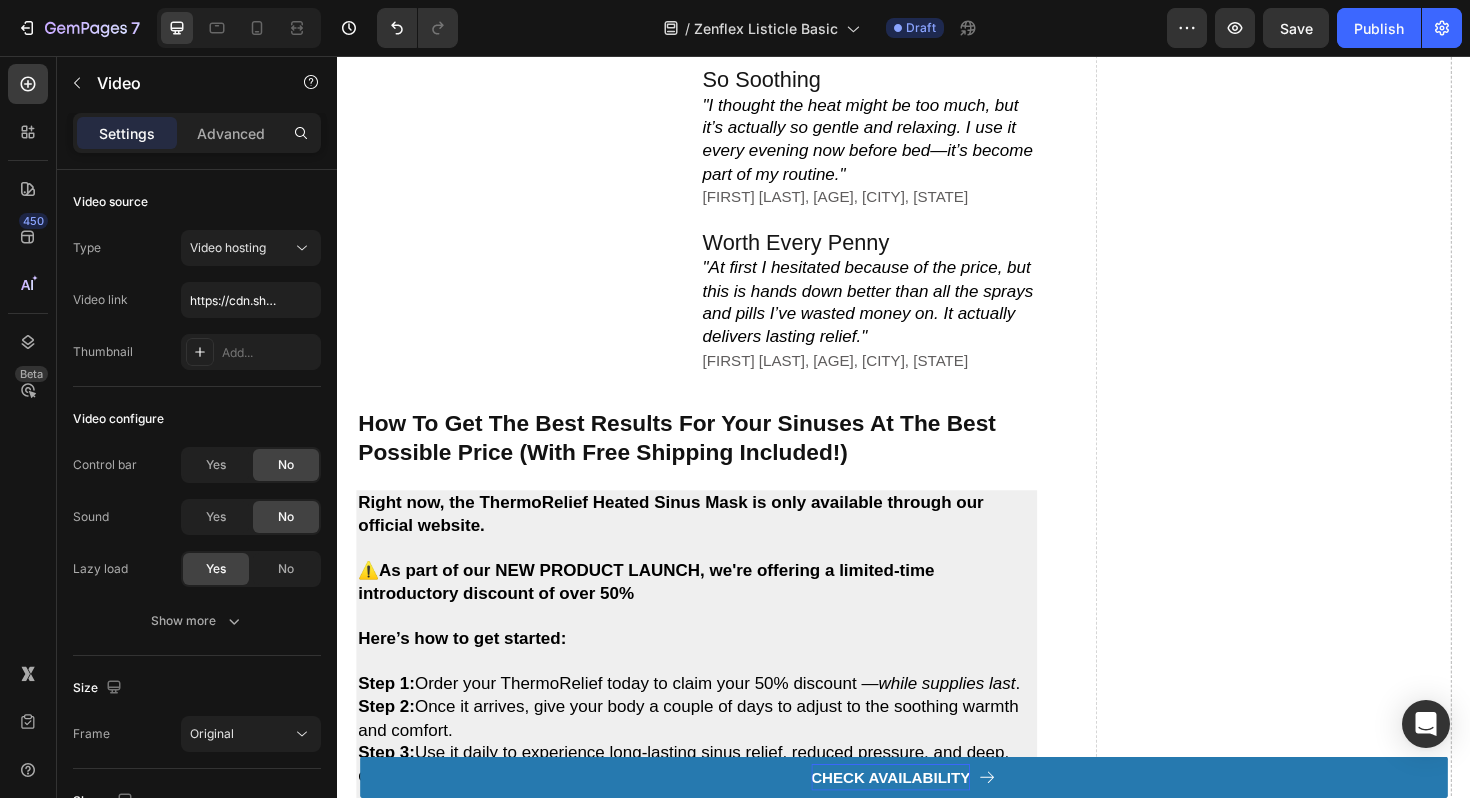 click at bounding box center [488, -163] 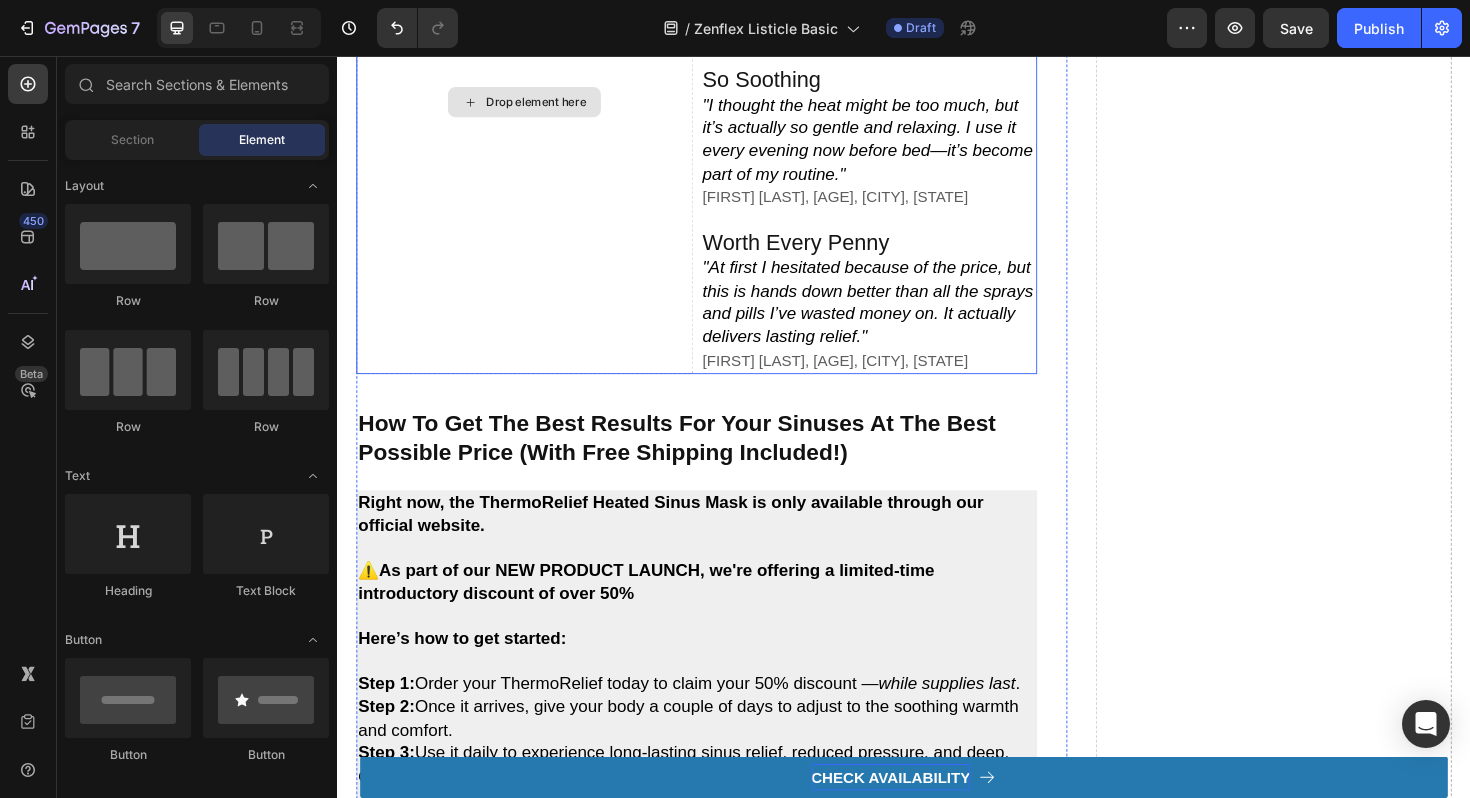 scroll, scrollTop: 2662, scrollLeft: 0, axis: vertical 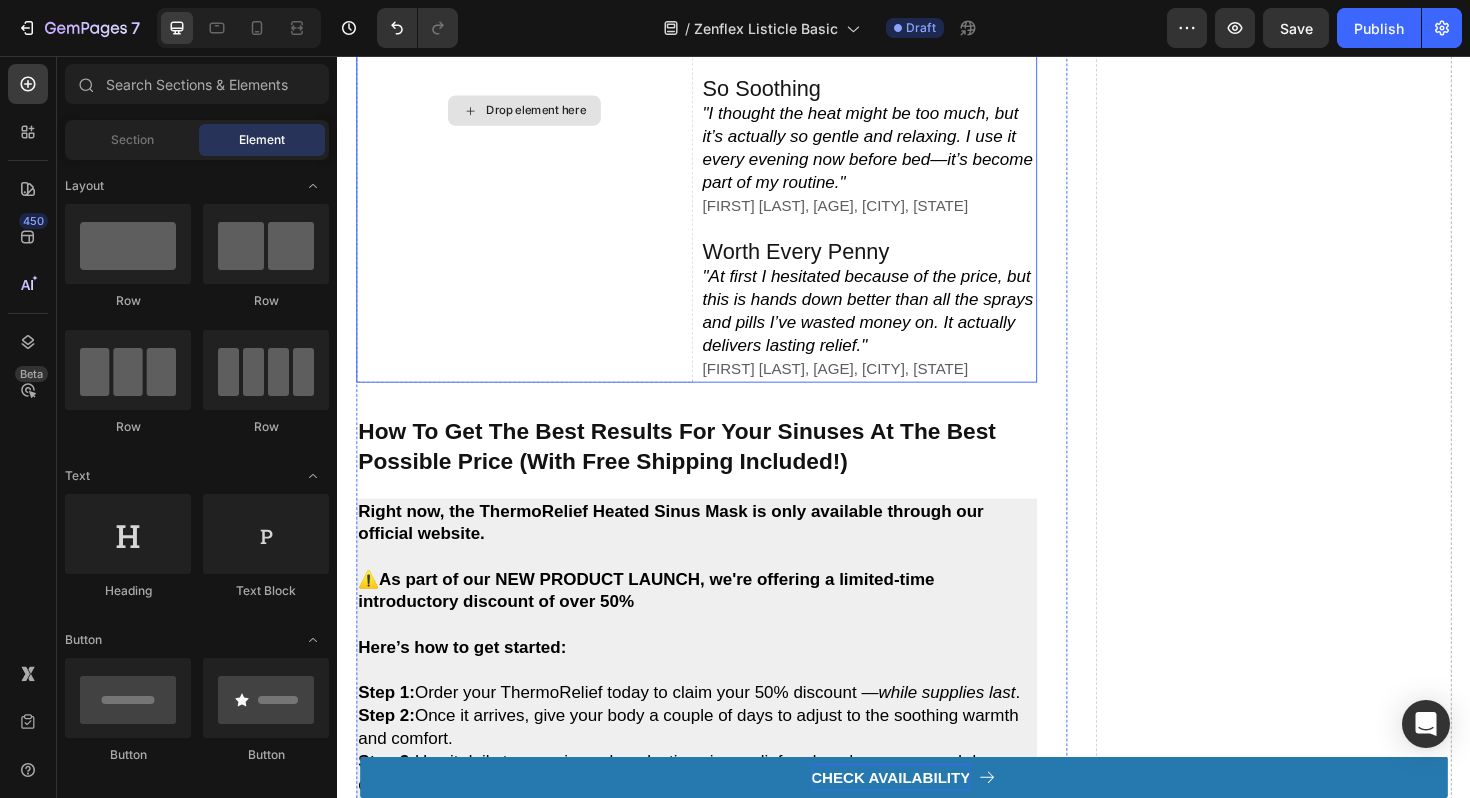 click on "Drop element here" at bounding box center (535, 114) 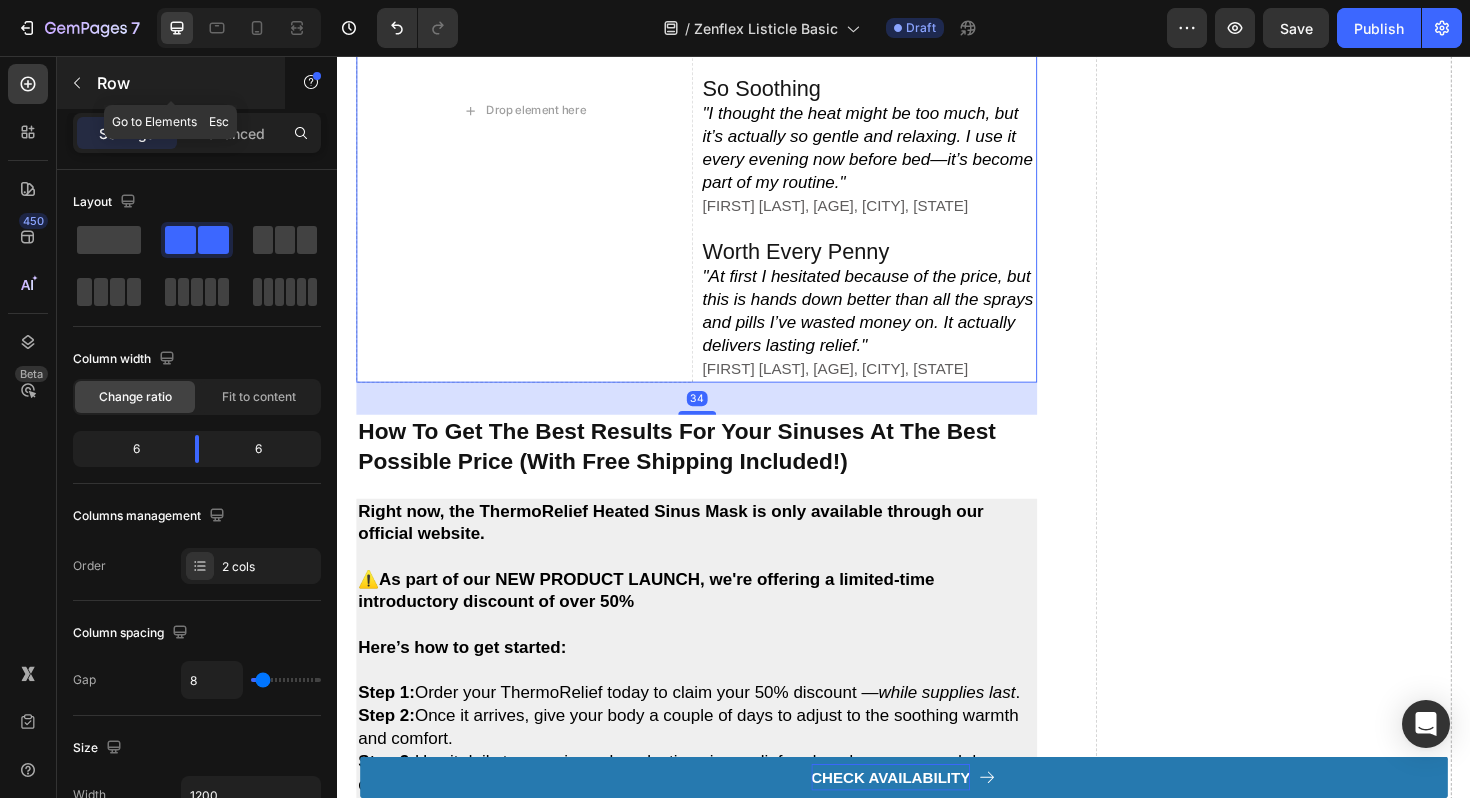 click 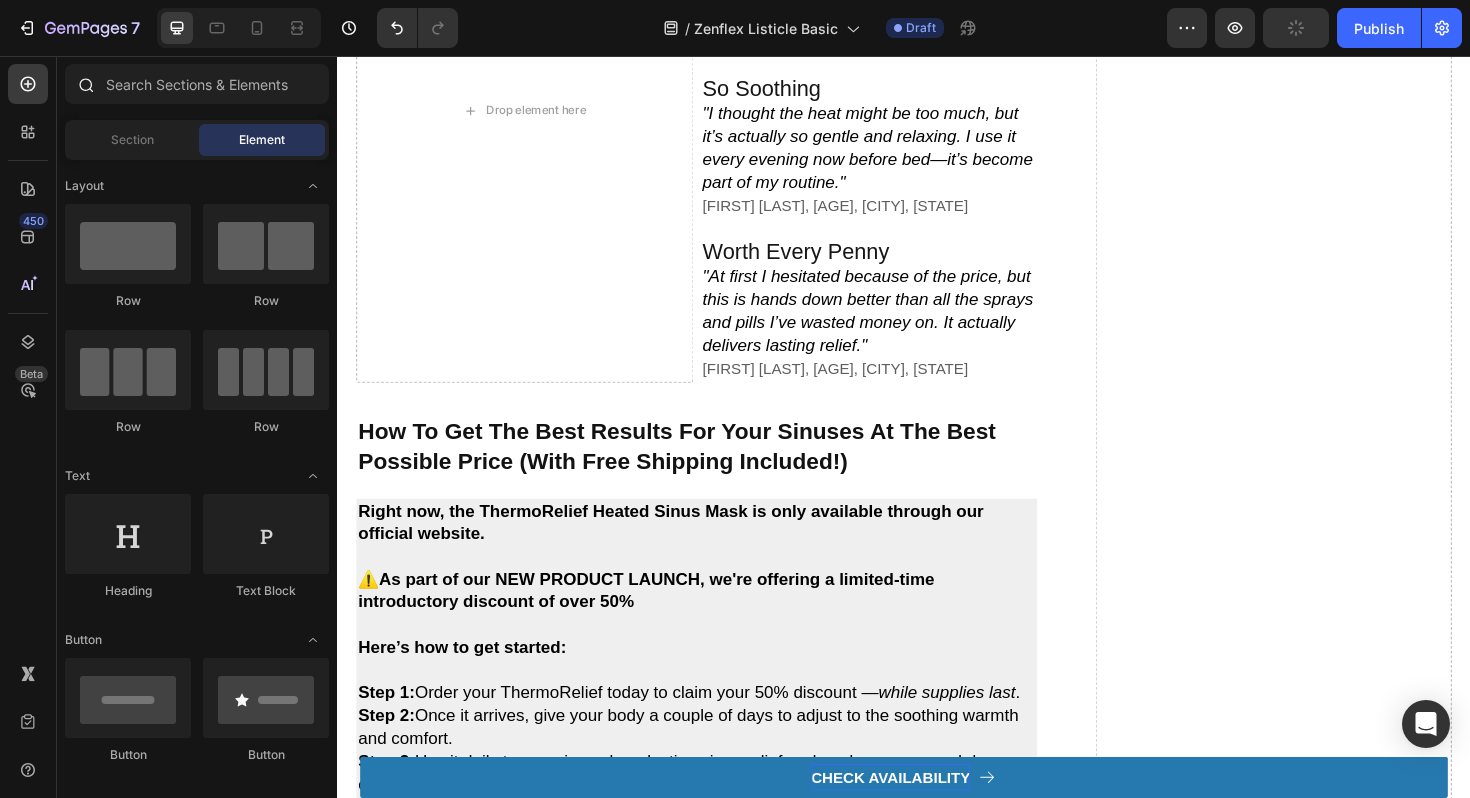 click at bounding box center [85, 84] 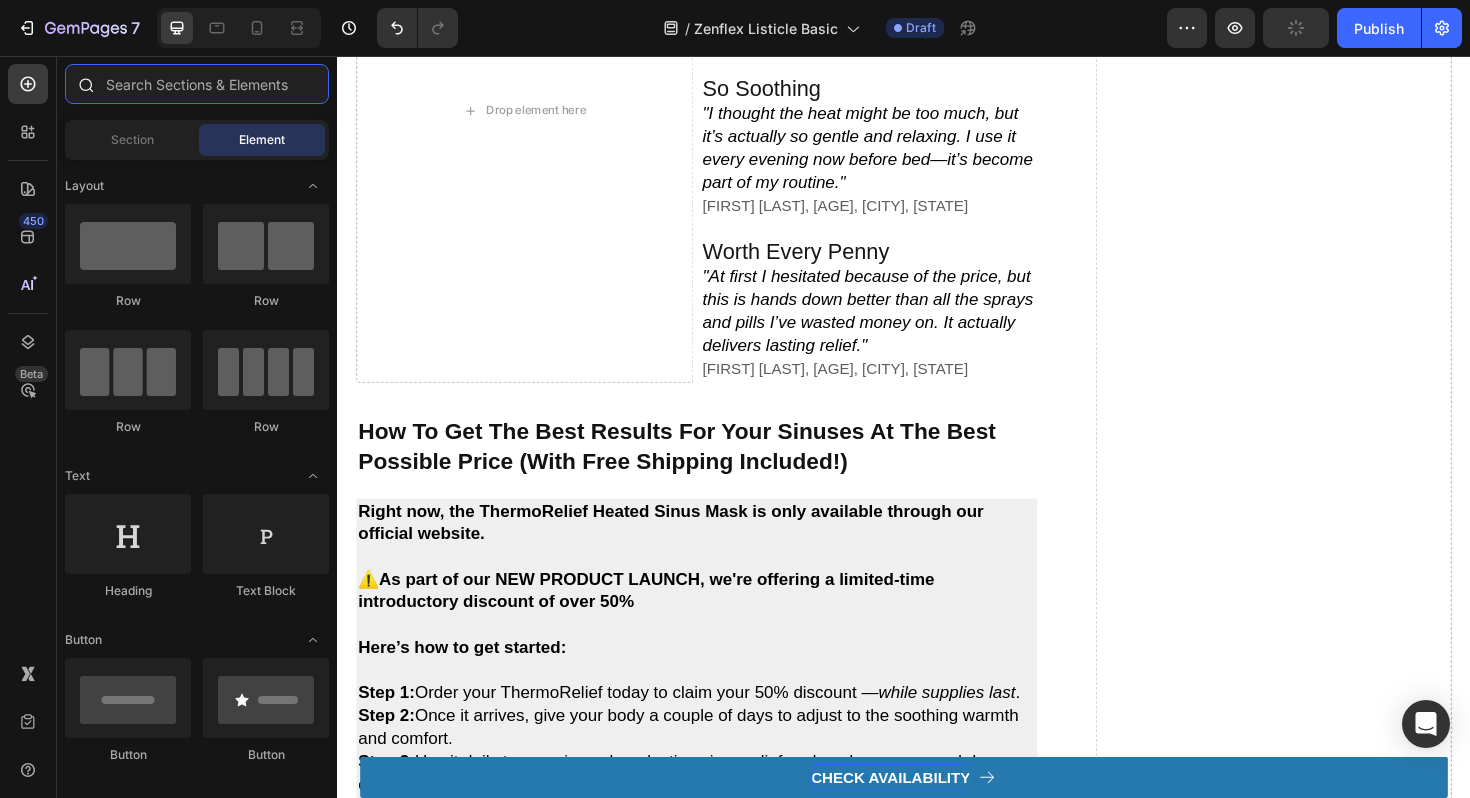 click at bounding box center [197, 84] 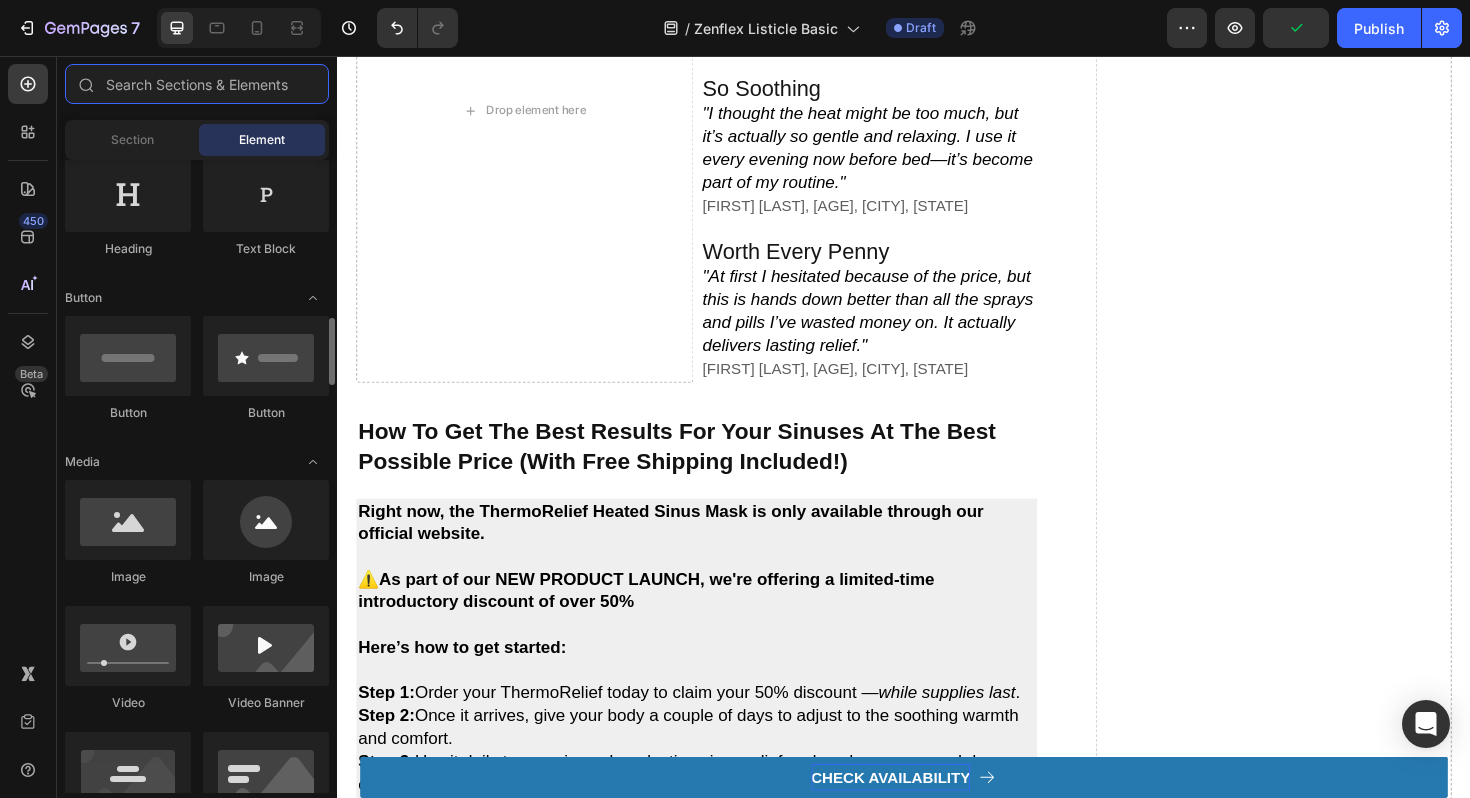 scroll, scrollTop: 452, scrollLeft: 0, axis: vertical 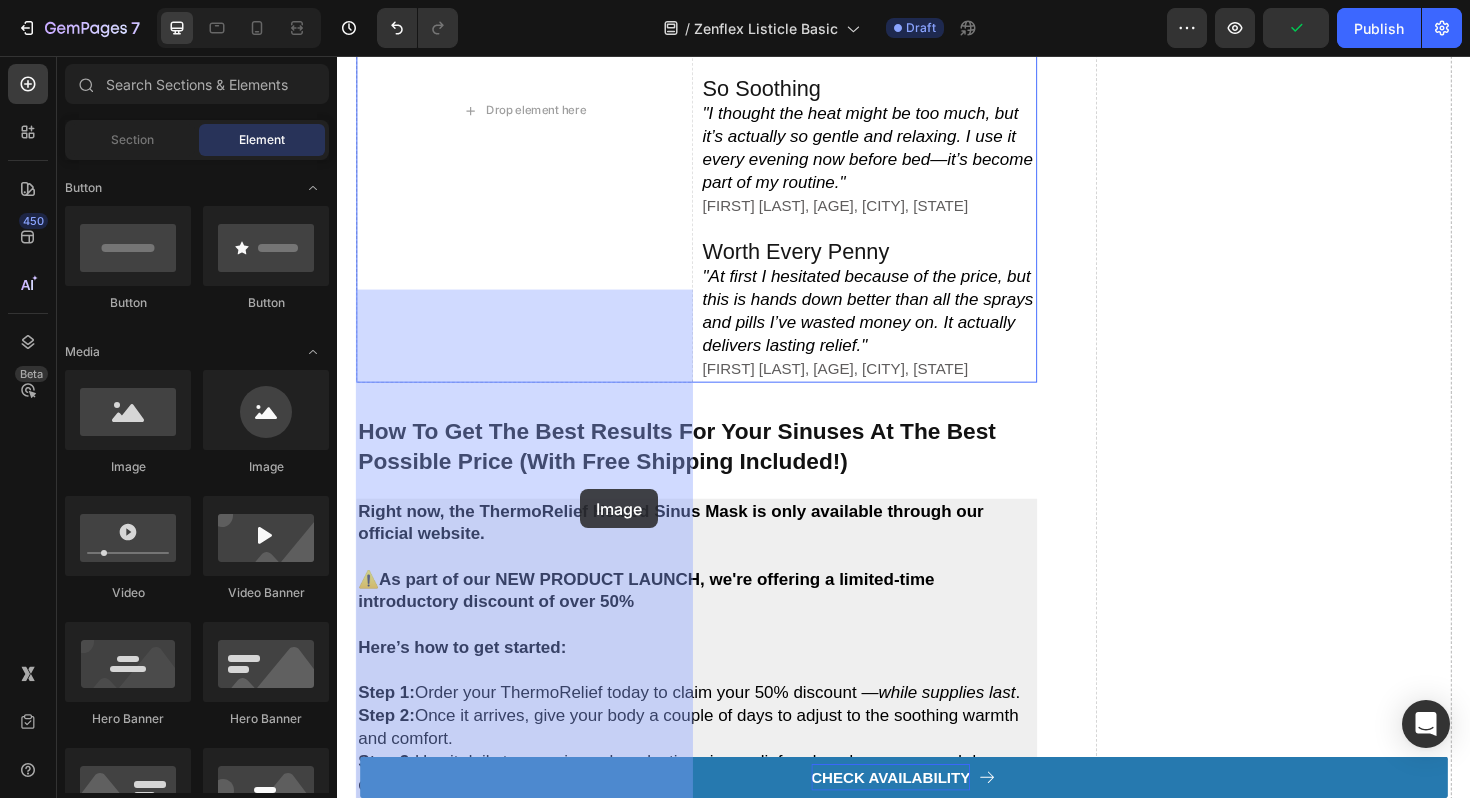 drag, startPoint x: 477, startPoint y: 512, endPoint x: 594, endPoint y: 515, distance: 117.03845 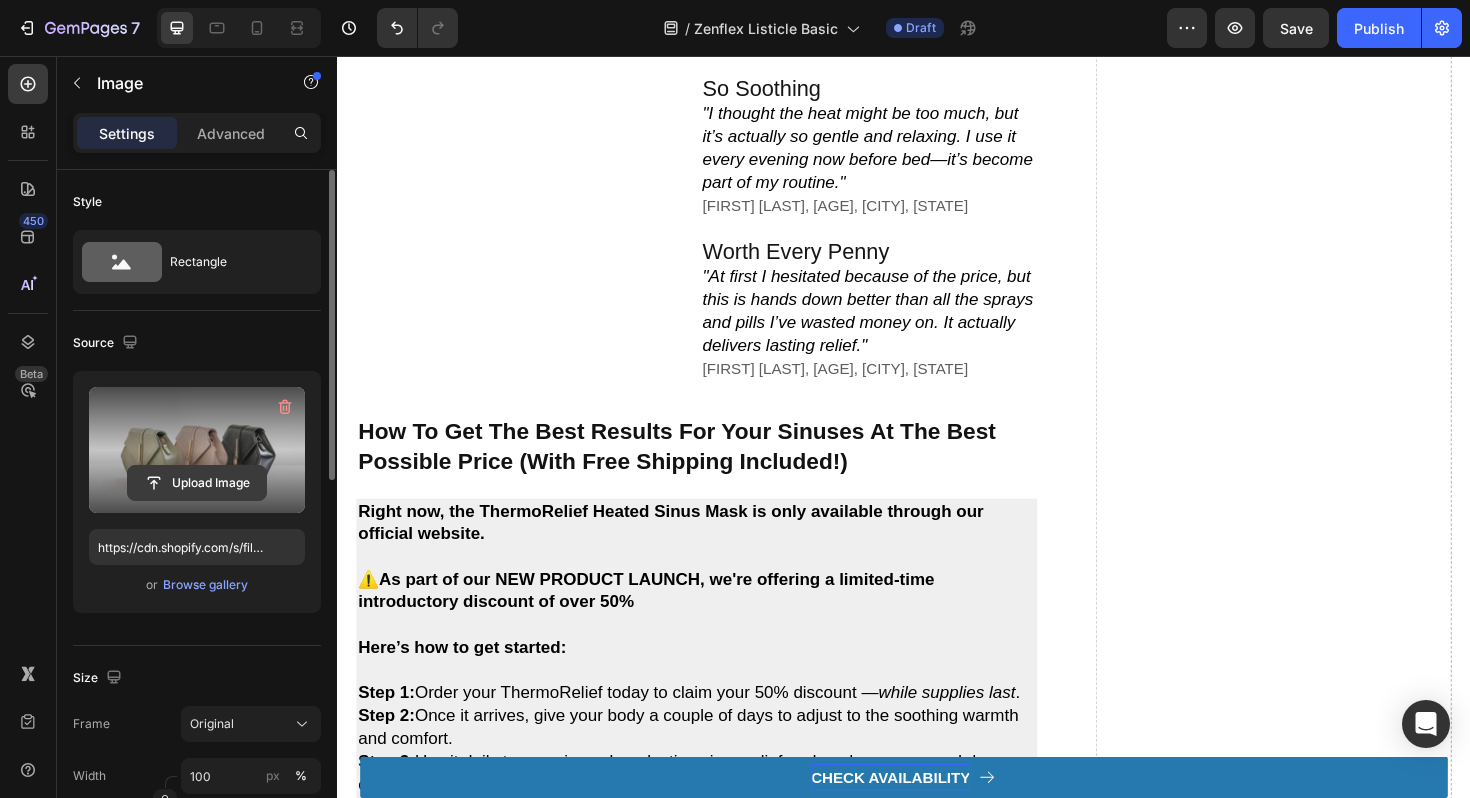 click 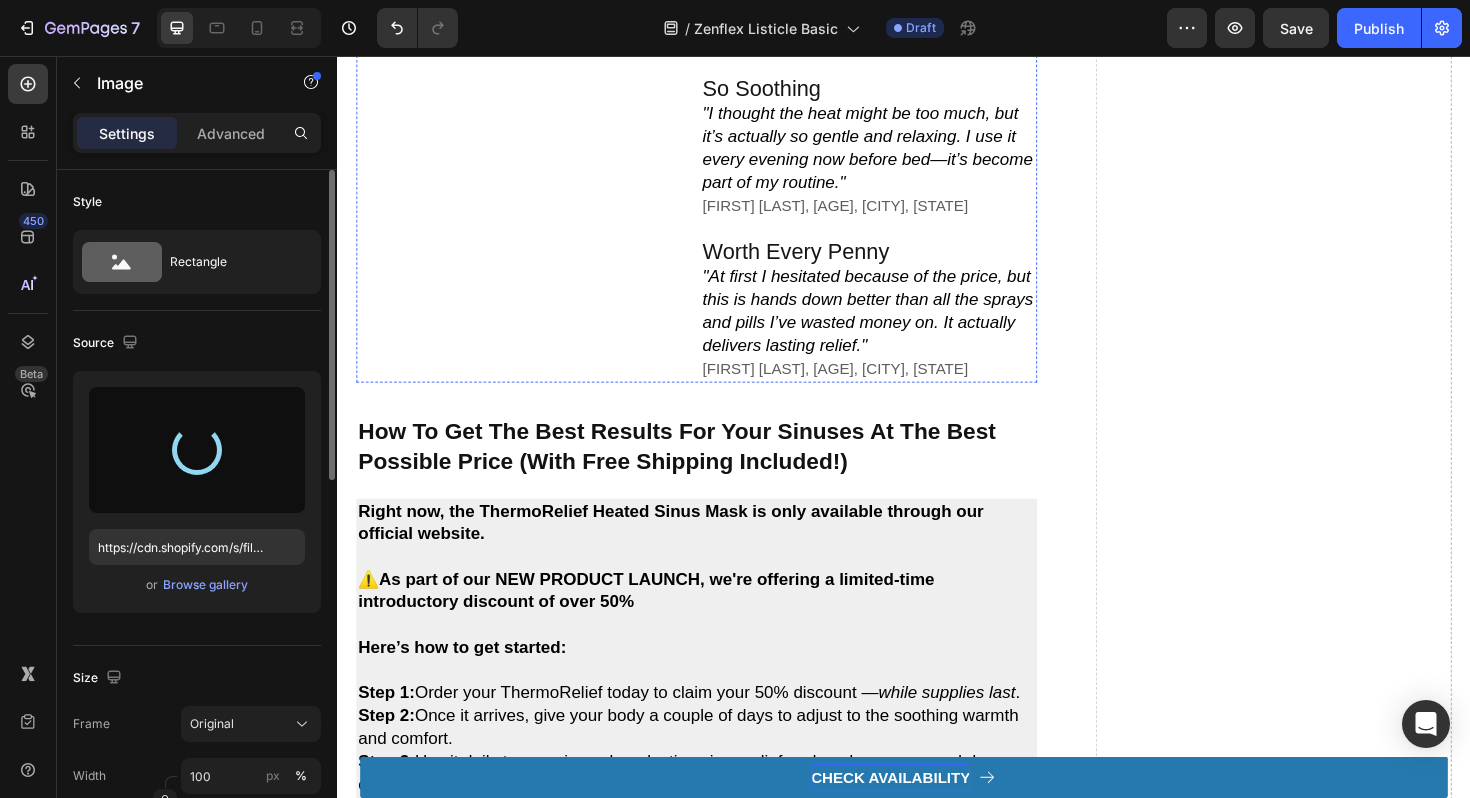 type on "https://cdn.shopify.com/s/files/1/0816/0228/1804/files/gempages_541649809350591662-bfd9a423-e8a3-4e38-a15d-5f9c00439500.png" 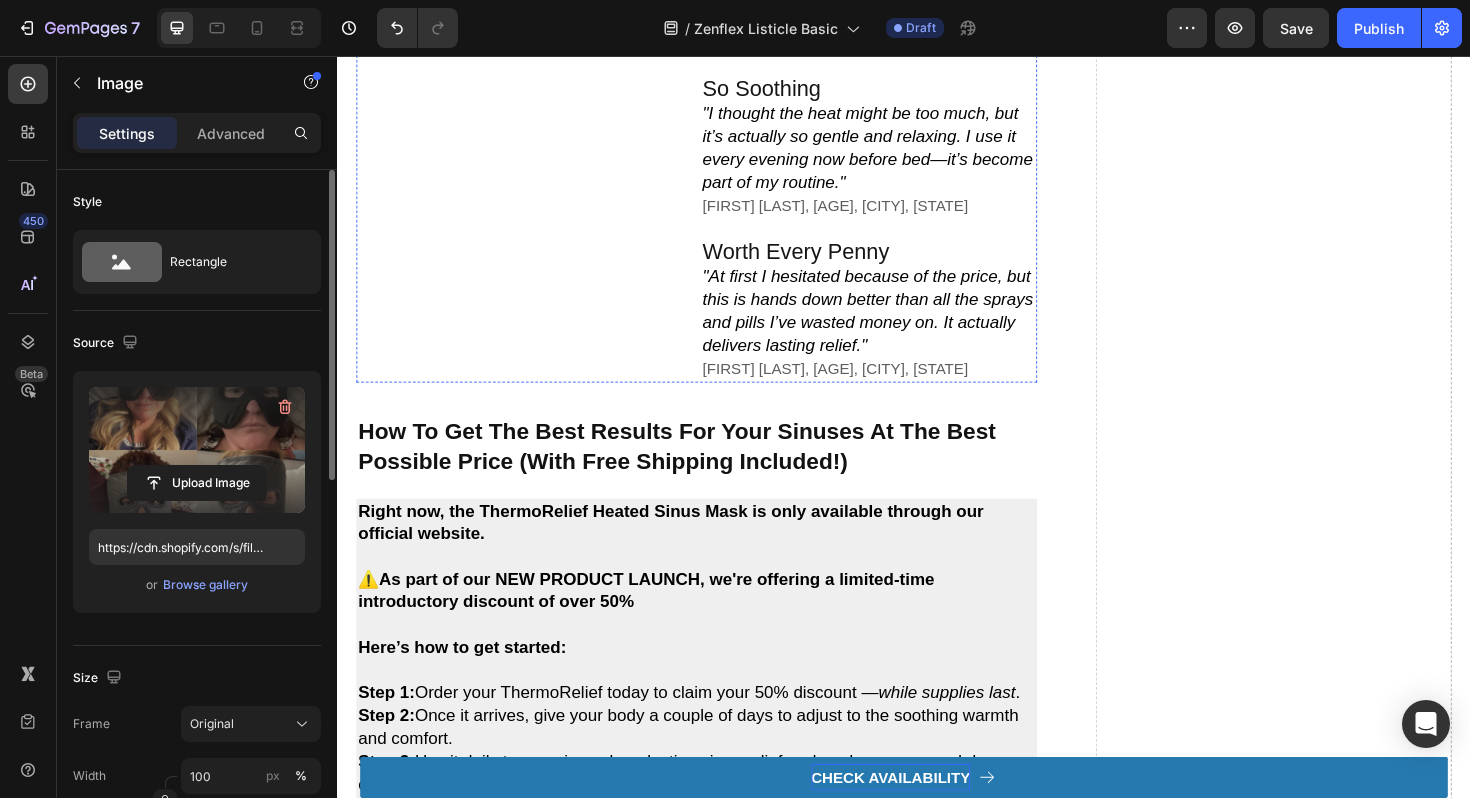 click on "hear from other thermorelief users" at bounding box center [860, -140] 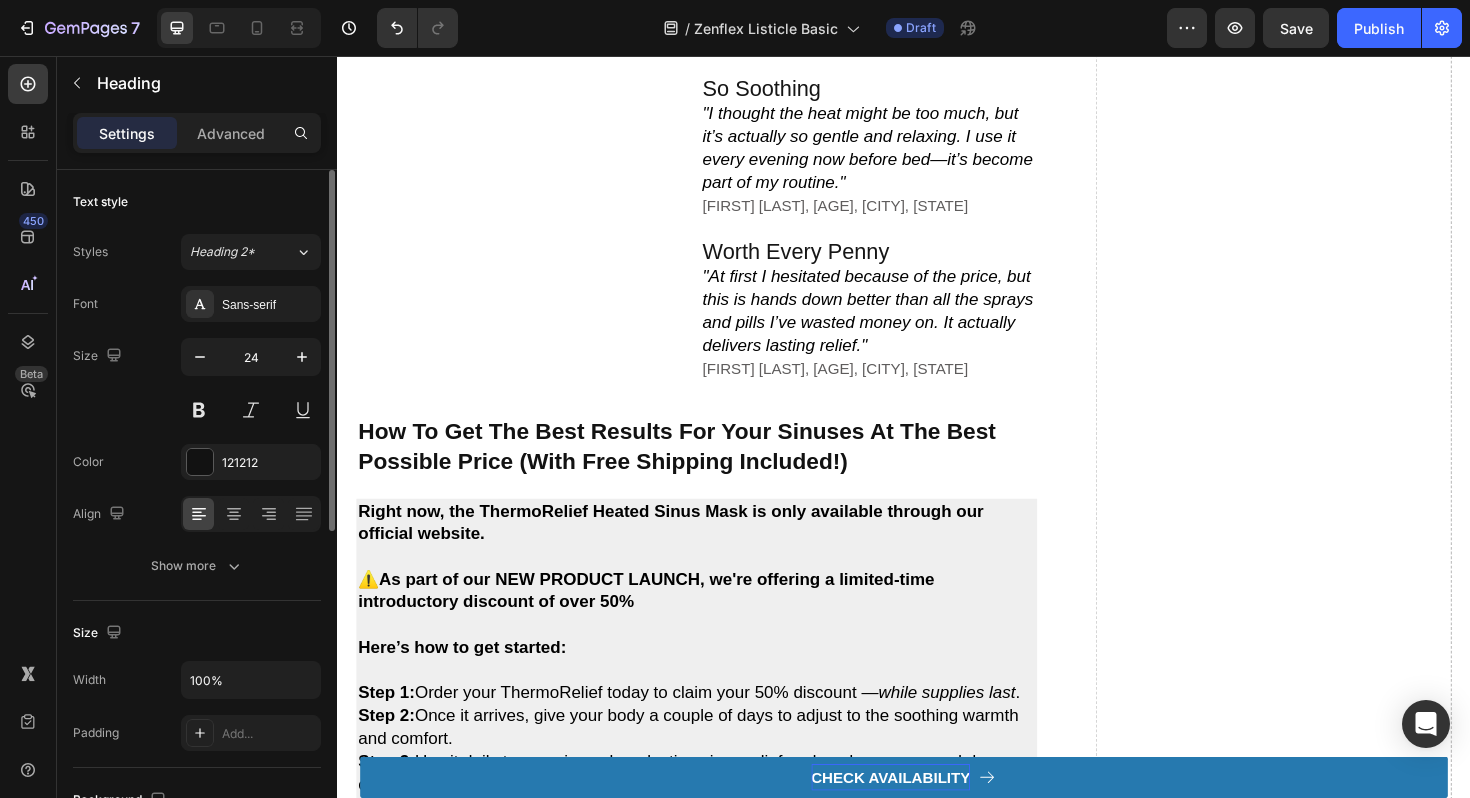 click on "hear from other thermorelief users" at bounding box center (860, -140) 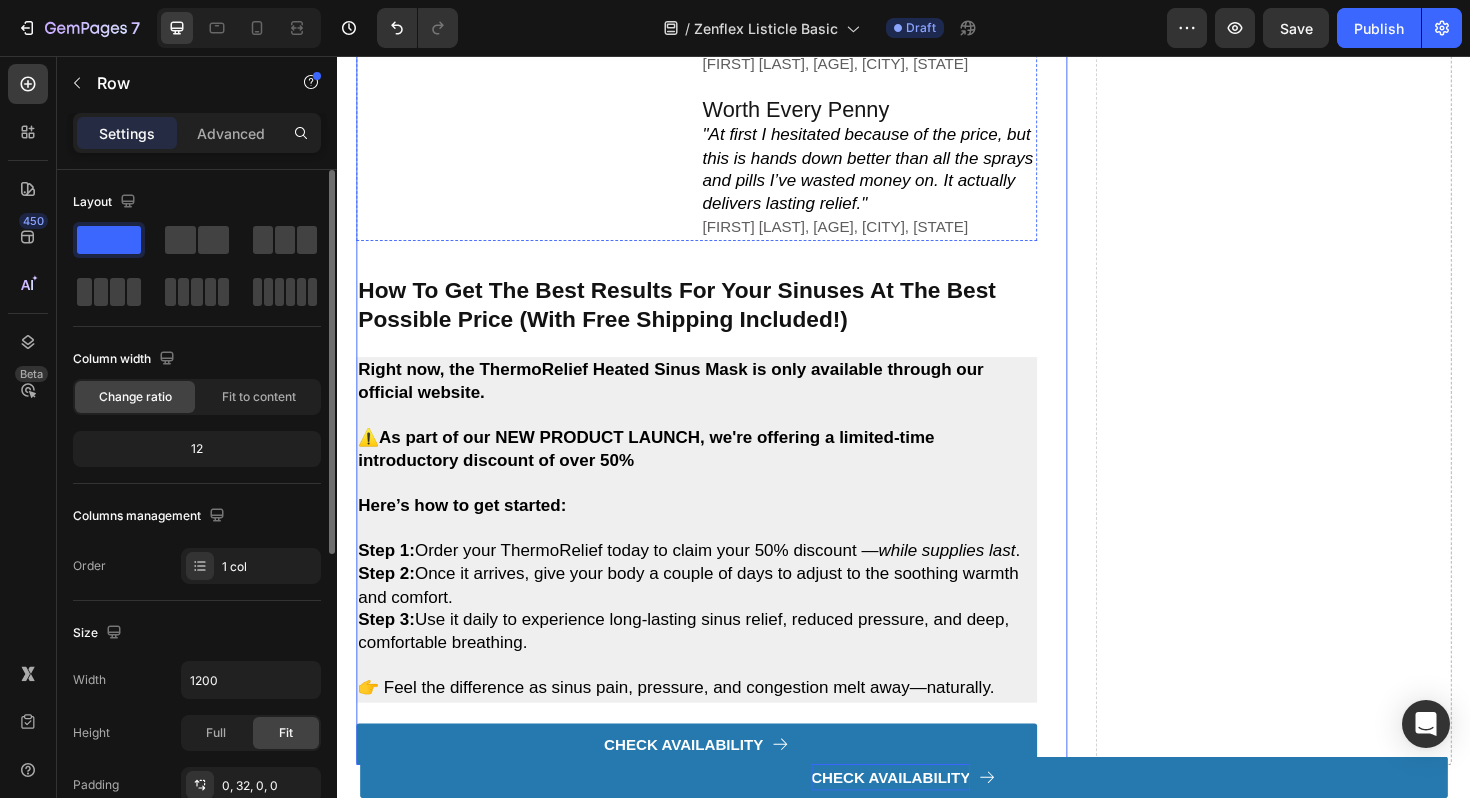 scroll, scrollTop: 2838, scrollLeft: 0, axis: vertical 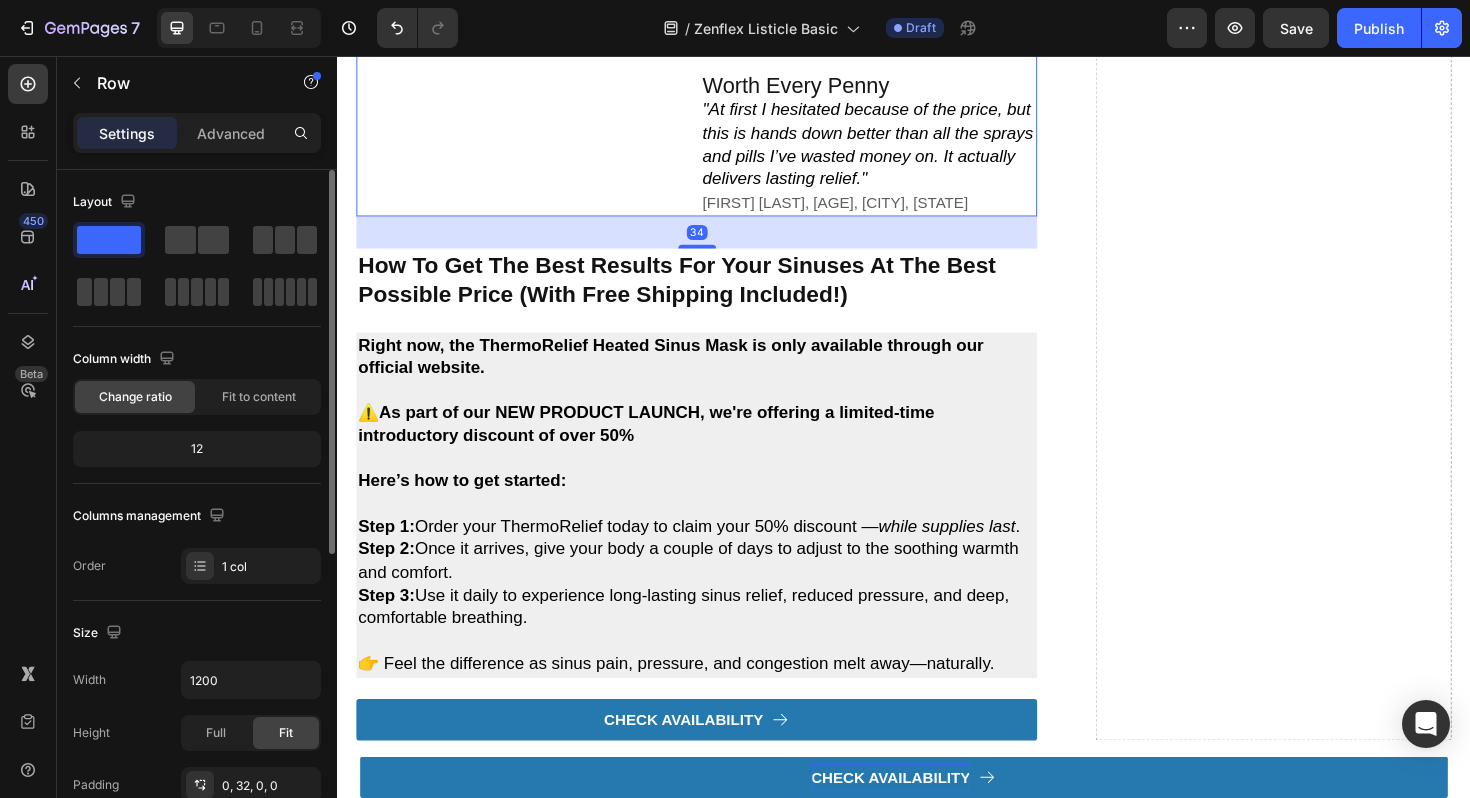 click on "Image" at bounding box center [535, -62] 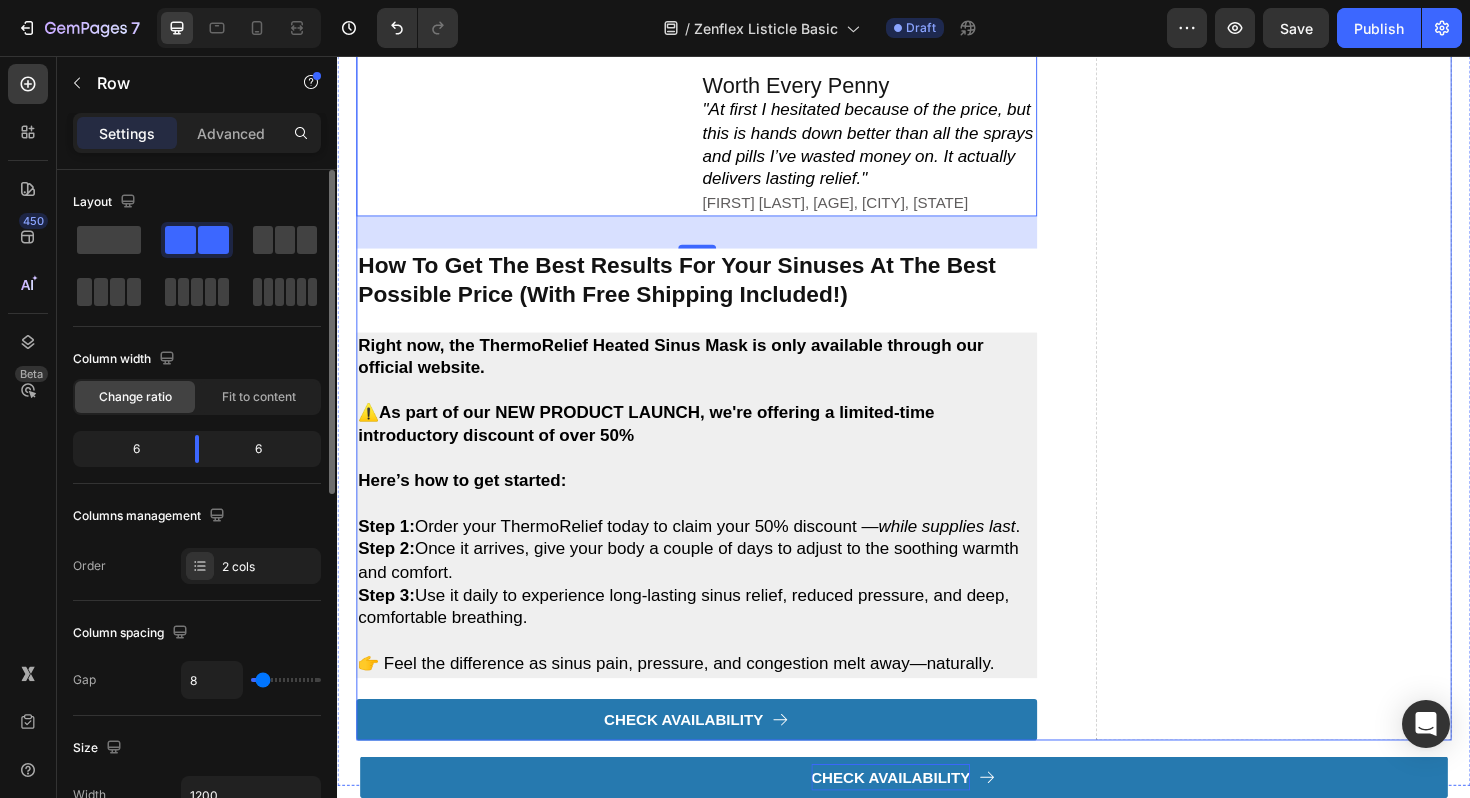 click on "Drop element here" at bounding box center [1328, -541] 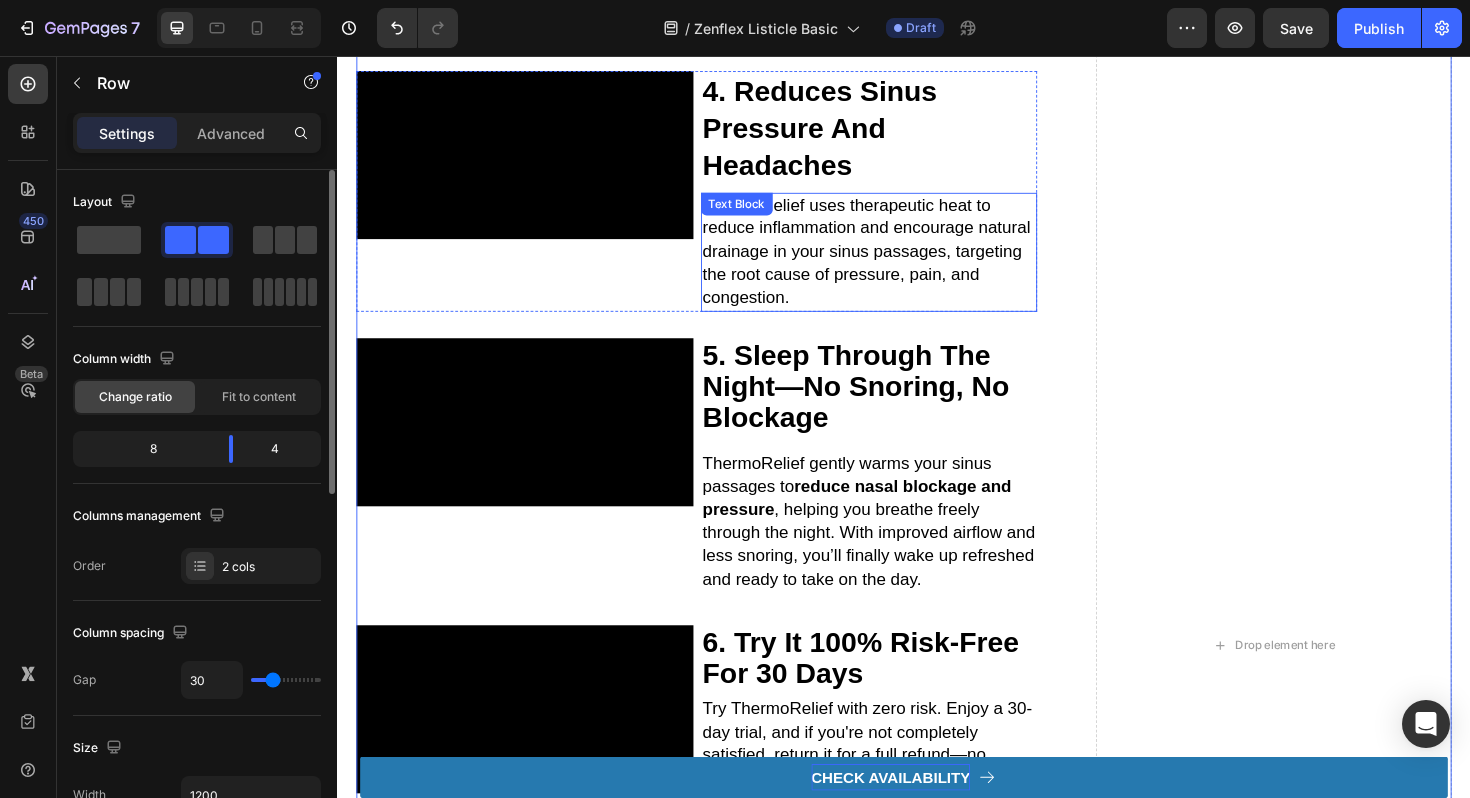 scroll, scrollTop: 1592, scrollLeft: 0, axis: vertical 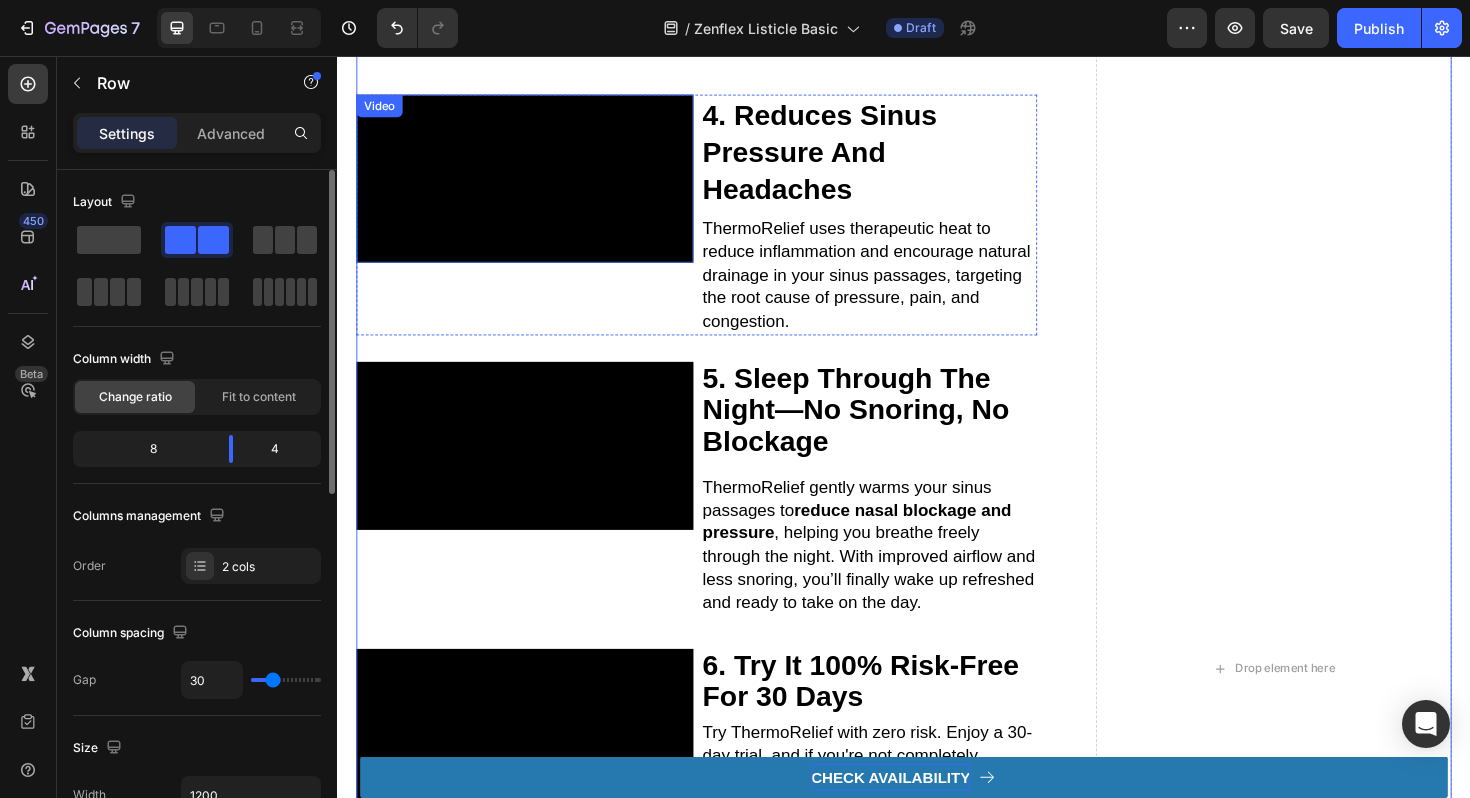 click at bounding box center (535, 186) 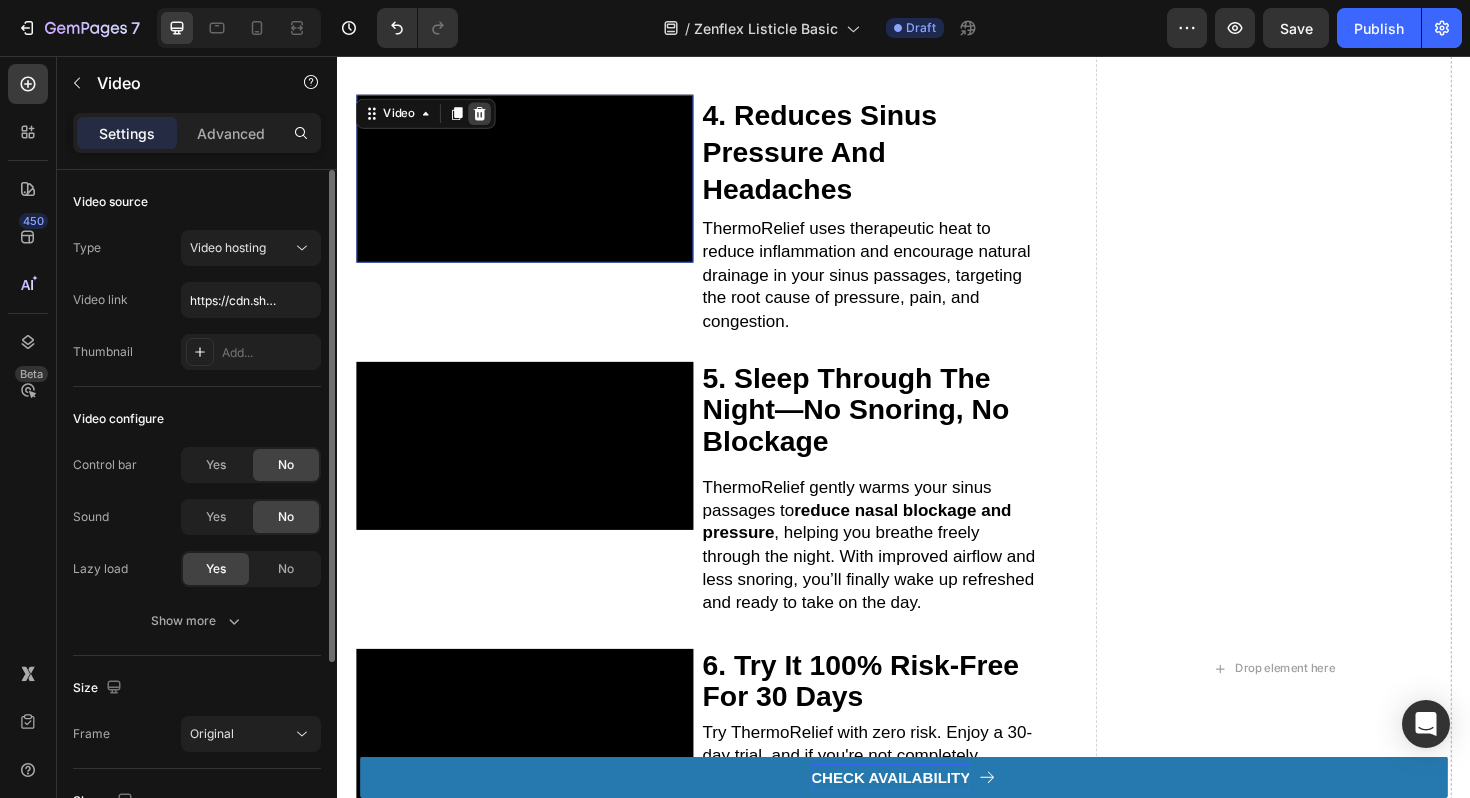 click 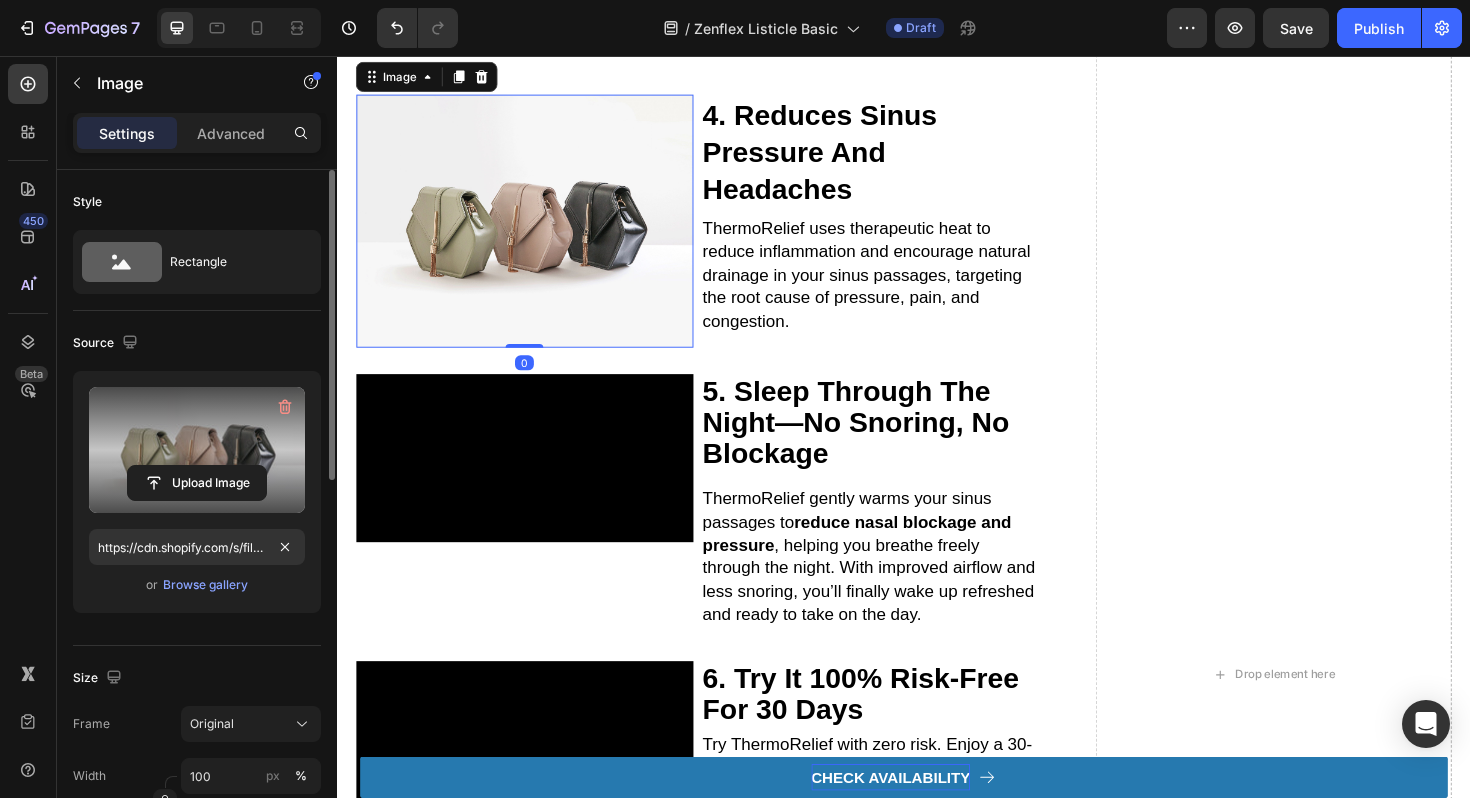 click at bounding box center [197, 450] 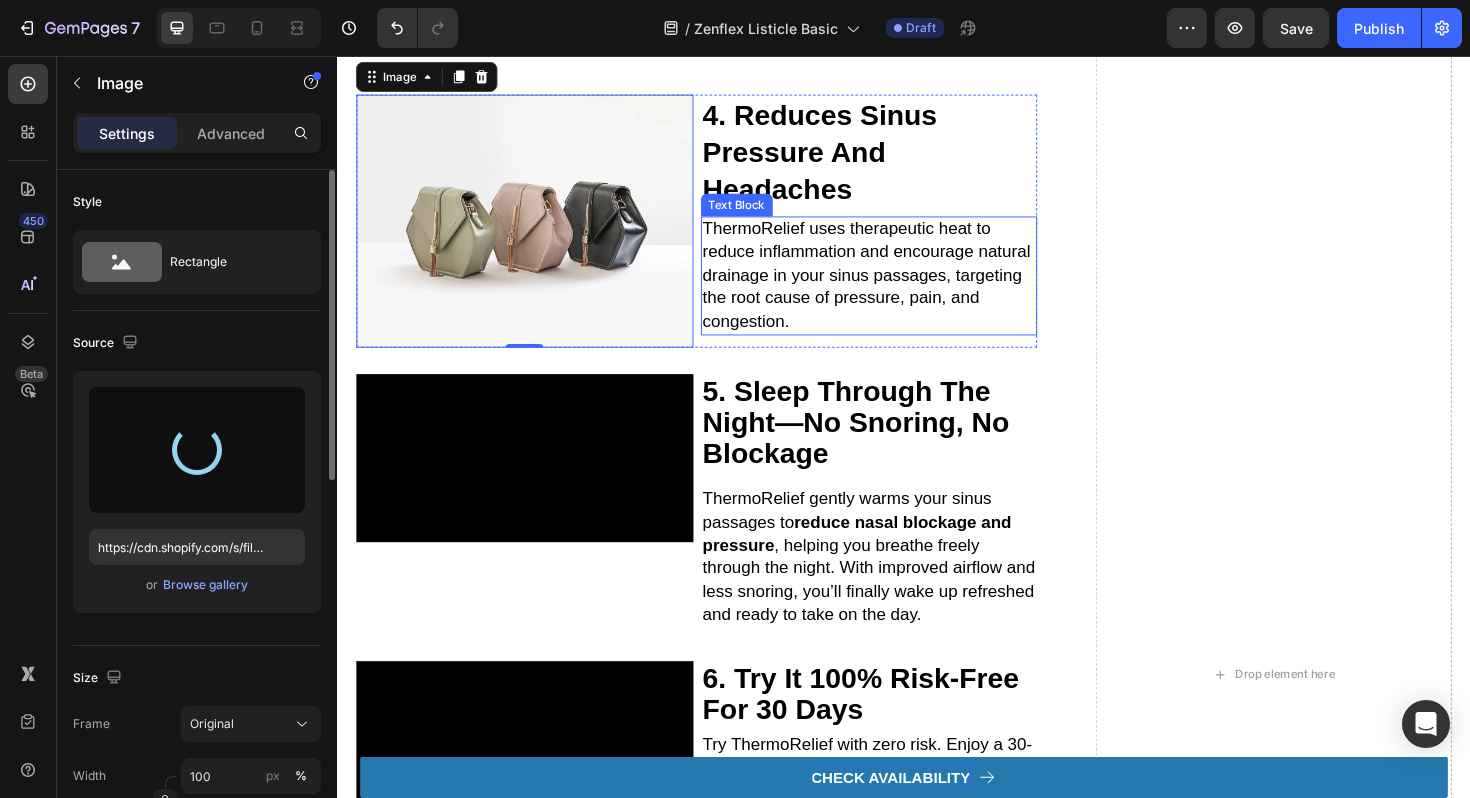 type on "https://cdn.shopify.com/s/files/1/0816/0228/1804/files/gempages_541649809350591662-aa77c29b-7d85-424f-b6f7-bc8170e552d2.png" 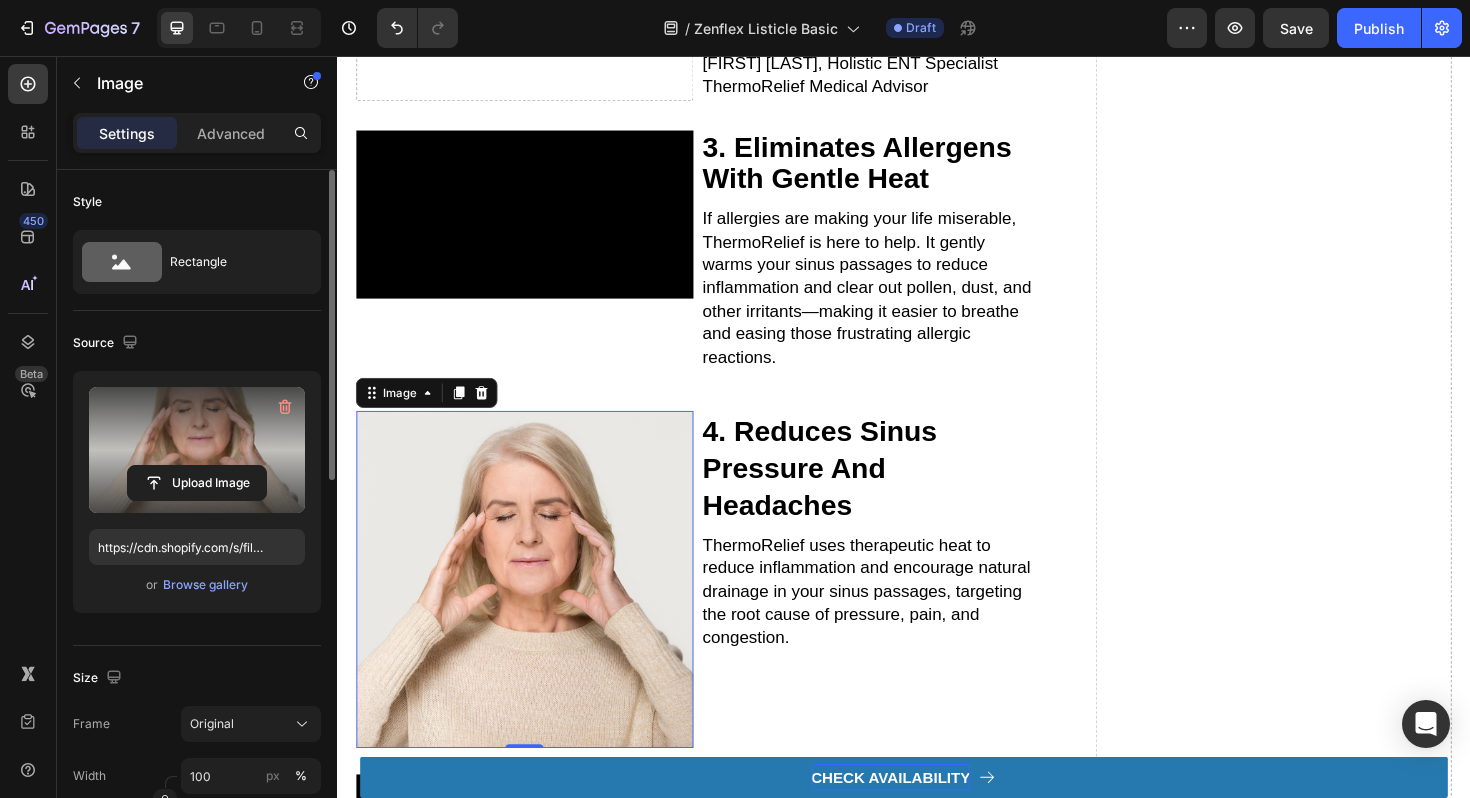 scroll, scrollTop: 1212, scrollLeft: 0, axis: vertical 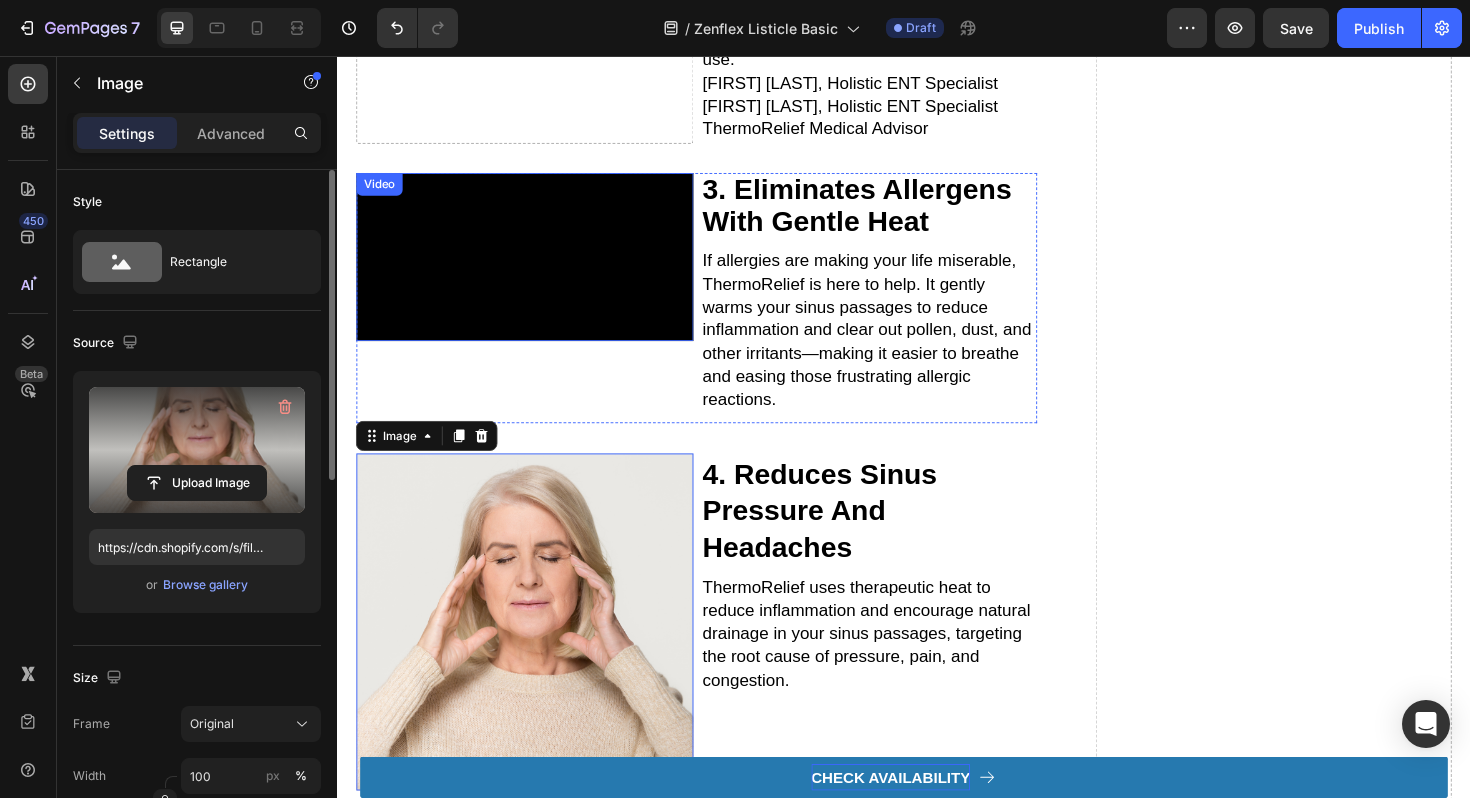 click at bounding box center (535, 269) 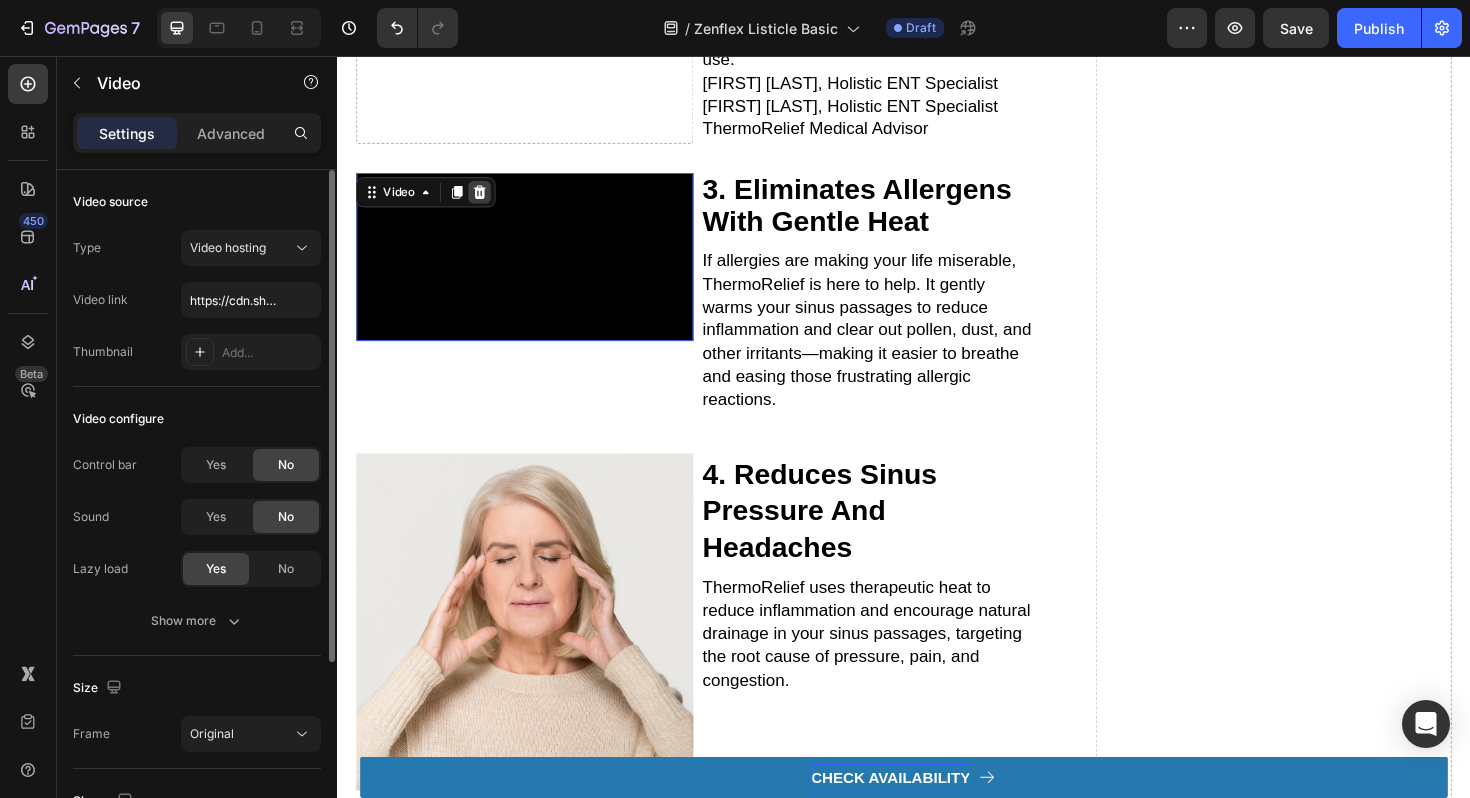 click at bounding box center (488, 200) 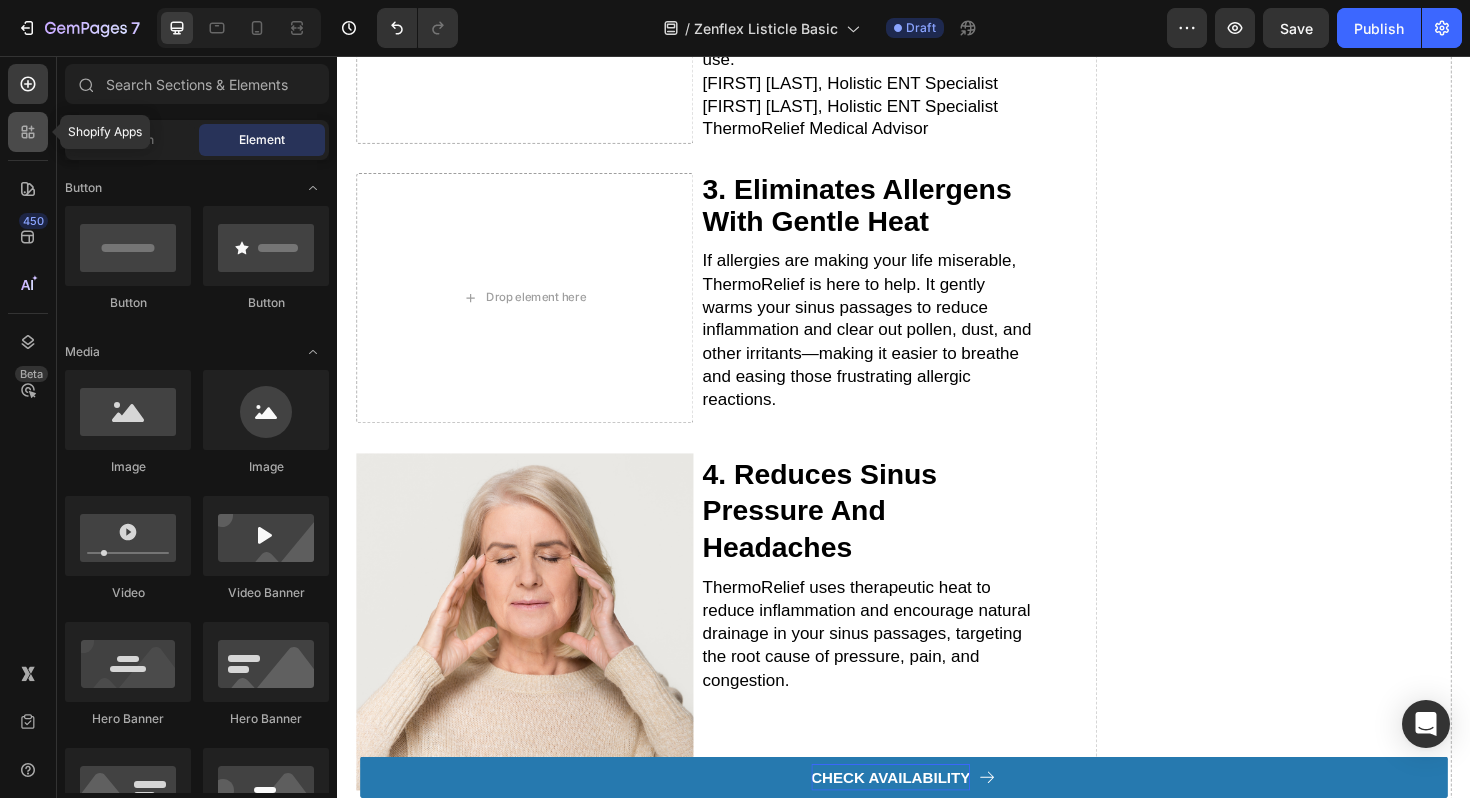 click 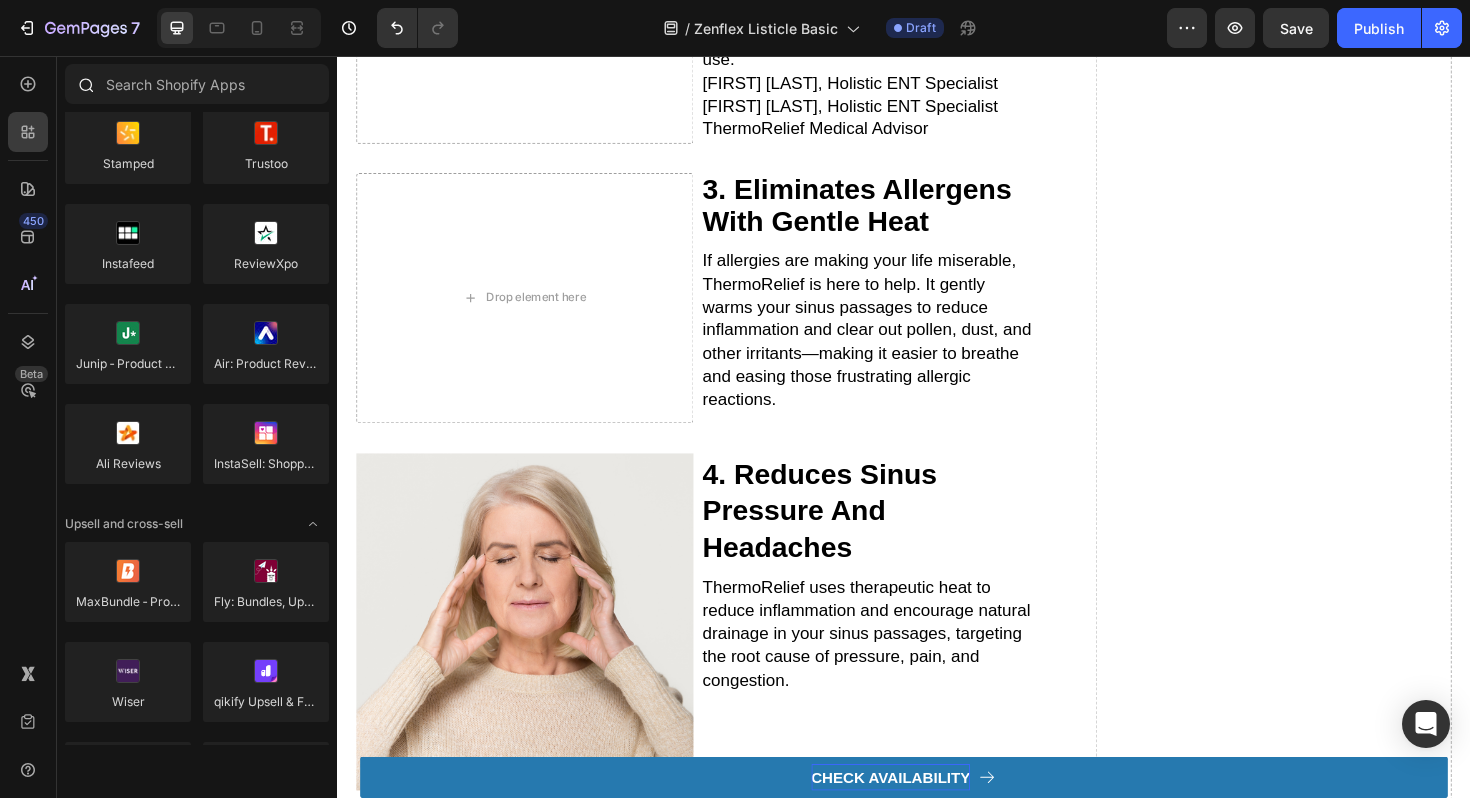 click 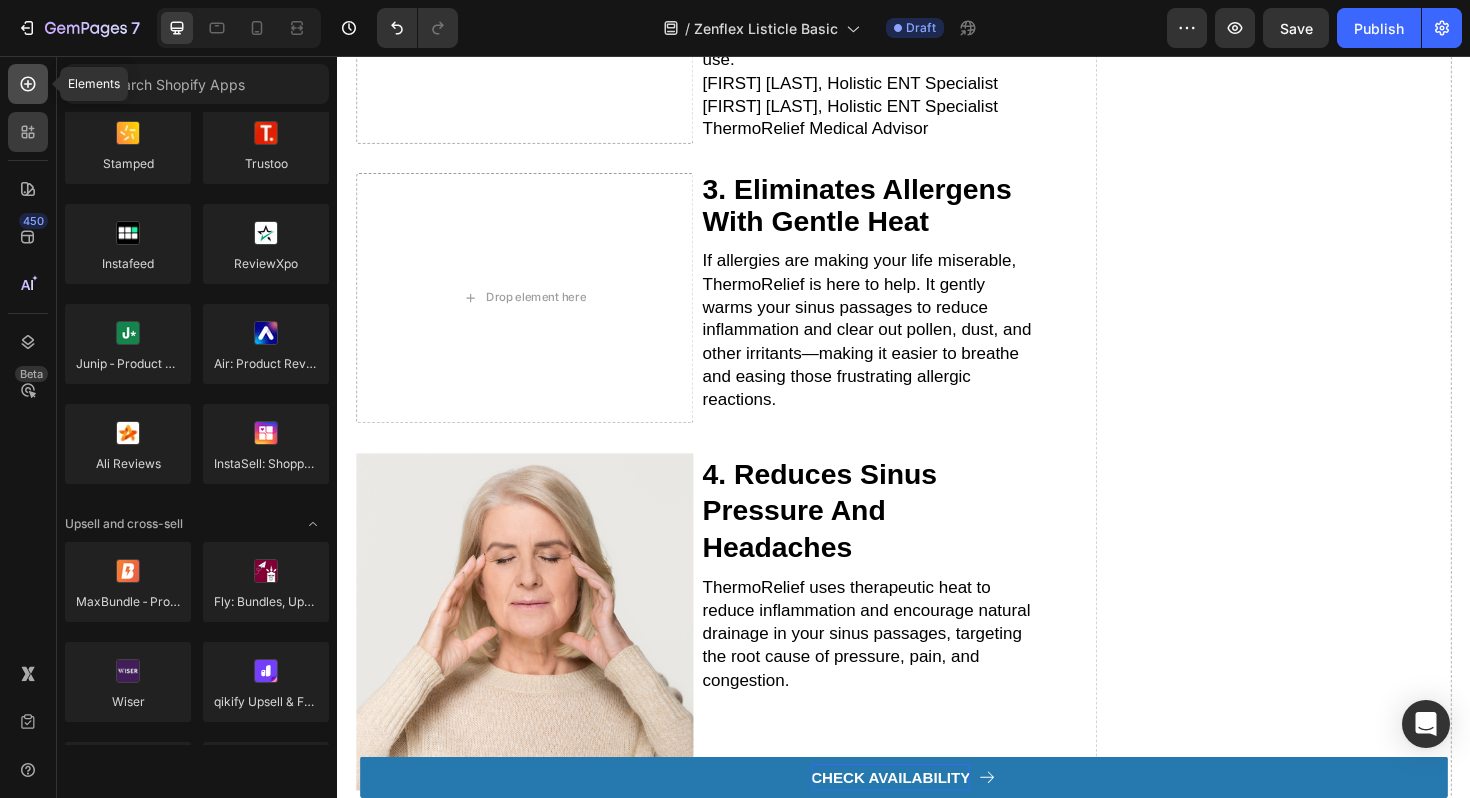 click 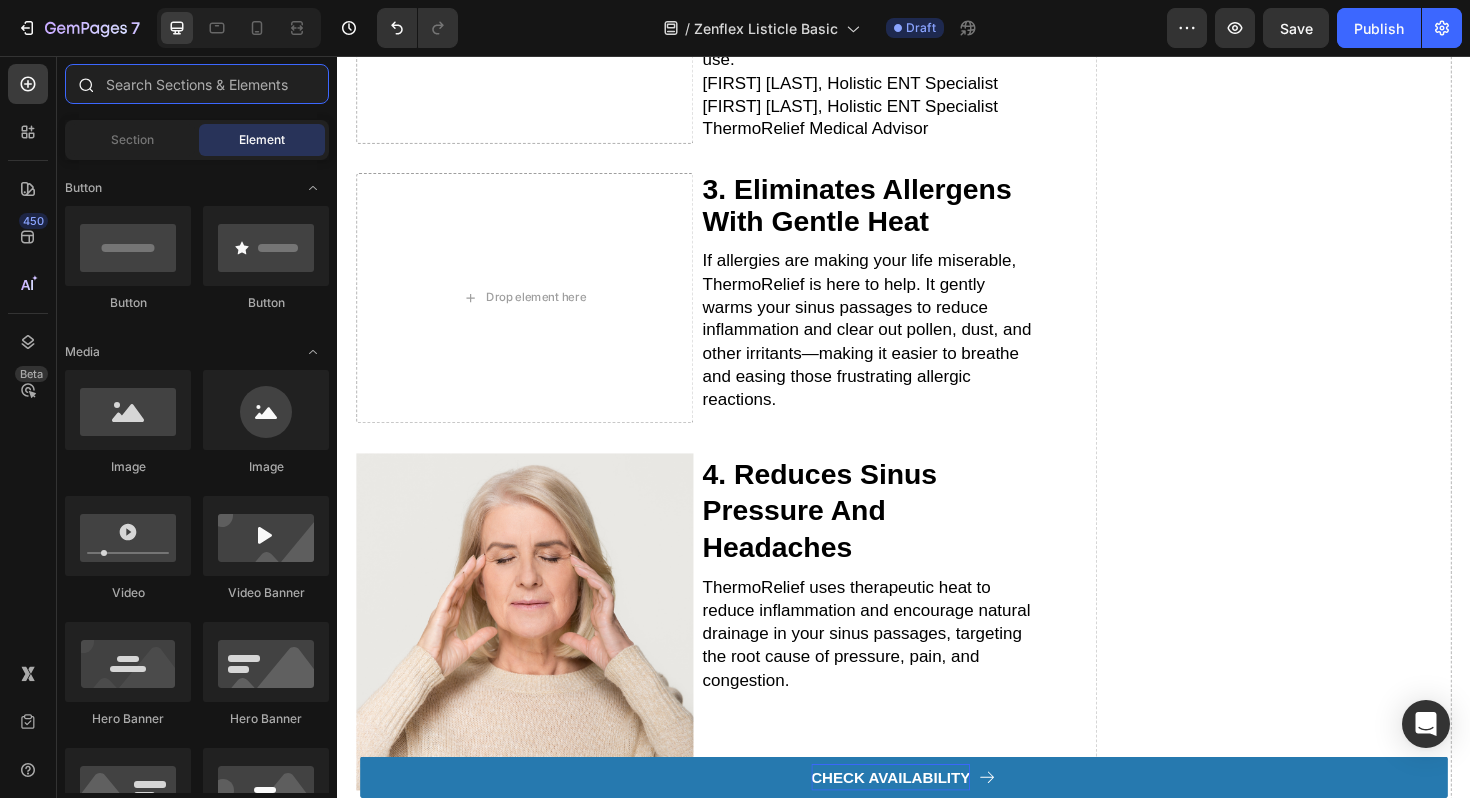 click at bounding box center (197, 84) 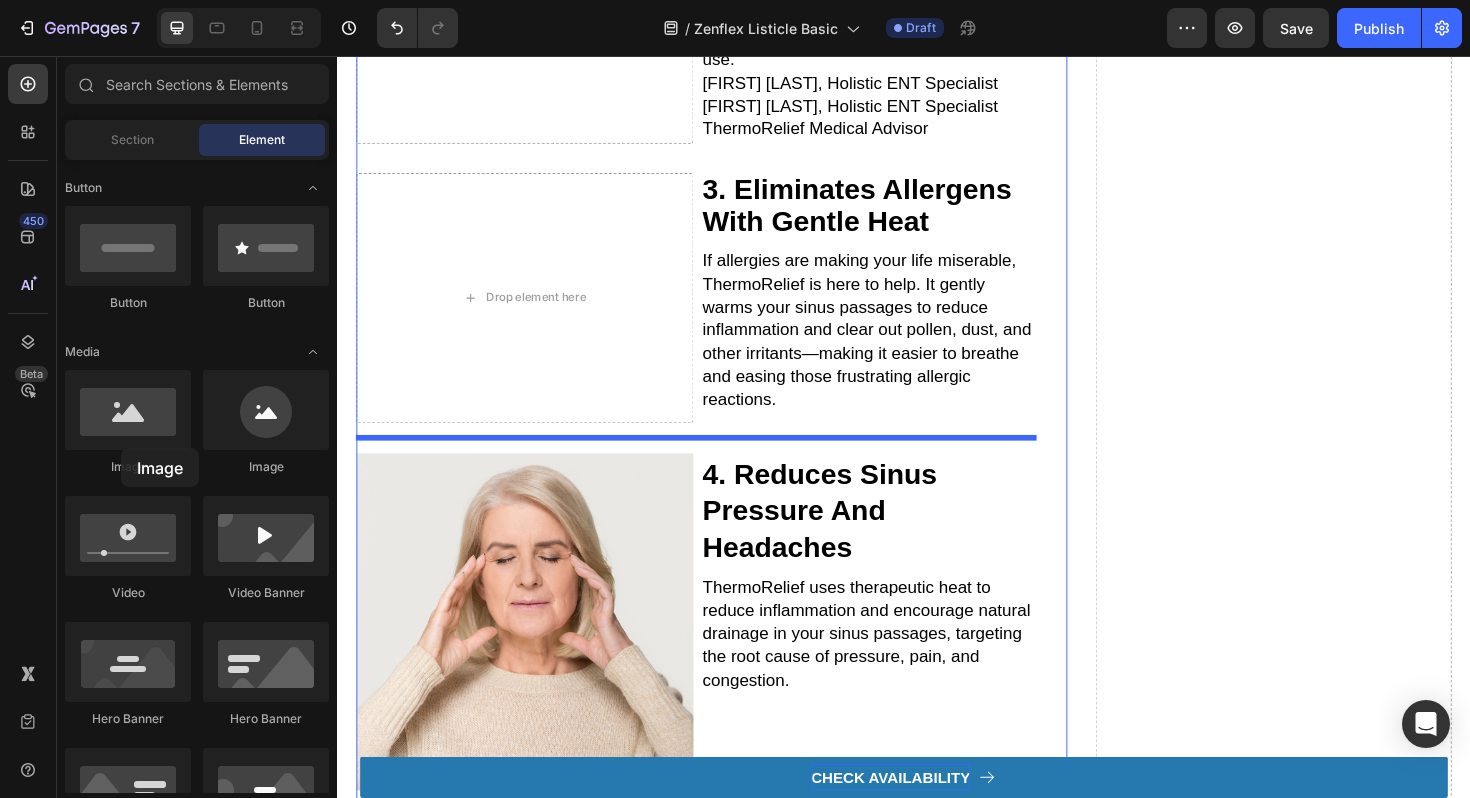 drag, startPoint x: 458, startPoint y: 504, endPoint x: 605, endPoint y: 431, distance: 164.128 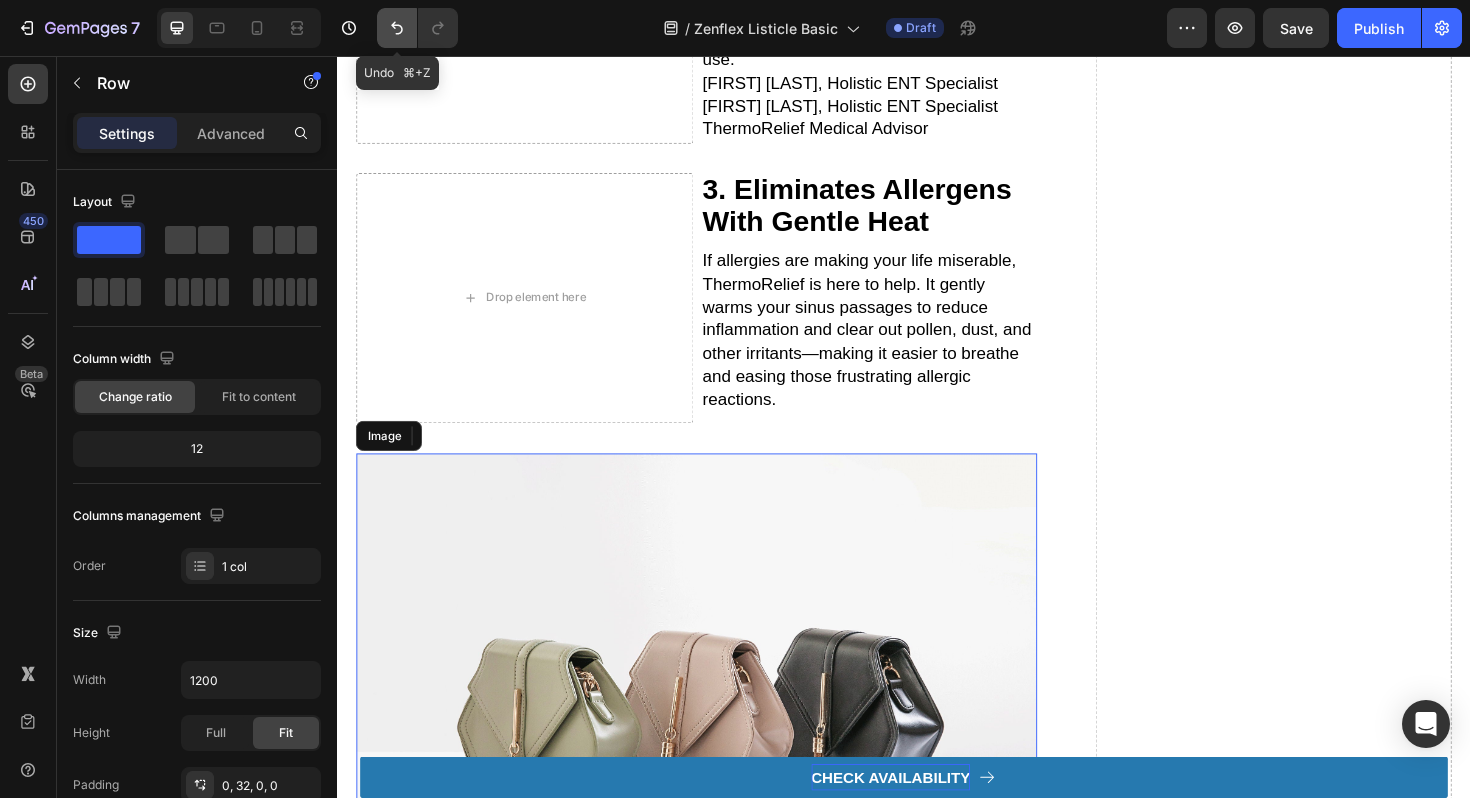 click 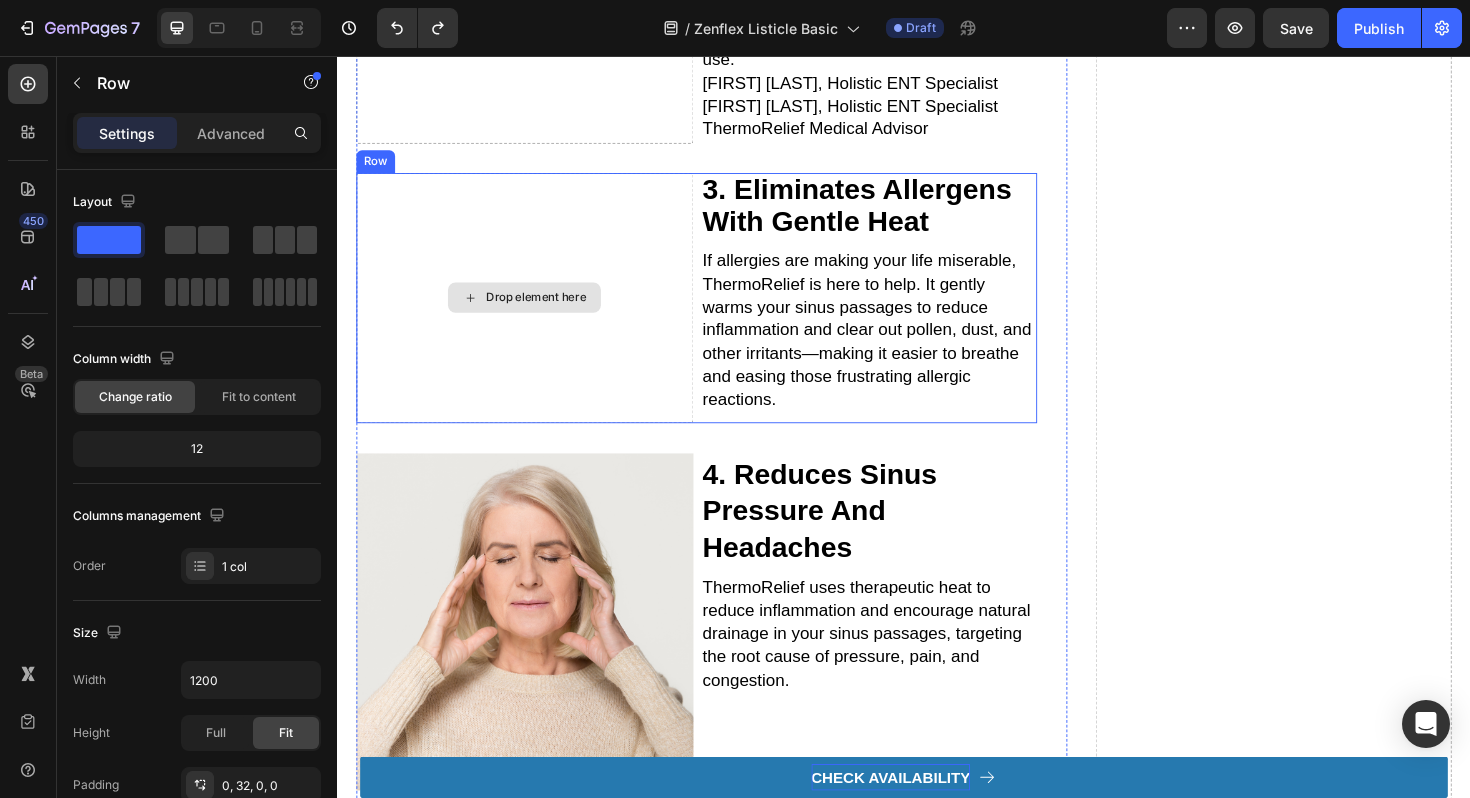 click at bounding box center [535, 655] 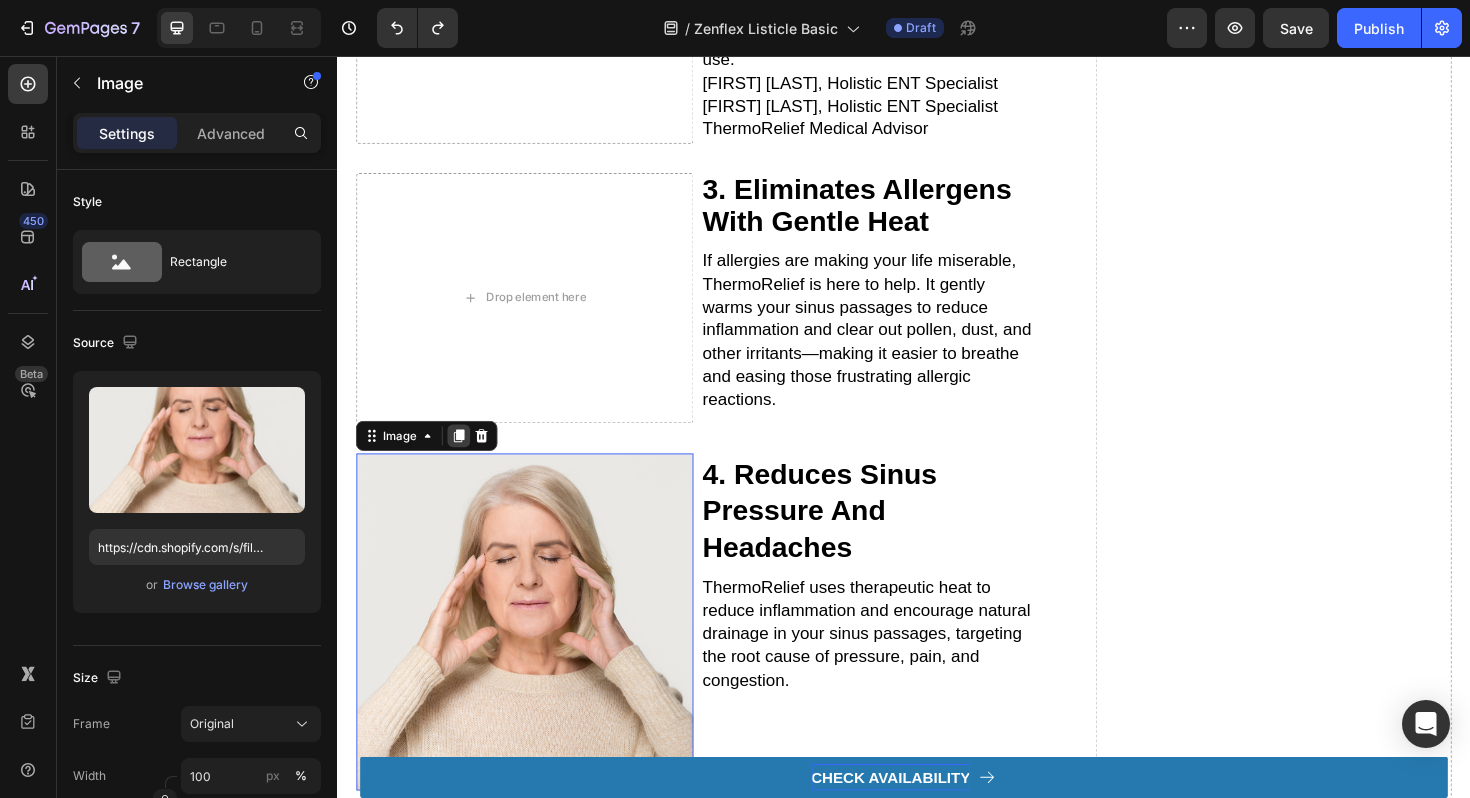 click 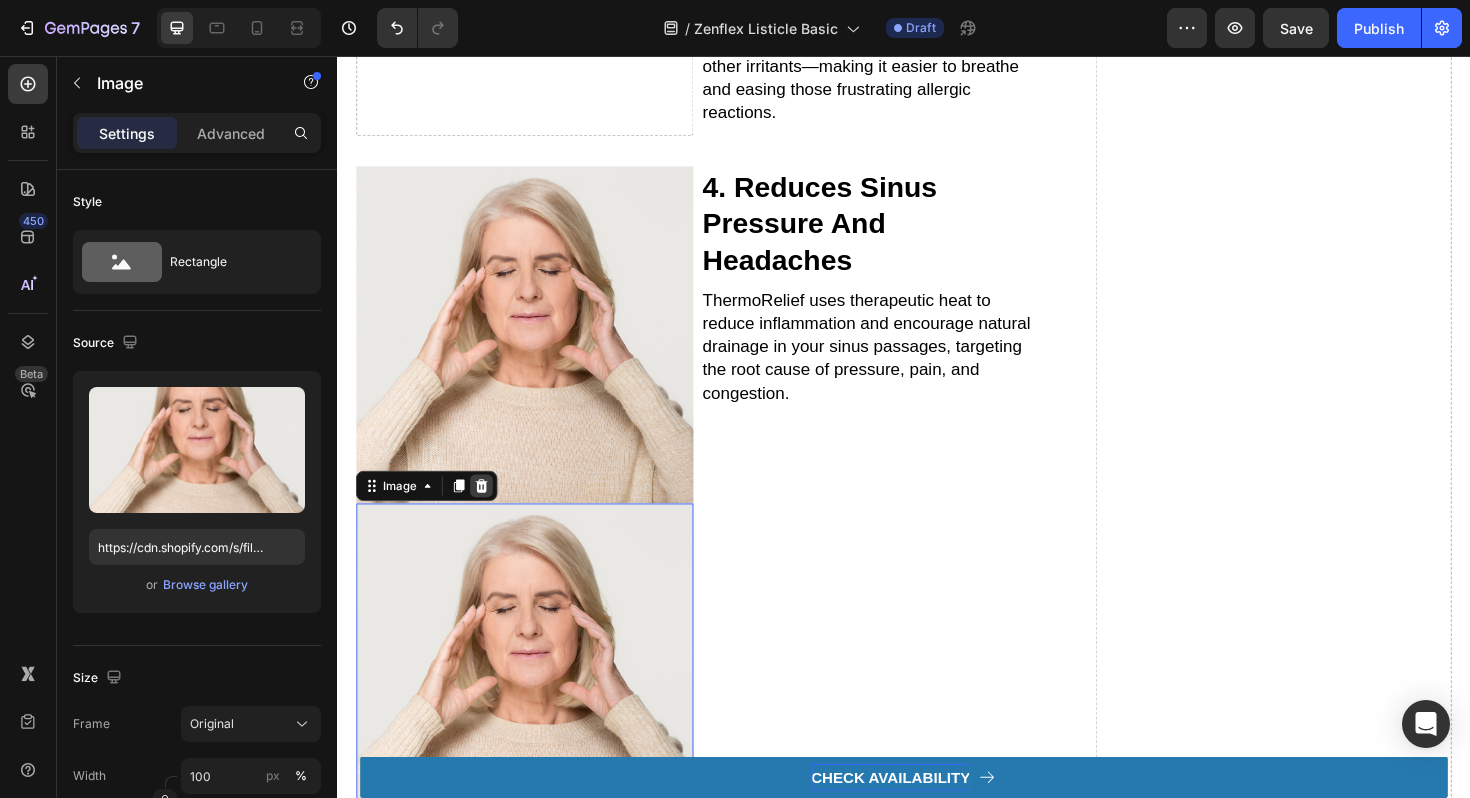 scroll, scrollTop: 1438, scrollLeft: 0, axis: vertical 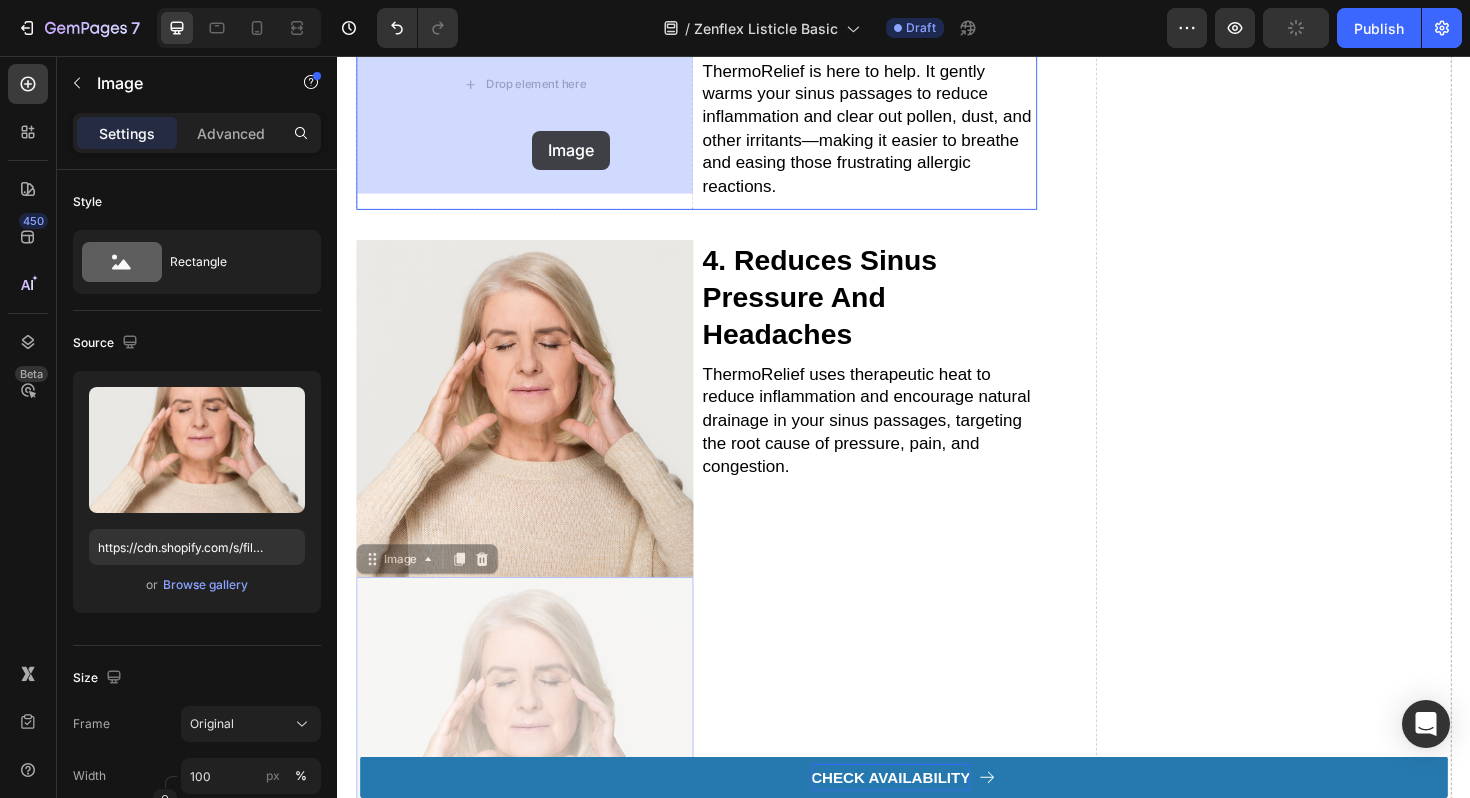 drag, startPoint x: 377, startPoint y: 574, endPoint x: 544, endPoint y: 135, distance: 469.69138 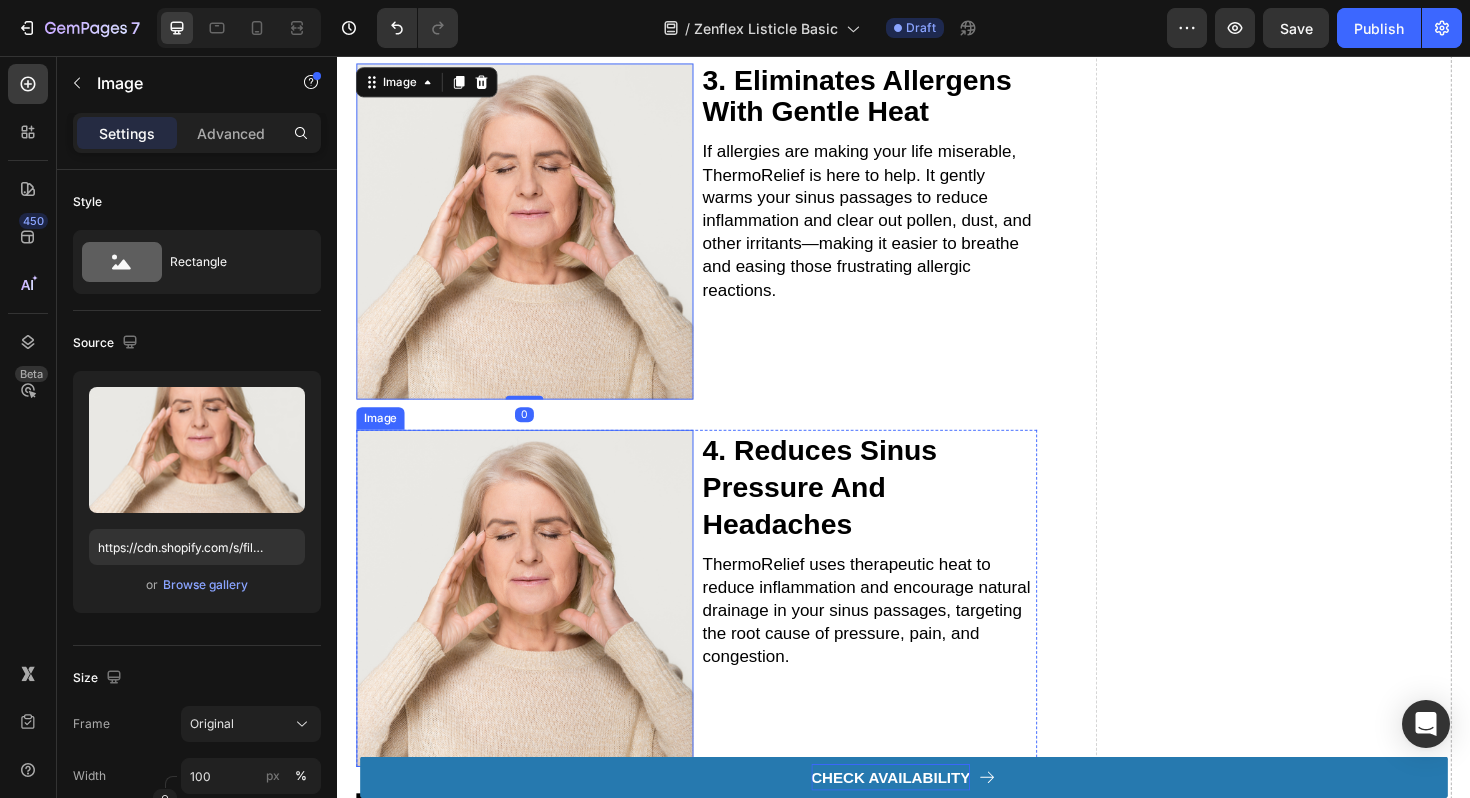 scroll, scrollTop: 1264, scrollLeft: 0, axis: vertical 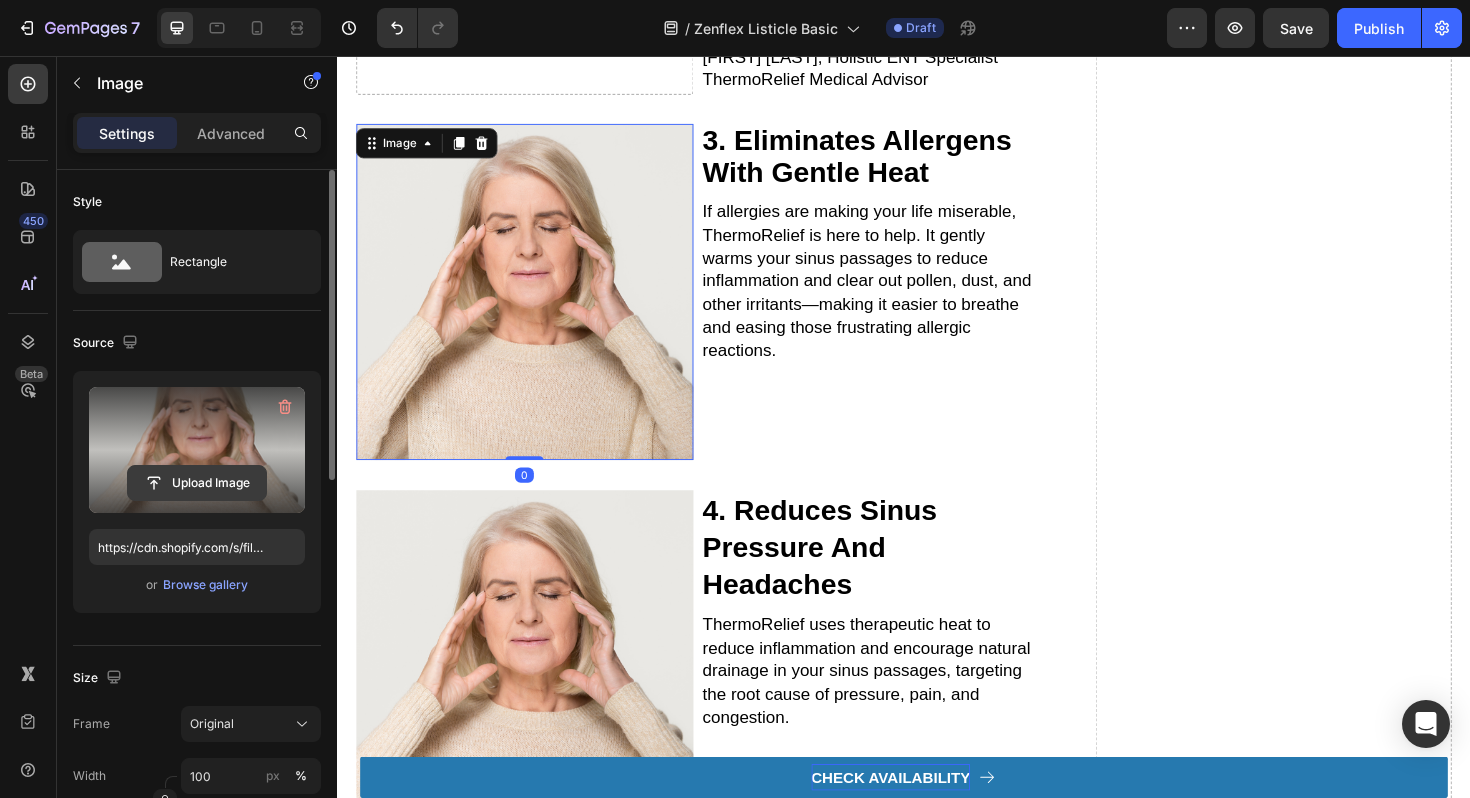 click 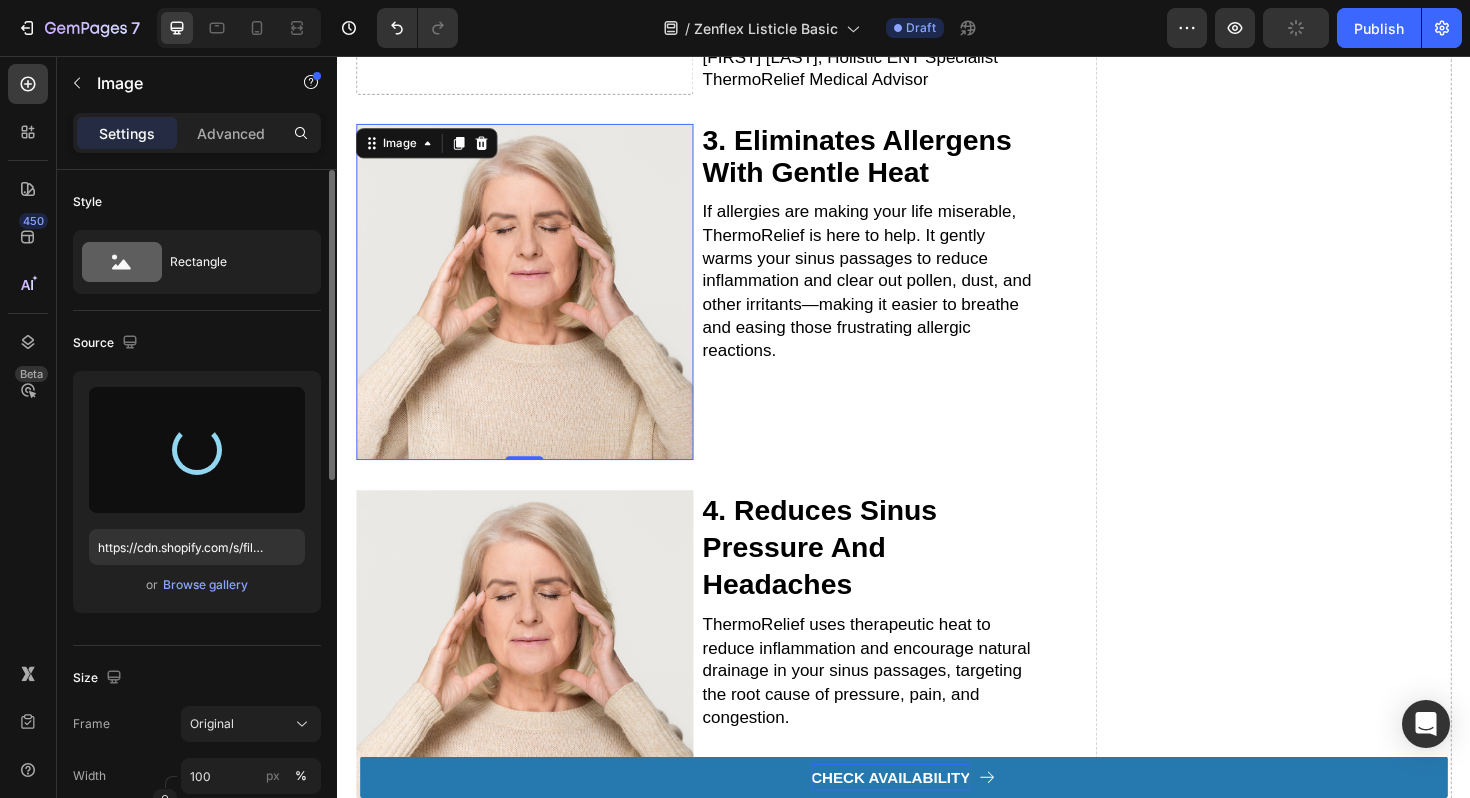 type on "https://cdn.shopify.com/s/files/1/0816/0228/1804/files/gempages_541649809350591662-8ffd68fe-8446-4e4c-9afd-bb22b9021d88.png" 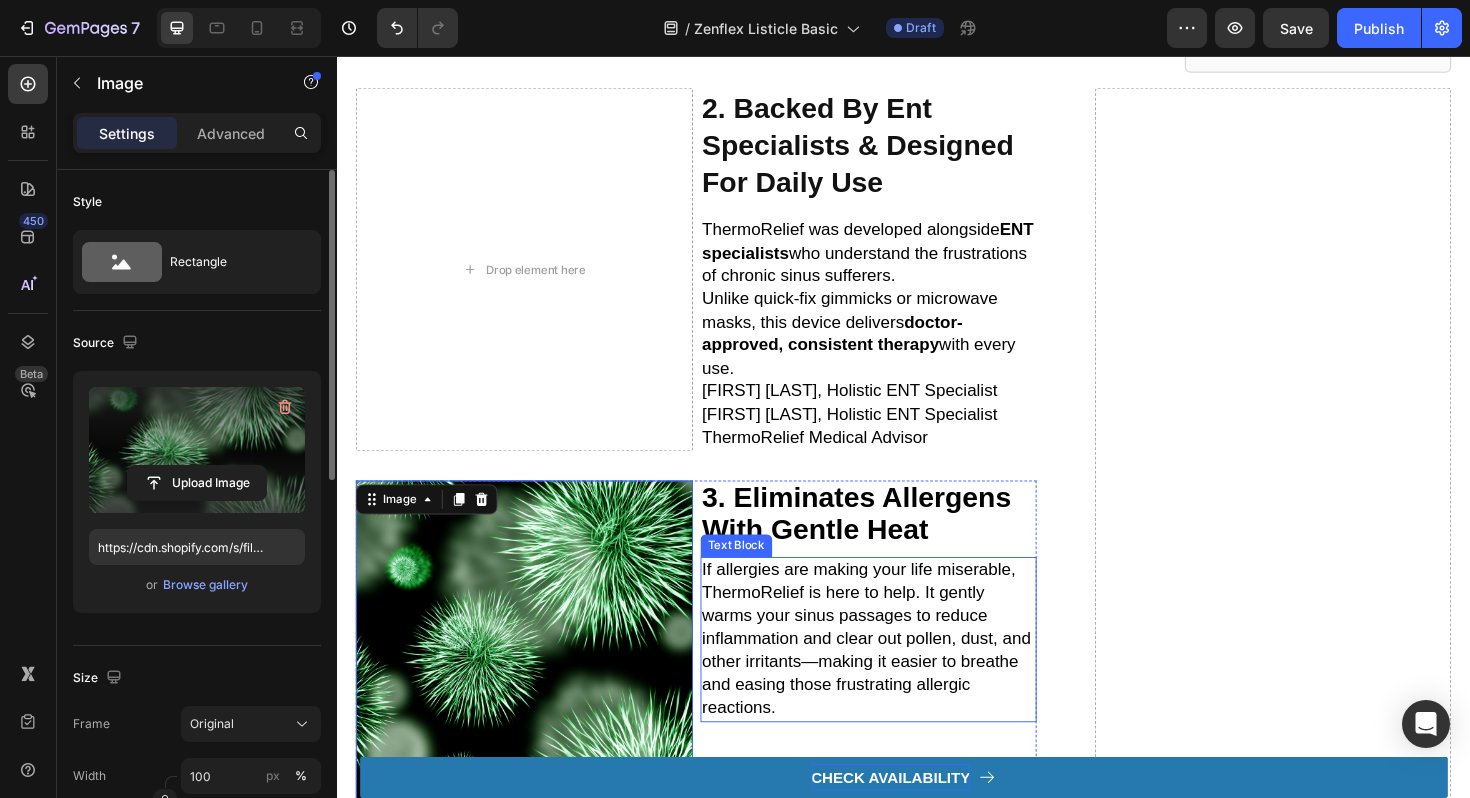 scroll, scrollTop: 839, scrollLeft: 0, axis: vertical 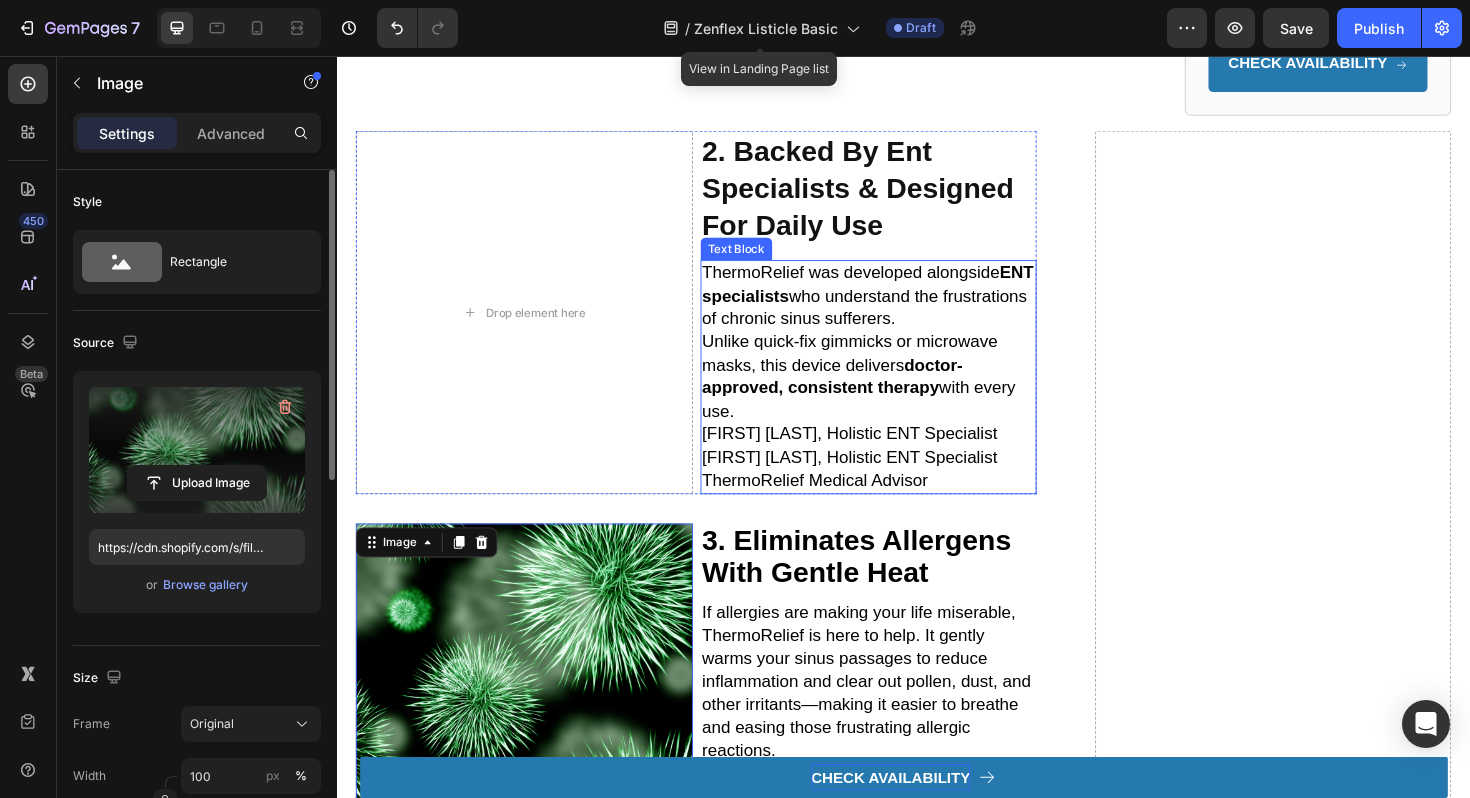 click on "ThermoRelief was developed alongside  ENT specialists  who understand the frustrations of chronic sinus sufferers. Unlike quick-fix gimmicks or microwave masks, this device delivers  doctor-approved, consistent therapy  with every use." at bounding box center (900, 359) 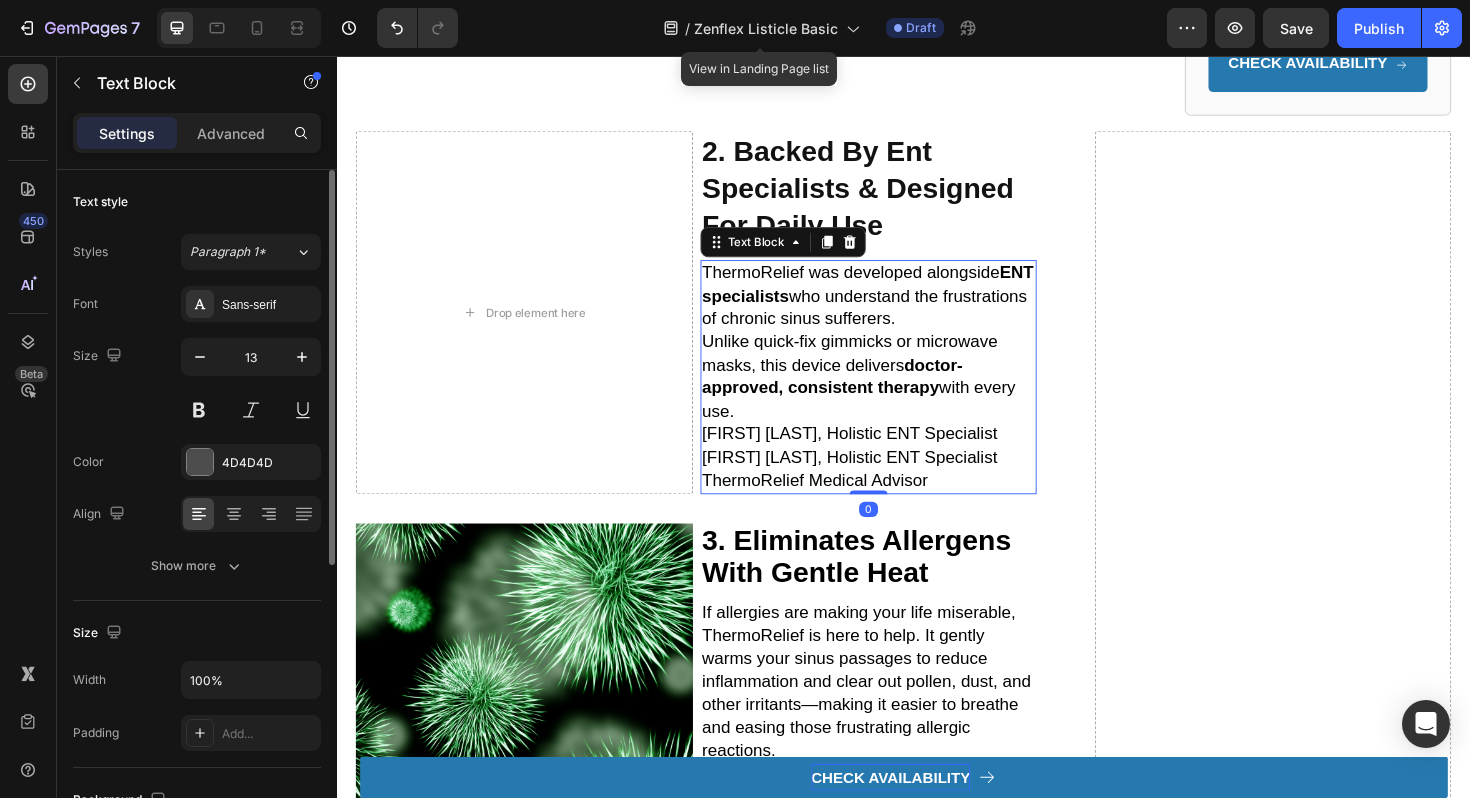 click on "ThermoRelief was developed alongside  ENT specialists  who understand the frustrations of chronic sinus sufferers. Unlike quick-fix gimmicks or microwave masks, this device delivers  doctor-approved, consistent therapy  with every use." at bounding box center (900, 359) 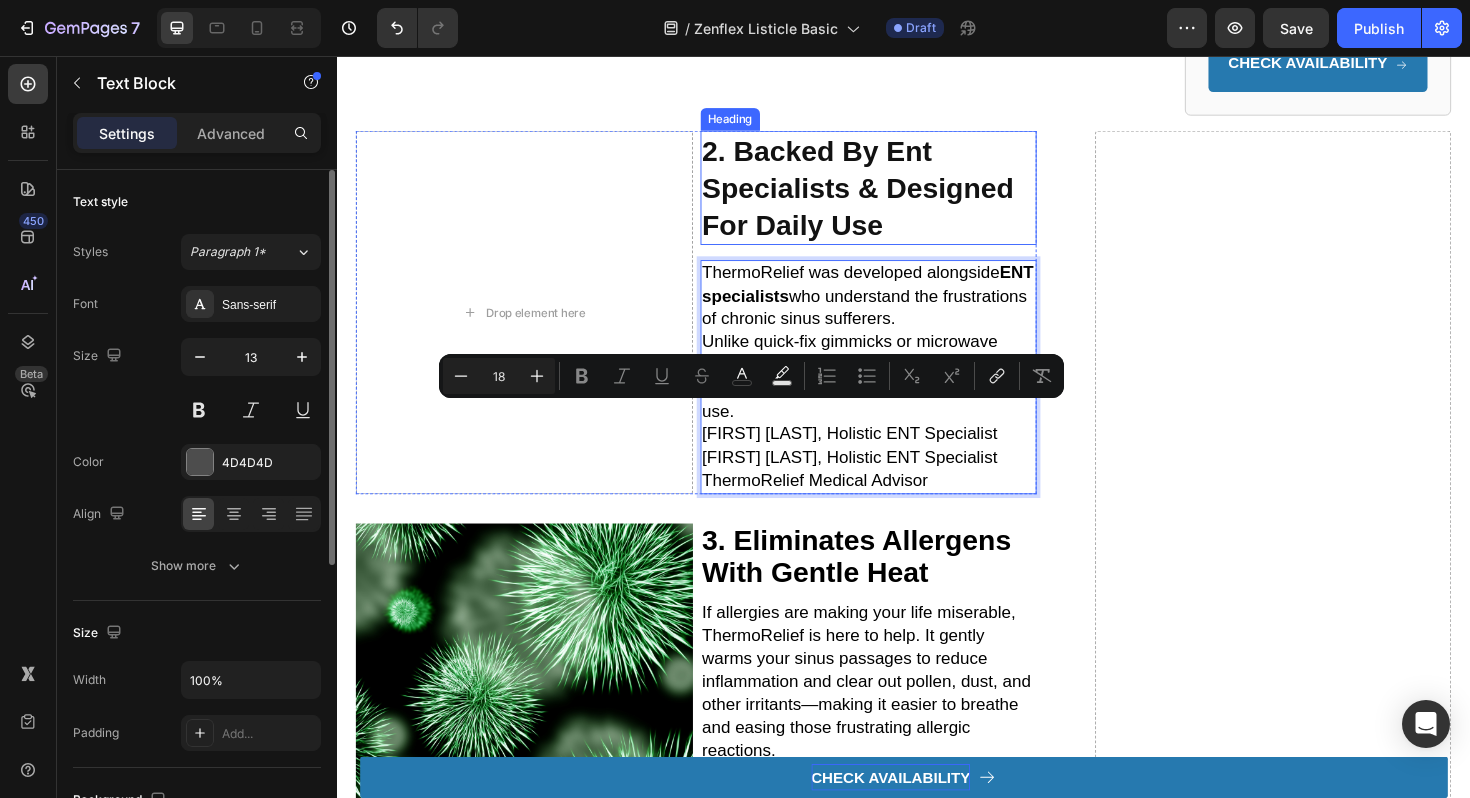 click on "6 reasons why every chronic sinus sufferer needs this heated mask to avoid antibiotics in 2025 Heading Summary:  Still battling sinus pressure, headaches, and congestion after trying every spray, pill, or rinse out there? Discover how this  doctor-backed heated mask  delivers consistent, drug-free relief—without the mess or side effects. Keep reading to find out why so many chronic sufferers are switching in 2025. Text Block Row Row Video 1. Soothes Sinus Pressure in Minutes—No Pills, Sprays, or Mess Heading Tired of the cycle of sprays and meds that barely work—or worse, make things worse? ThermoRelief uses consistent, gentle heat  to target sinus pressure and inflammation at the source. Just slip it on, relax, and feel the congestion melt away. Text Block Row" at bounding box center (781, -312) 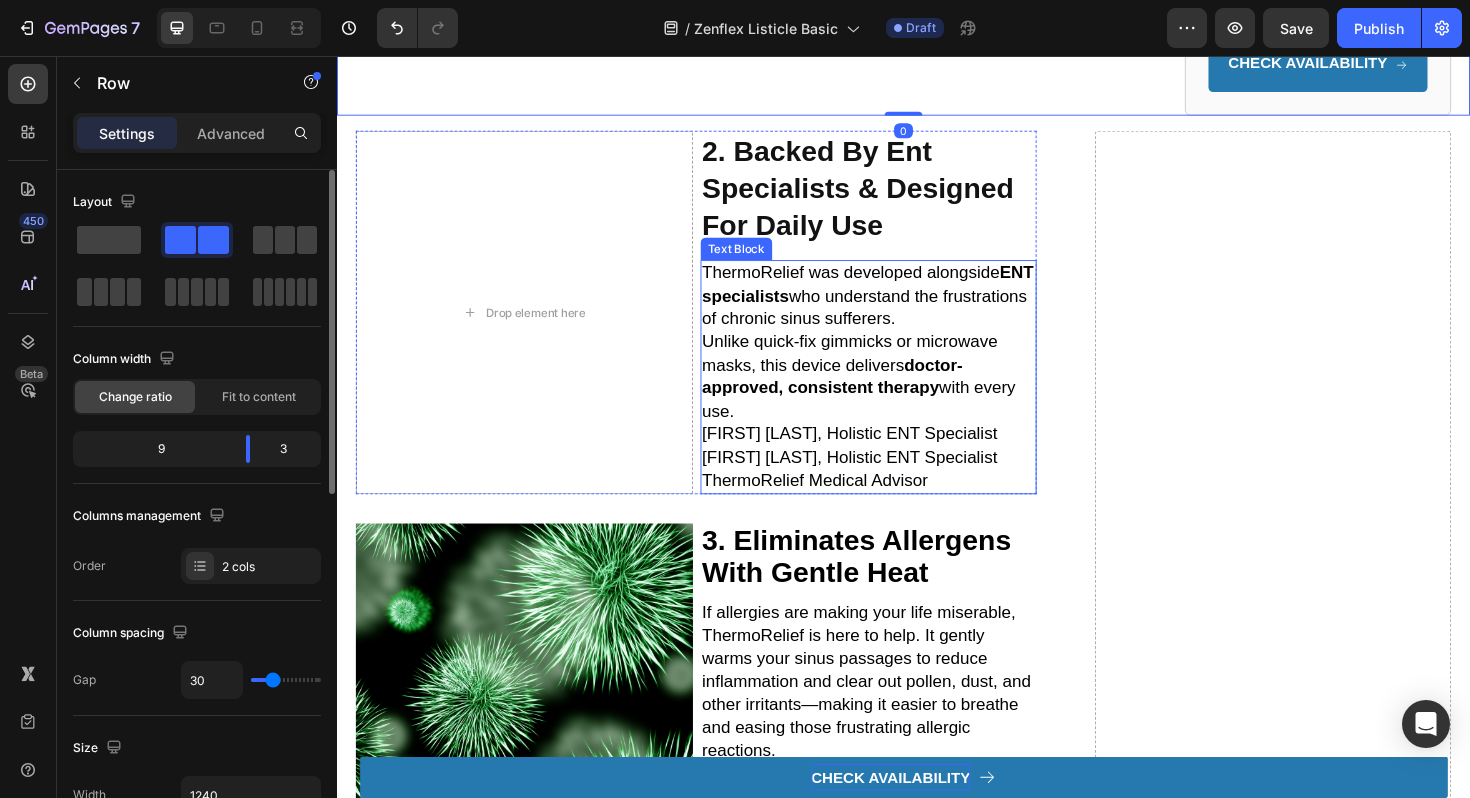 click on "ThermoRelief was developed alongside  ENT specialists  who understand the frustrations of chronic sinus sufferers." at bounding box center (899, 309) 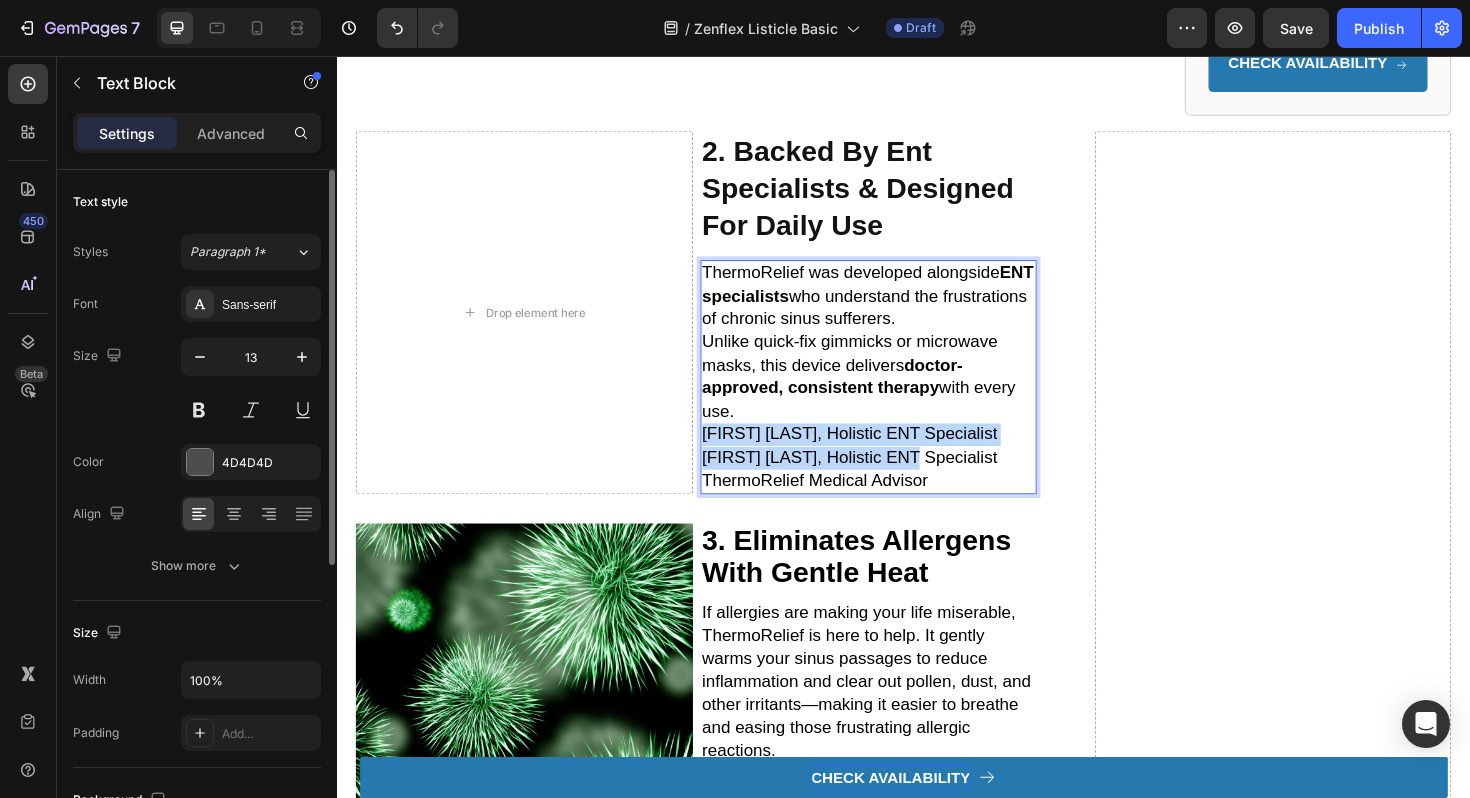 drag, startPoint x: 728, startPoint y: 460, endPoint x: 973, endPoint y: 497, distance: 247.77812 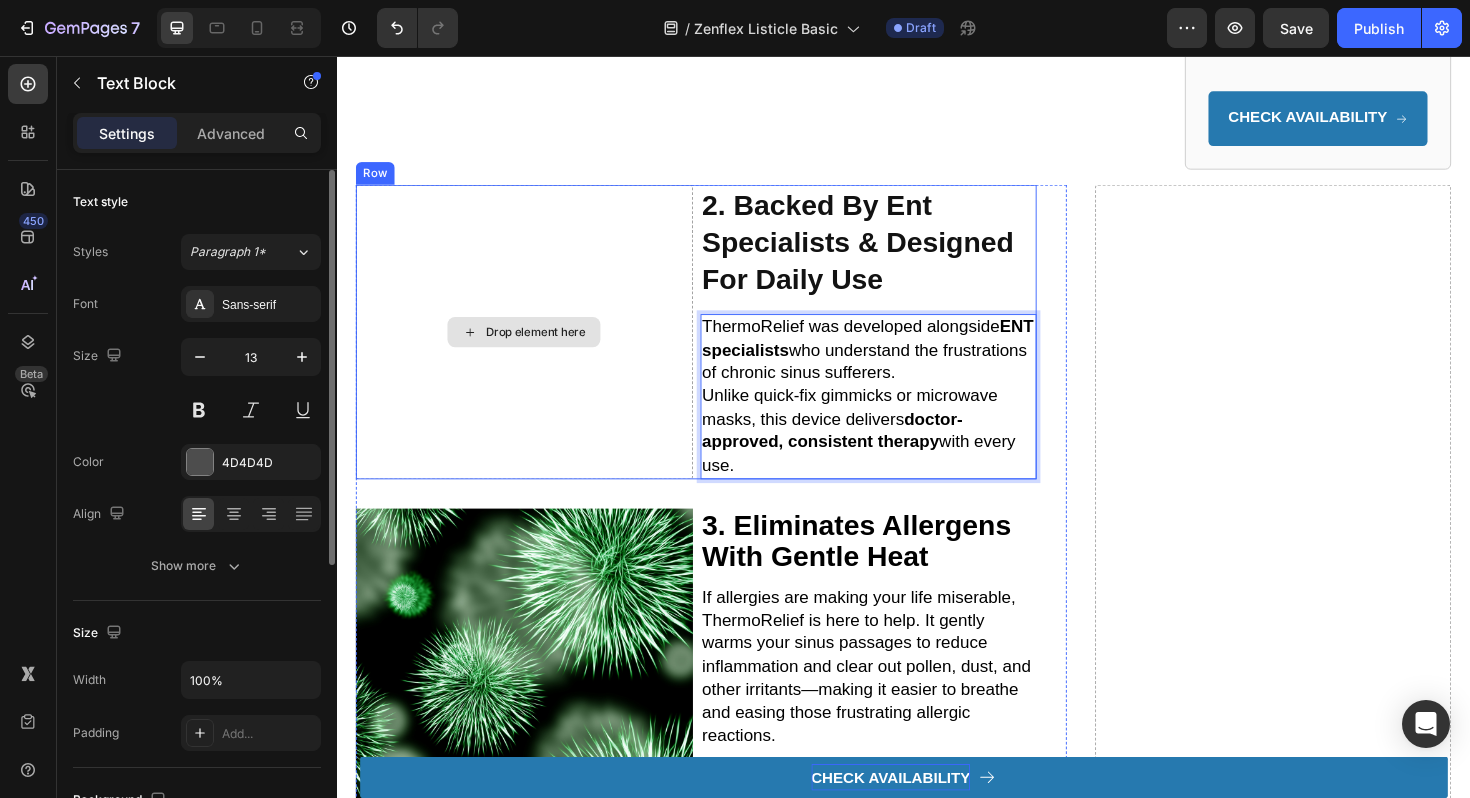 scroll, scrollTop: 783, scrollLeft: 0, axis: vertical 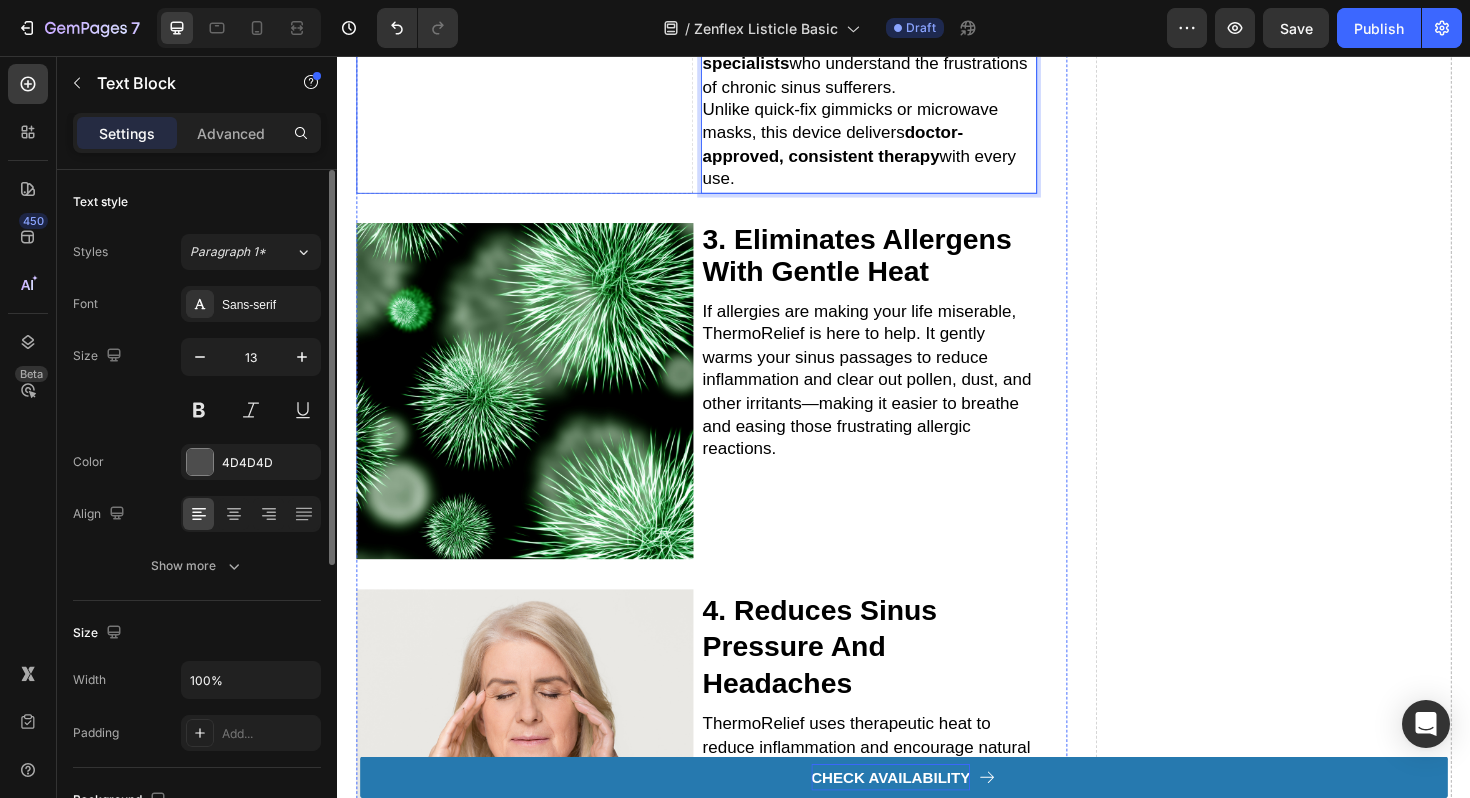 click at bounding box center (535, 411) 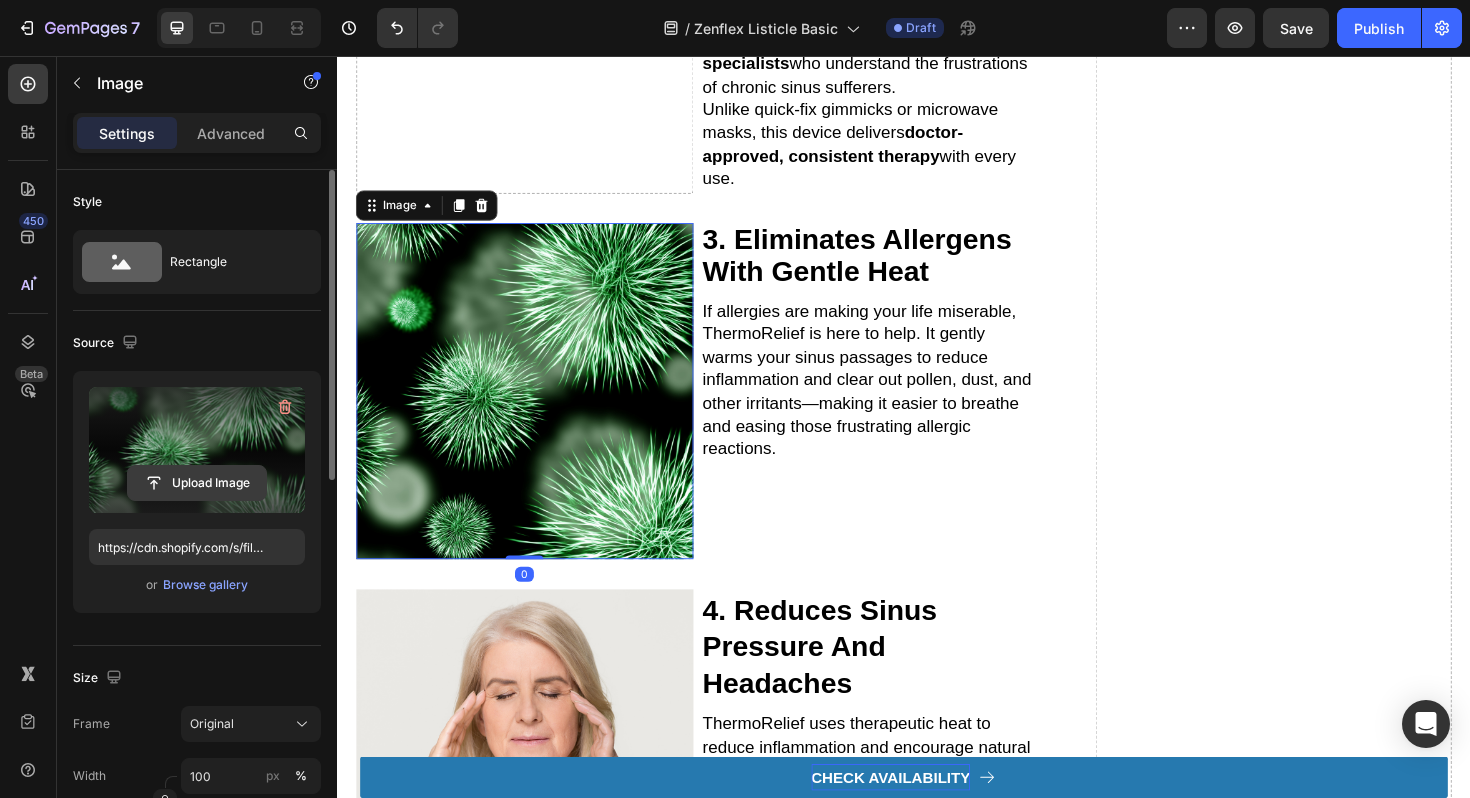 click 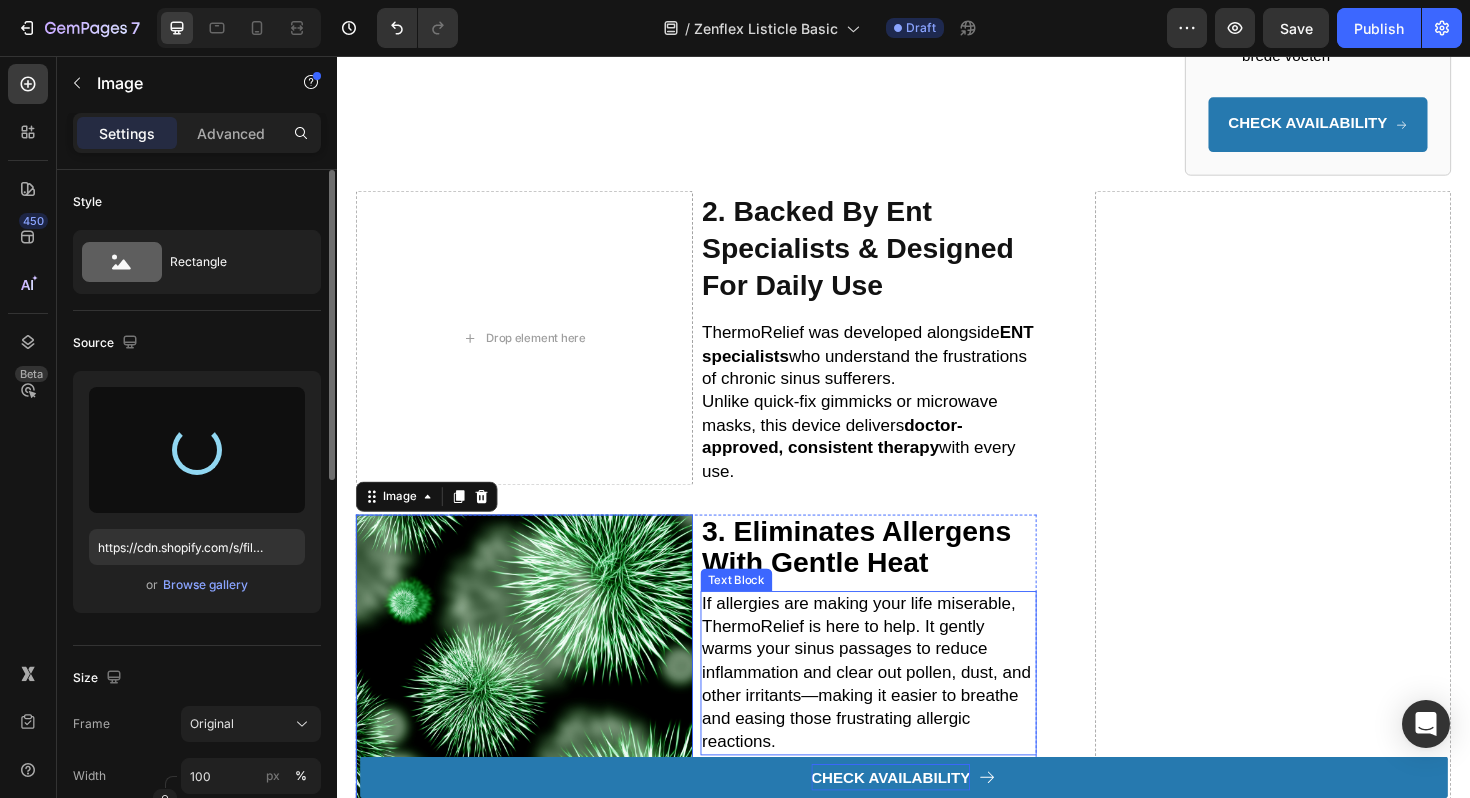 scroll, scrollTop: 884, scrollLeft: 0, axis: vertical 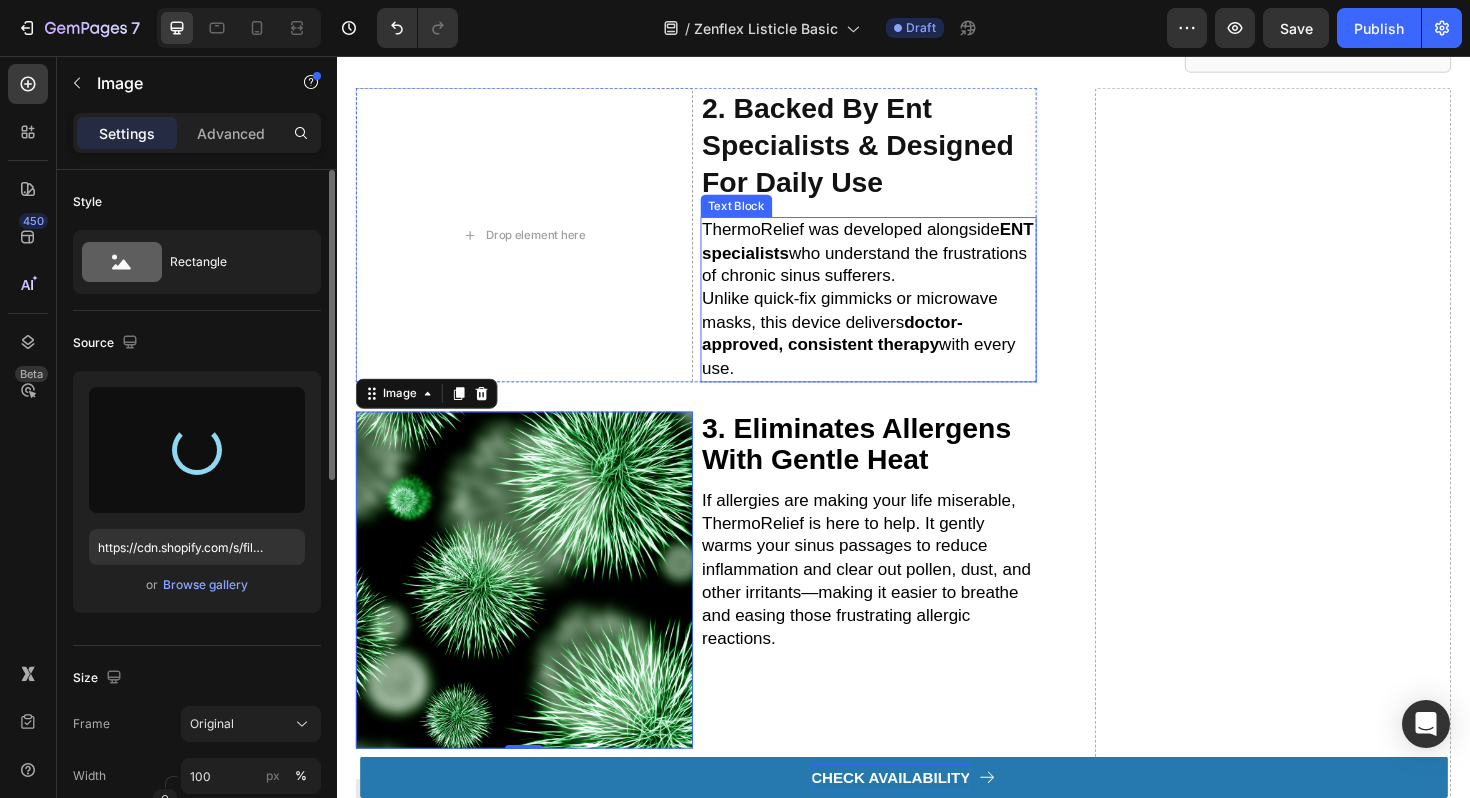 type on "https://cdn.shopify.com/s/files/1/0816/0228/1804/files/gempages_541649809350591662-69d13017-e038-429e-a6e9-bc765ddefcc6.png" 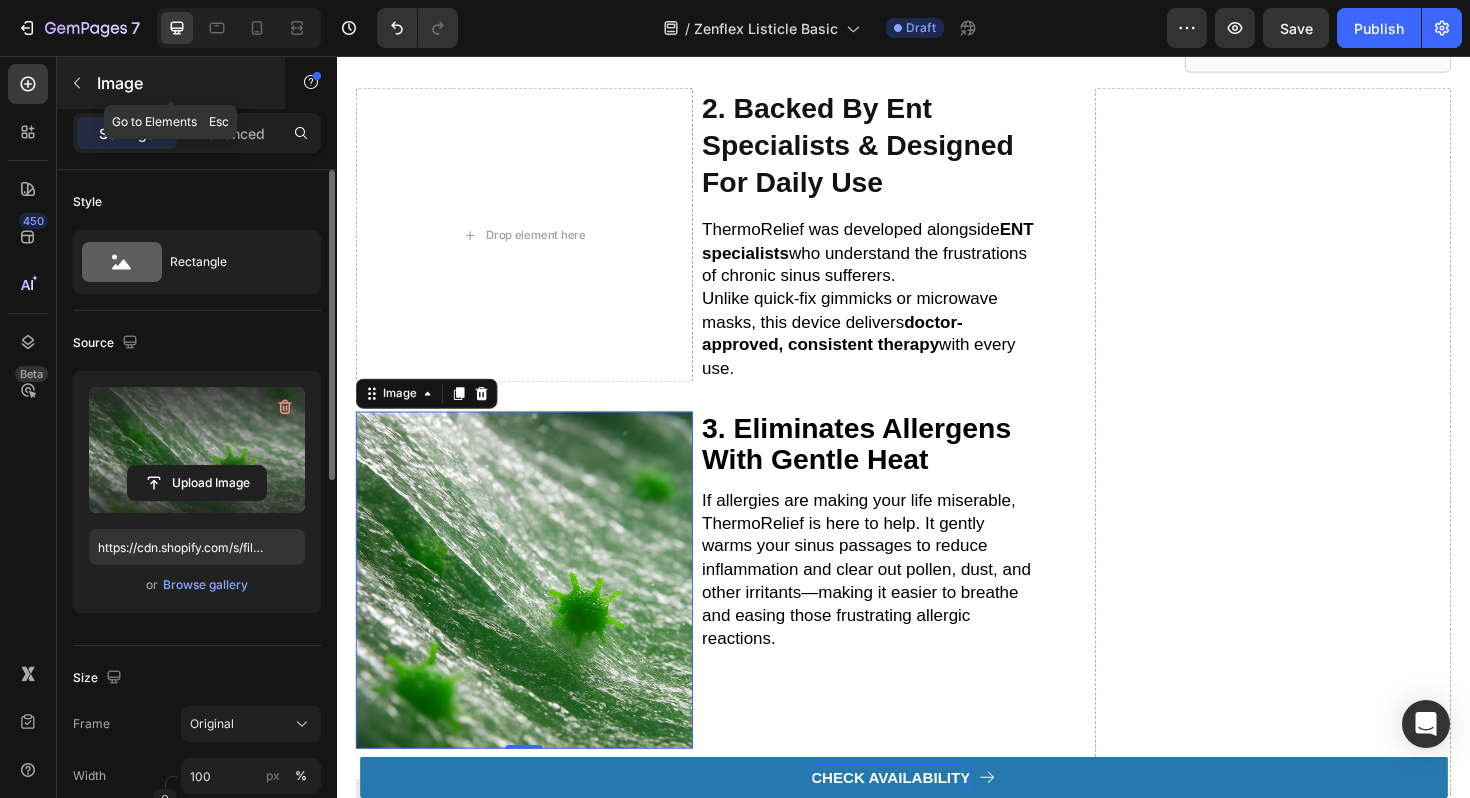click 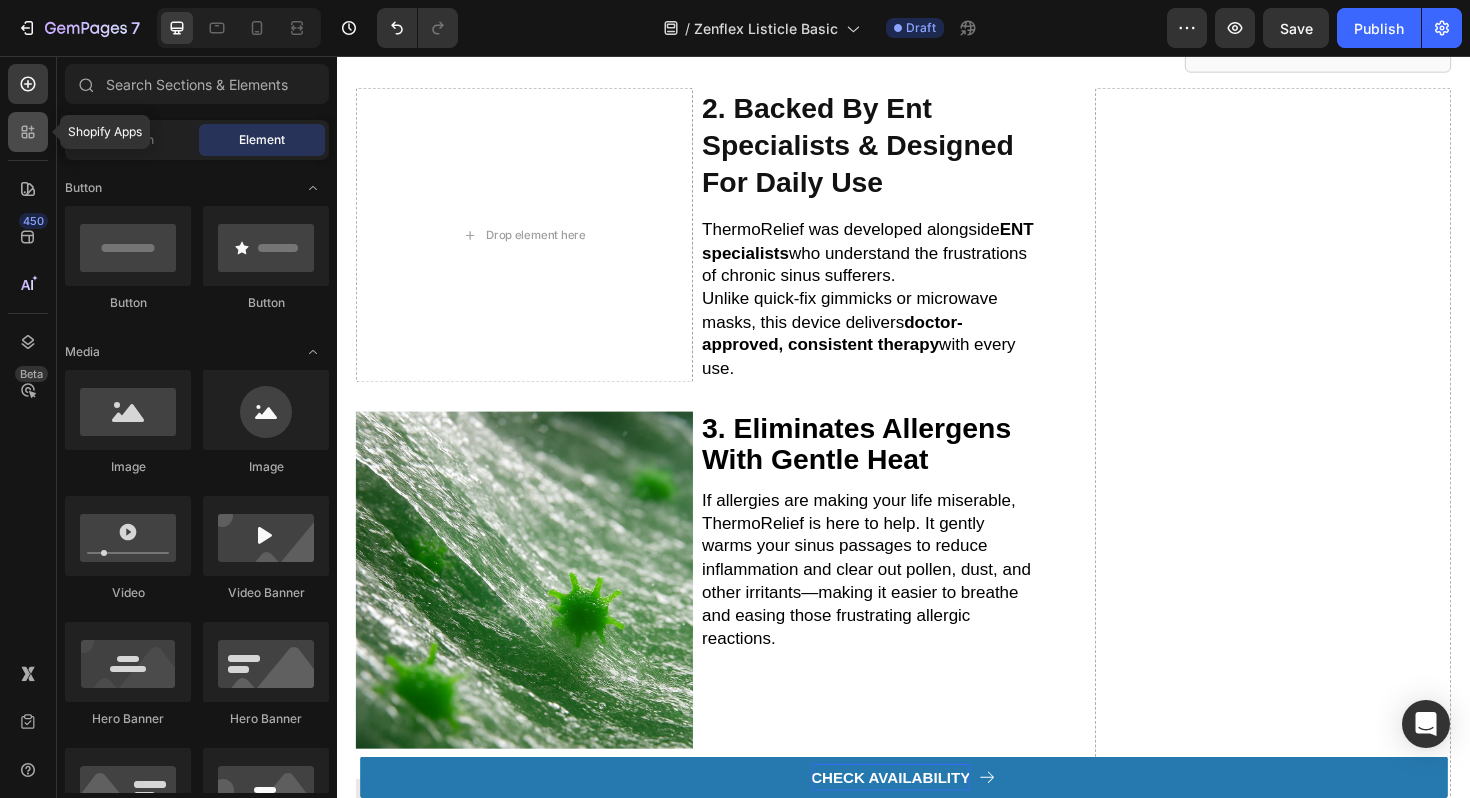 click 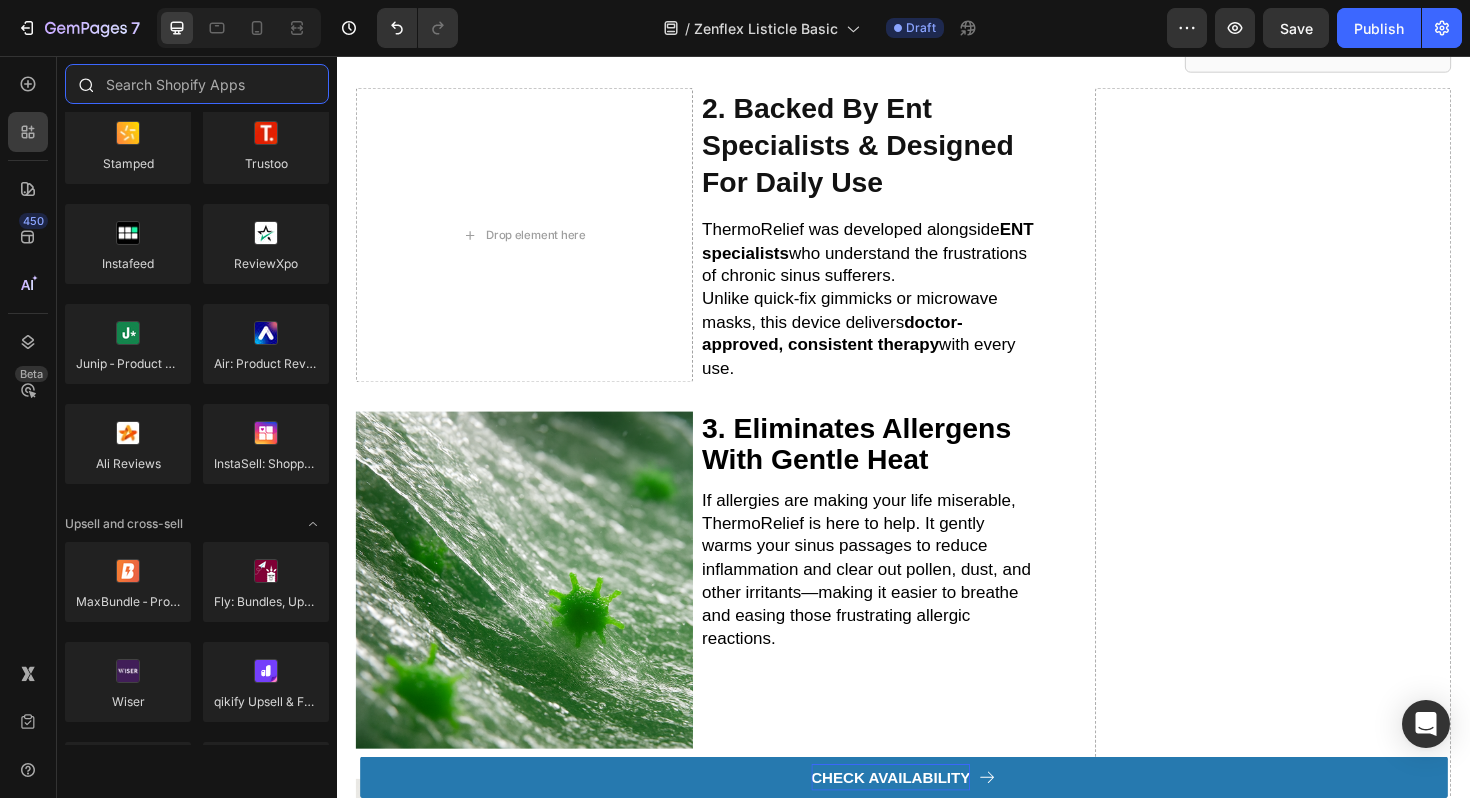 click at bounding box center [197, 84] 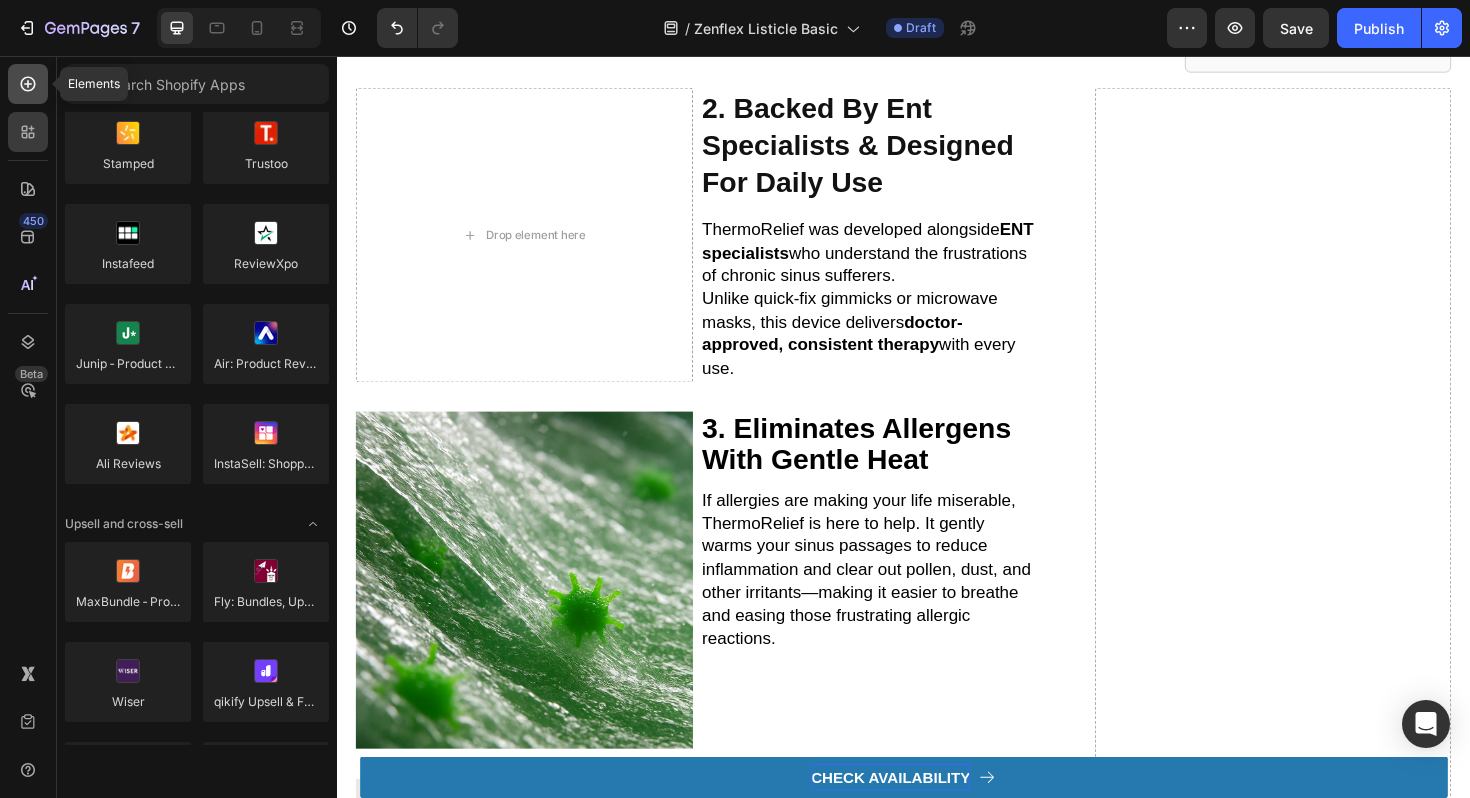 click 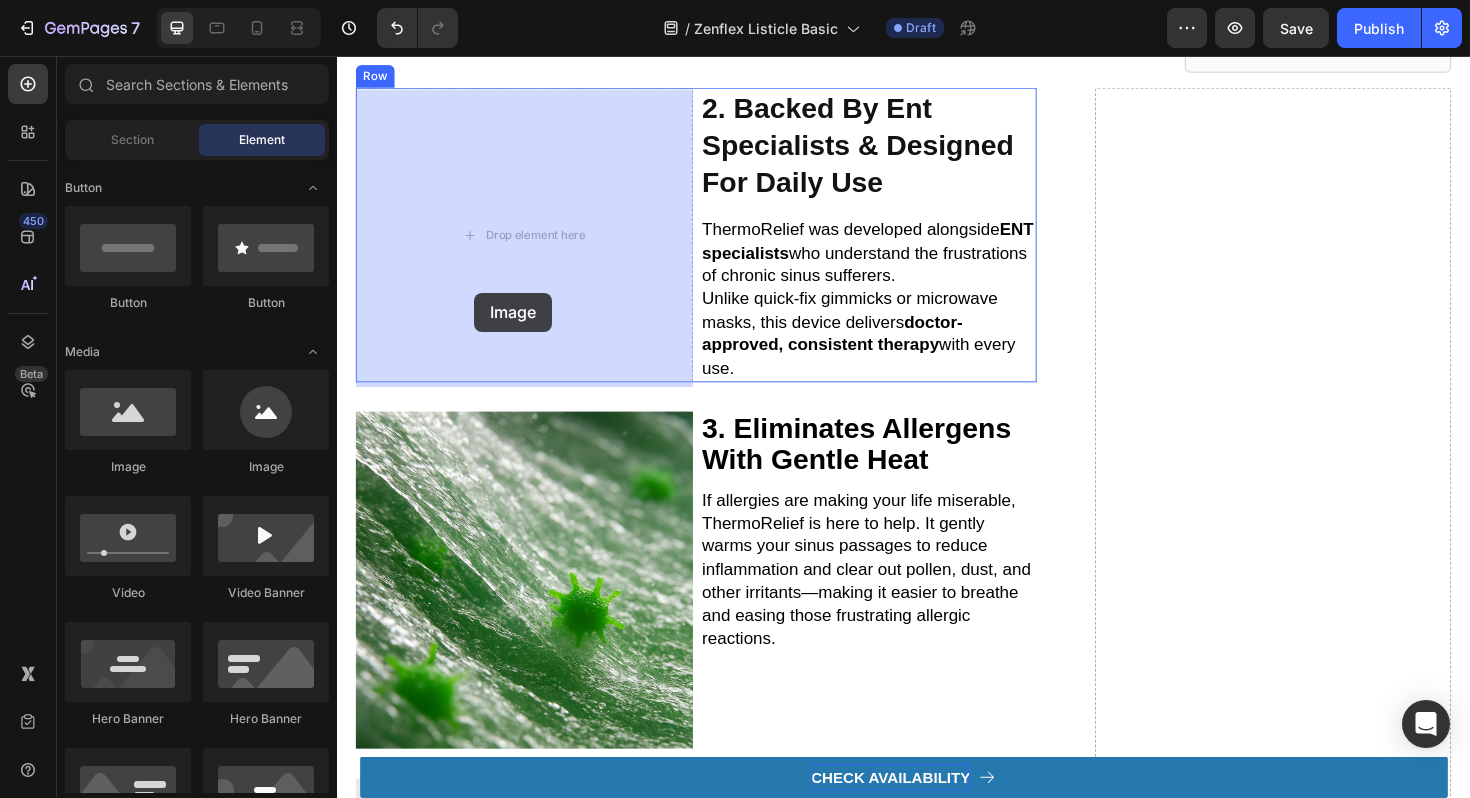 drag, startPoint x: 460, startPoint y: 487, endPoint x: 565, endPoint y: 357, distance: 167.10774 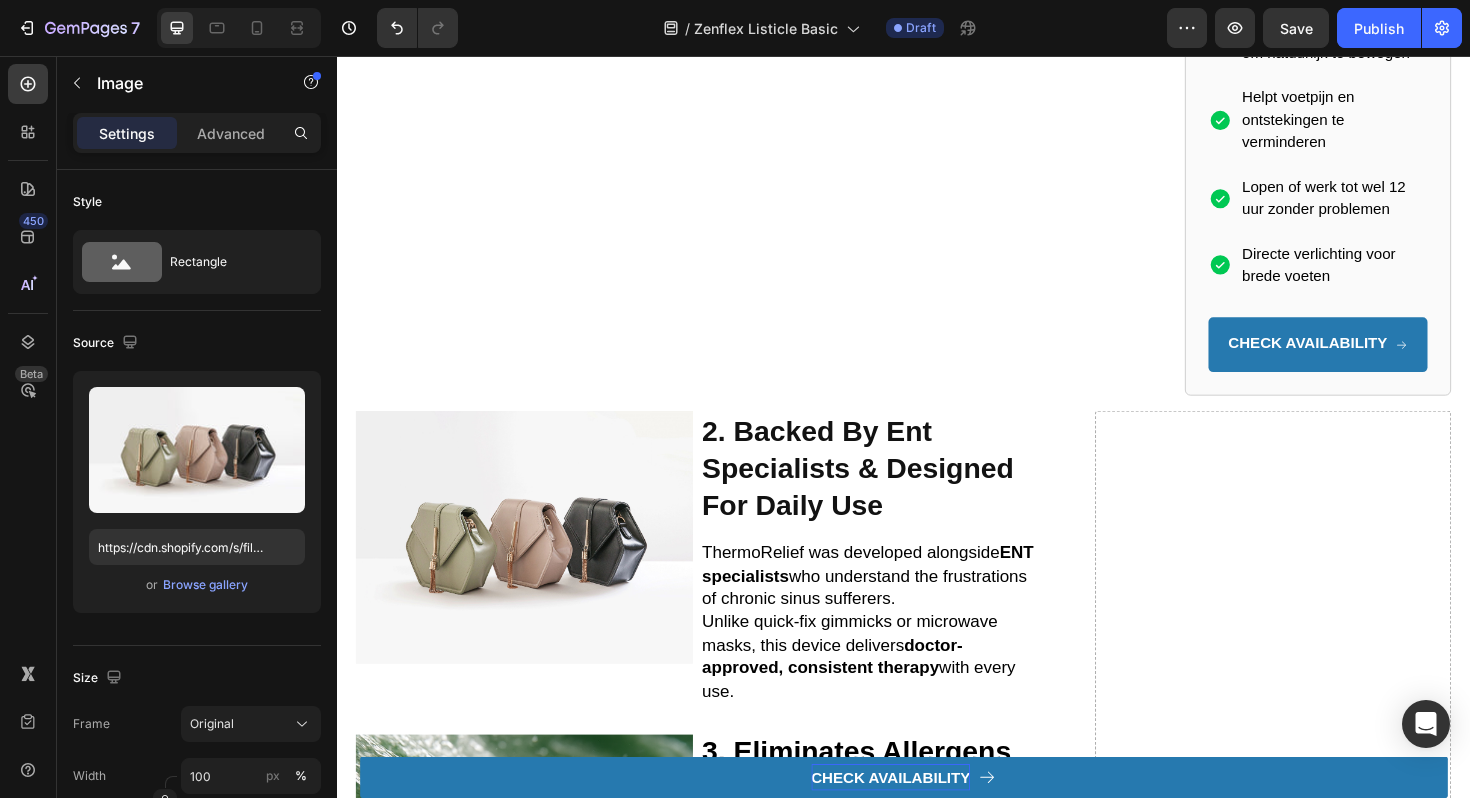 scroll, scrollTop: 595, scrollLeft: 0, axis: vertical 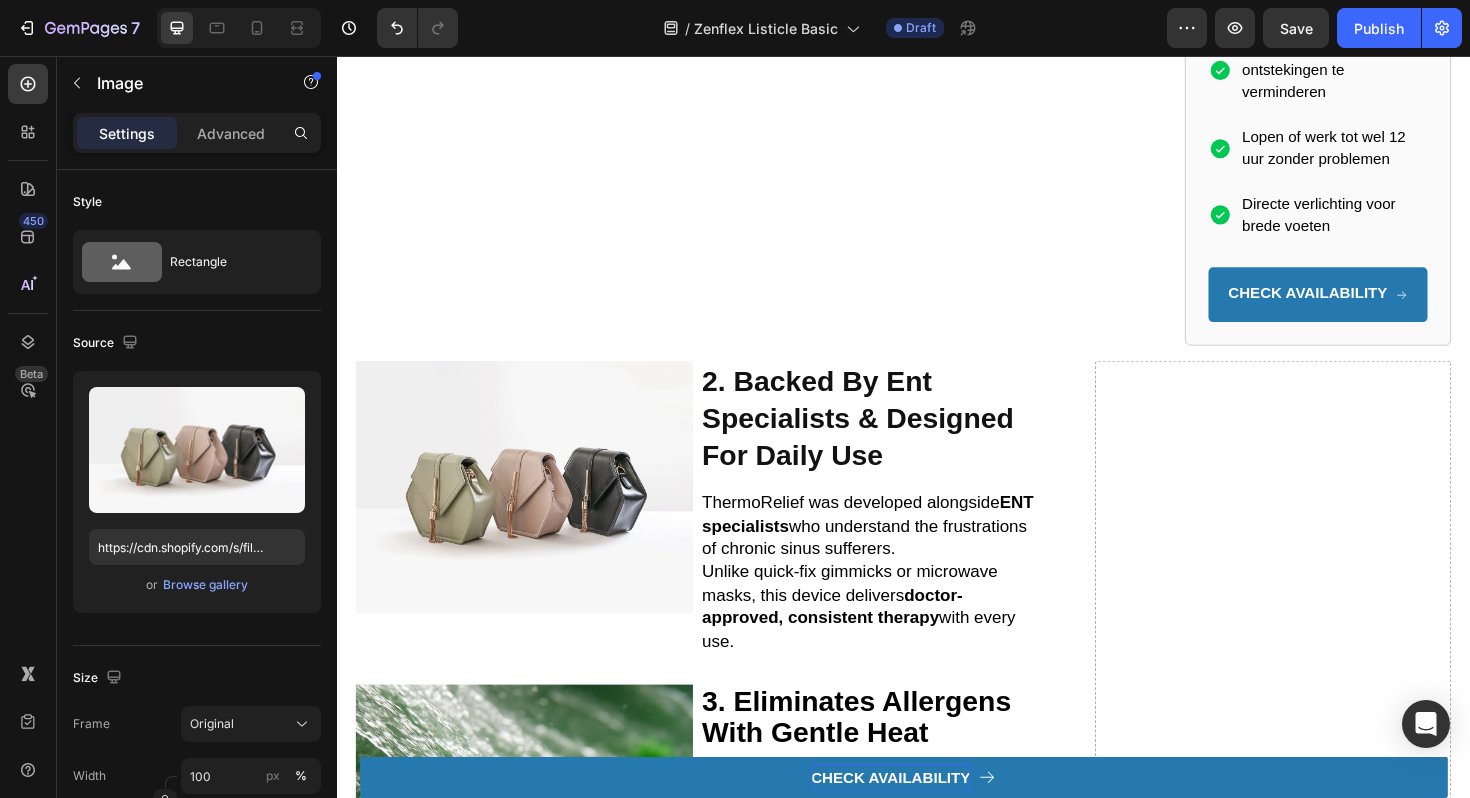 click at bounding box center (535, 513) 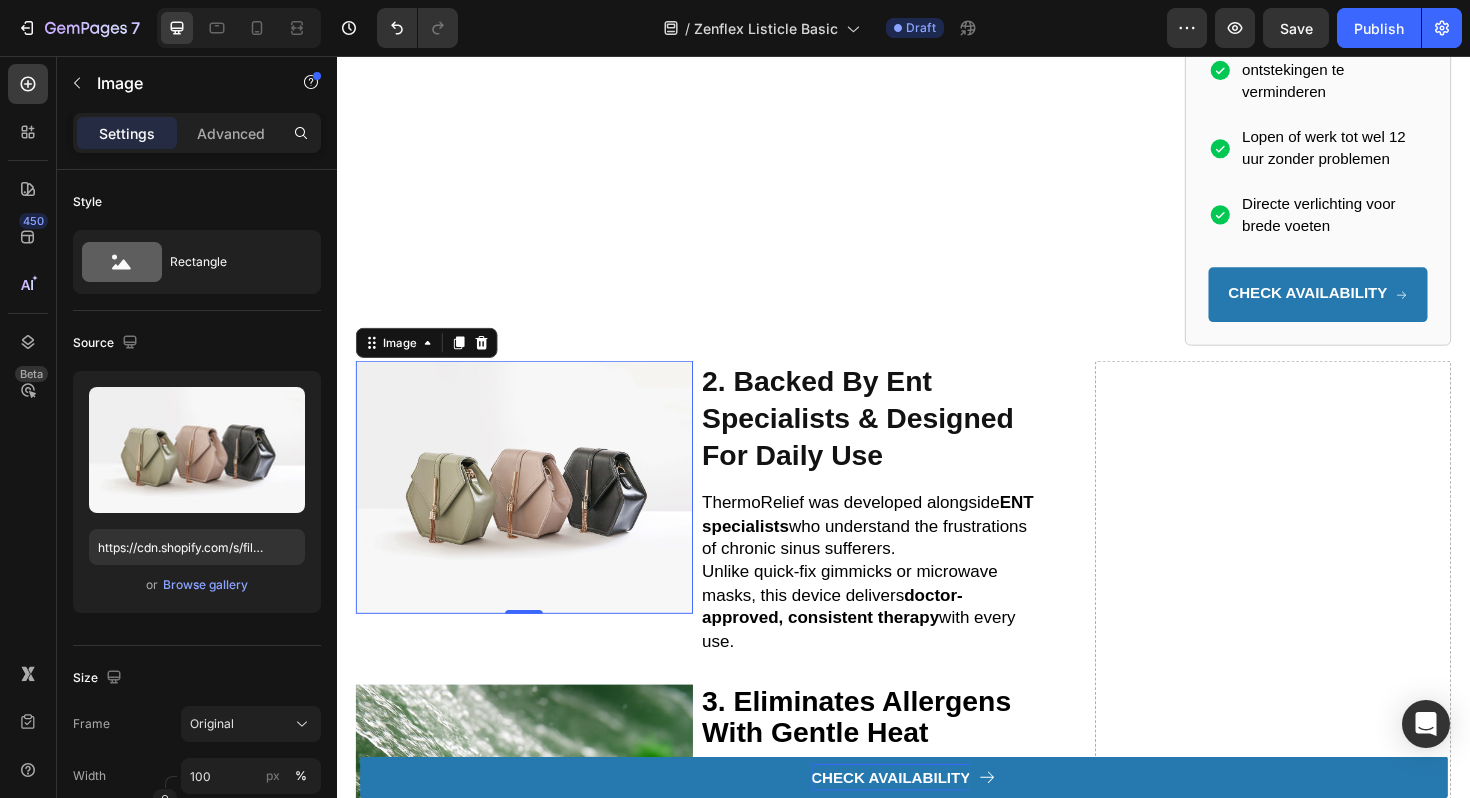 drag, startPoint x: 877, startPoint y: 75, endPoint x: 562, endPoint y: 448, distance: 488.21512 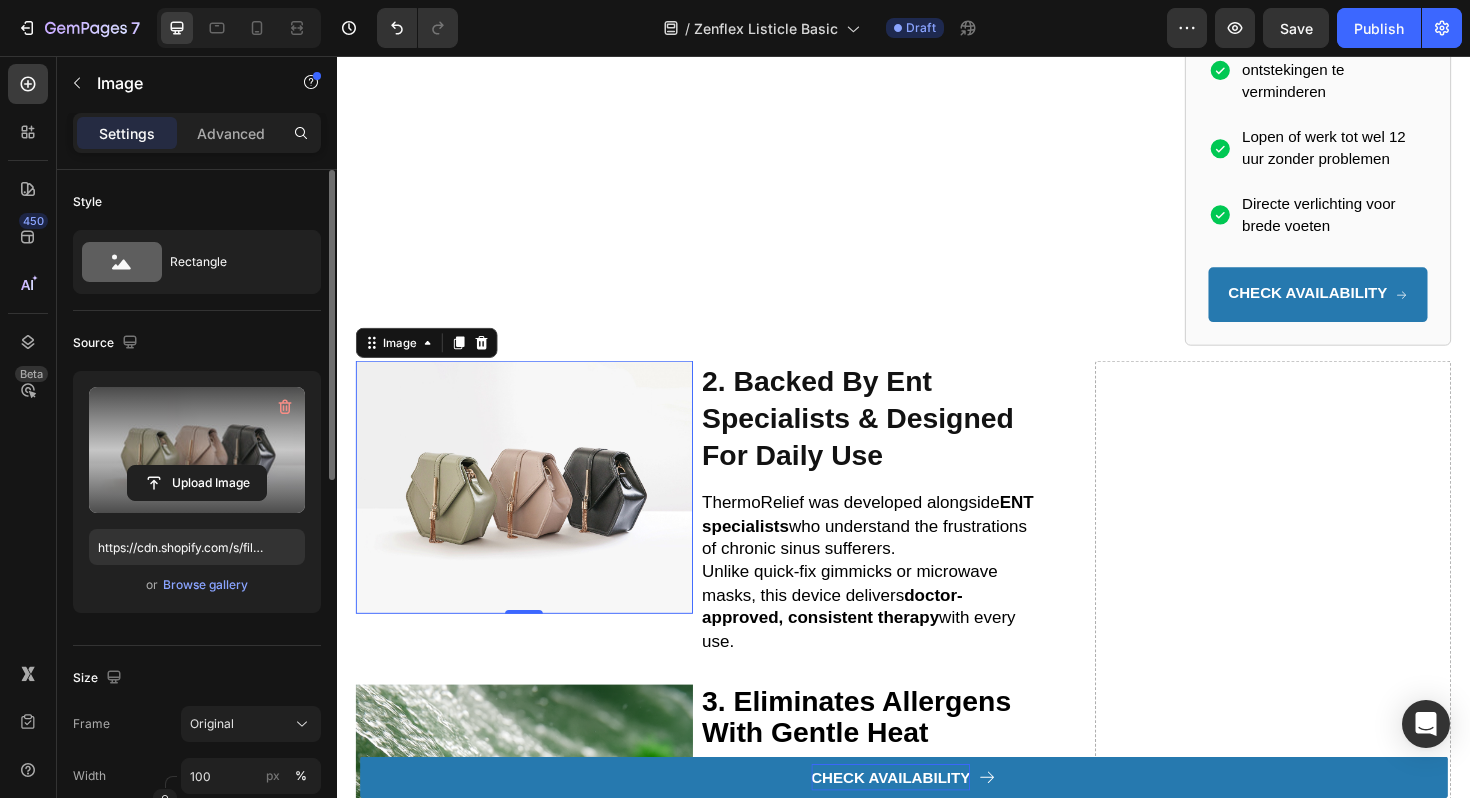 click 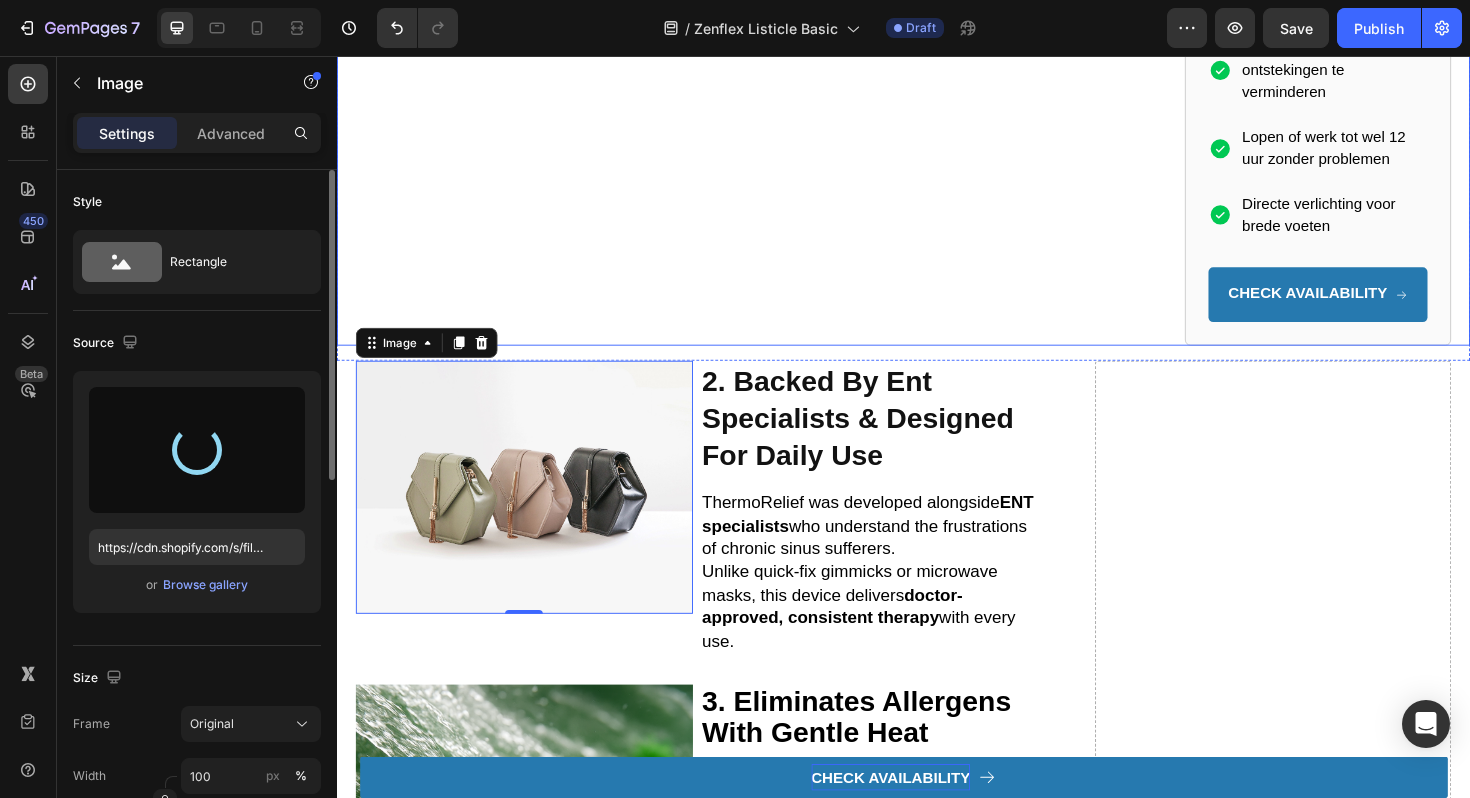 type on "https://cdn.shopify.com/s/files/1/0816/0228/1804/files/gempages_541649809350591662-df68e11e-ddb2-4d68-ac0e-ff544e752c1c.png" 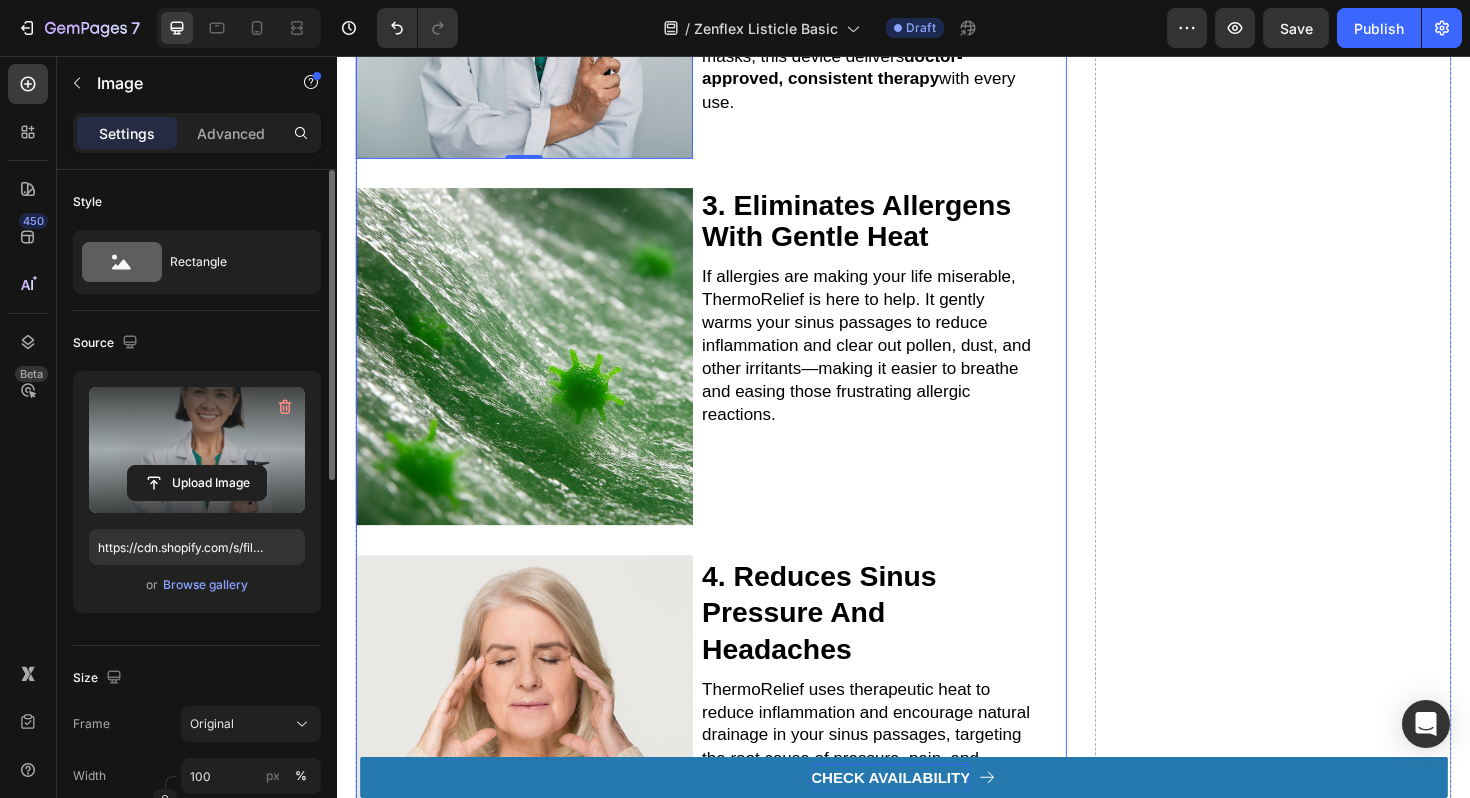 scroll, scrollTop: 0, scrollLeft: 0, axis: both 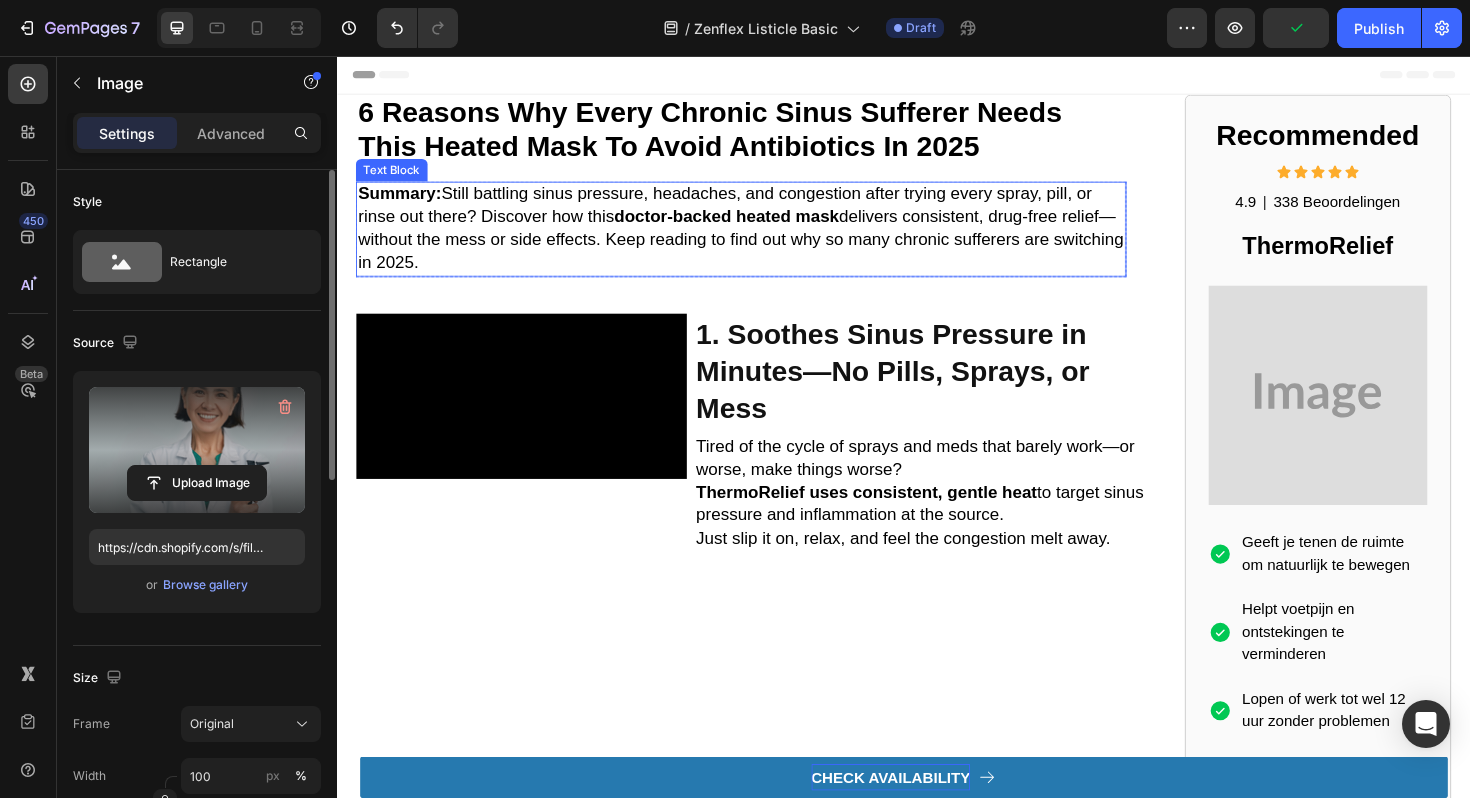 click on "Summary:  Still battling sinus pressure, headaches, and congestion after trying every spray, pill, or rinse out there? Discover how this  doctor-backed heated mask  delivers consistent, drug-free relief—without the mess or side effects. Keep reading to find out why so many chronic sufferers are switching in 2025." at bounding box center (764, 238) 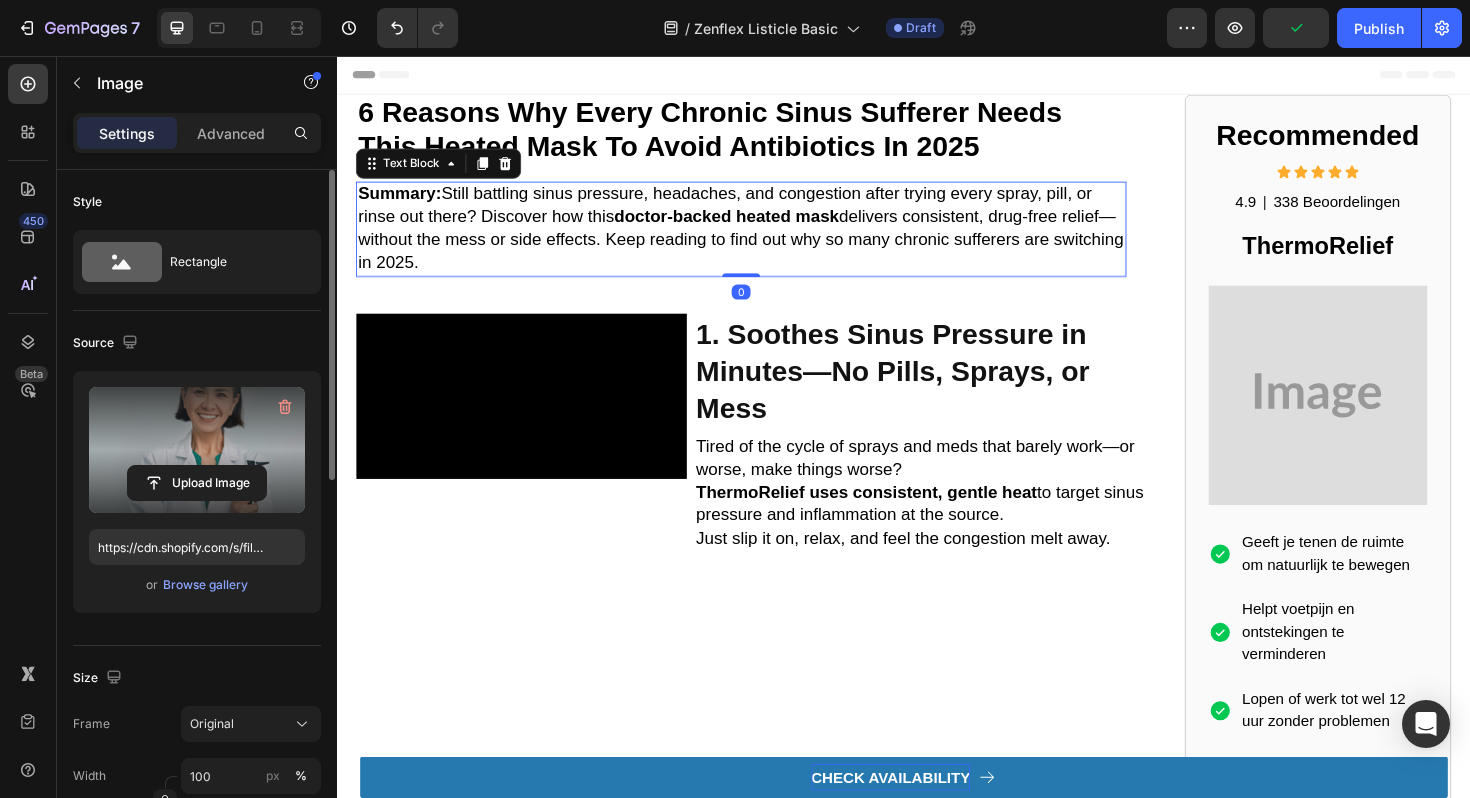 click on "Summary:  Still battling sinus pressure, headaches, and congestion after trying every spray, pill, or rinse out there? Discover how this  doctor-backed heated mask  delivers consistent, drug-free relief—without the mess or side effects. Keep reading to find out why so many chronic sufferers are switching in 2025." at bounding box center (764, 238) 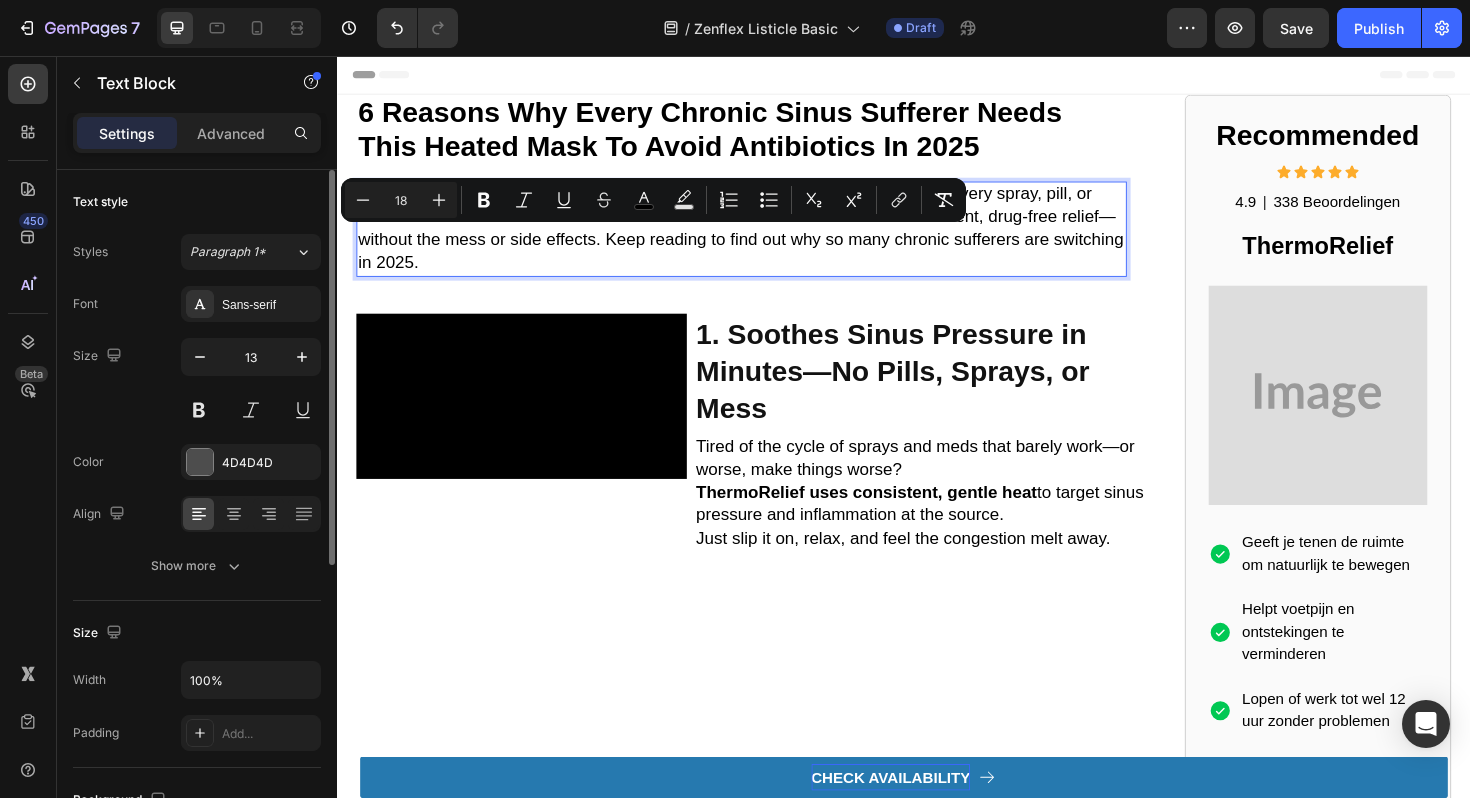 click on "Summary:  Still battling sinus pressure, headaches, and congestion after trying every spray, pill, or rinse out there? Discover how this  doctor-backed heated mask  delivers consistent, drug-free relief—without the mess or side effects. Keep reading to find out why so many chronic sufferers are switching in 2025." at bounding box center [764, 238] 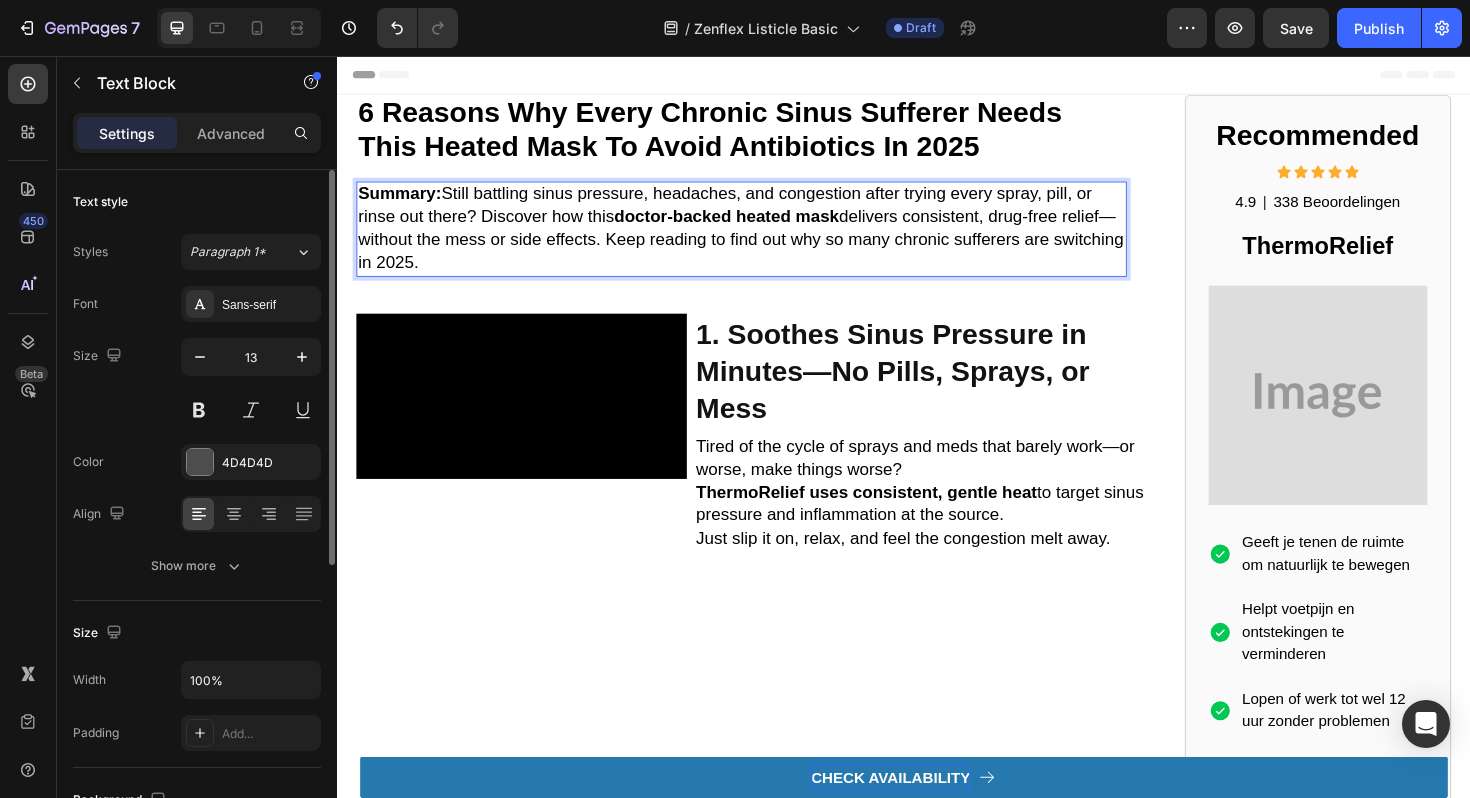 click on "Summary:  Still battling sinus pressure, headaches, and congestion after trying every spray, pill, or rinse out there? Discover how this  doctor-backed heated mask  delivers consistent, drug-free relief—without the mess or side effects. Keep reading to find out why so many chronic sufferers are switching in 2025." at bounding box center (764, 238) 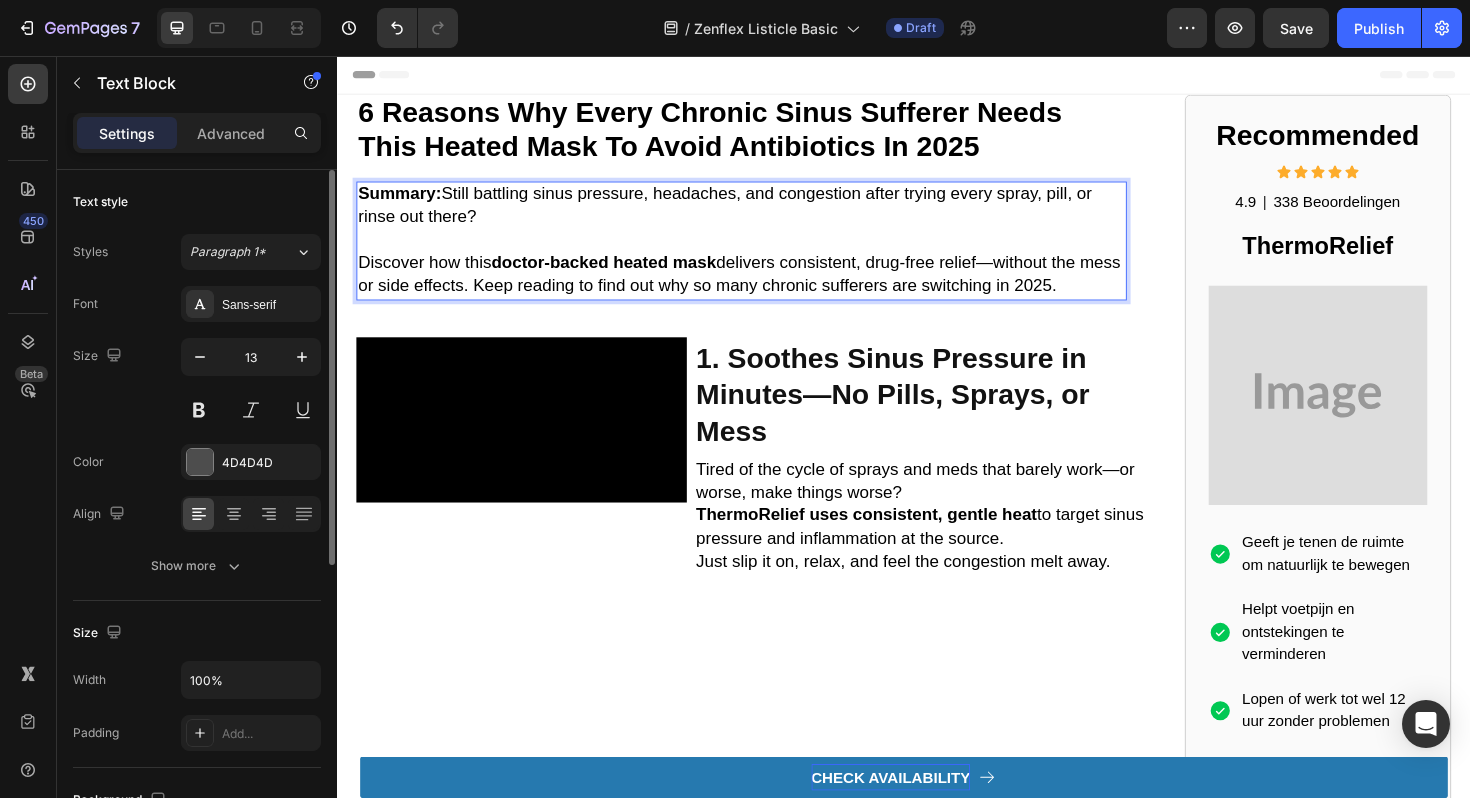click at bounding box center [765, 251] 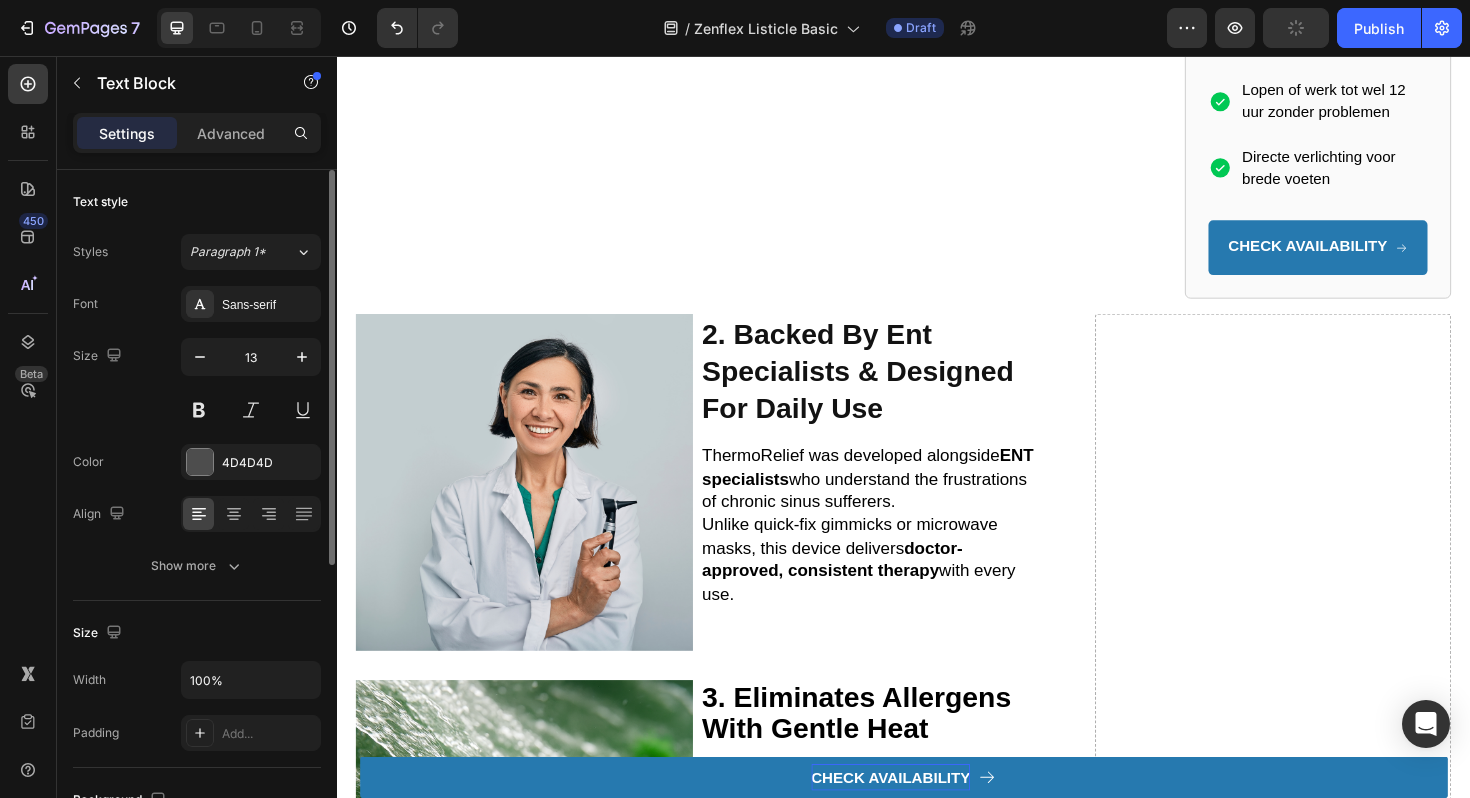 scroll, scrollTop: 1135, scrollLeft: 0, axis: vertical 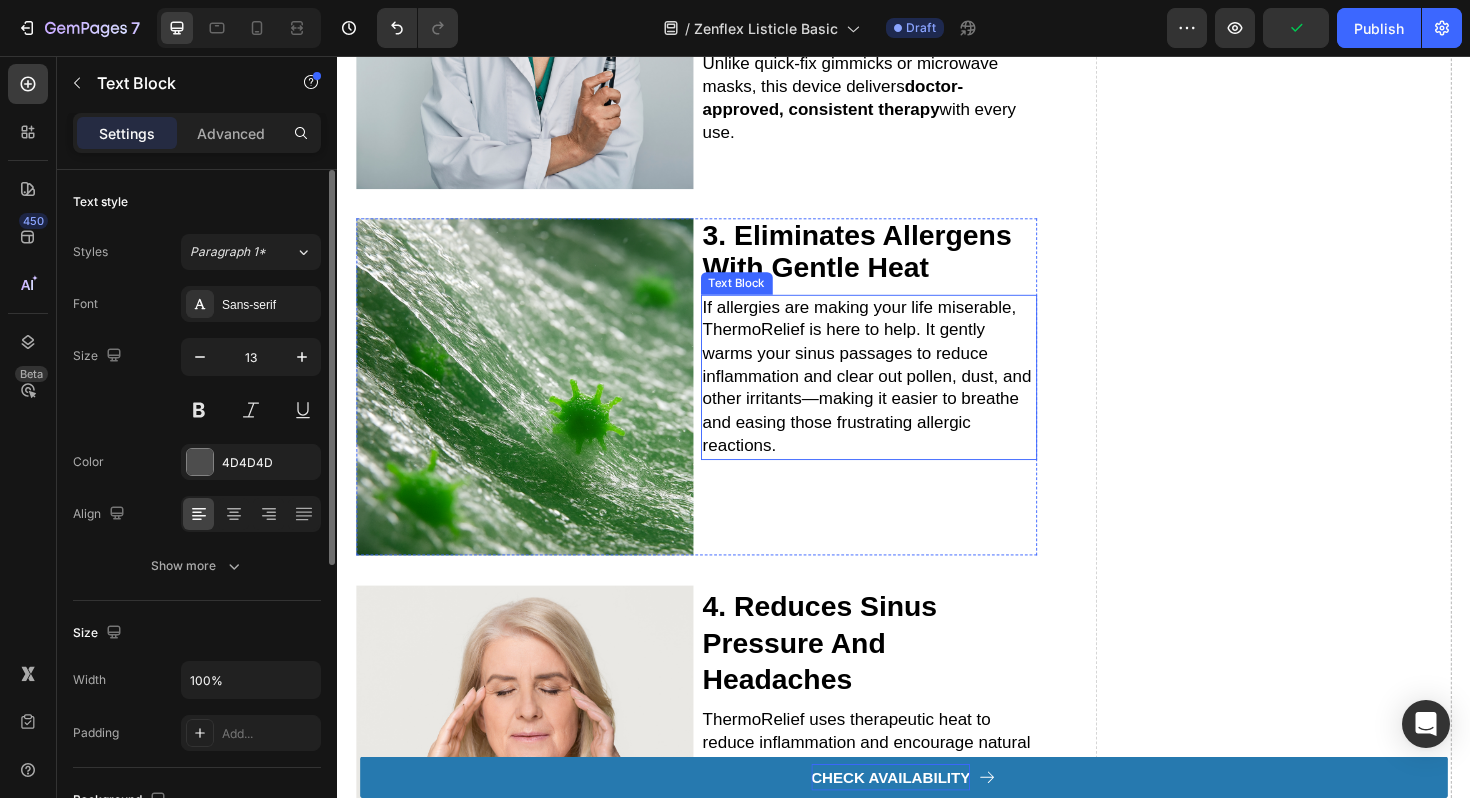 click on "If allergies are making your life miserable, ThermoRelief is here to help. It gently warms your sinus passages to reduce inflammation and clear out pollen, dust, and other irritants—making it easier to breathe and easing those frustrating allergic reactions." at bounding box center [898, 395] 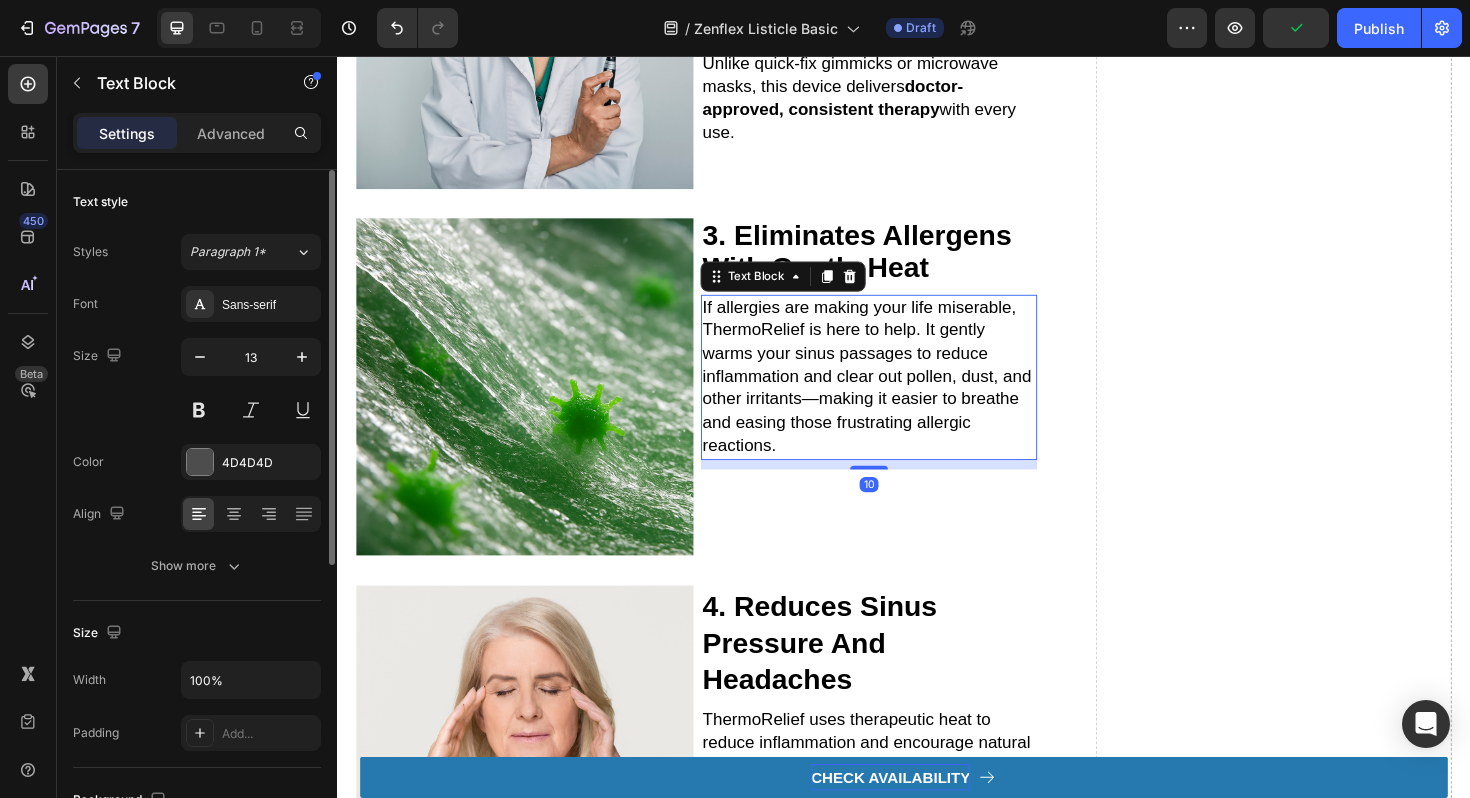 click on "If allergies are making your life miserable, ThermoRelief is here to help. It gently warms your sinus passages to reduce inflammation and clear out pollen, dust, and other irritants—making it easier to breathe and easing those frustrating allergic reactions." at bounding box center (898, 395) 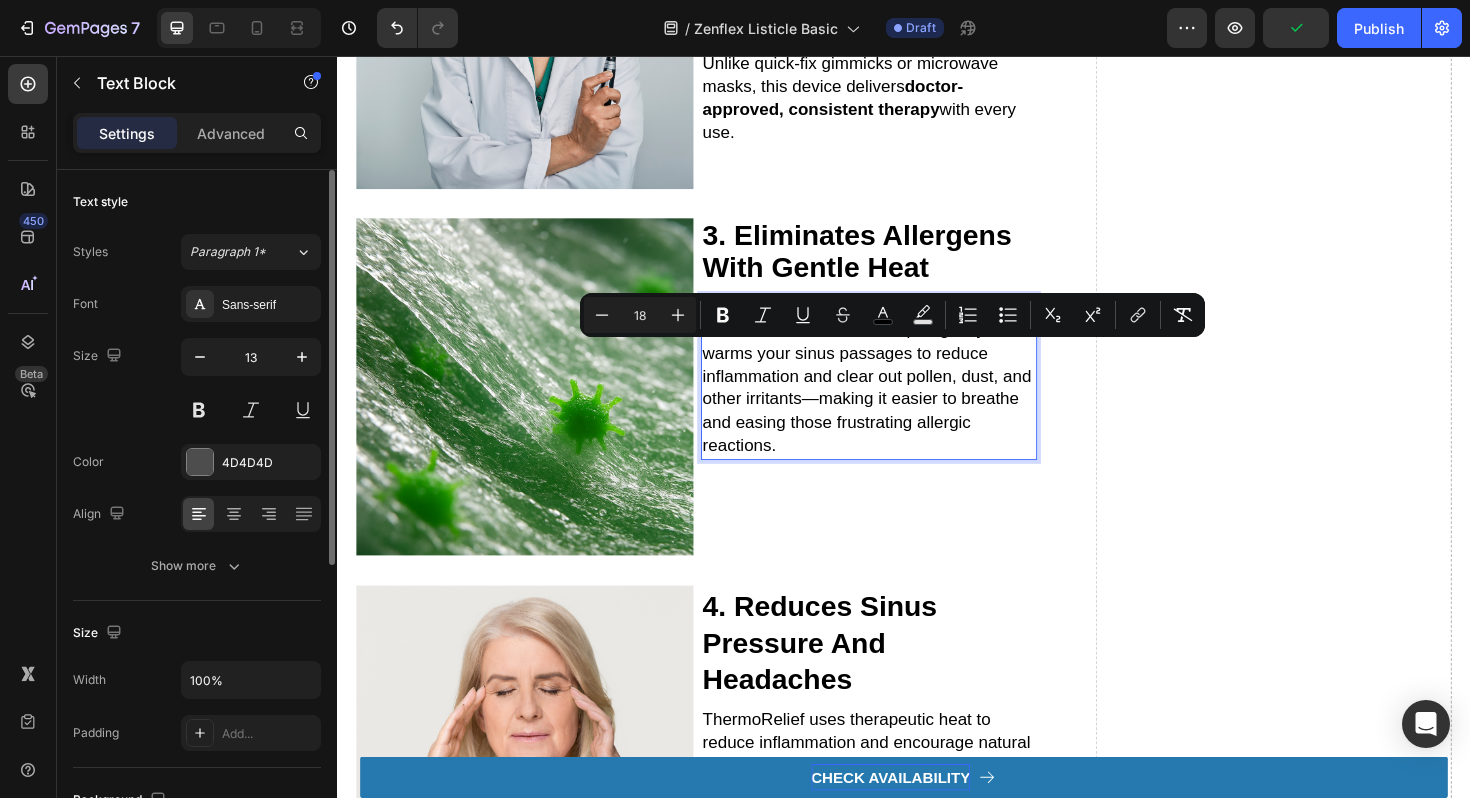 click on "If allergies are making your life miserable, ThermoRelief is here to help. It gently warms your sinus passages to reduce inflammation and clear out pollen, dust, and other irritants—making it easier to breathe and easing those frustrating allergic reactions." at bounding box center [898, 395] 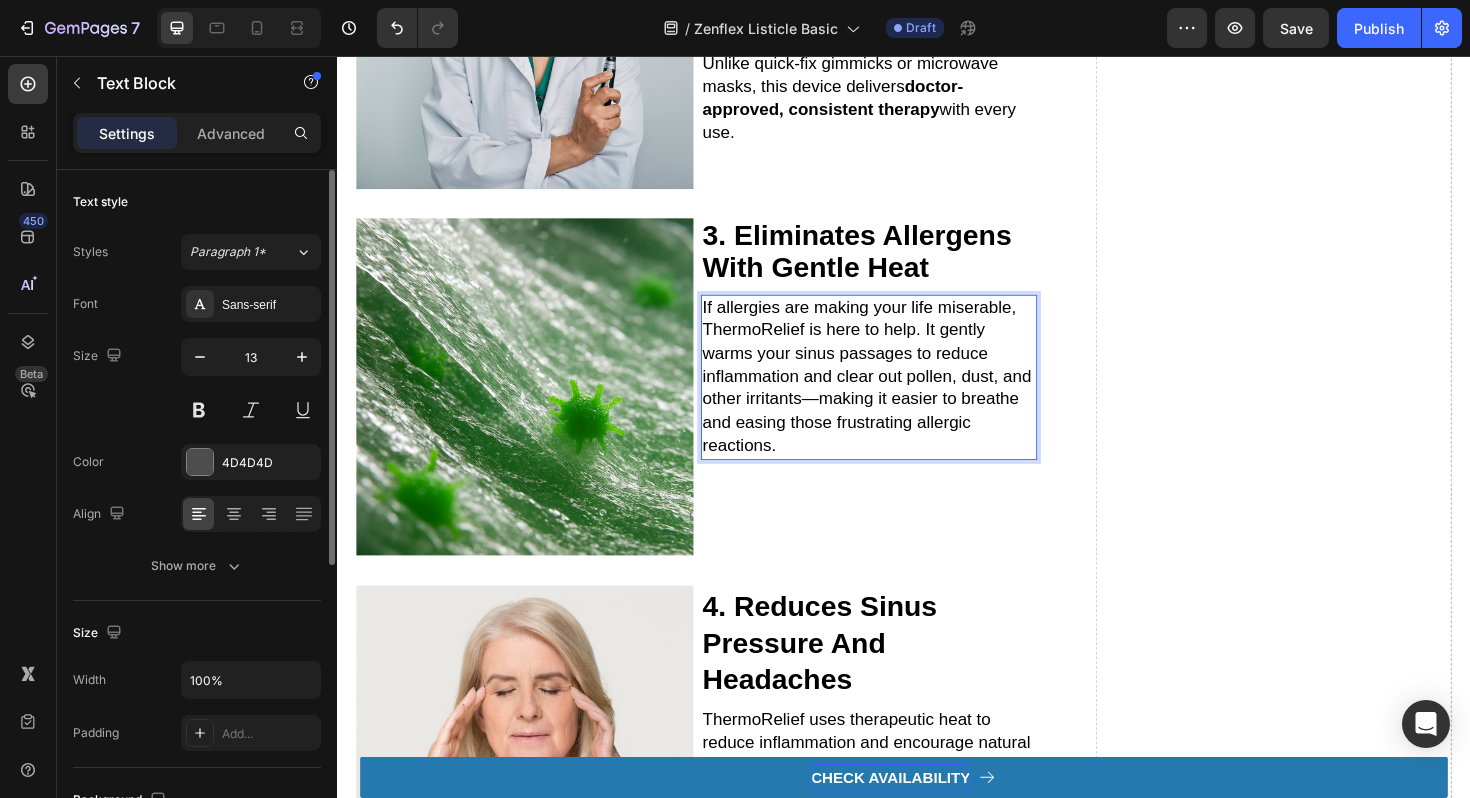 click on "If allergies are making your life miserable, ThermoRelief is here to help. It gently warms your sinus passages to reduce inflammation and clear out pollen, dust, and other irritants—making it easier to breathe and easing those frustrating allergic reactions." at bounding box center [898, 395] 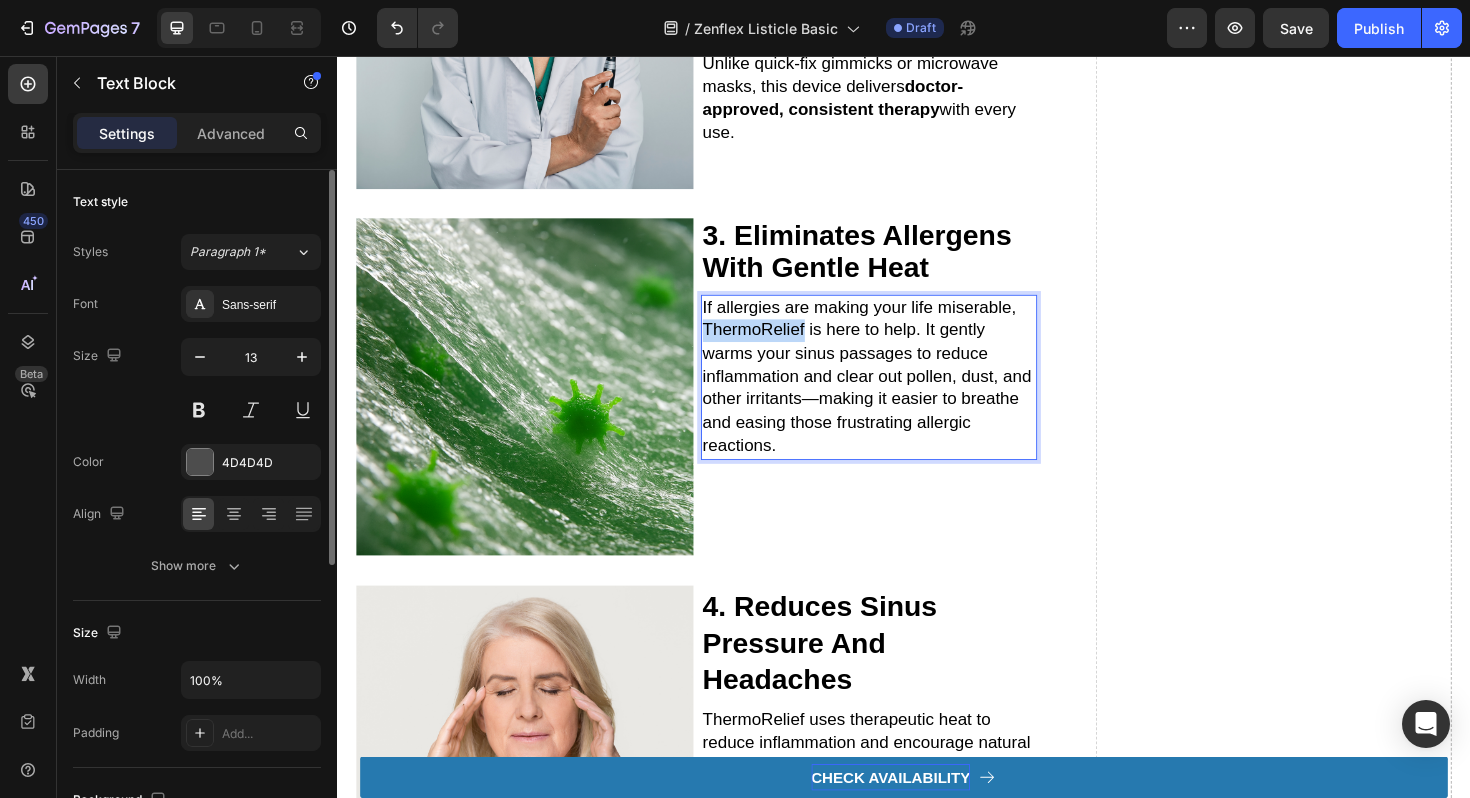 click on "If allergies are making your life miserable, ThermoRelief is here to help. It gently warms your sinus passages to reduce inflammation and clear out pollen, dust, and other irritants—making it easier to breathe and easing those frustrating allergic reactions." at bounding box center [898, 395] 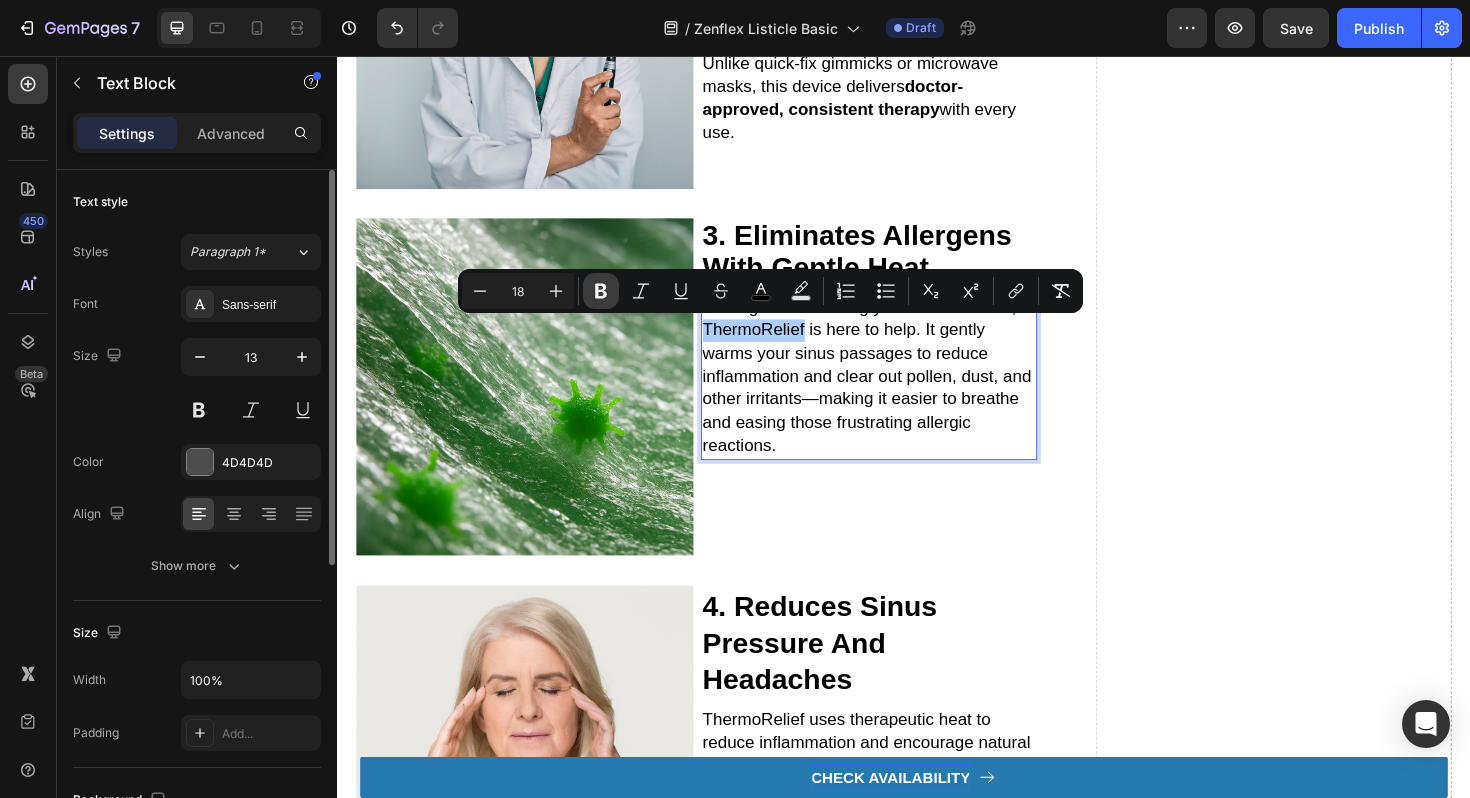 click 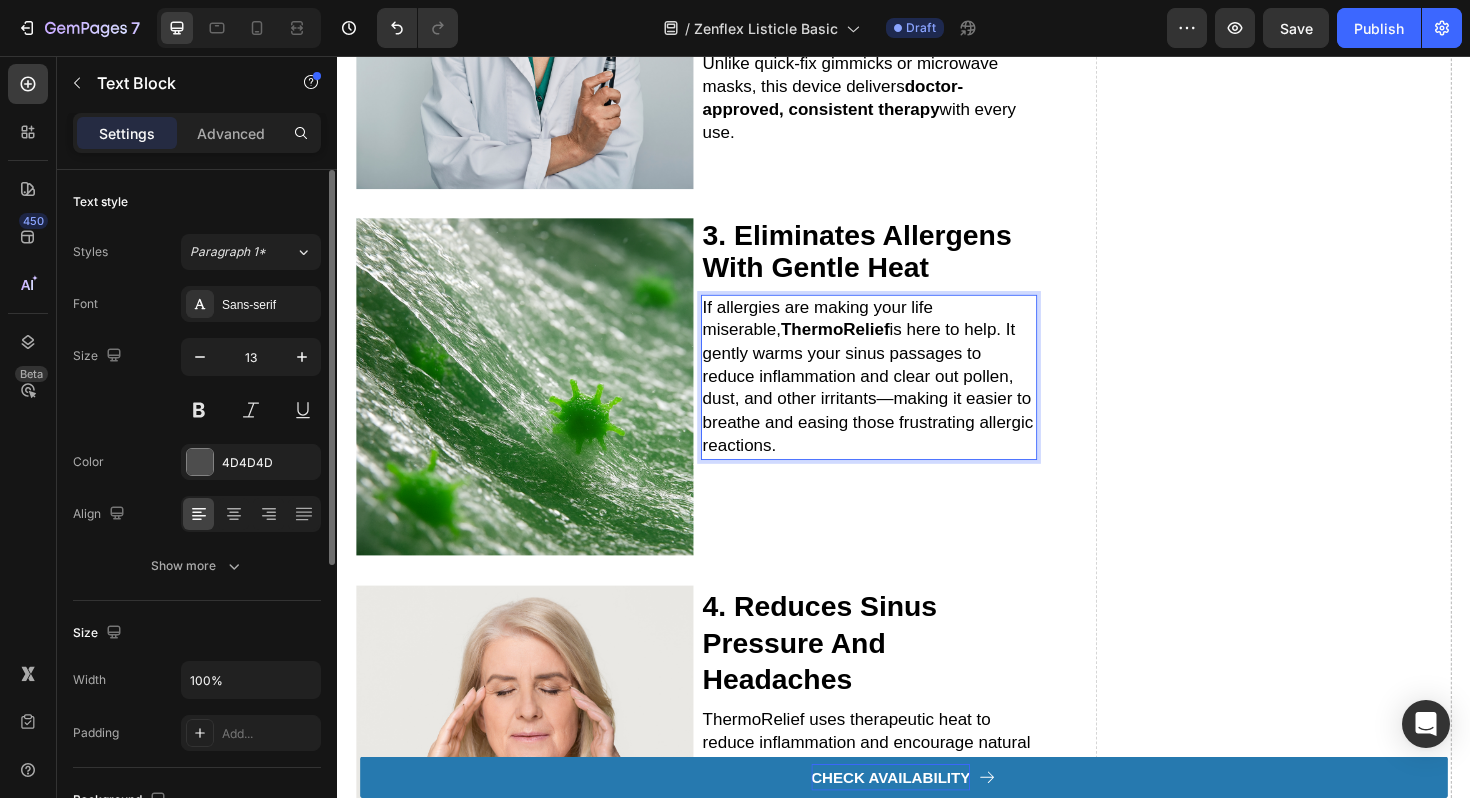 click on "If allergies are making your life miserable,  ThermoRelief  is here to help. It gently warms your sinus passages to reduce inflammation and clear out pollen, dust, and other irritants—making it easier to breathe and easing those frustrating allergic reactions." at bounding box center [899, 395] 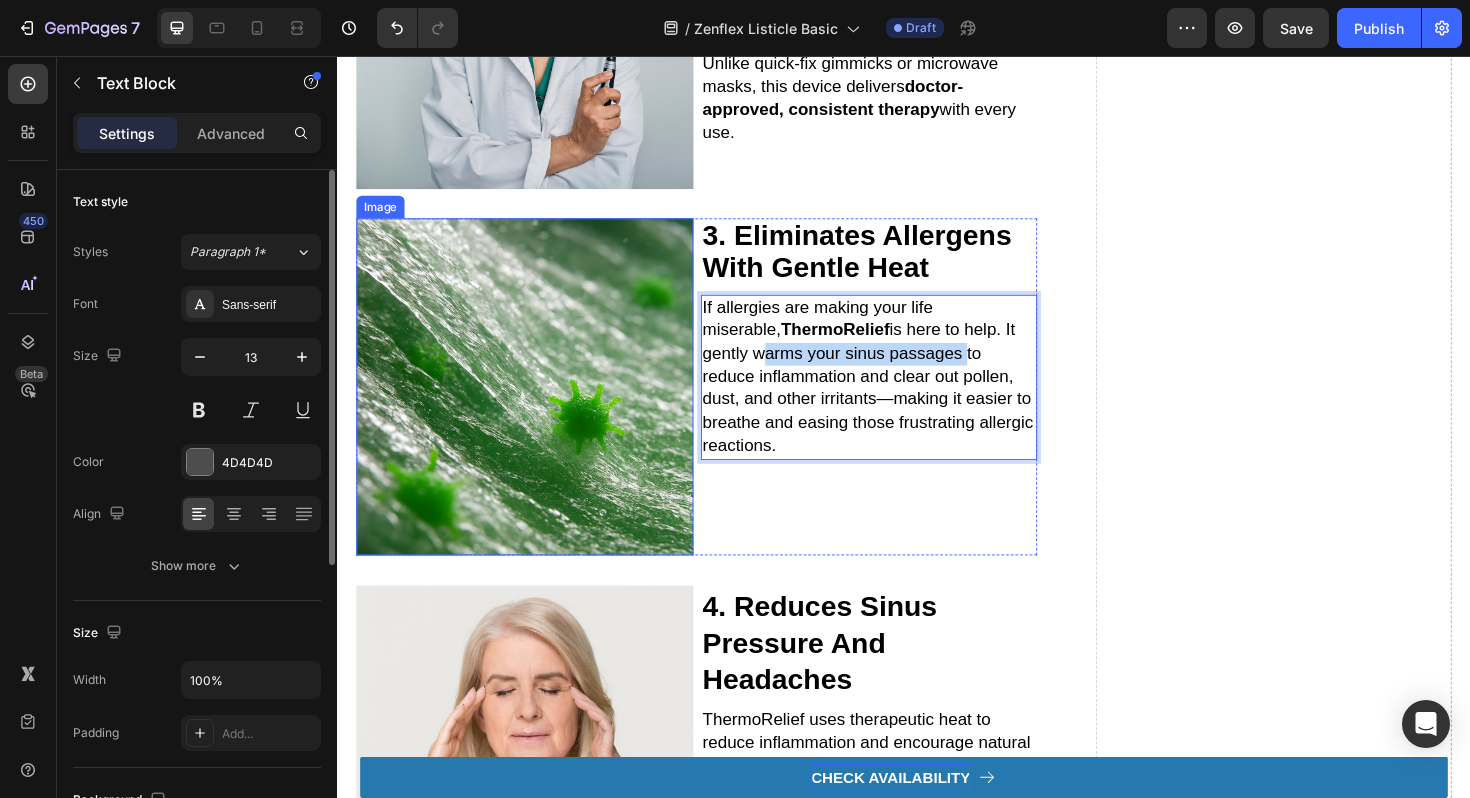 drag, startPoint x: 944, startPoint y: 373, endPoint x: 708, endPoint y: 373, distance: 236 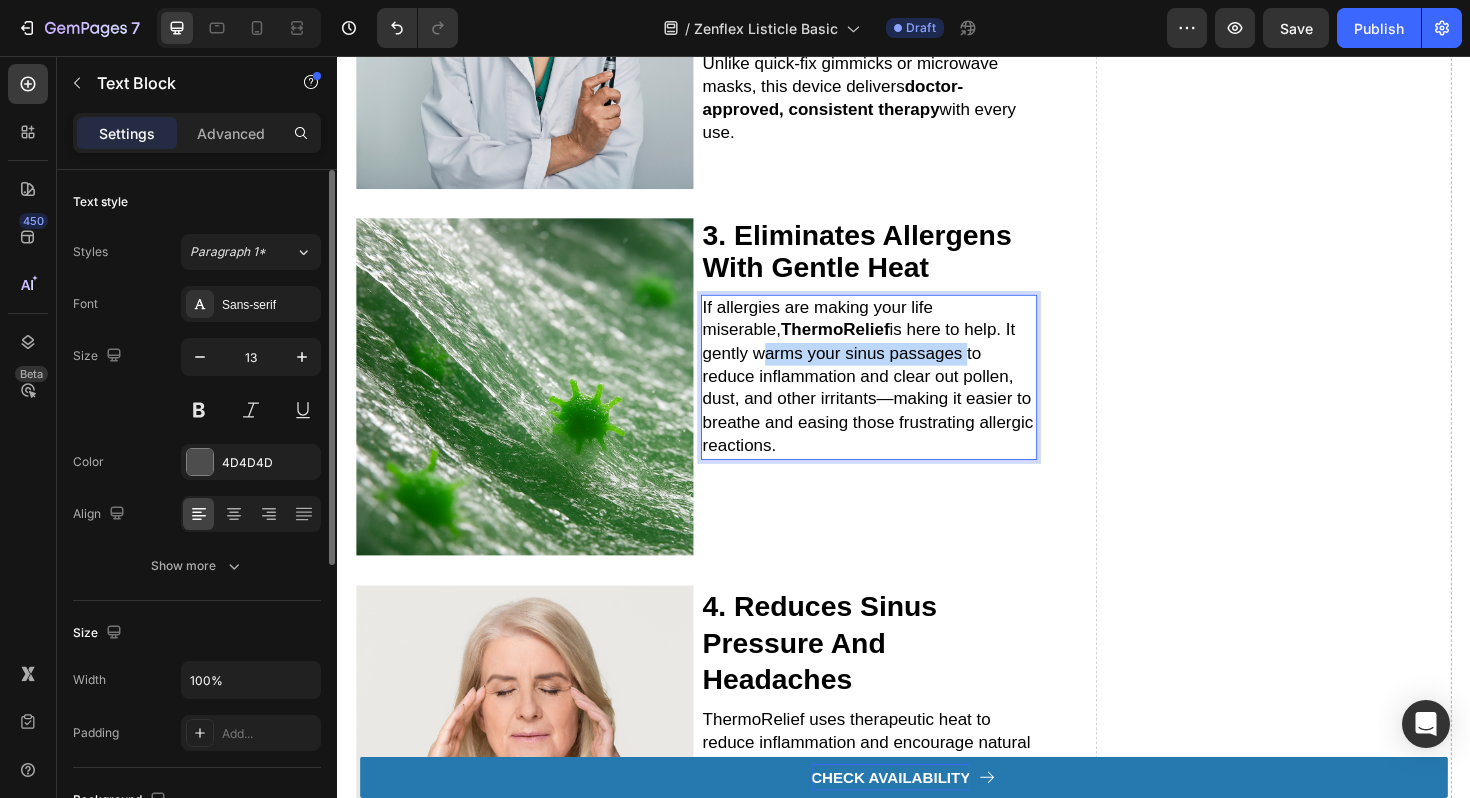 click on "If allergies are making your life miserable,  ThermoRelief  is here to help. It gently warms your sinus passages to reduce inflammation and clear out pollen, dust, and other irritants—making it easier to breathe and easing those frustrating allergic reactions." at bounding box center (899, 395) 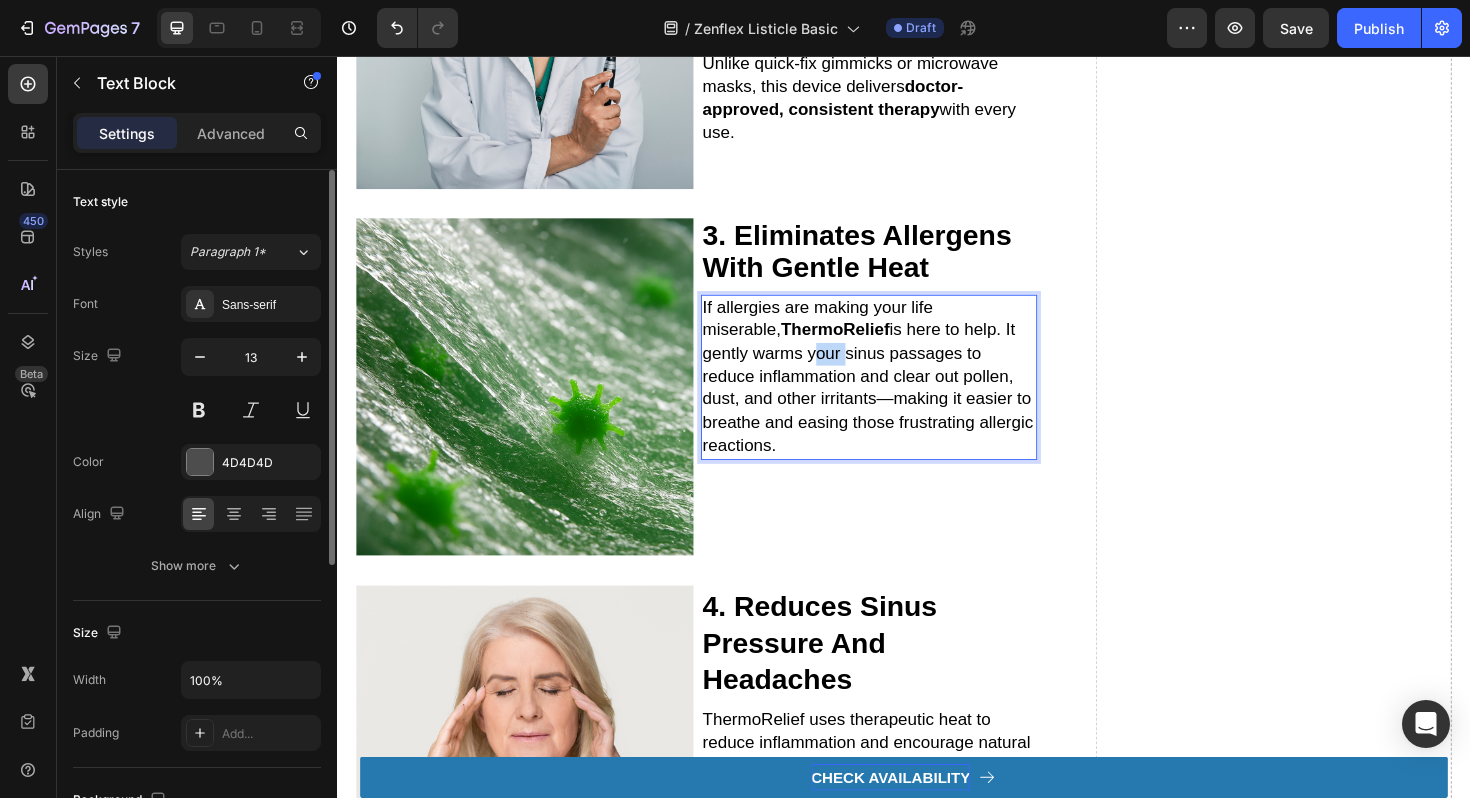 click on "If allergies are making your life miserable,  ThermoRelief  is here to help. It gently warms your sinus passages to reduce inflammation and clear out pollen, dust, and other irritants—making it easier to breathe and easing those frustrating allergic reactions." at bounding box center (899, 395) 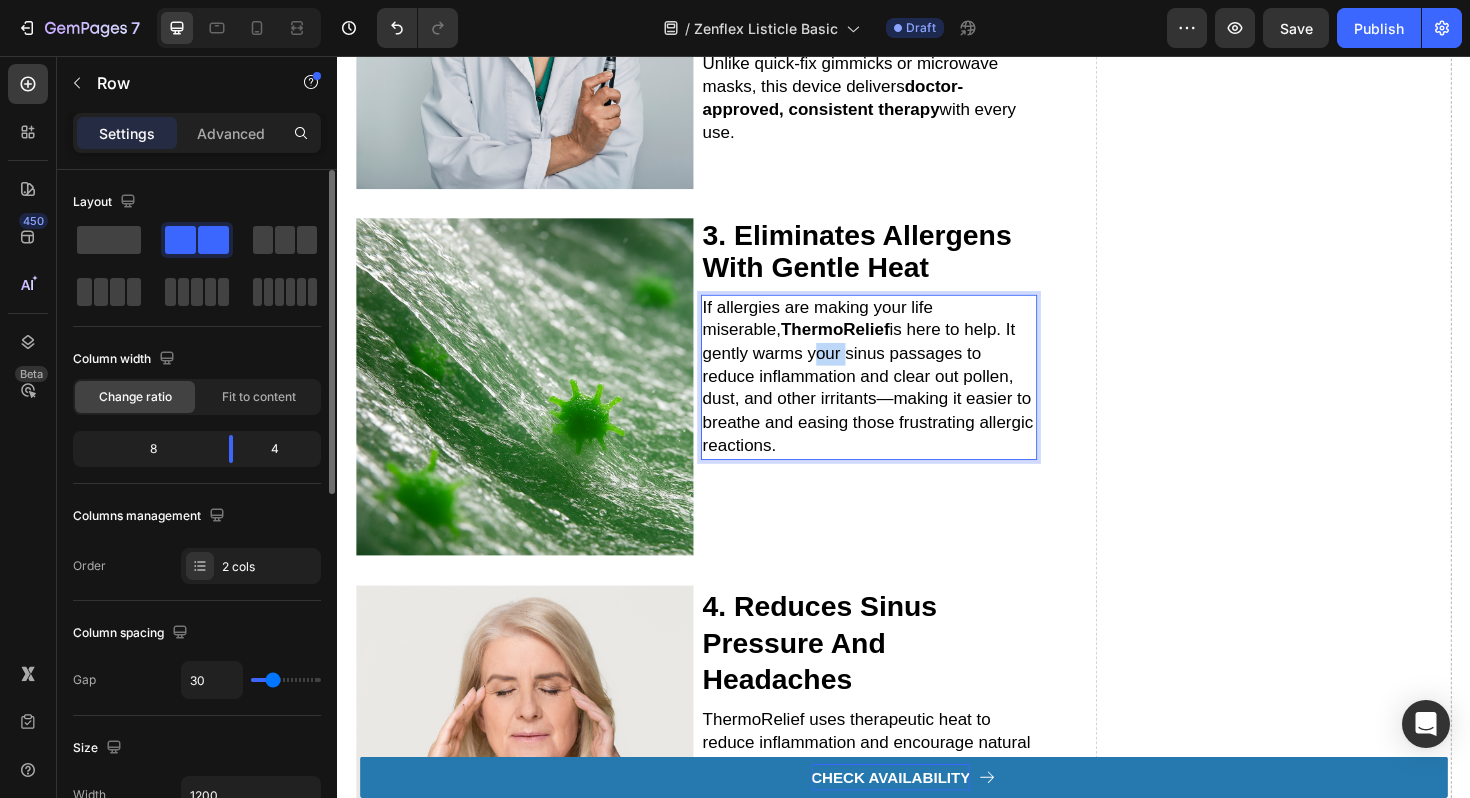click on "Drop element here" at bounding box center [1328, 1245] 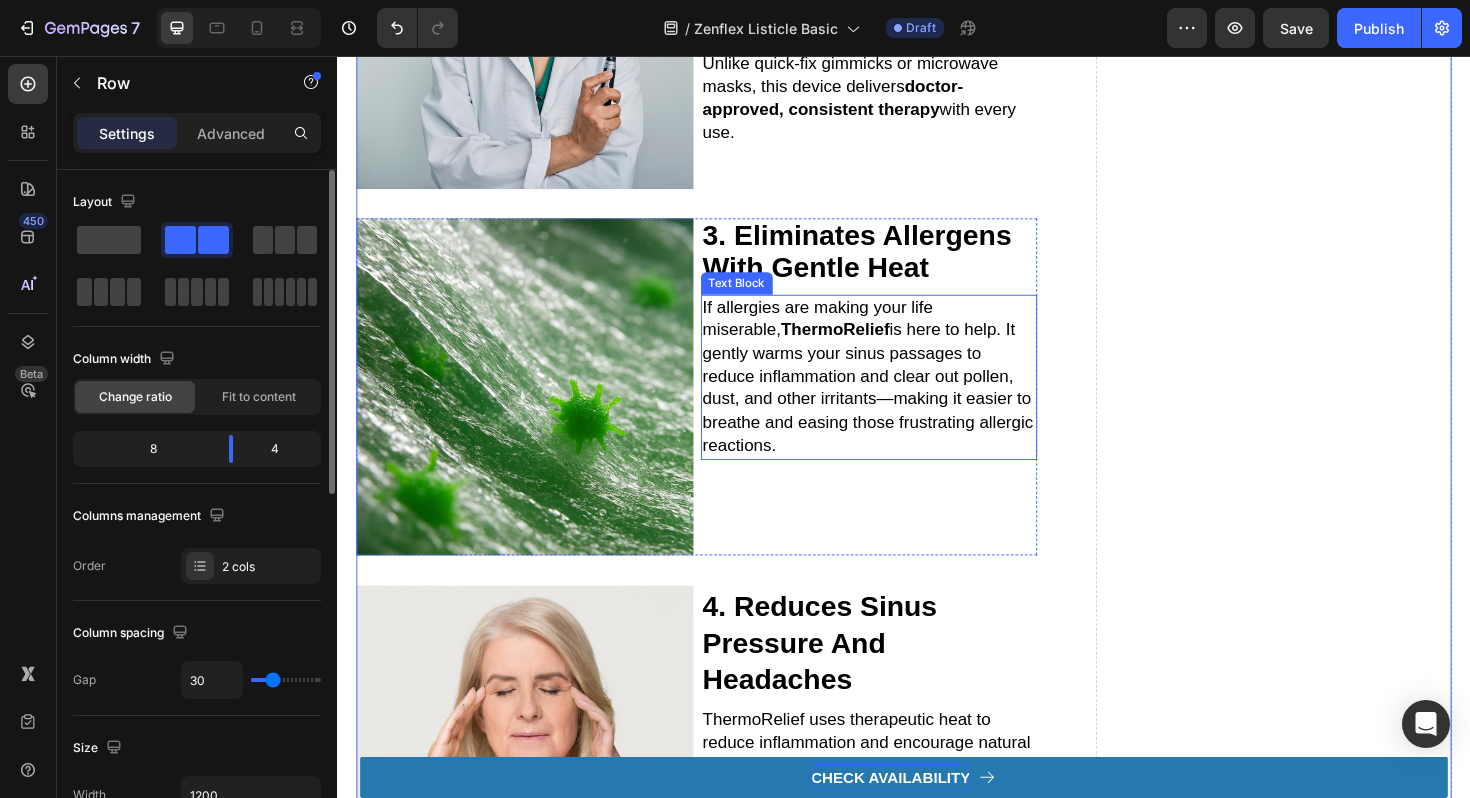 click on "If allergies are making your life miserable,  ThermoRelief  is here to help. It gently warms your sinus passages to reduce inflammation and clear out pollen, dust, and other irritants—making it easier to breathe and easing those frustrating allergic reactions." at bounding box center (900, 396) 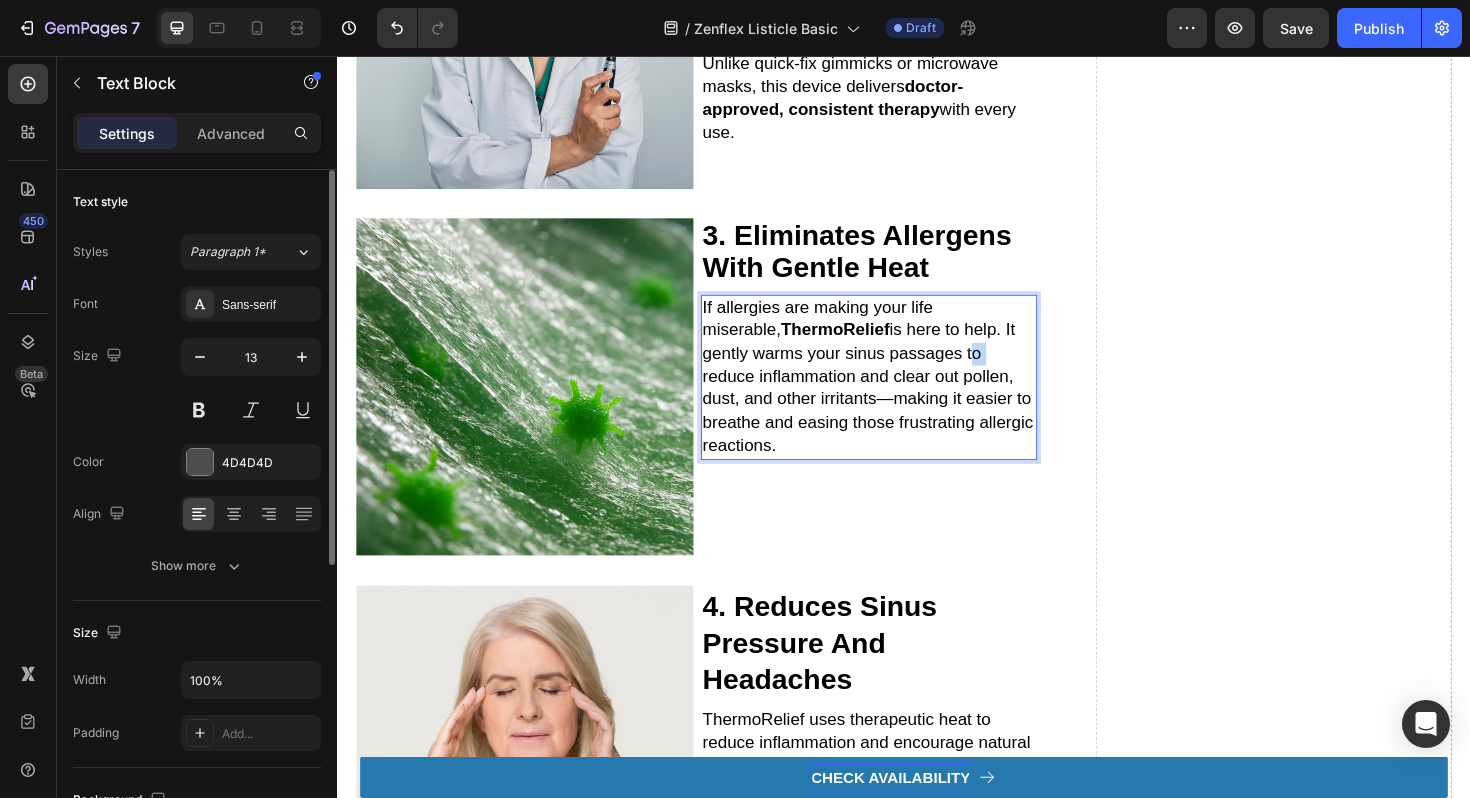 click on "If allergies are making your life miserable,  ThermoRelief  is here to help. It gently warms your sinus passages to reduce inflammation and clear out pollen, dust, and other irritants—making it easier to breathe and easing those frustrating allergic reactions." at bounding box center [899, 395] 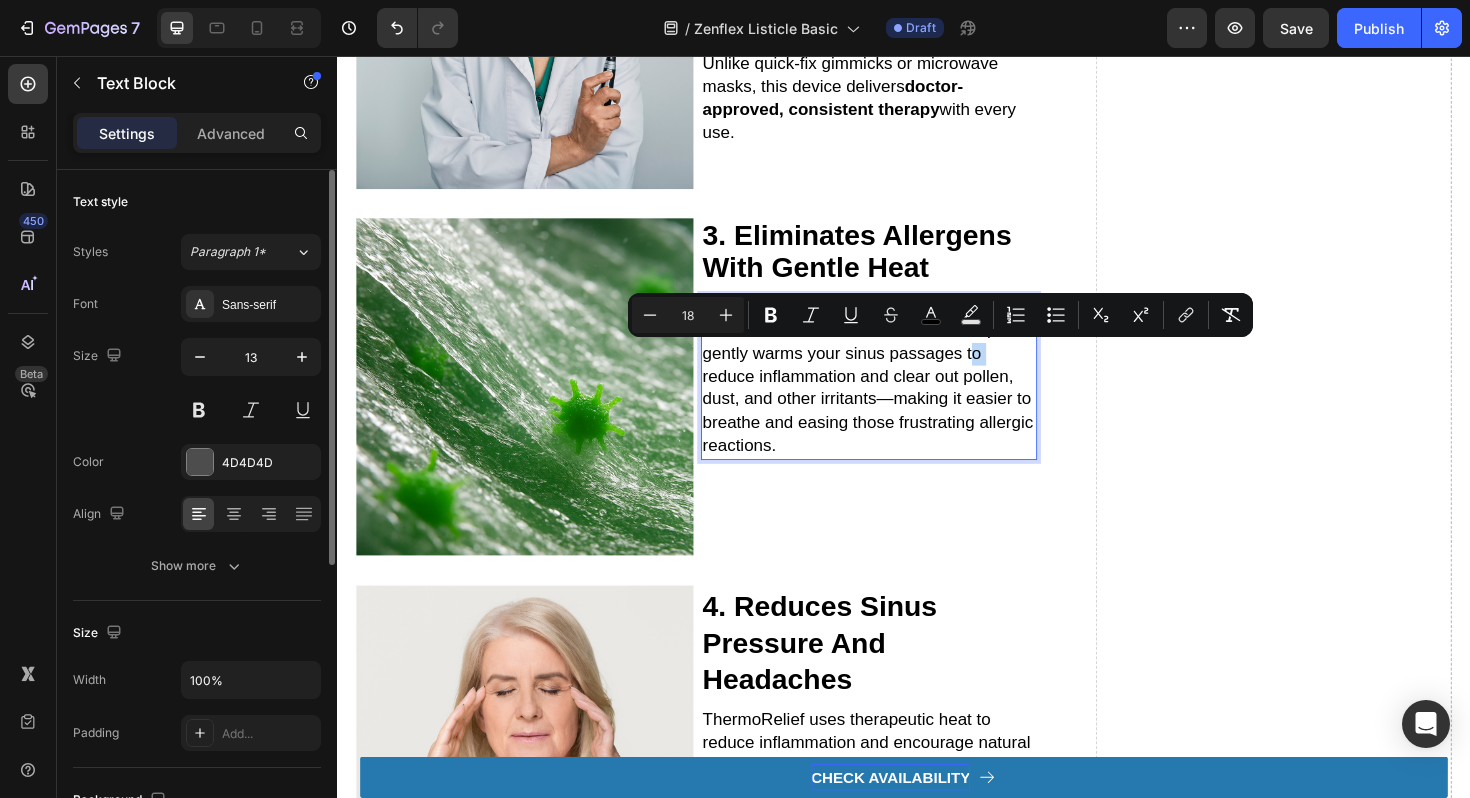 click on "If allergies are making your life miserable,  ThermoRelief  is here to help. It gently warms your sinus passages to reduce inflammation and clear out pollen, dust, and other irritants—making it easier to breathe and easing those frustrating allergic reactions." at bounding box center [899, 395] 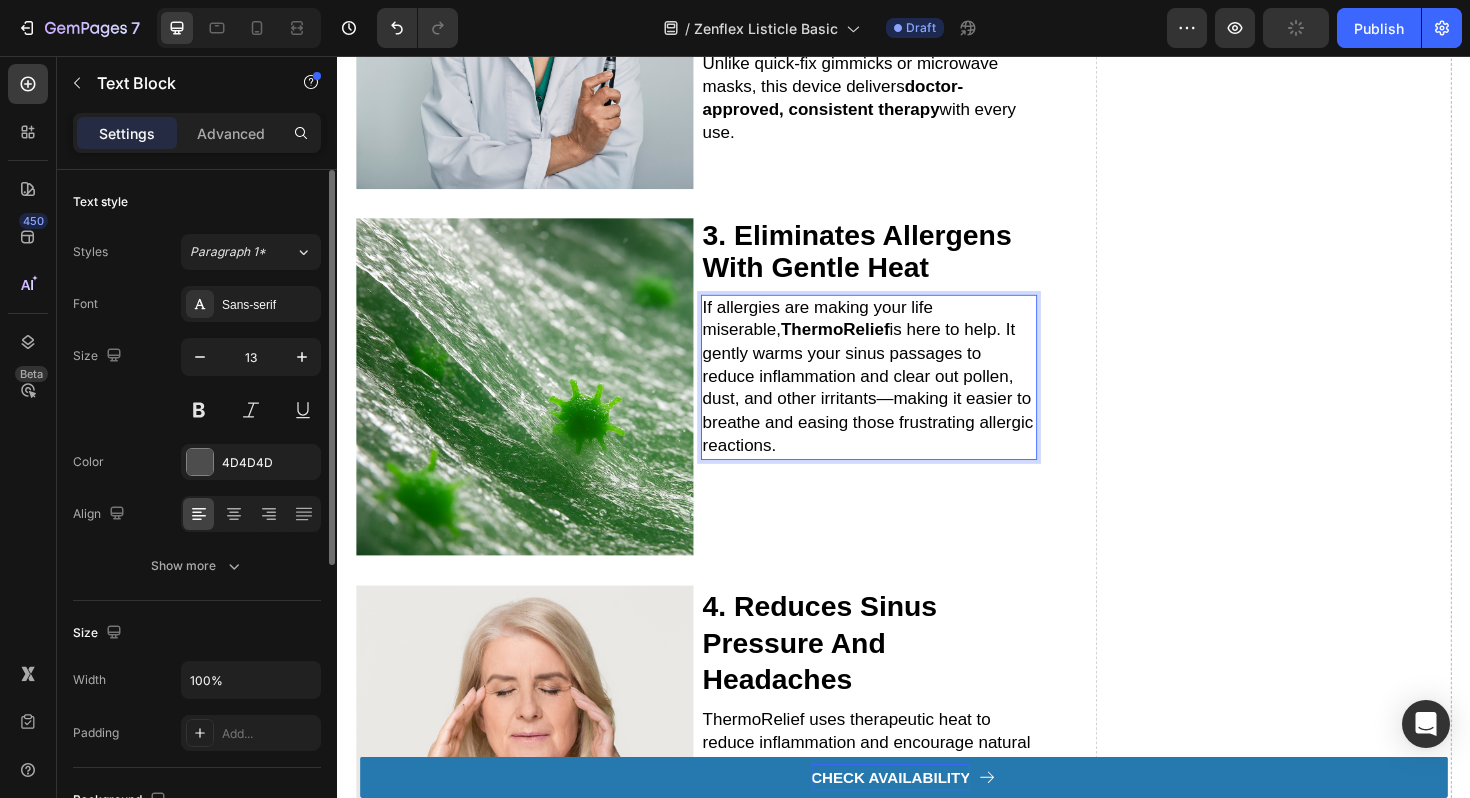 click on "If allergies are making your life miserable,  ThermoRelief  is here to help. It gently warms your sinus passages to reduce inflammation and clear out pollen, dust, and other irritants—making it easier to breathe and easing those frustrating allergic reactions." at bounding box center [899, 395] 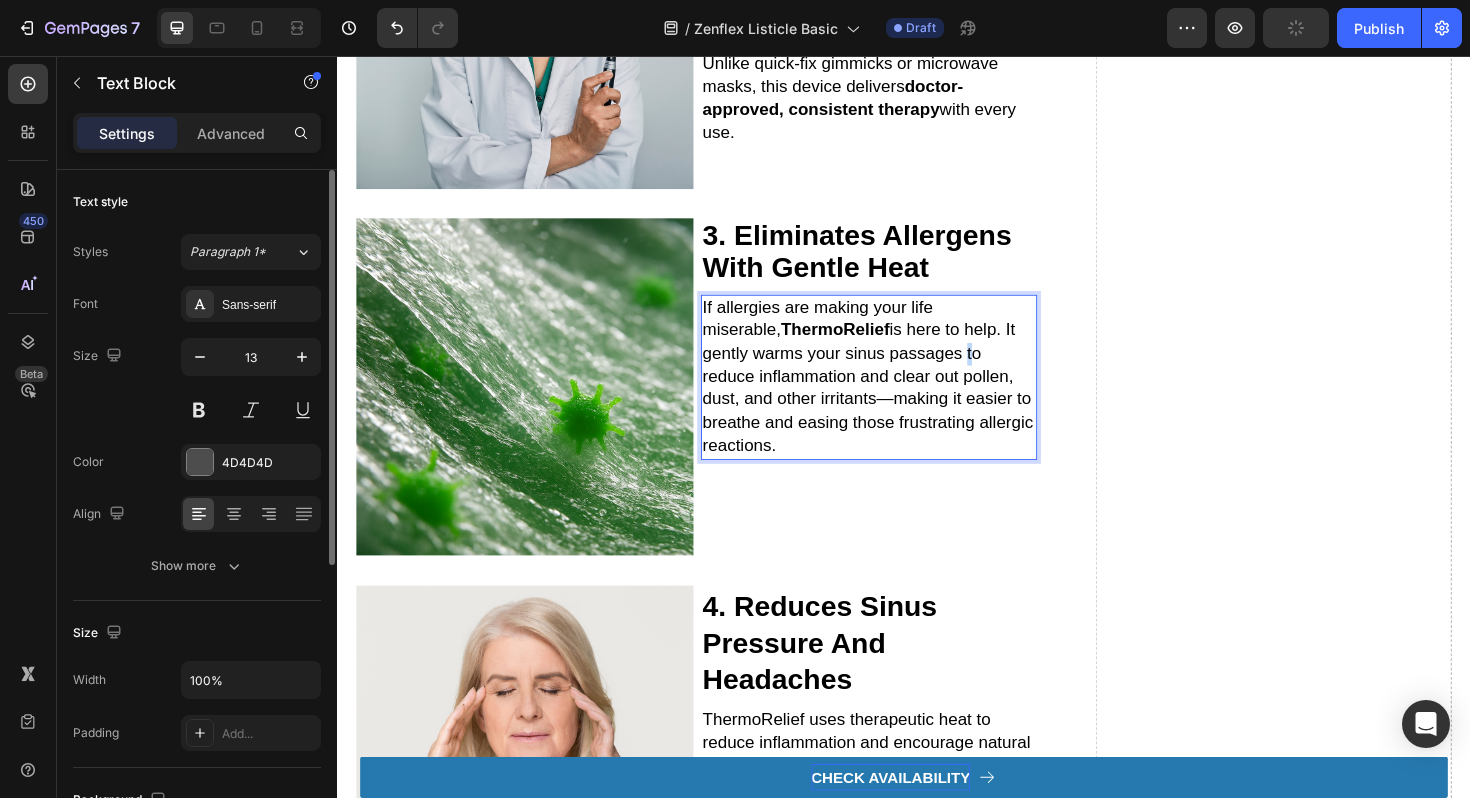 click on "If allergies are making your life miserable,  ThermoRelief  is here to help. It gently warms your sinus passages to reduce inflammation and clear out pollen, dust, and other irritants—making it easier to breathe and easing those frustrating allergic reactions." at bounding box center [899, 395] 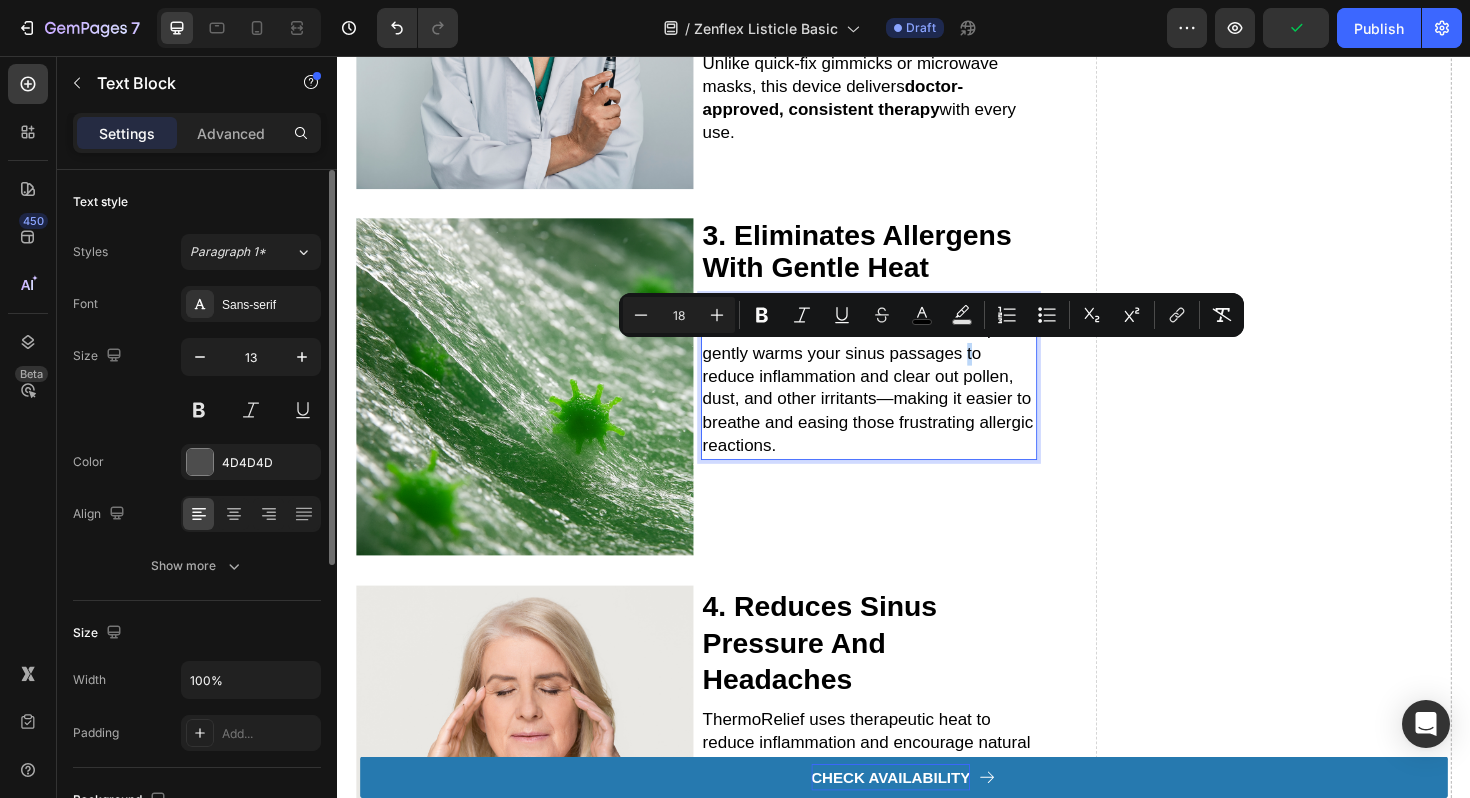 click on "If allergies are making your life miserable,  ThermoRelief  is here to help. It gently warms your sinus passages to reduce inflammation and clear out pollen, dust, and other irritants—making it easier to breathe and easing those frustrating allergic reactions." at bounding box center [899, 395] 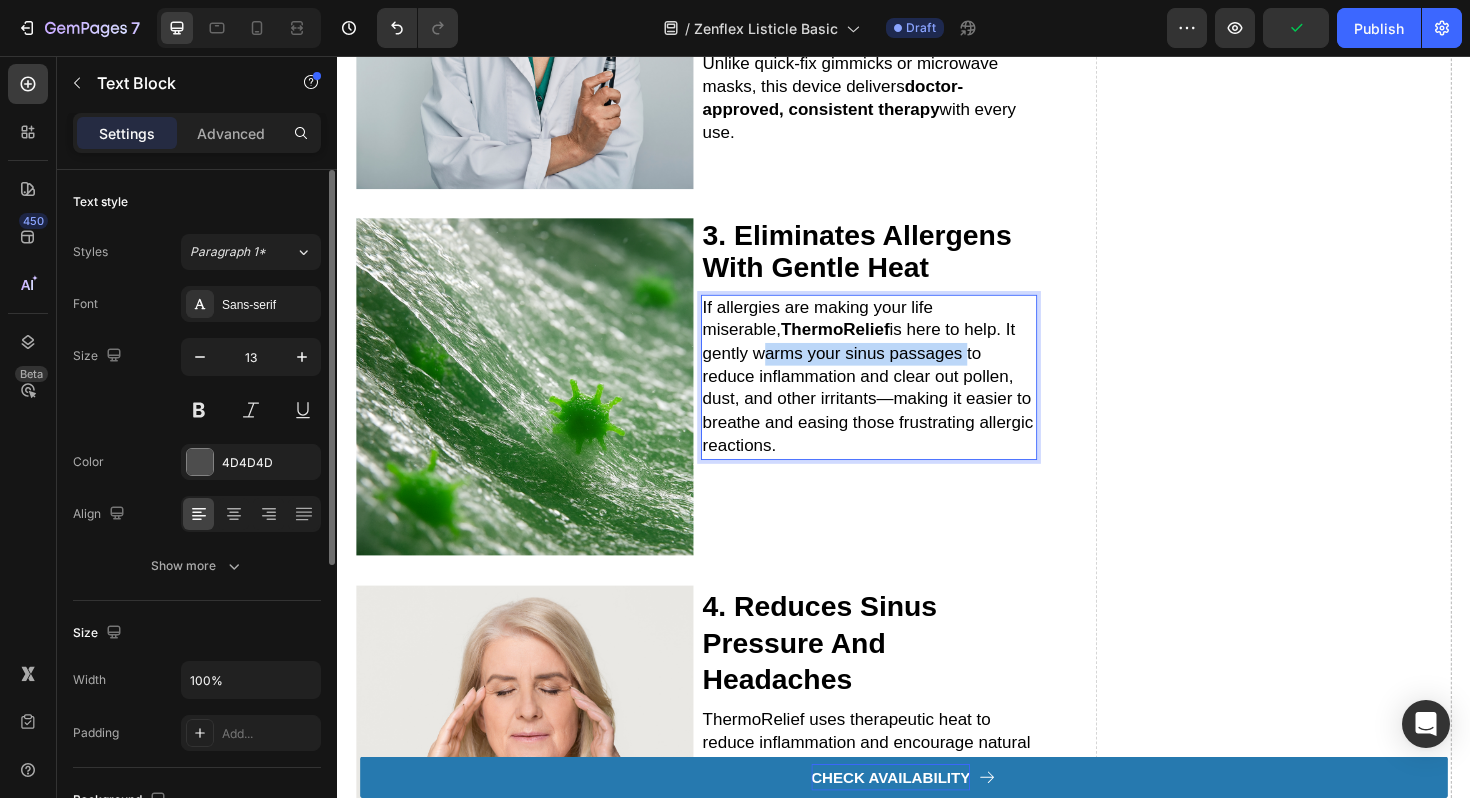 drag, startPoint x: 945, startPoint y: 374, endPoint x: 726, endPoint y: 376, distance: 219.00912 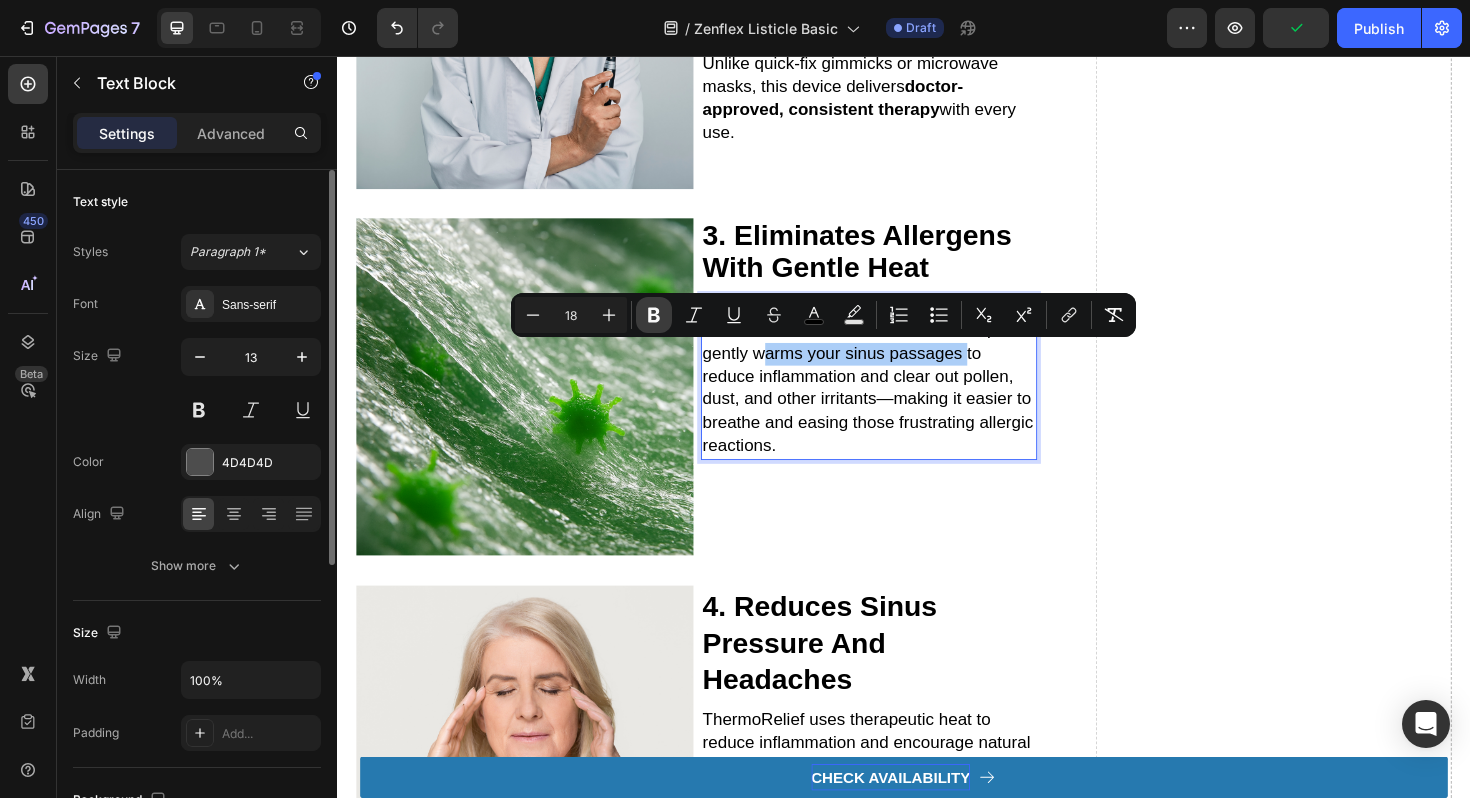 click 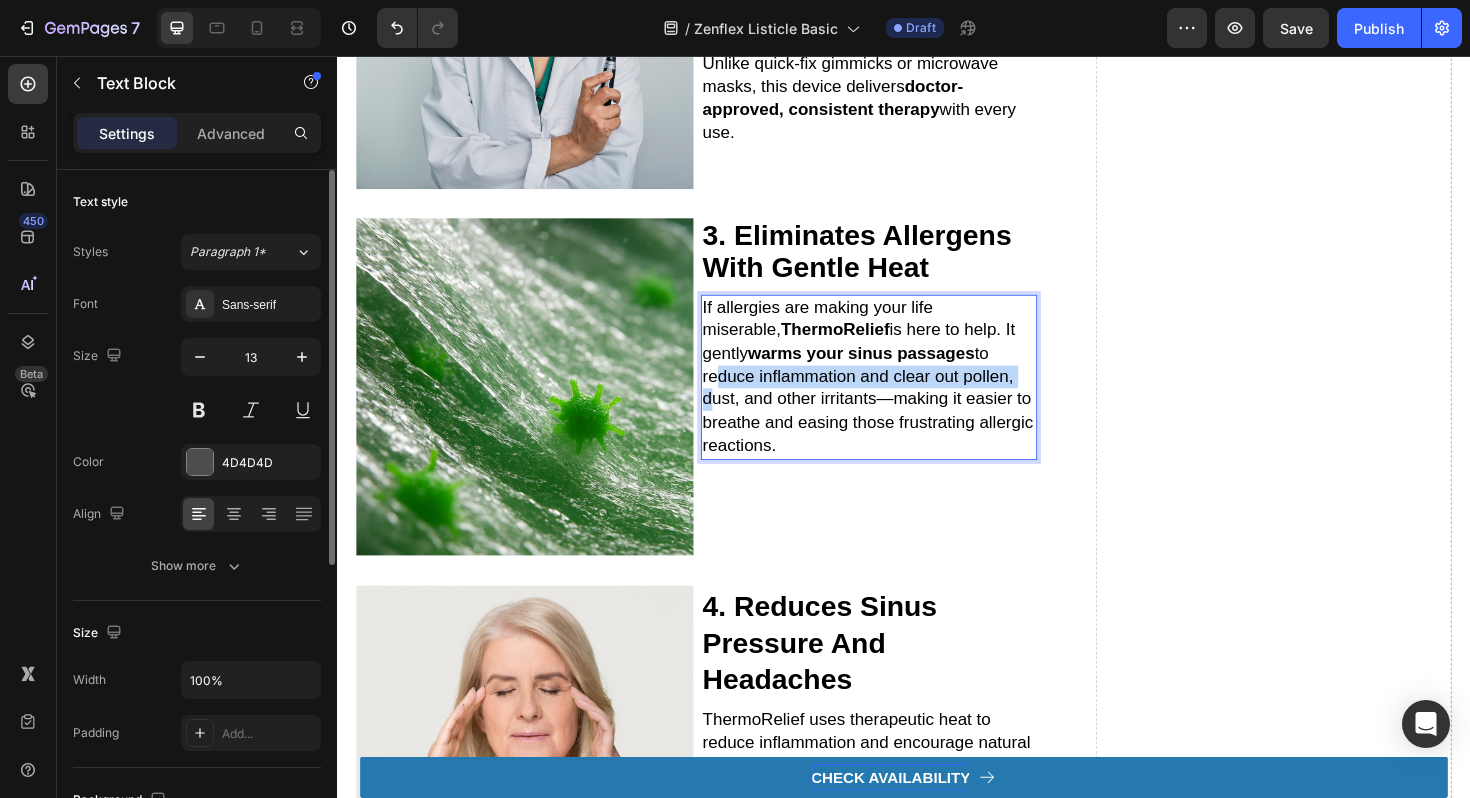drag, startPoint x: 993, startPoint y: 373, endPoint x: 999, endPoint y: 394, distance: 21.84033 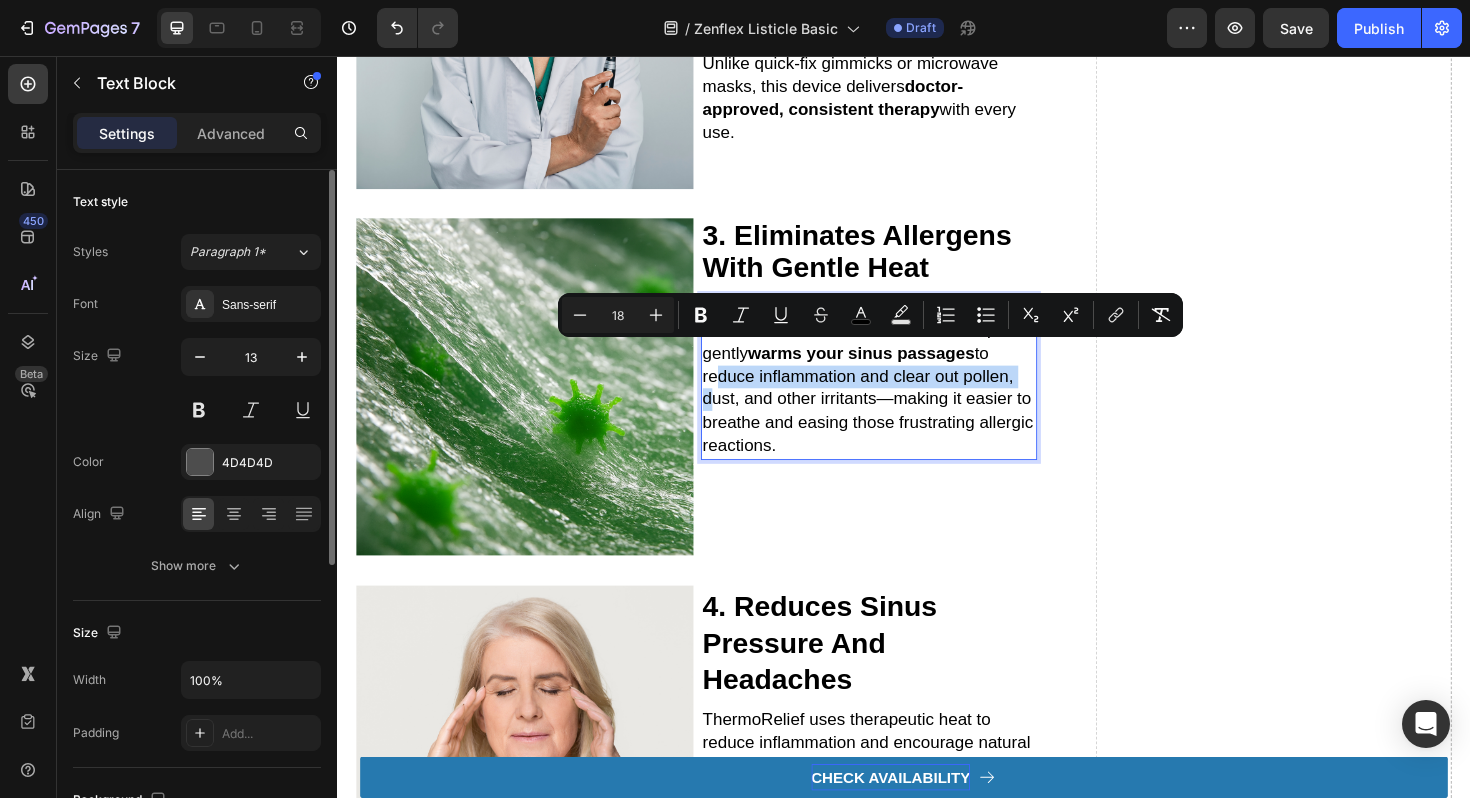 click on "If allergies are making your life miserable,  ThermoRelief  is here to help. It gently  warms your sinus passages  to reduce inflammation and clear out pollen, dust, and other irritants—making it easier to breathe and easing those frustrating allergic reactions." at bounding box center [899, 395] 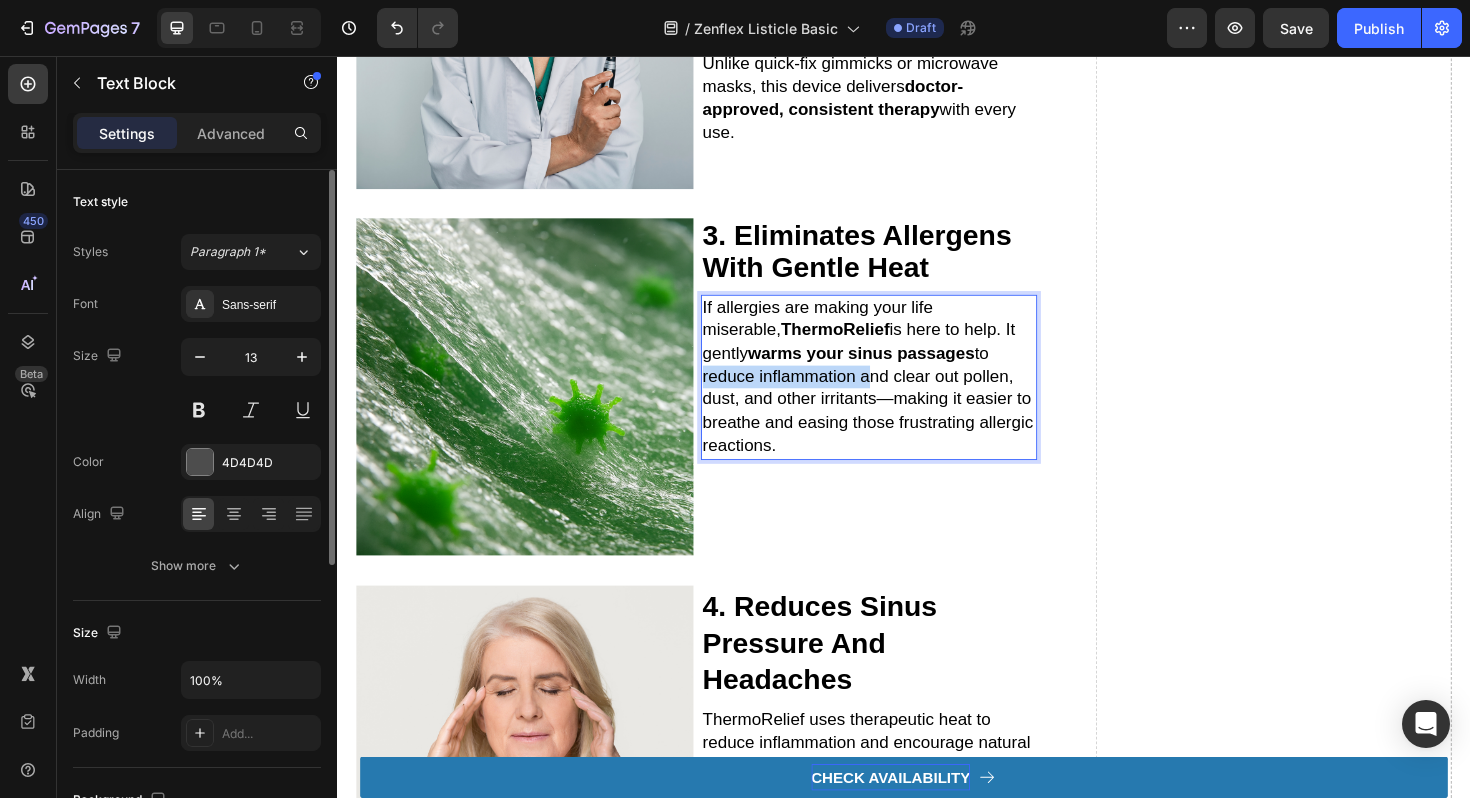 drag, startPoint x: 985, startPoint y: 368, endPoint x: 829, endPoint y: 398, distance: 158.85843 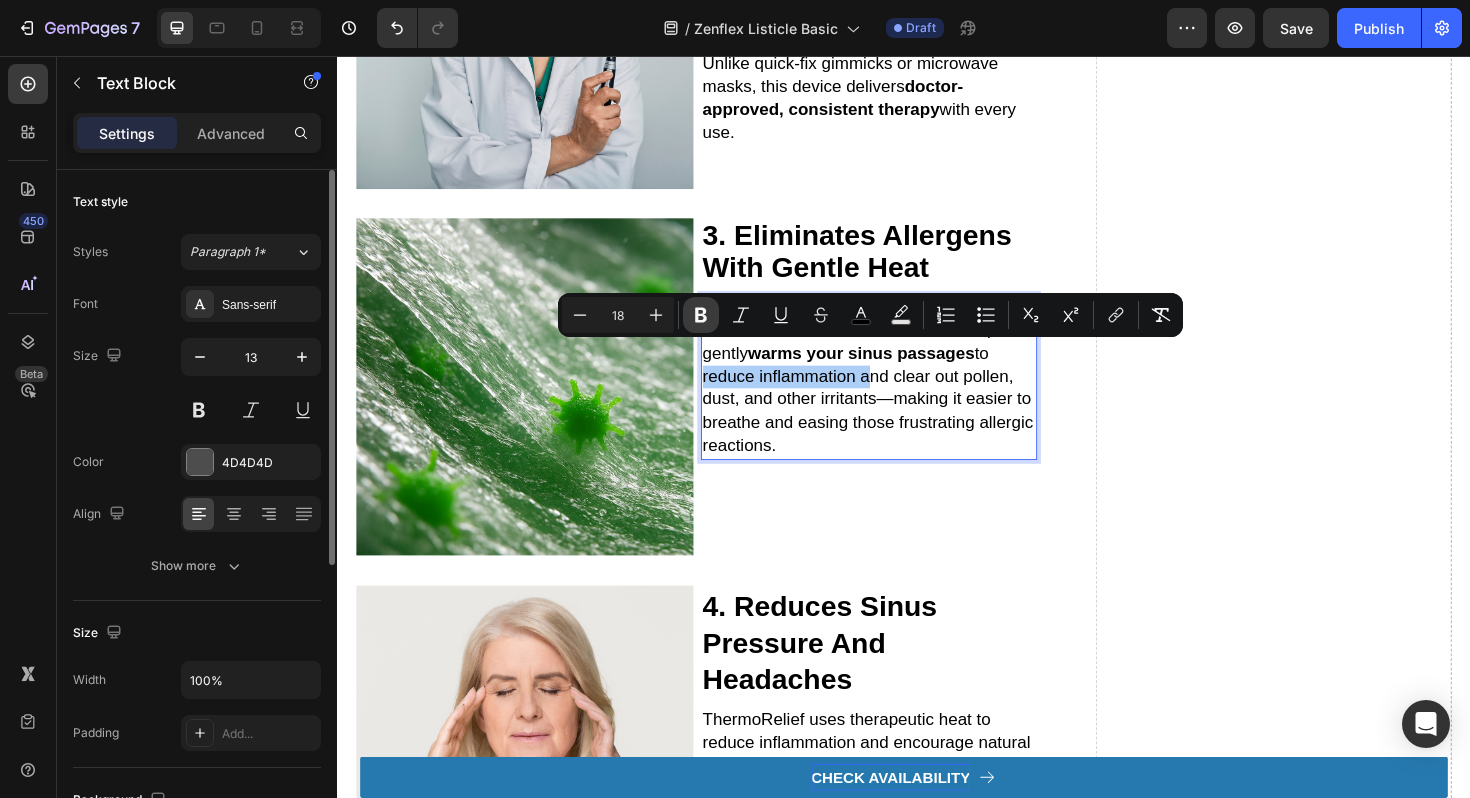 click 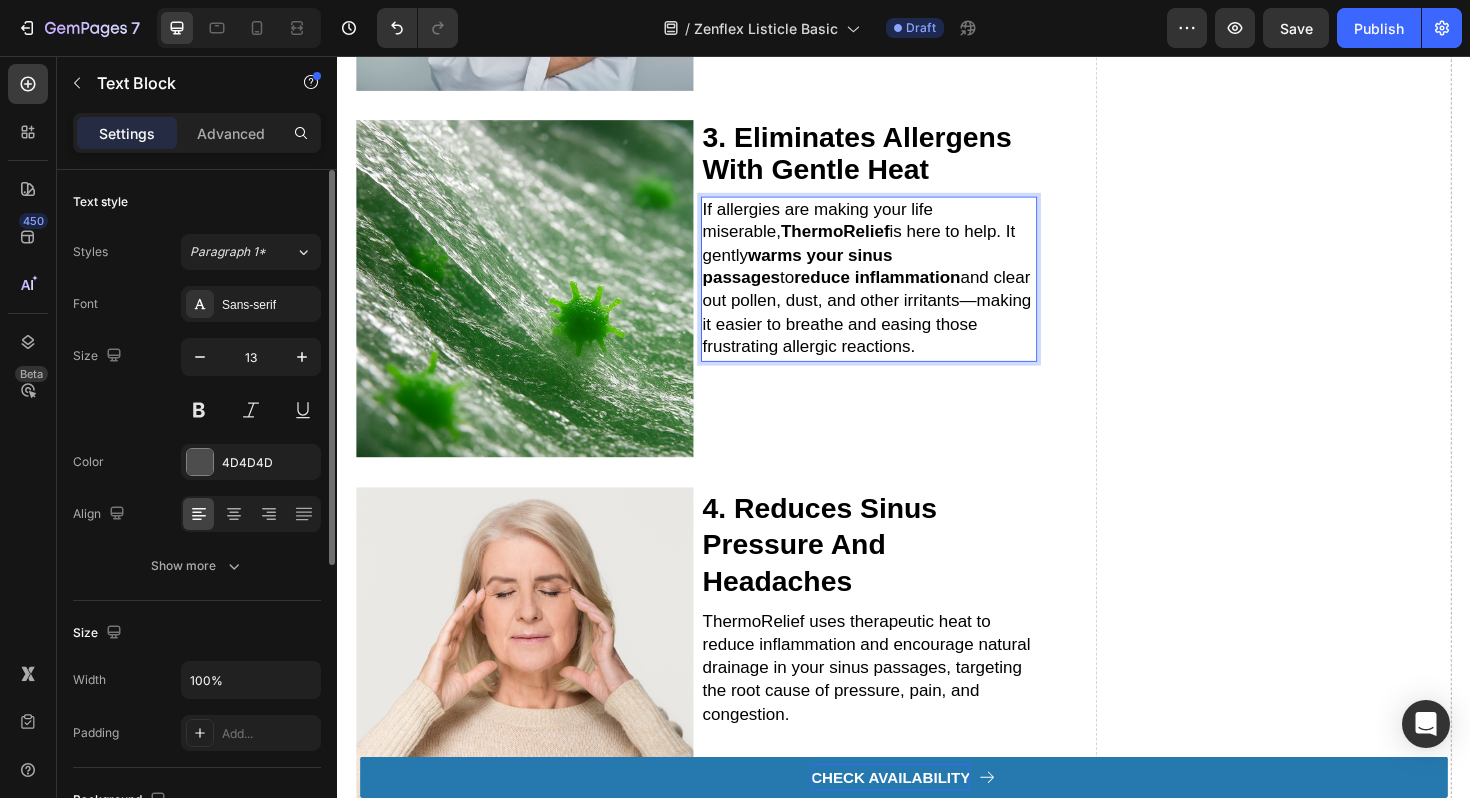 scroll, scrollTop: 1538, scrollLeft: 0, axis: vertical 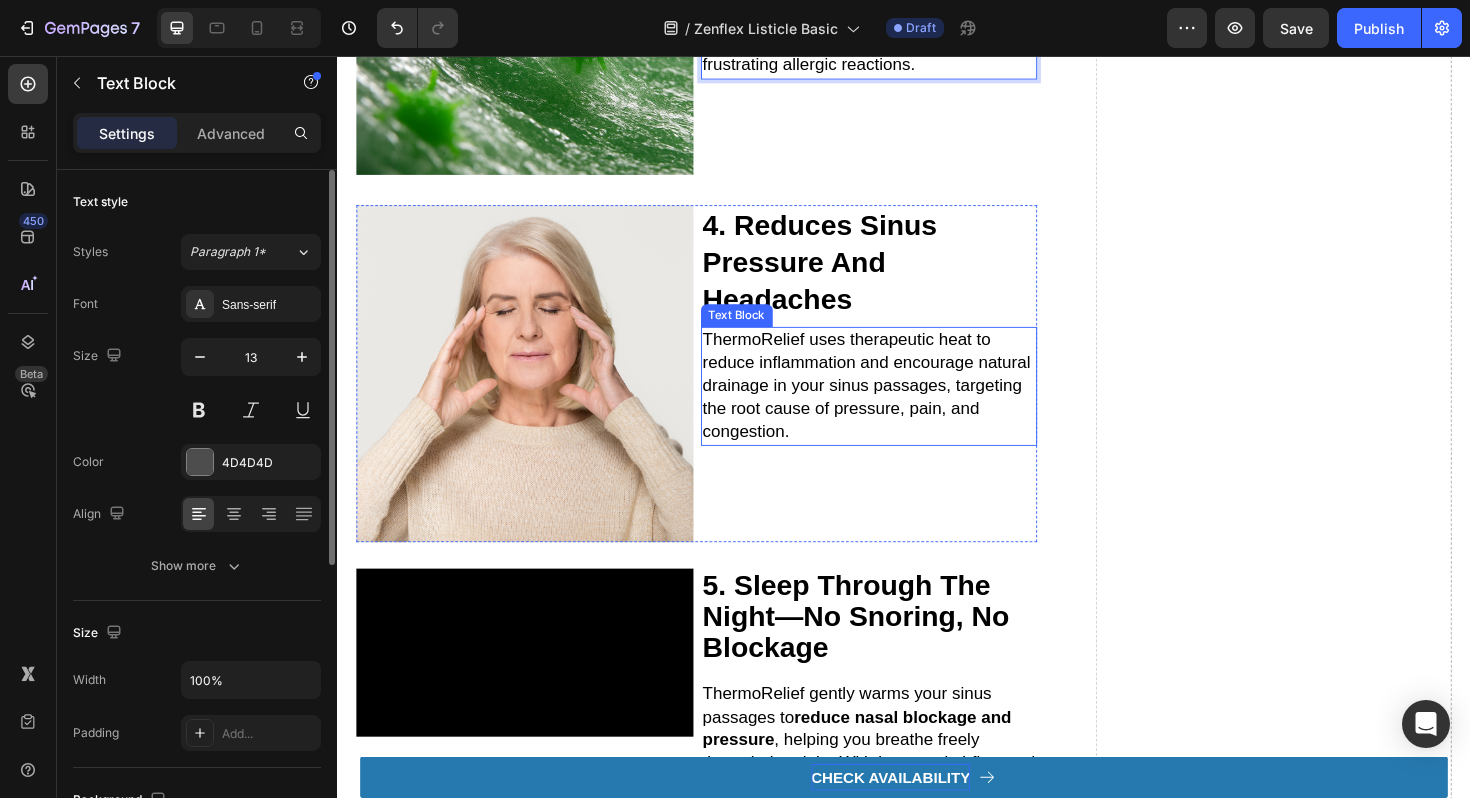 click on "ThermoRelief uses therapeutic heat to reduce inflammation and encourage natural drainage in your sinus passages, targeting the root cause of pressure, pain, and congestion." at bounding box center [897, 405] 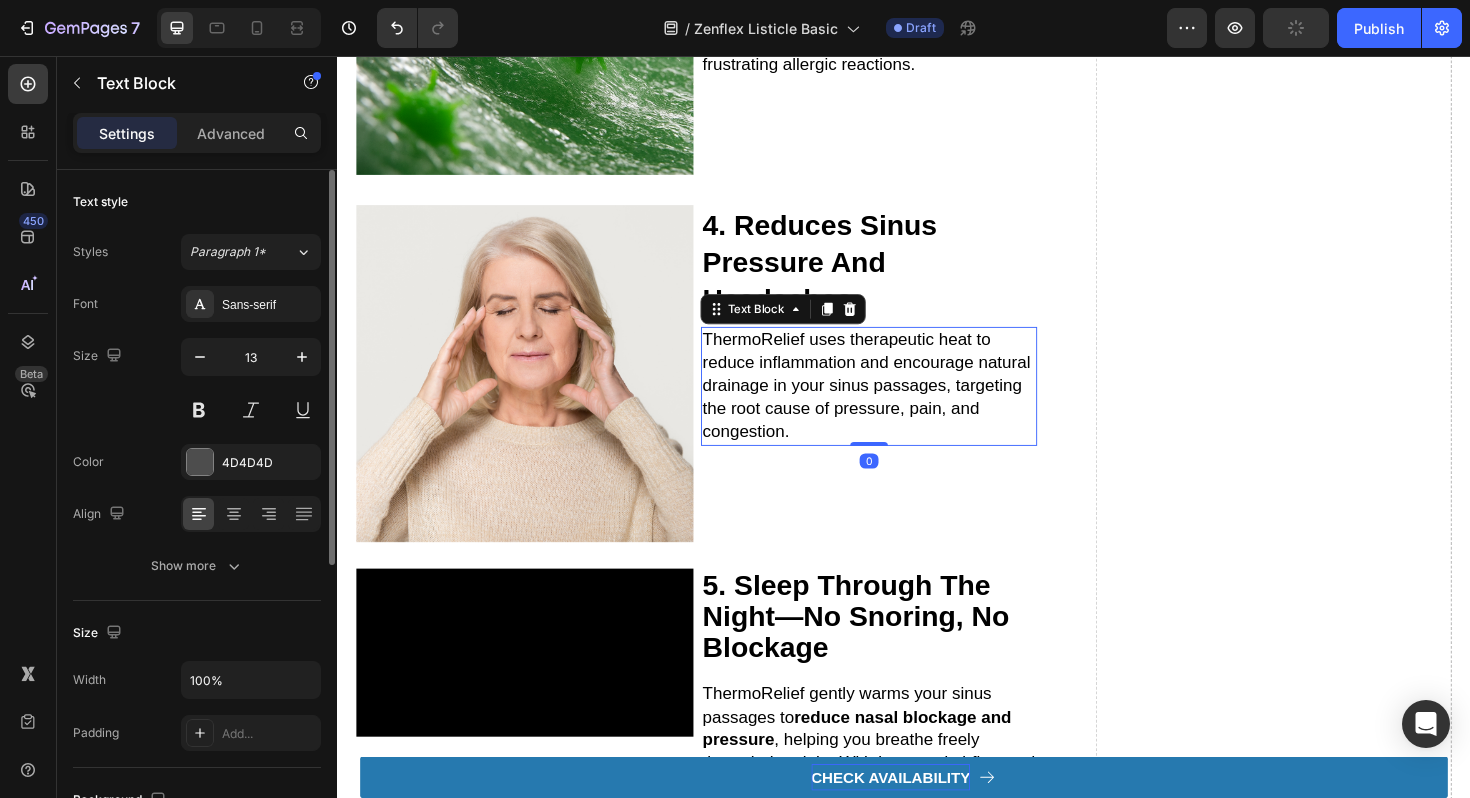 click on "ThermoRelief uses therapeutic heat to reduce inflammation and encourage natural drainage in your sinus passages, targeting the root cause of pressure, pain, and congestion." at bounding box center [897, 405] 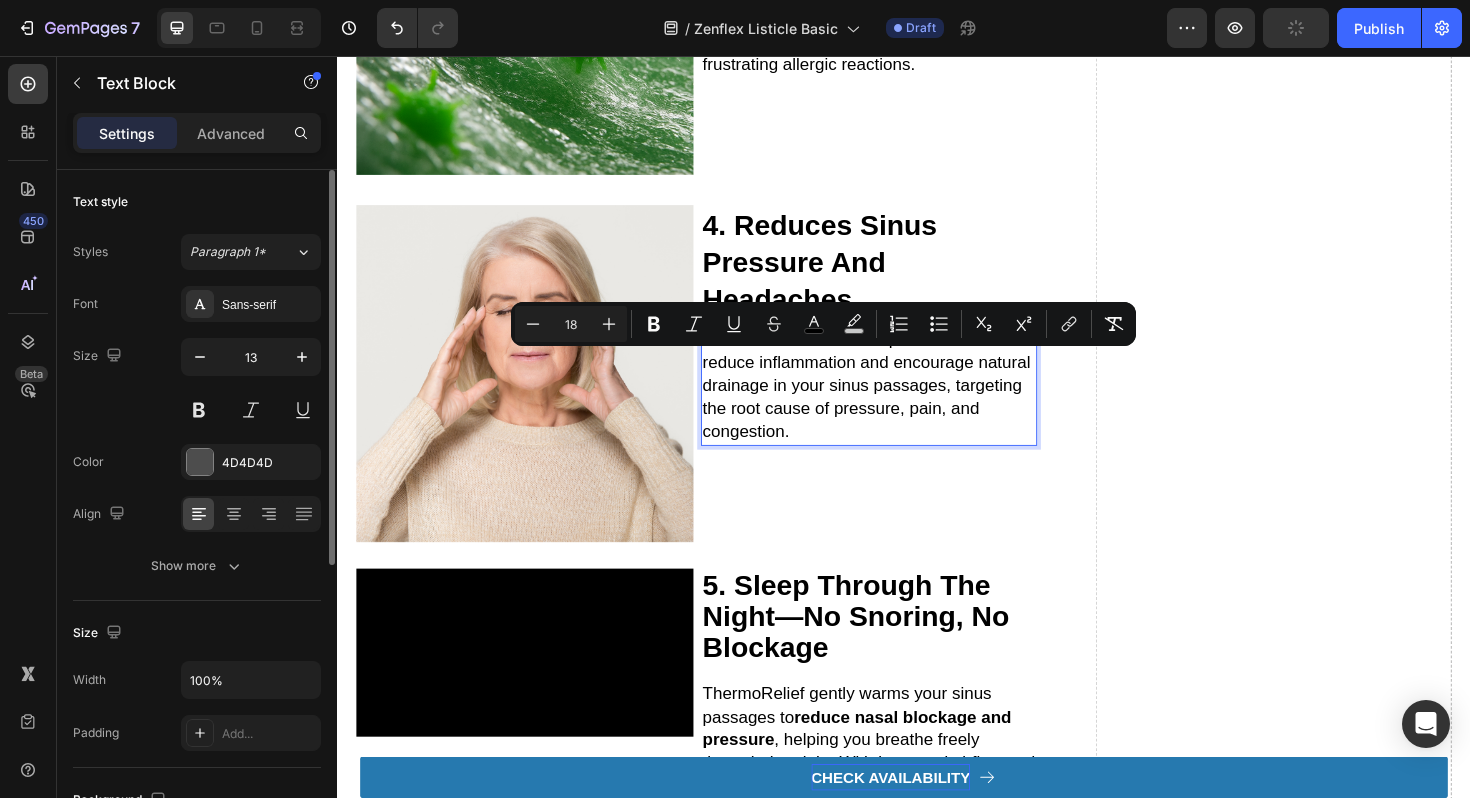 click on "ThermoRelief uses therapeutic heat to reduce inflammation and encourage natural drainage in your sinus passages, targeting the root cause of pressure, pain, and congestion." at bounding box center (897, 405) 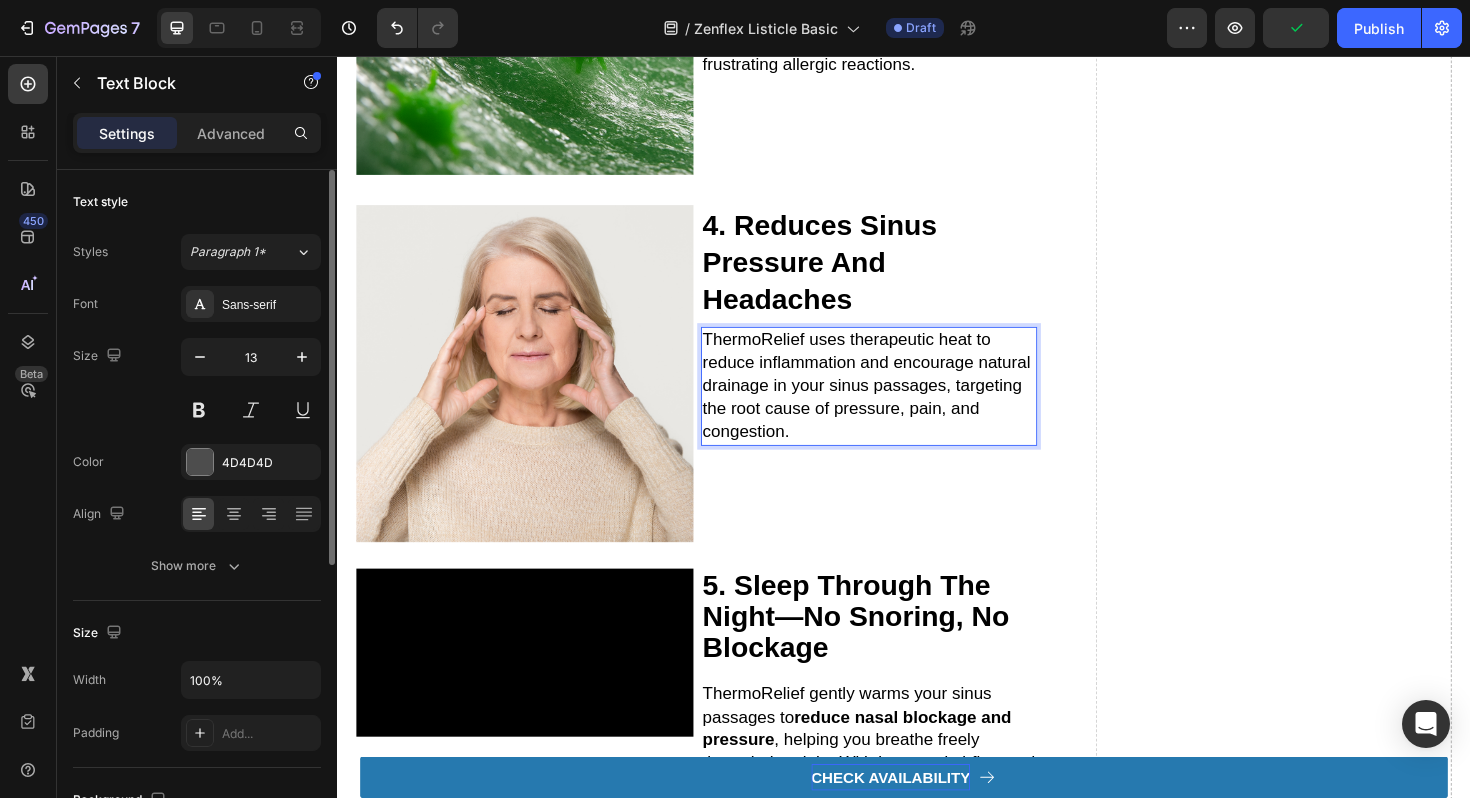 click on "ThermoRelief uses therapeutic heat to reduce inflammation and encourage natural drainage in your sinus passages, targeting the root cause of pressure, pain, and congestion." at bounding box center (897, 405) 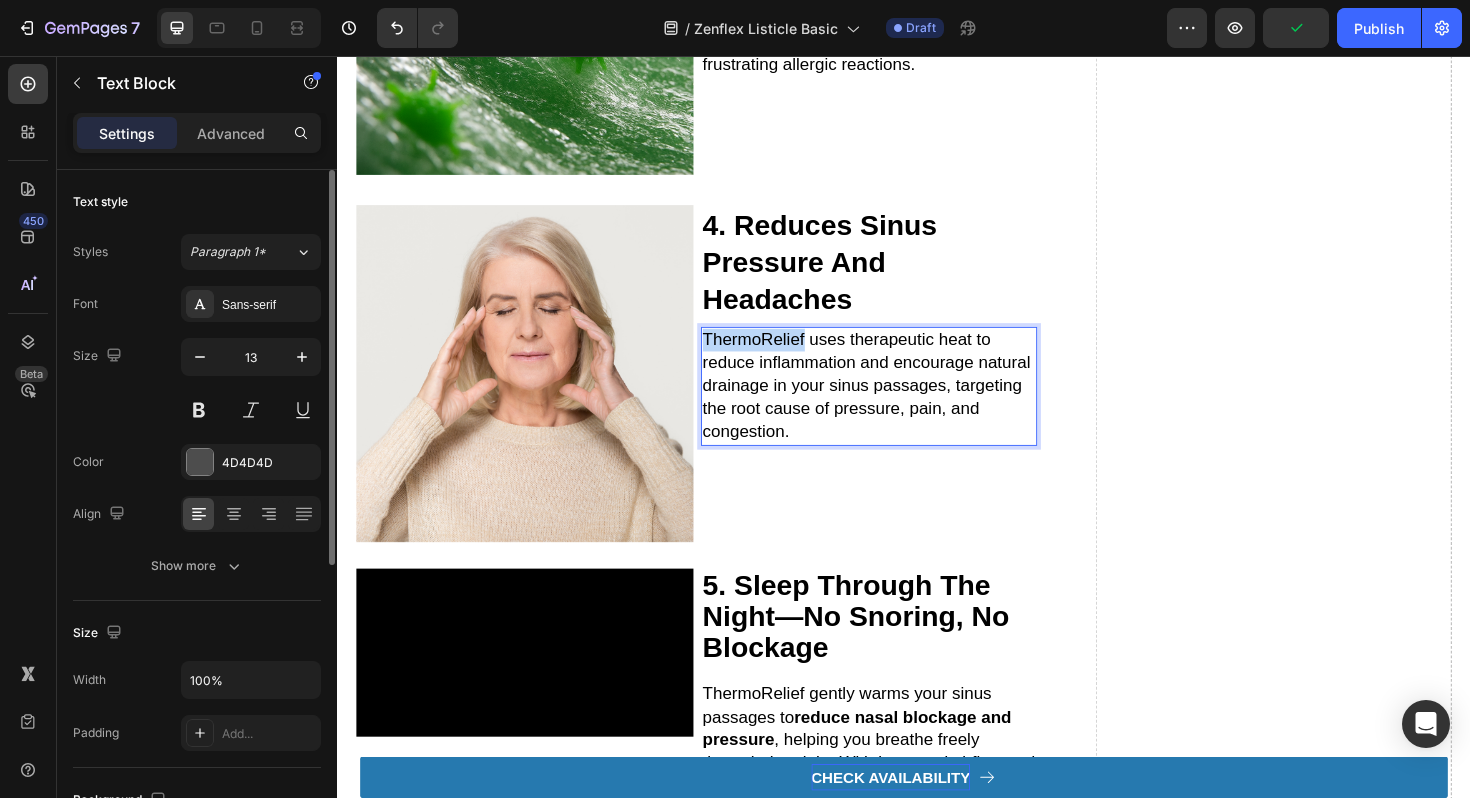 click on "ThermoRelief uses therapeutic heat to reduce inflammation and encourage natural drainage in your sinus passages, targeting the root cause of pressure, pain, and congestion." at bounding box center (897, 405) 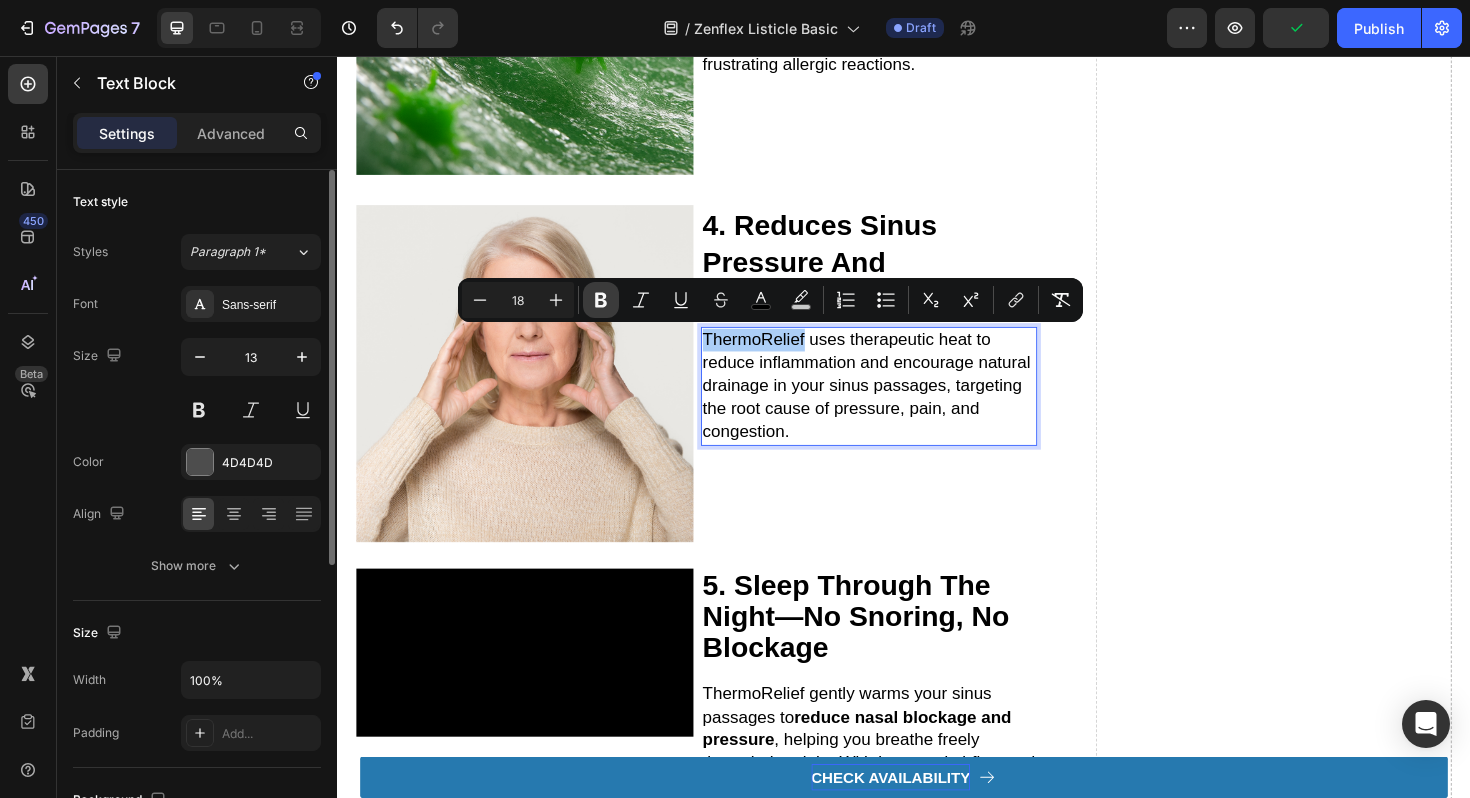 click 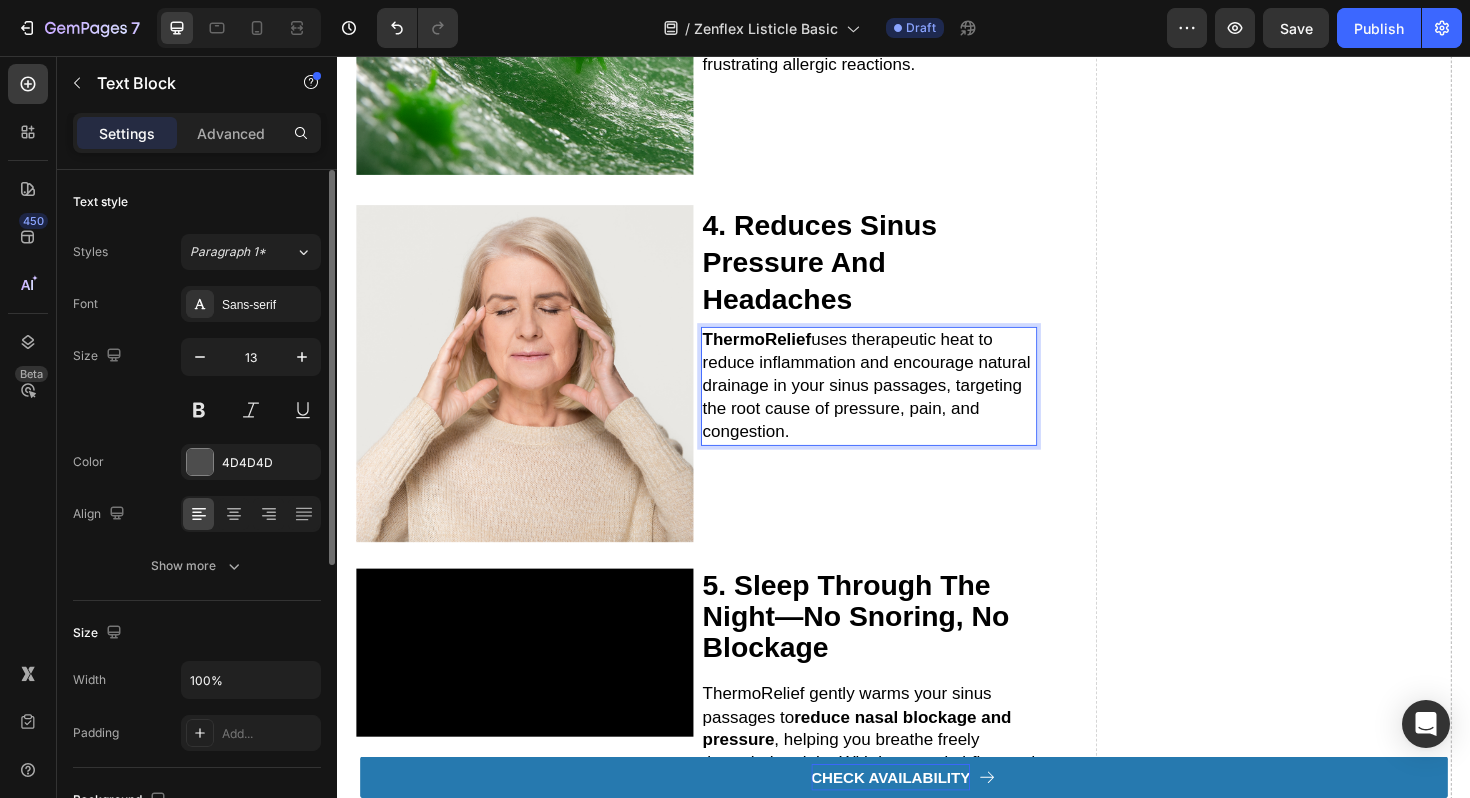 click on "ThermoRelief  uses therapeutic heat to reduce inflammation and encourage natural drainage in your sinus passages, targeting the root cause of pressure, pain, and congestion." at bounding box center [897, 405] 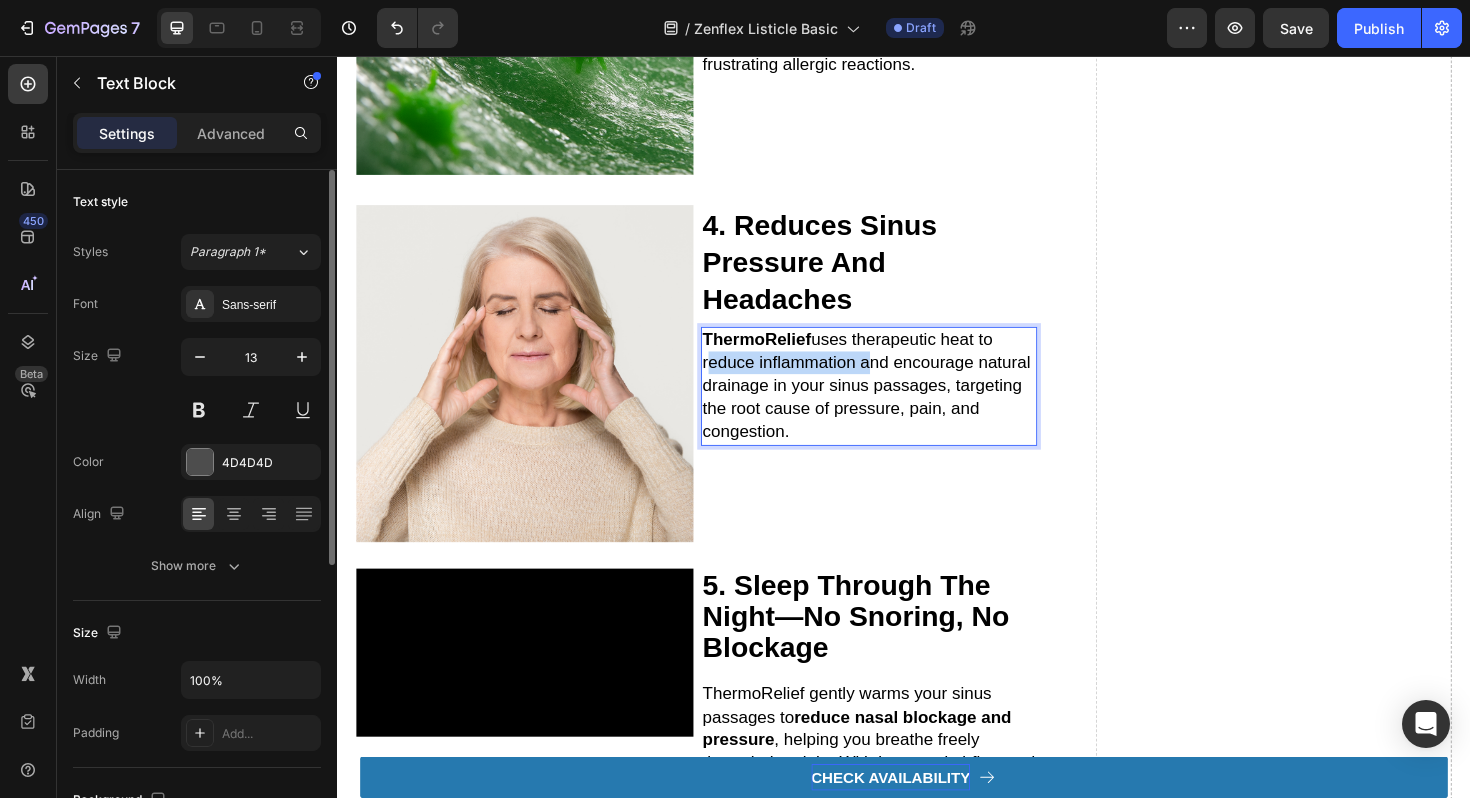 drag, startPoint x: 890, startPoint y: 382, endPoint x: 725, endPoint y: 382, distance: 165 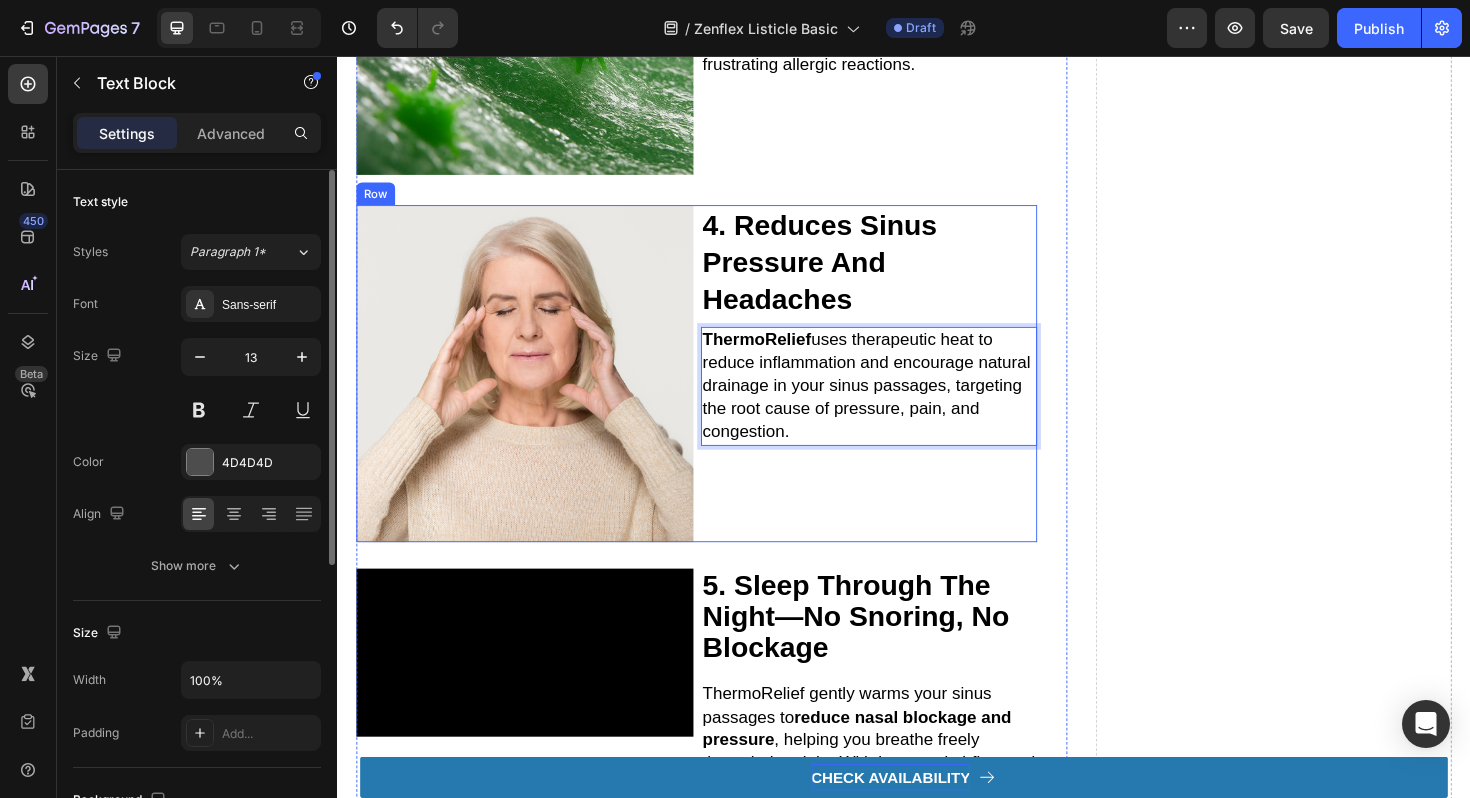 click on "4. reduces sinus pressure and headaches Heading ThermoRelief  uses therapeutic heat to reduce inflammation and encourage natural drainage in your sinus passages, targeting the root cause of pressure, pain, and congestion. Text Block   0" at bounding box center (900, 392) 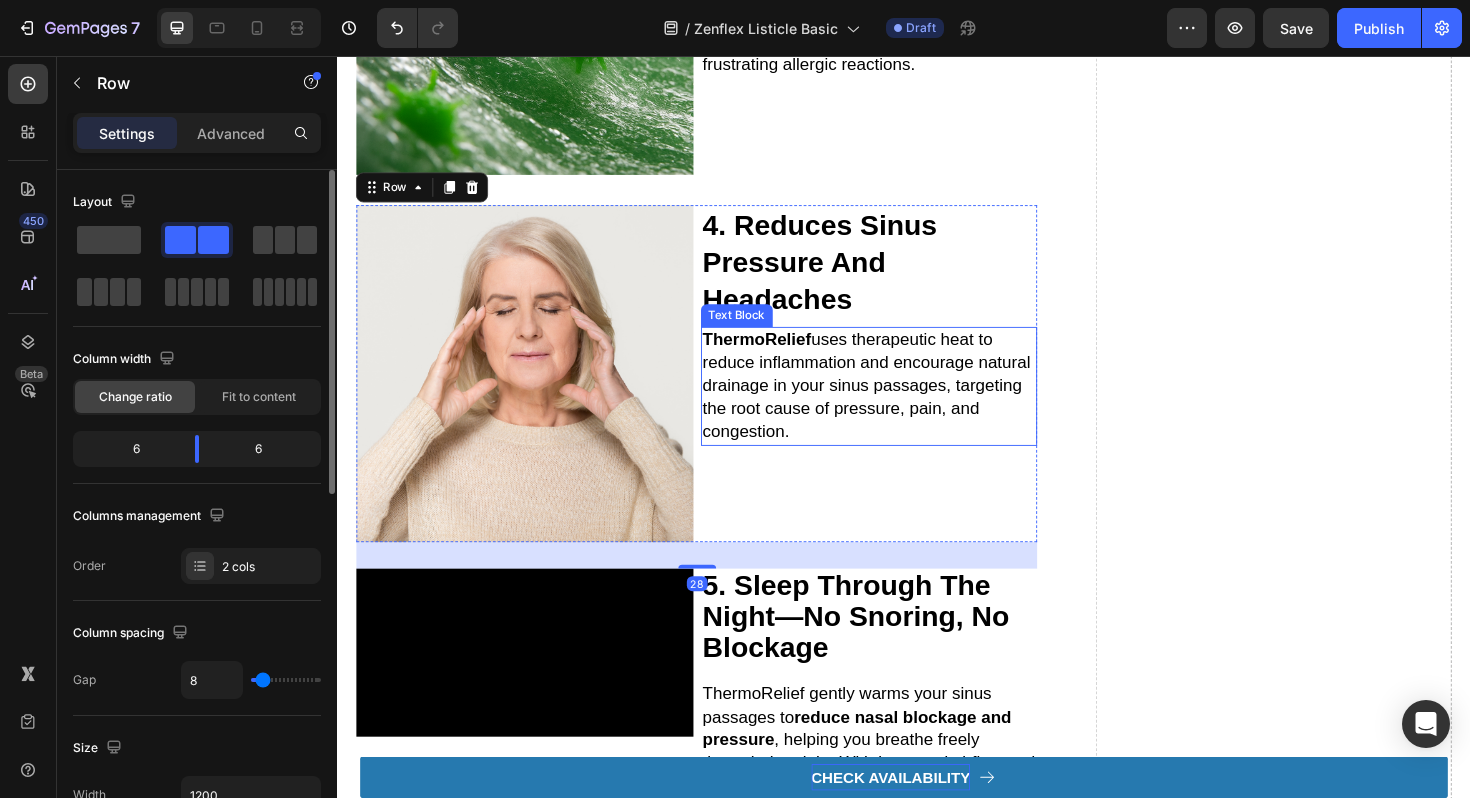 click on "ThermoRelief  uses therapeutic heat to reduce inflammation and encourage natural drainage in your sinus passages, targeting the root cause of pressure, pain, and congestion." at bounding box center (897, 405) 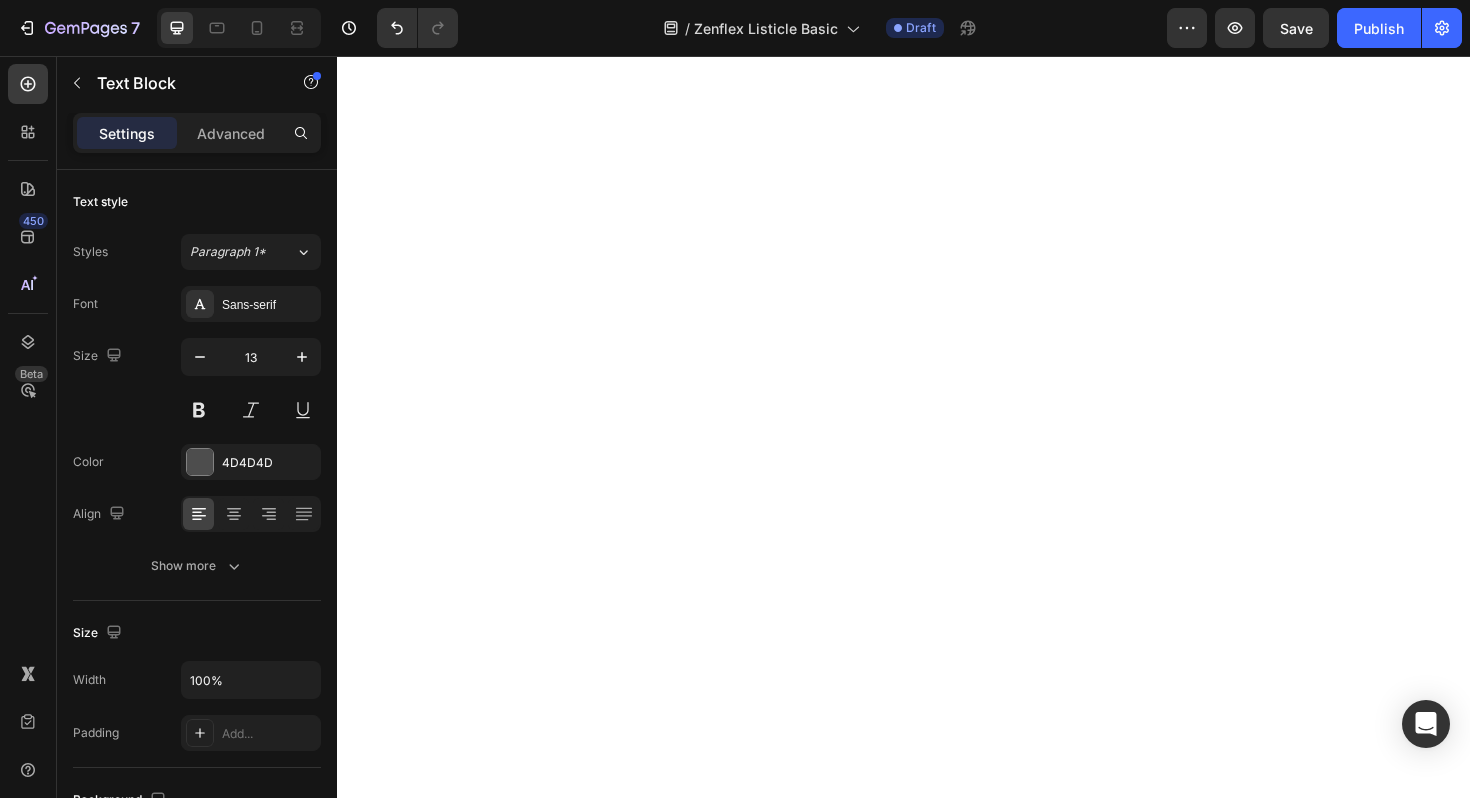 scroll, scrollTop: 0, scrollLeft: 0, axis: both 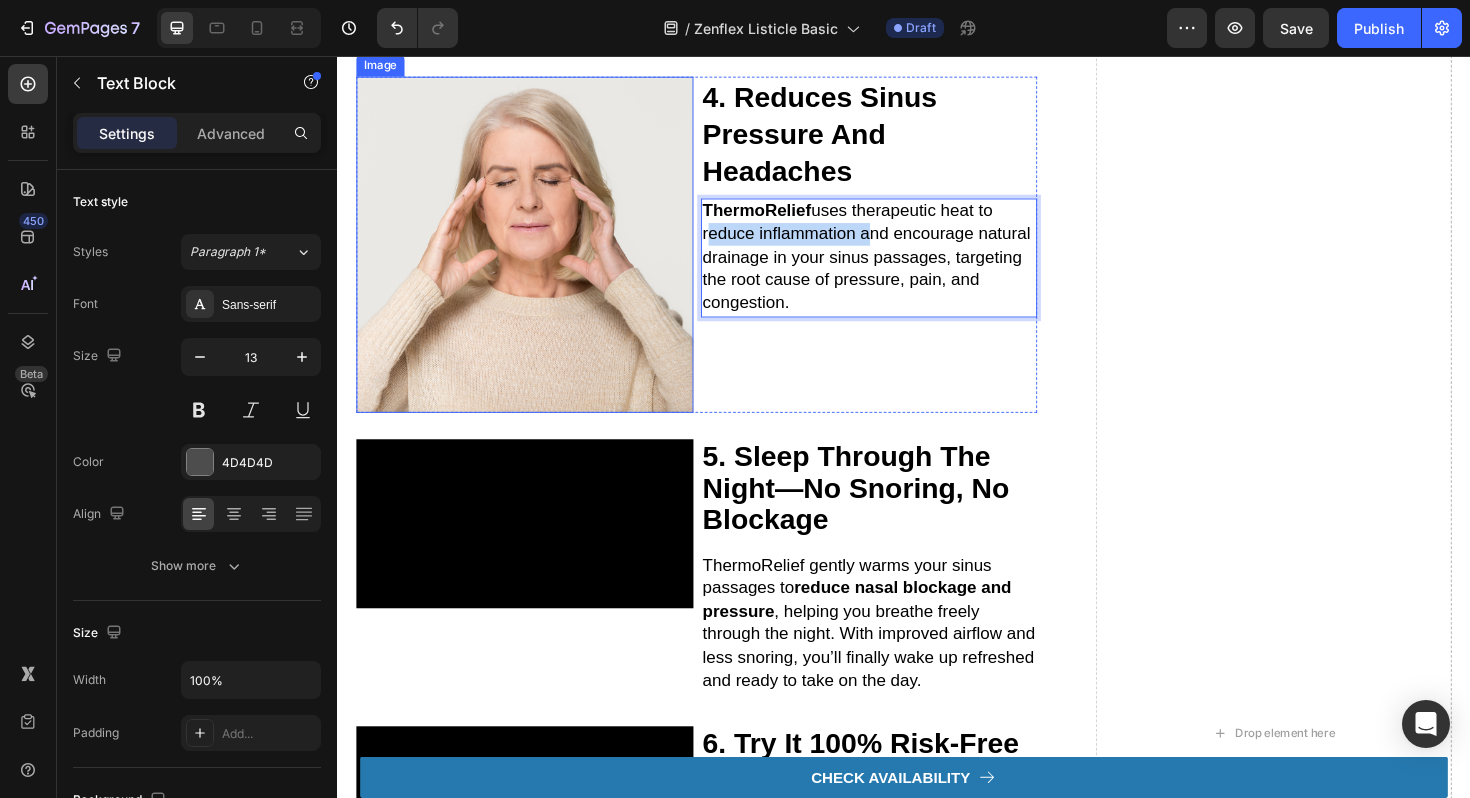 drag, startPoint x: 889, startPoint y: 381, endPoint x: 695, endPoint y: 381, distance: 194 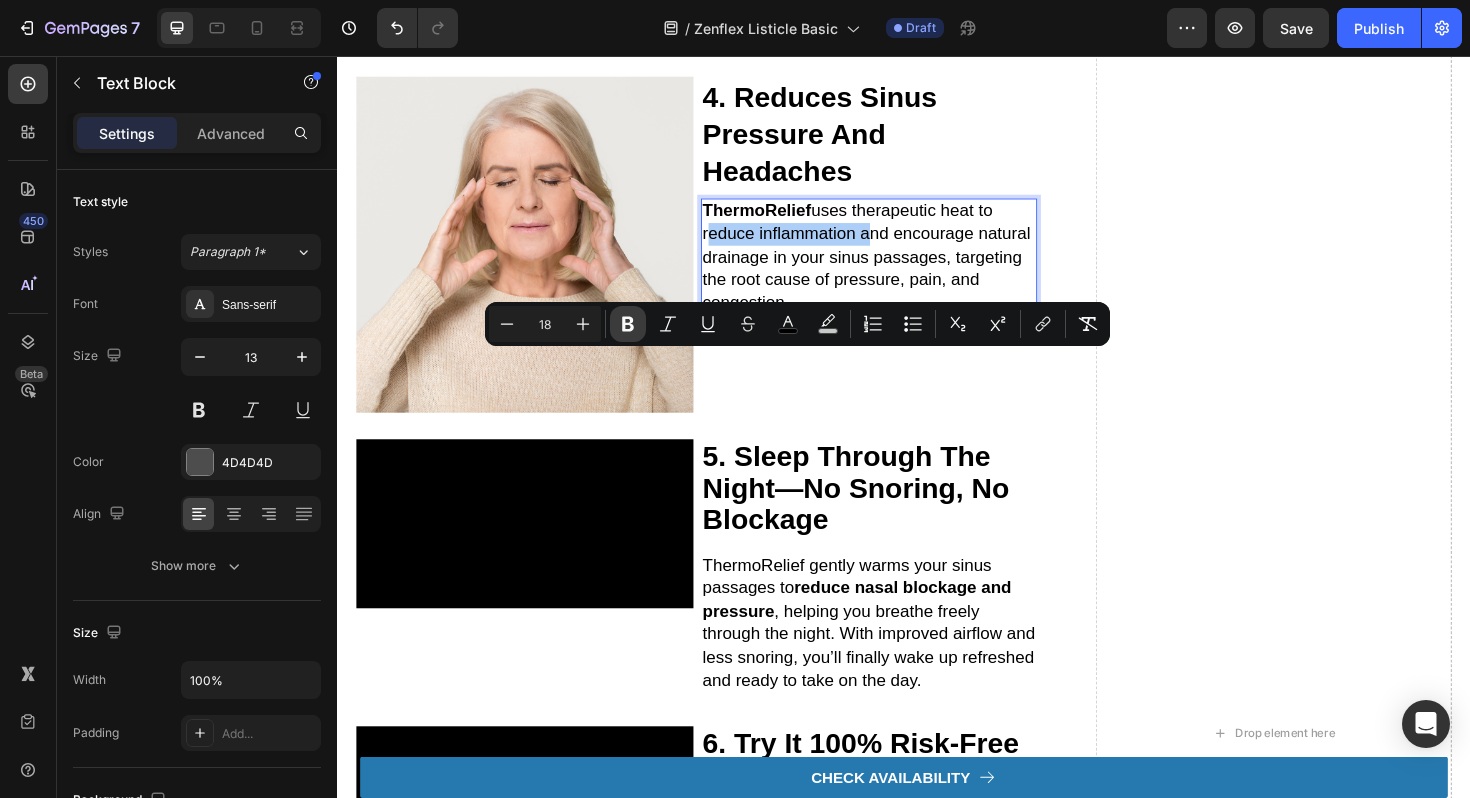 click 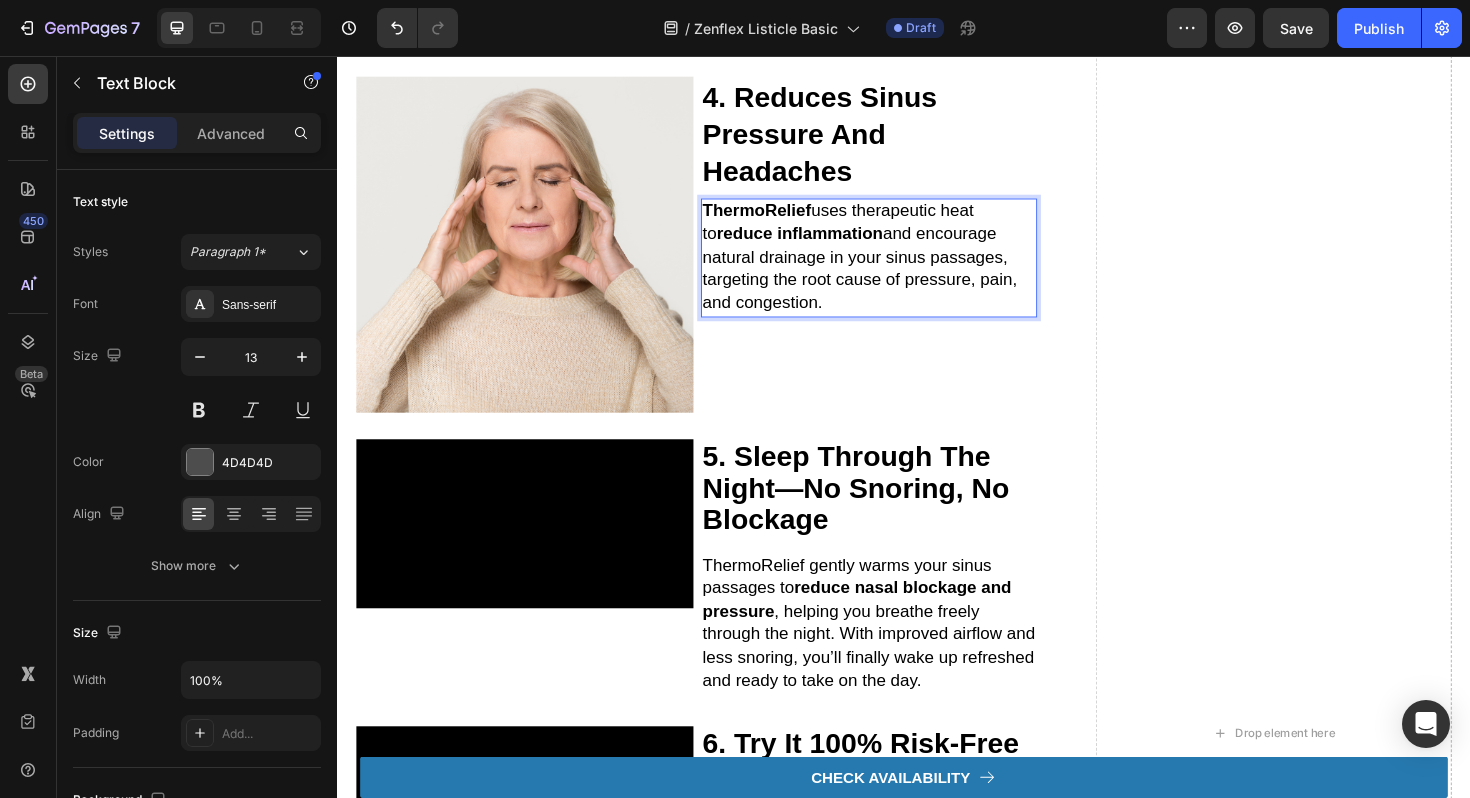 click on "ThermoRelief  uses therapeutic heat to  reduce inflammation  and encourage natural drainage in your sinus passages, targeting the root cause of pressure, pain, and congestion." at bounding box center [890, 269] 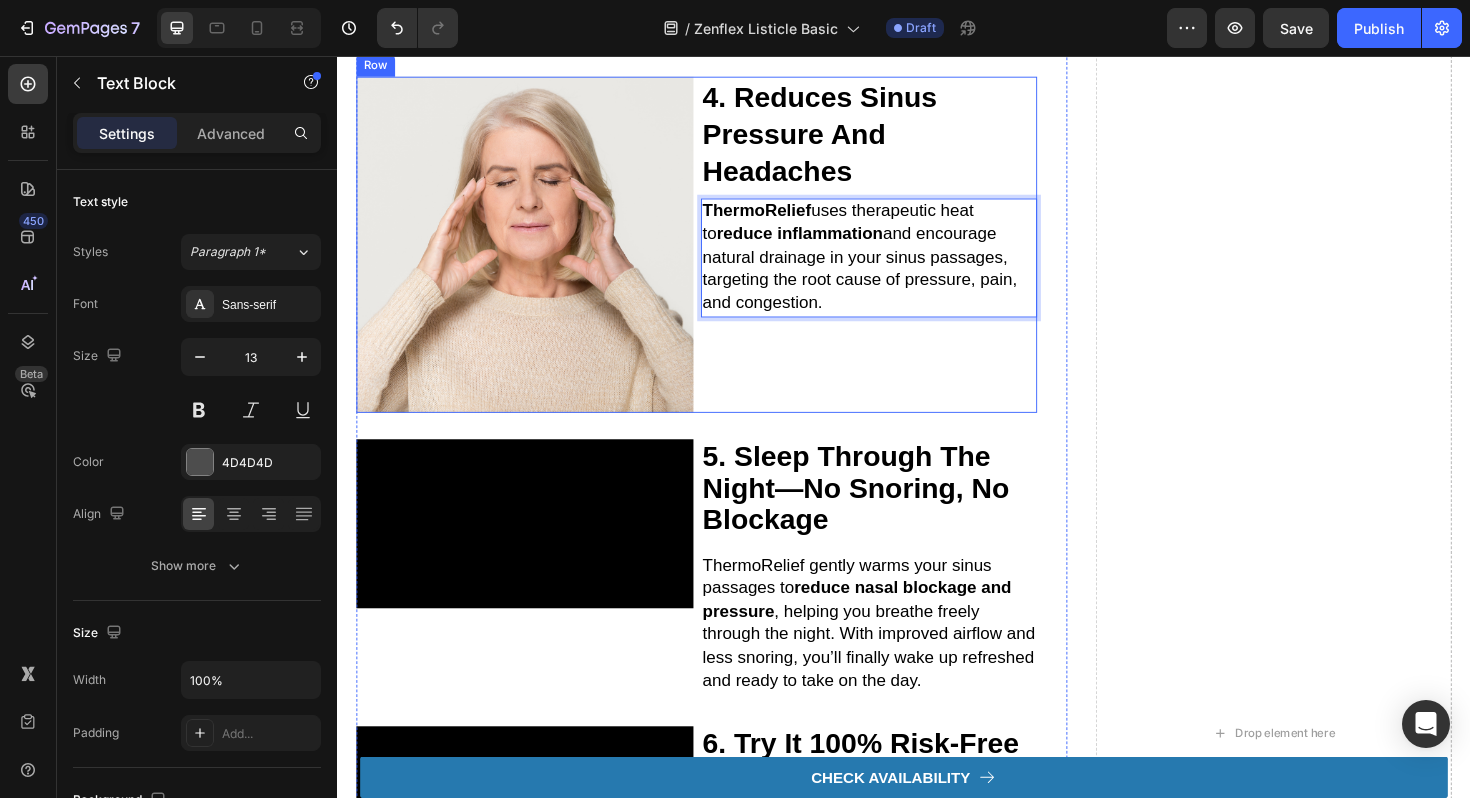 click on "4. reduces sinus pressure and headaches Heading ThermoRelief  uses therapeutic heat to  reduce inflammation  and encourage natural drainage in your sinus passages, targeting the root cause of pressure, pain, and congestion. Text Block   0" at bounding box center [900, 256] 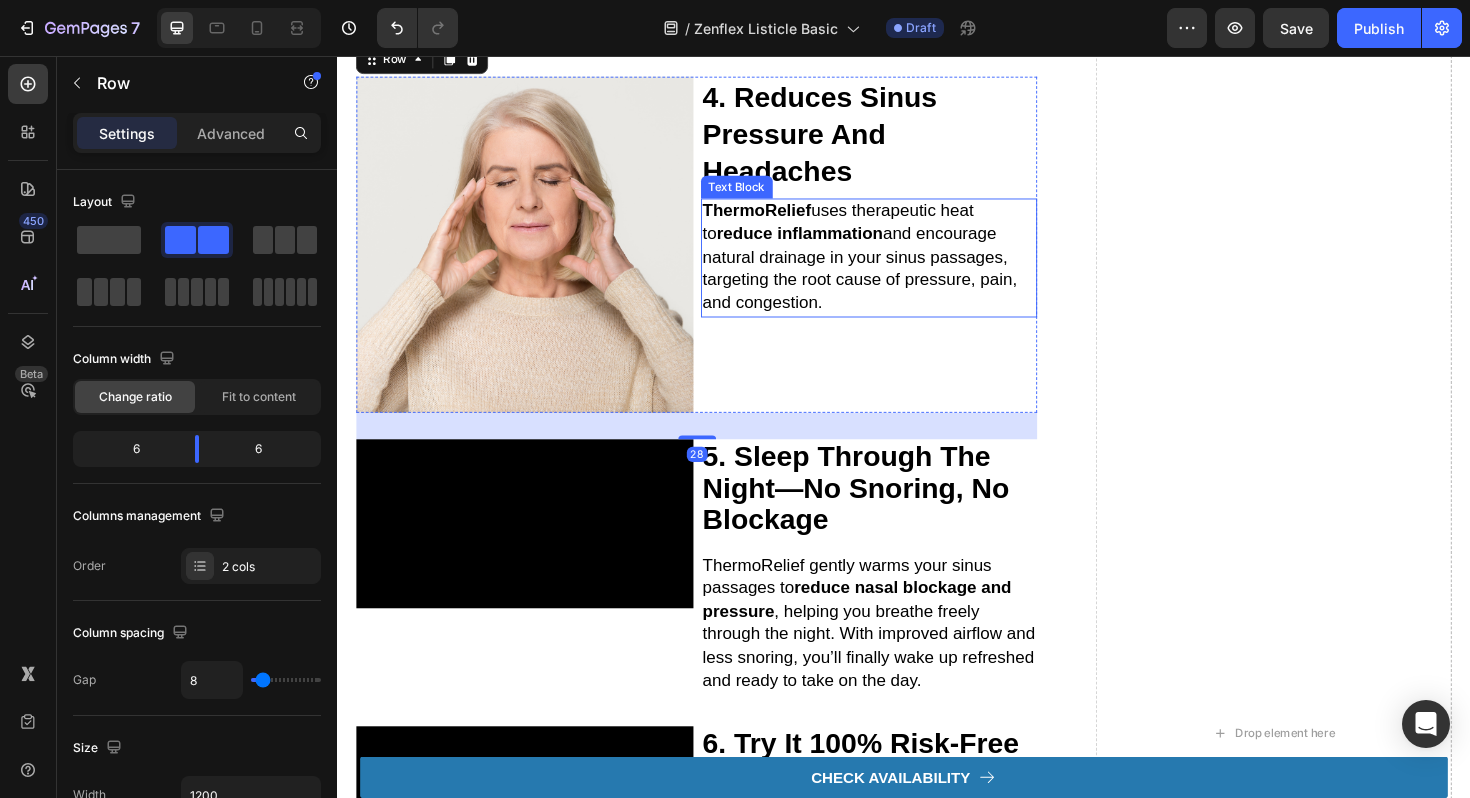 click on "ThermoRelief  uses therapeutic heat to  reduce inflammation  and encourage natural drainage in your sinus passages, targeting the root cause of pressure, pain, and congestion." at bounding box center (890, 269) 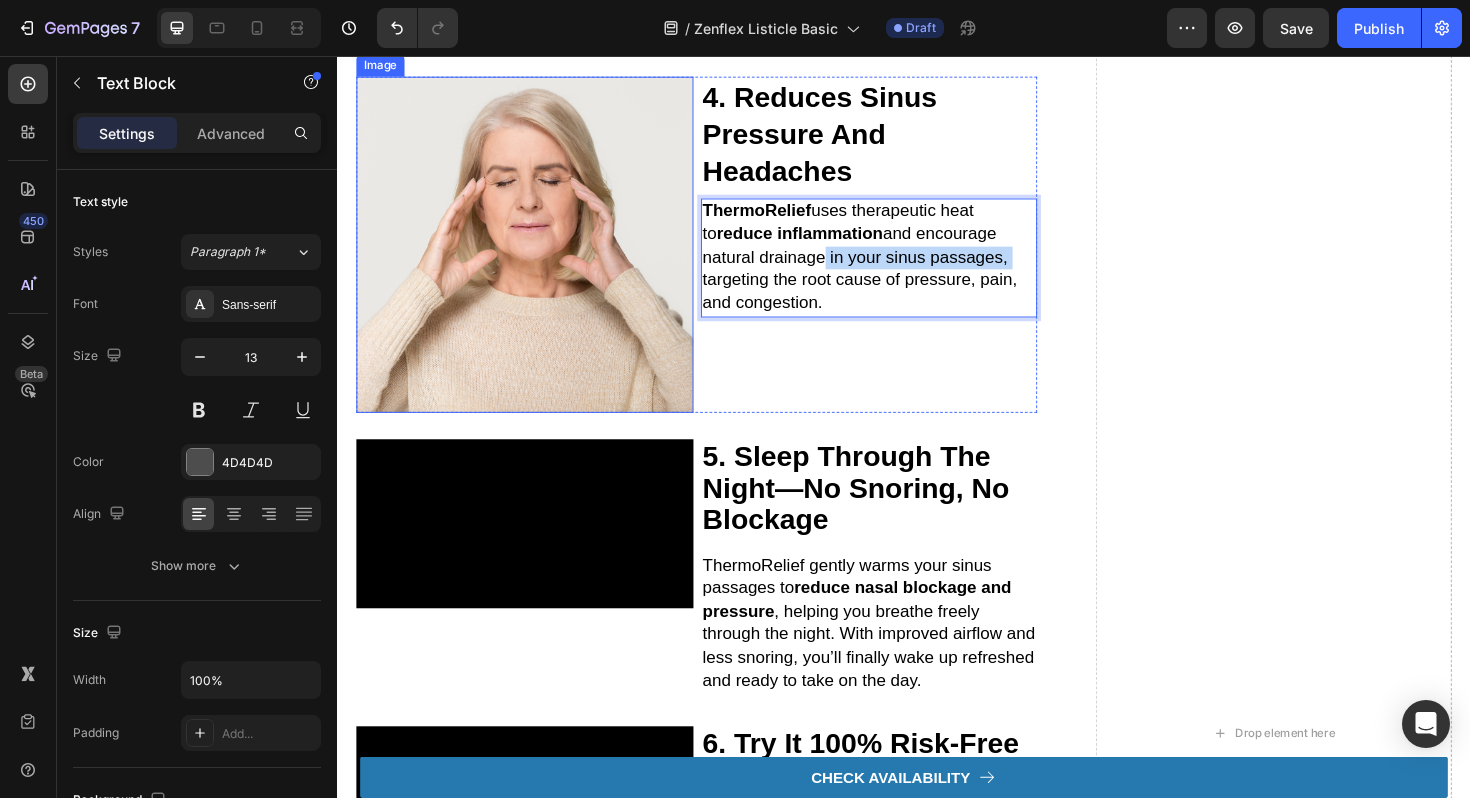 drag, startPoint x: 852, startPoint y: 409, endPoint x: 688, endPoint y: 422, distance: 164.51443 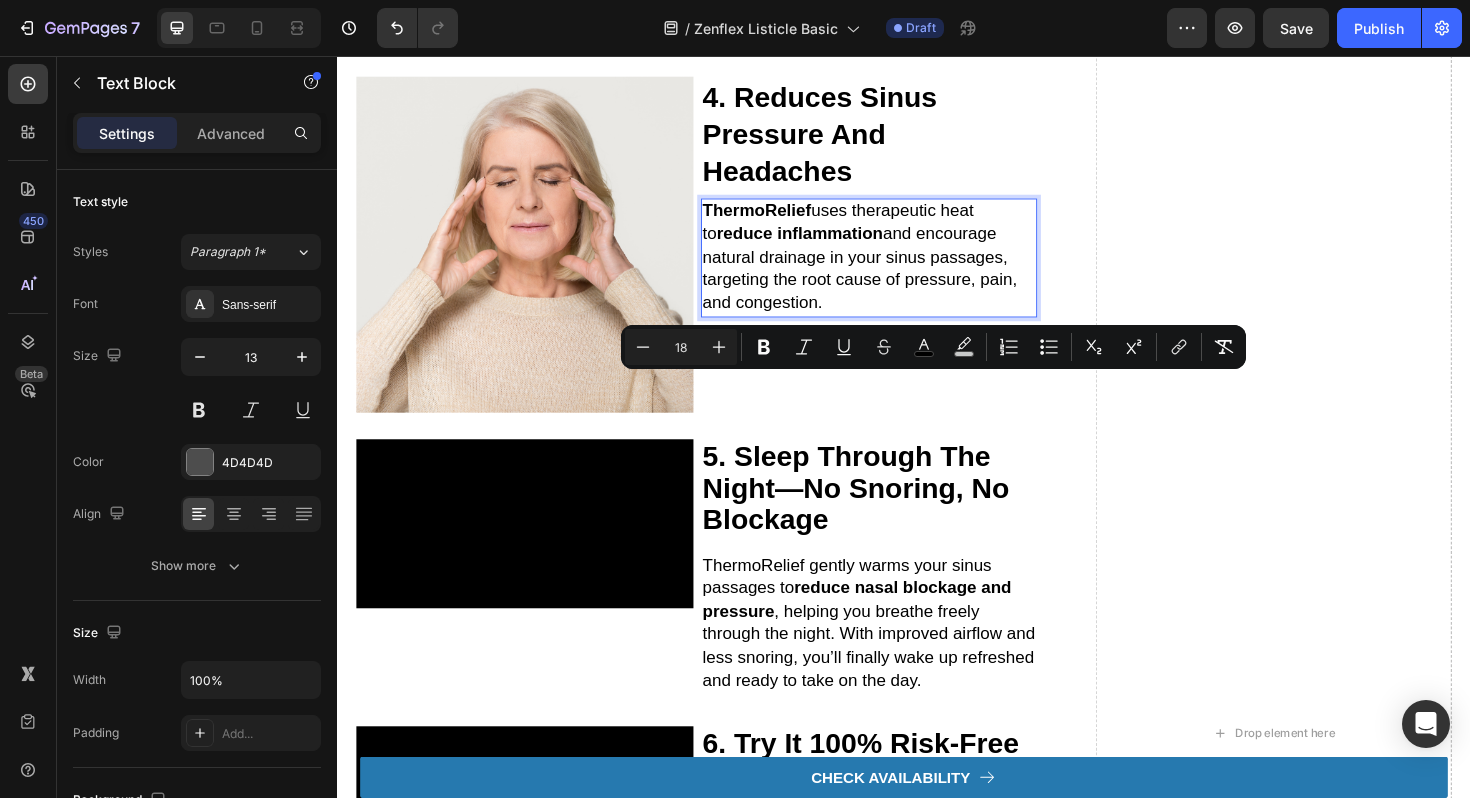 click on "ThermoRelief  uses therapeutic heat to  reduce inflammation  and encourage natural drainage in your sinus passages, targeting the root cause of pressure, pain, and congestion." at bounding box center (890, 269) 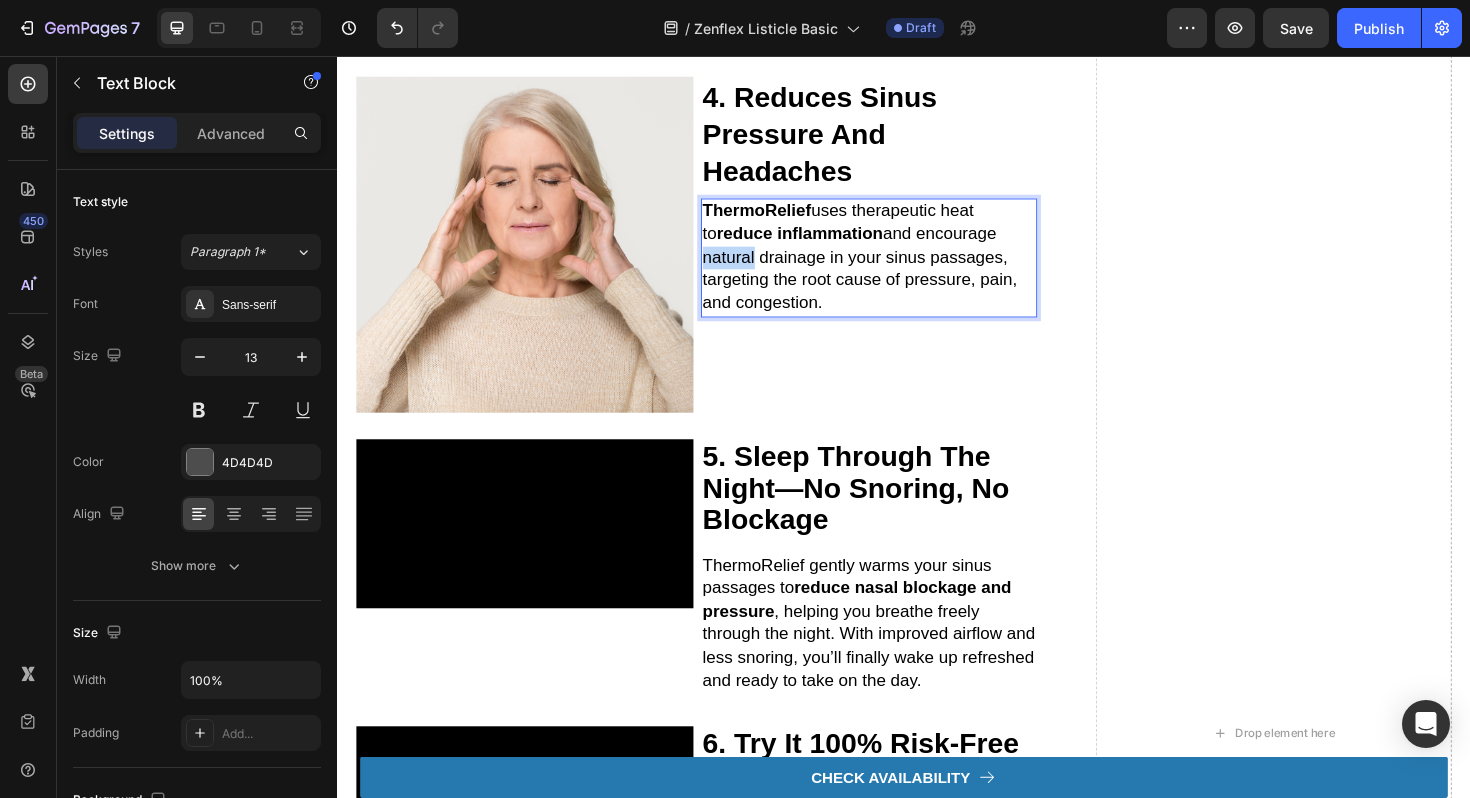 click on "ThermoRelief  uses therapeutic heat to  reduce inflammation  and encourage natural drainage in your sinus passages, targeting the root cause of pressure, pain, and congestion." at bounding box center (890, 269) 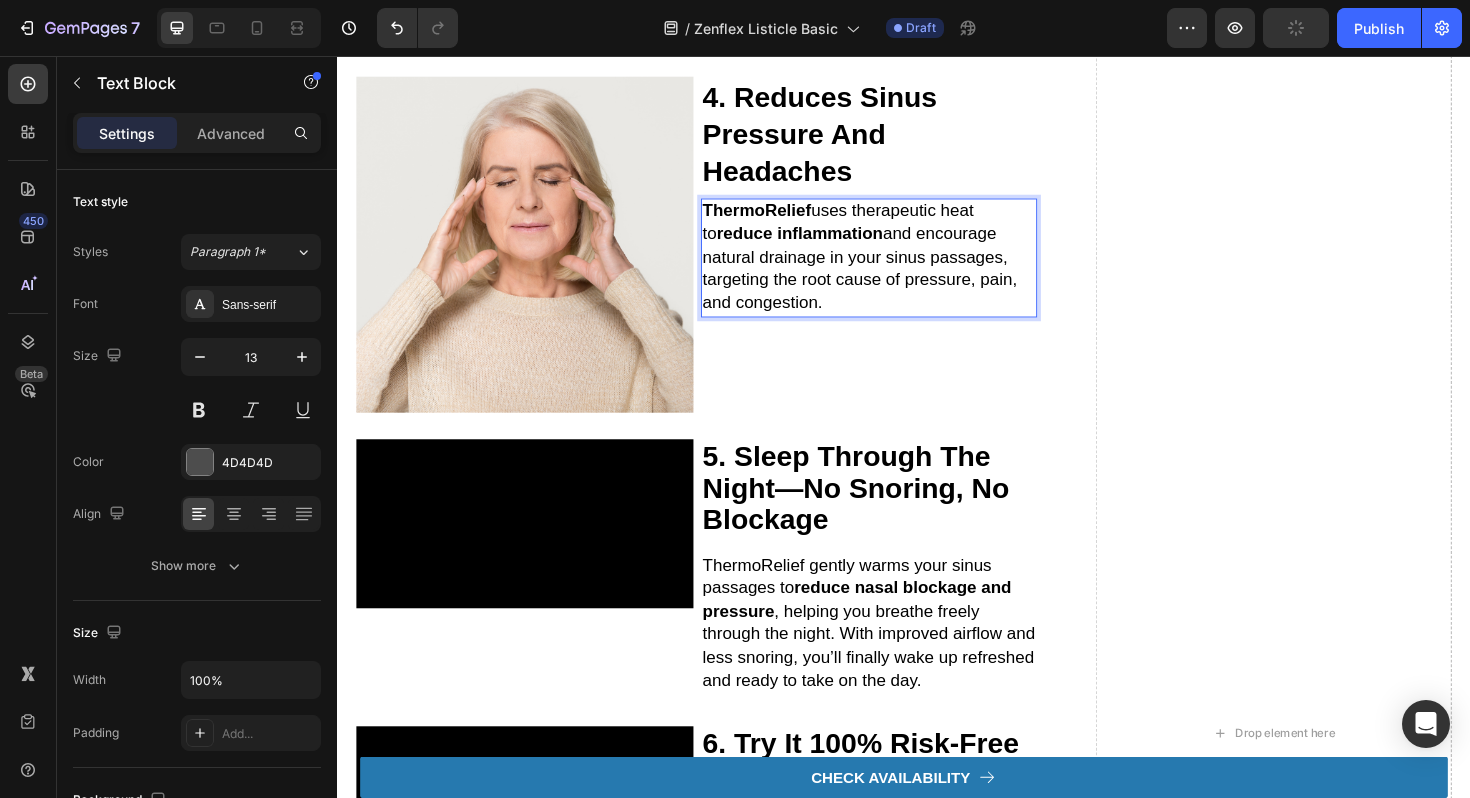 click on "ThermoRelief  uses therapeutic heat to  reduce inflammation  and encourage natural drainage in your sinus passages, targeting the root cause of pressure, pain, and congestion." at bounding box center (890, 269) 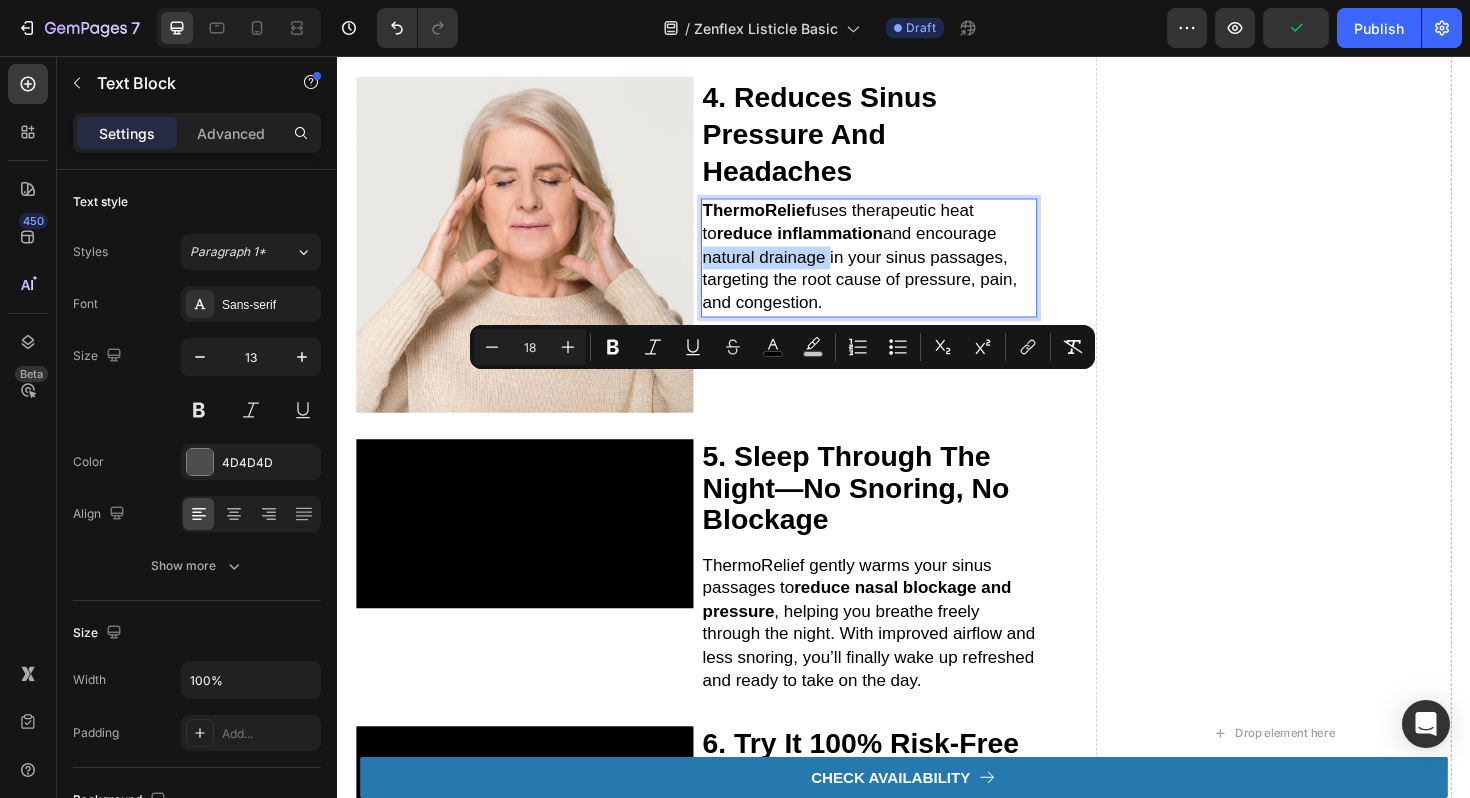 drag, startPoint x: 858, startPoint y: 409, endPoint x: 721, endPoint y: 412, distance: 137.03284 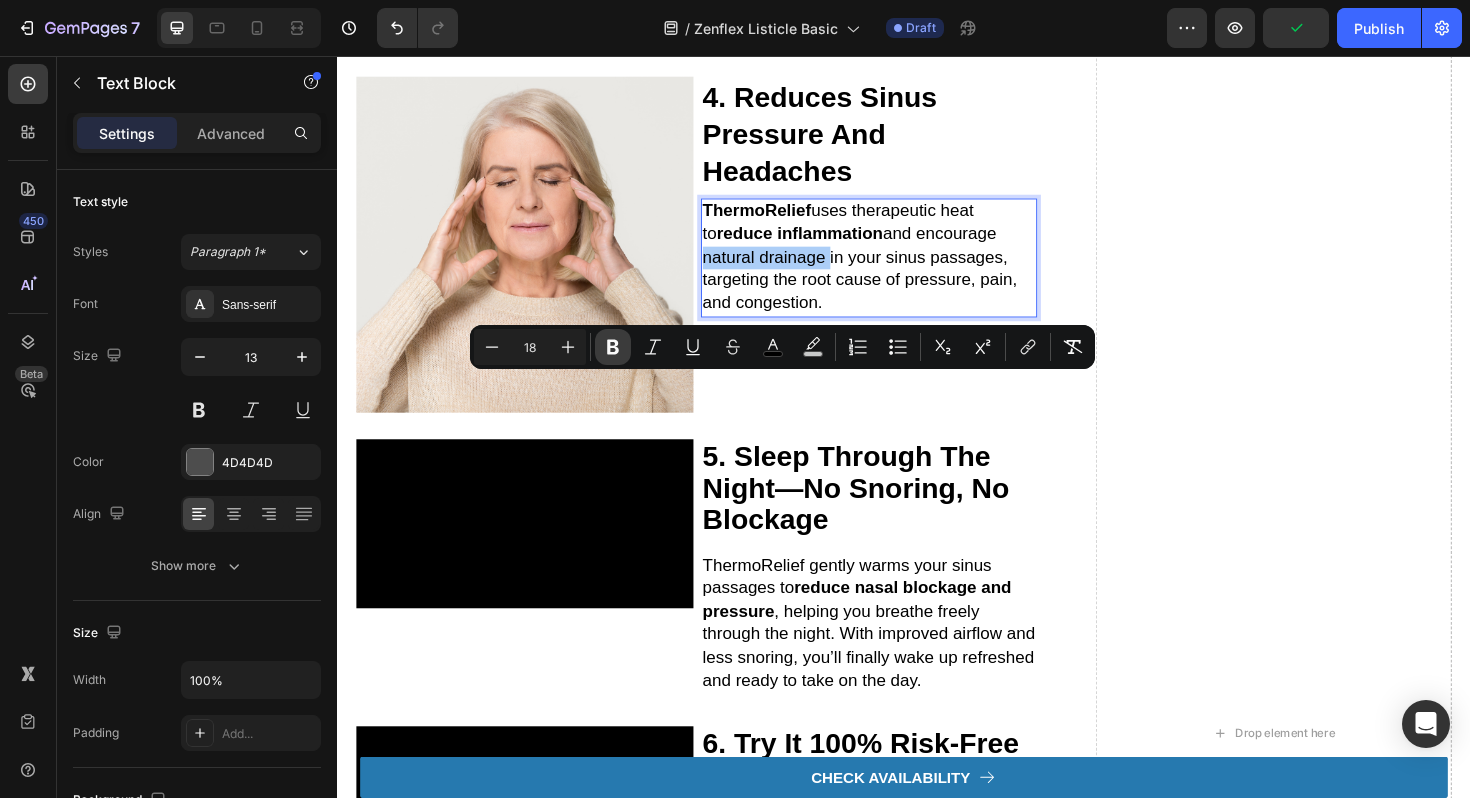 click 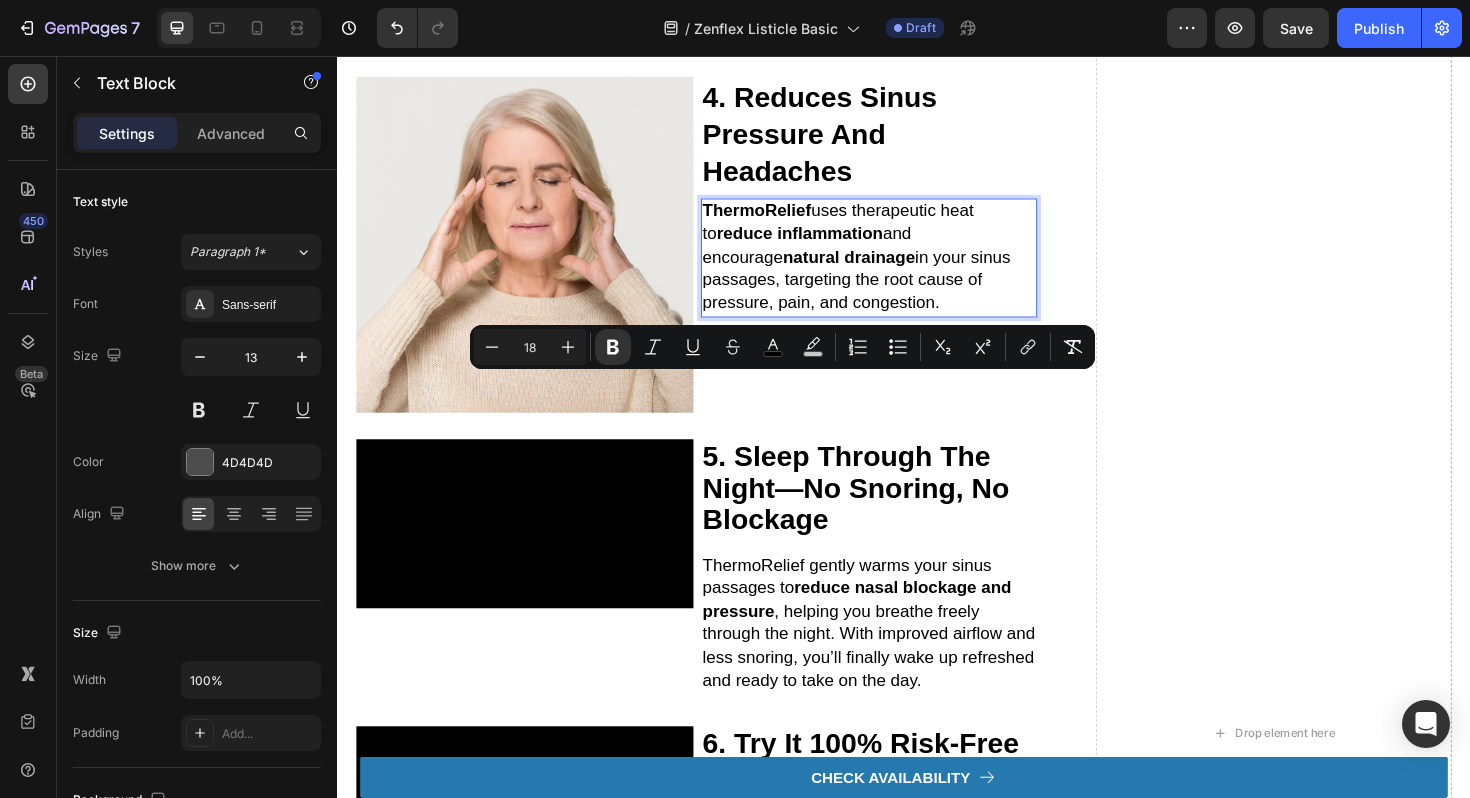 click on "4. reduces sinus pressure and headaches Heading ThermoRelief  uses therapeutic heat to  reduce inflammation  and encourage  natural drainage  in your sinus passages, targeting the root cause of pressure, pain, and congestion. Text Block   0" at bounding box center [900, 256] 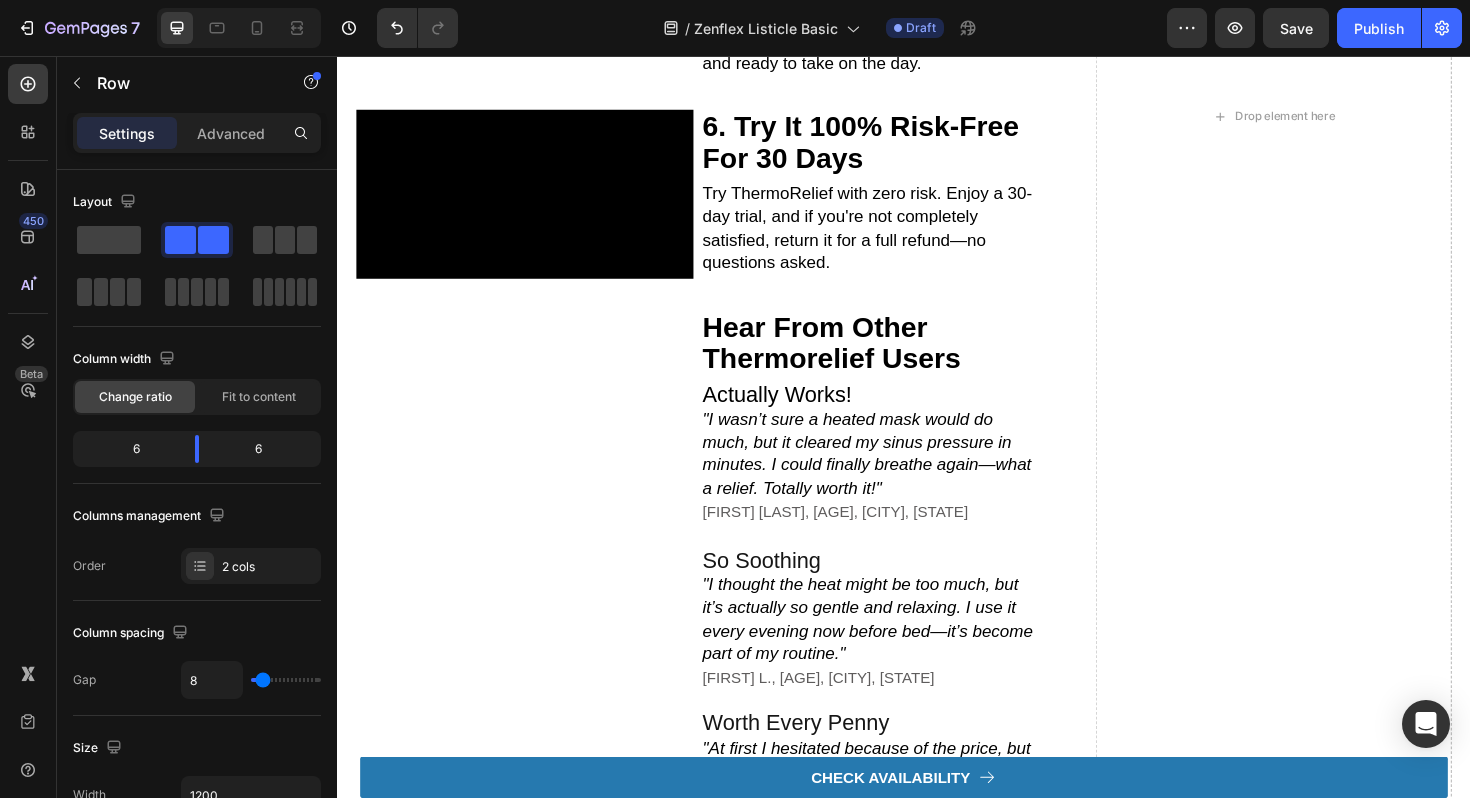 scroll, scrollTop: 2339, scrollLeft: 0, axis: vertical 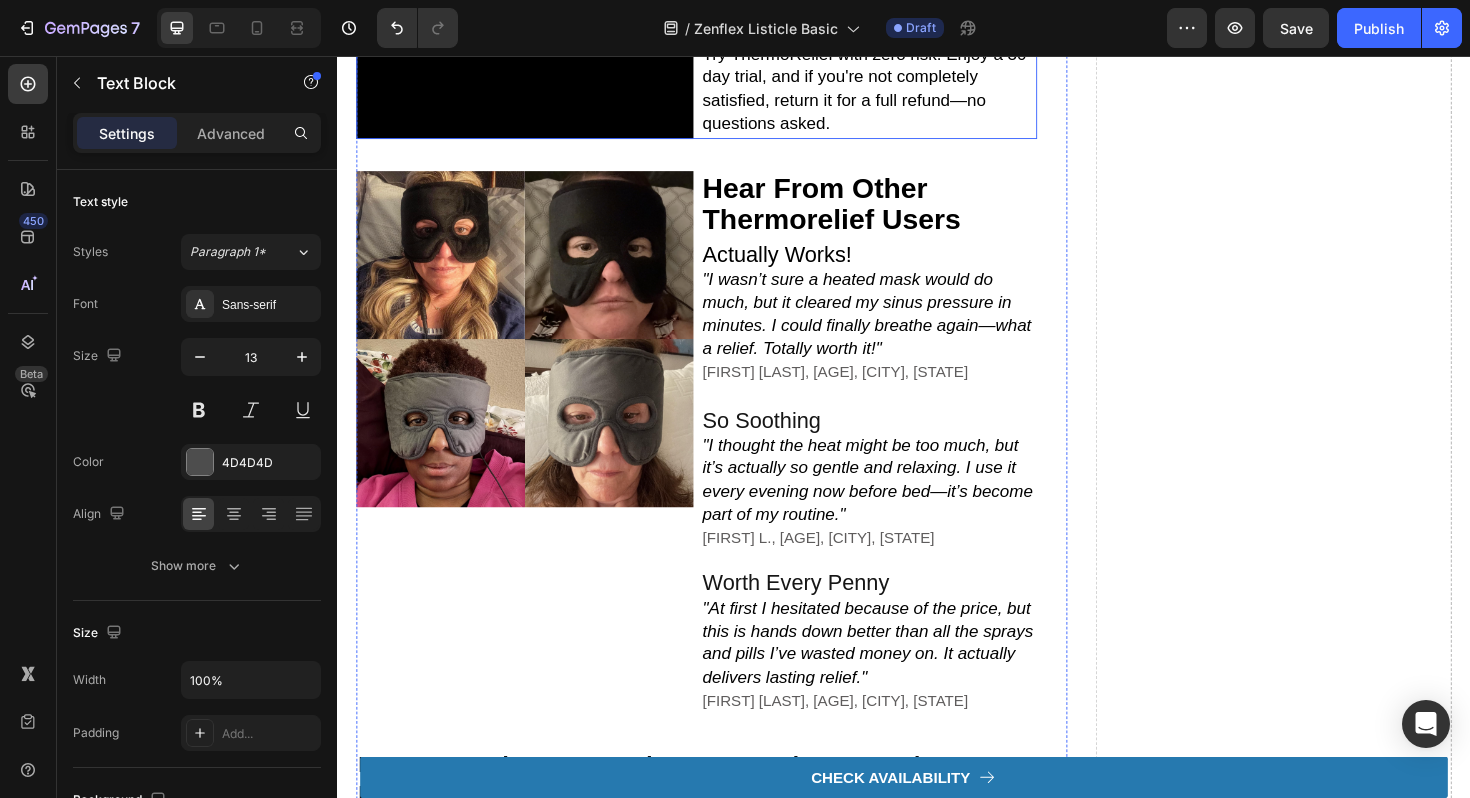 click on "Try ThermoRelief with zero risk. Enjoy a 30-day trial, and if you're not completely satisfied, return it for a full refund—no questions asked." at bounding box center [898, 90] 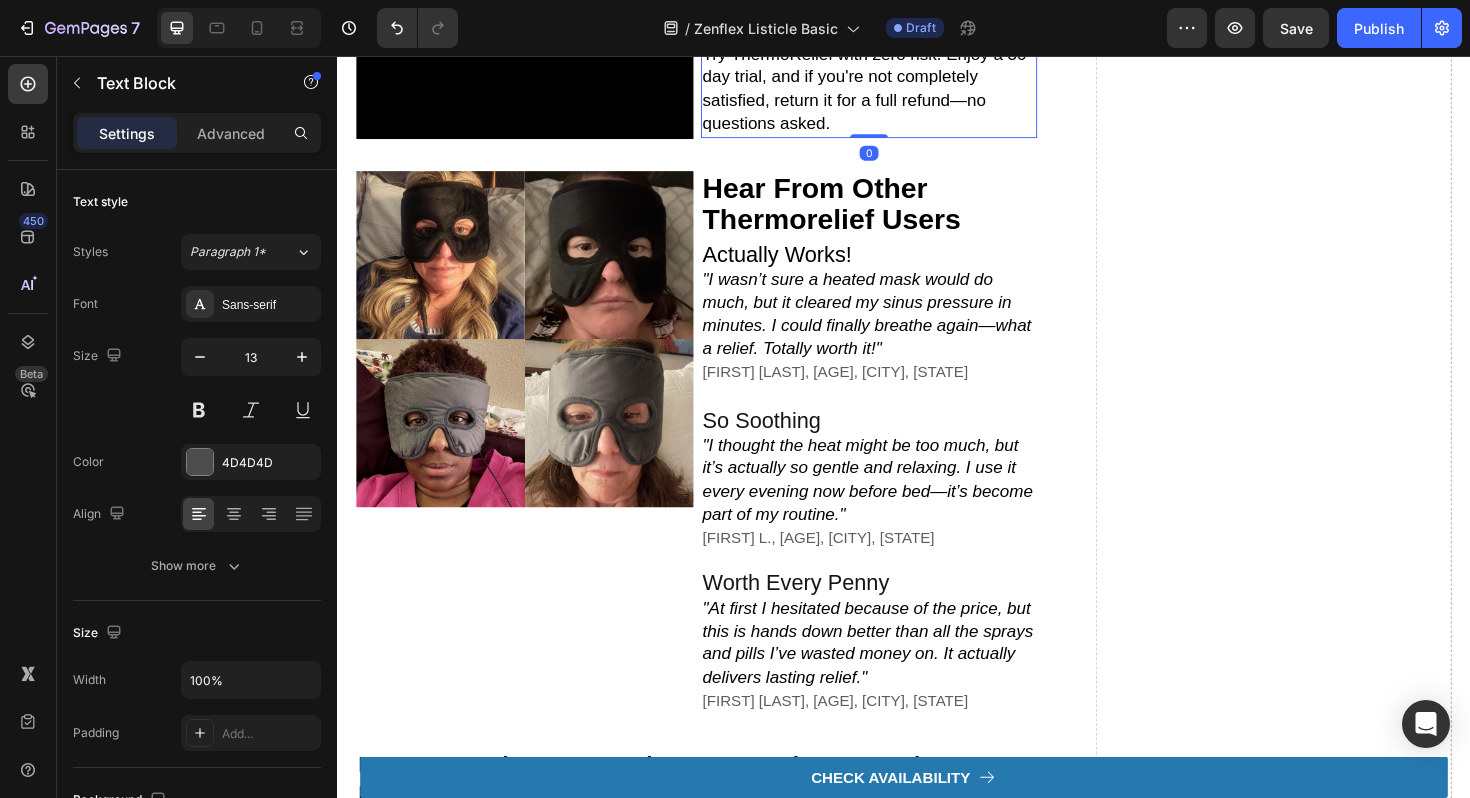 click on "Try ThermoRelief with zero risk. Enjoy a 30-day trial, and if you're not completely satisfied, return it for a full refund—no questions asked." at bounding box center (898, 90) 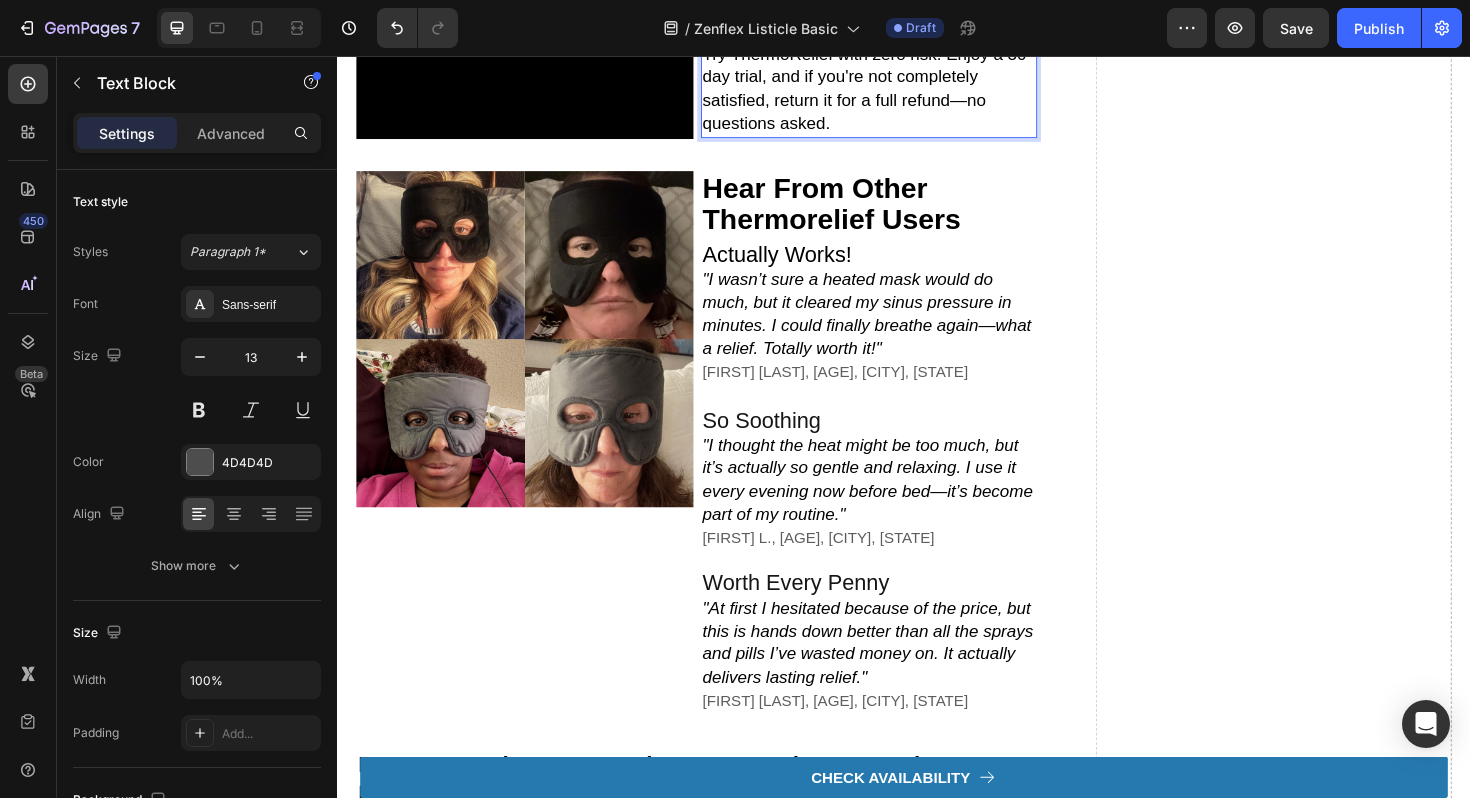 click on "Try ThermoRelief with zero risk. Enjoy a 30-day trial, and if you're not completely satisfied, return it for a full refund—no questions asked." at bounding box center (898, 90) 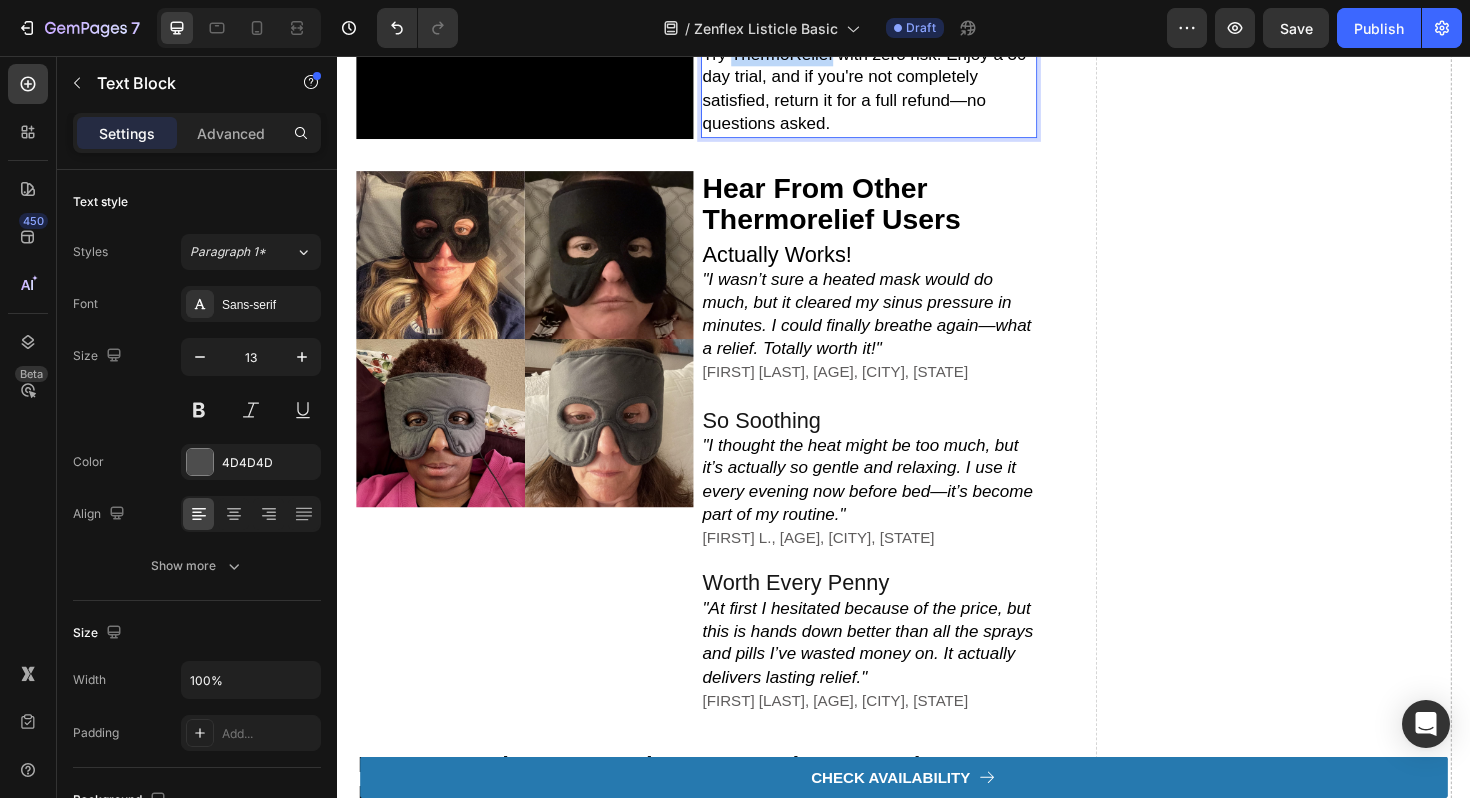 click on "Try ThermoRelief with zero risk. Enjoy a 30-day trial, and if you're not completely satisfied, return it for a full refund—no questions asked." at bounding box center (898, 90) 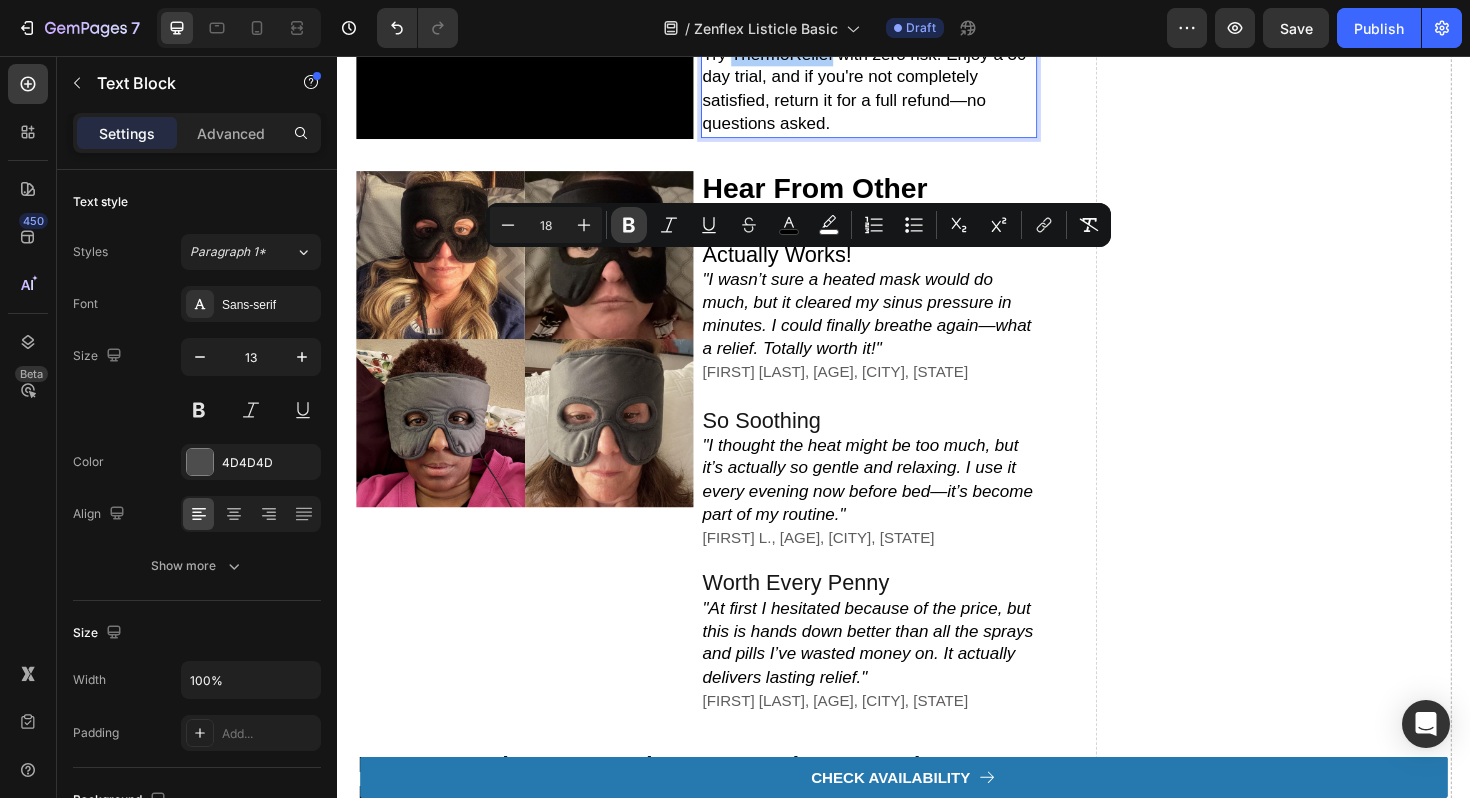 click 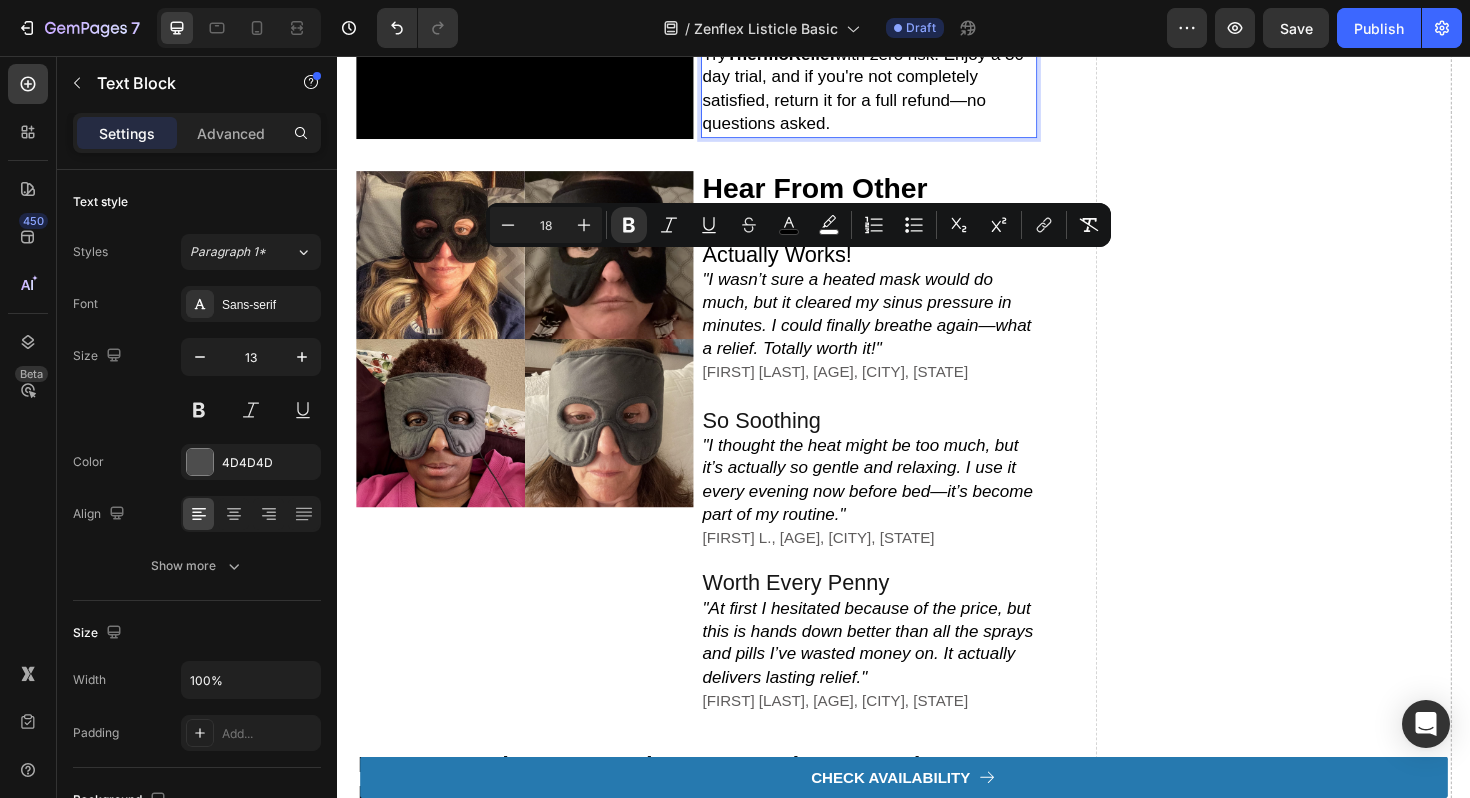 click on "Try  ThermoRelief  with zero risk. Enjoy a 30-day trial, and if you're not completely satisfied, return it for a full refund—no questions asked." at bounding box center [897, 90] 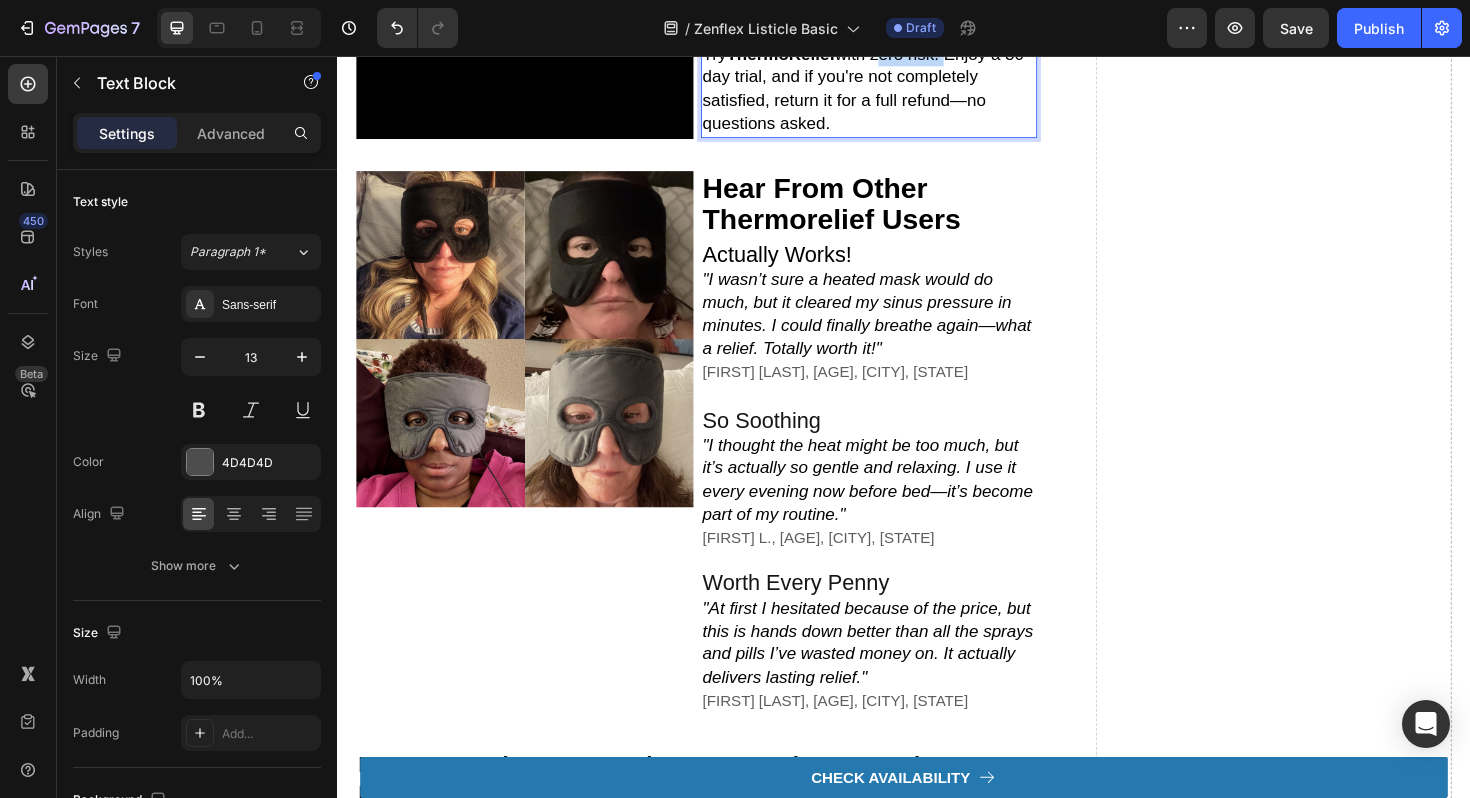 drag, startPoint x: 982, startPoint y: 277, endPoint x: 911, endPoint y: 277, distance: 71 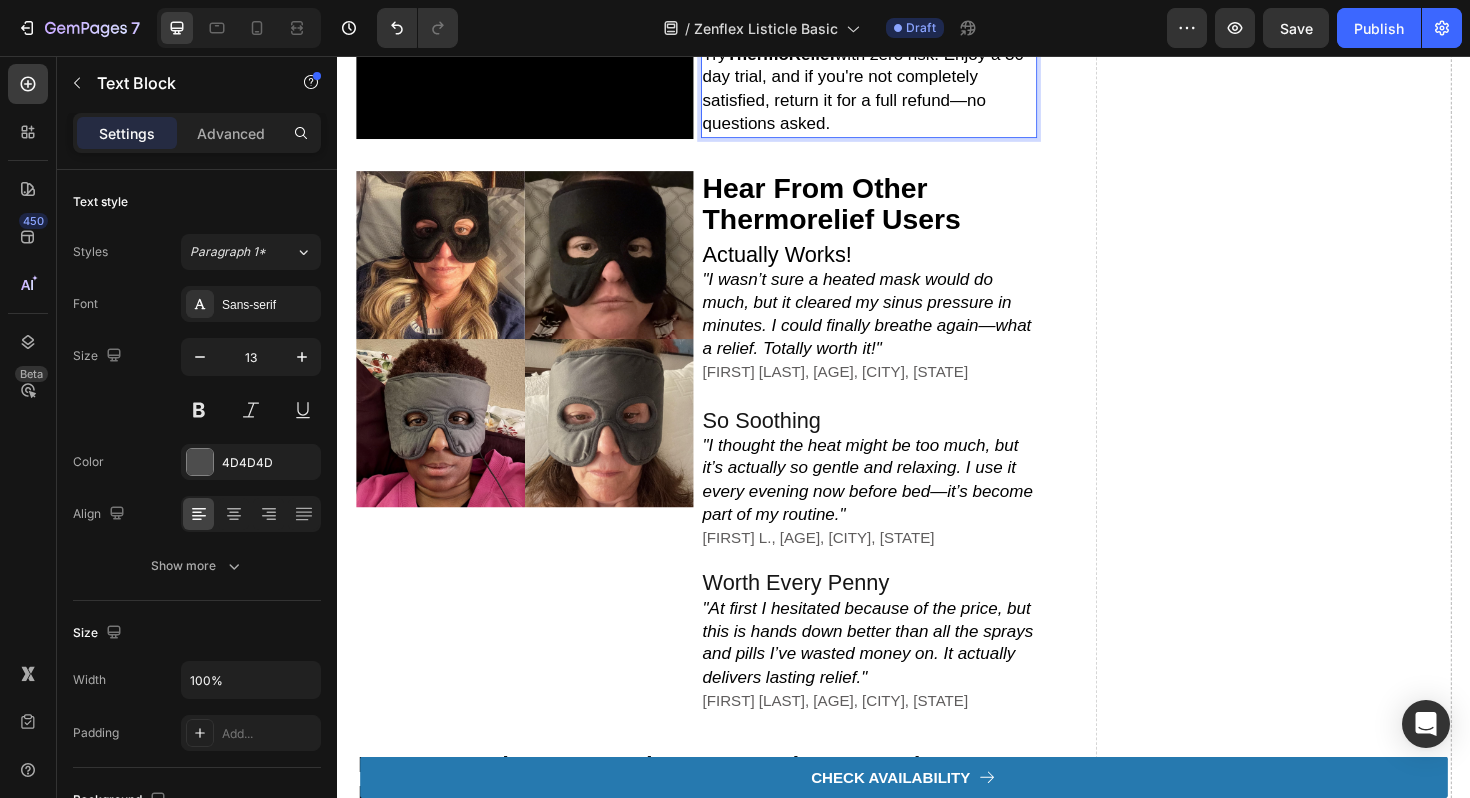 click on "Try  ThermoRelief  with zero risk. Enjoy a 30-day trial, and if you're not completely satisfied, return it for a full refund—no questions asked." at bounding box center (897, 90) 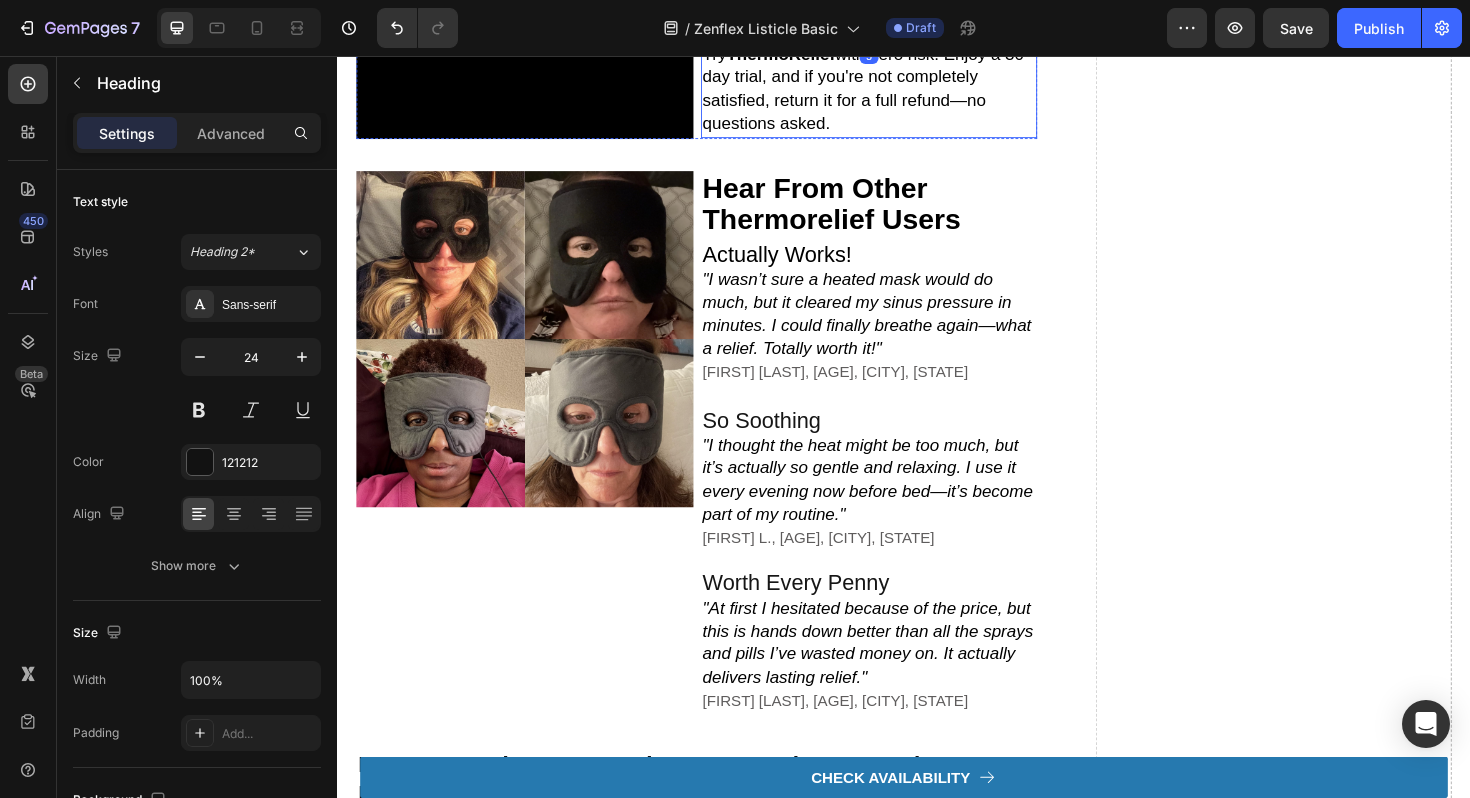 click on "Try  ThermoRelief  with zero risk. Enjoy a 30-day trial, and if you're not completely satisfied, return it for a full refund—no questions asked." at bounding box center [897, 90] 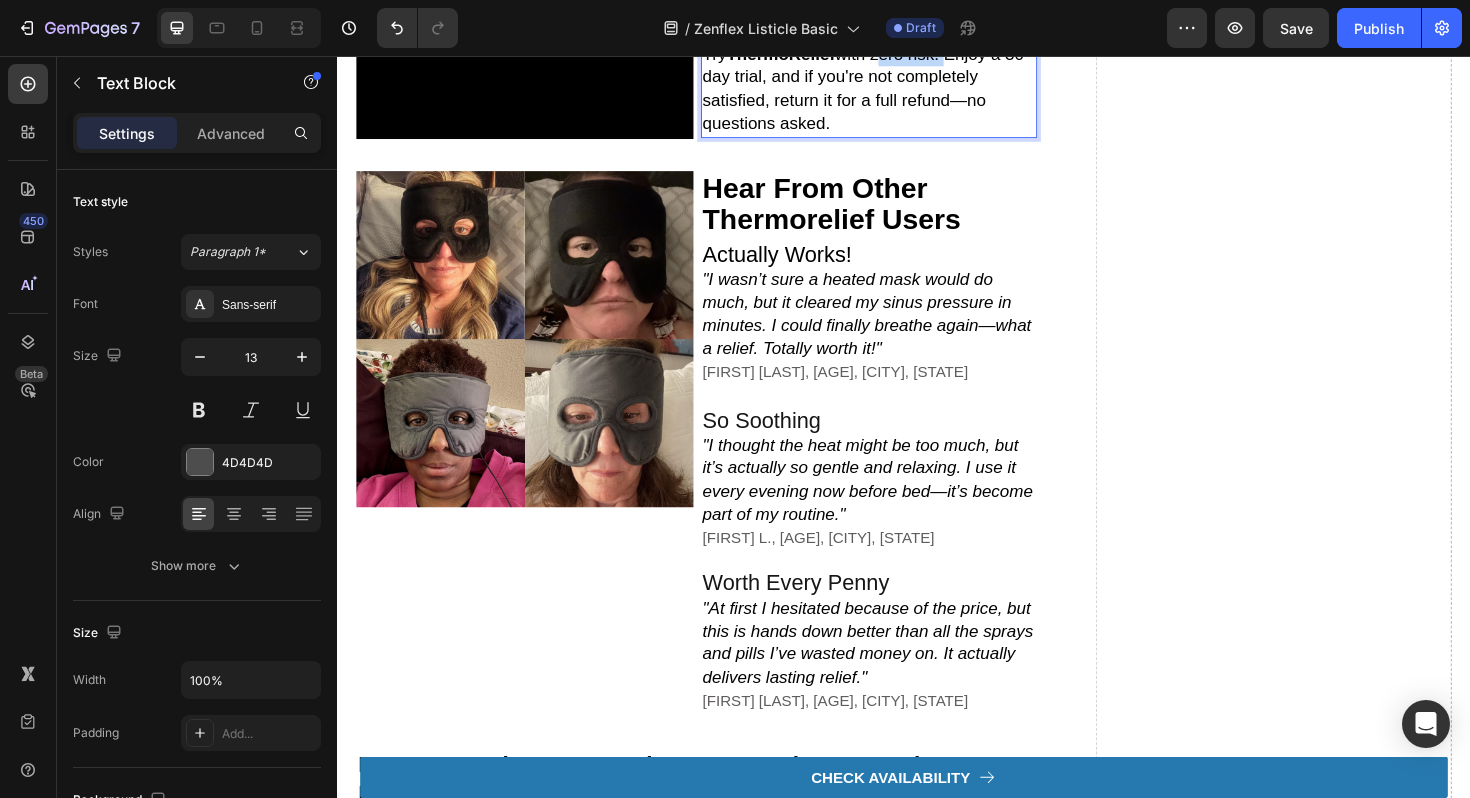 drag, startPoint x: 985, startPoint y: 272, endPoint x: 910, endPoint y: 275, distance: 75.059975 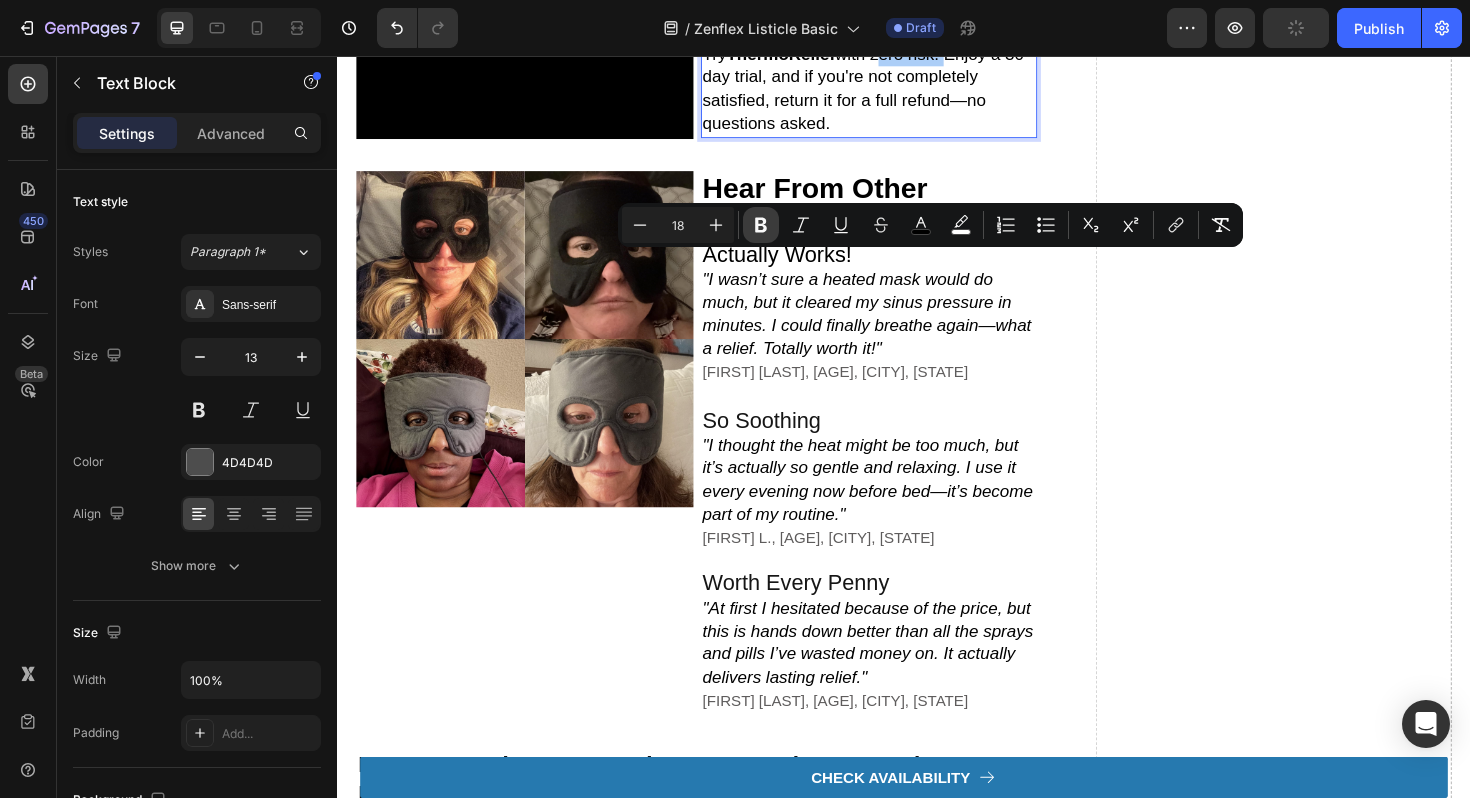 click 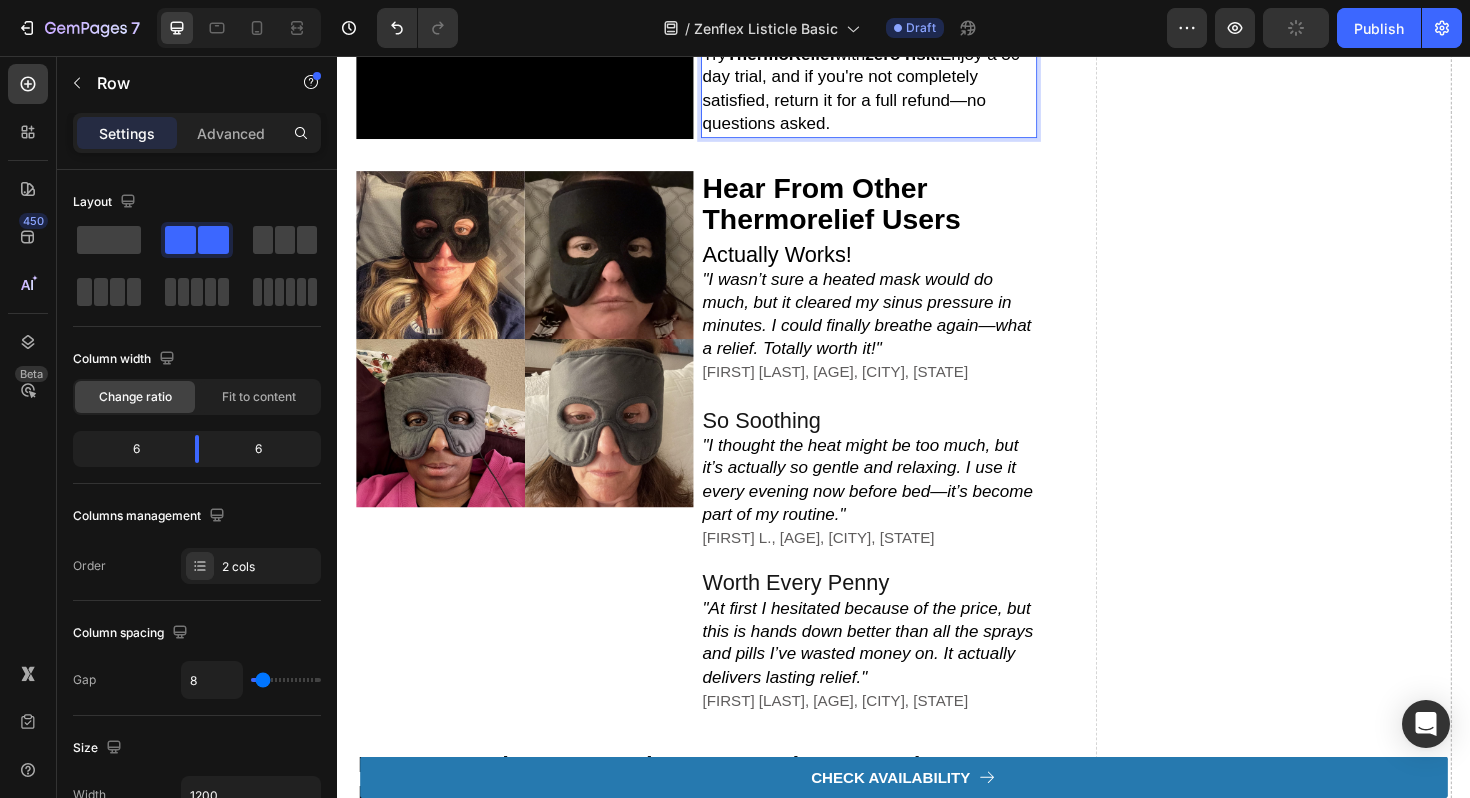 click on "6. try it 100% risk-free for 30 days Heading Try  ThermoRelief  with  zero risk.  Enjoy a 30-day trial, and if you're not completely satisfied, return it for a full refund—no questions asked. Text Block   0" at bounding box center (900, 54) 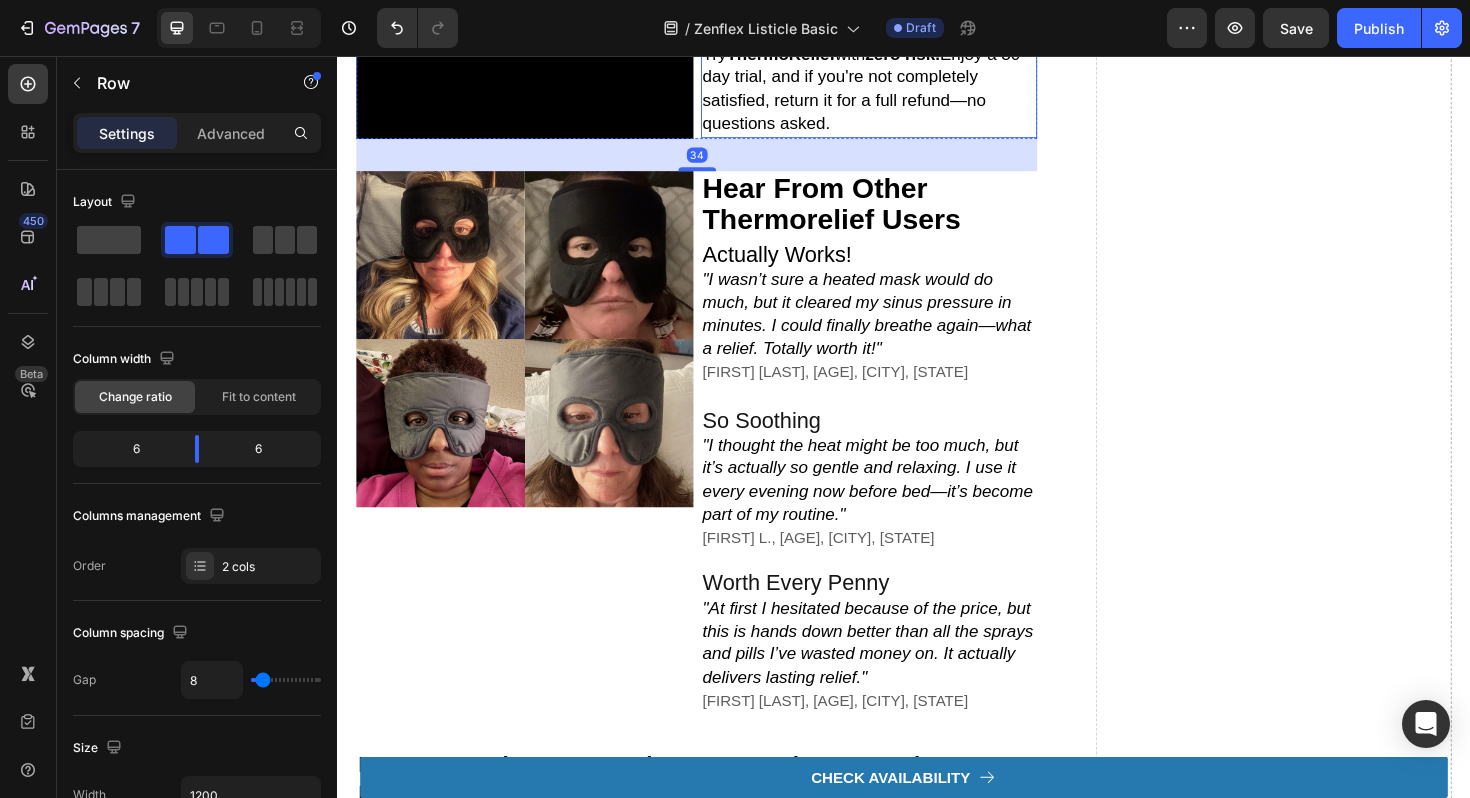 click on "Try  ThermoRelief  with  zero risk.  Enjoy a 30-day trial, and if you're not completely satisfied, return it for a full refund—no questions asked." at bounding box center (895, 90) 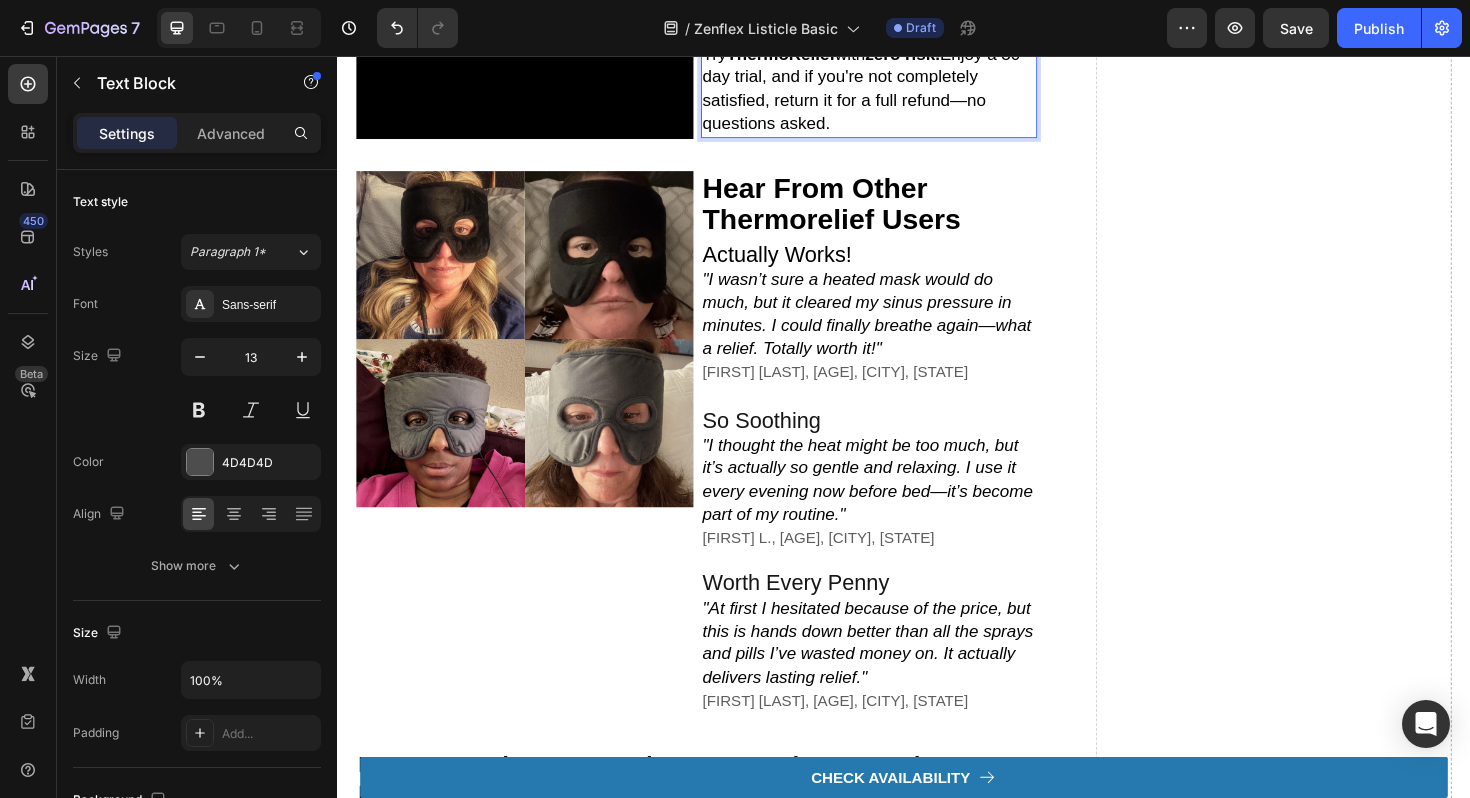 click on "Try  ThermoRelief  with  zero risk.  Enjoy a 30-day trial, and if you're not completely satisfied, return it for a full refund—no questions asked." at bounding box center [895, 90] 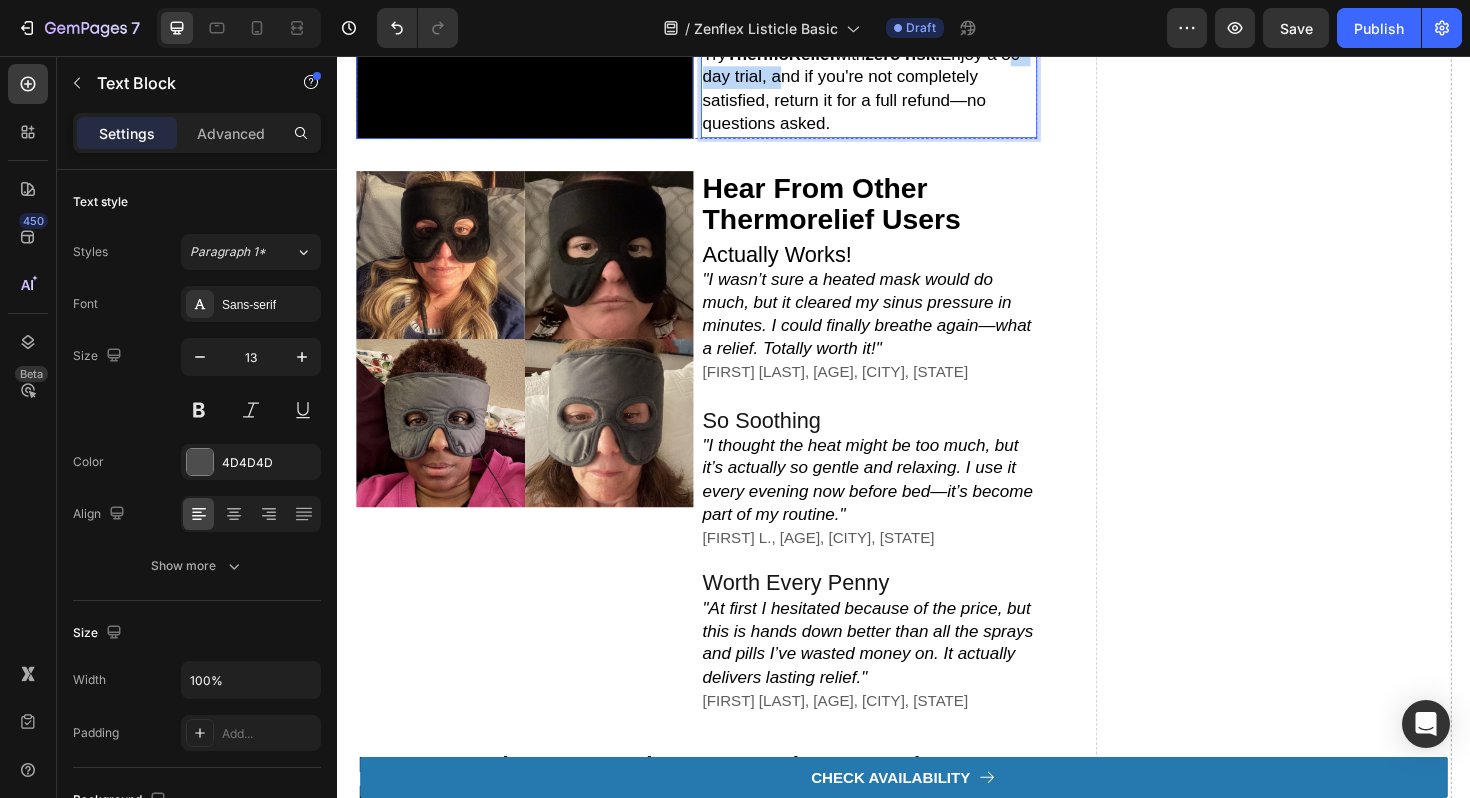 drag, startPoint x: 818, startPoint y: 305, endPoint x: 712, endPoint y: 305, distance: 106 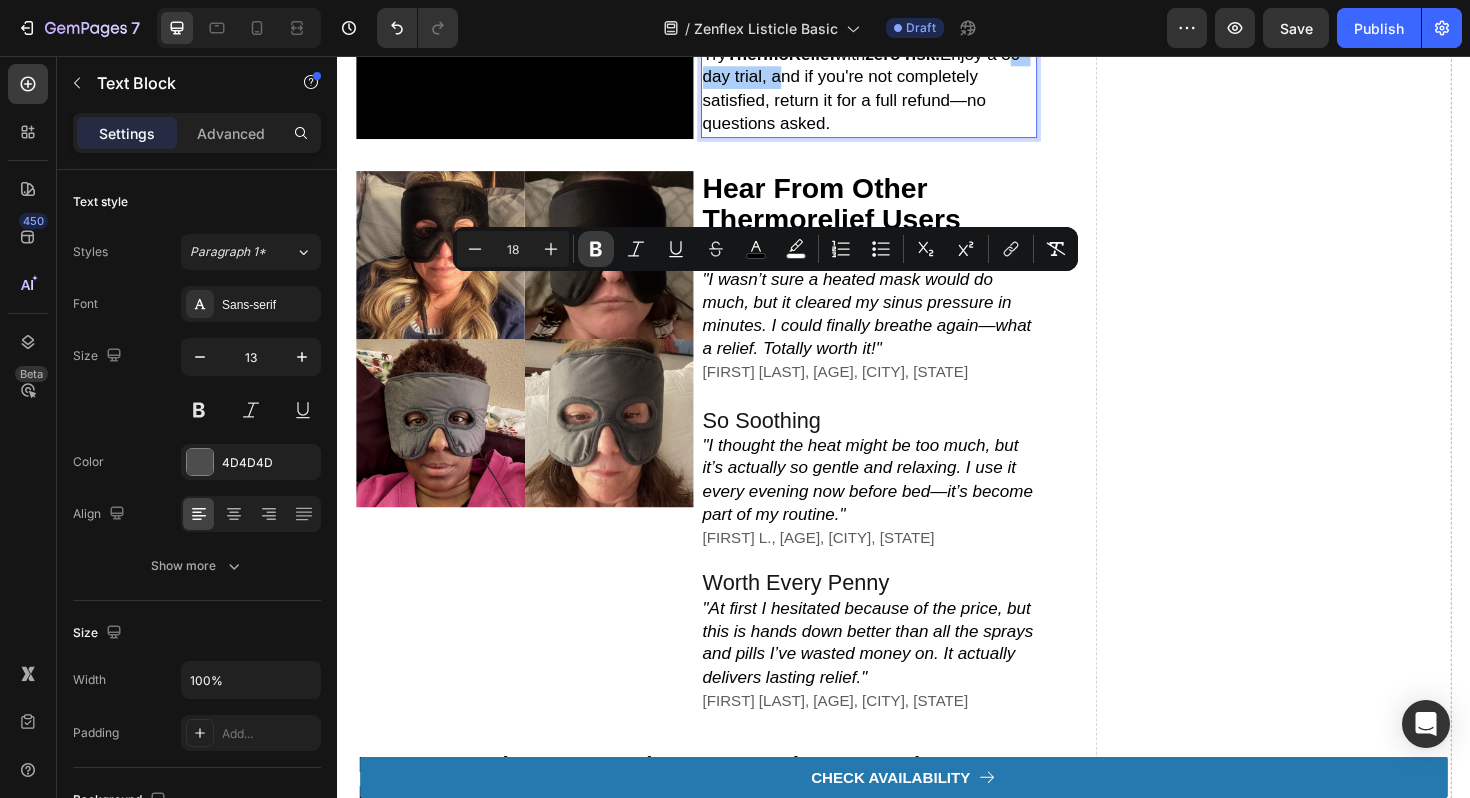 click on "Bold" at bounding box center (596, 249) 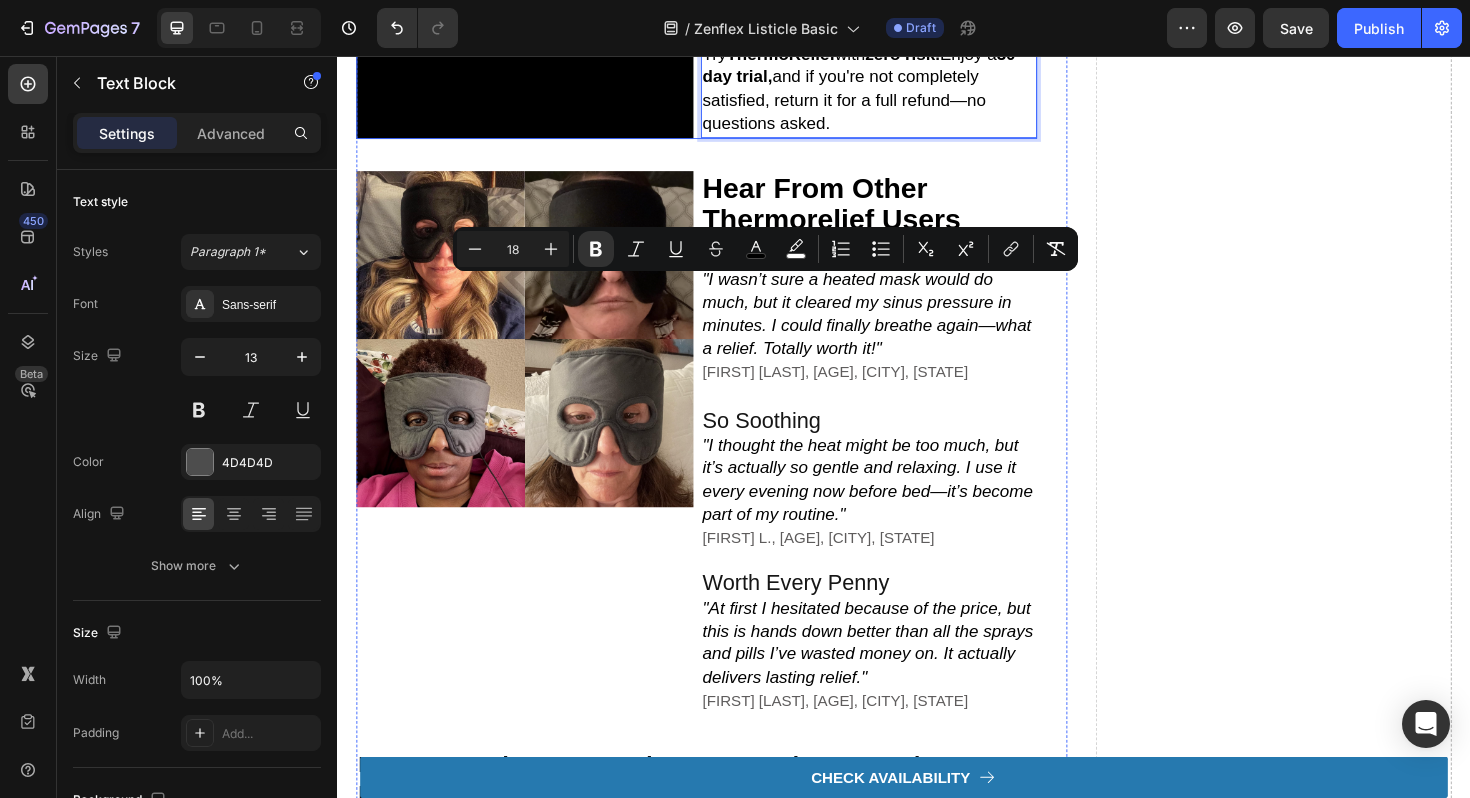 click on "6. try it 100% risk-free for 30 days Heading Try  ThermoRelief  with  zero risk.  Enjoy a  30-day trial,  and if you're not completely satisfied, return it for a full refund—no questions asked. Text Block   0" at bounding box center (900, 54) 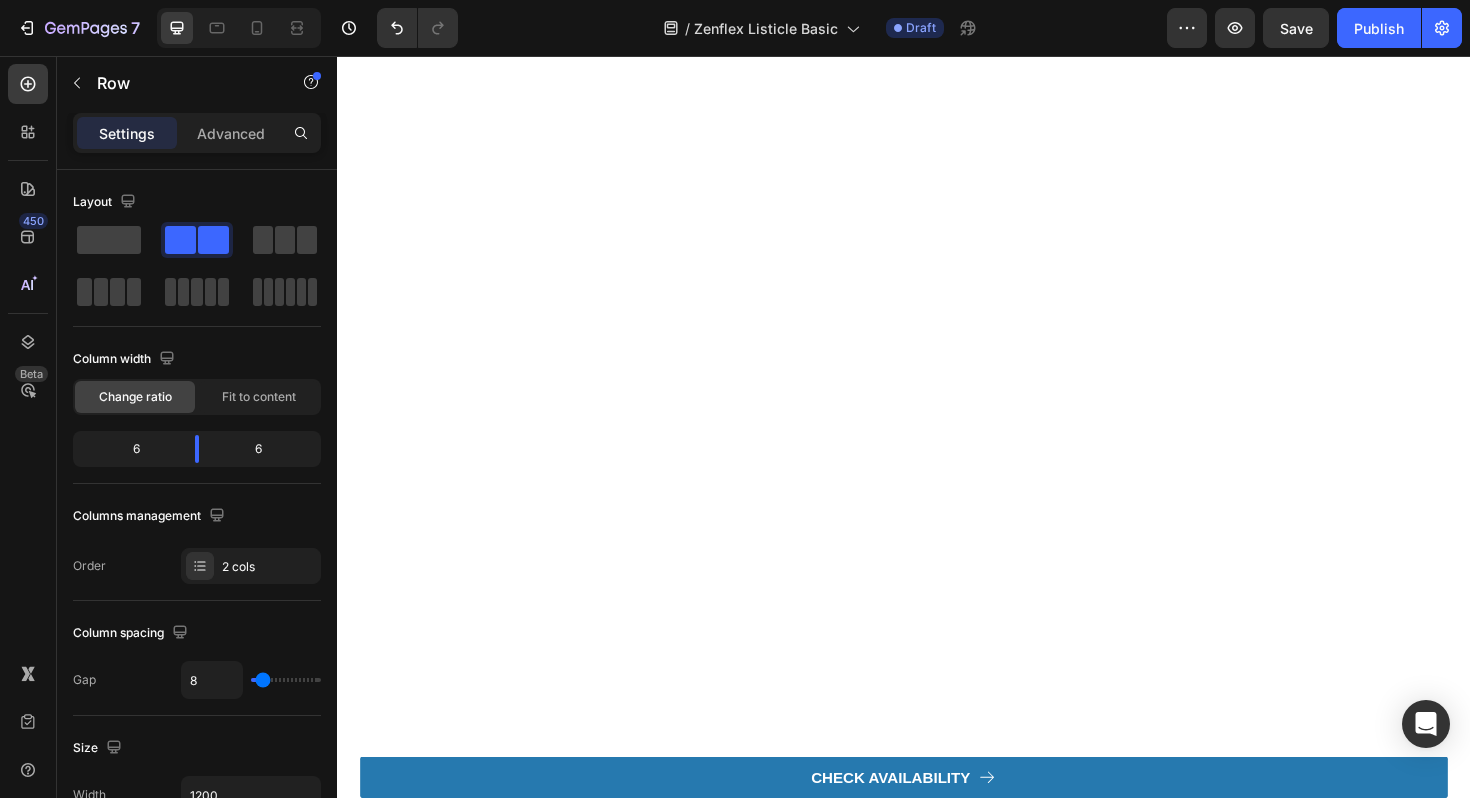scroll, scrollTop: 0, scrollLeft: 0, axis: both 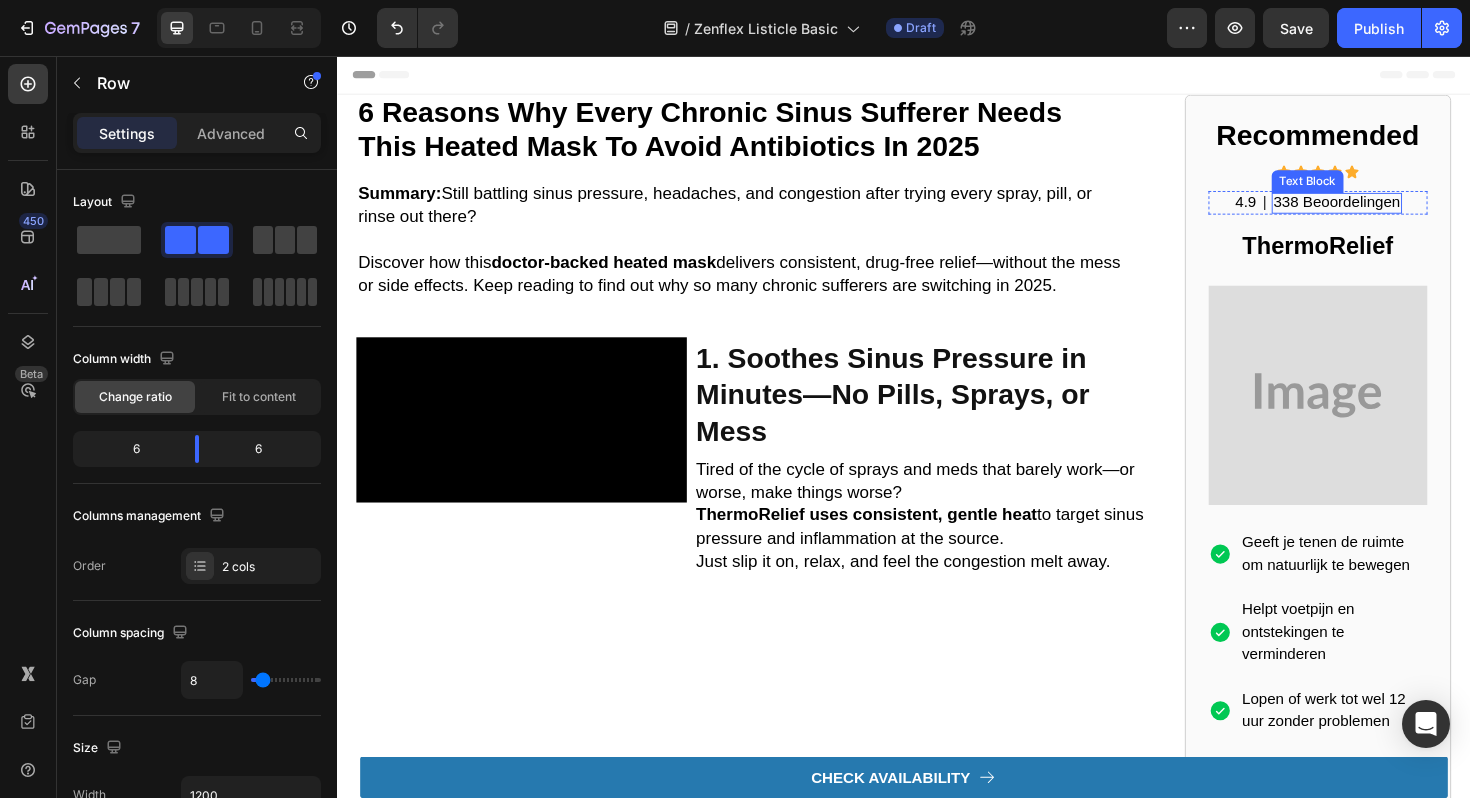 click on "338 Beoordelingen" at bounding box center [1396, 210] 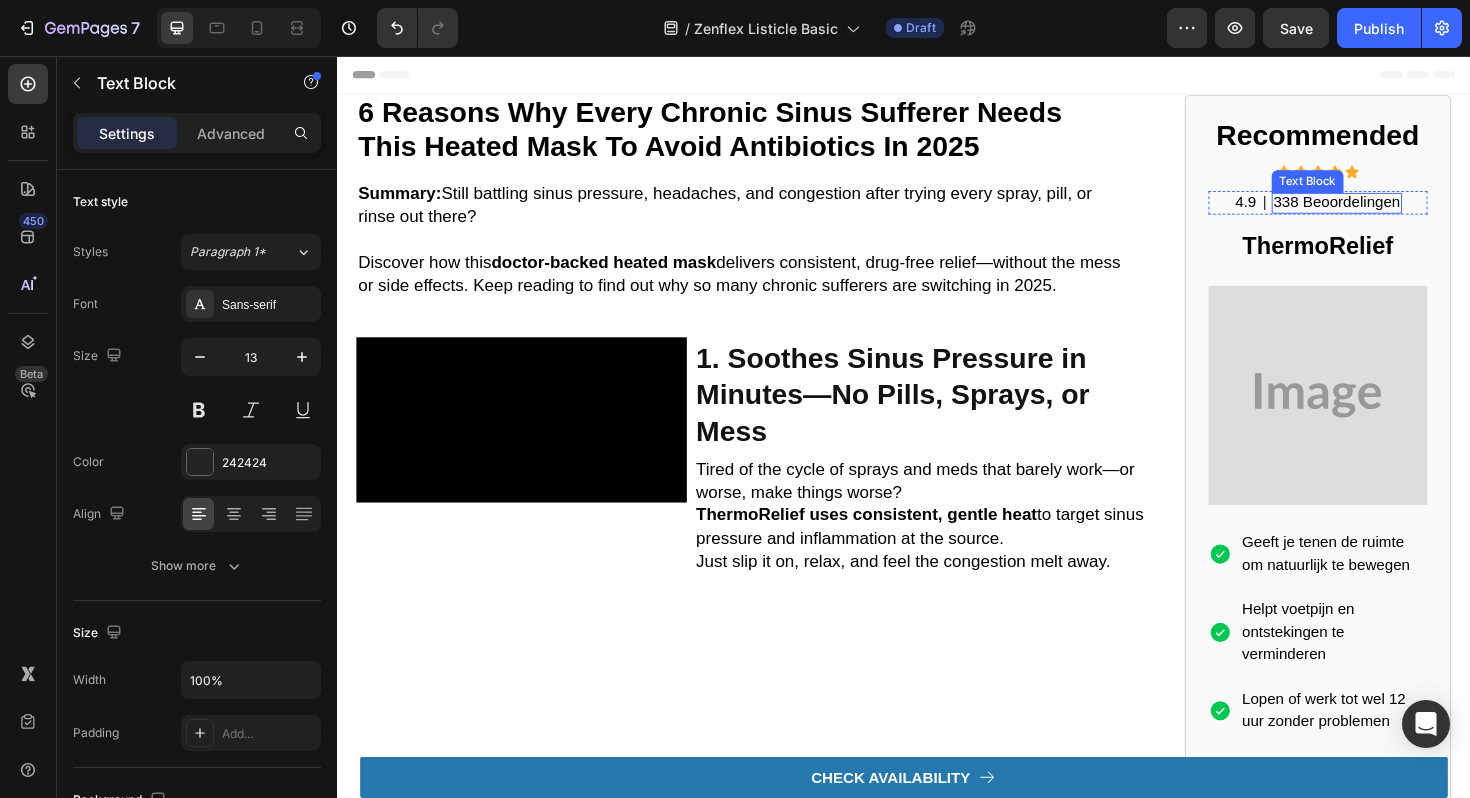 click on "338 Beoordelingen" at bounding box center [1396, 210] 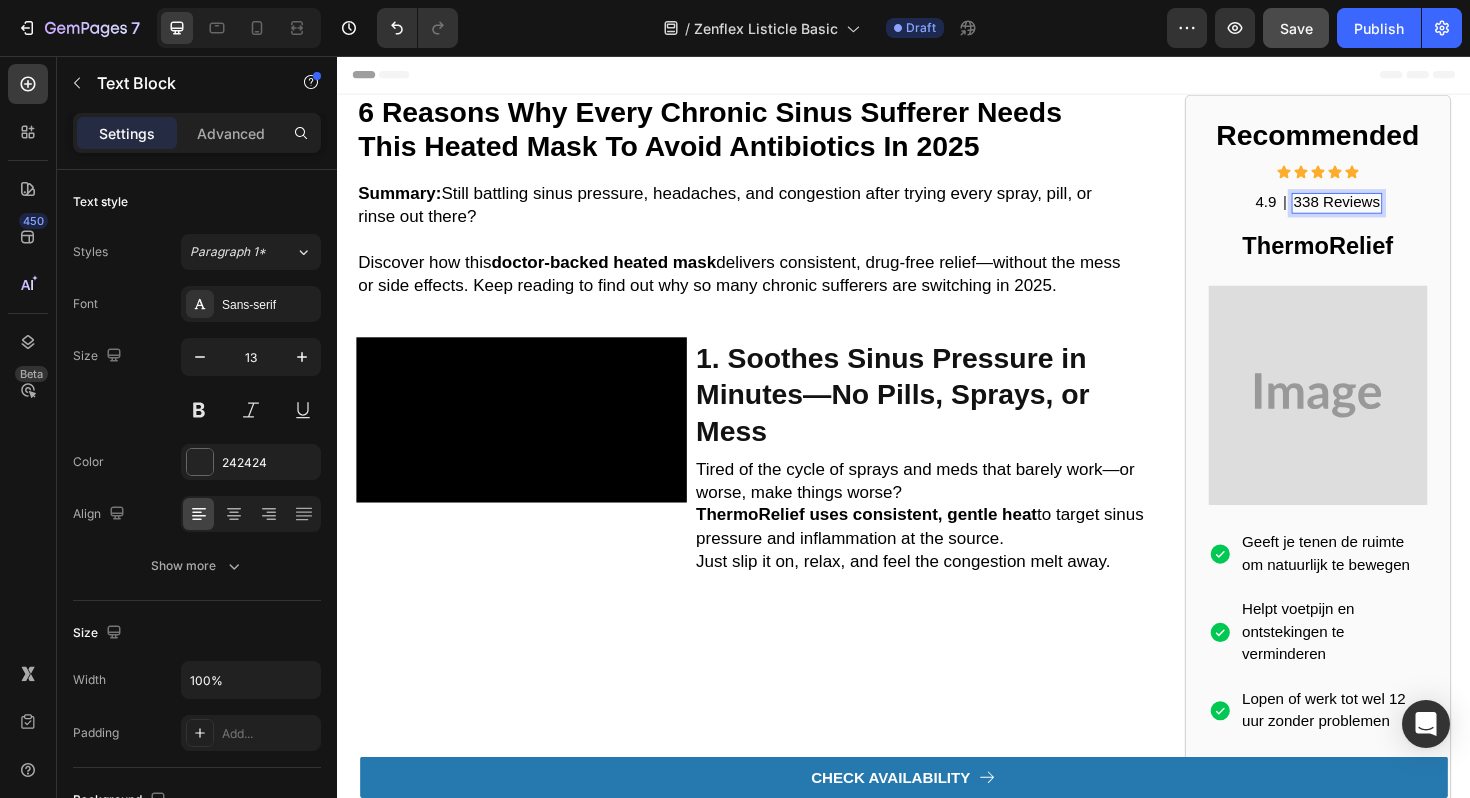 click on "Save" 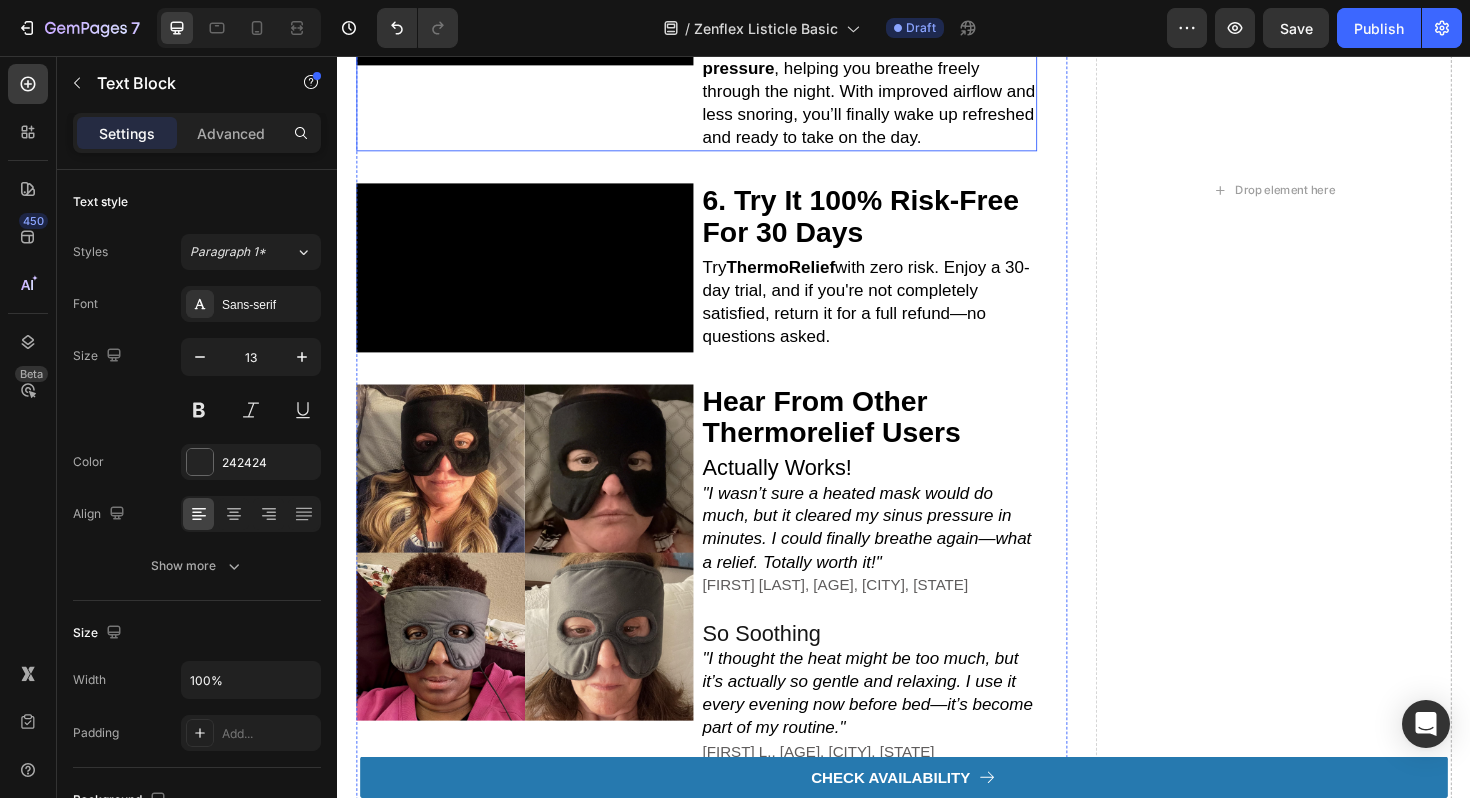 scroll, scrollTop: 2115, scrollLeft: 0, axis: vertical 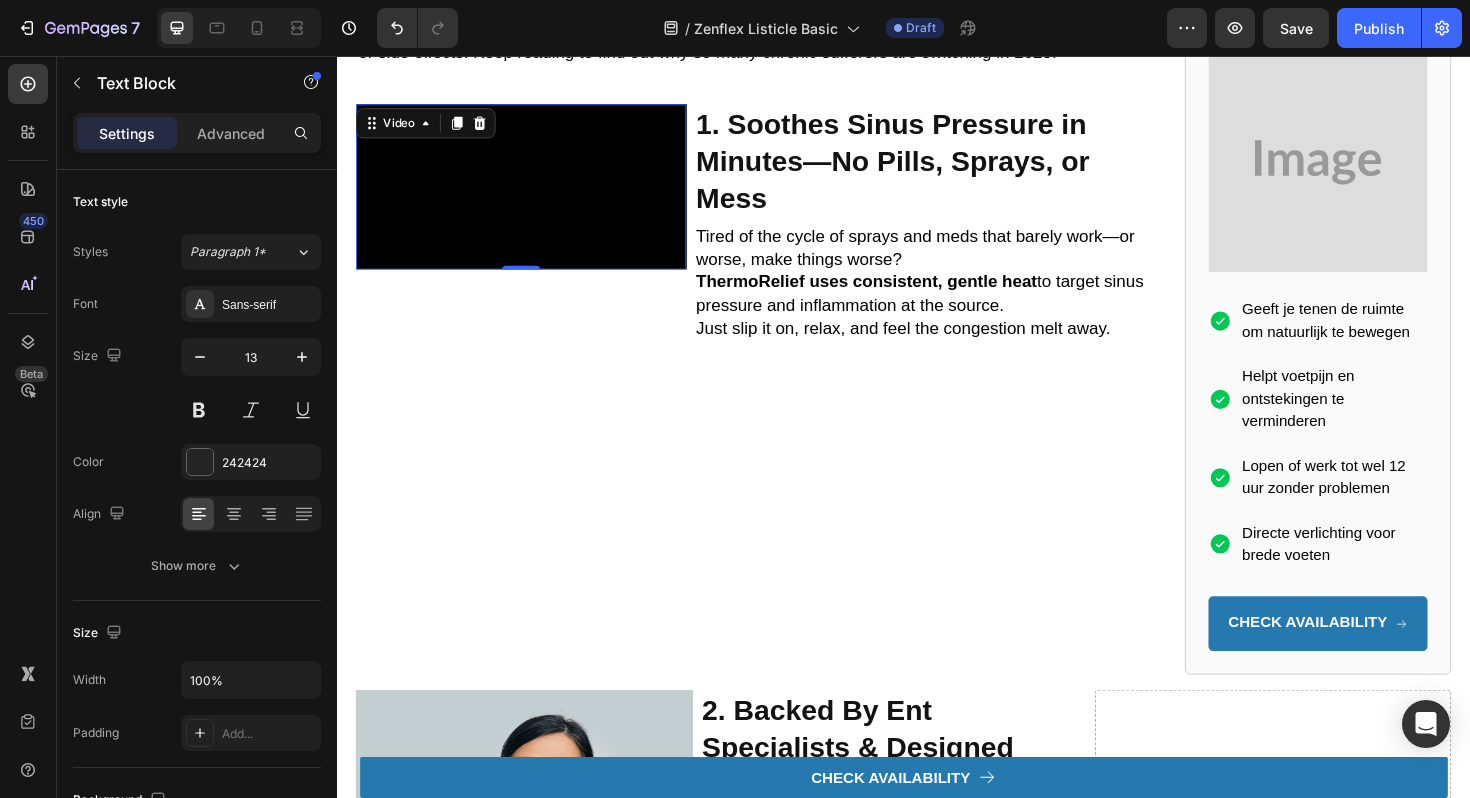 click at bounding box center (532, 194) 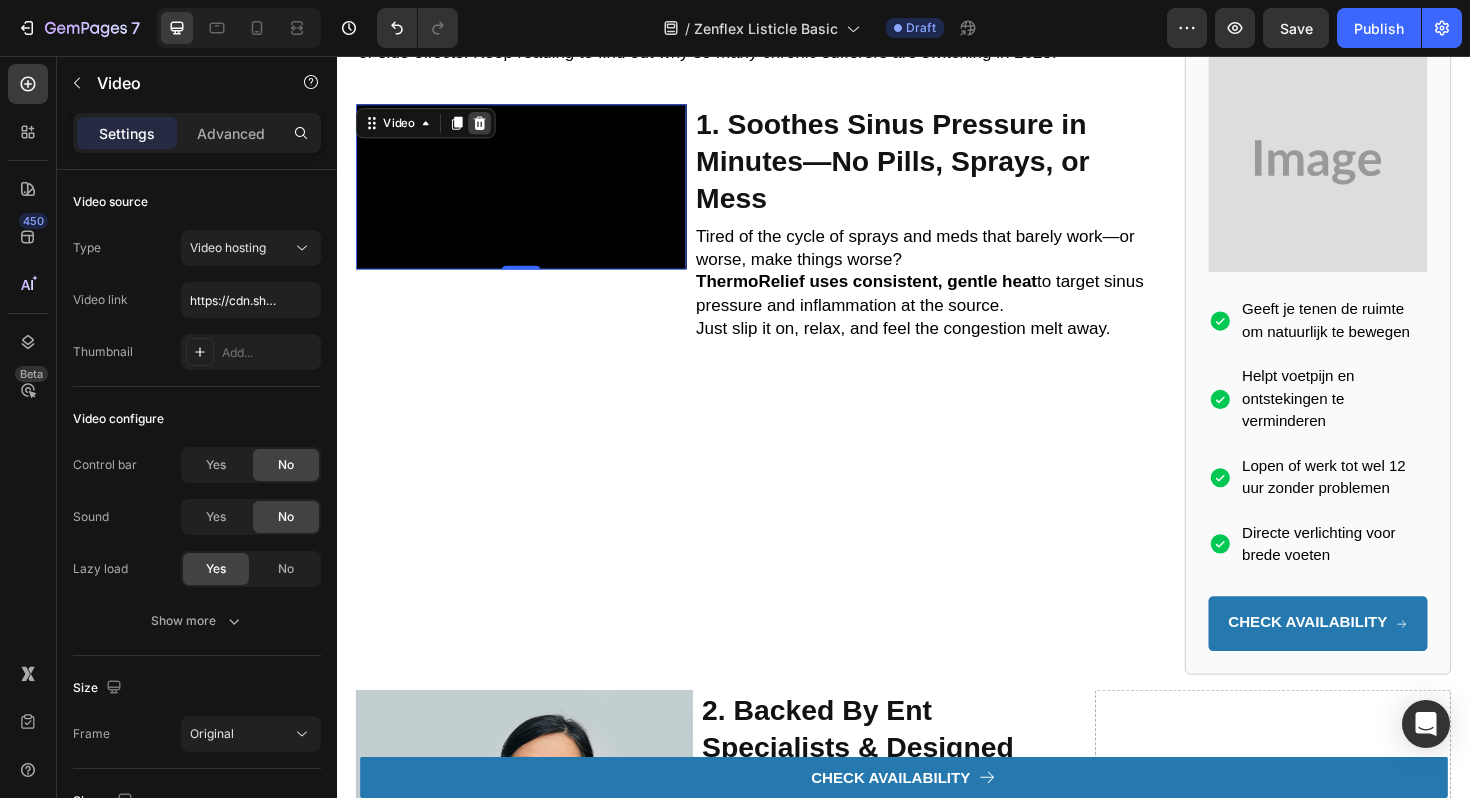 click 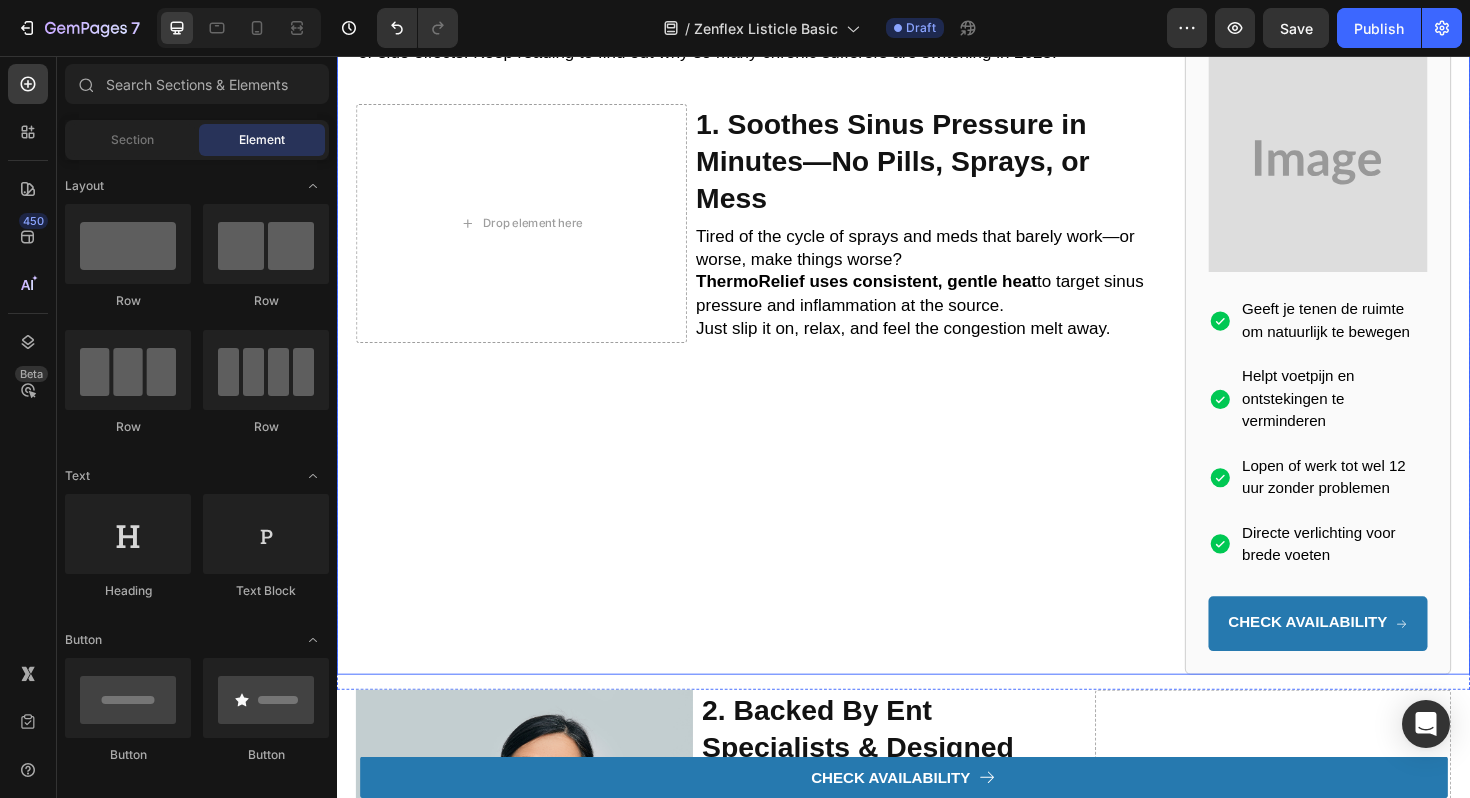 scroll, scrollTop: 494, scrollLeft: 0, axis: vertical 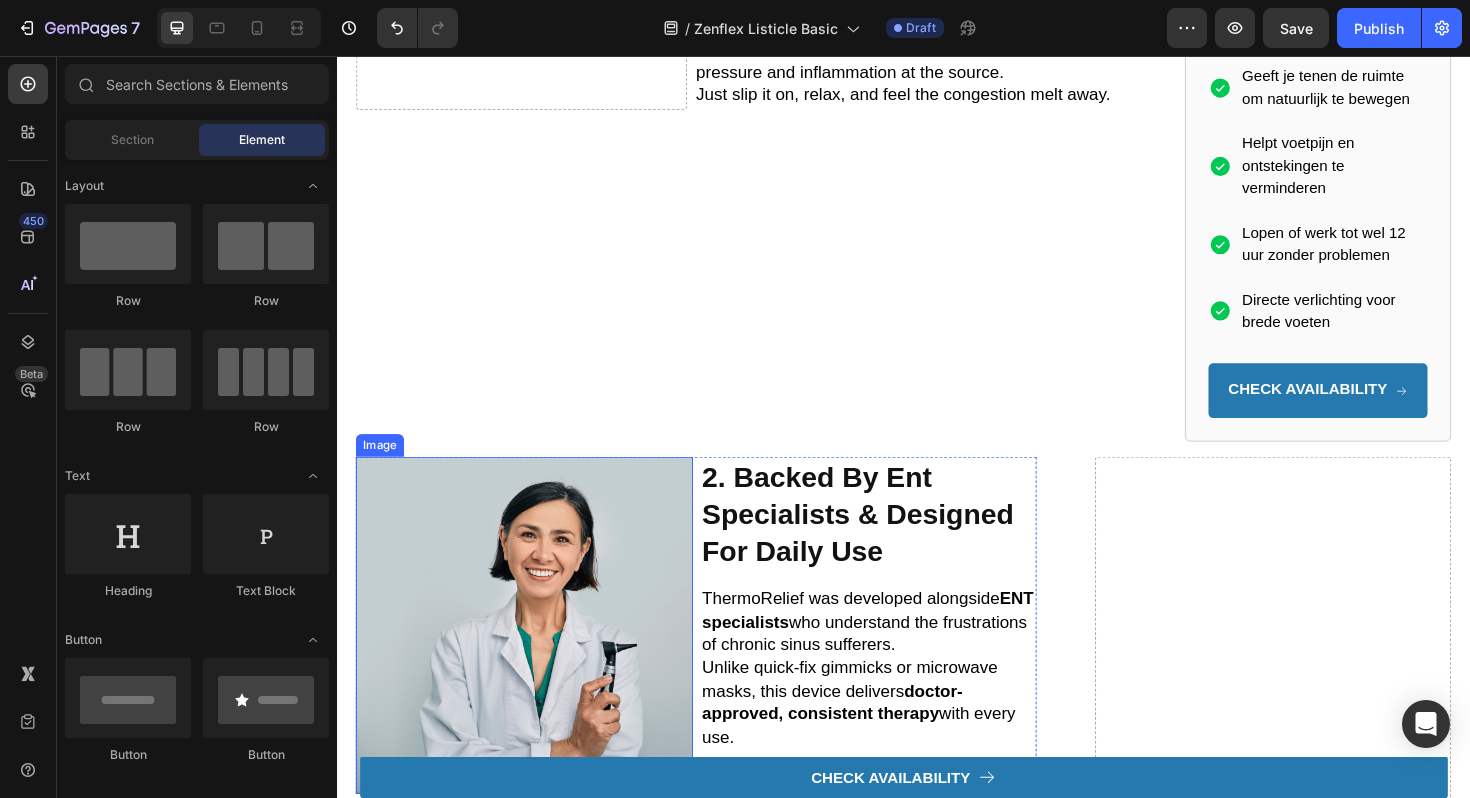 click at bounding box center [535, 658] 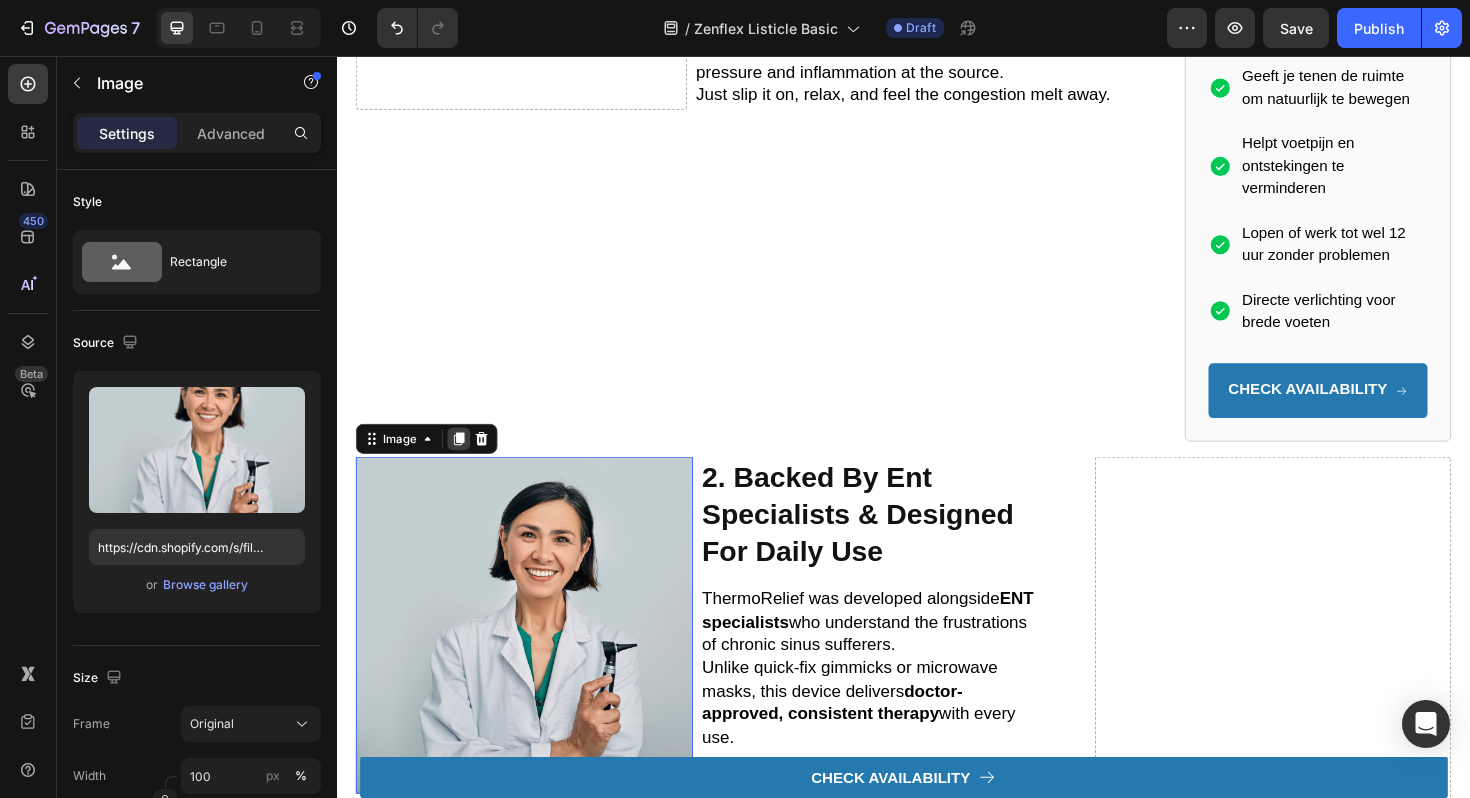 click 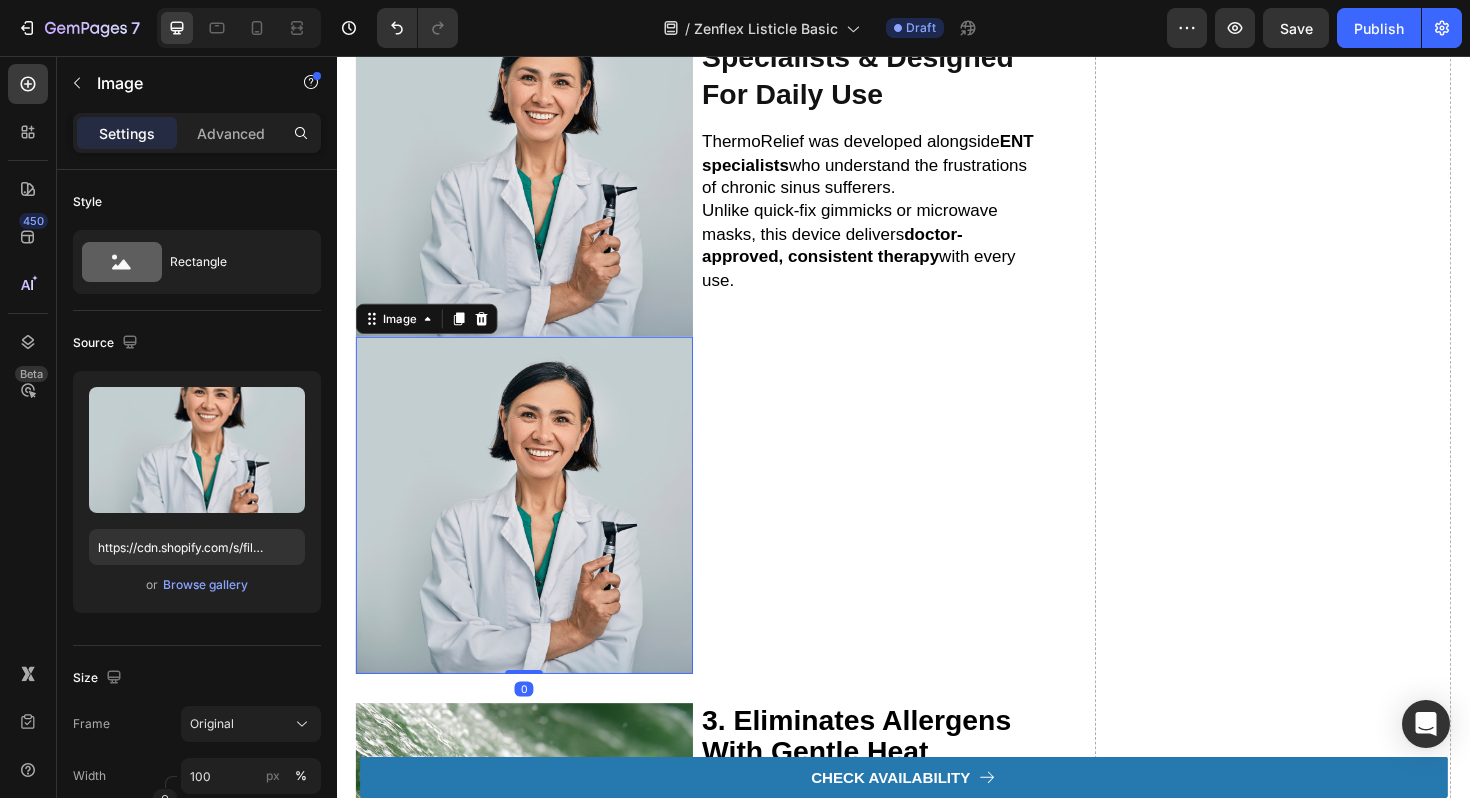 scroll, scrollTop: 643, scrollLeft: 0, axis: vertical 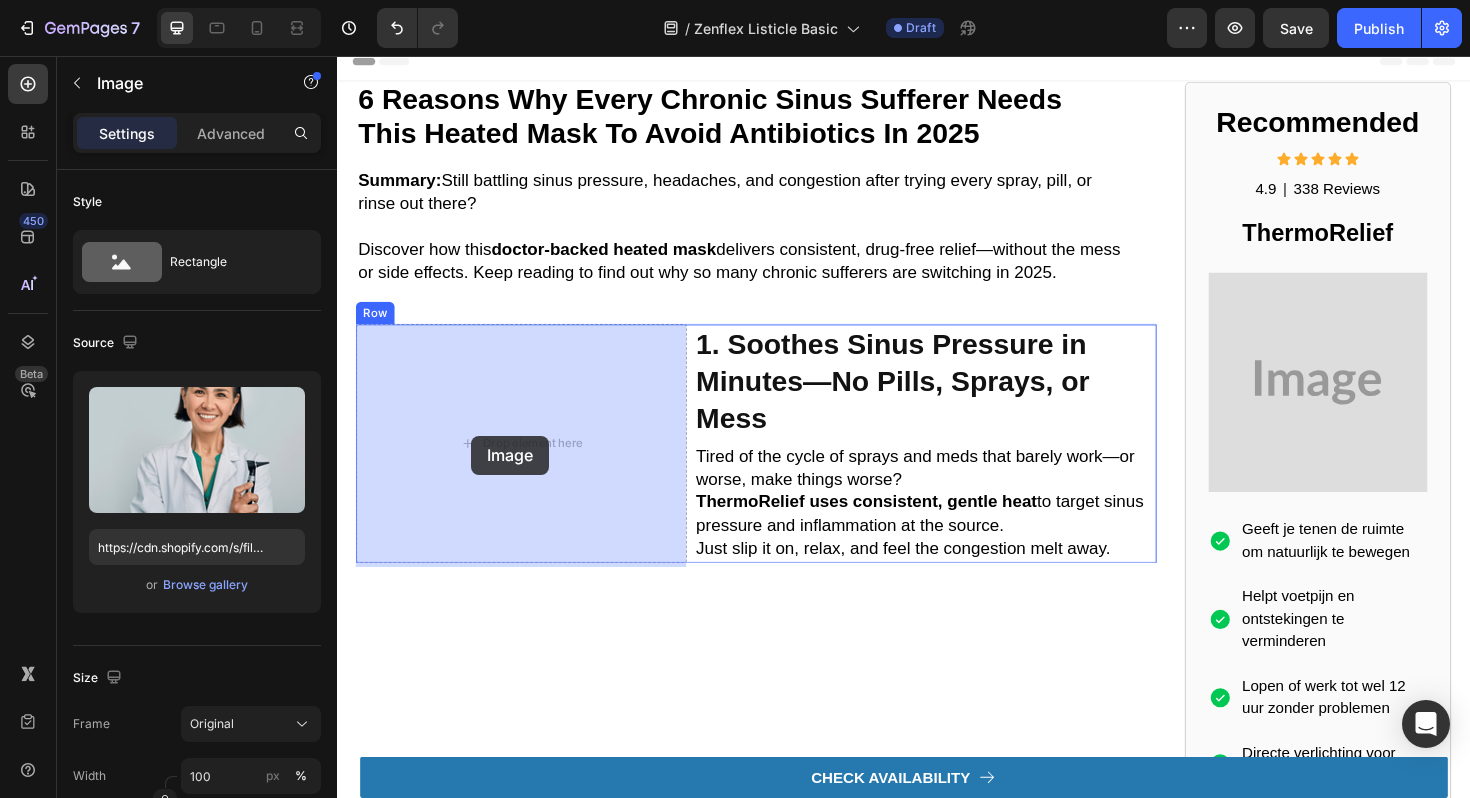drag, startPoint x: 374, startPoint y: 668, endPoint x: 479, endPoint y: 457, distance: 235.68199 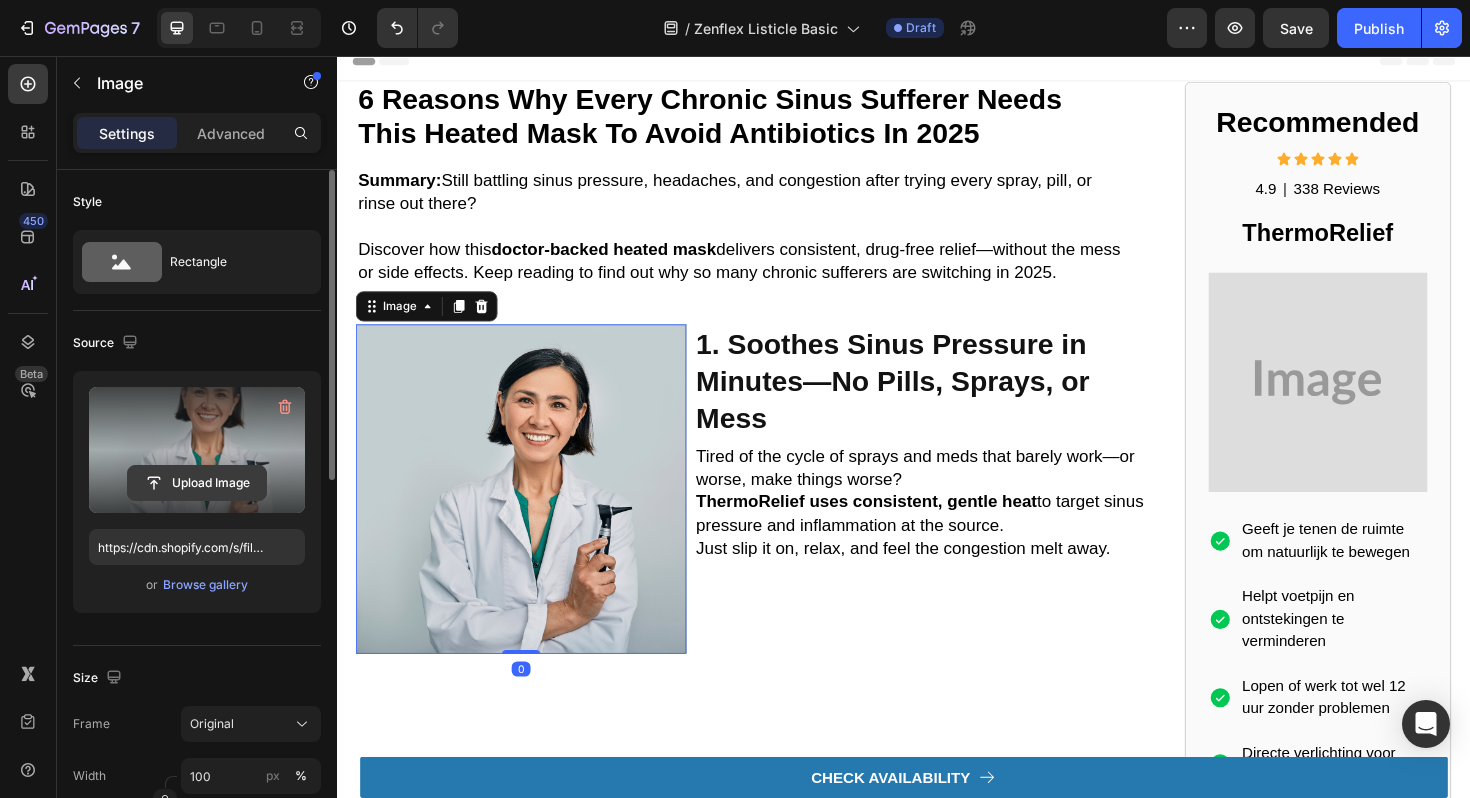 click 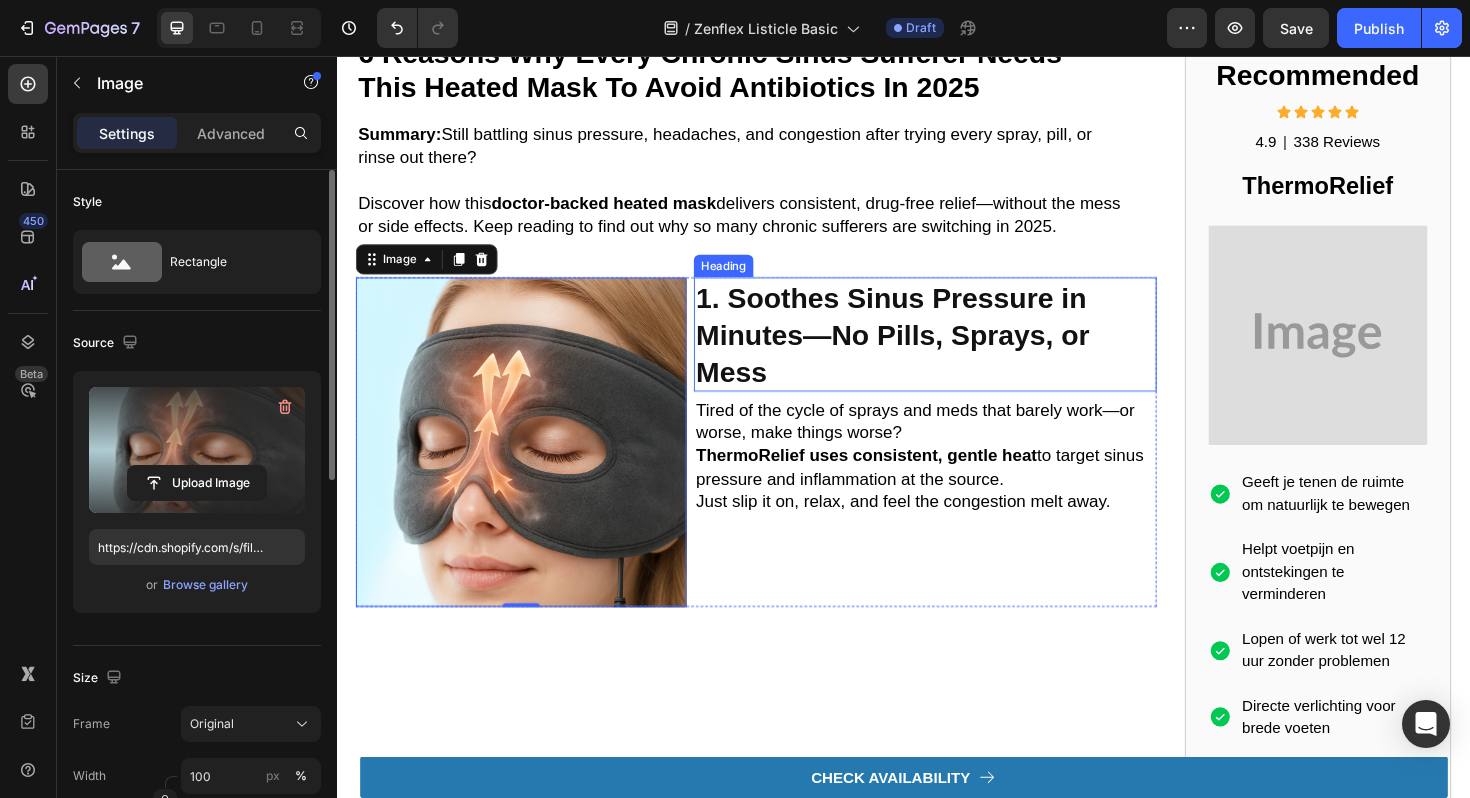 scroll, scrollTop: 69, scrollLeft: 0, axis: vertical 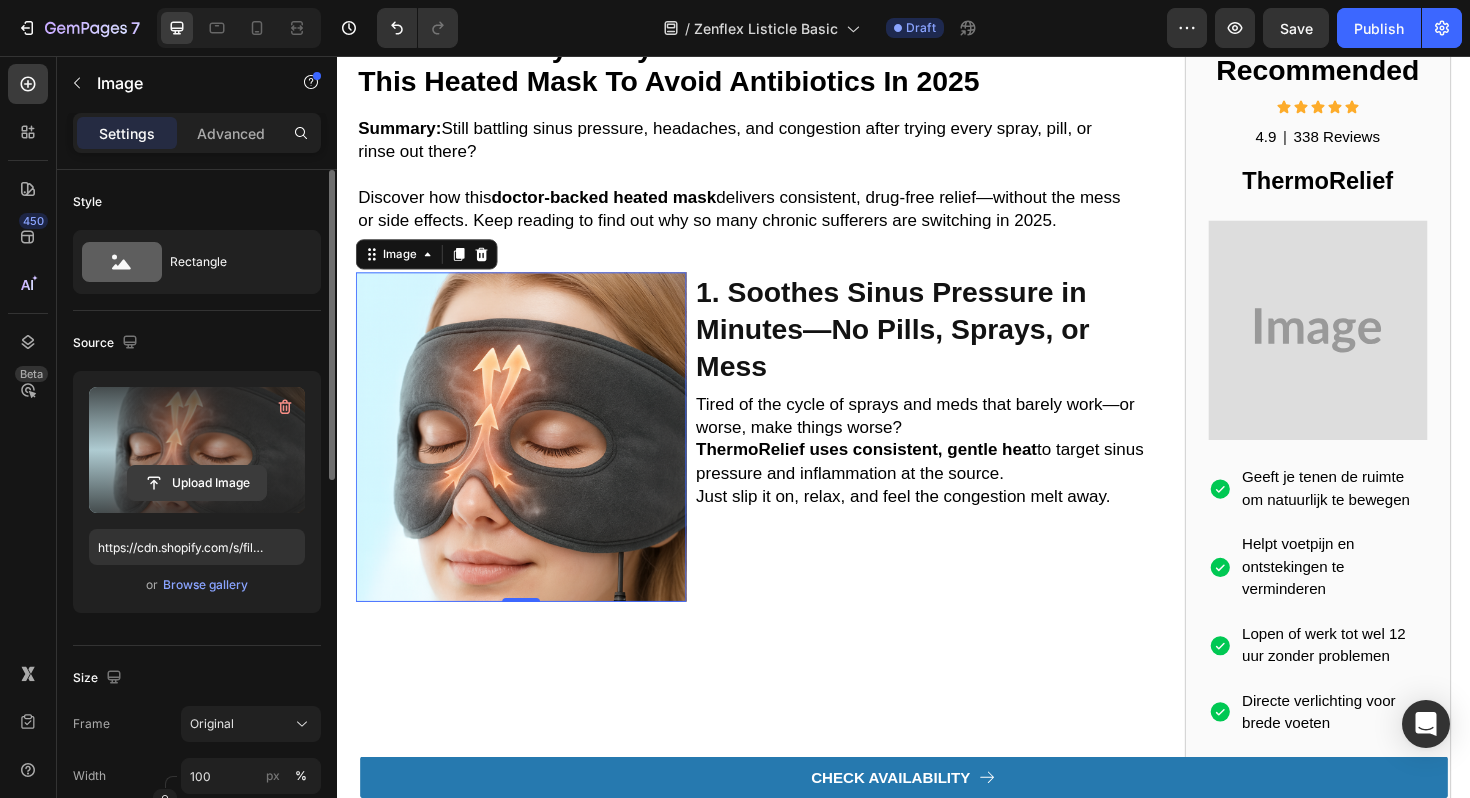 click 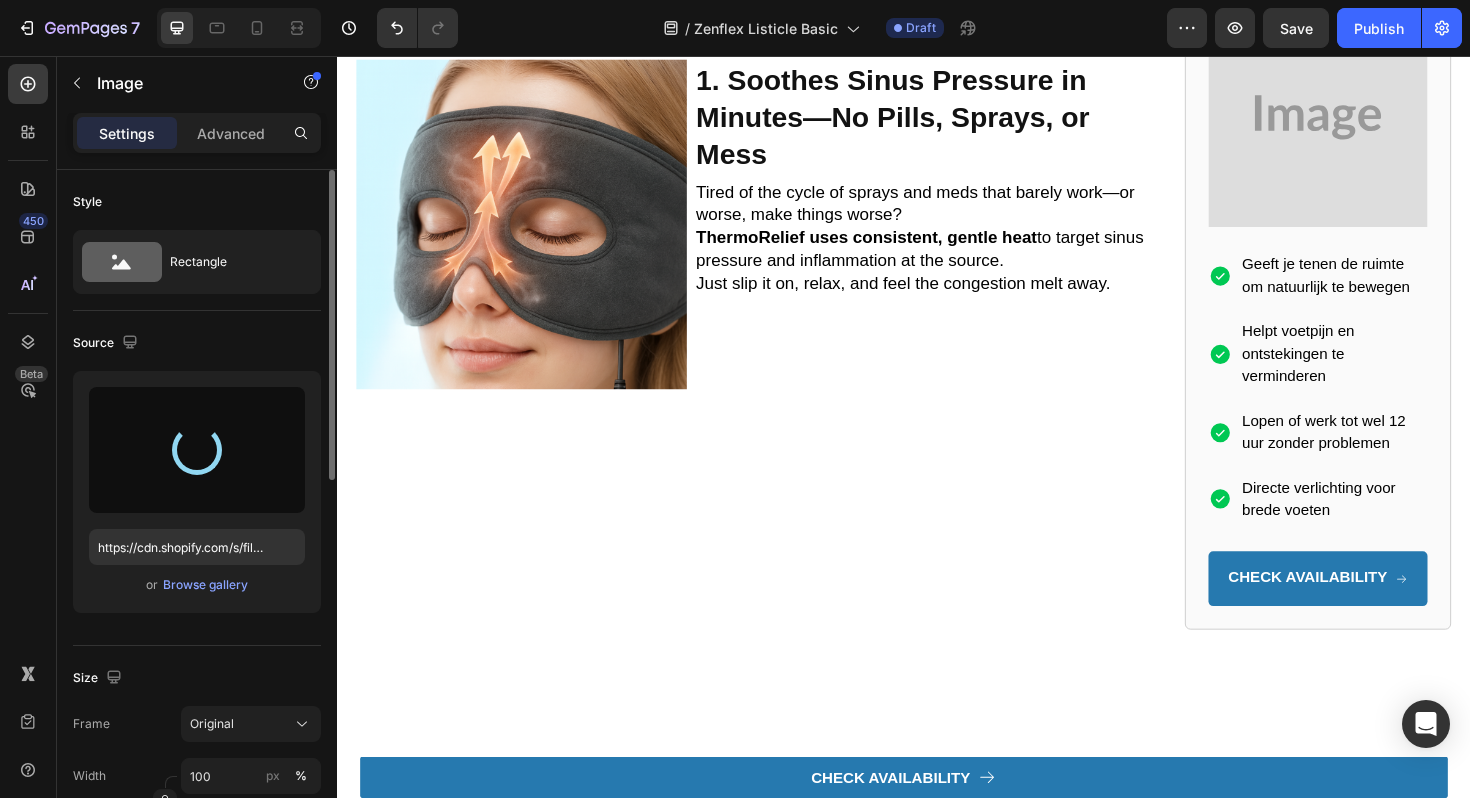 scroll, scrollTop: 0, scrollLeft: 0, axis: both 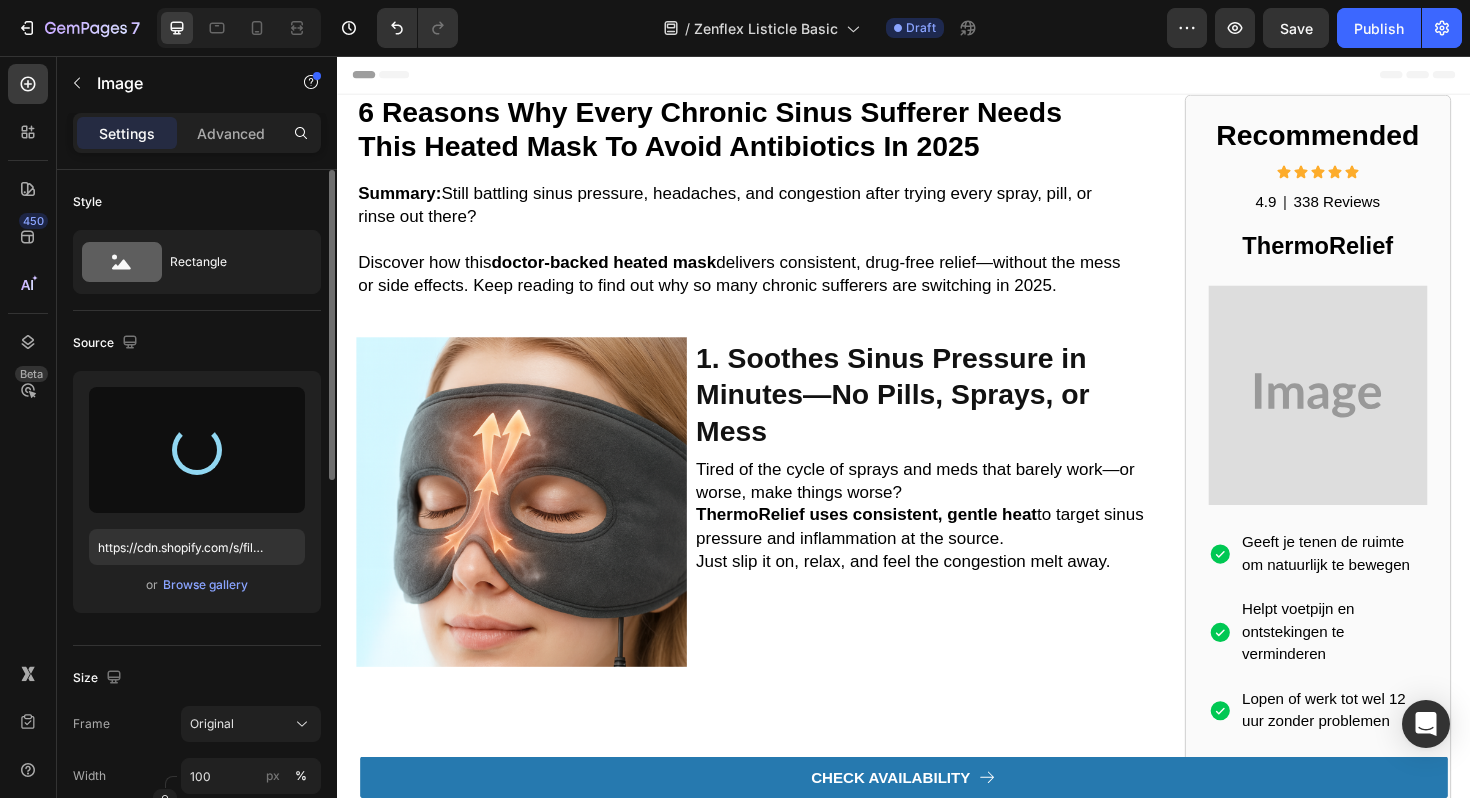 type on "https://cdn.shopify.com/s/files/1/0816/0228/1804/files/gempages_541649809350591662-bfd1893f-aba6-44dc-901c-6f3d63fb7015.png" 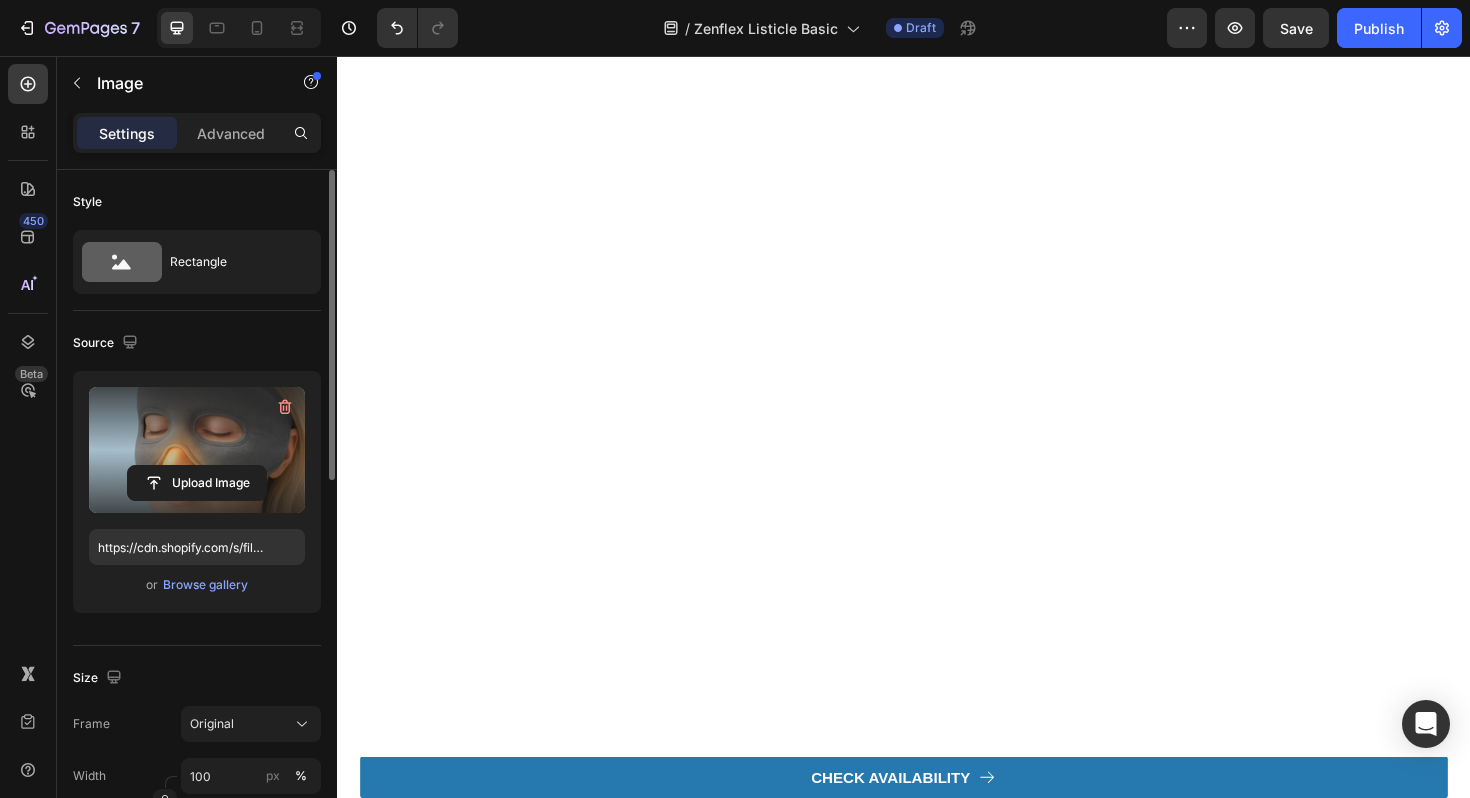 scroll, scrollTop: 0, scrollLeft: 0, axis: both 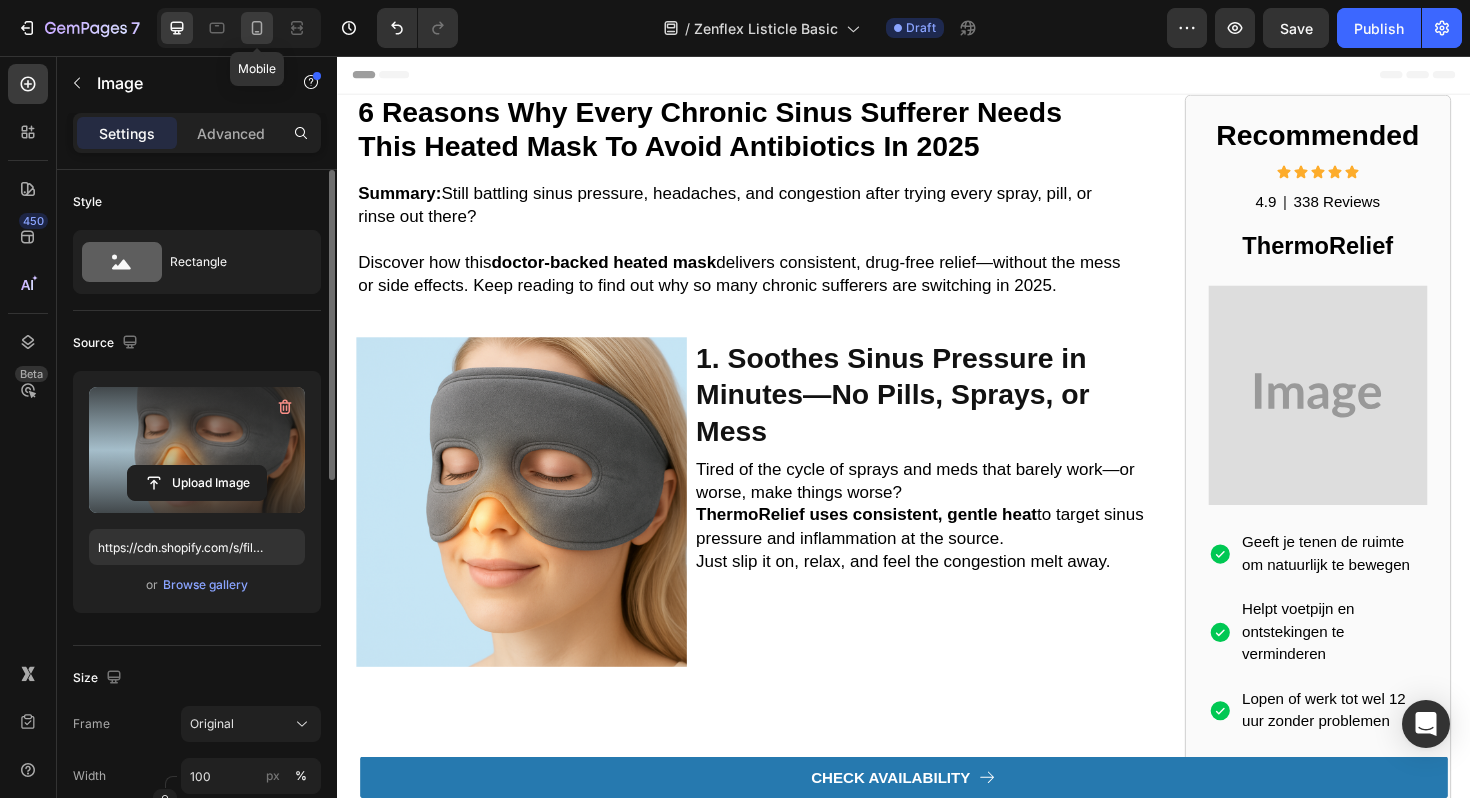 click 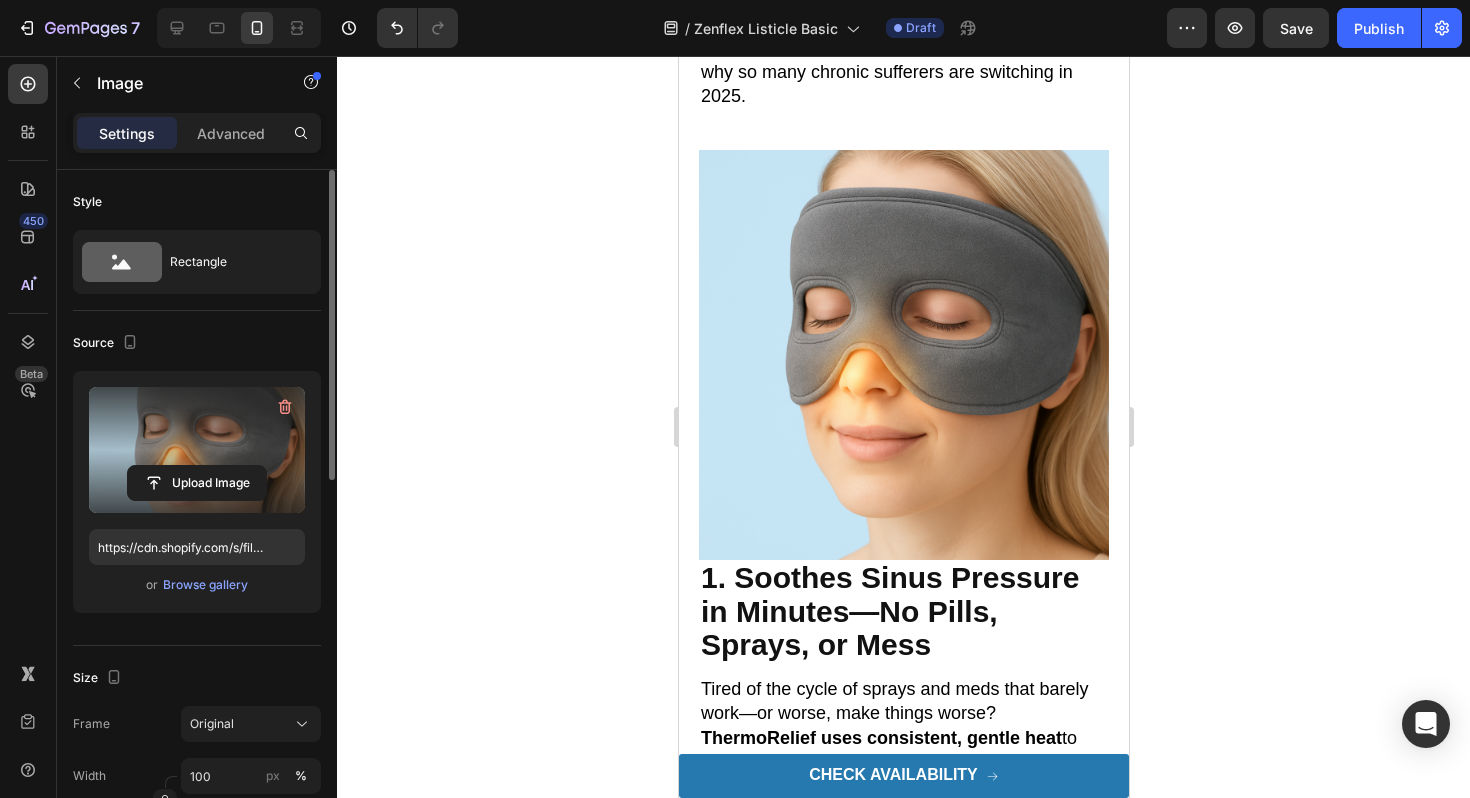 scroll, scrollTop: 364, scrollLeft: 0, axis: vertical 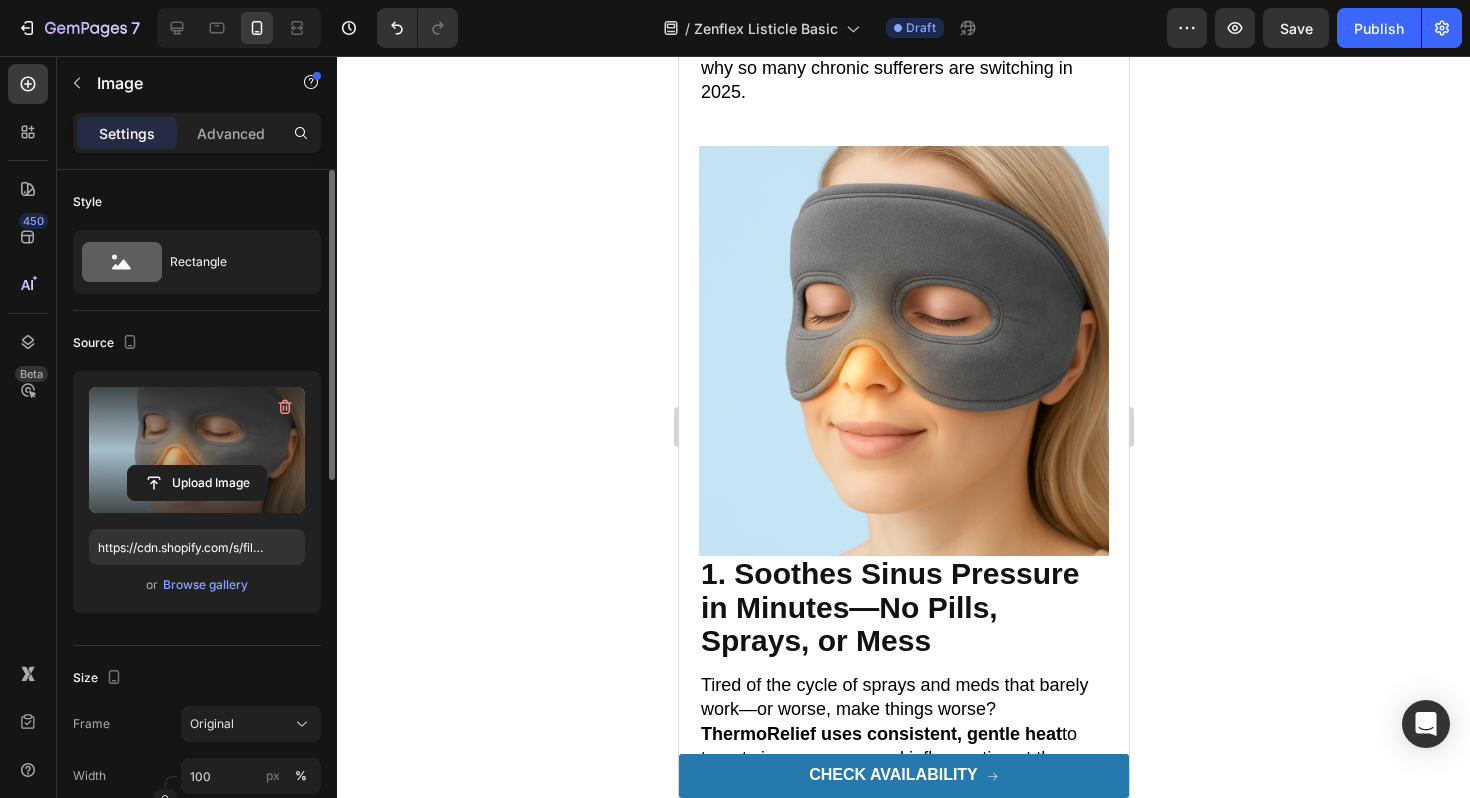 click at bounding box center [903, 351] 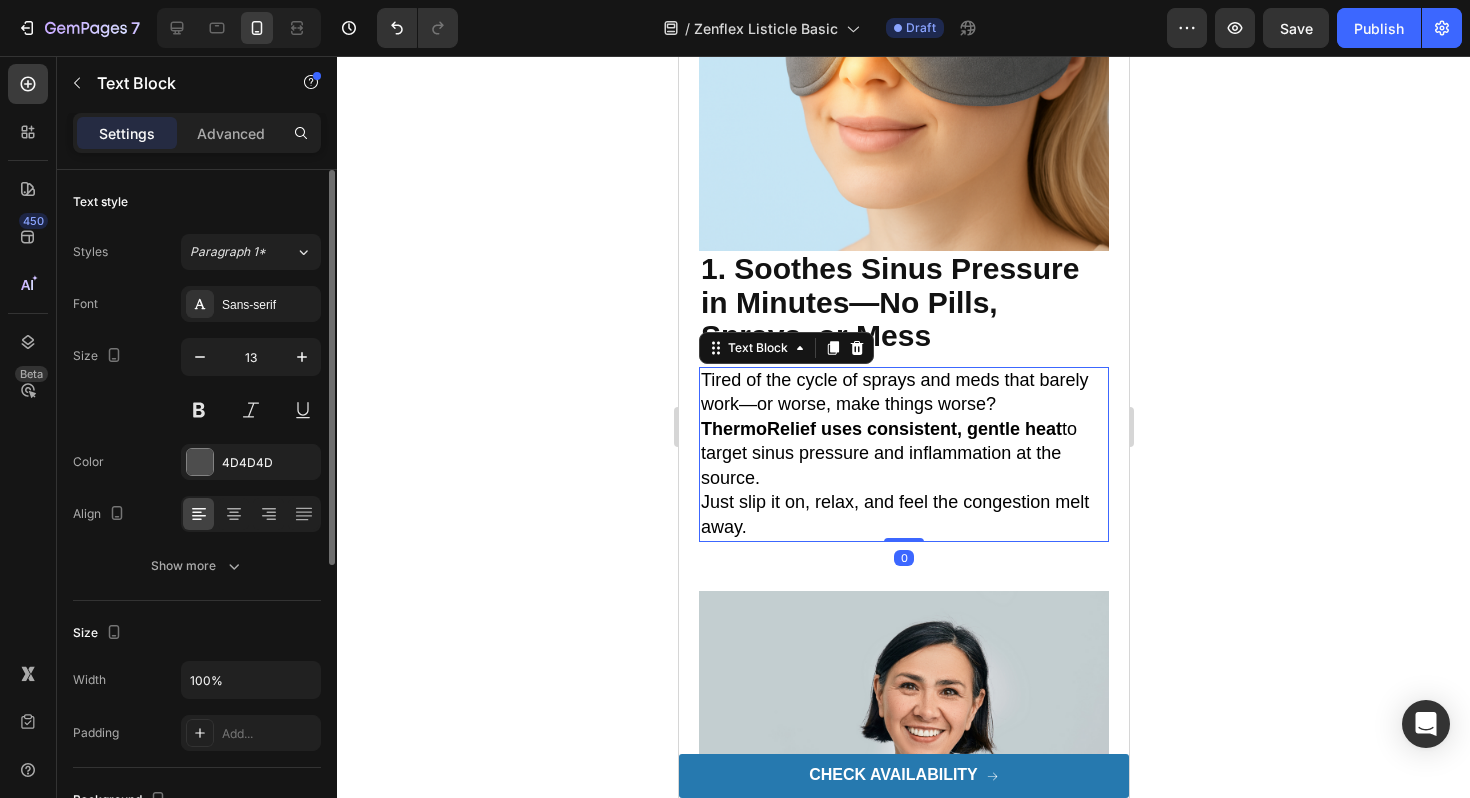 click at bounding box center (903, 46) 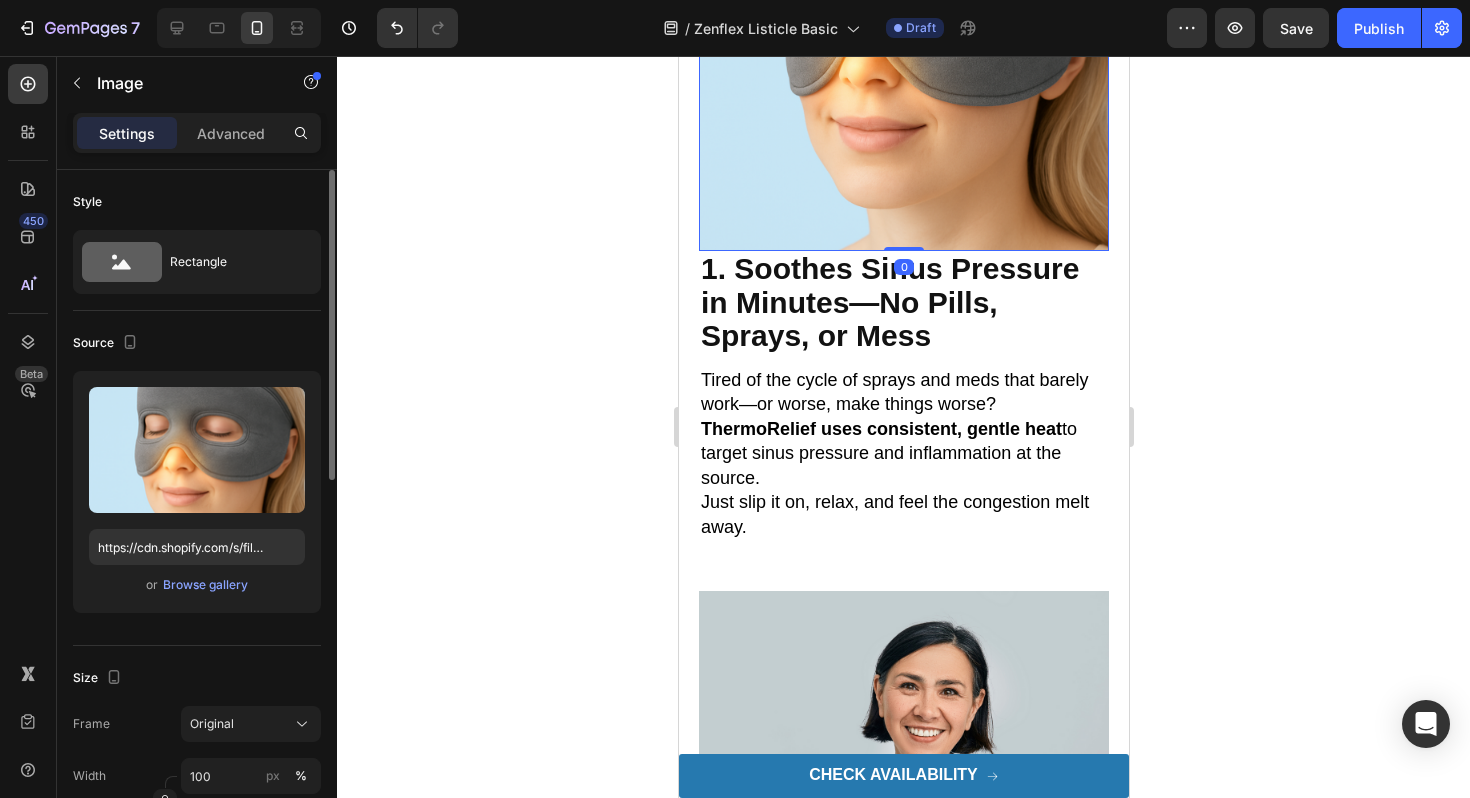 drag, startPoint x: 909, startPoint y: 224, endPoint x: 909, endPoint y: 239, distance: 15 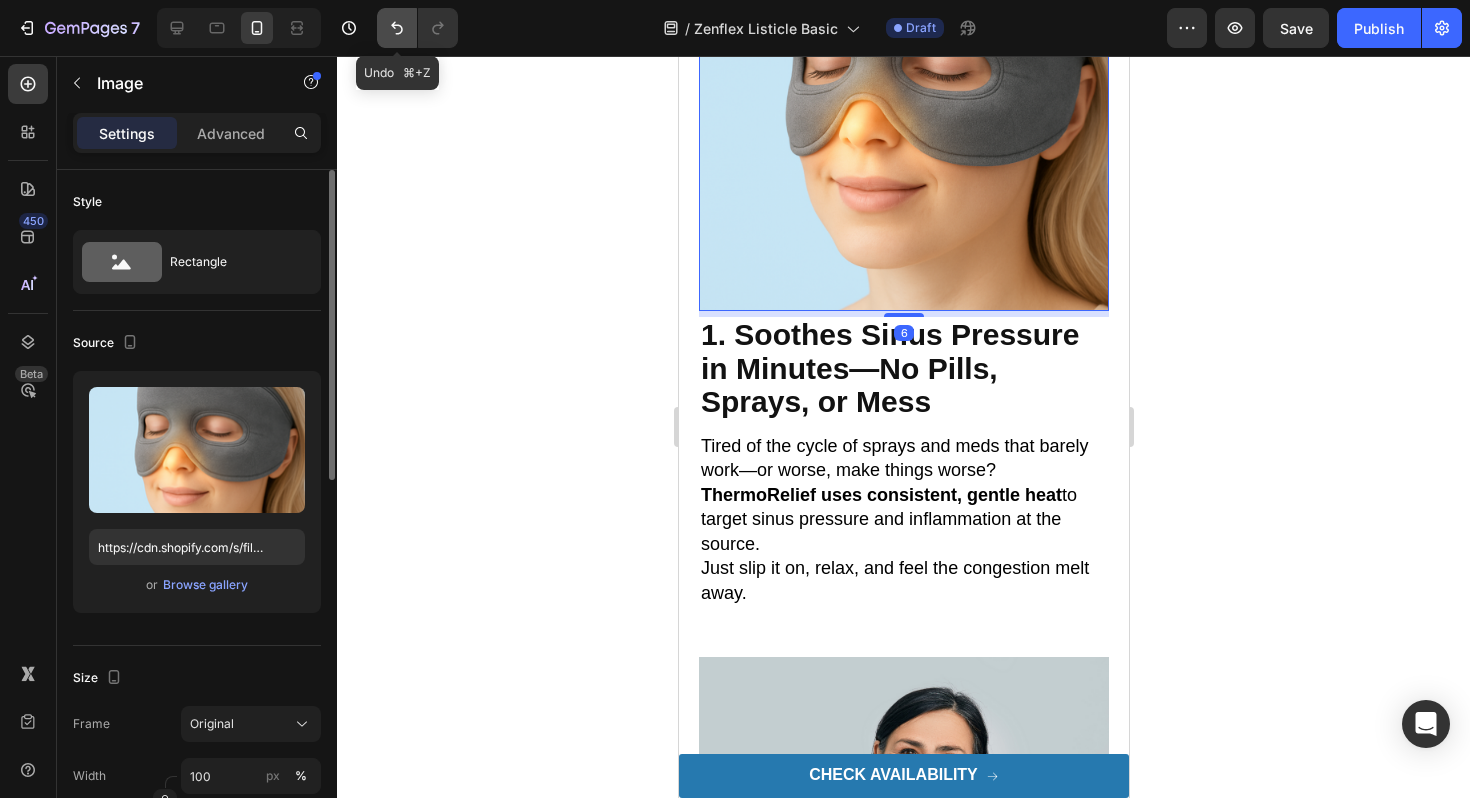click 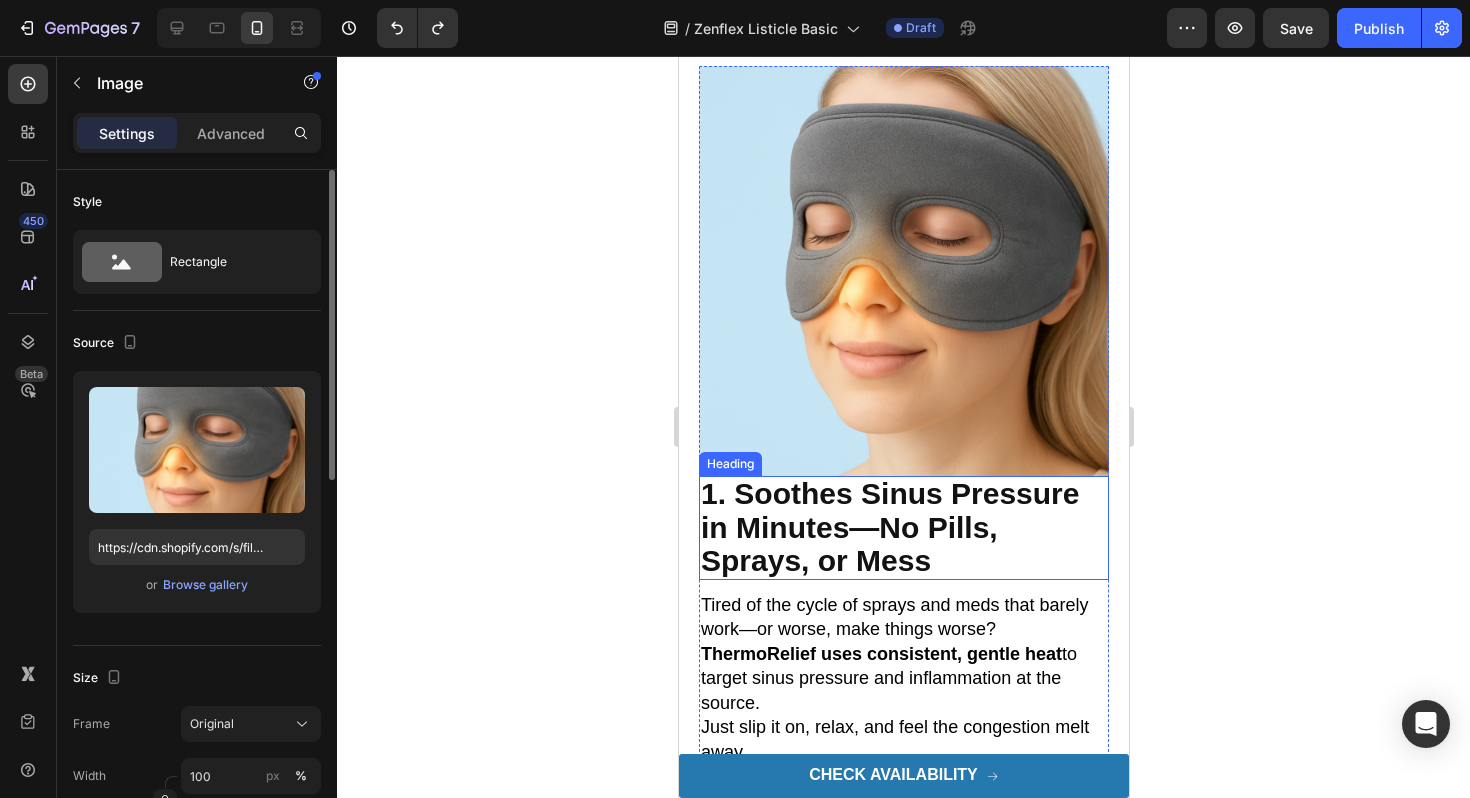 click at bounding box center (903, 271) 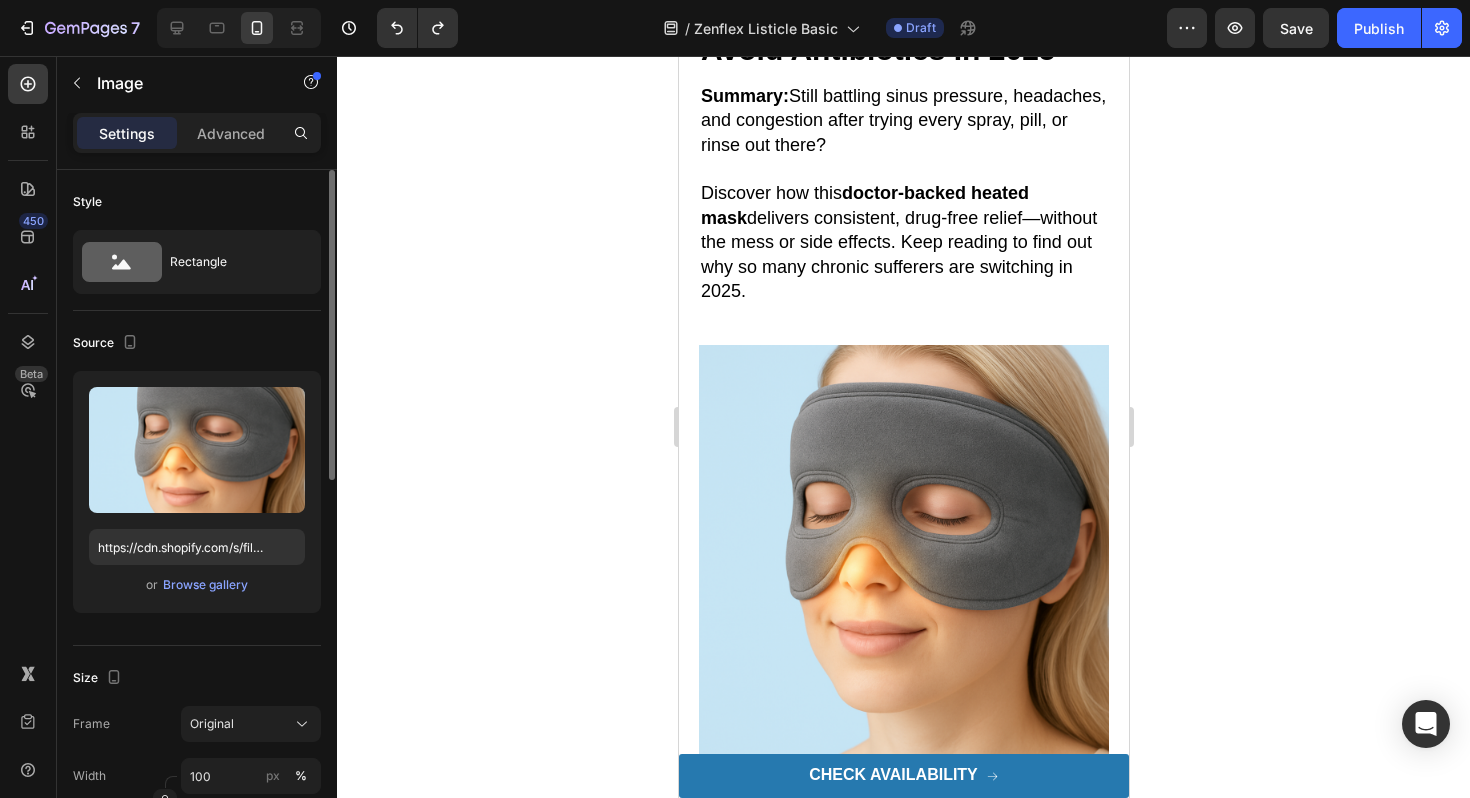 scroll, scrollTop: 0, scrollLeft: 0, axis: both 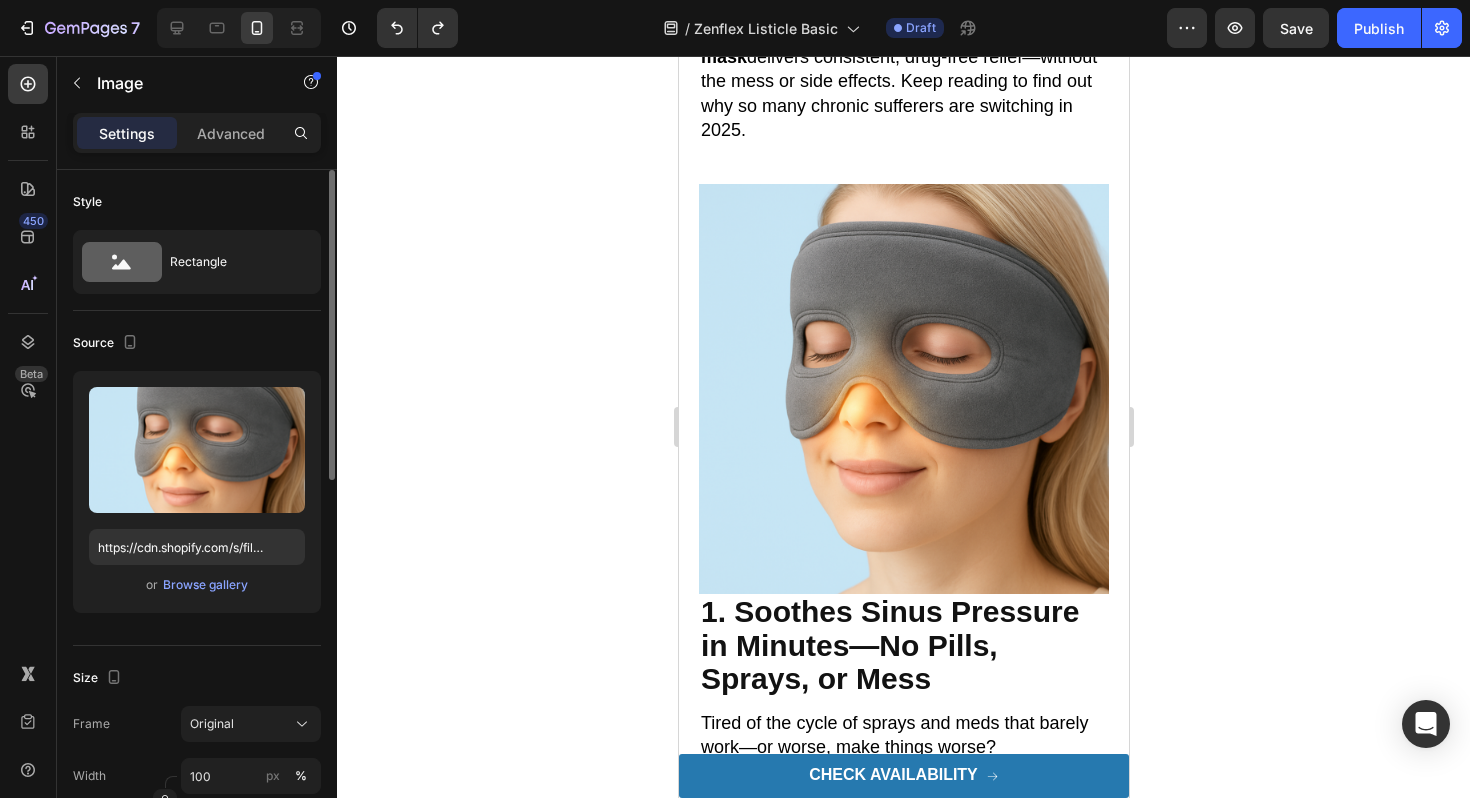 click at bounding box center [903, 389] 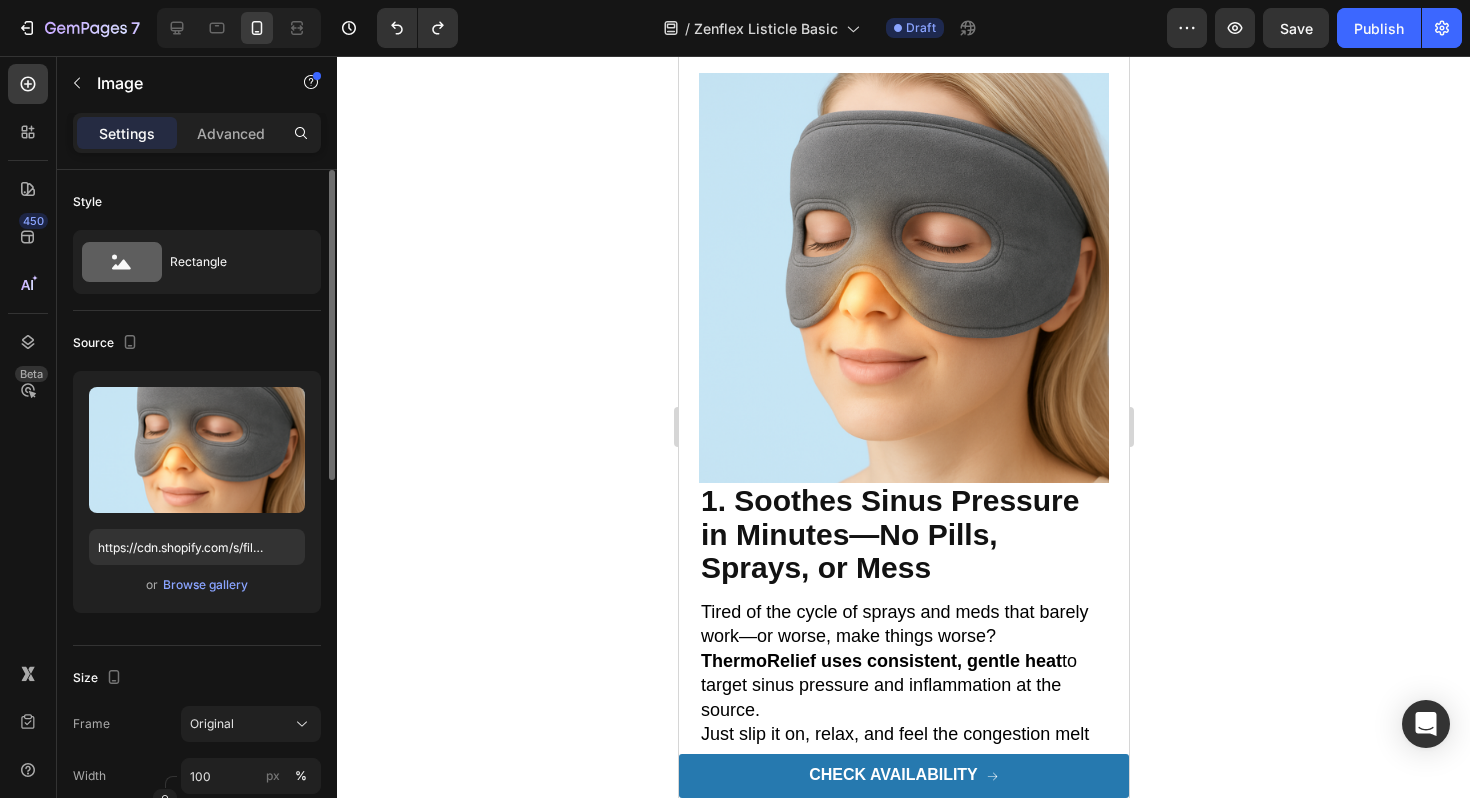 scroll, scrollTop: 608, scrollLeft: 0, axis: vertical 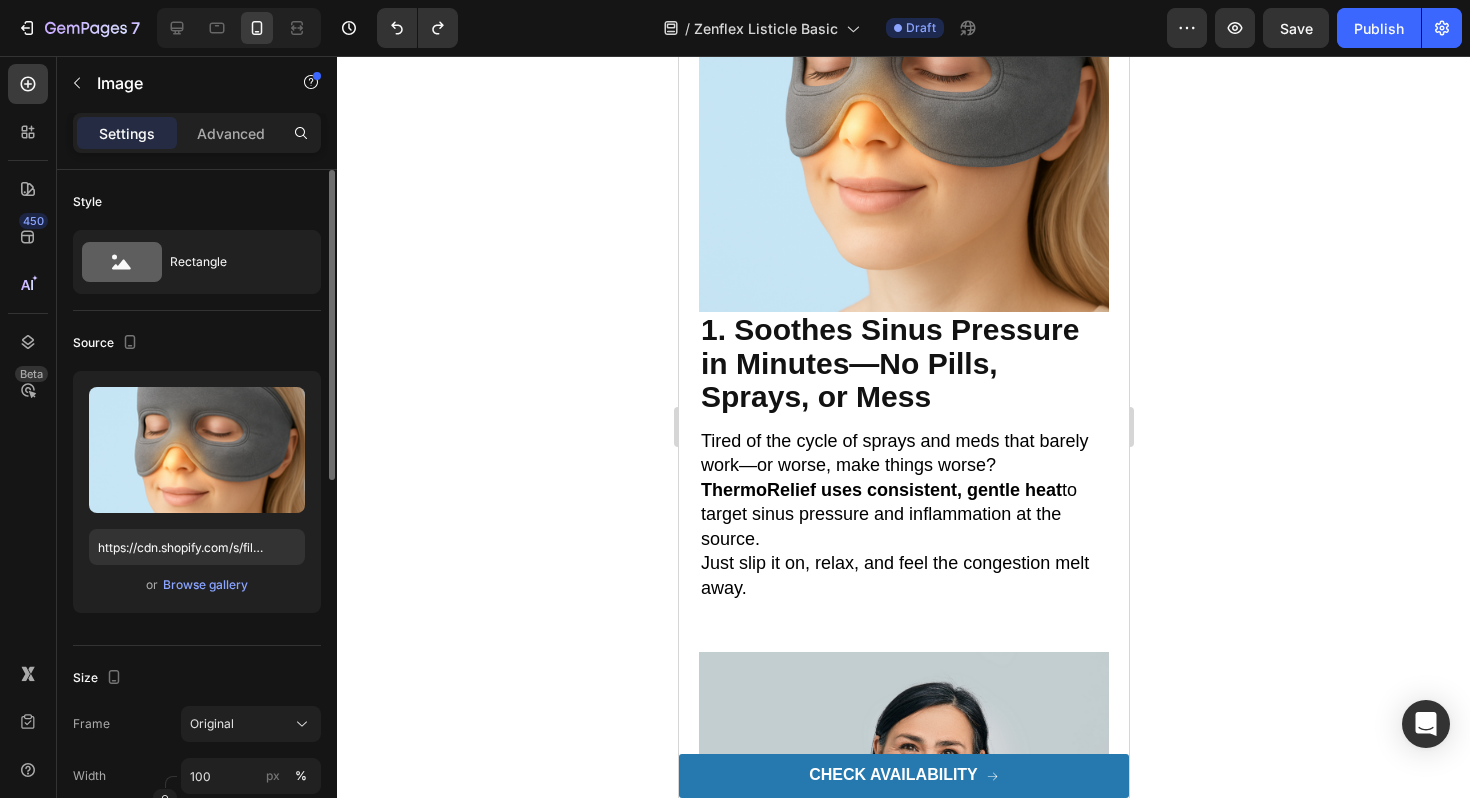 click on "1. Soothes Sinus Pressure in Minutes—No Pills, Sprays, or Mess" at bounding box center [903, 364] 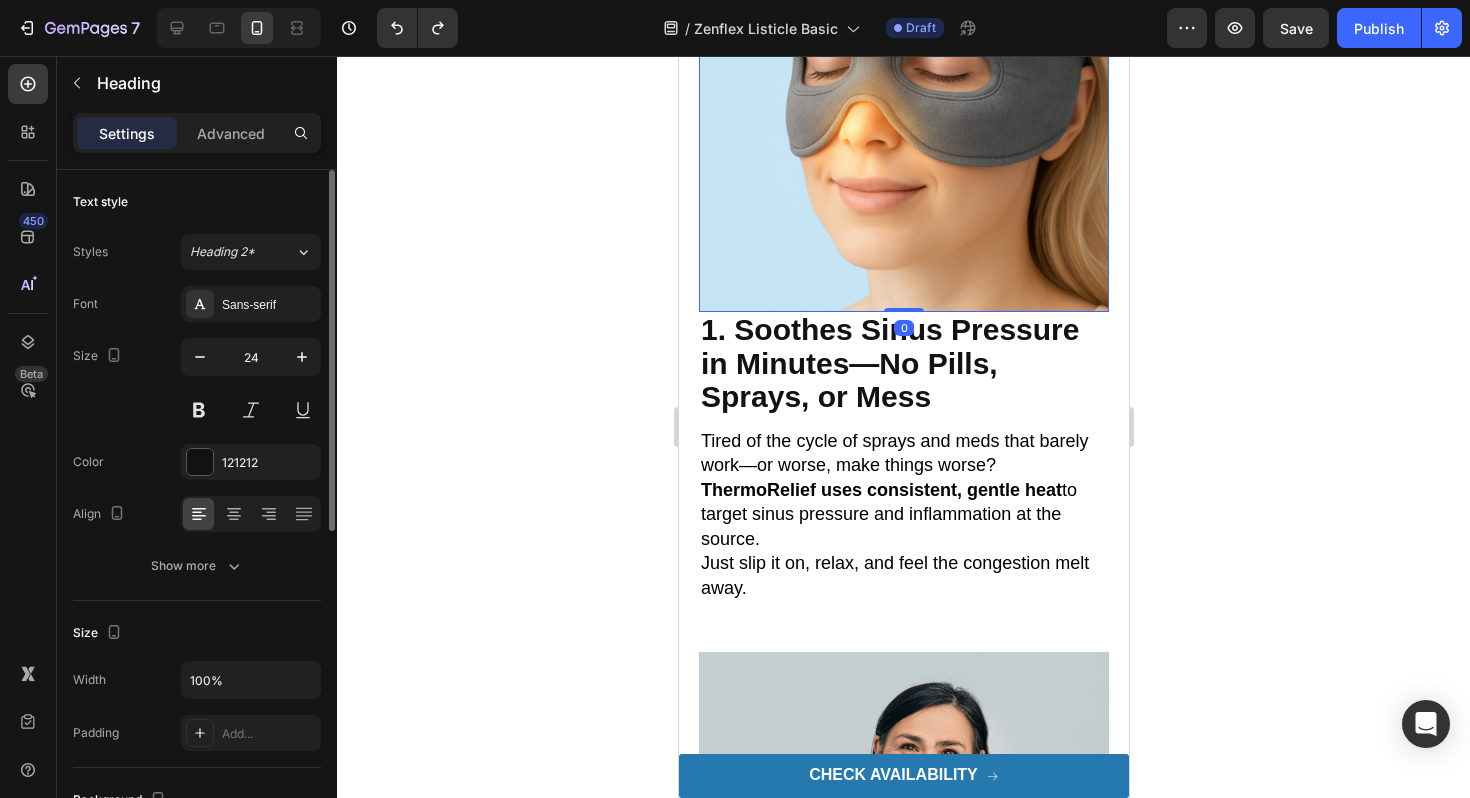 click at bounding box center [903, 107] 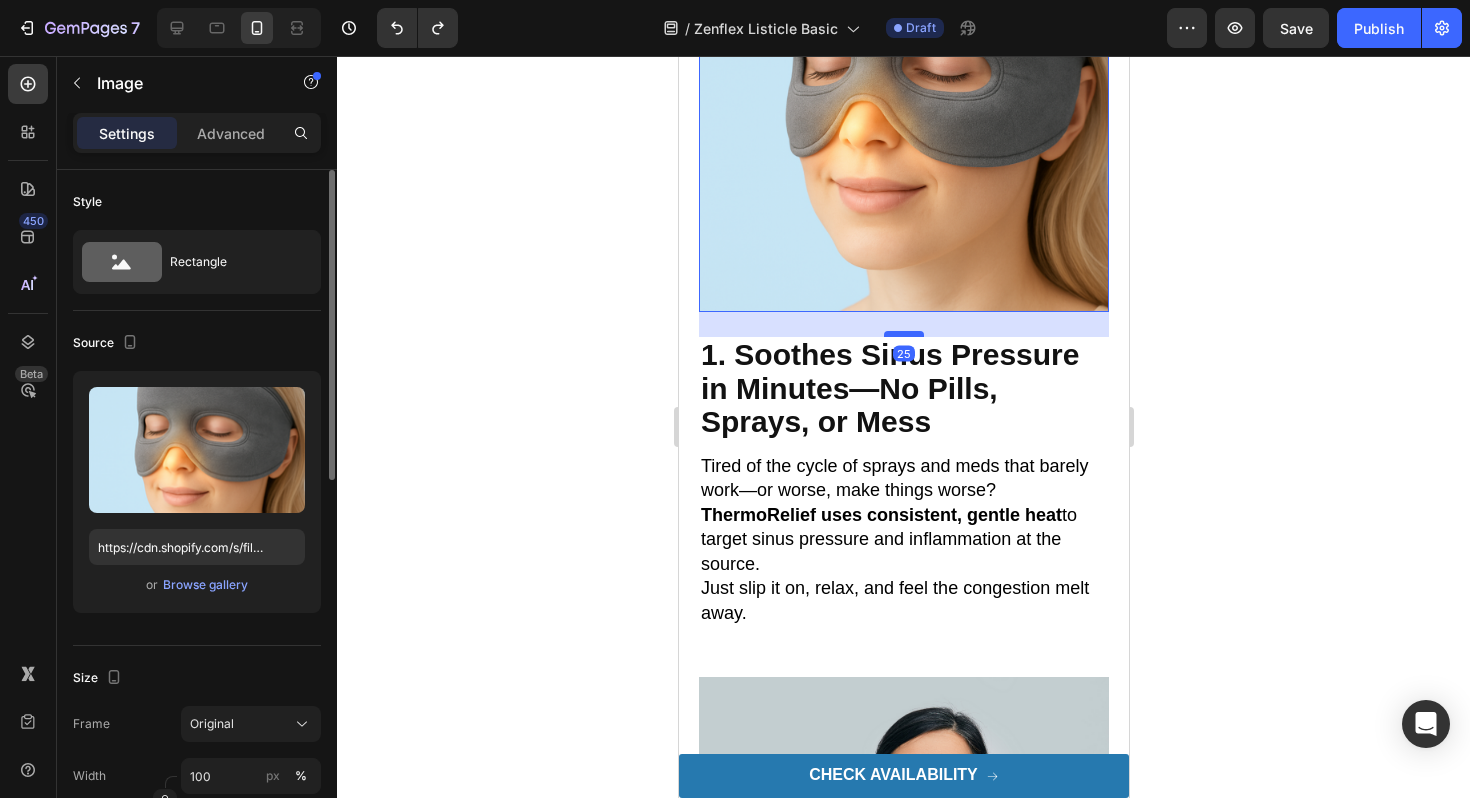 drag, startPoint x: 899, startPoint y: 289, endPoint x: 899, endPoint y: 314, distance: 25 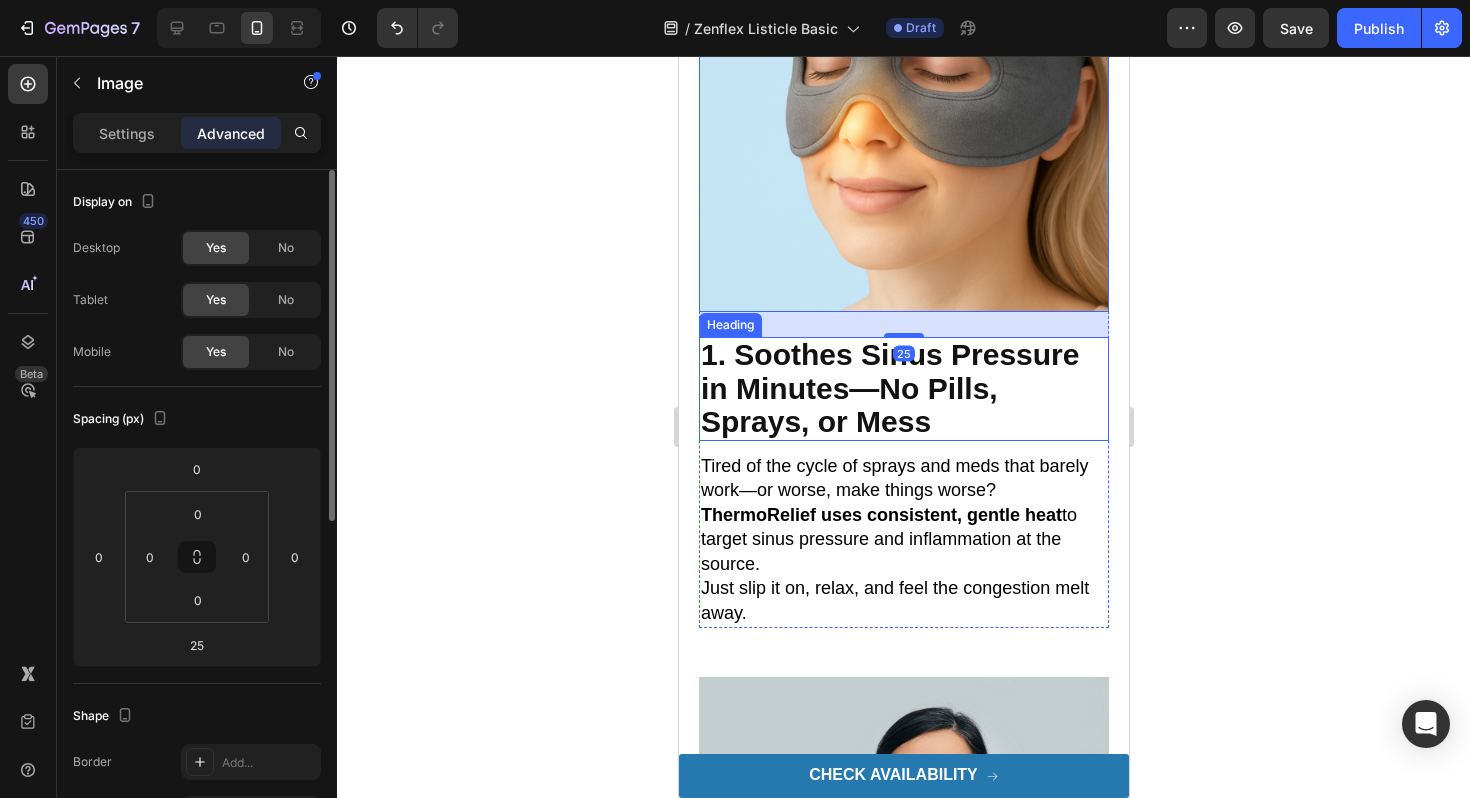 click on "Tired of the cycle of sprays and meds that barely work—or worse, make things worse?" at bounding box center (894, 478) 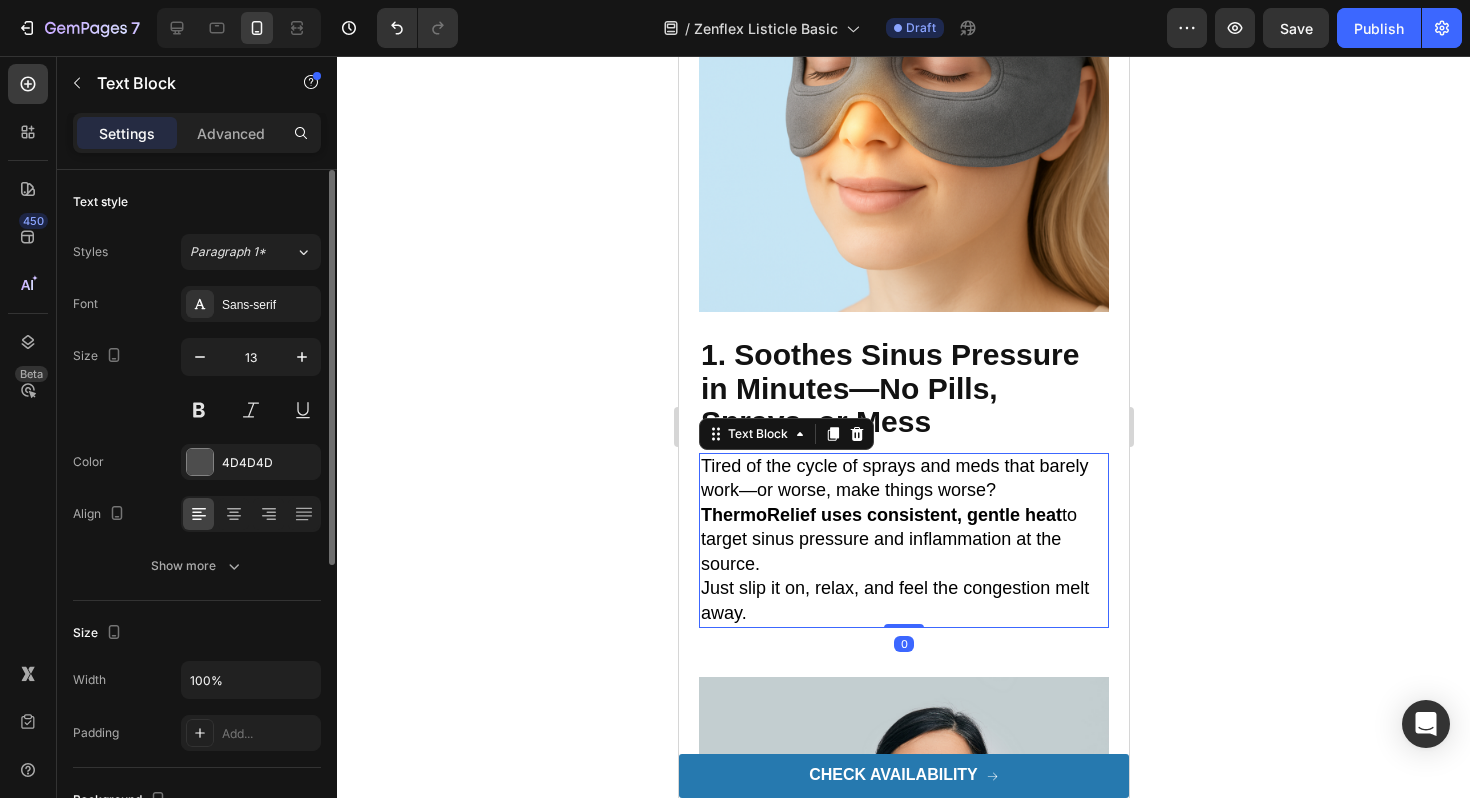 scroll, scrollTop: 977, scrollLeft: 0, axis: vertical 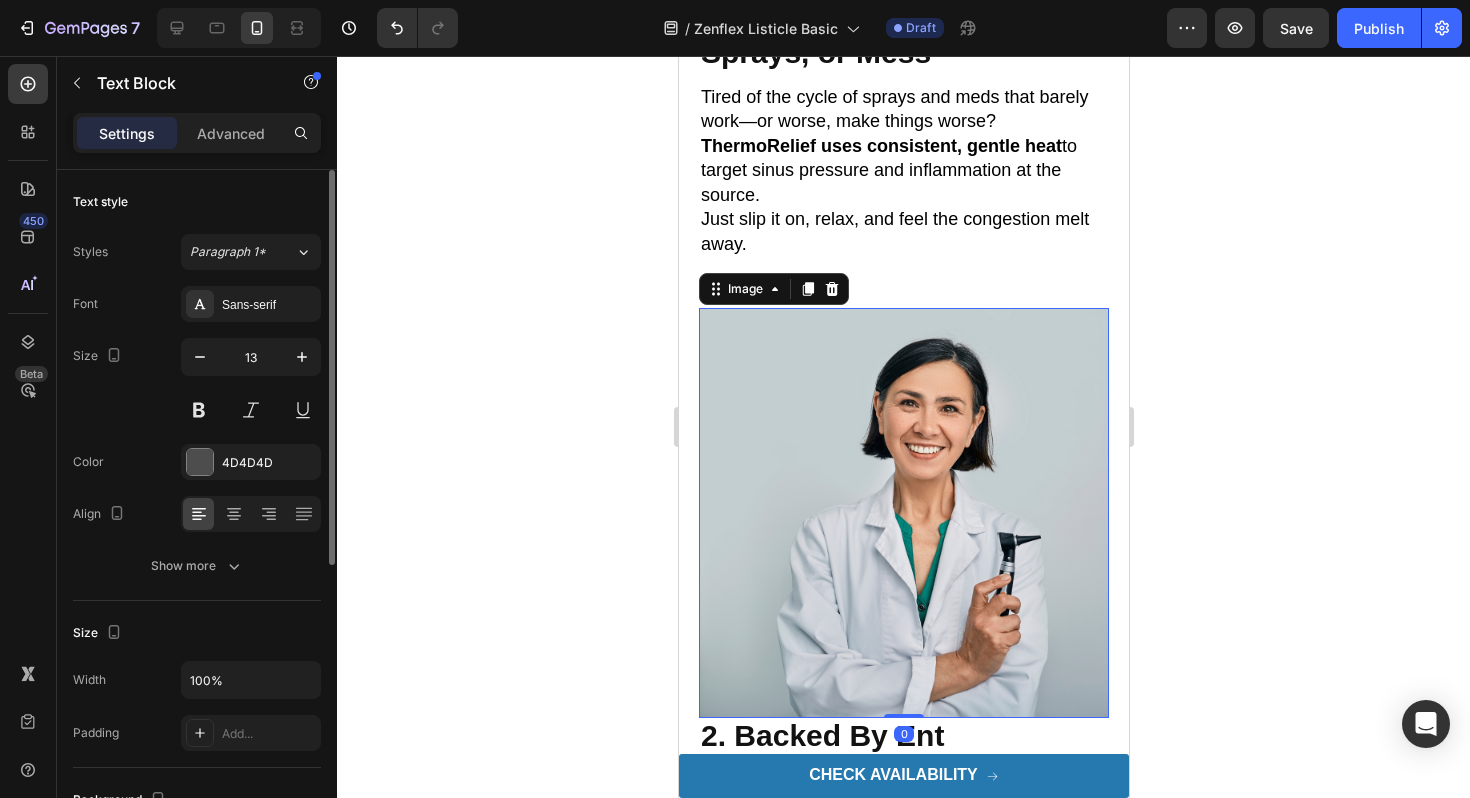 click at bounding box center (903, 513) 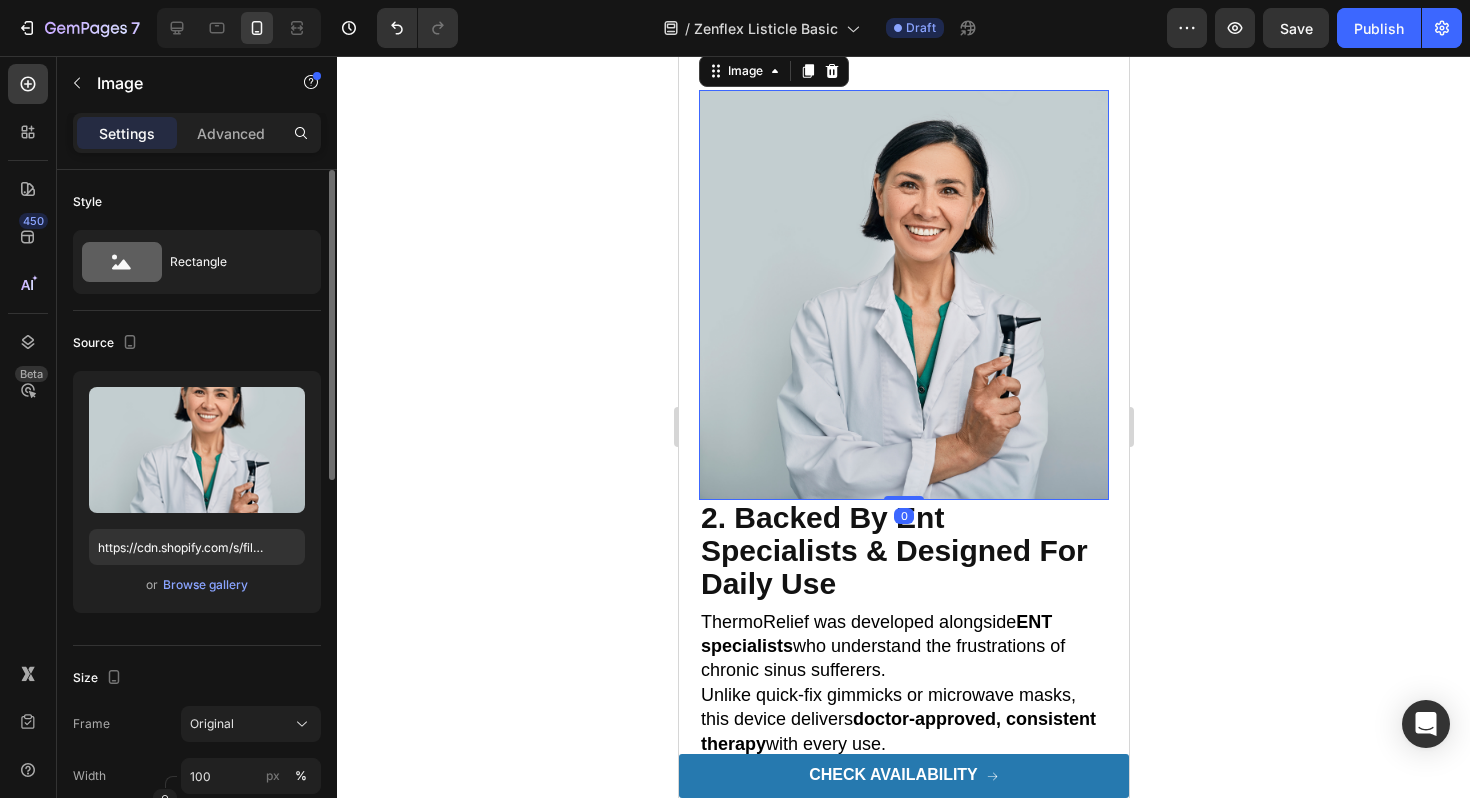 scroll, scrollTop: 1285, scrollLeft: 0, axis: vertical 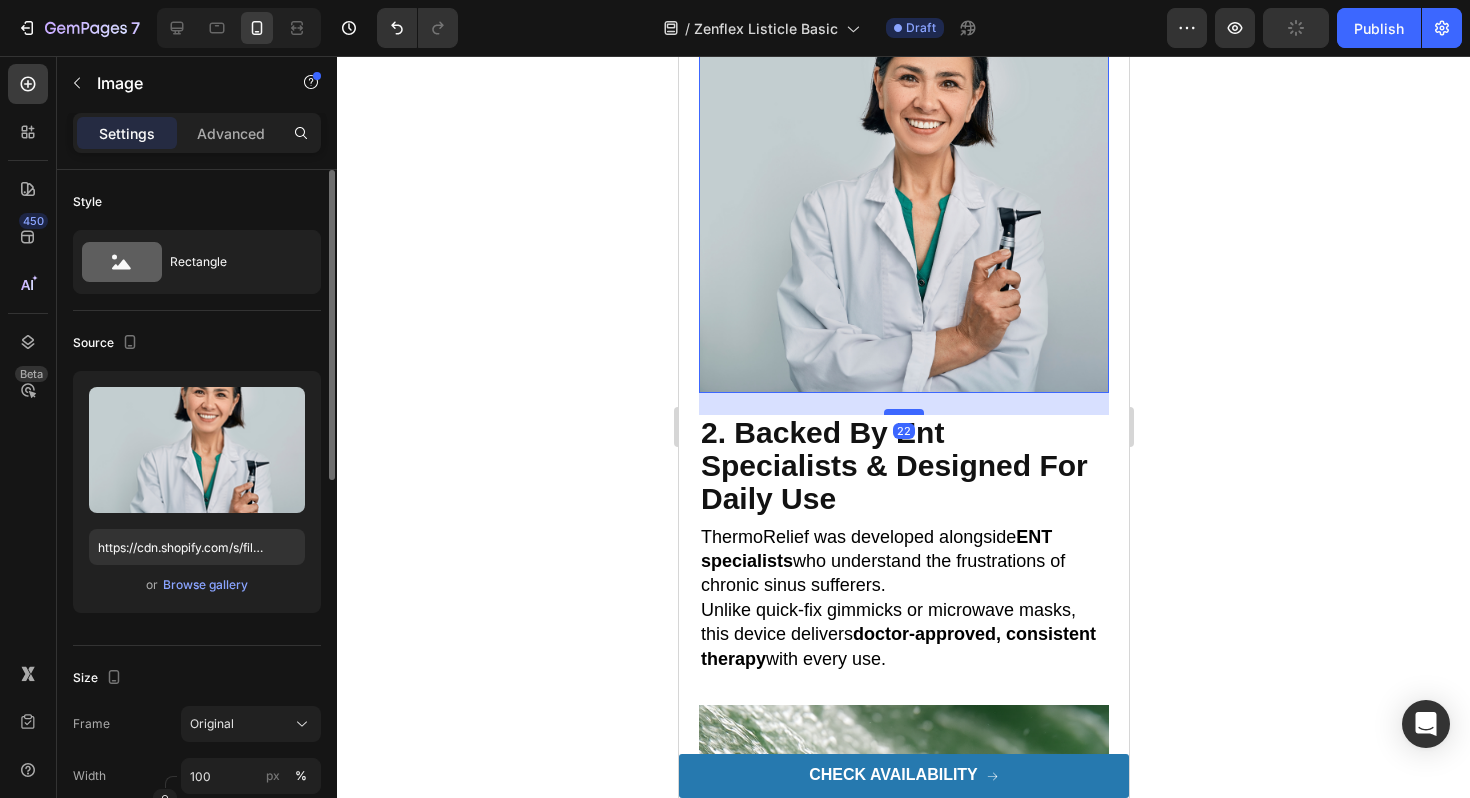 drag, startPoint x: 914, startPoint y: 390, endPoint x: 914, endPoint y: 413, distance: 23 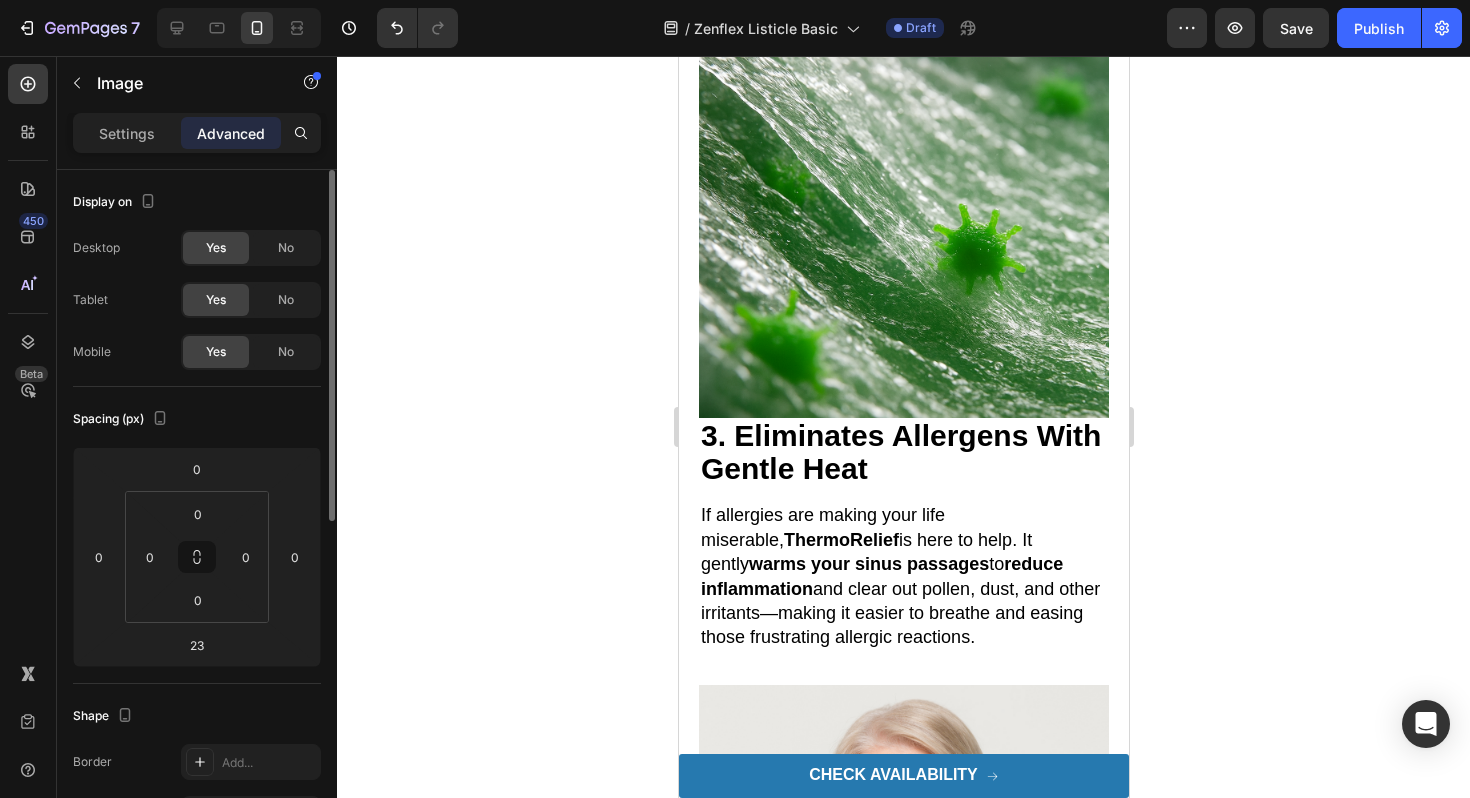 scroll, scrollTop: 2109, scrollLeft: 0, axis: vertical 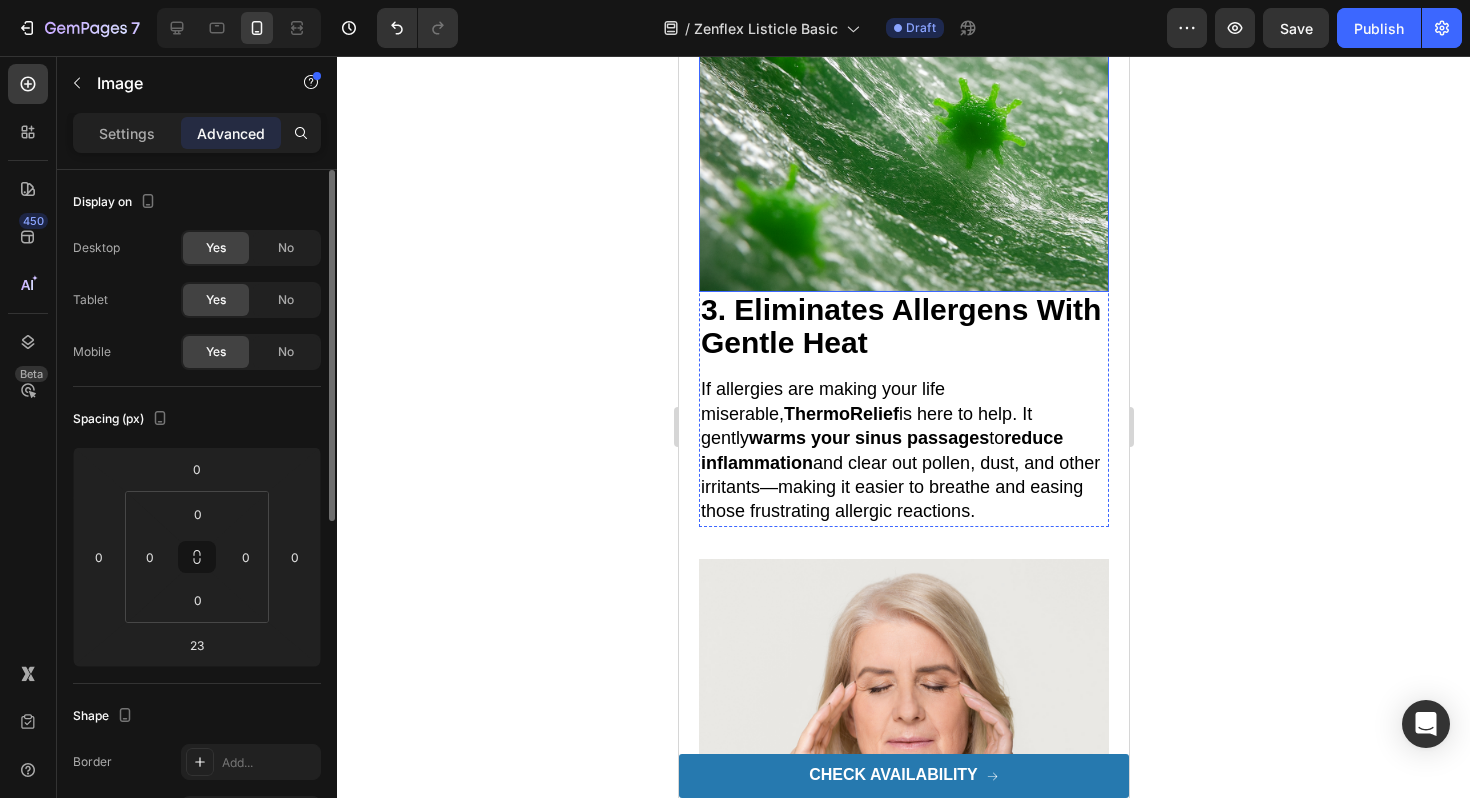 click at bounding box center [903, 87] 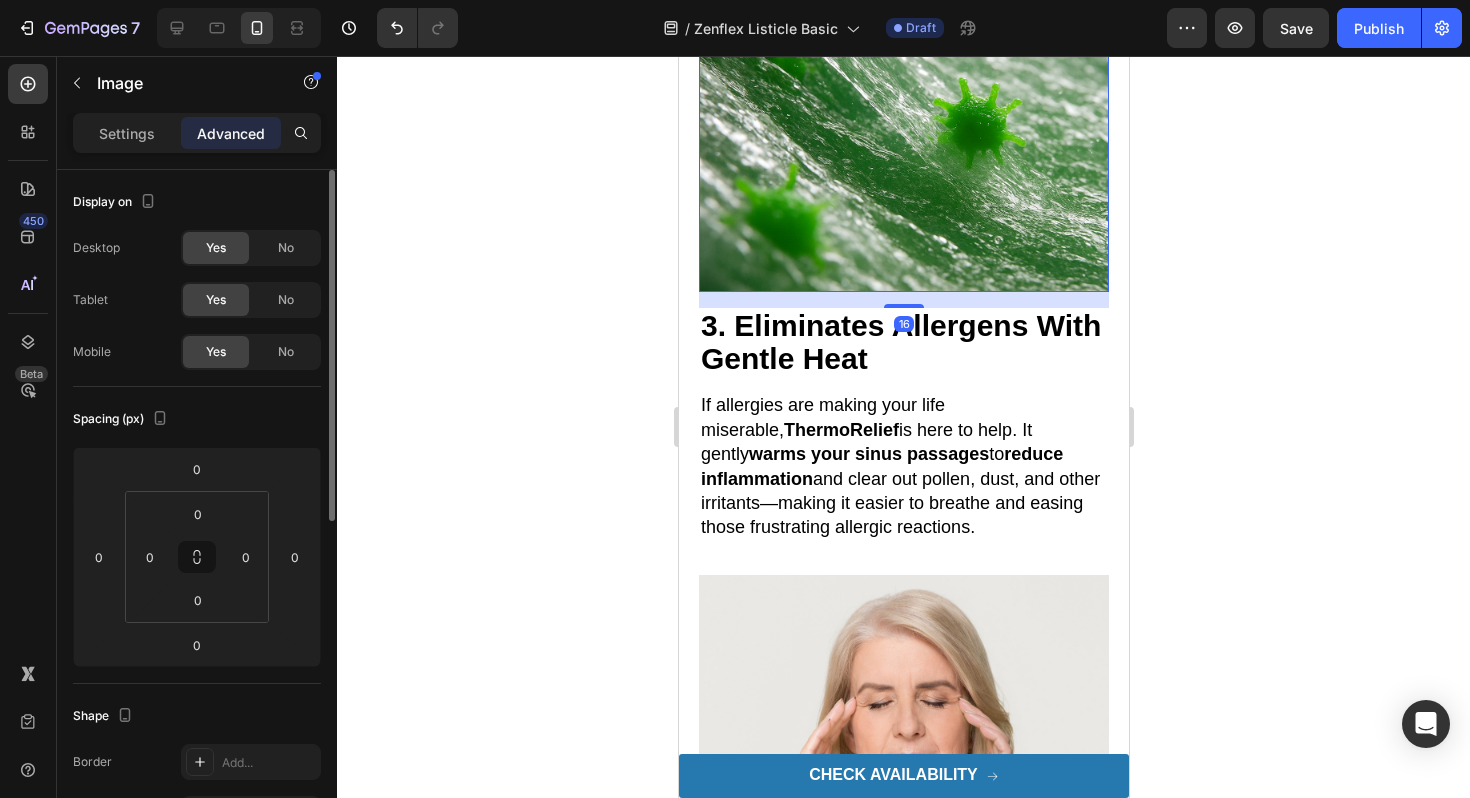 drag, startPoint x: 909, startPoint y: 293, endPoint x: 909, endPoint y: 309, distance: 16 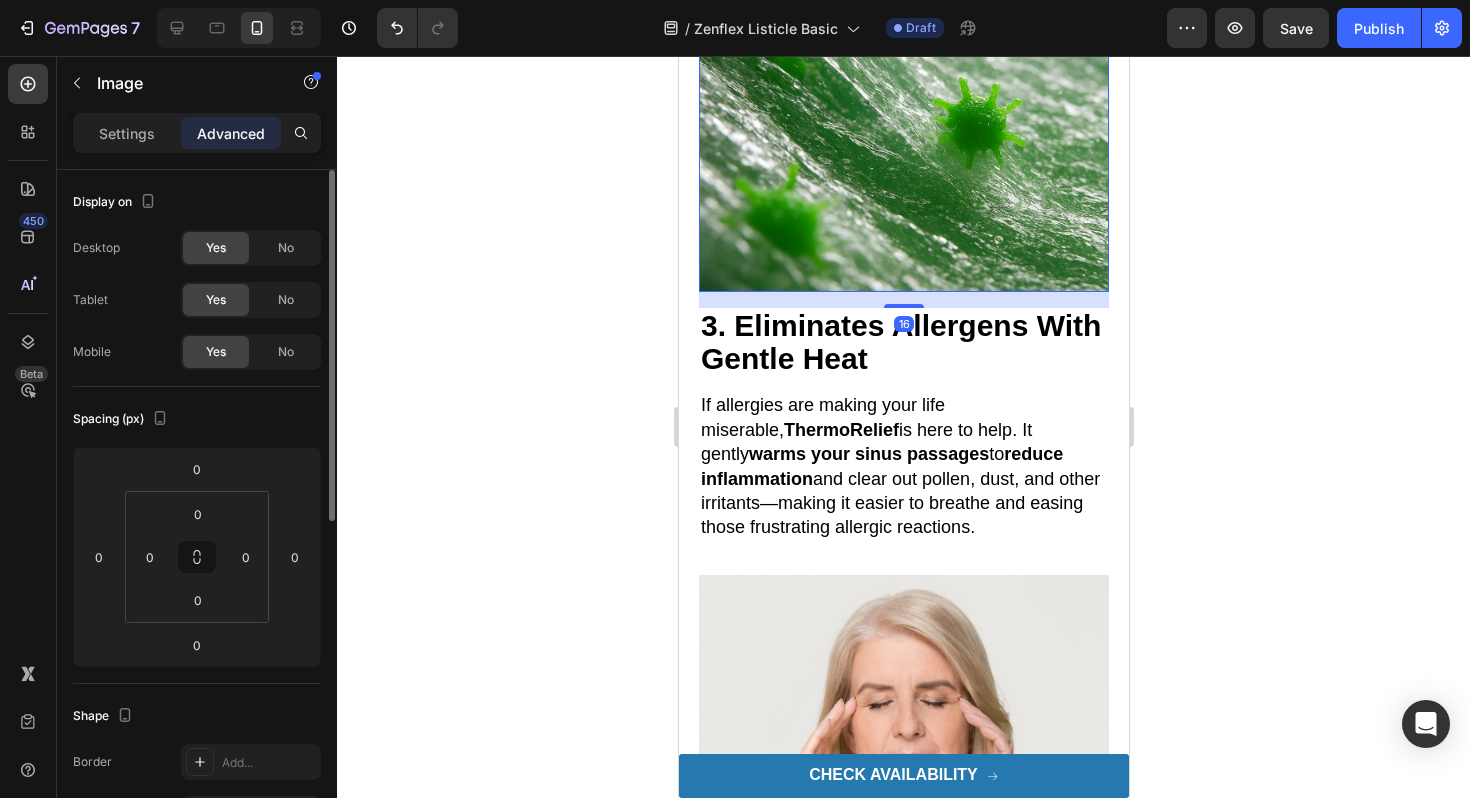 click at bounding box center [903, 306] 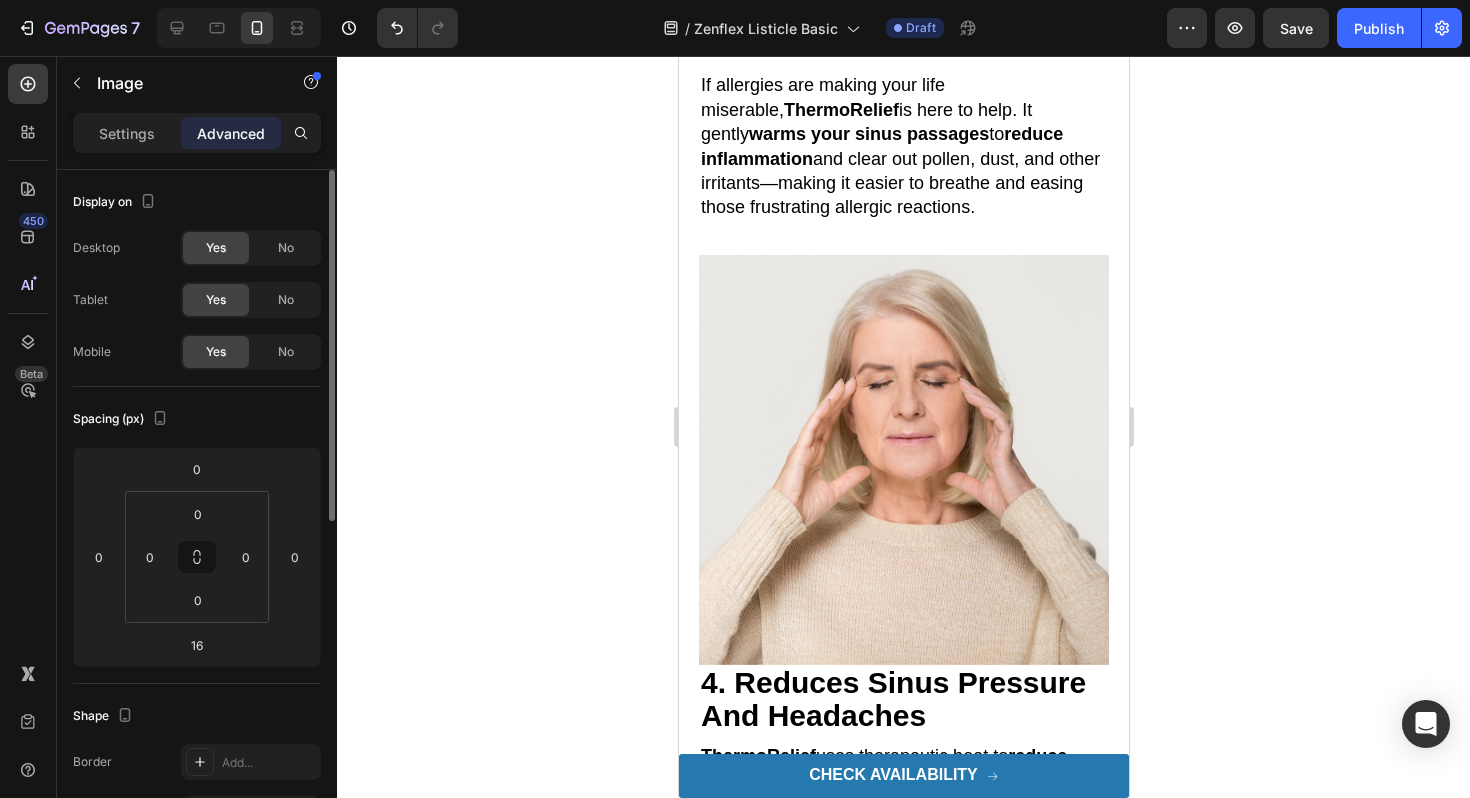 scroll, scrollTop: 2804, scrollLeft: 0, axis: vertical 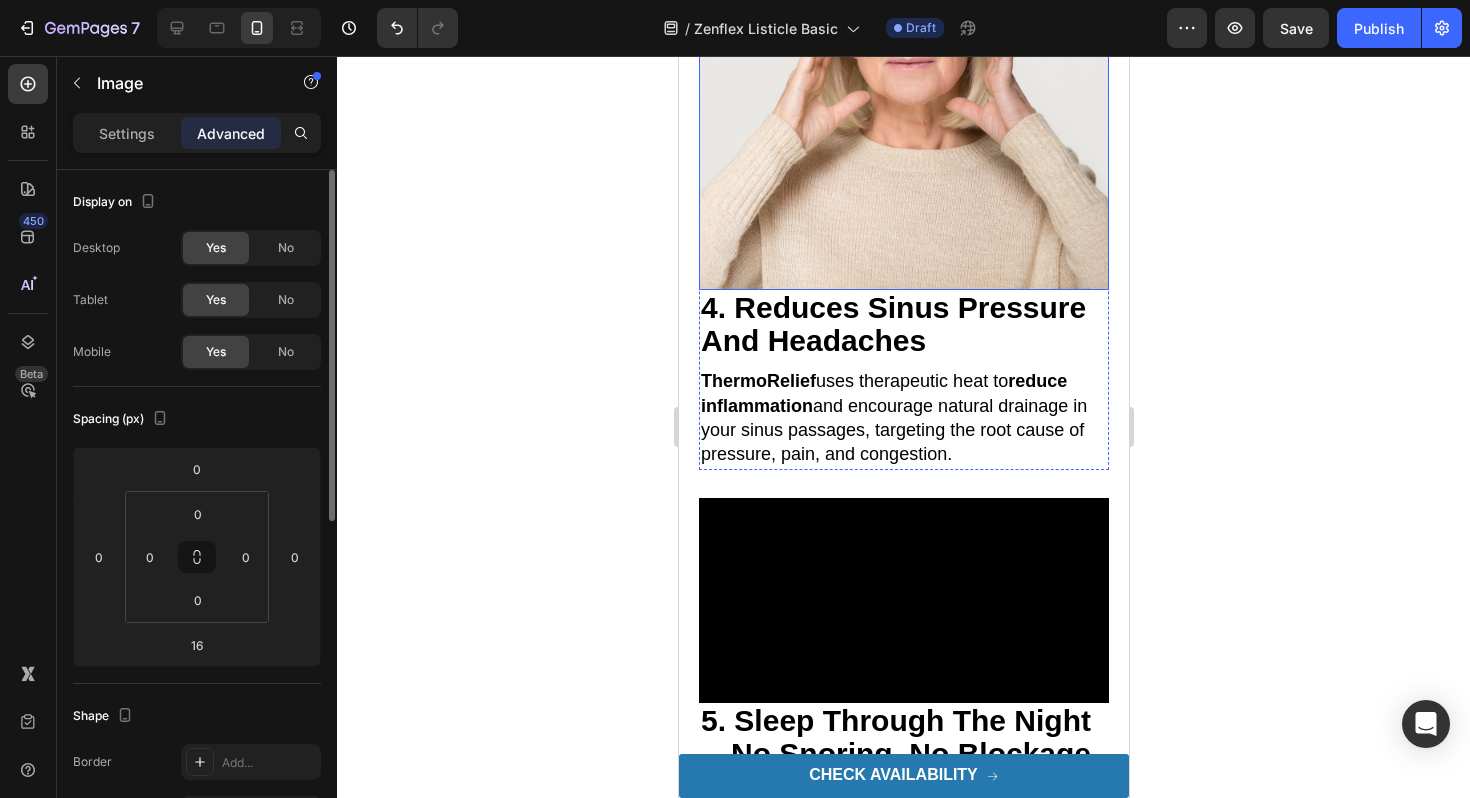 click at bounding box center (903, 85) 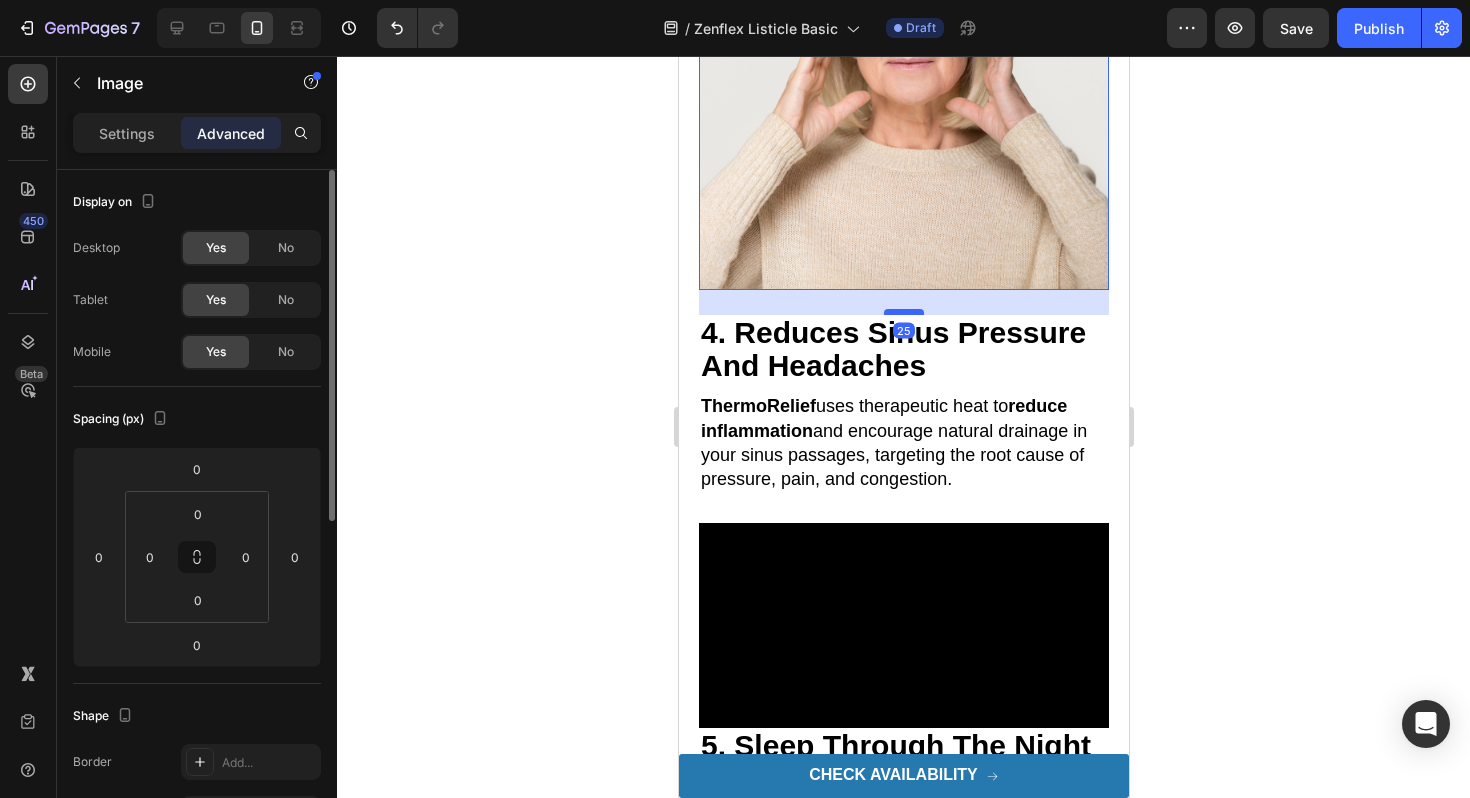 drag, startPoint x: 918, startPoint y: 293, endPoint x: 918, endPoint y: 317, distance: 24 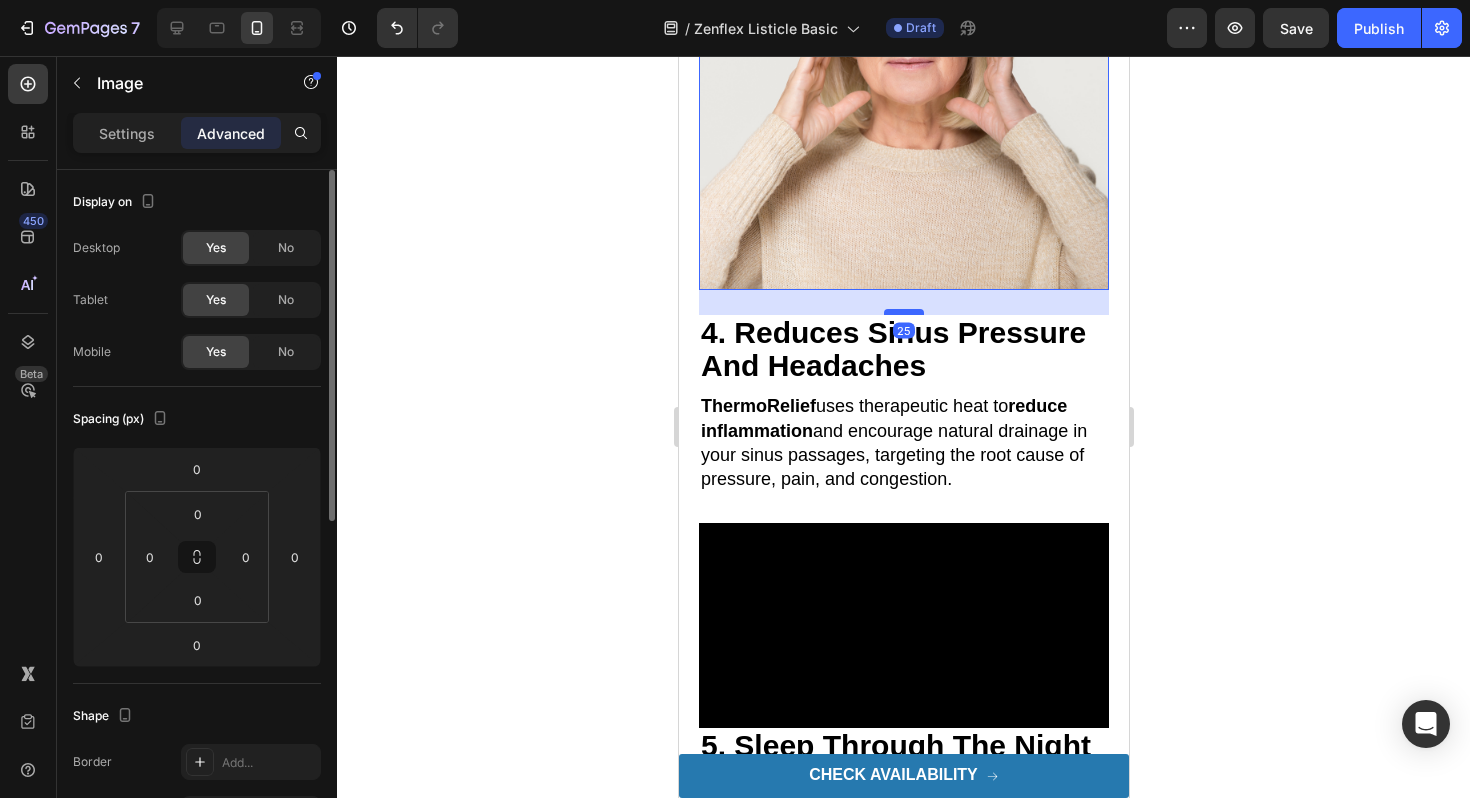 click at bounding box center [903, 312] 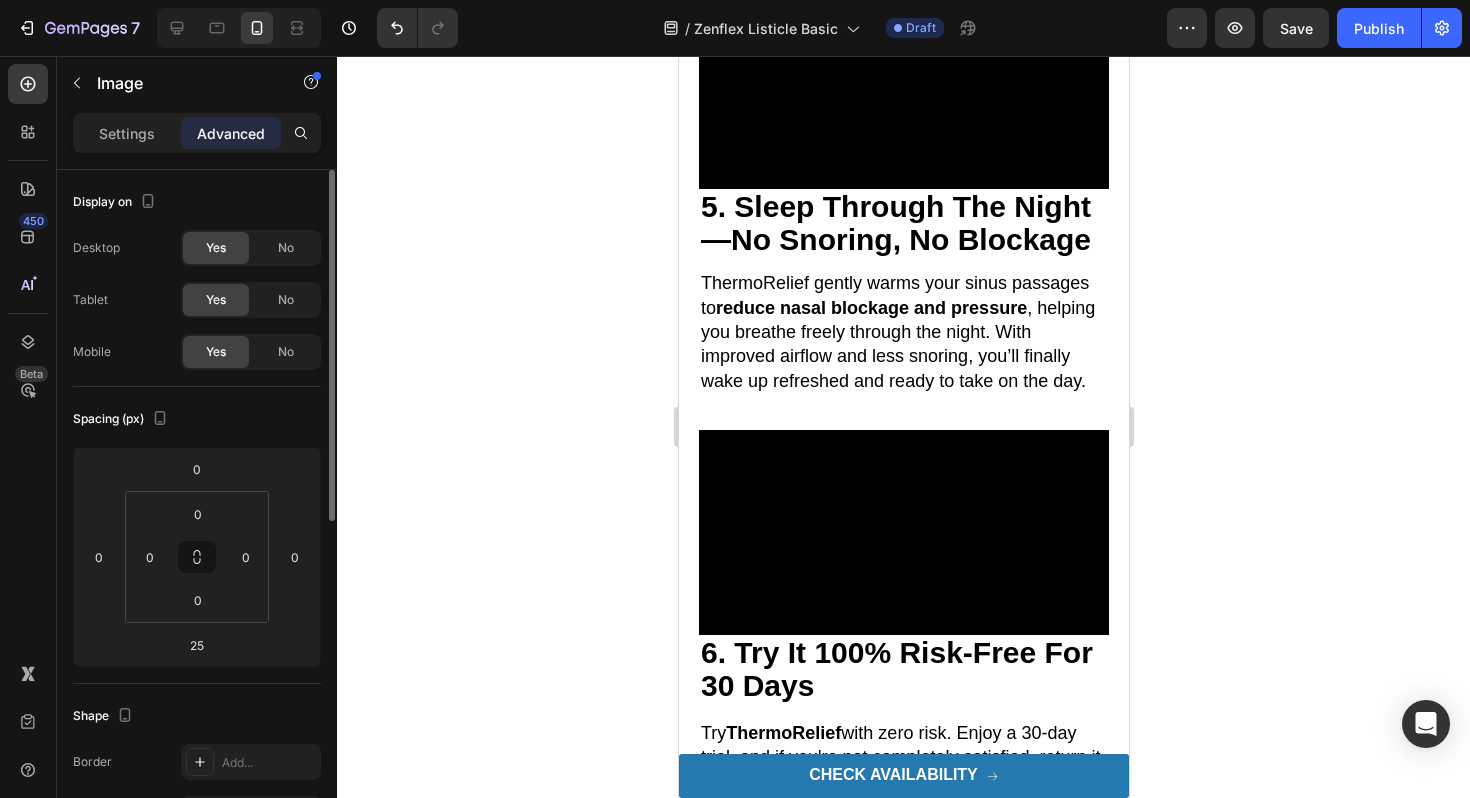 click at bounding box center [903, 86] 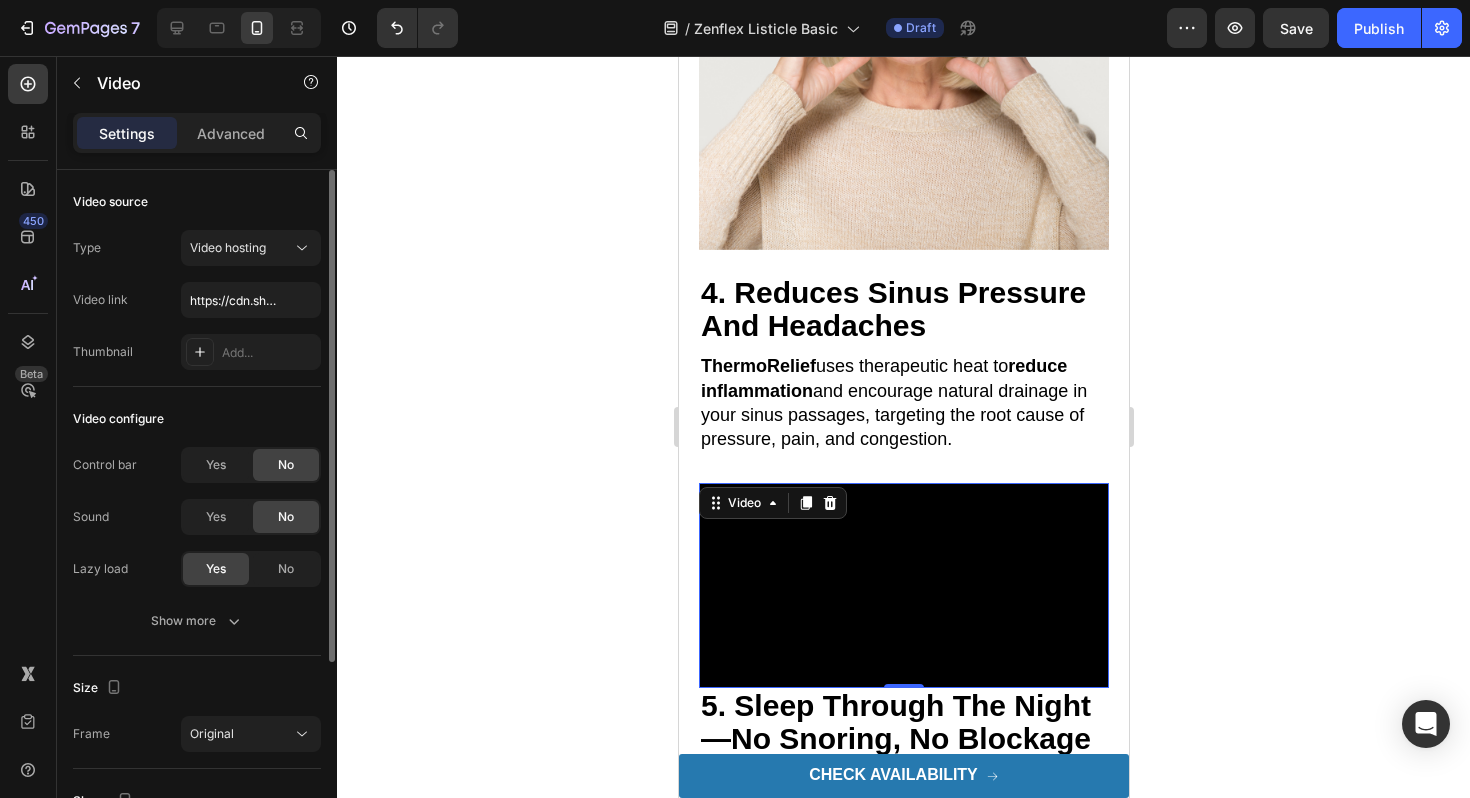 scroll, scrollTop: 3254, scrollLeft: 0, axis: vertical 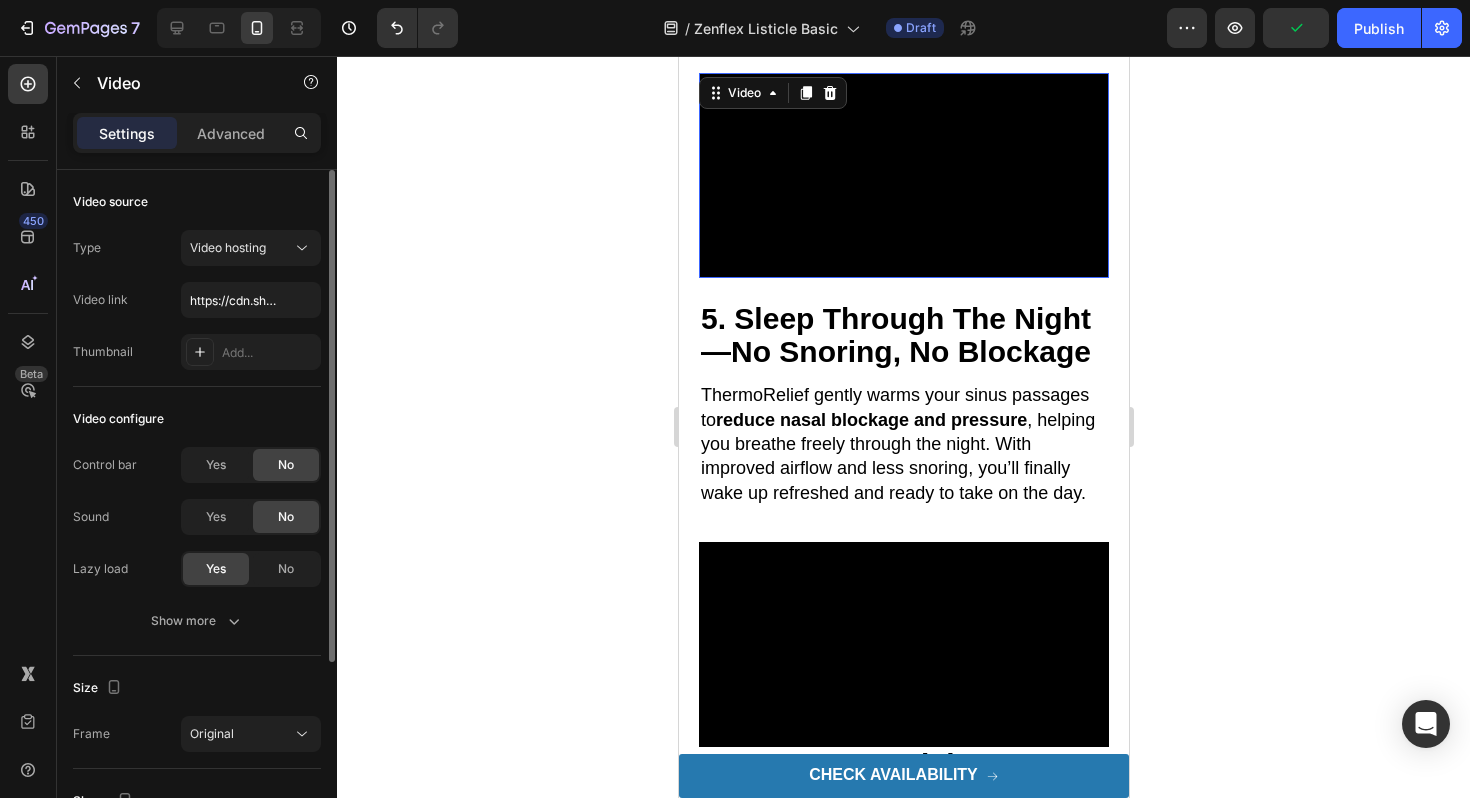drag, startPoint x: 910, startPoint y: 489, endPoint x: 910, endPoint y: 516, distance: 27 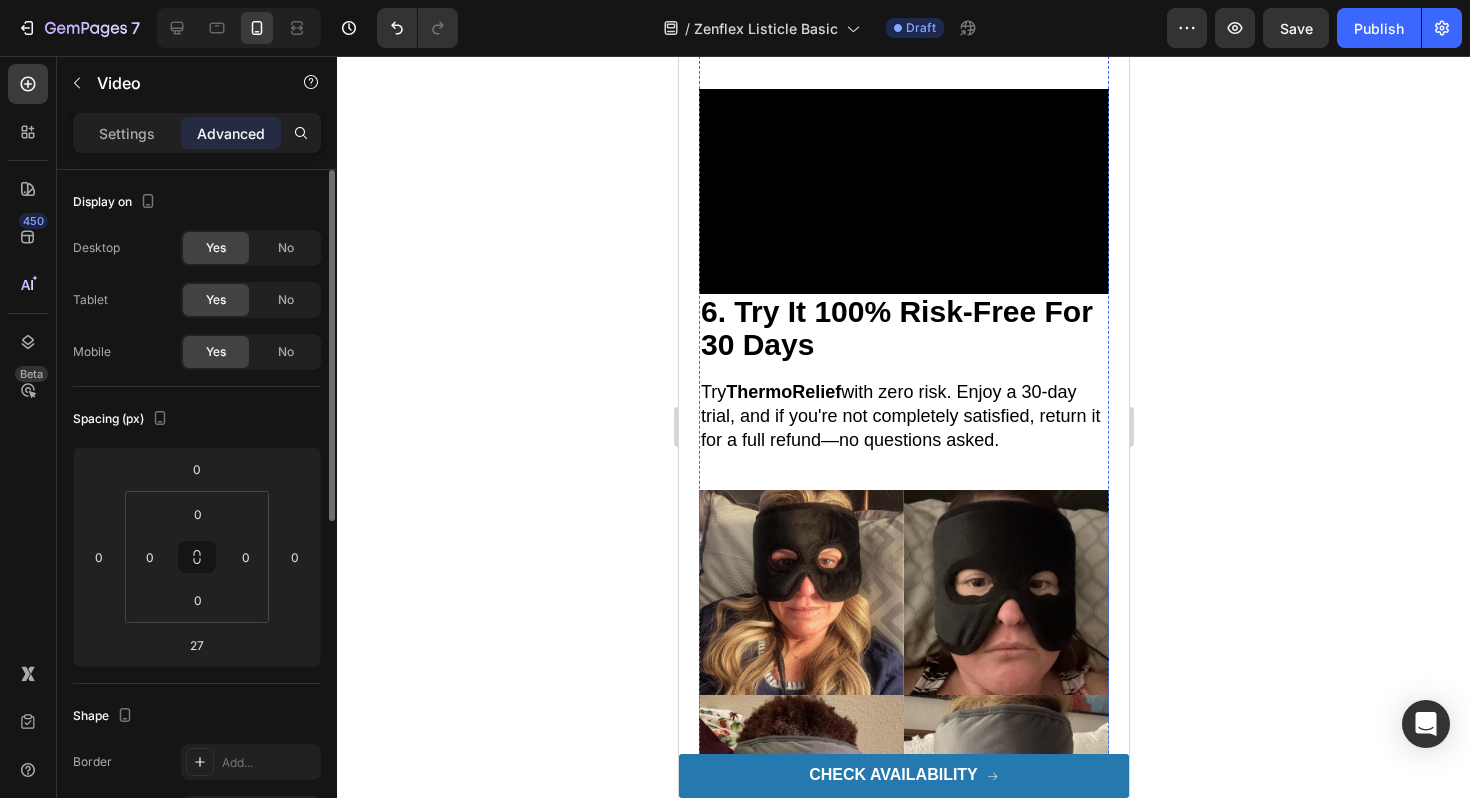 scroll, scrollTop: 4030, scrollLeft: 0, axis: vertical 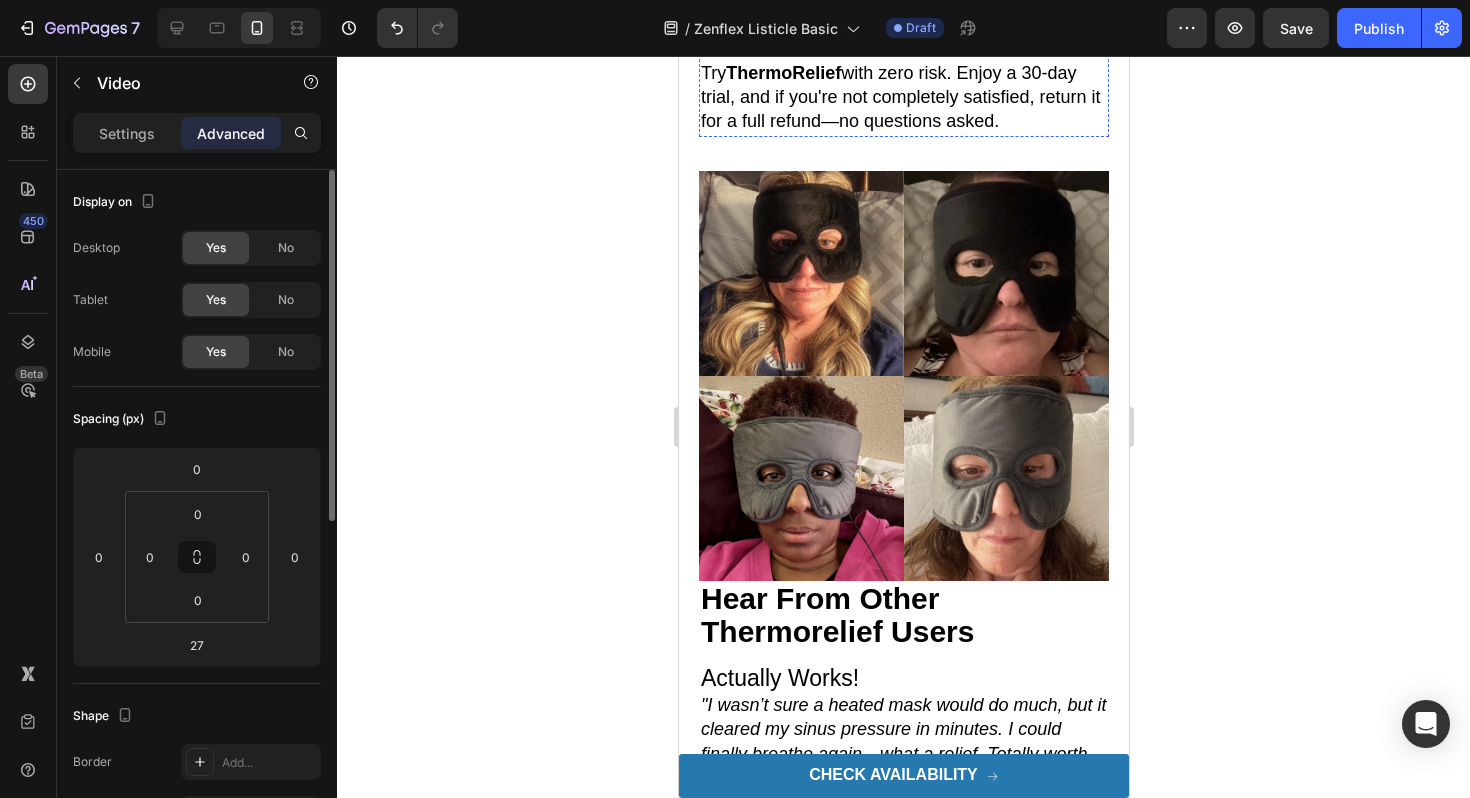 click at bounding box center (903, -128) 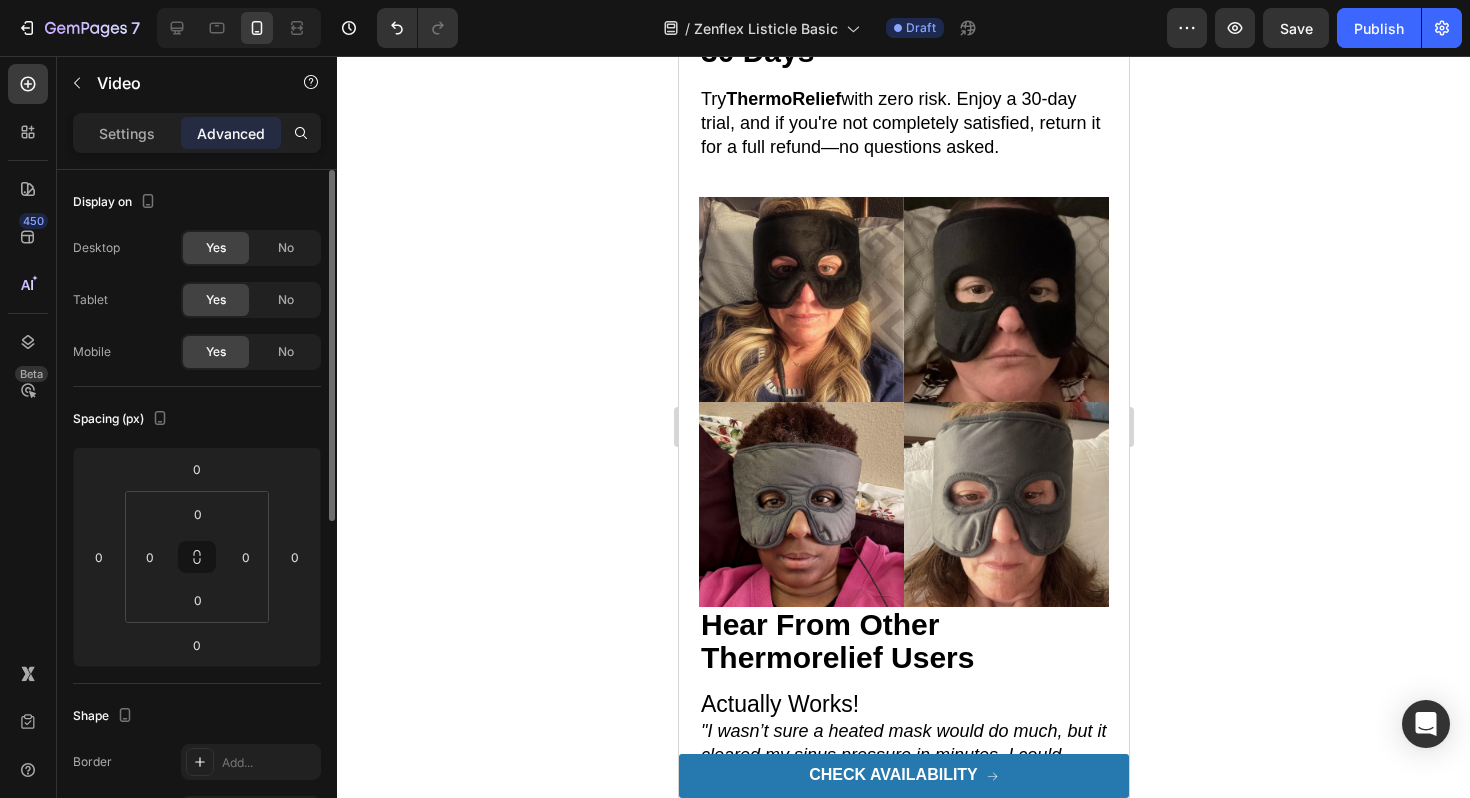 drag, startPoint x: 908, startPoint y: 395, endPoint x: 909, endPoint y: 421, distance: 26.019224 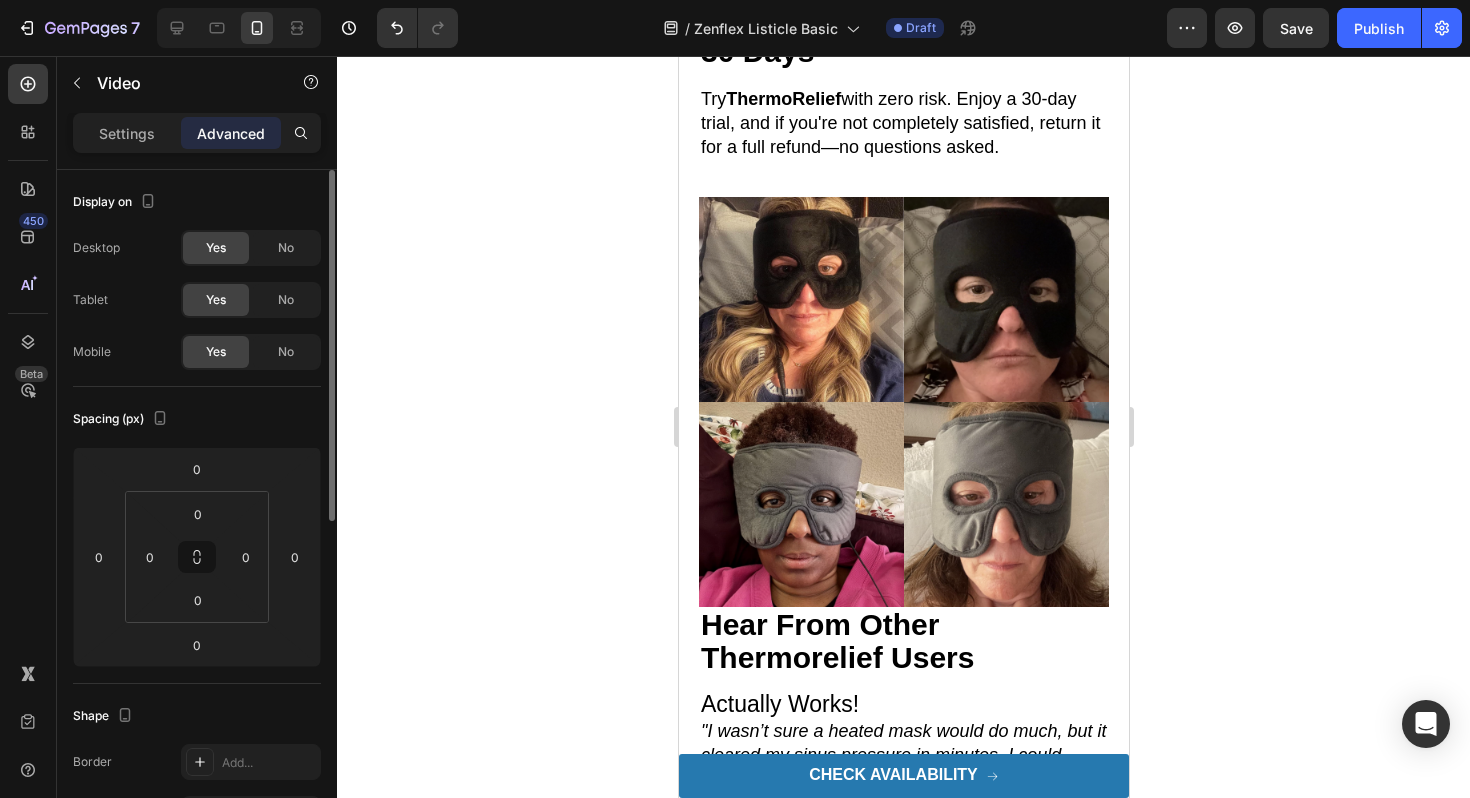 click on "Video   26 6. try it 100% risk-free for 30 days Heading Try  ThermoRelief  with zero risk. Enjoy a 30-day trial, and if you're not completely satisfied, return it for a full refund—no questions asked. Text Block Row" at bounding box center [903, -34] 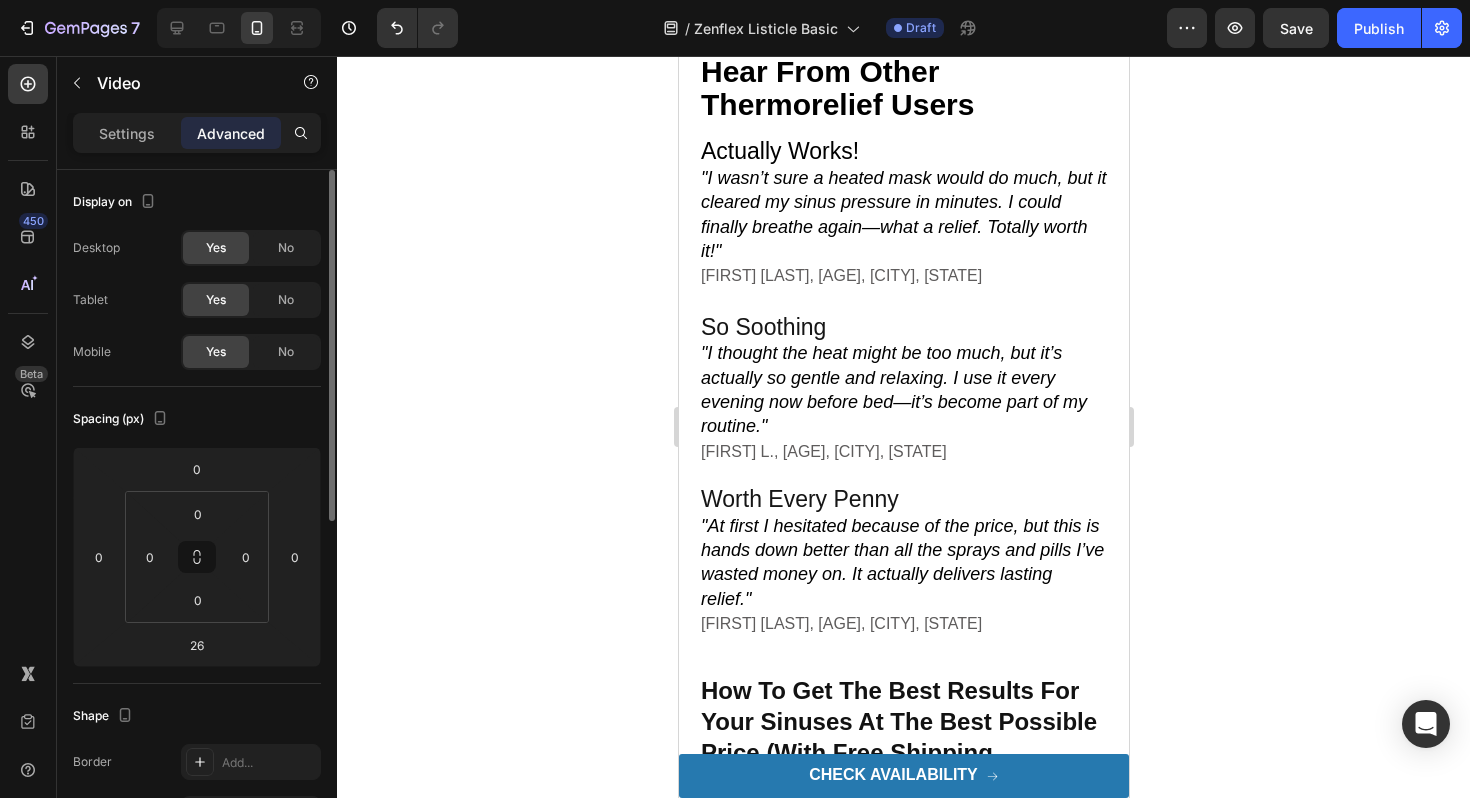 scroll, scrollTop: 4602, scrollLeft: 0, axis: vertical 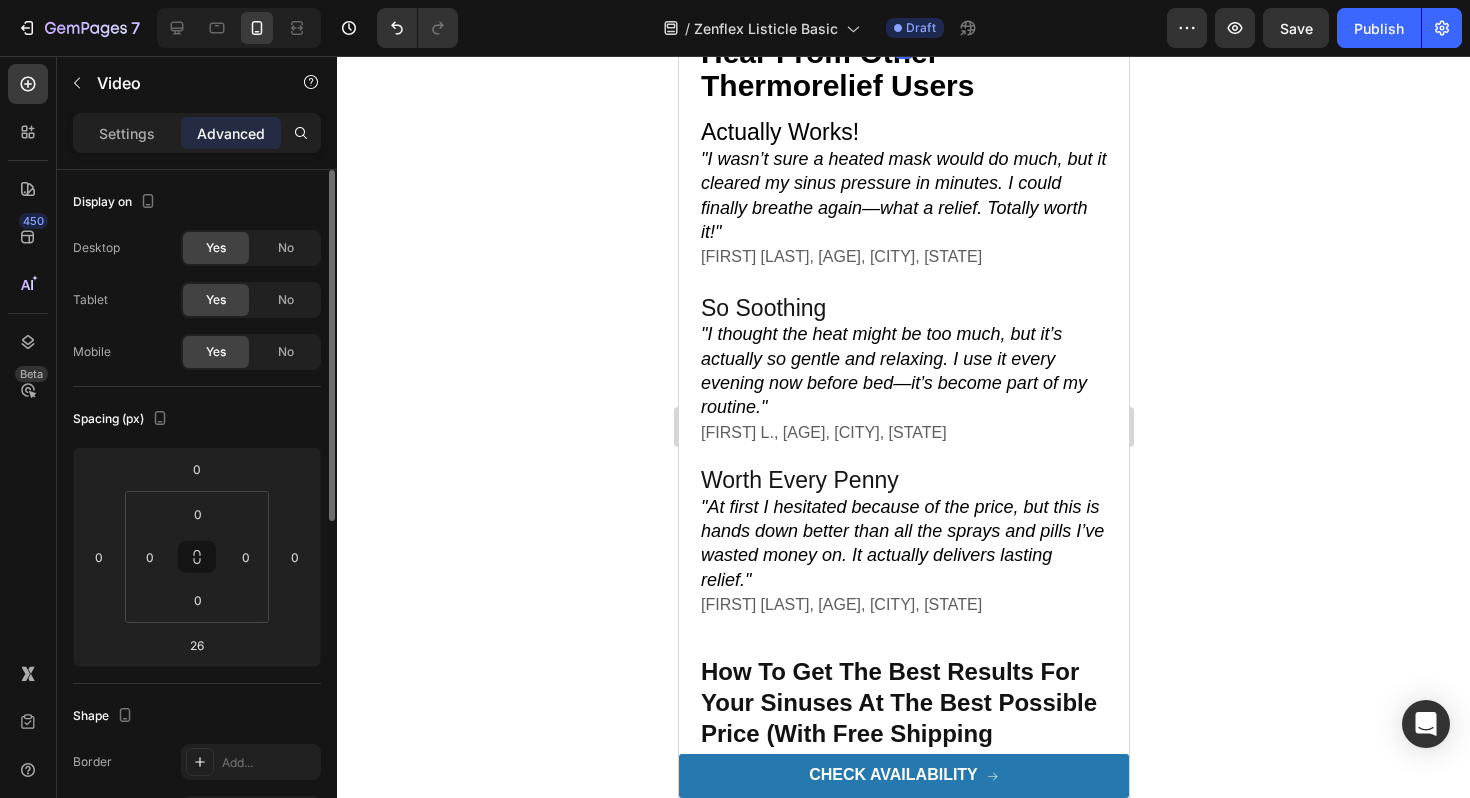 click at bounding box center [903, -170] 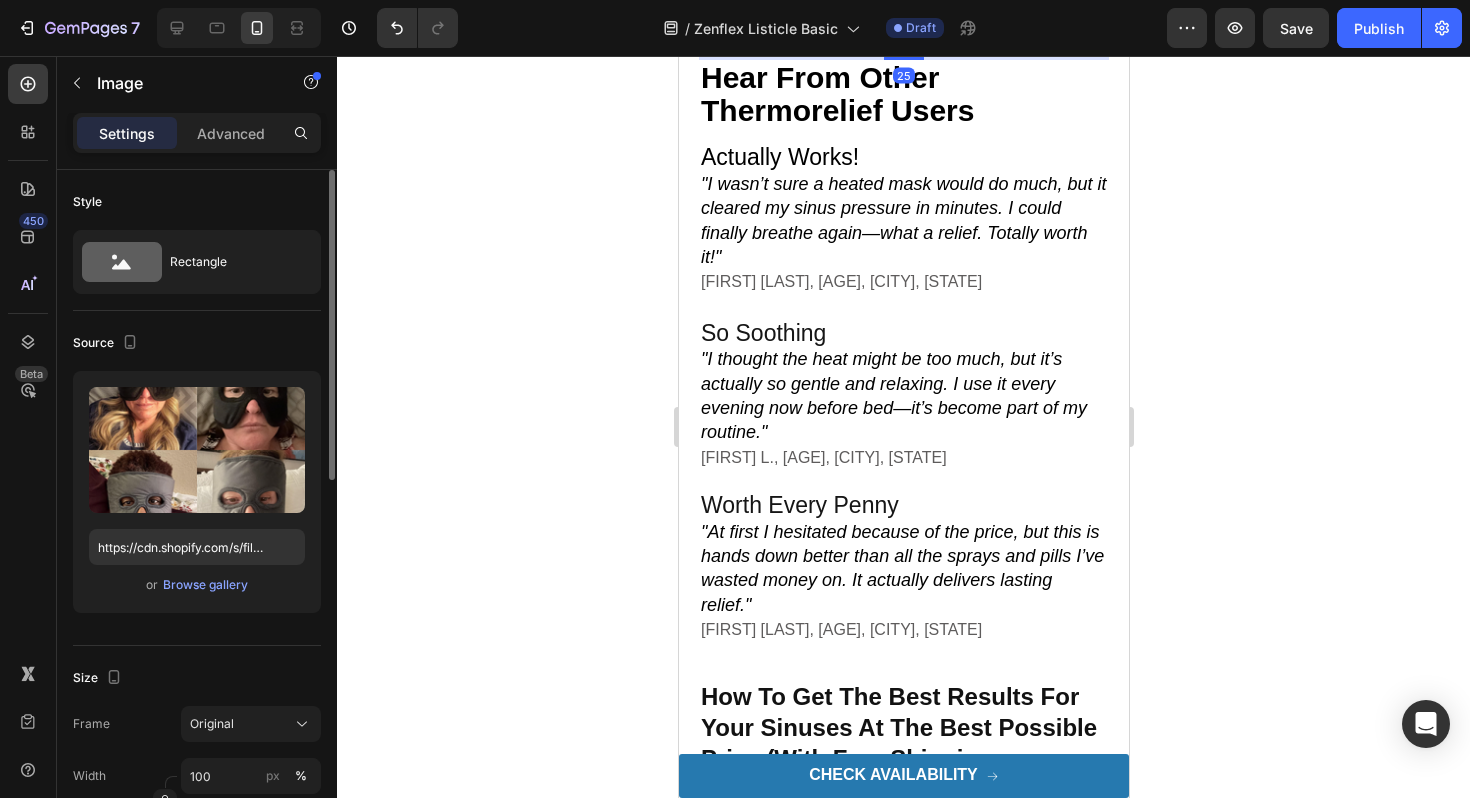 drag, startPoint x: 901, startPoint y: 454, endPoint x: 901, endPoint y: 479, distance: 25 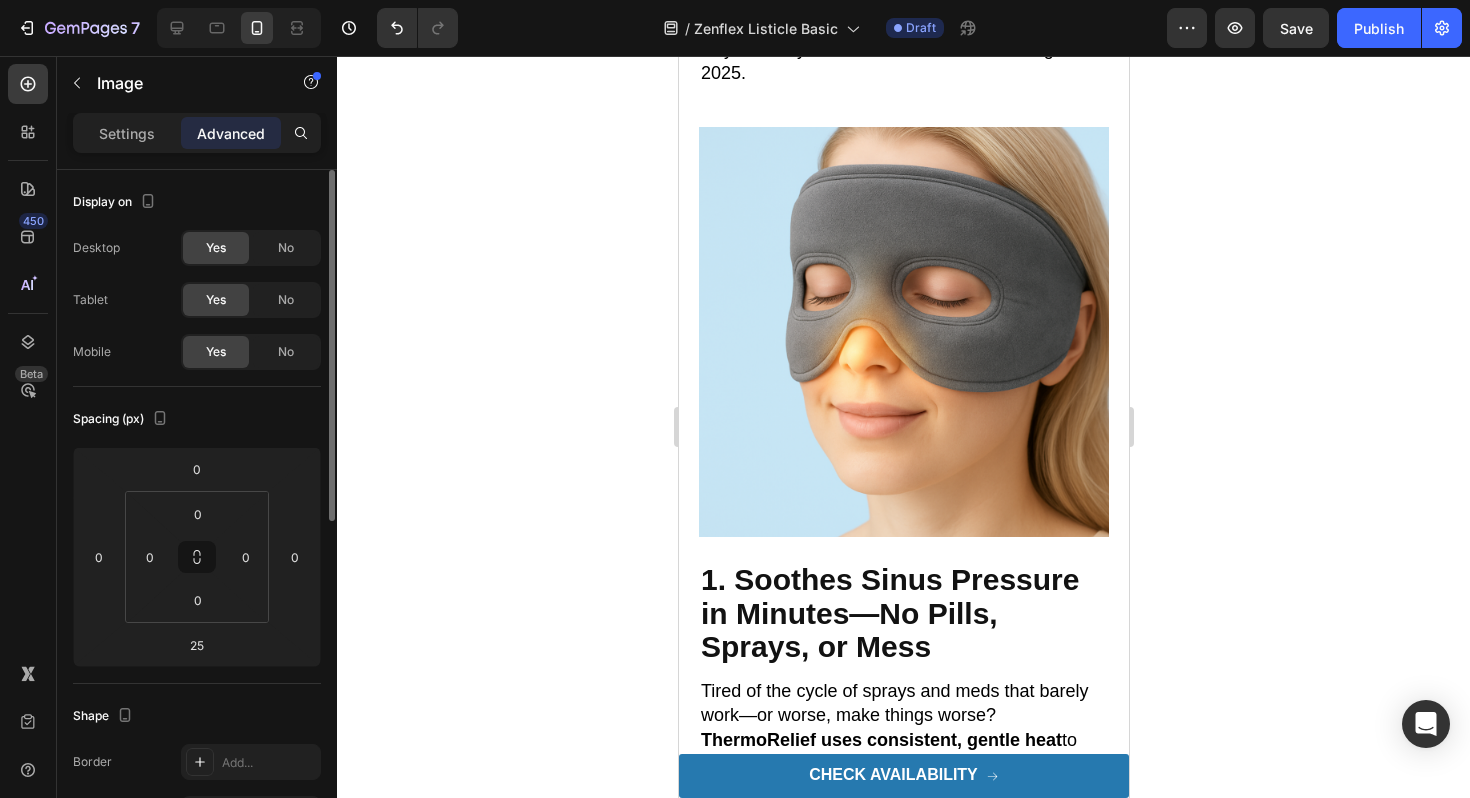 scroll, scrollTop: 0, scrollLeft: 0, axis: both 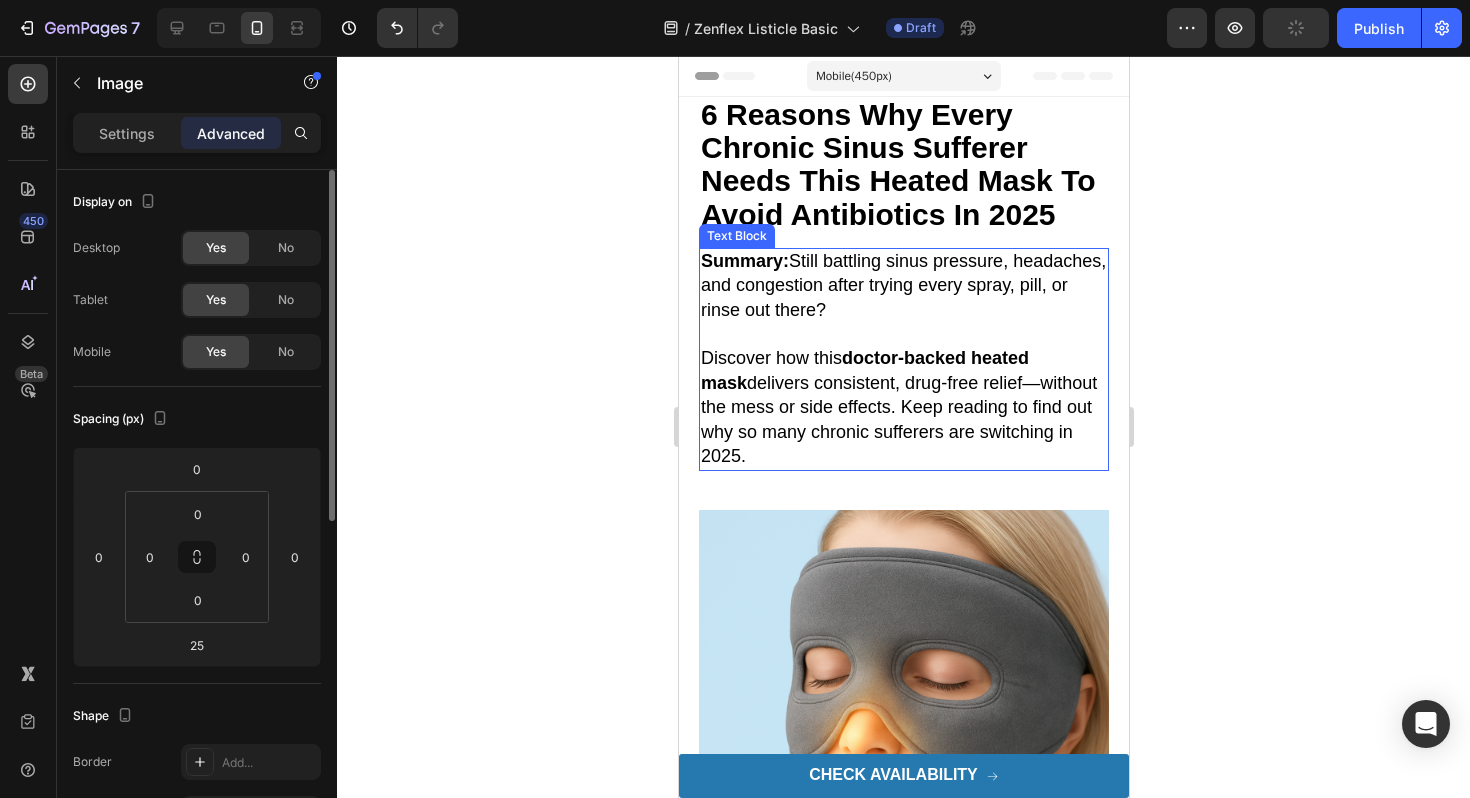 click on "Summary:  Still battling sinus pressure, headaches, and congestion after trying every spray, pill, or rinse out there?   Discover how this  doctor-backed heated mask  delivers consistent, drug-free relief—without the mess or side effects. Keep reading to find out why so many chronic sufferers are switching in 2025. Text Block" at bounding box center [903, 360] 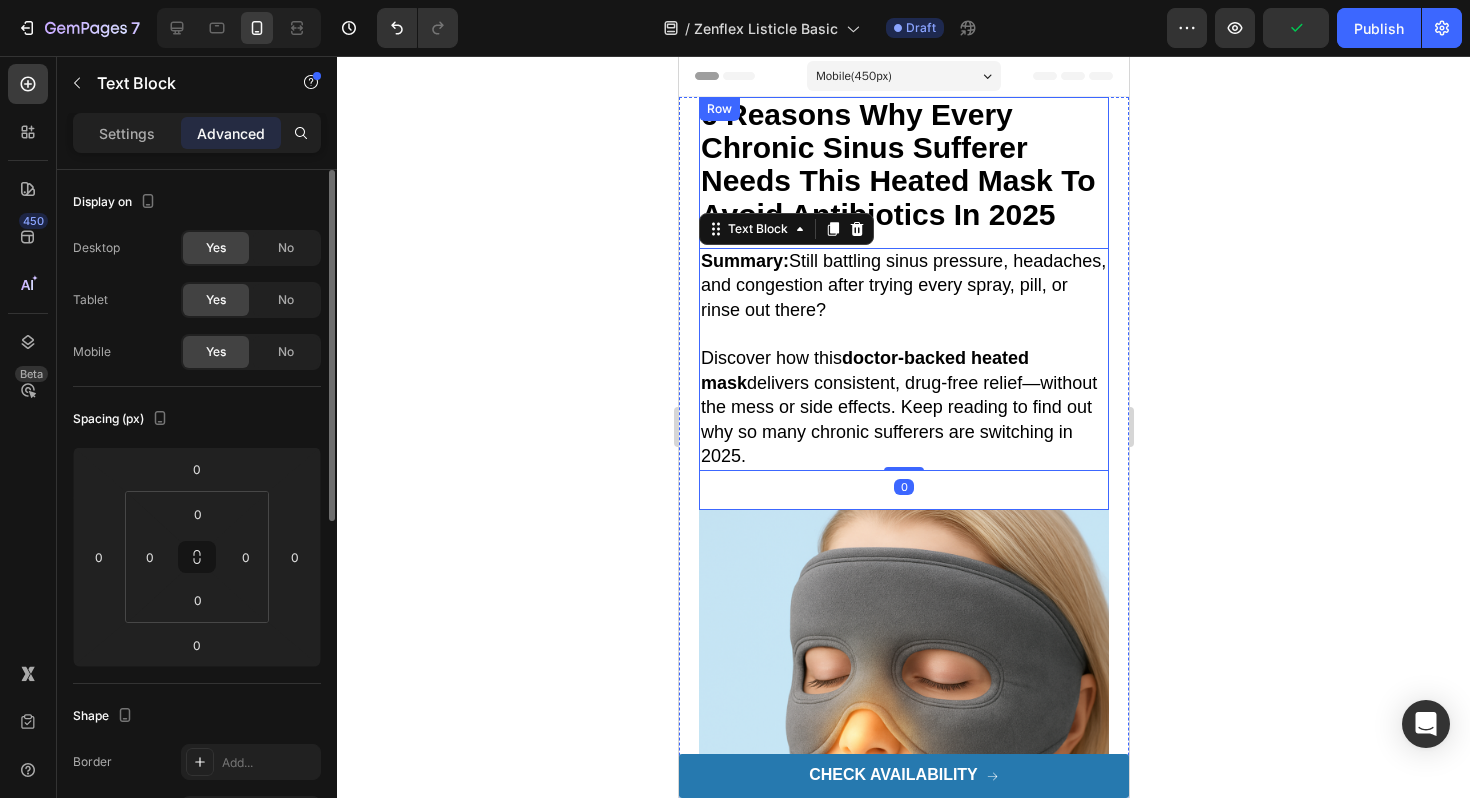 click on "6 reasons why every chronic sinus sufferer needs this heated mask to avoid antibiotics in 2025 Heading Summary:  Still battling sinus pressure, headaches, and congestion after trying every spray, pill, or rinse out there?   Discover how this  doctor-backed heated mask  delivers consistent, drug-free relief—without the mess or side effects. Keep reading to find out why so many chronic sufferers are switching in 2025. Text Block   0 Row" at bounding box center [903, 303] 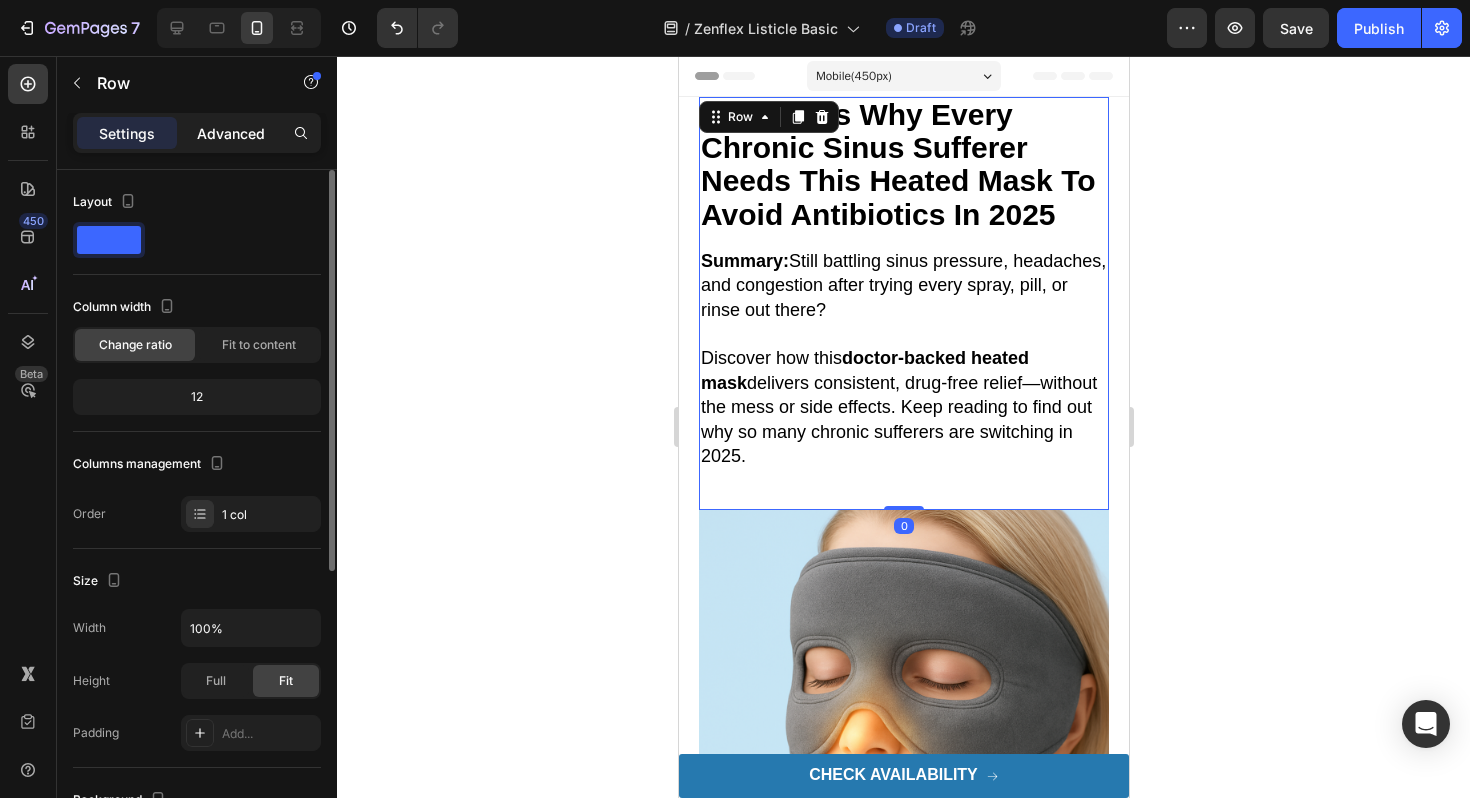 click on "Advanced" 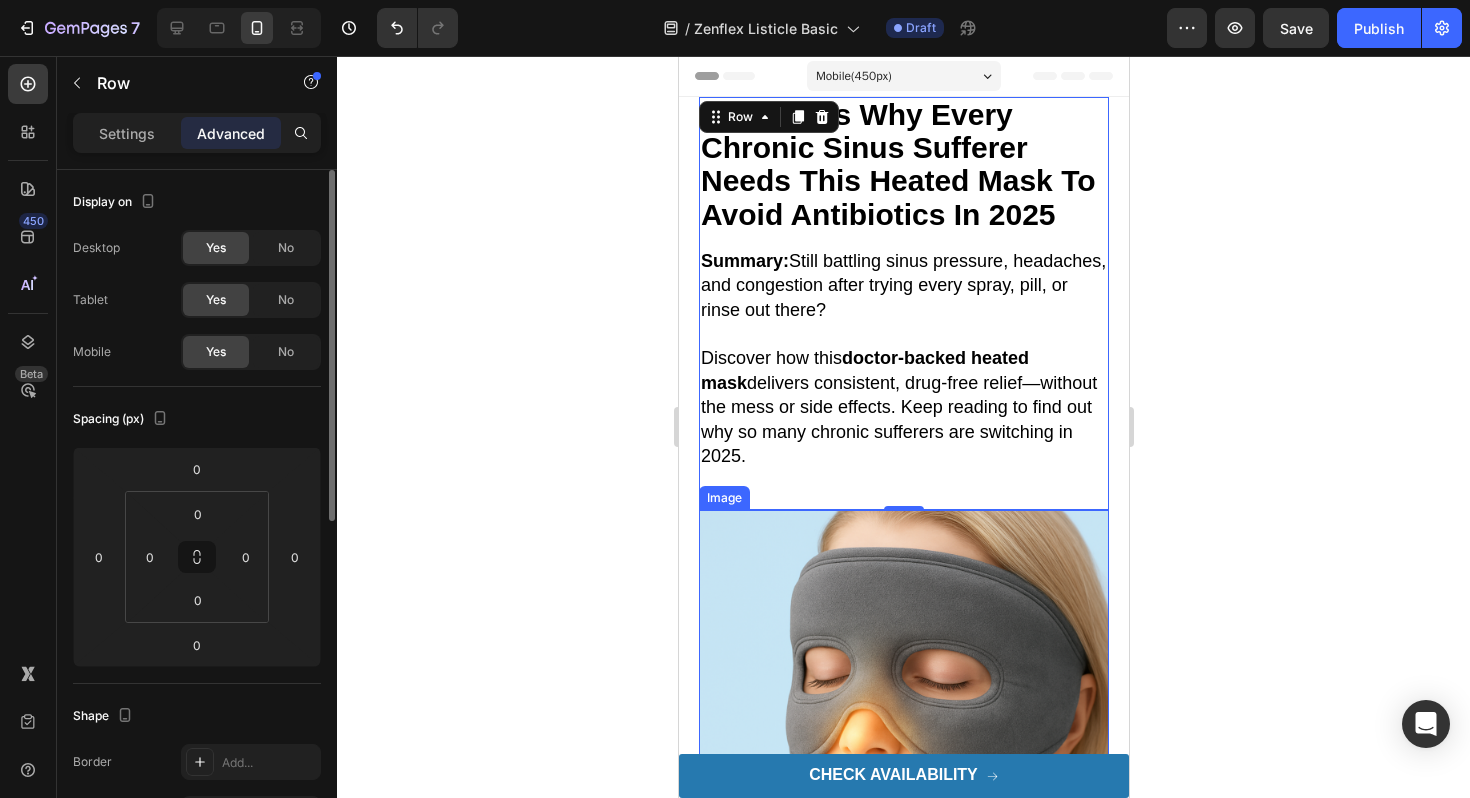 click at bounding box center (903, 715) 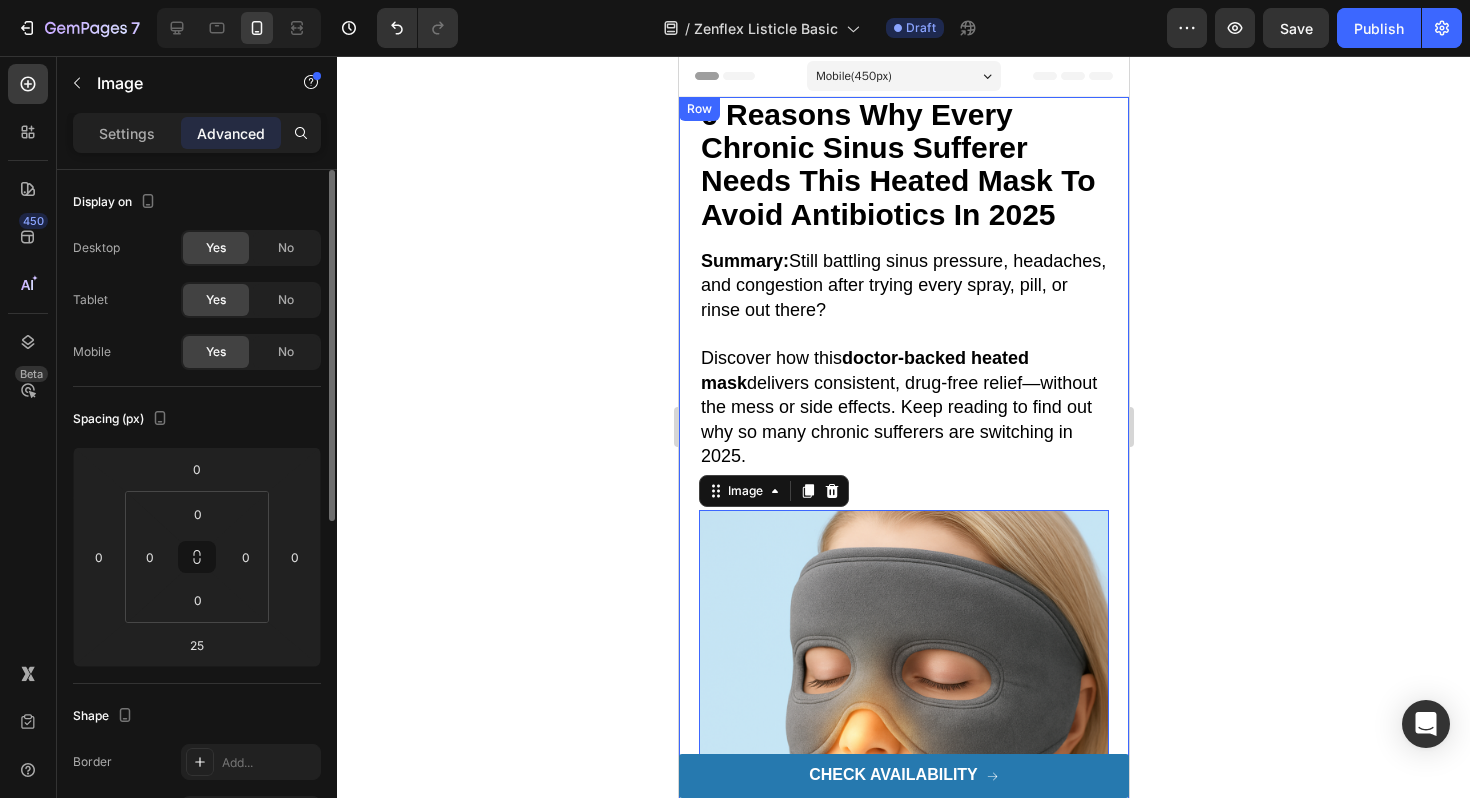 click on "6 reasons why every chronic sinus sufferer needs this heated mask to avoid antibiotics in 2025 Heading Summary:  Still battling sinus pressure, headaches, and congestion after trying every spray, pill, or rinse out there?   Discover how this  doctor-backed heated mask  delivers consistent, drug-free relief—without the mess or side effects. Keep reading to find out why so many chronic sufferers are switching in 2025. Text Block Row Row Image   25 1. Soothes Sinus Pressure in Minutes—No Pills, Sprays, or Mess Heading Tired of the cycle of sprays and meds that barely work—or worse, make things worse? ThermoRelief uses consistent, gentle heat  to target sinus pressure and inflammation at the source. Just slip it on, relax, and feel the congestion melt away. Text Block Row Recommended Heading Icon Icon Icon Icon Icon Icon List 4.9 Text Block | Text Block 338 Reviews Text Block Row ThermoRelief Heading Image Geeft je tenen de ruimte om natuurlijk te bewegen Helpt voetpijn en ontstekingen te verminderen Row" at bounding box center (903, 674) 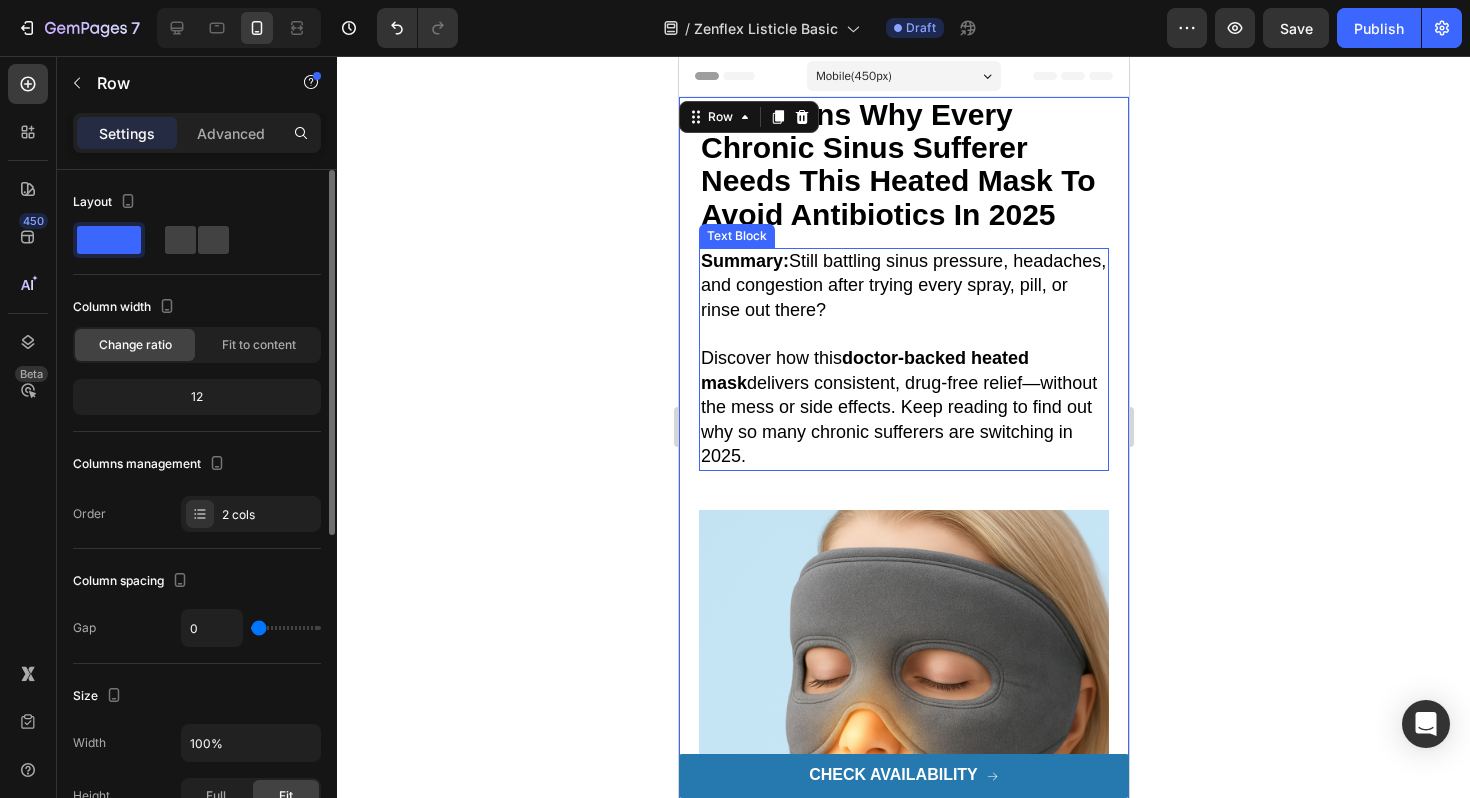 click on "Discover how this  doctor-backed heated mask  delivers consistent, drug-free relief—without the mess or side effects. Keep reading to find out why so many chronic sufferers are switching in 2025." at bounding box center (898, 407) 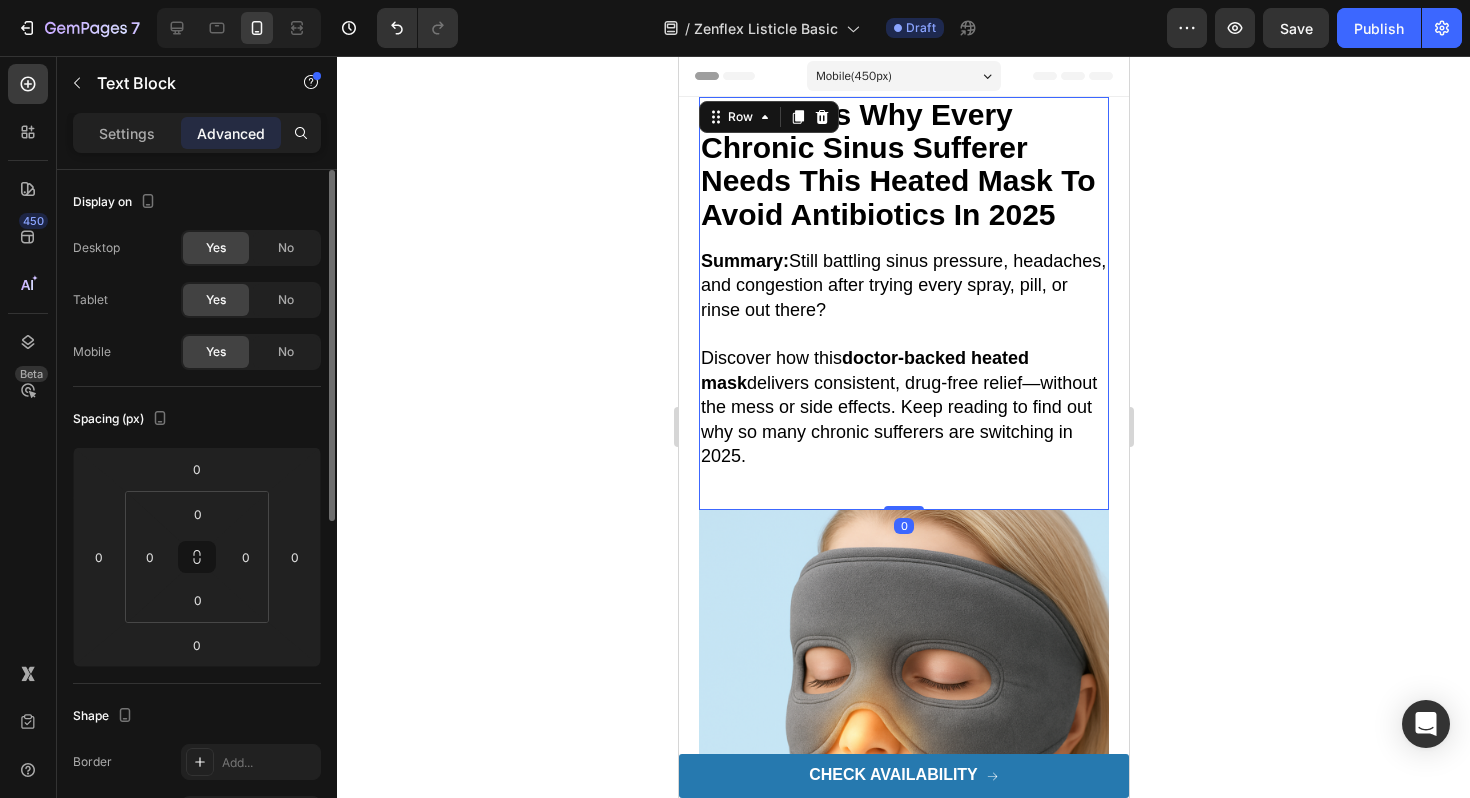 click on "6 reasons why every chronic sinus sufferer needs this heated mask to avoid antibiotics in 2025 Heading Summary:  Still battling sinus pressure, headaches, and congestion after trying every spray, pill, or rinse out there?   Discover how this  doctor-backed heated mask  delivers consistent, drug-free relief—without the mess or side effects. Keep reading to find out why so many chronic sufferers are switching in 2025. Text Block Row" at bounding box center [903, 303] 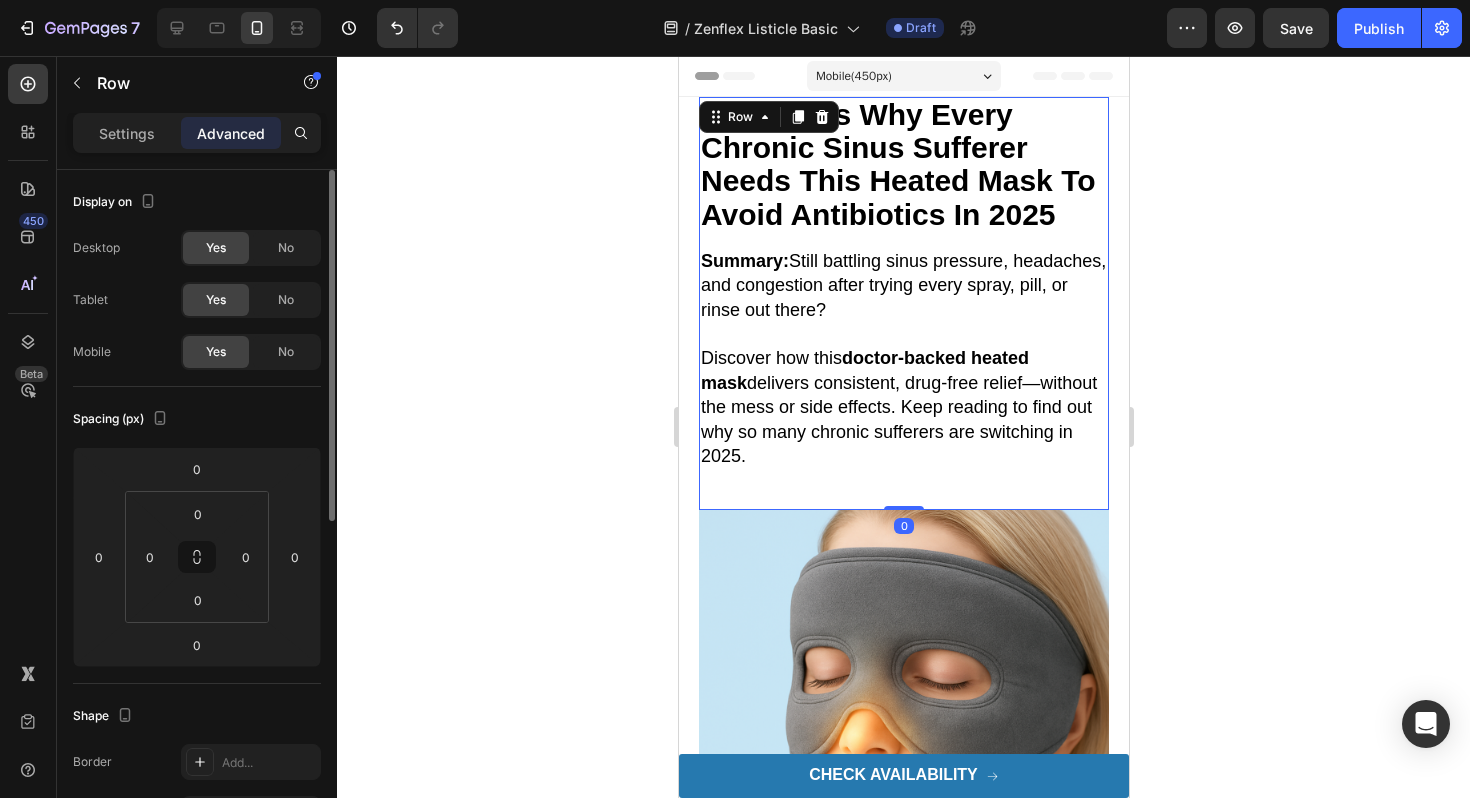 click on "6 reasons why every chronic sinus sufferer needs this heated mask to avoid antibiotics in 2025 Heading Summary:  Still battling sinus pressure, headaches, and congestion after trying every spray, pill, or rinse out there?   Discover how this  doctor-backed heated mask  delivers consistent, drug-free relief—without the mess or side effects. Keep reading to find out why so many chronic sufferers are switching in 2025. Text Block Row" at bounding box center [903, 303] 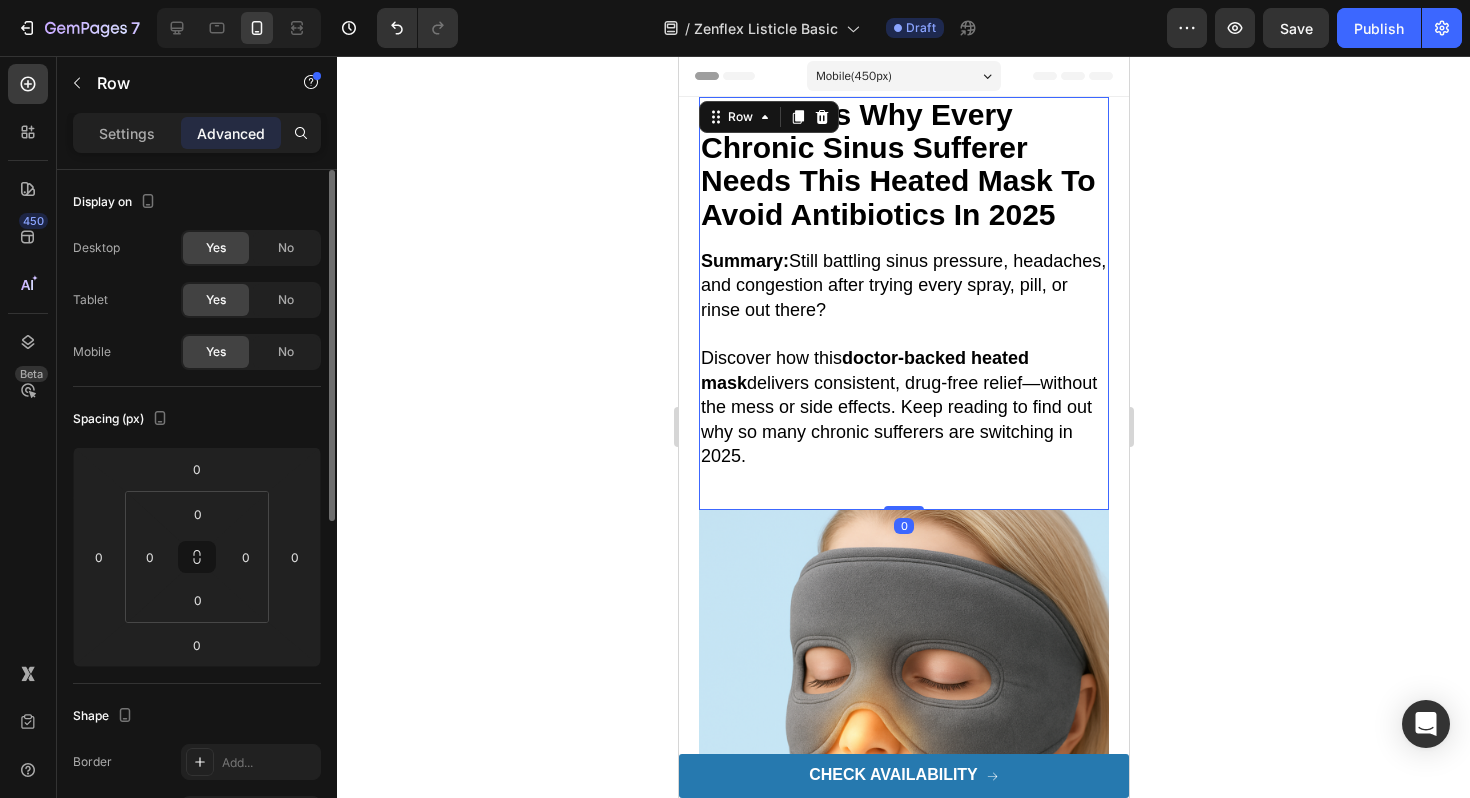 click on "6 reasons why every chronic sinus sufferer needs this heated mask to avoid antibiotics in 2025 Heading Summary:  Still battling sinus pressure, headaches, and congestion after trying every spray, pill, or rinse out there?   Discover how this  doctor-backed heated mask  delivers consistent, drug-free relief—without the mess or side effects. Keep reading to find out why so many chronic sufferers are switching in 2025. Text Block Row" at bounding box center [903, 303] 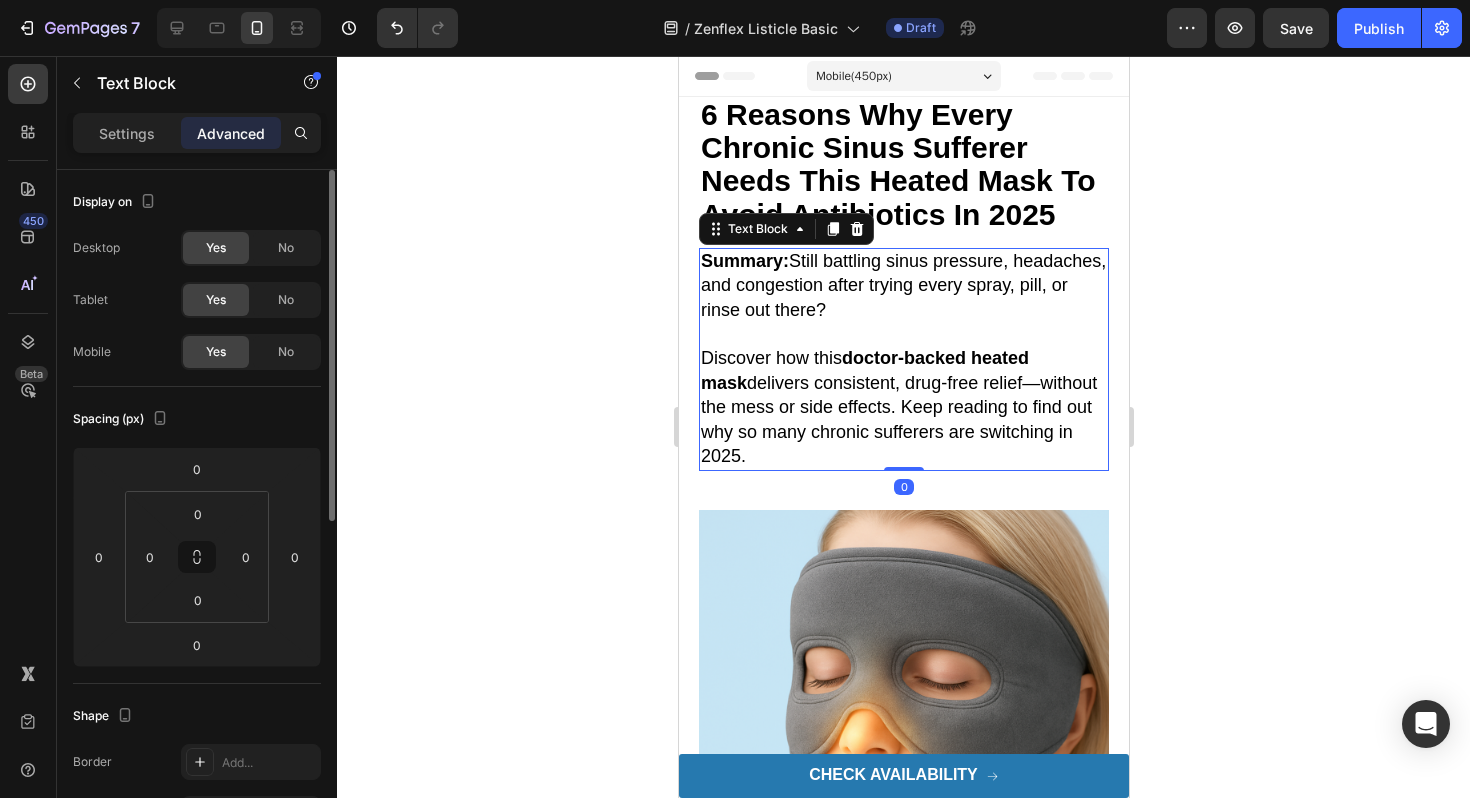 click on "Discover how this  doctor-backed heated mask  delivers consistent, drug-free relief—without the mess or side effects. Keep reading to find out why so many chronic sufferers are switching in 2025." at bounding box center [898, 407] 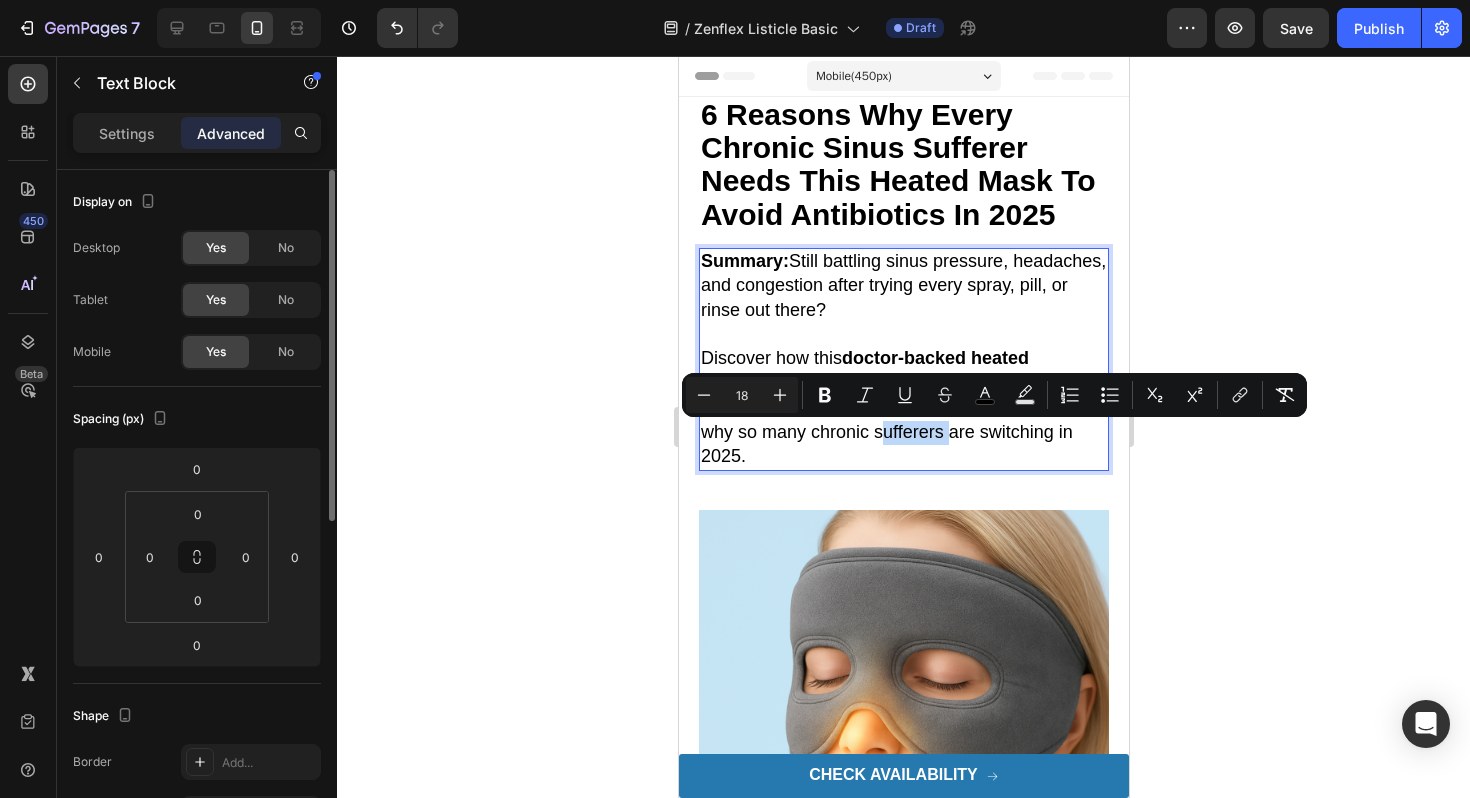 click on "6 reasons why every chronic sinus sufferer needs this heated mask to avoid antibiotics in 2025 Heading Summary:  Still battling sinus pressure, headaches, and congestion after trying every spray, pill, or rinse out there?   Discover how this  doctor-backed heated mask  delivers consistent, drug-free relief—without the mess or side effects. Keep reading to find out why so many chronic sufferers are switching in 2025. Text Block   0 Row" at bounding box center [903, 303] 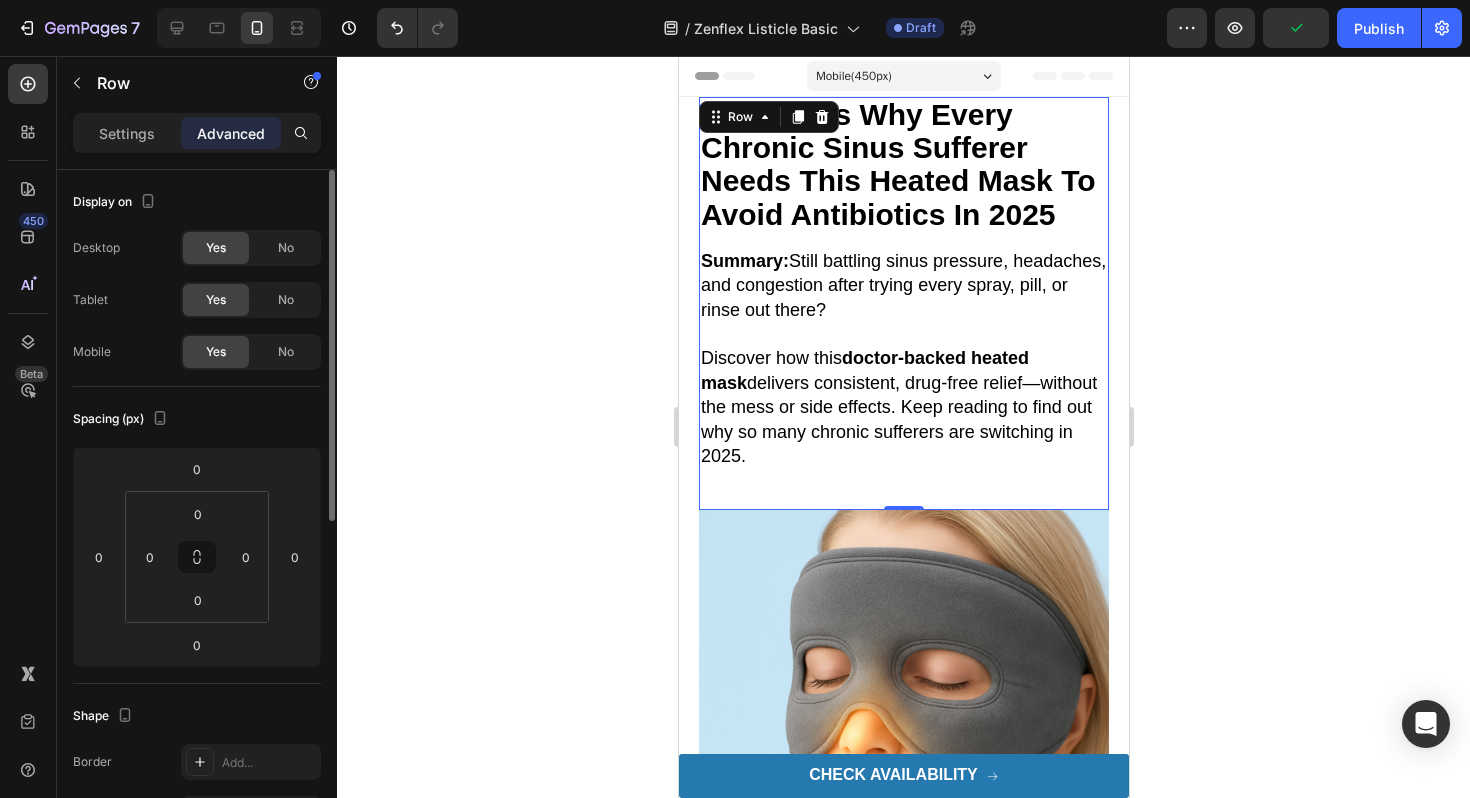 click on "6 reasons why every chronic sinus sufferer needs this heated mask to avoid antibiotics in 2025 Heading Summary:  Still battling sinus pressure, headaches, and congestion after trying every spray, pill, or rinse out there?   Discover how this  doctor-backed heated mask  delivers consistent, drug-free relief—without the mess or side effects. Keep reading to find out why so many chronic sufferers are switching in 2025. Text Block Row" at bounding box center (903, 303) 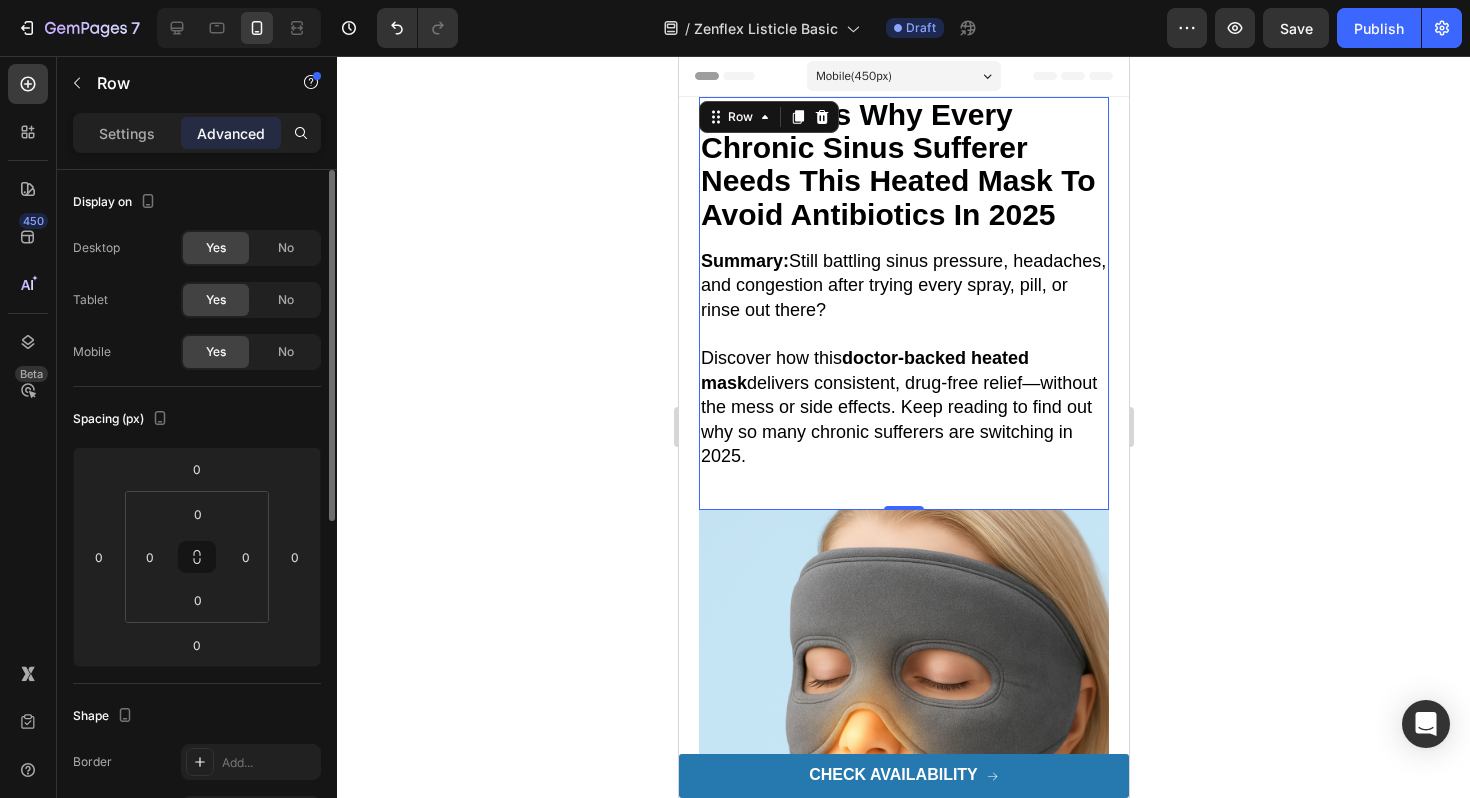 click on "Discover how this  doctor-backed heated mask  delivers consistent, drug-free relief—without the mess or side effects. Keep reading to find out why so many chronic sufferers are switching in 2025." at bounding box center [898, 407] 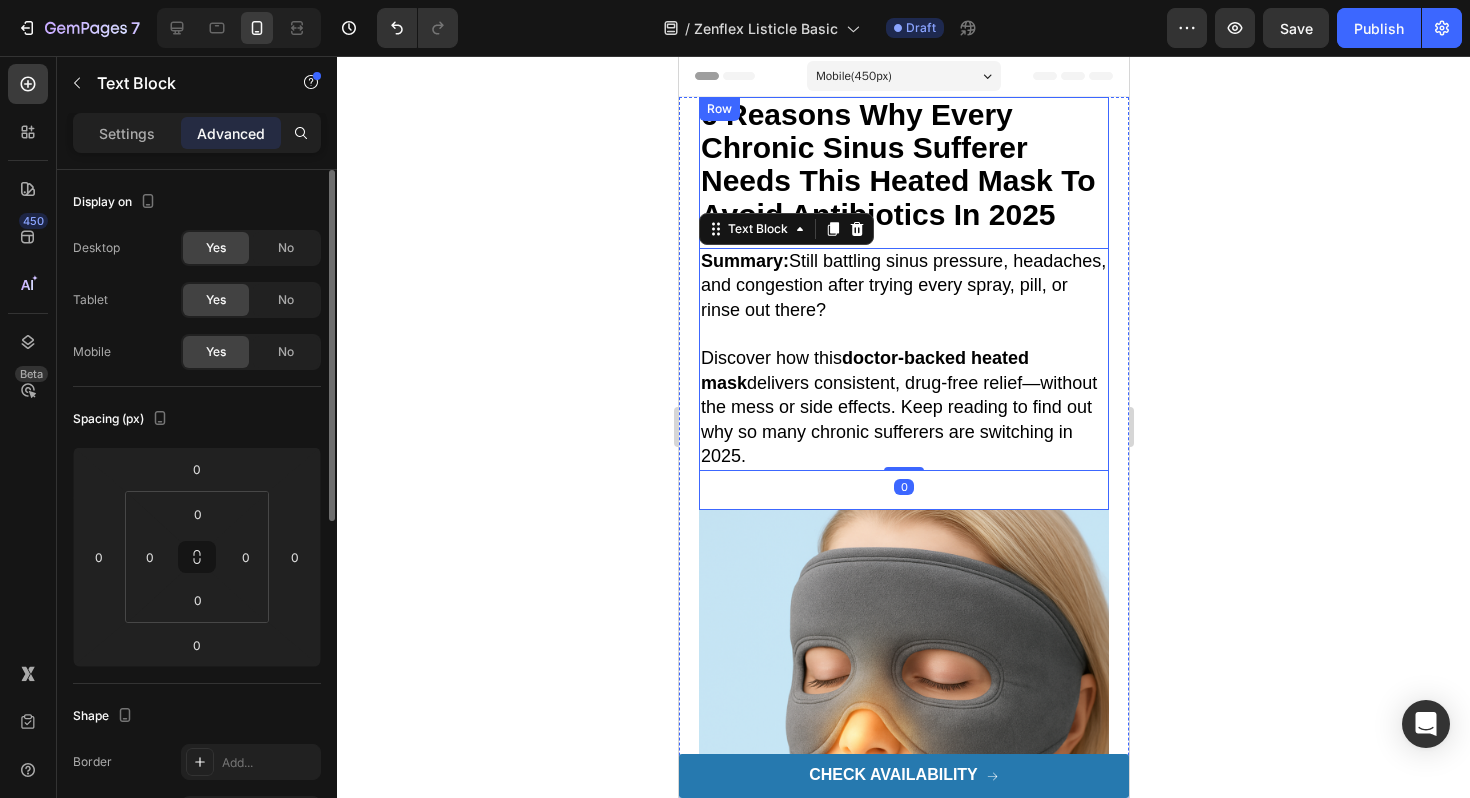 click on "6 reasons why every chronic sinus sufferer needs this heated mask to avoid antibiotics in 2025 Heading Summary:  Still battling sinus pressure, headaches, and congestion after trying every spray, pill, or rinse out there?   Discover how this  doctor-backed heated mask  delivers consistent, drug-free relief—without the mess or side effects. Keep reading to find out why so many chronic sufferers are switching in 2025. Text Block   0 Row" at bounding box center [903, 303] 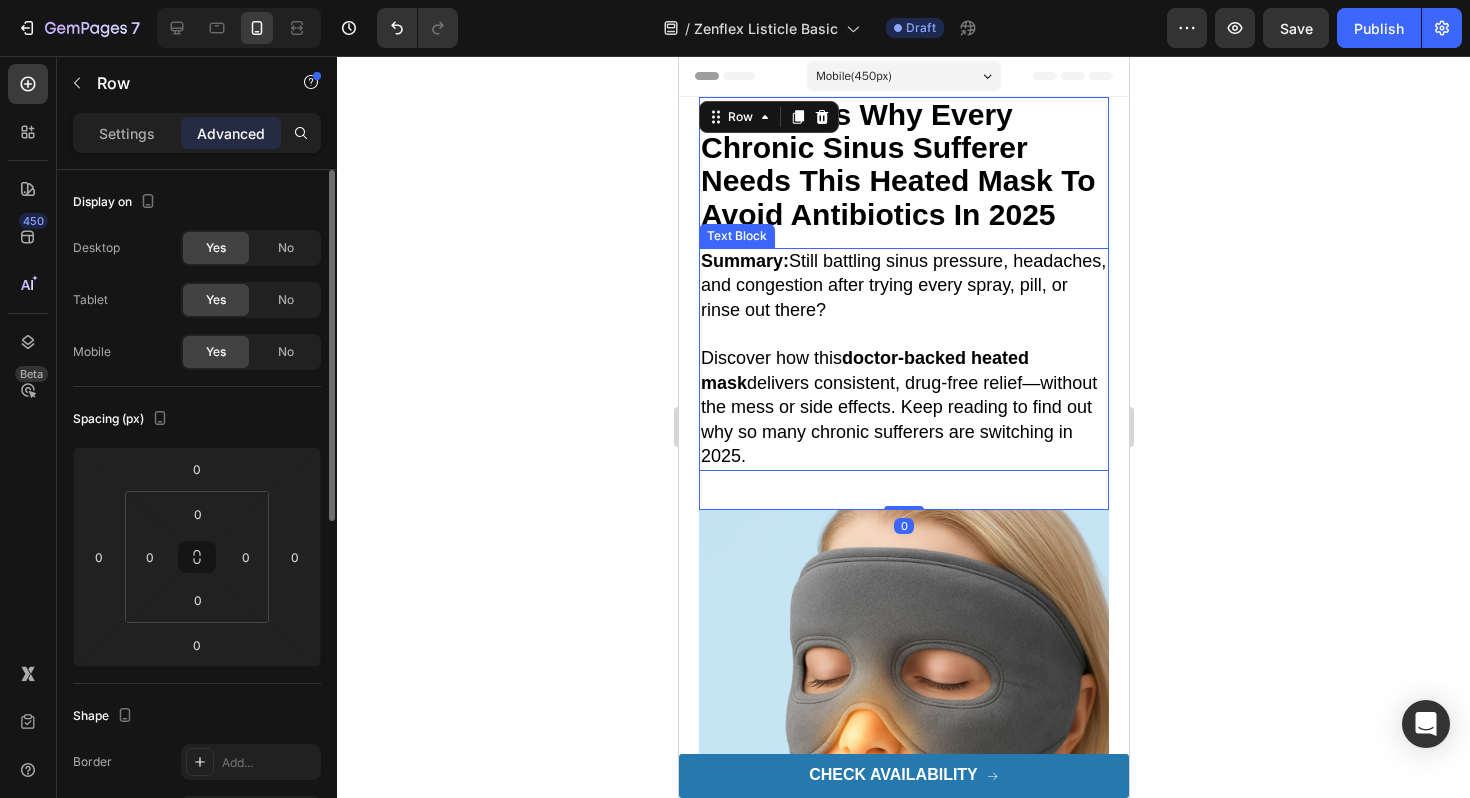 click on "Summary:  Still battling sinus pressure, headaches, and congestion after trying every spray, pill, or rinse out there?" at bounding box center (902, 285) 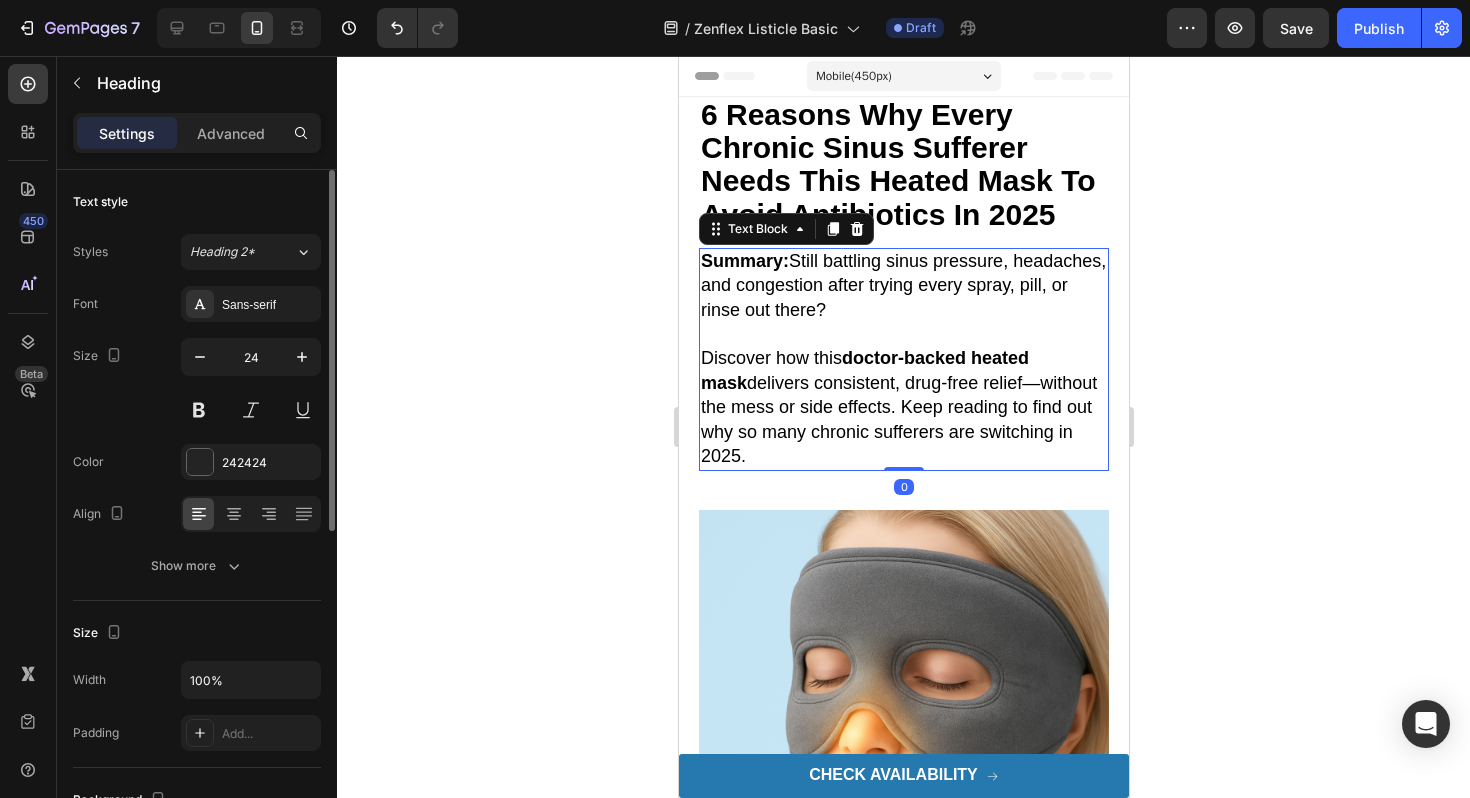 click on "6 reasons why every chronic sinus sufferer needs this heated mask to avoid antibiotics in 2025" at bounding box center (897, 164) 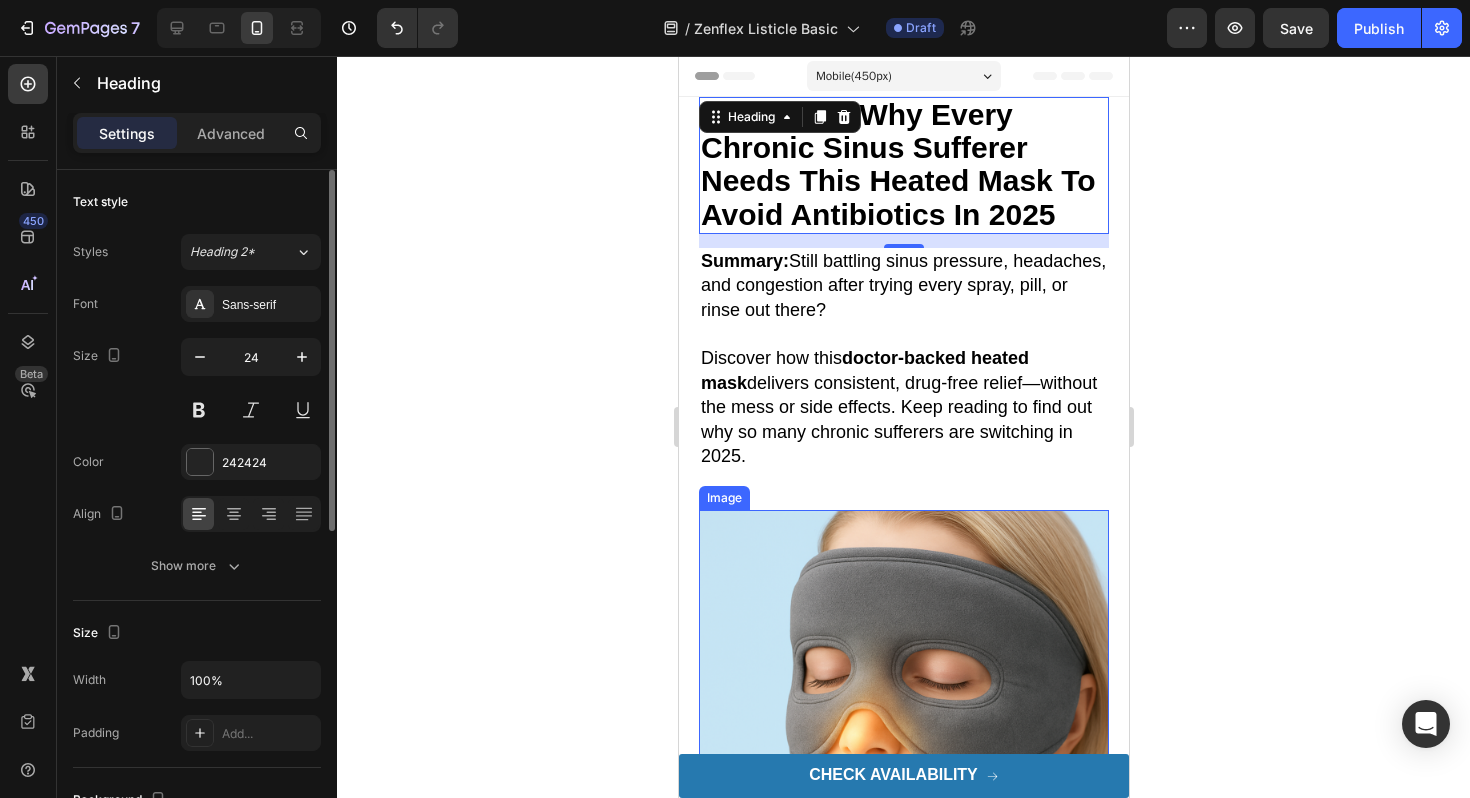 click at bounding box center [903, 715] 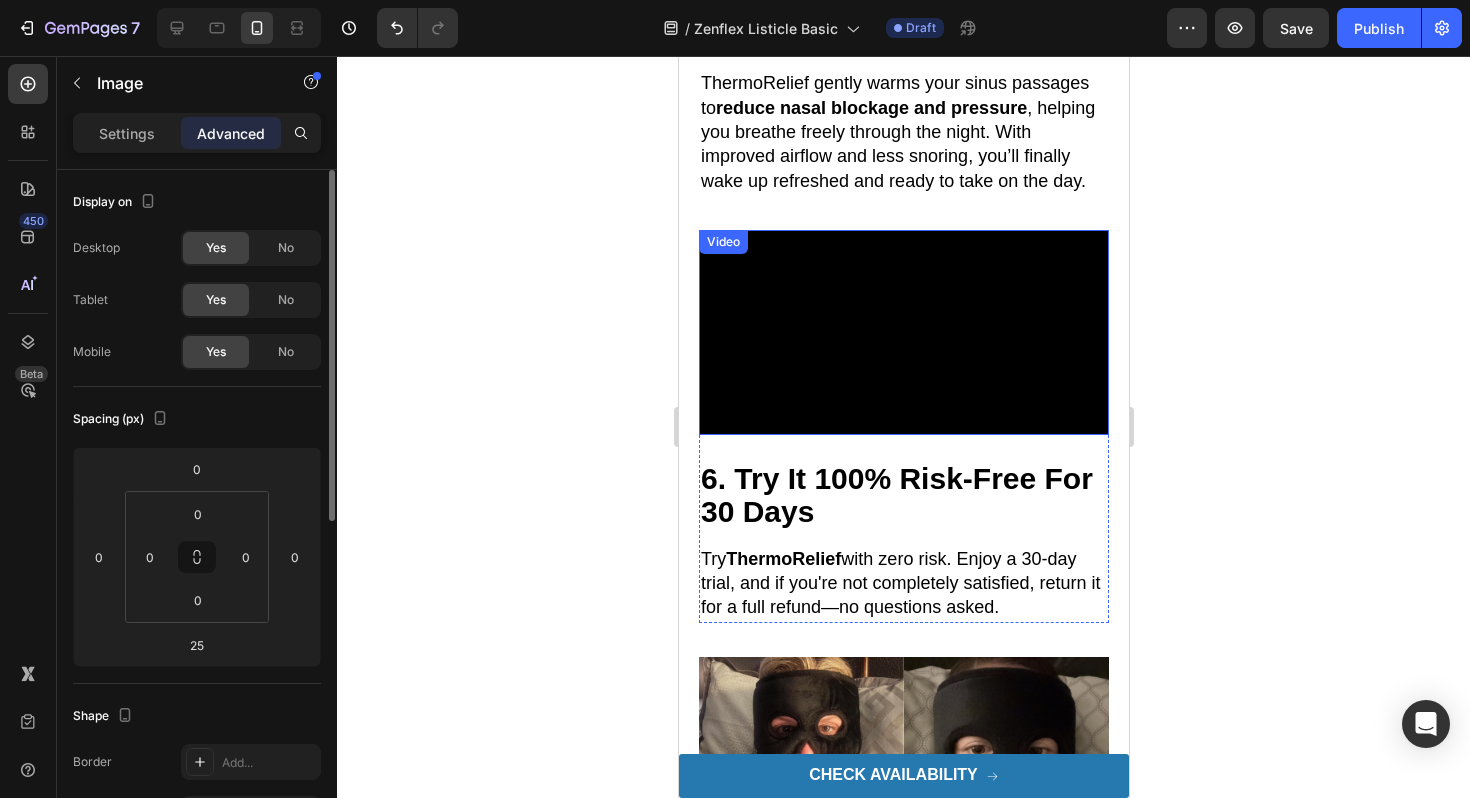 scroll, scrollTop: 3289, scrollLeft: 0, axis: vertical 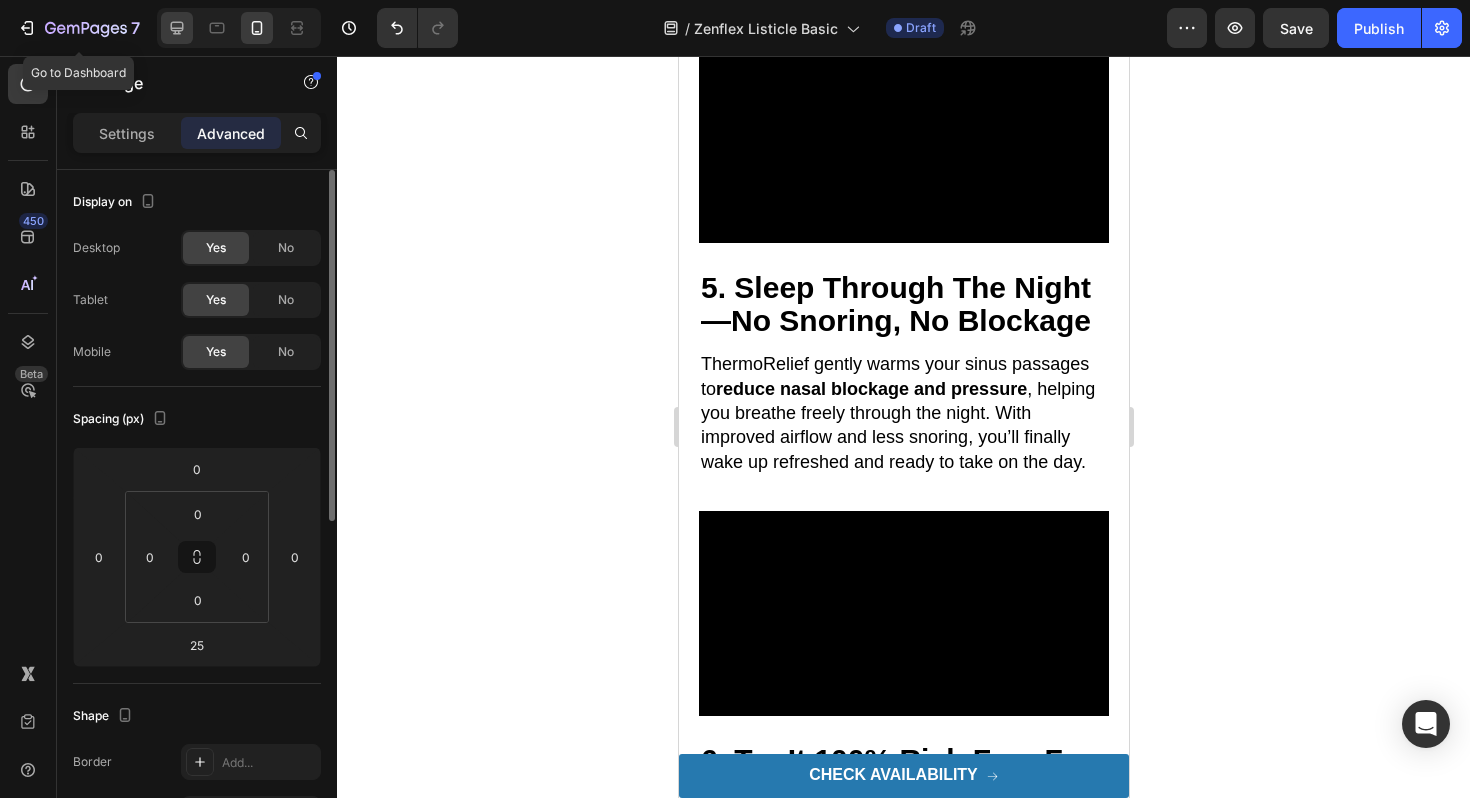 click 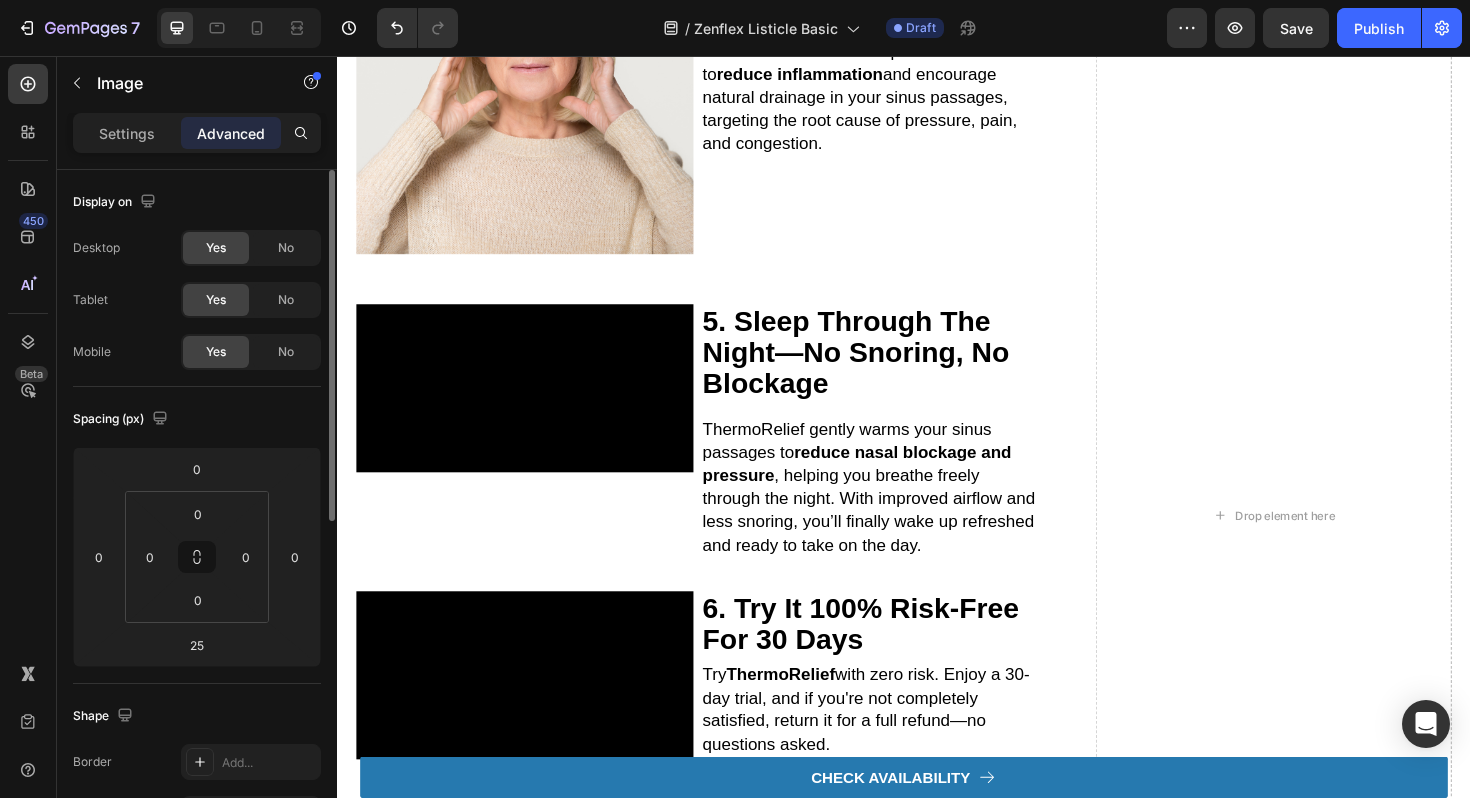 scroll, scrollTop: 2110, scrollLeft: 0, axis: vertical 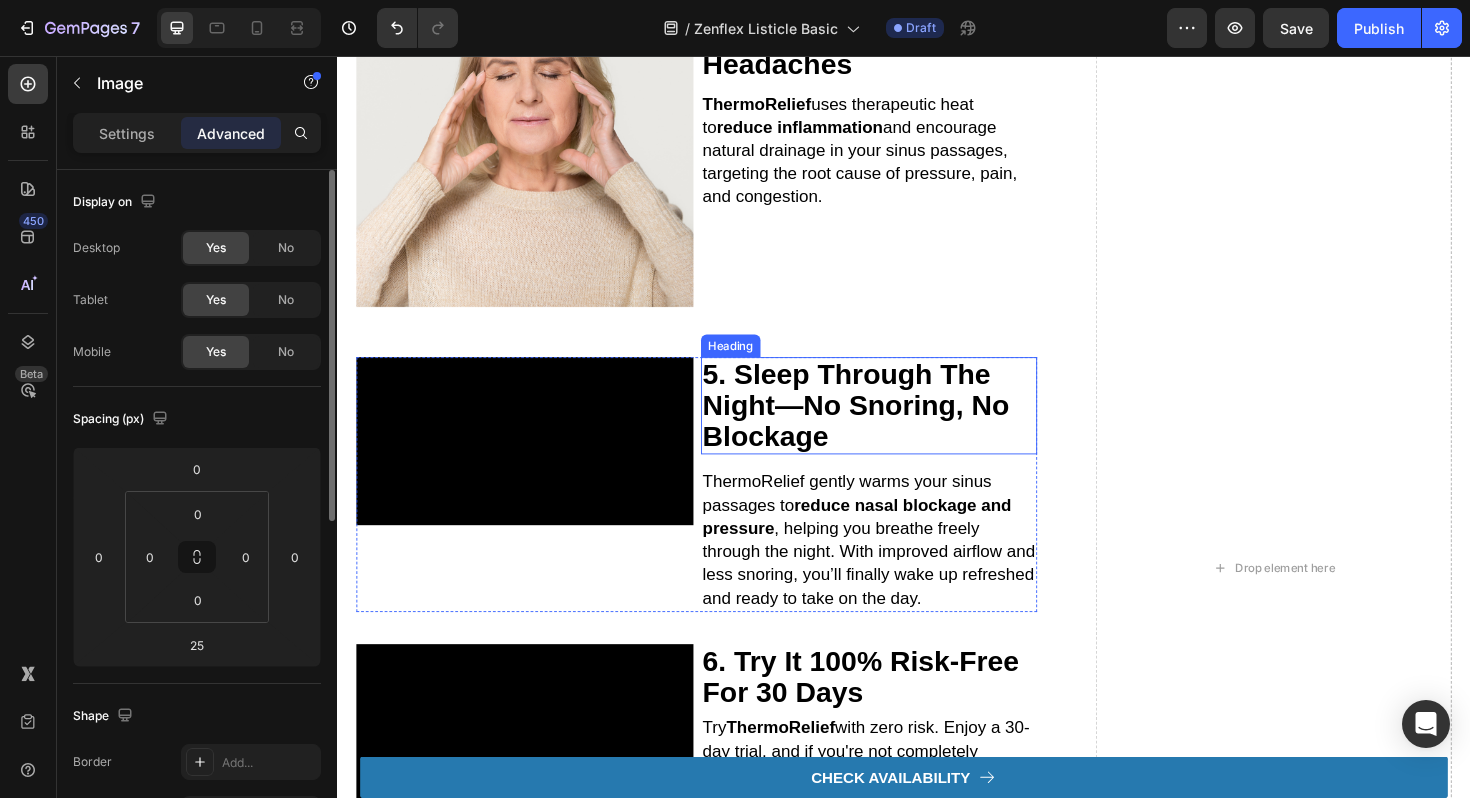 click at bounding box center (535, 464) 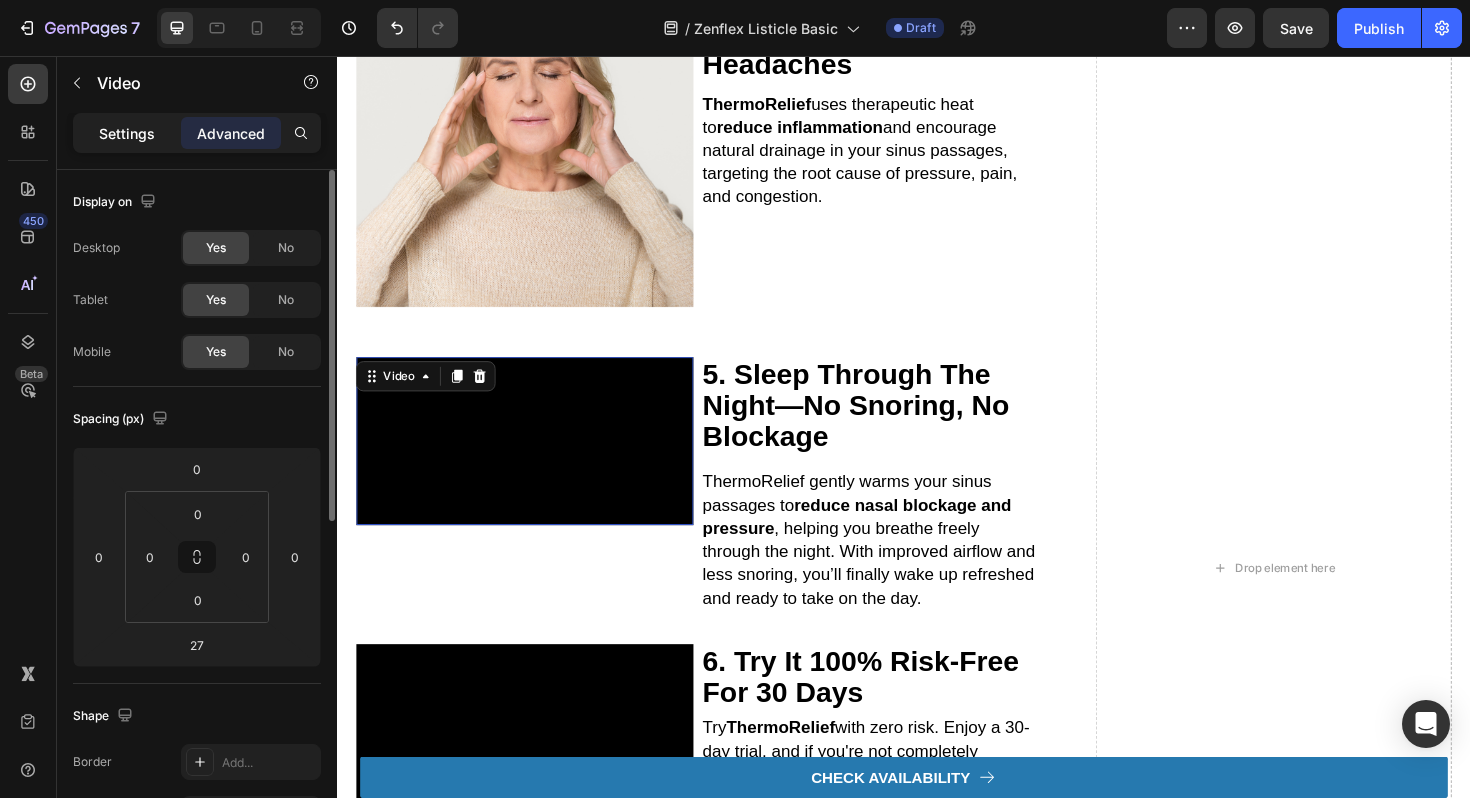 click on "Settings" at bounding box center [127, 133] 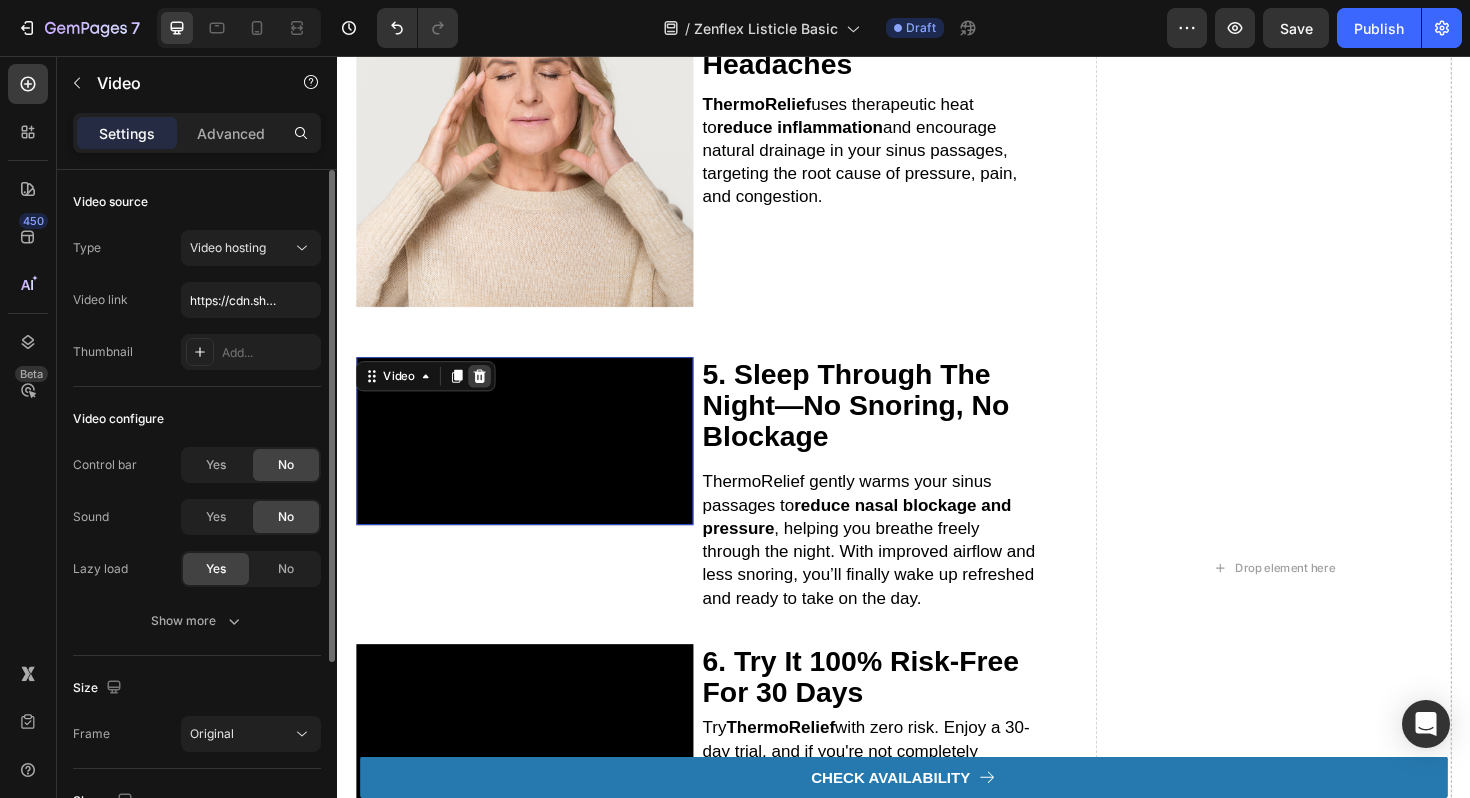 click at bounding box center (488, 395) 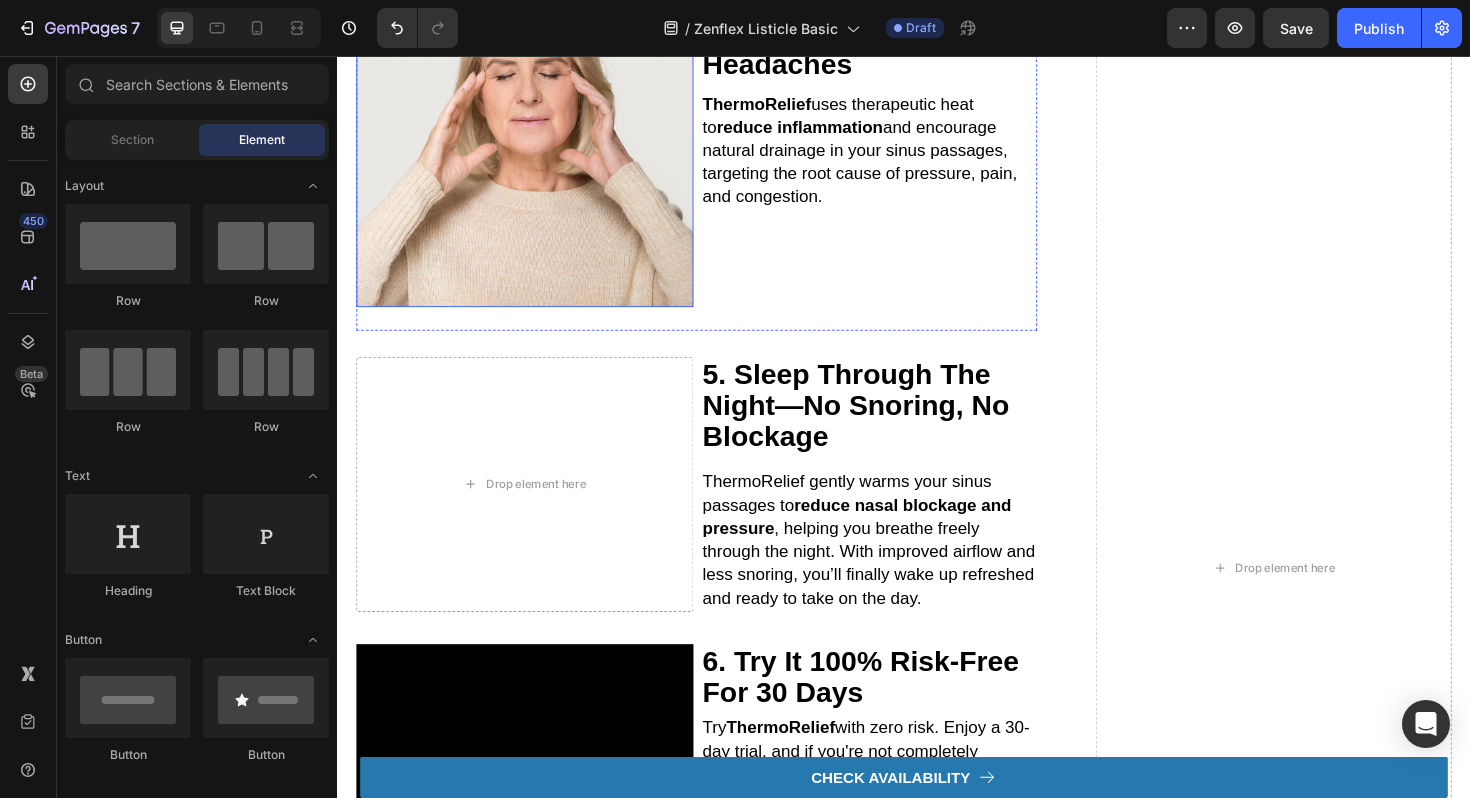 click at bounding box center (535, 143) 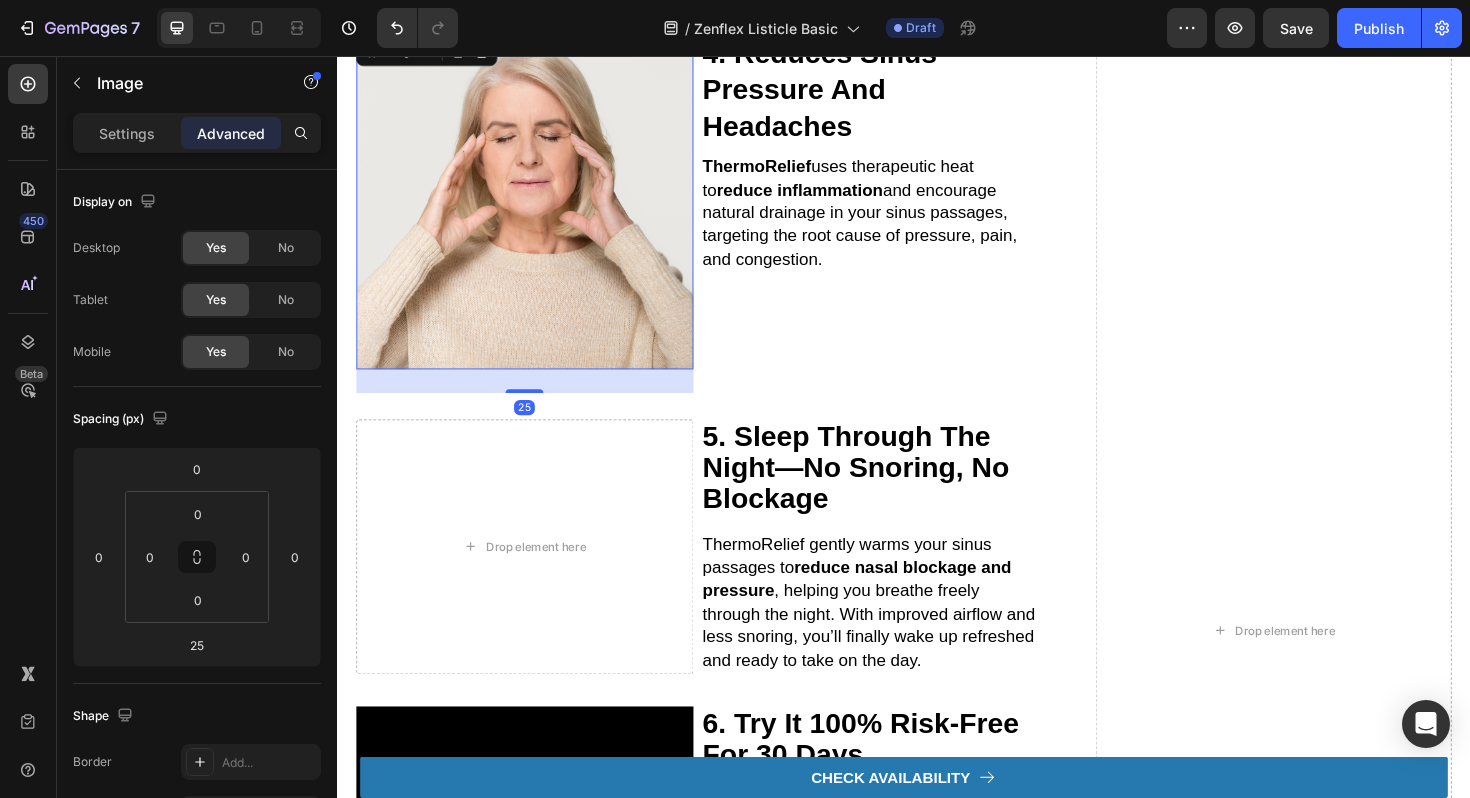 scroll, scrollTop: 2006, scrollLeft: 0, axis: vertical 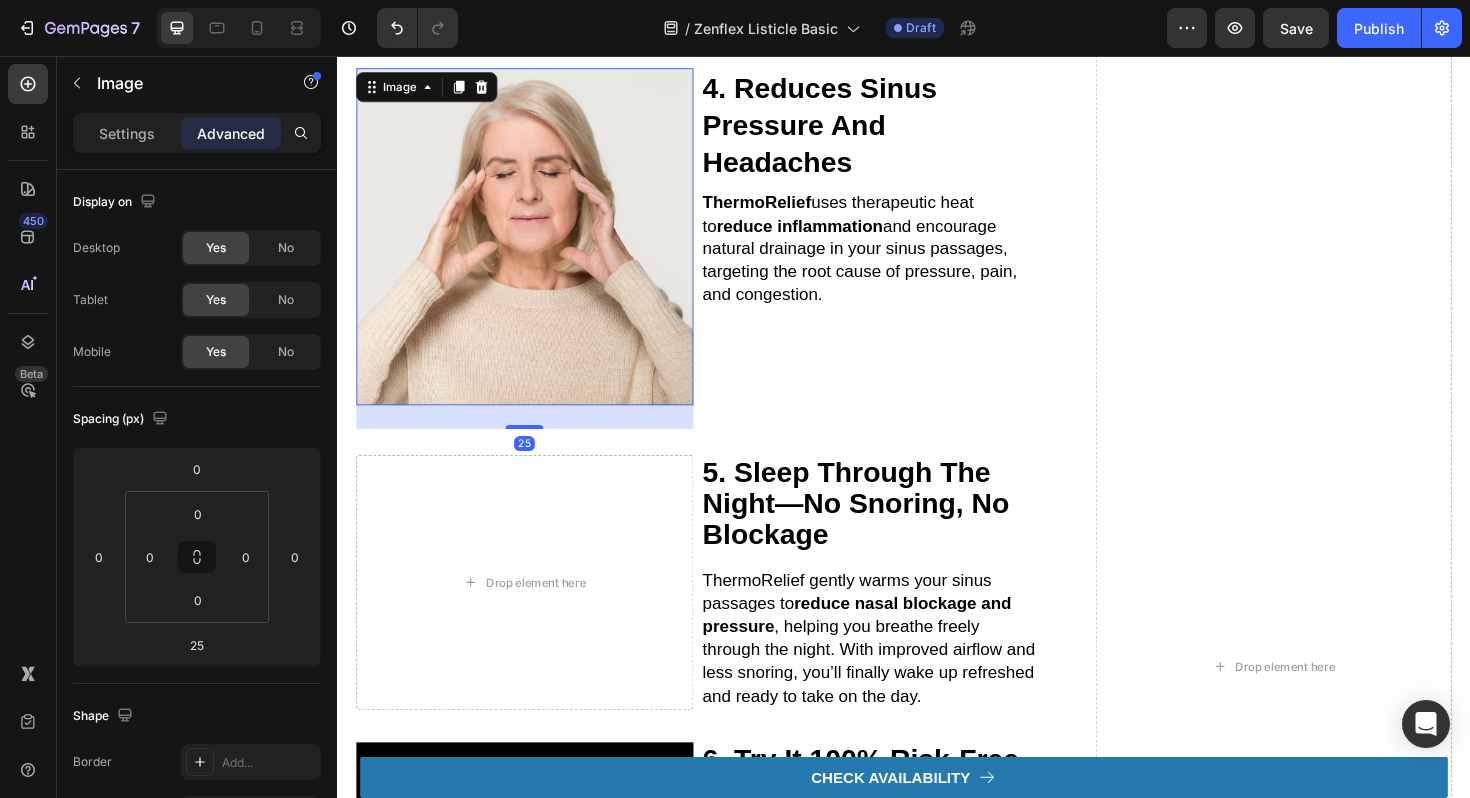 click 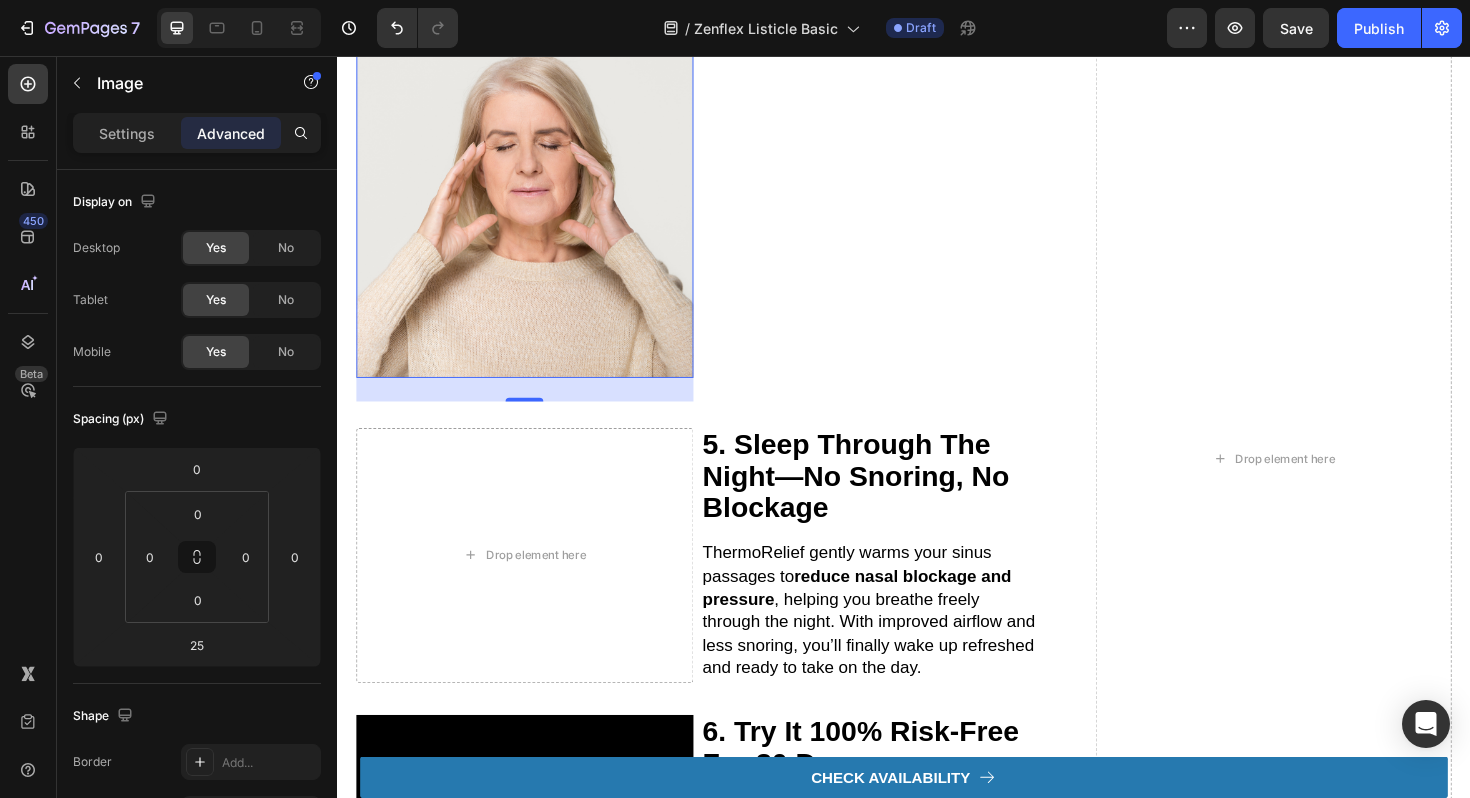 scroll, scrollTop: 2336, scrollLeft: 0, axis: vertical 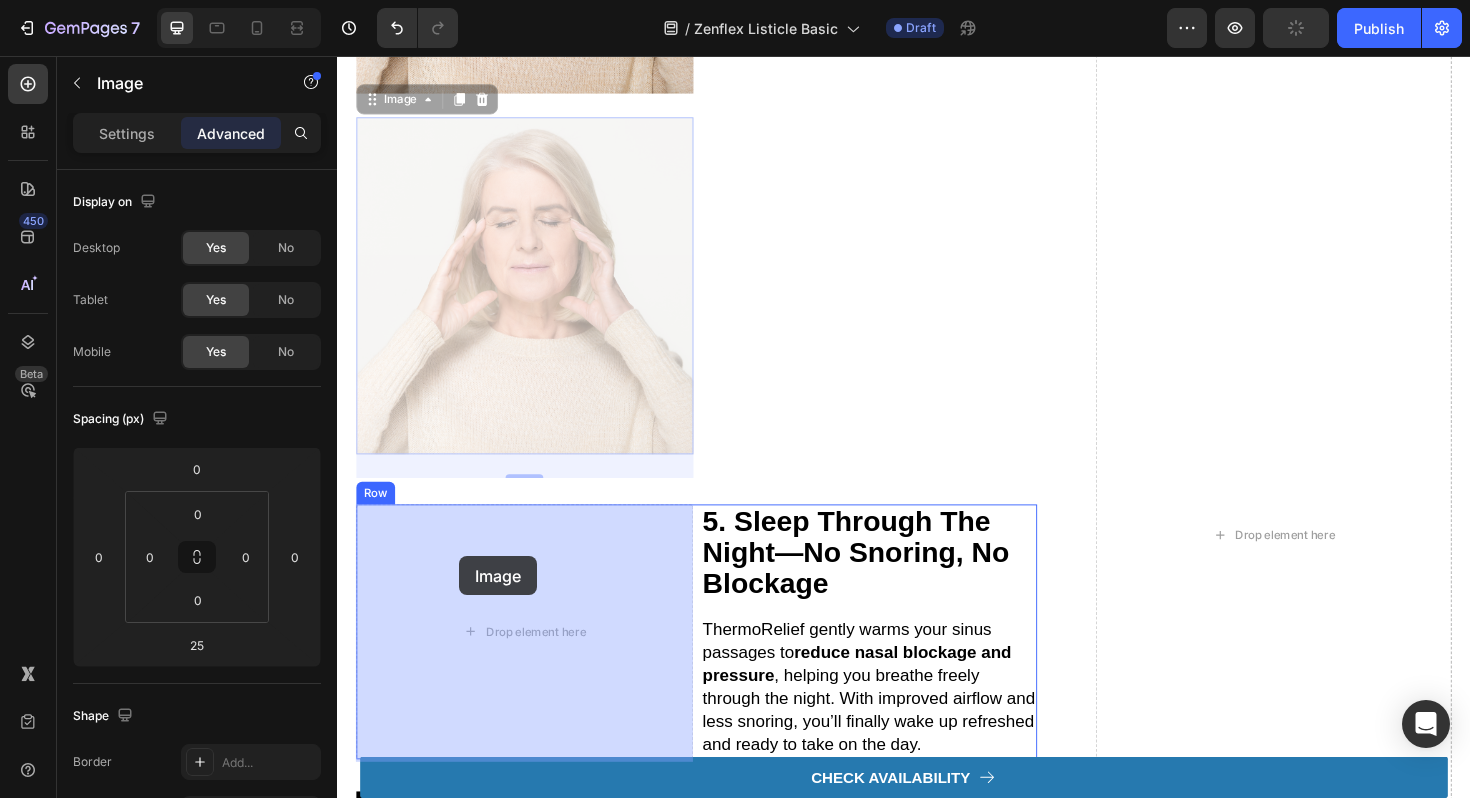 drag, startPoint x: 374, startPoint y: 100, endPoint x: 465, endPoint y: 586, distance: 494.44617 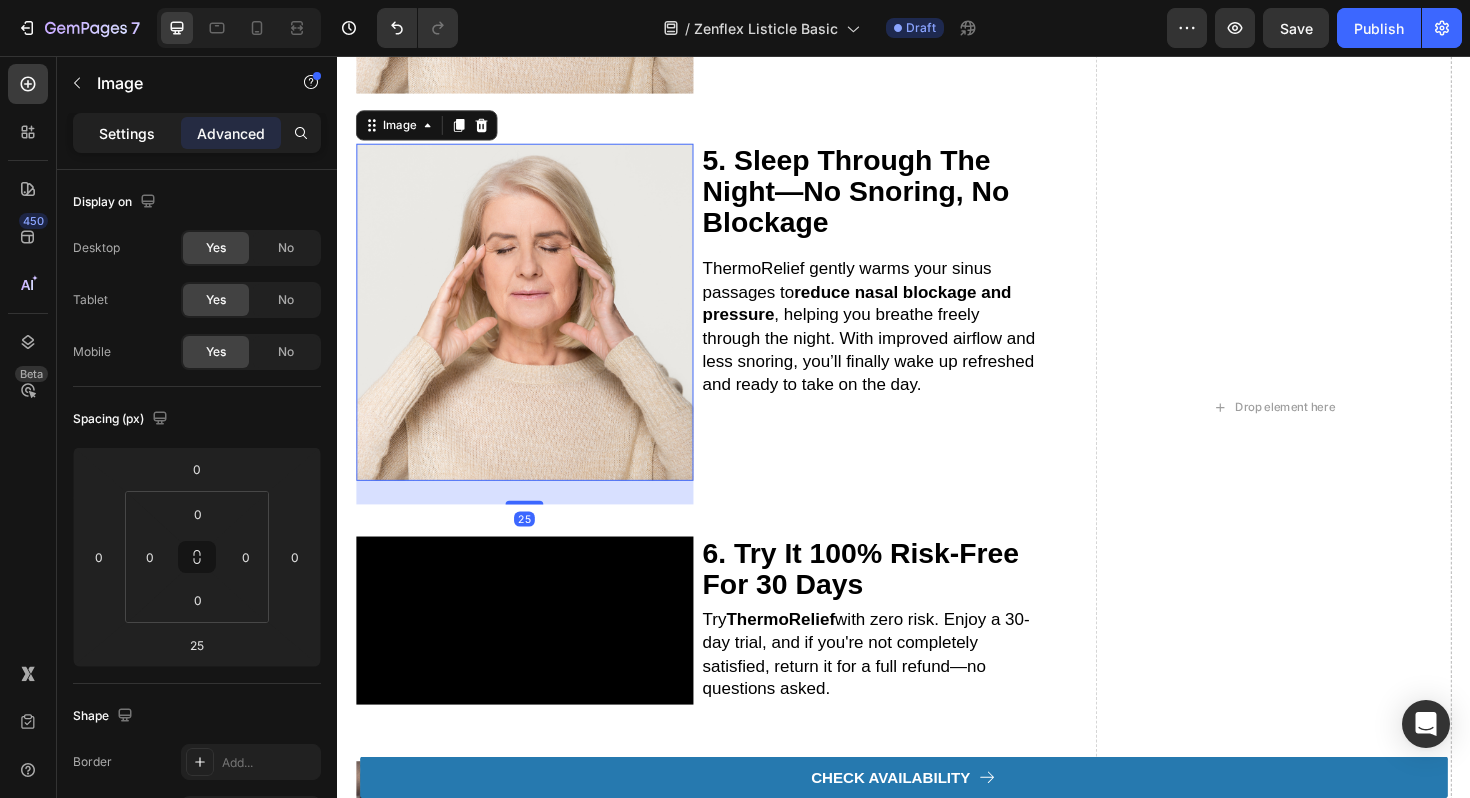 click on "Settings" at bounding box center [127, 133] 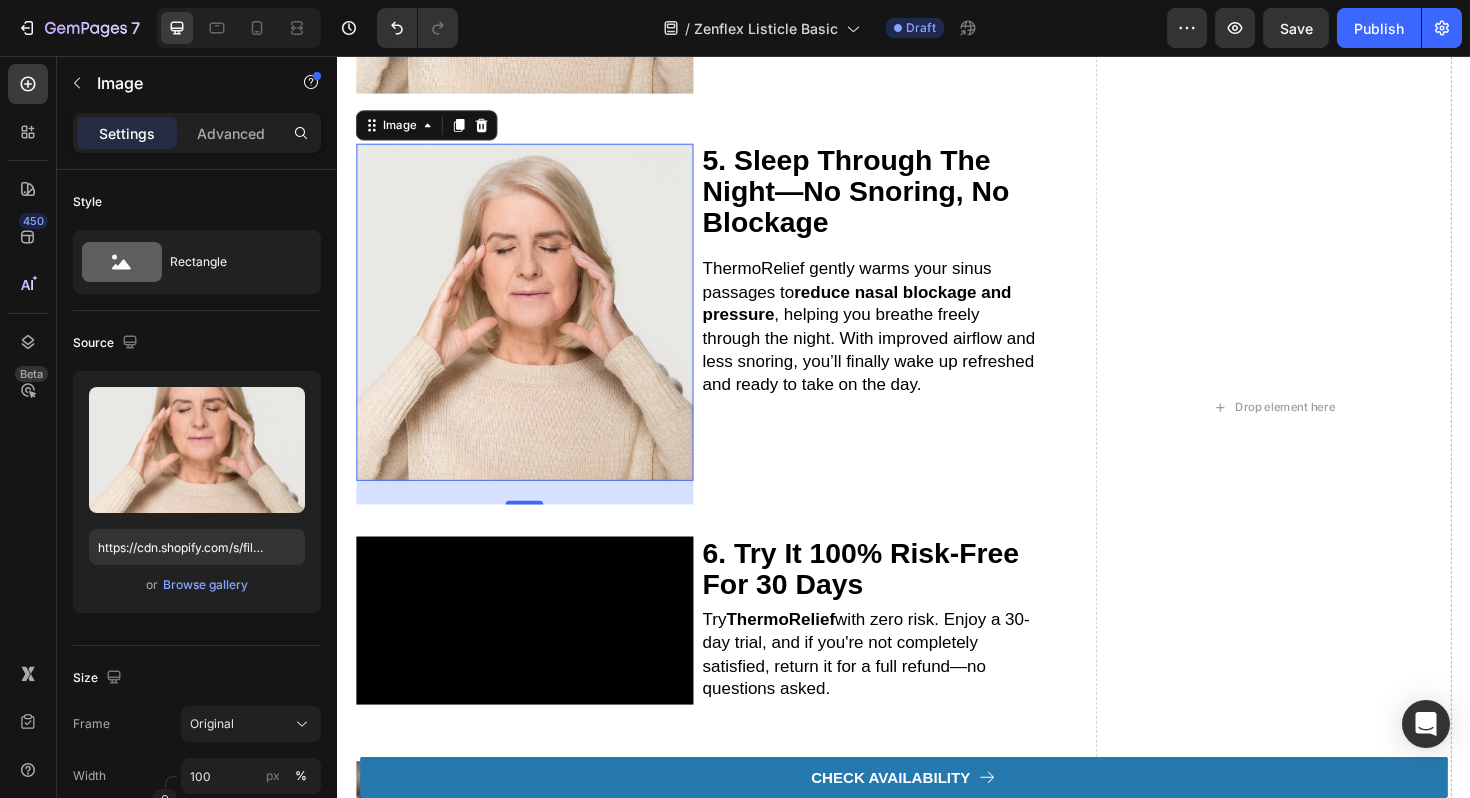 click at bounding box center (535, 327) 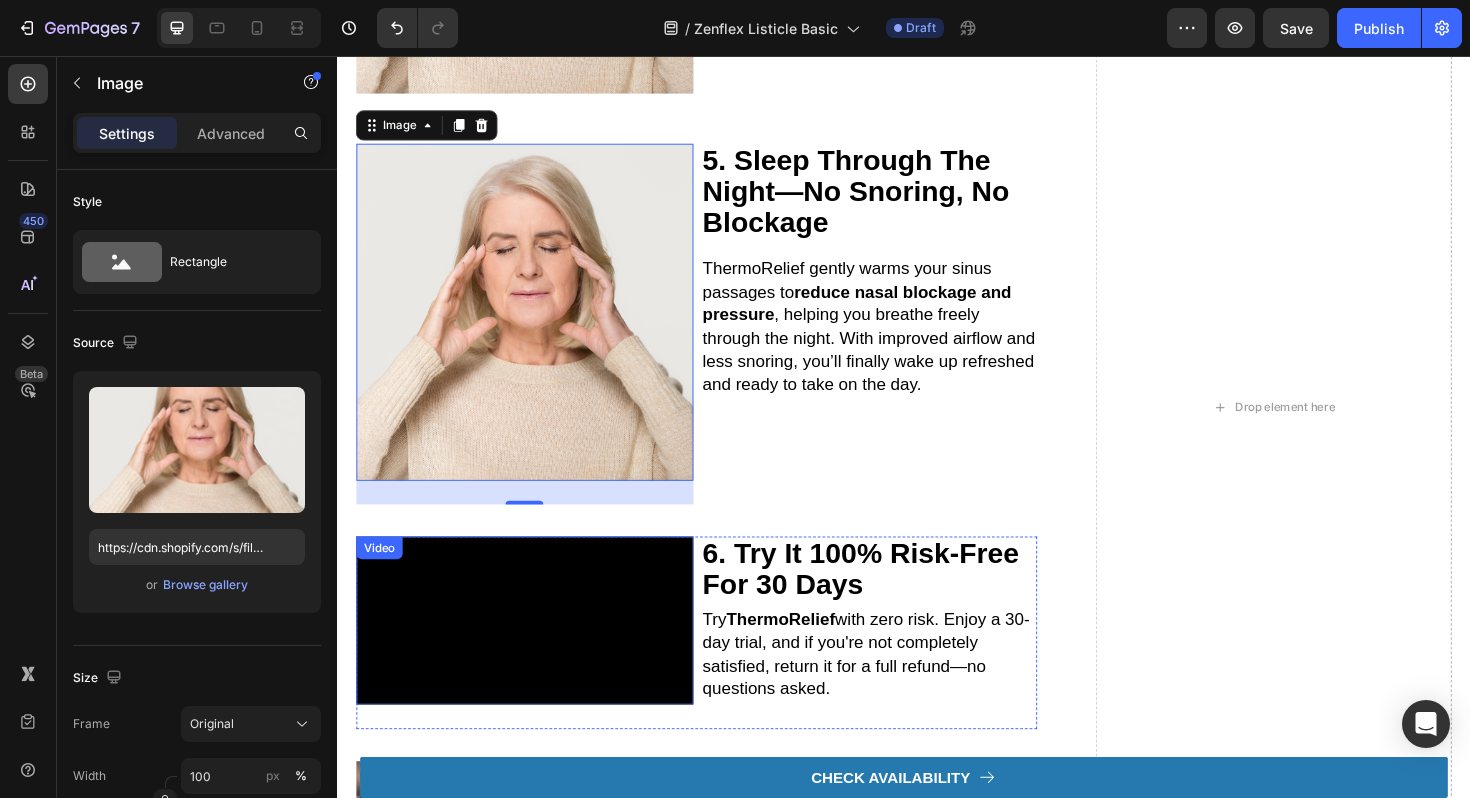 click at bounding box center (535, 654) 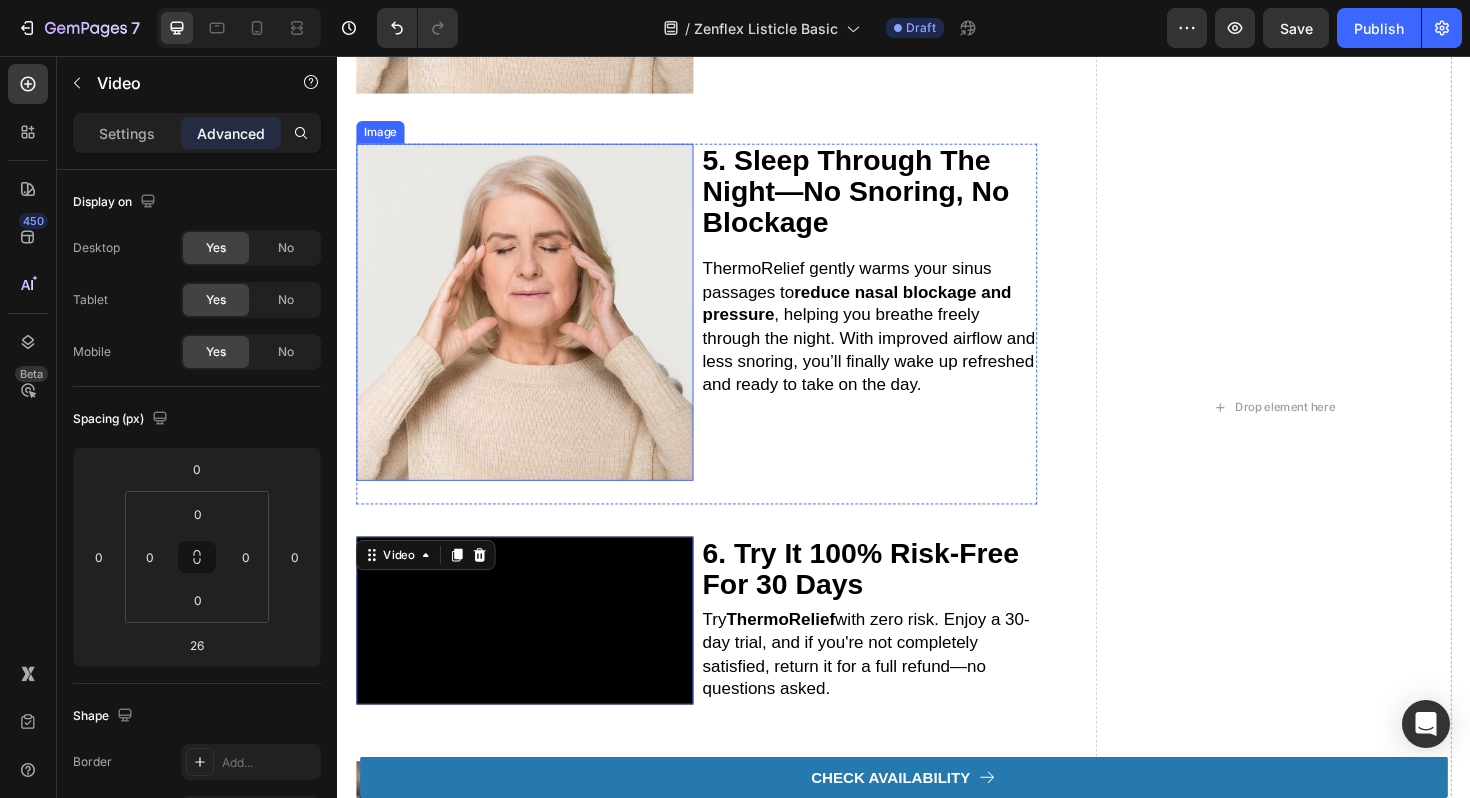 click at bounding box center (535, 327) 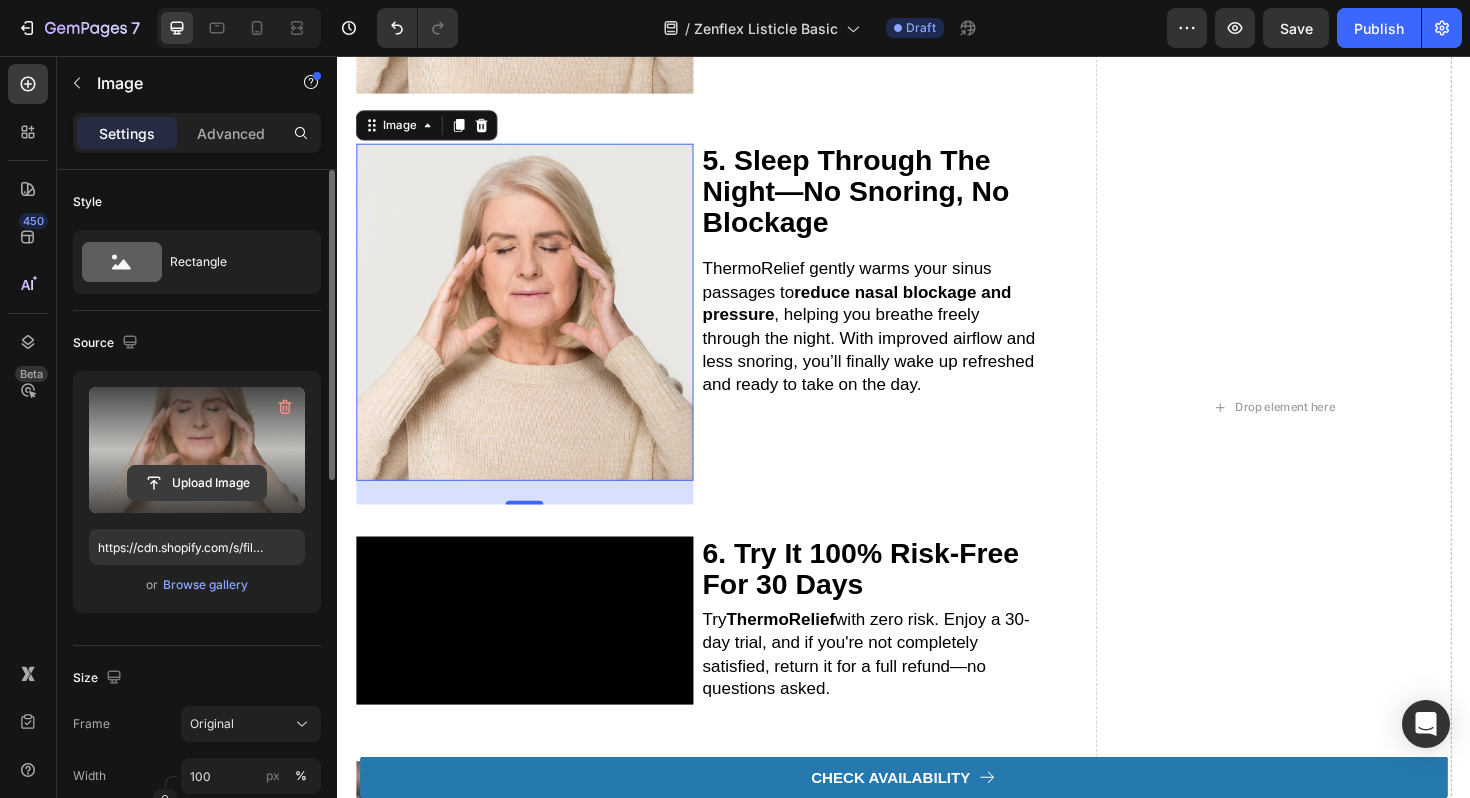 click 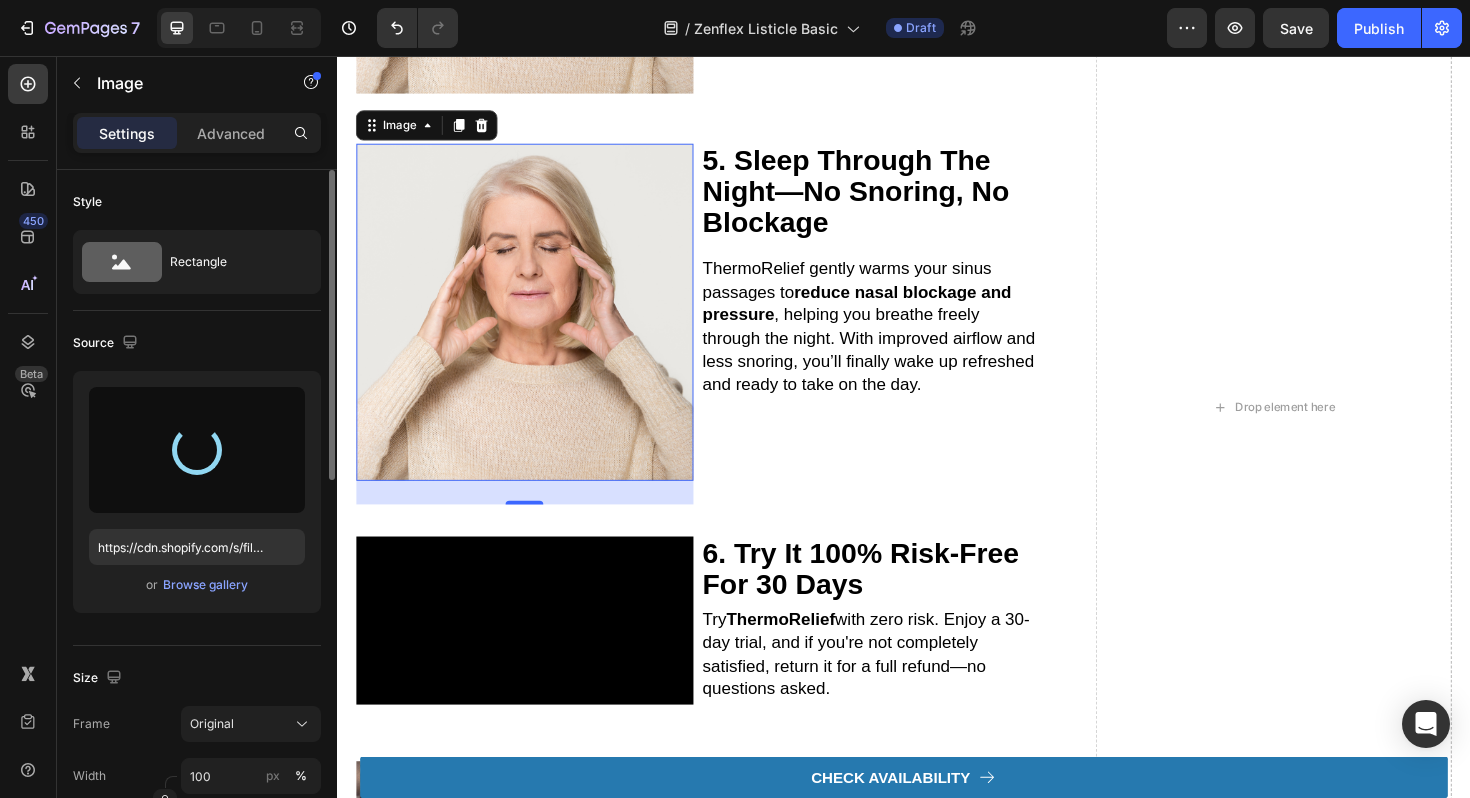 type on "https://cdn.shopify.com/s/files/1/0816/0228/1804/files/gempages_541649809350591662-f74ea0f9-9f56-4749-a4c1-dd432b91bede.png" 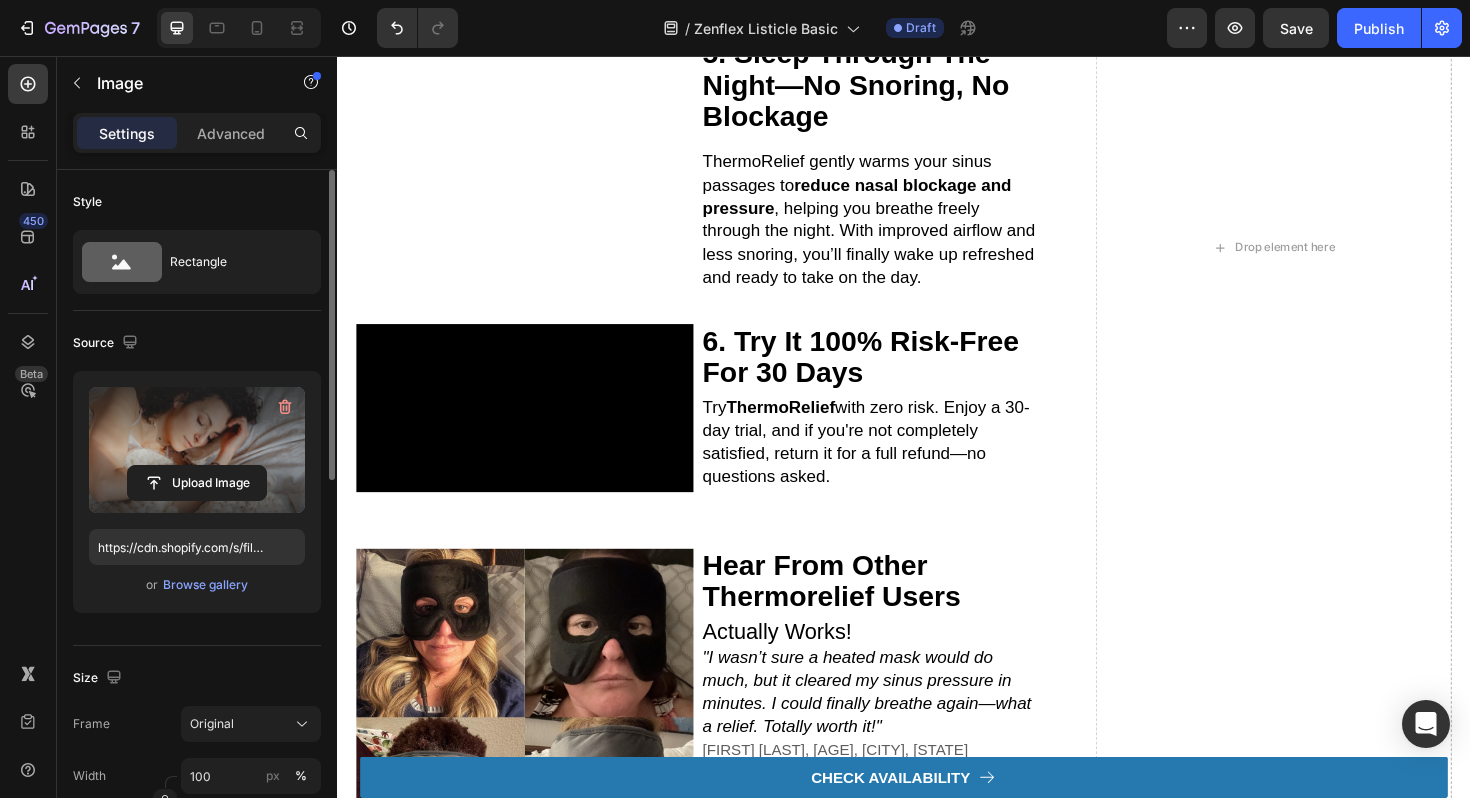scroll, scrollTop: 2258, scrollLeft: 0, axis: vertical 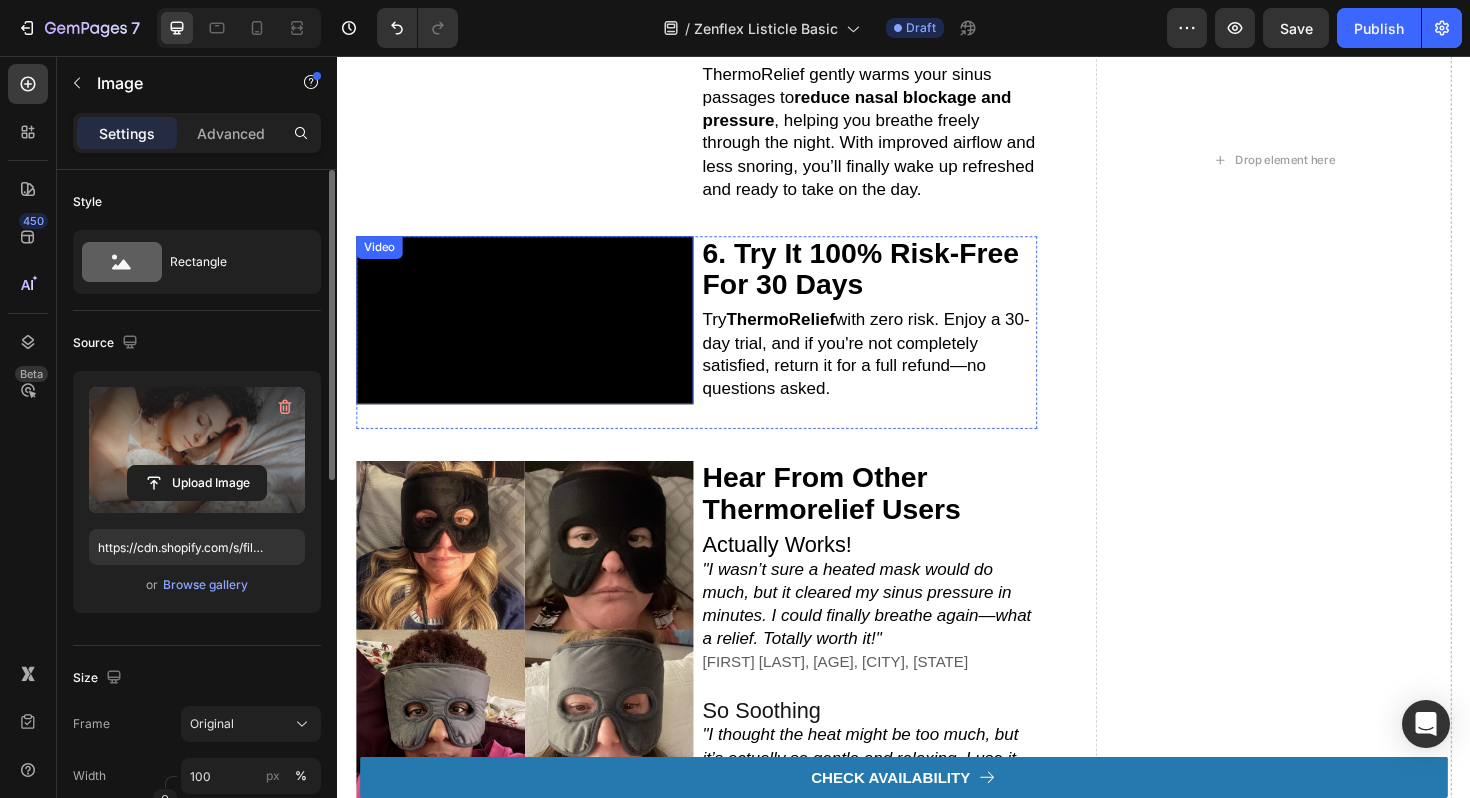 click at bounding box center (535, 336) 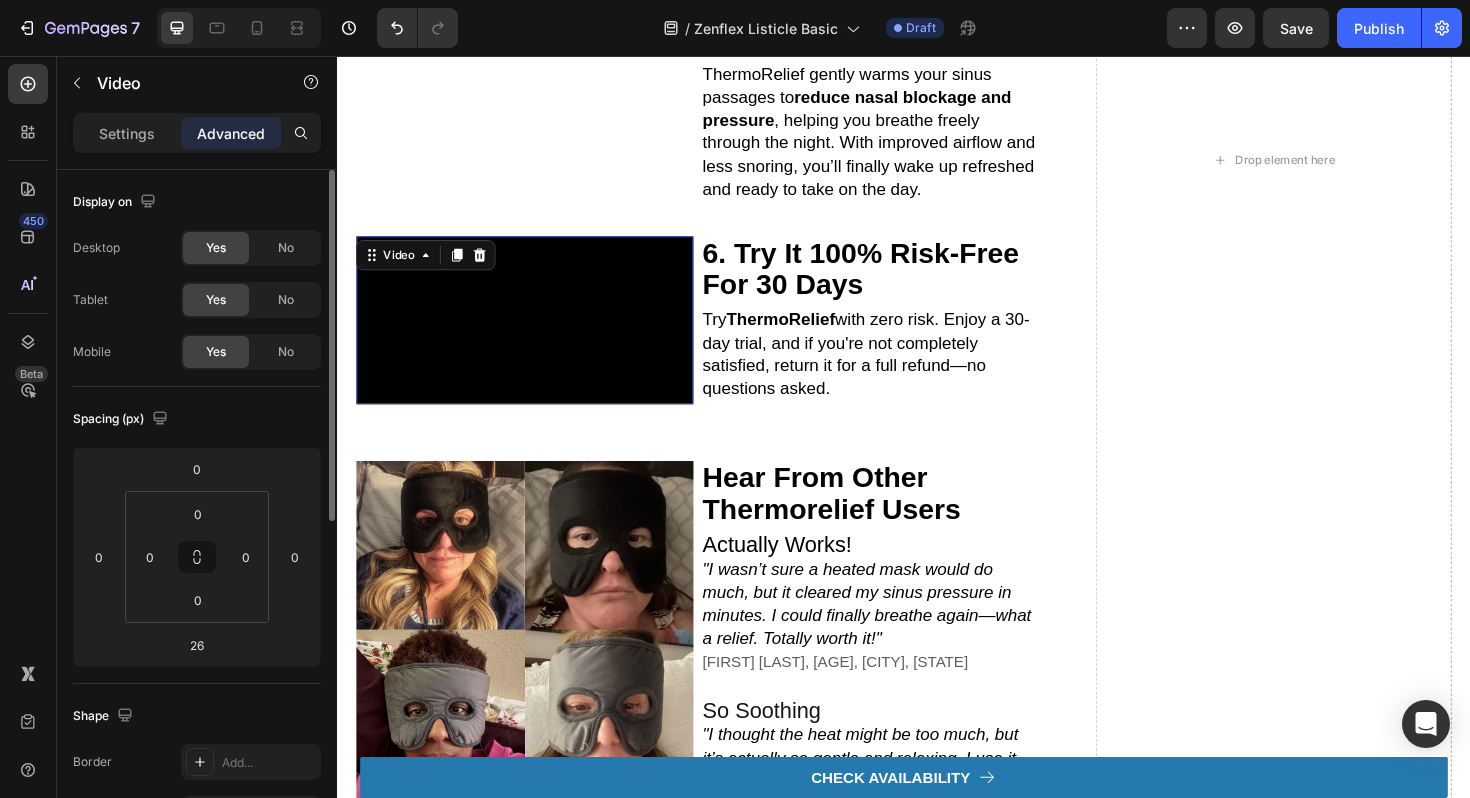 click at bounding box center (535, 336) 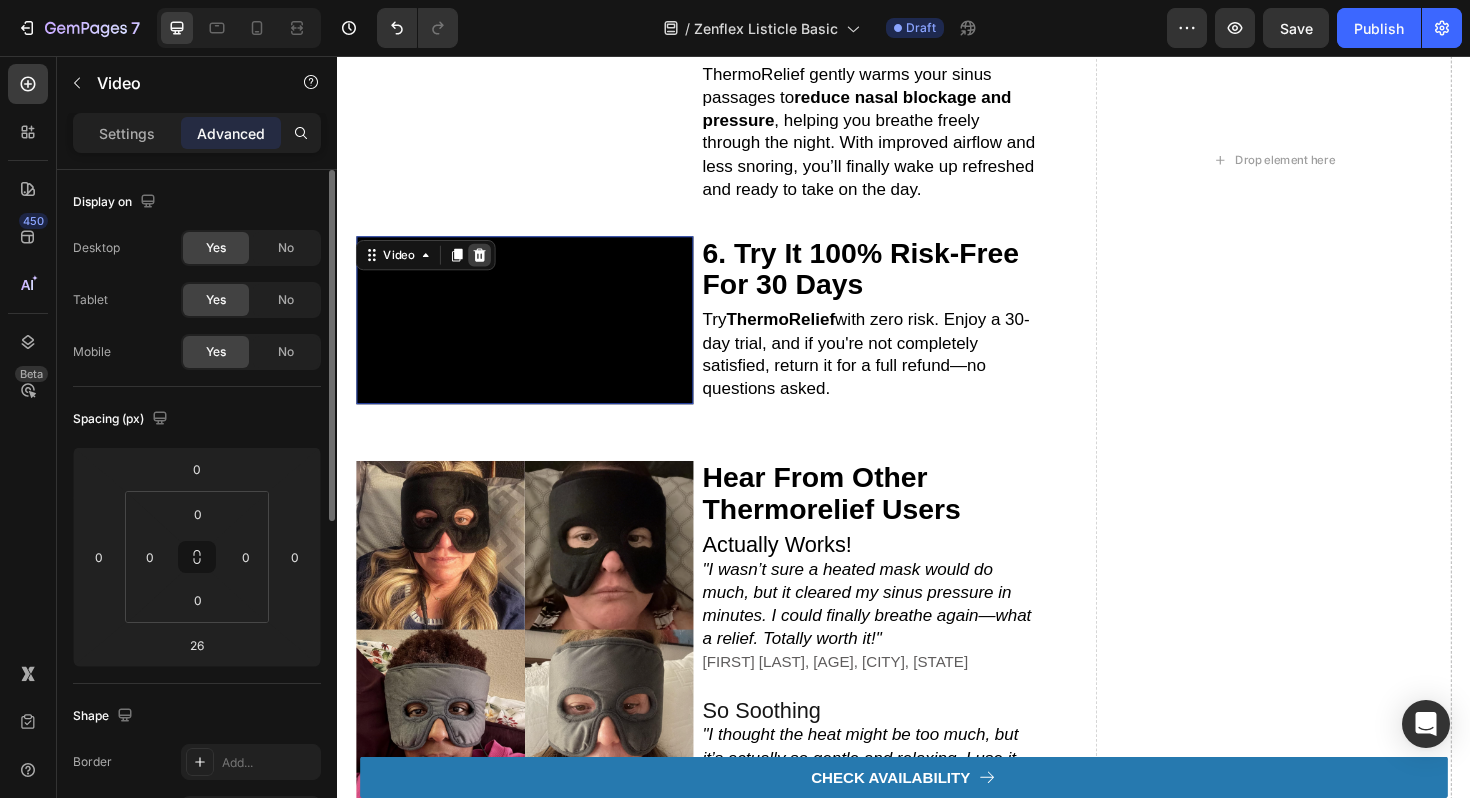 click 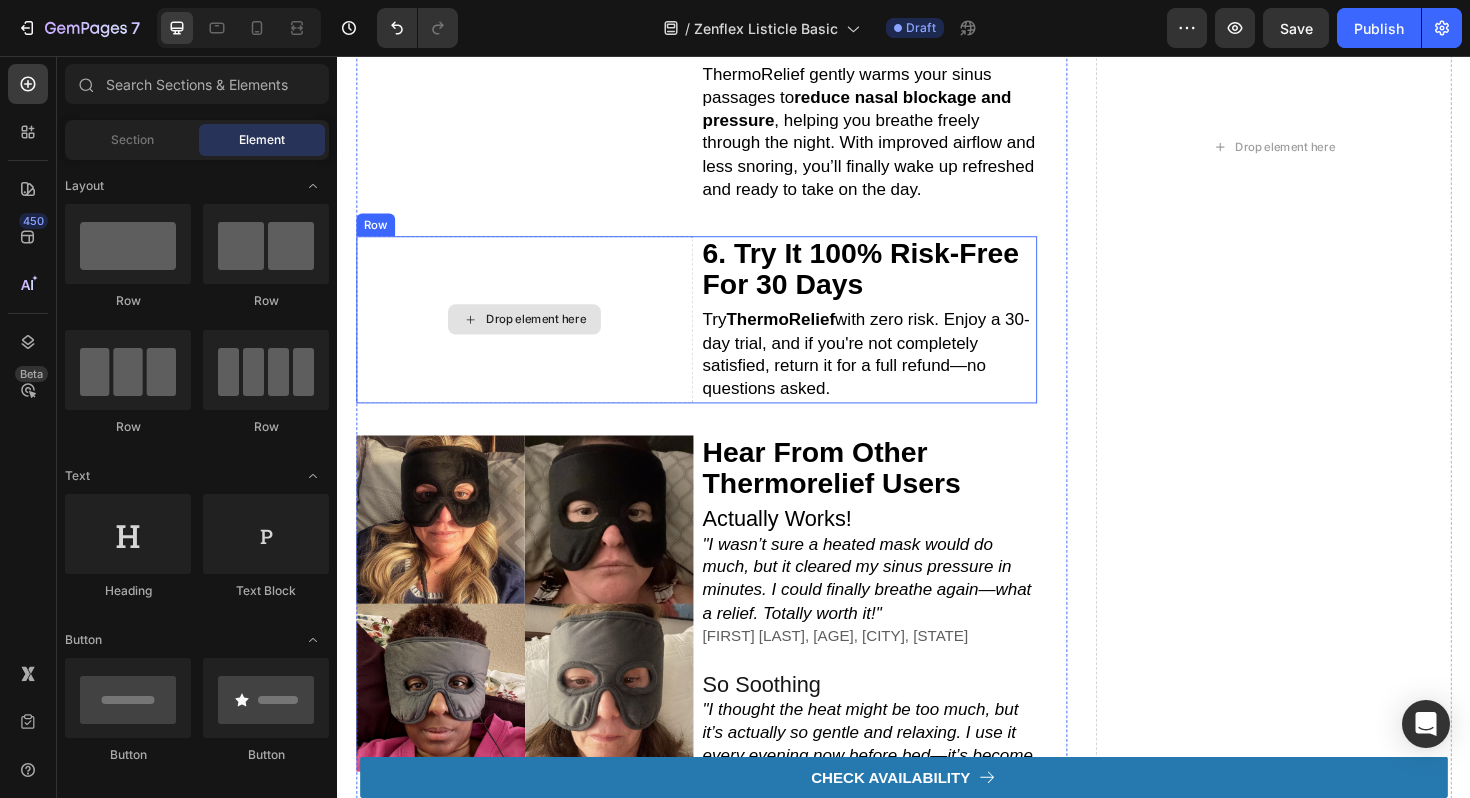 scroll, scrollTop: 2284, scrollLeft: 0, axis: vertical 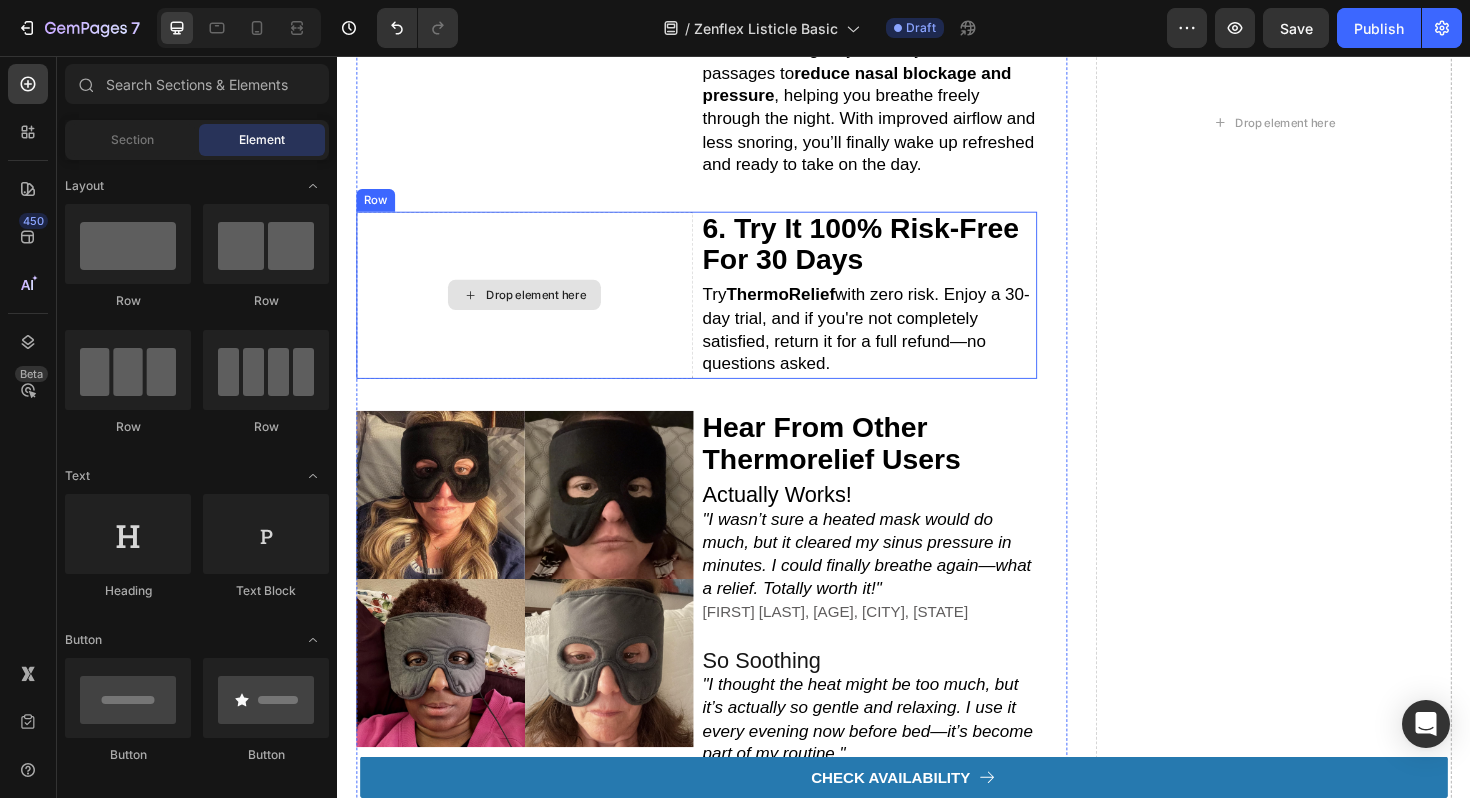 click at bounding box center [535, 610] 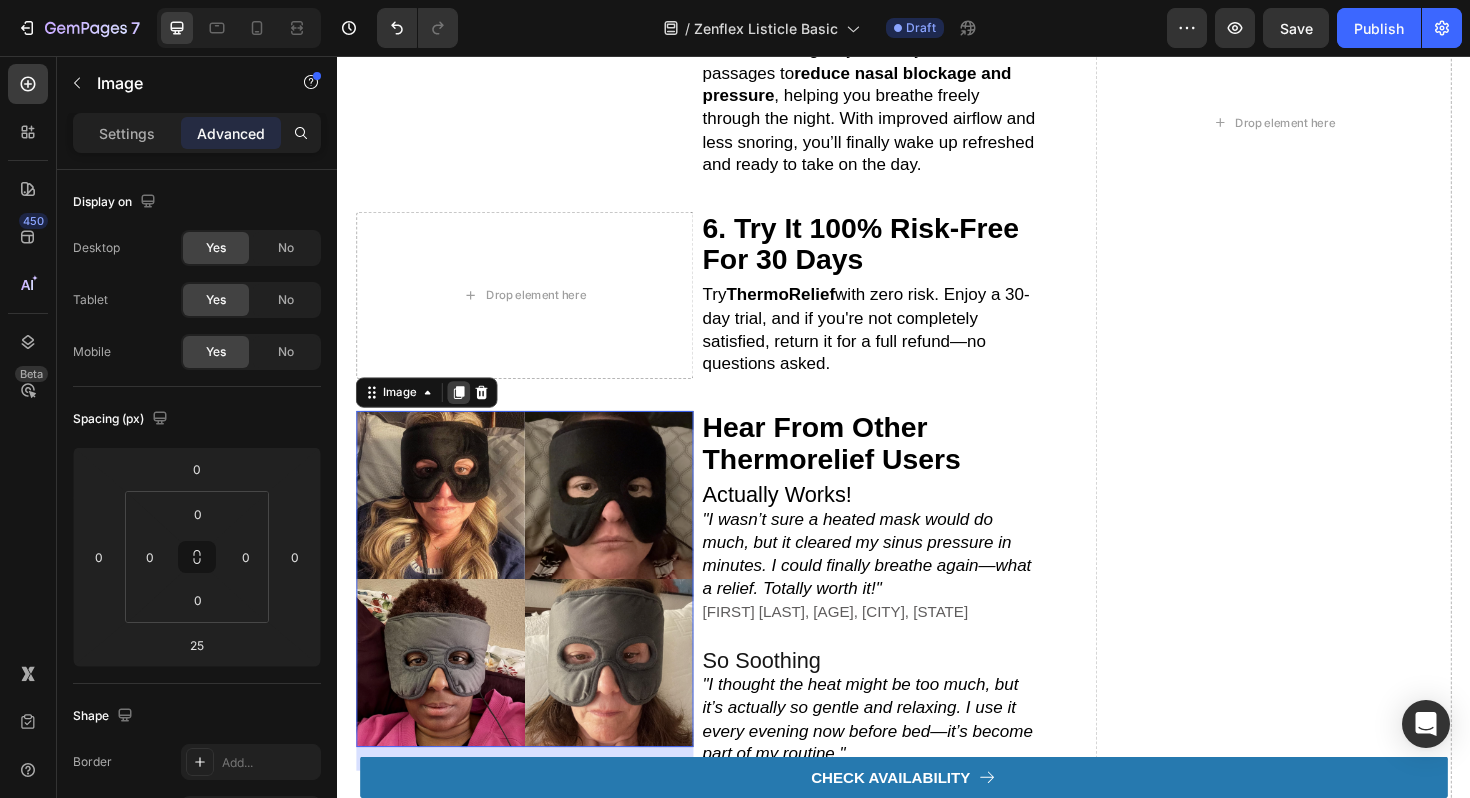 click 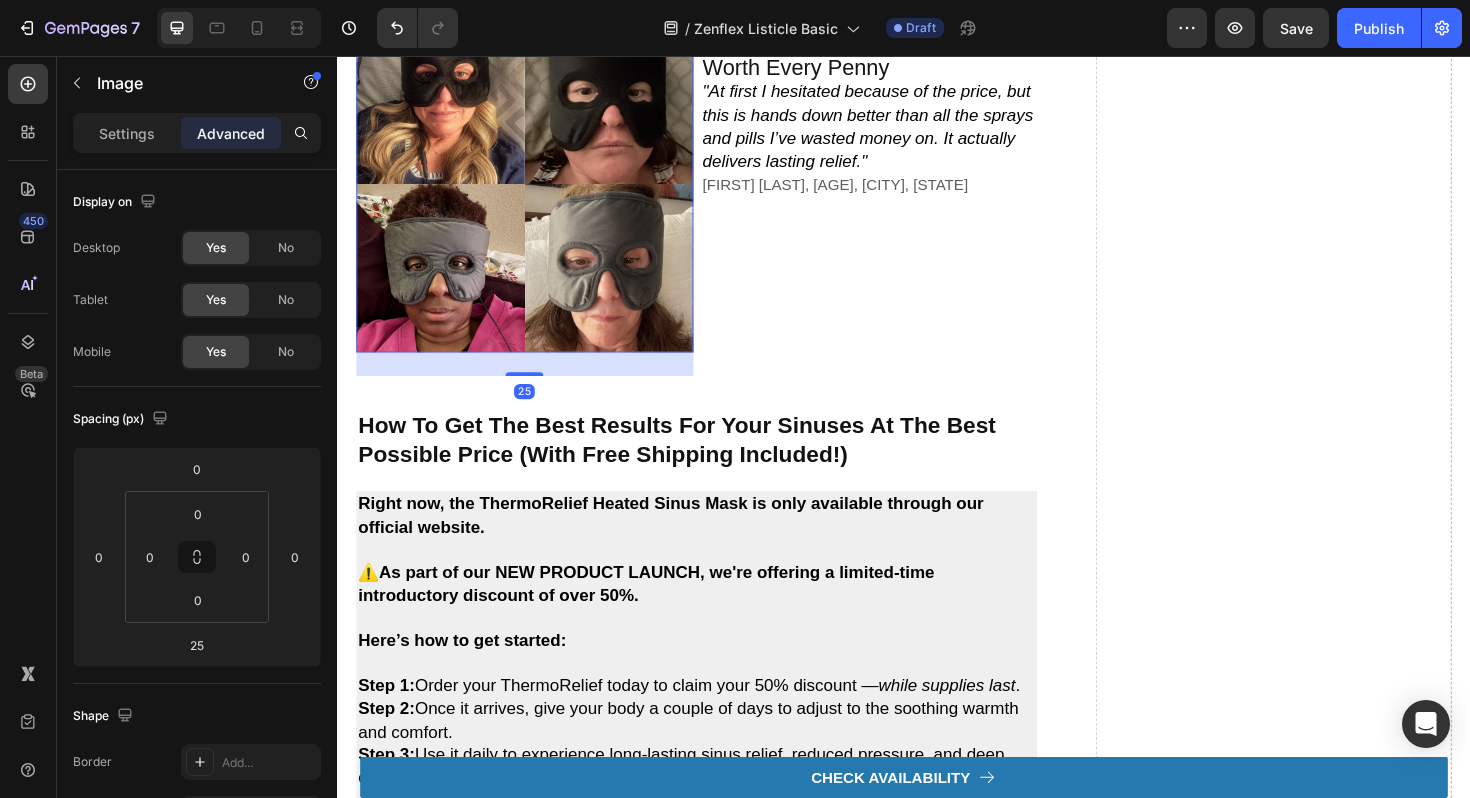 scroll, scrollTop: 3085, scrollLeft: 0, axis: vertical 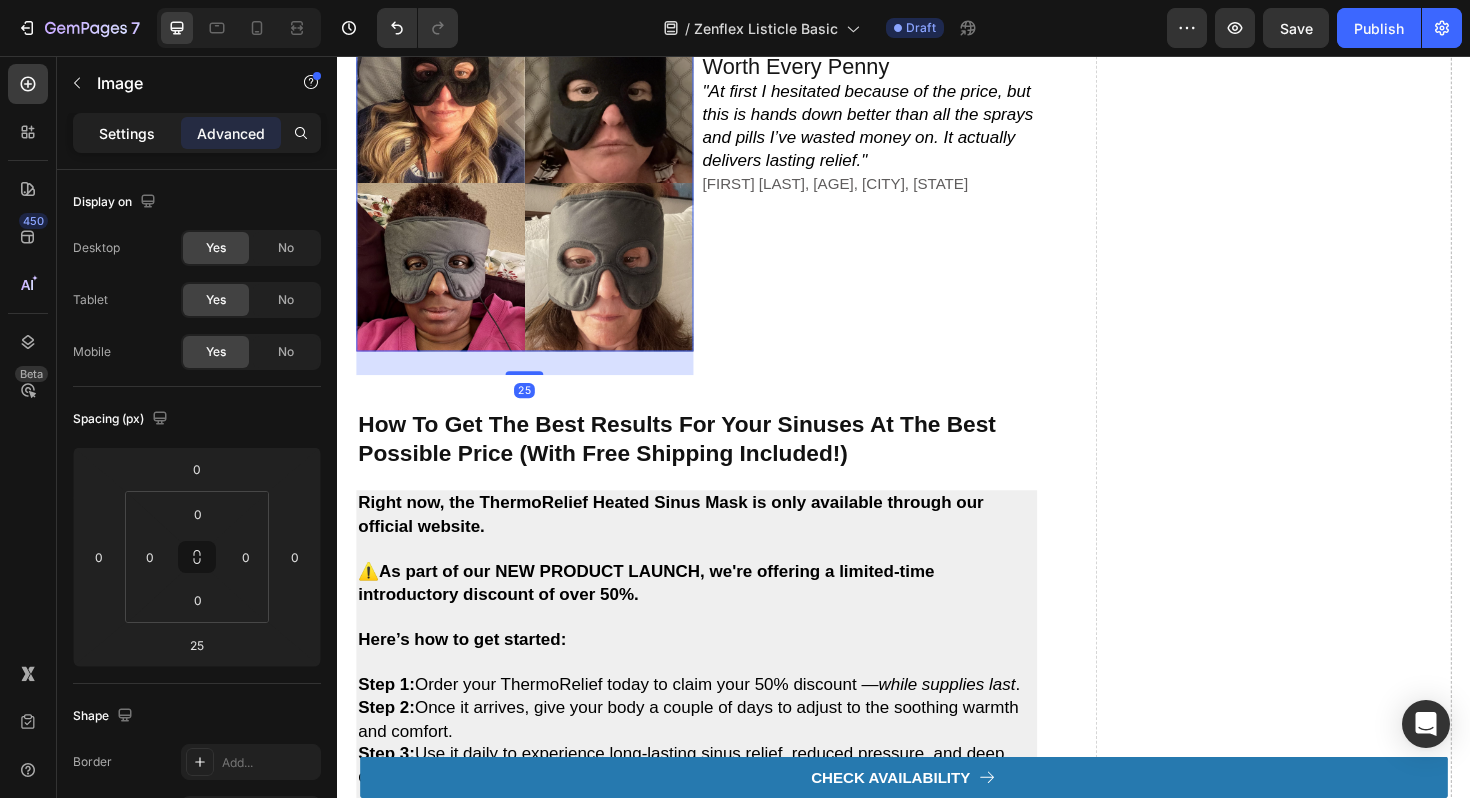 click on "Settings" 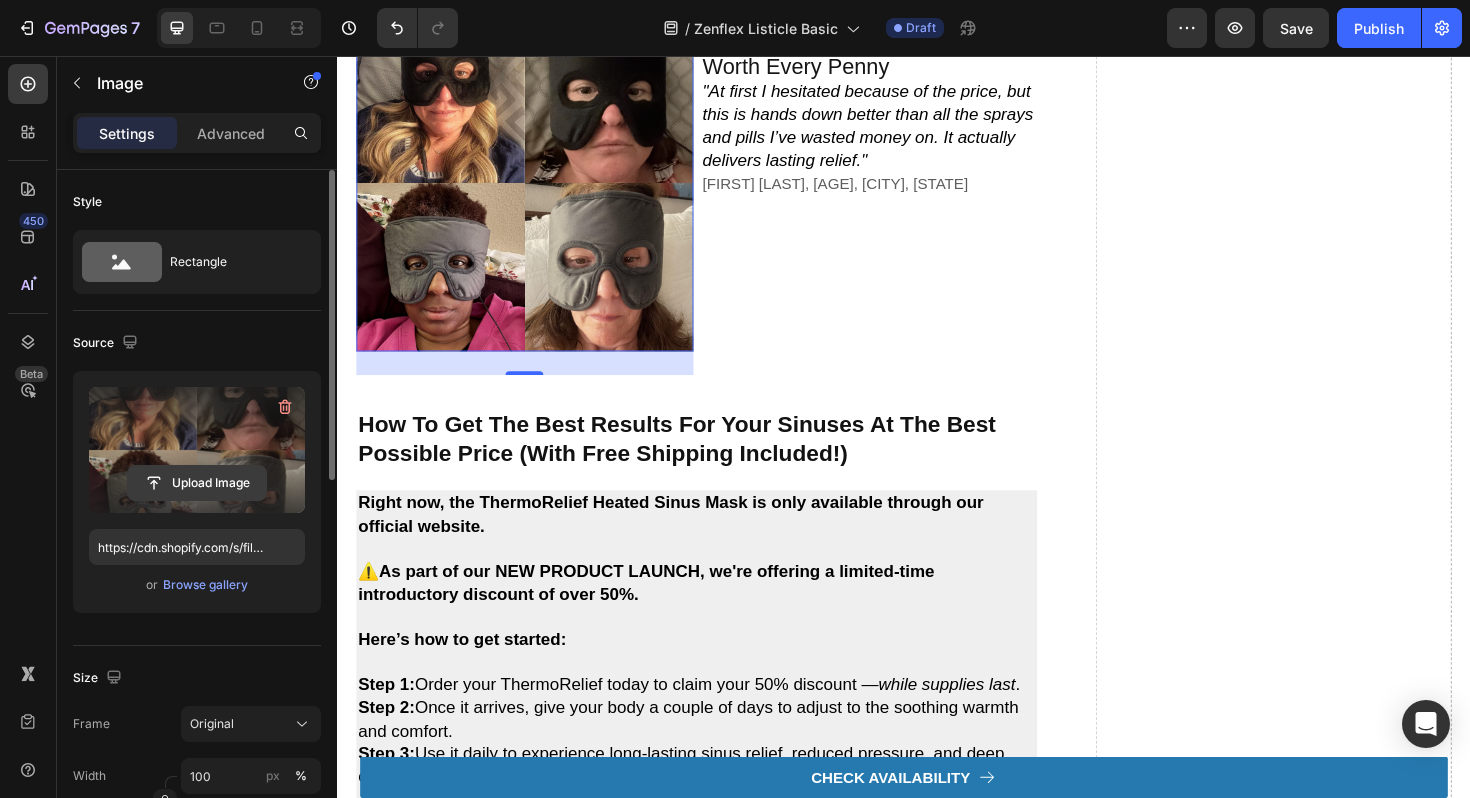 click 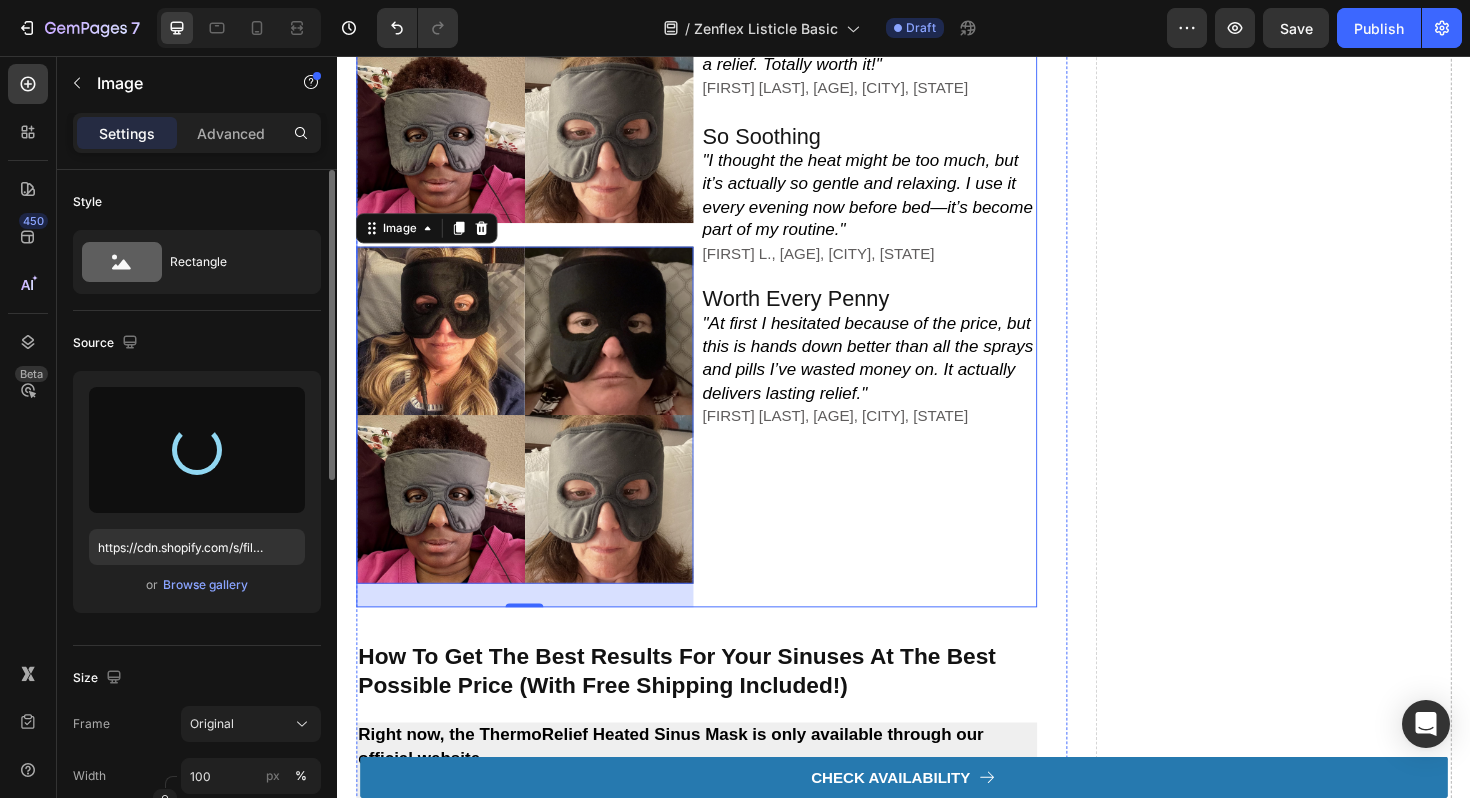 scroll, scrollTop: 2842, scrollLeft: 0, axis: vertical 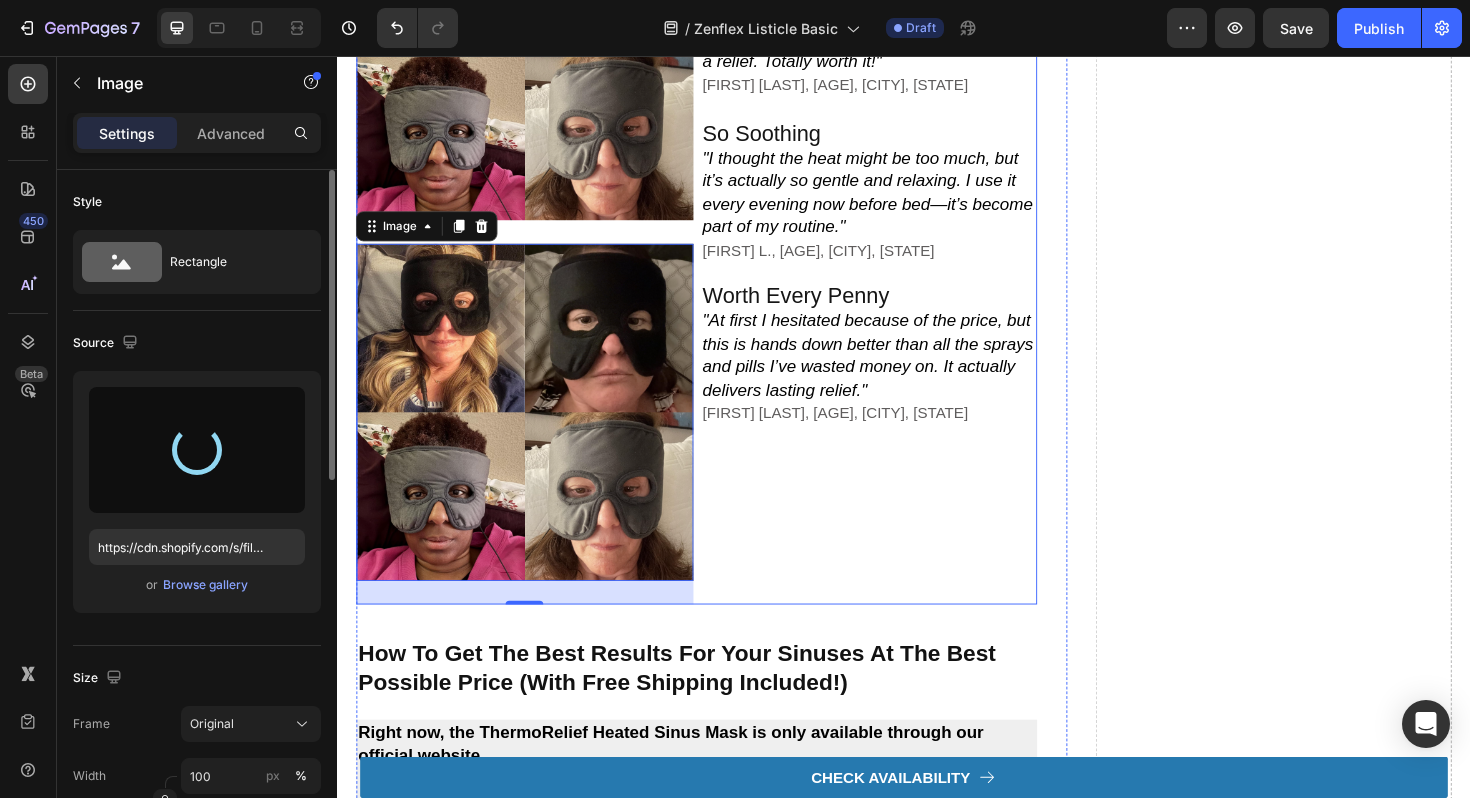 type on "https://cdn.shopify.com/s/files/1/0816/0228/1804/files/gempages_541649809350591662-739b6686-afce-4a25-a9b3-4245e4407f3c.jpg" 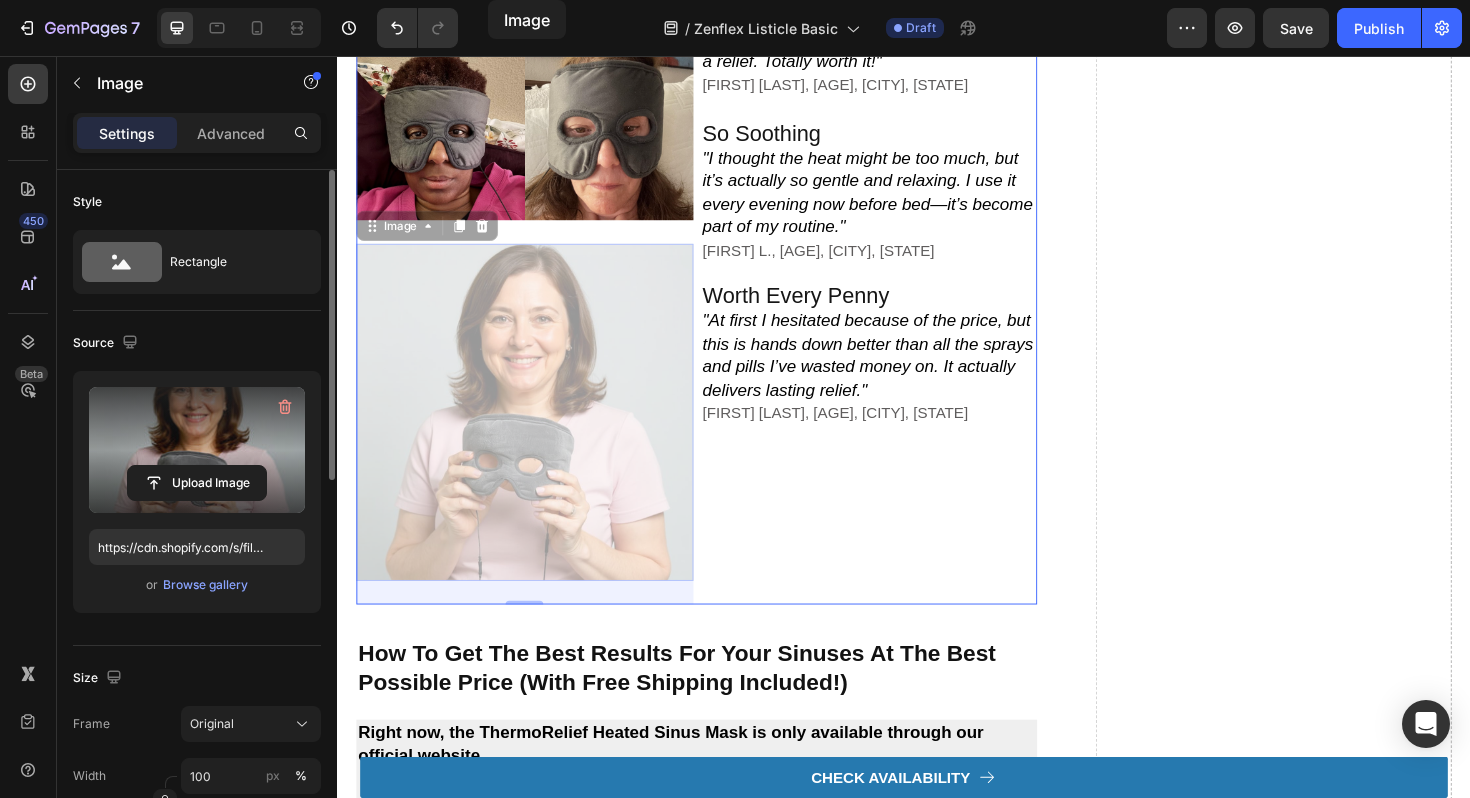 scroll, scrollTop: 2311, scrollLeft: 0, axis: vertical 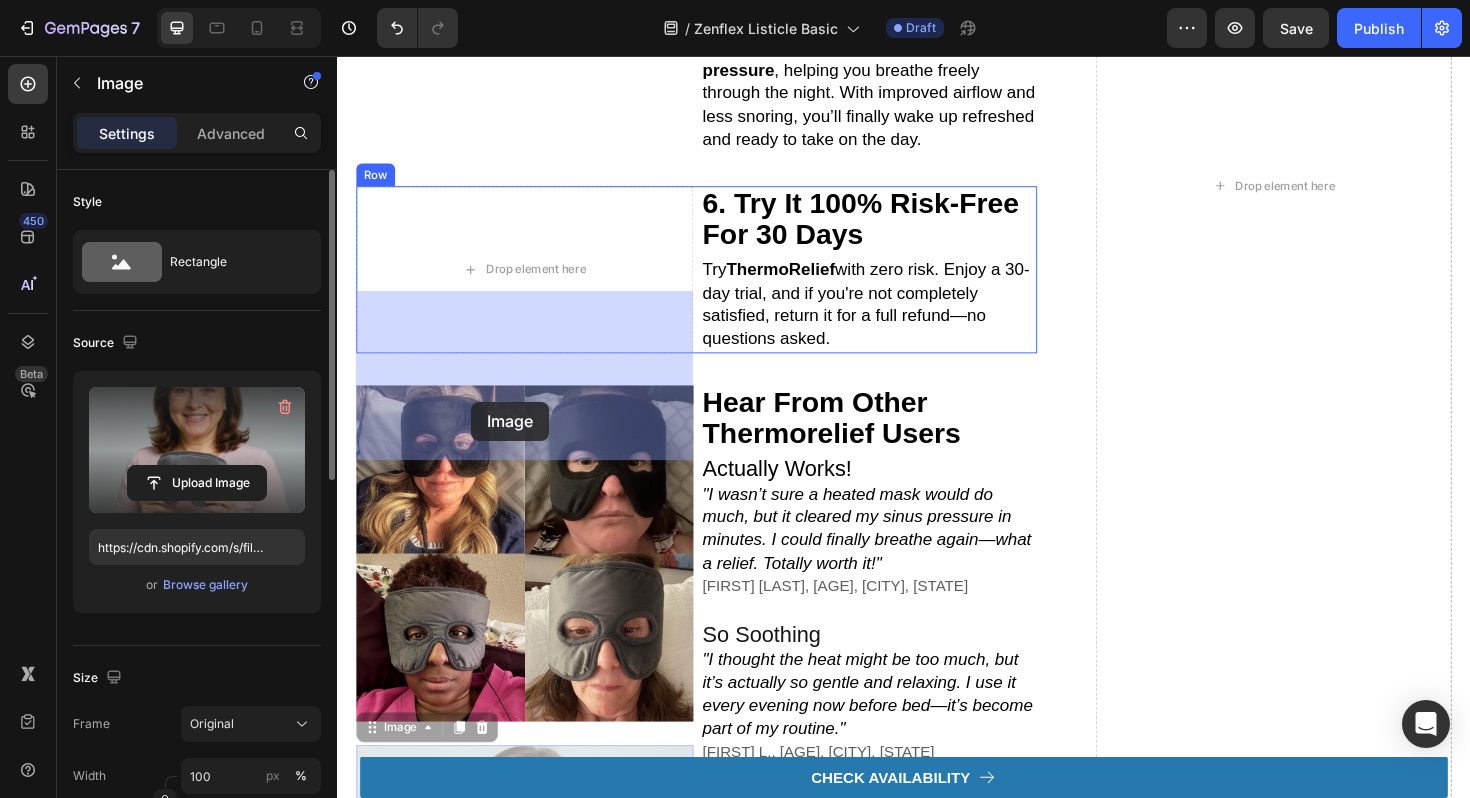 drag, startPoint x: 362, startPoint y: 357, endPoint x: 479, endPoint y: 422, distance: 133.84319 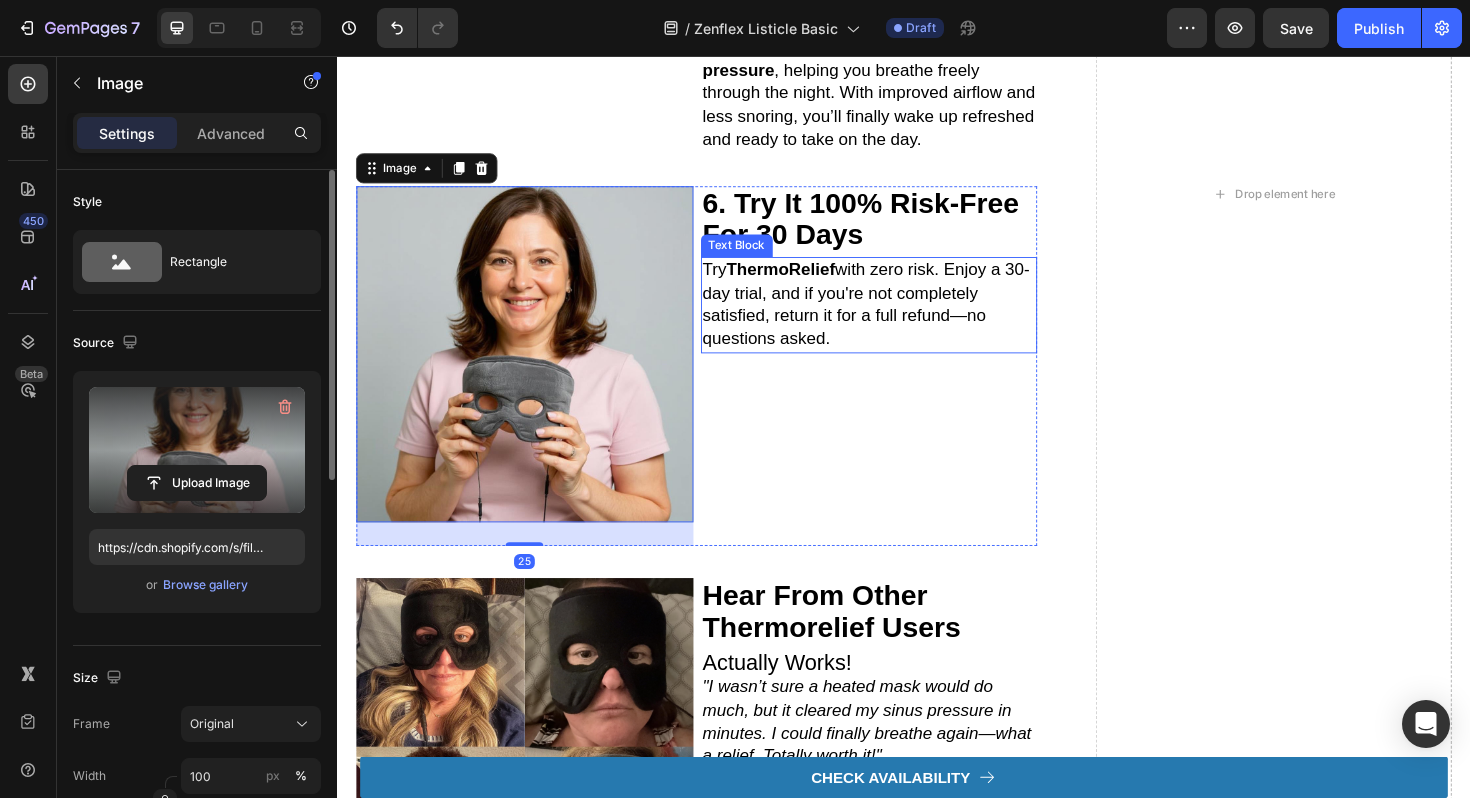 click on "6. try it 100% risk-free for 30 days Heading Try  ThermoRelief  with zero risk. Enjoy a 30-day trial, and if you're not completely satisfied, return it for a full refund—no questions asked. Text Block" at bounding box center (900, 385) 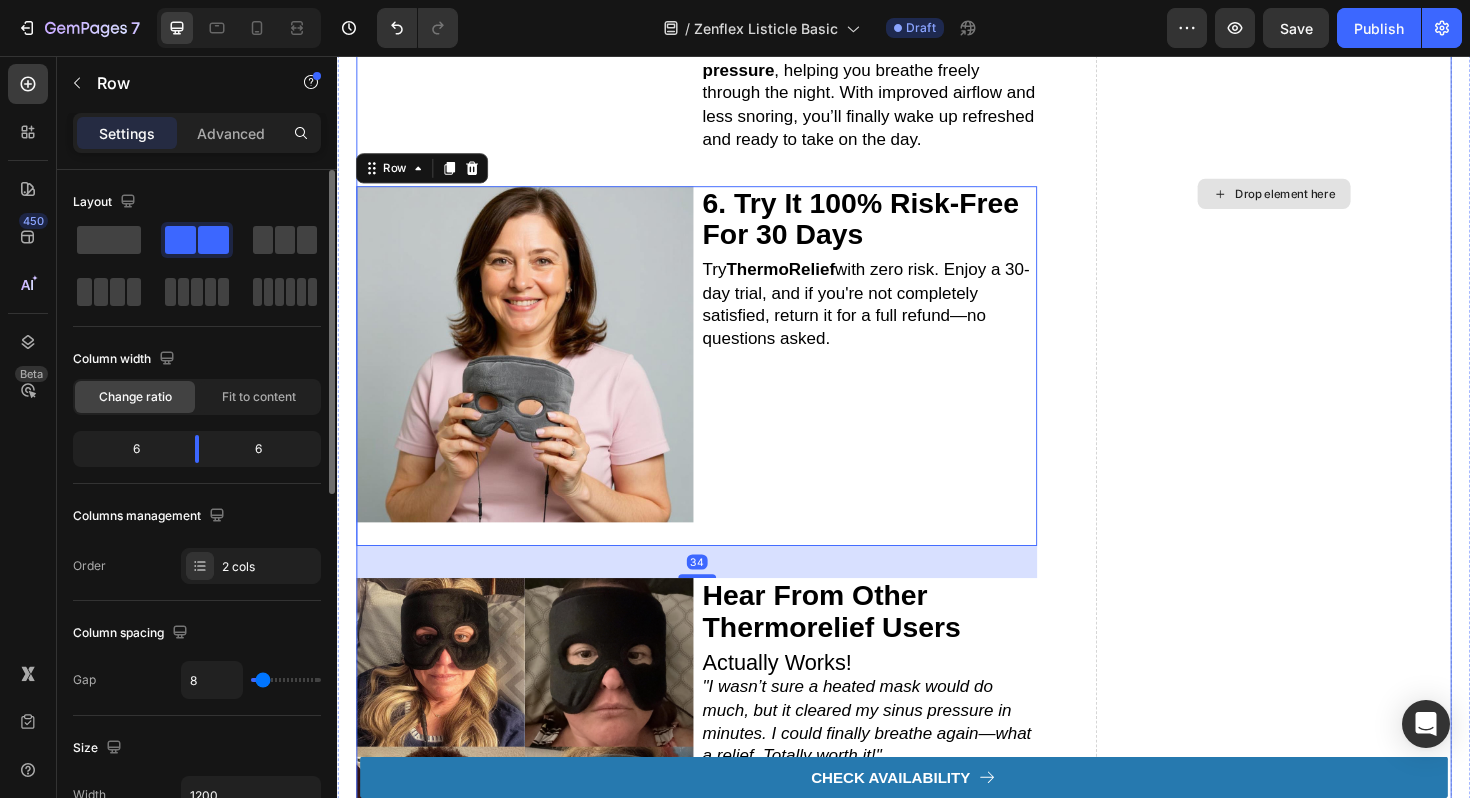 click on "Drop element here" at bounding box center [1328, 202] 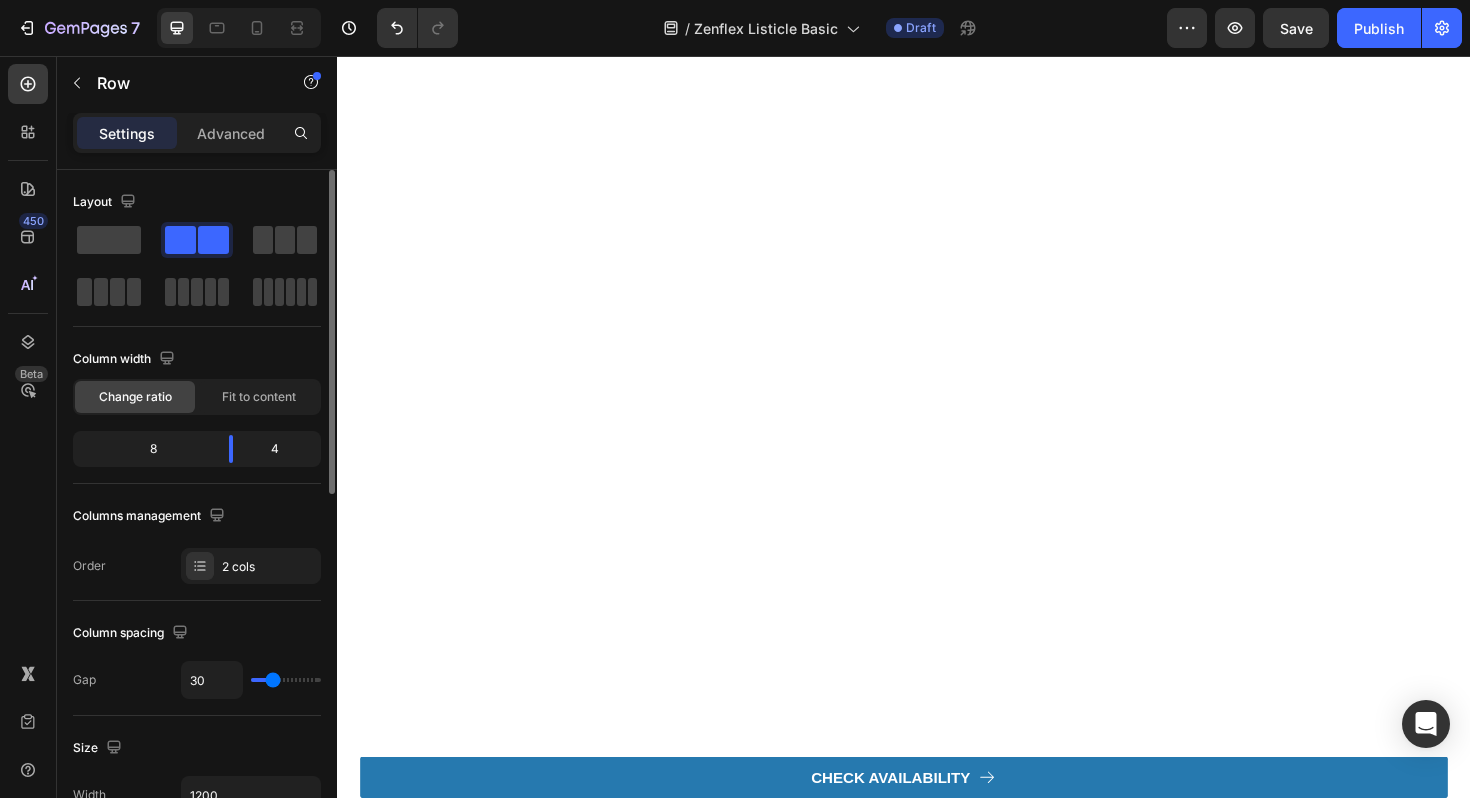 scroll, scrollTop: 0, scrollLeft: 0, axis: both 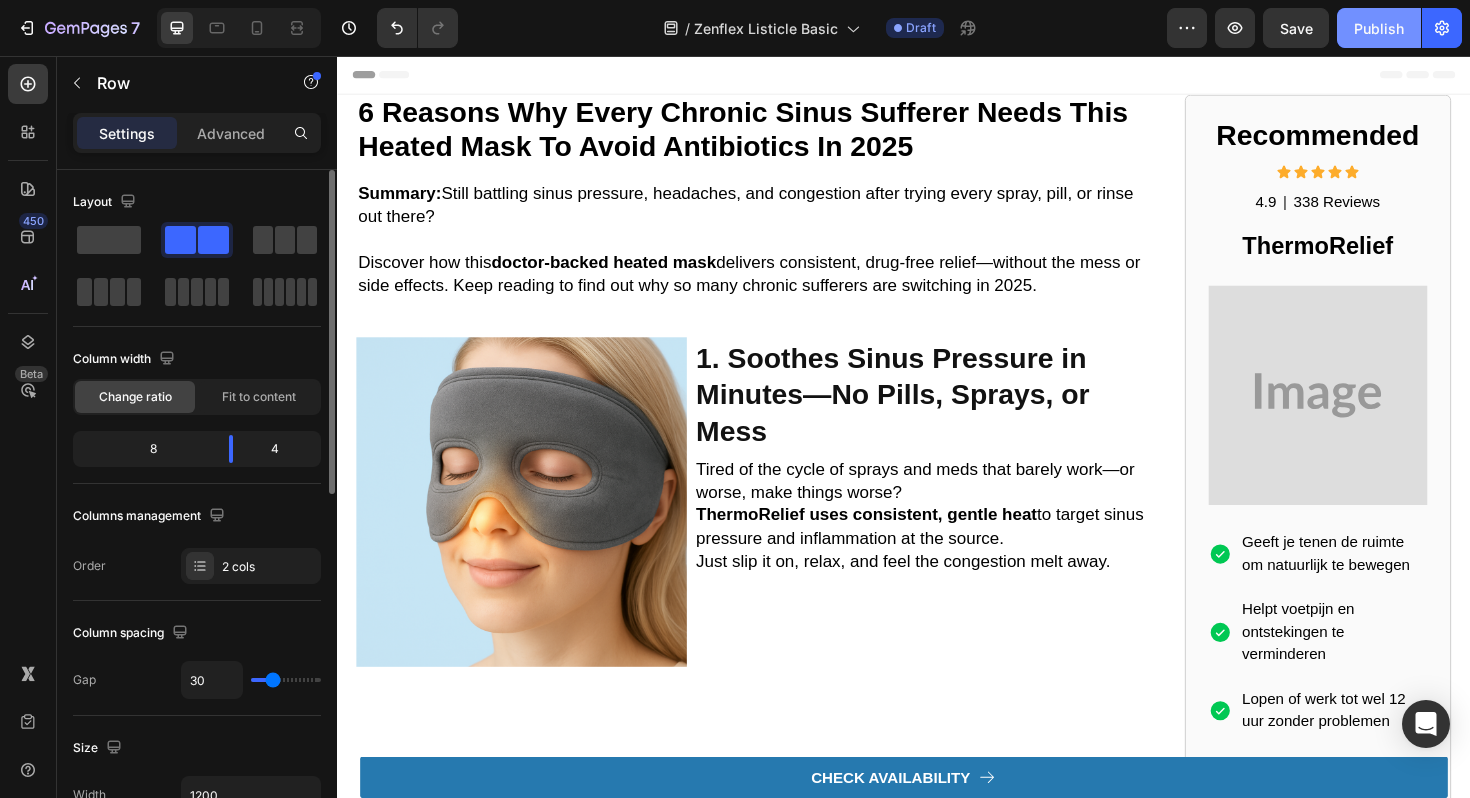 click on "Publish" at bounding box center (1379, 28) 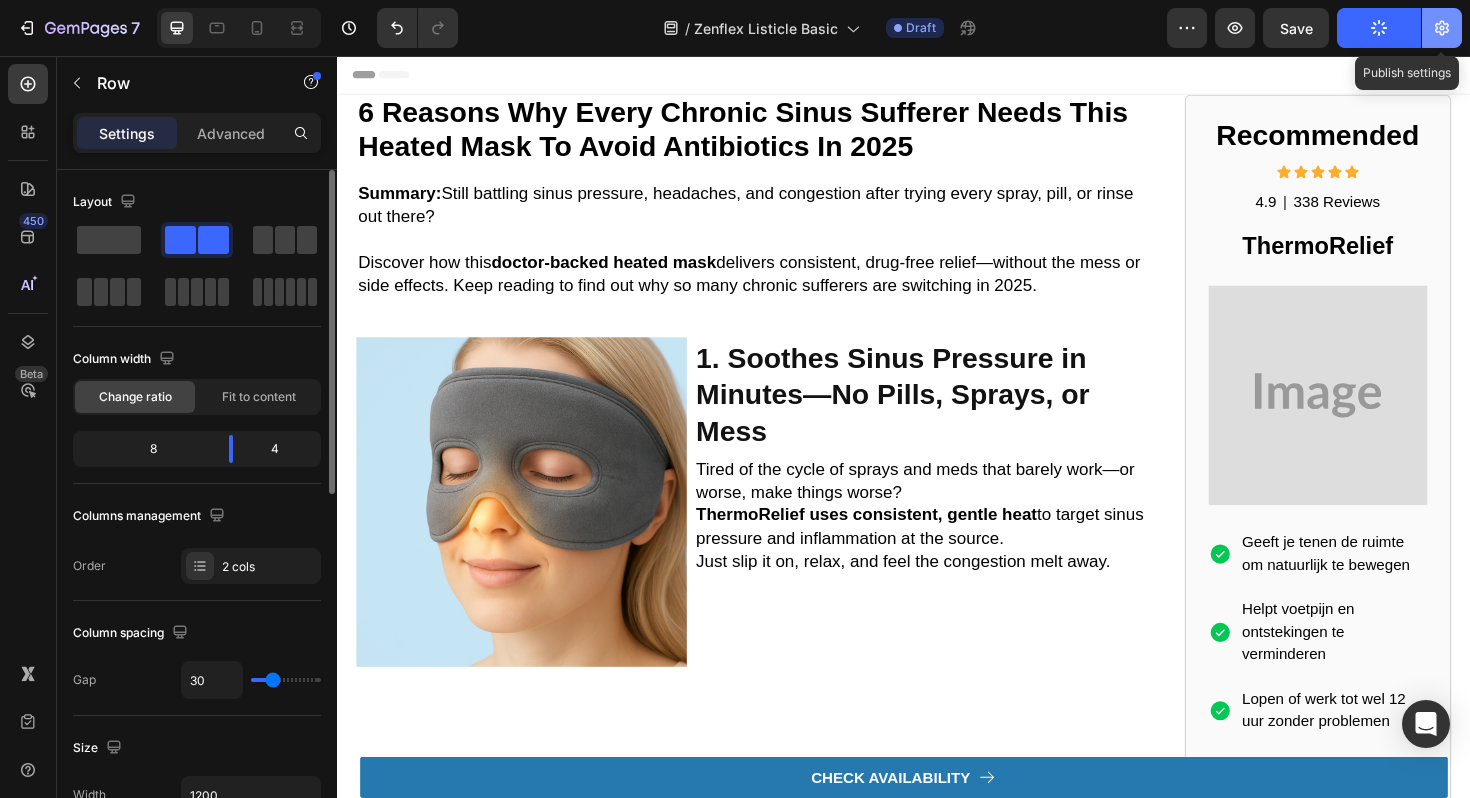 click 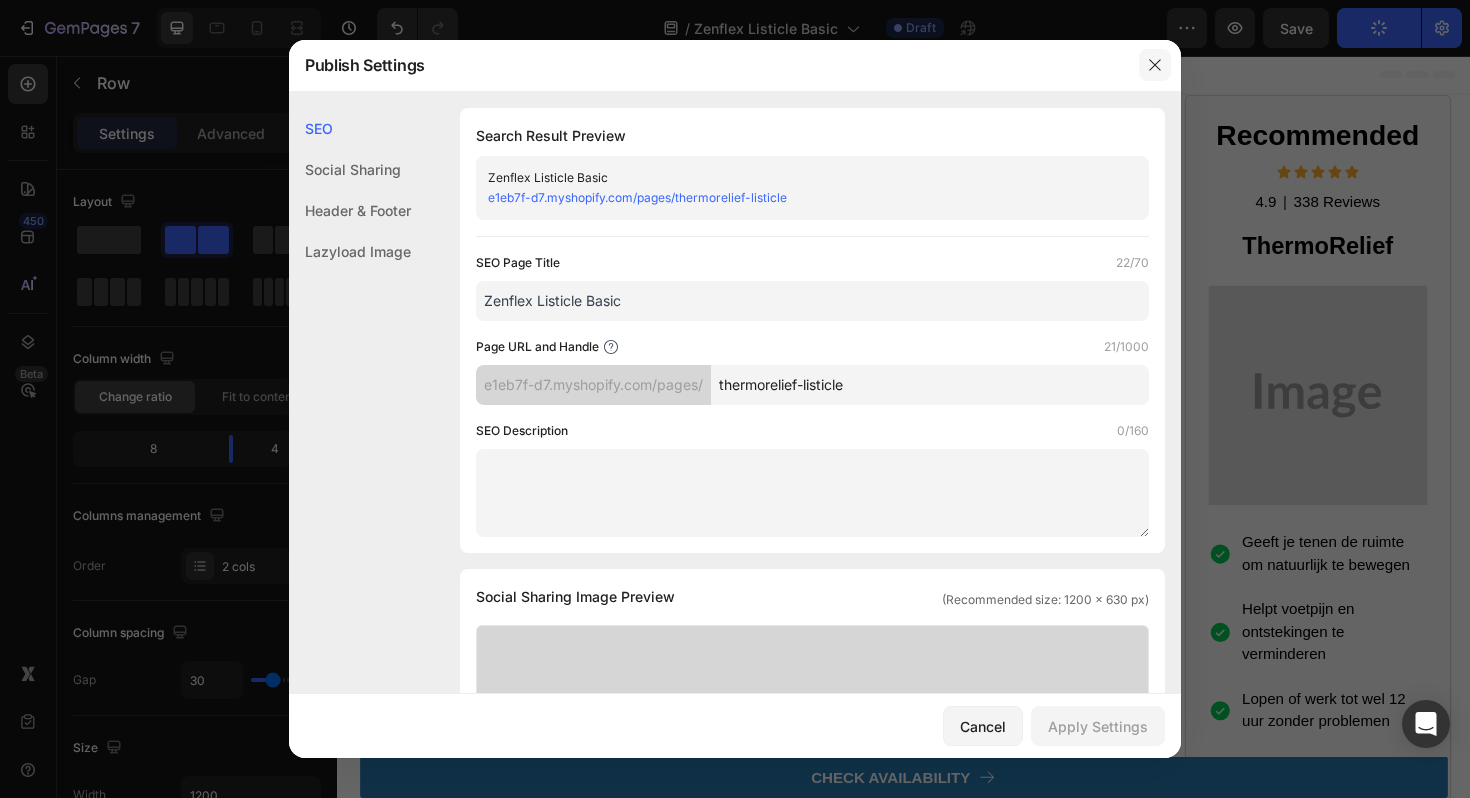 click at bounding box center (1155, 65) 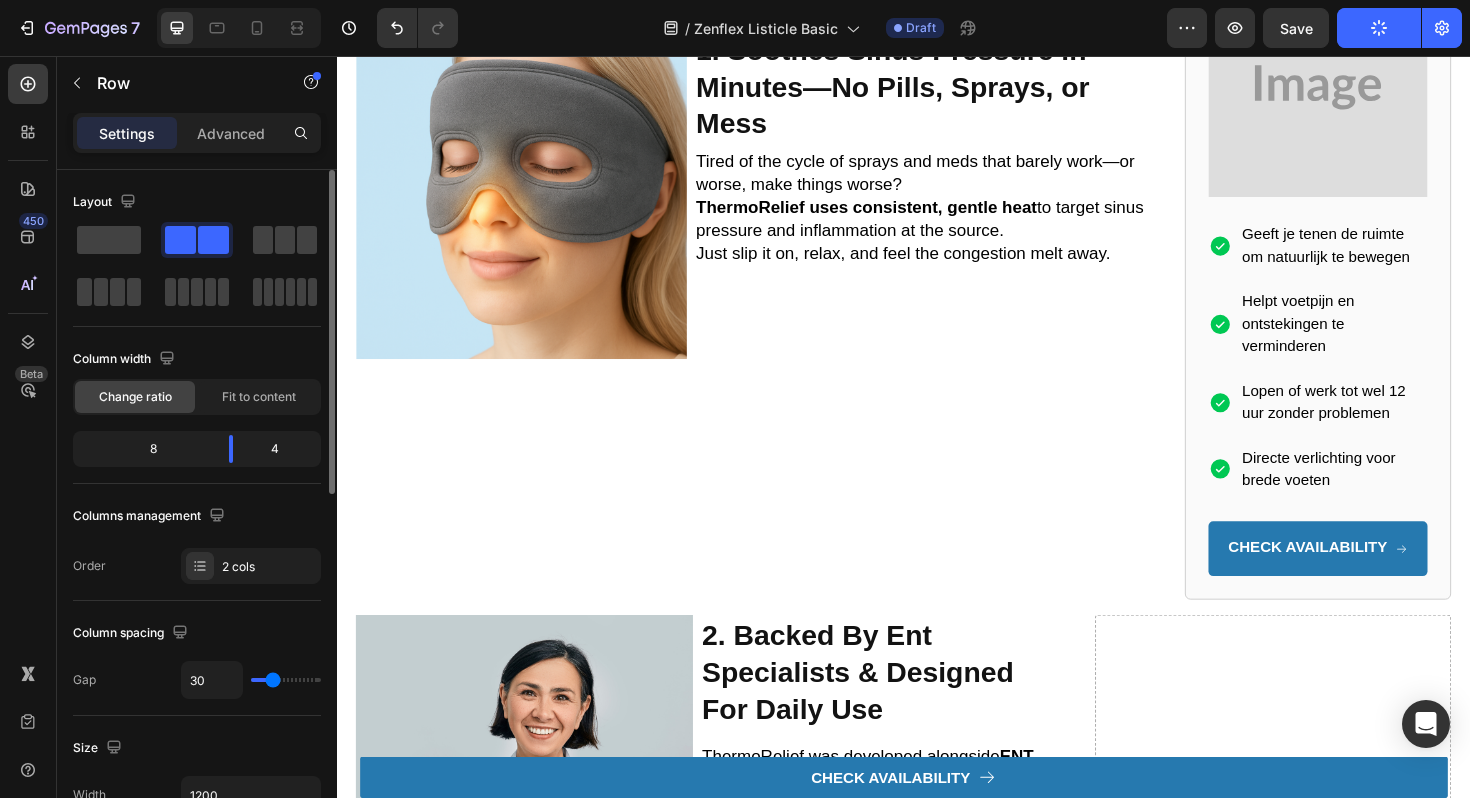scroll, scrollTop: 0, scrollLeft: 0, axis: both 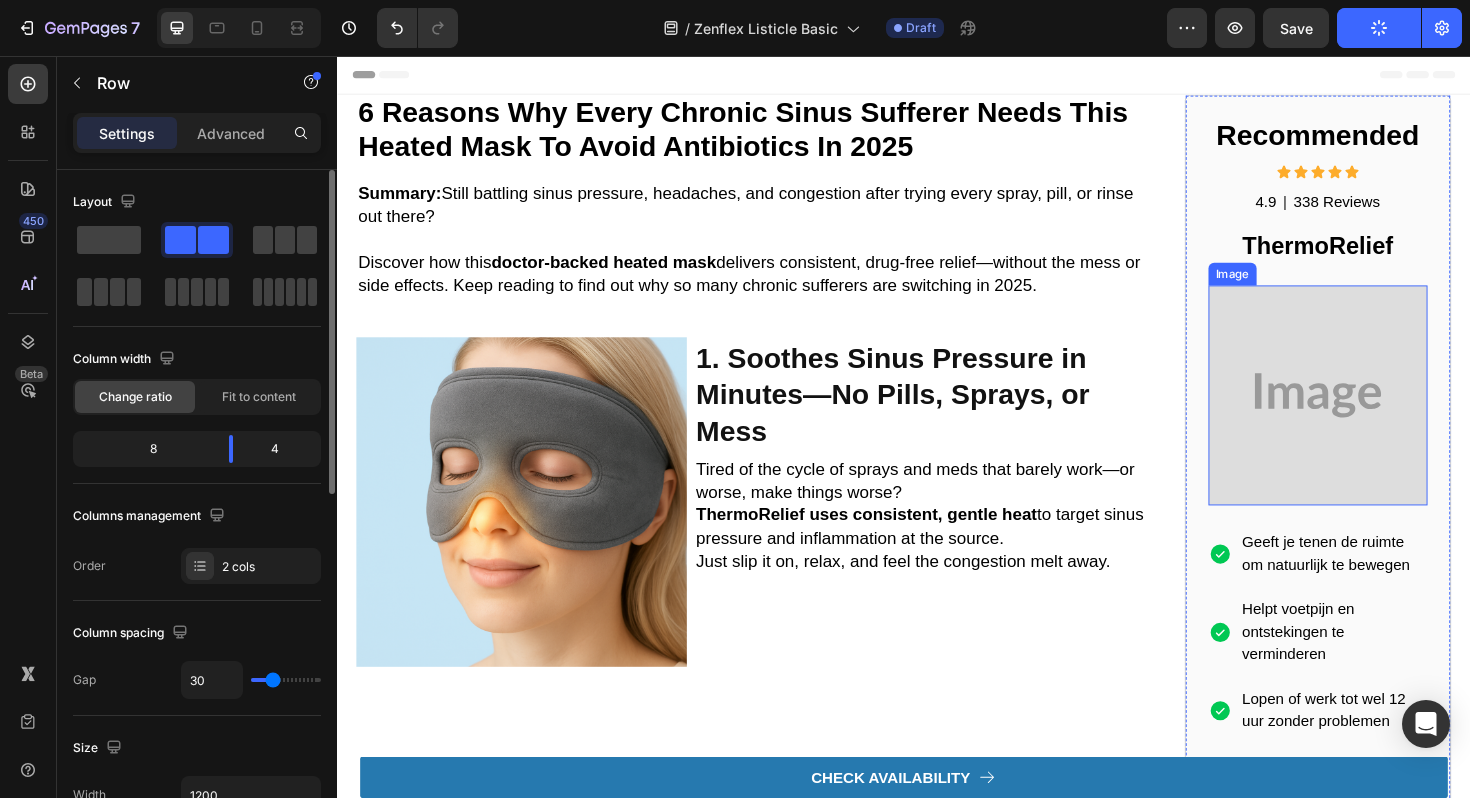 click at bounding box center (1376, 415) 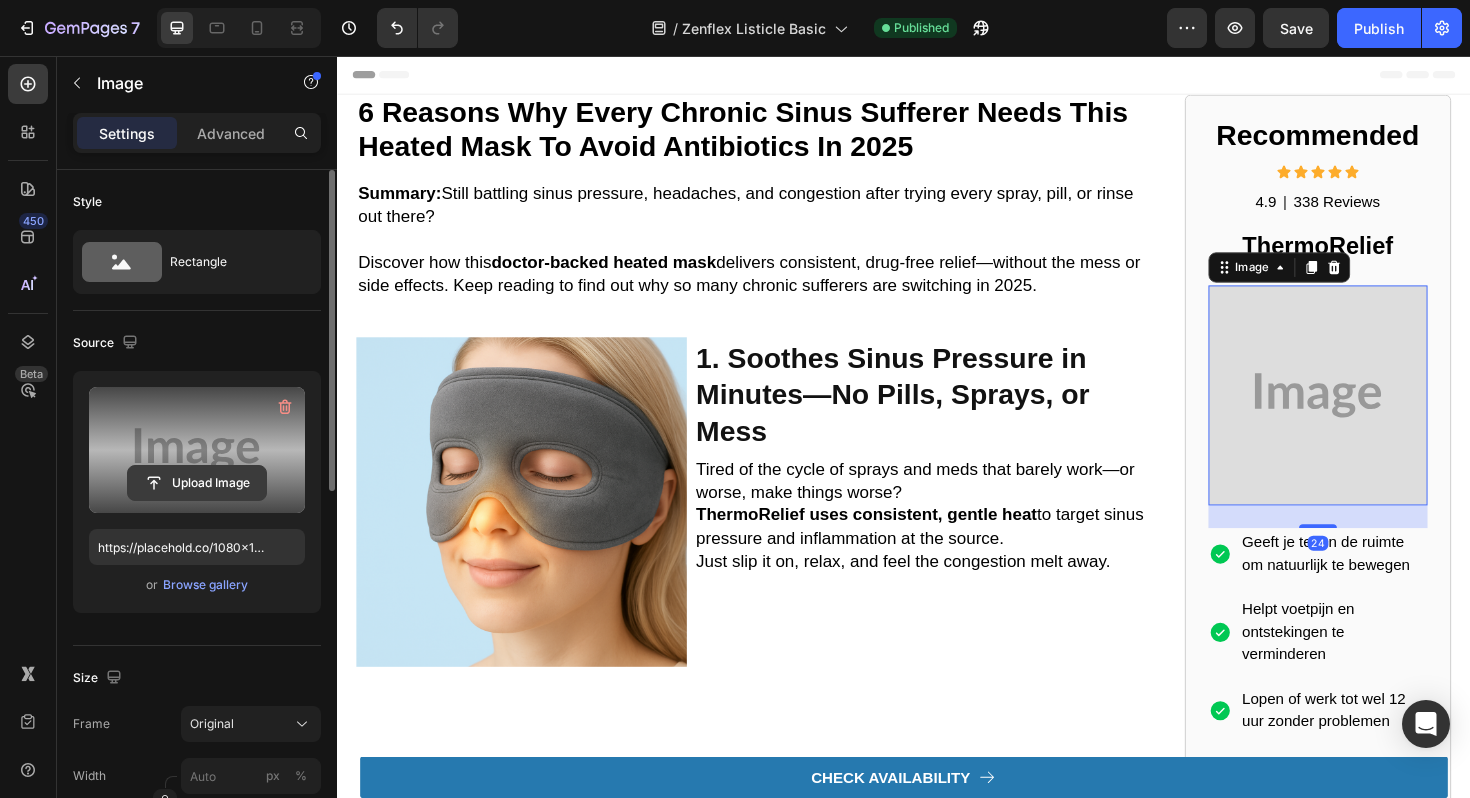 click 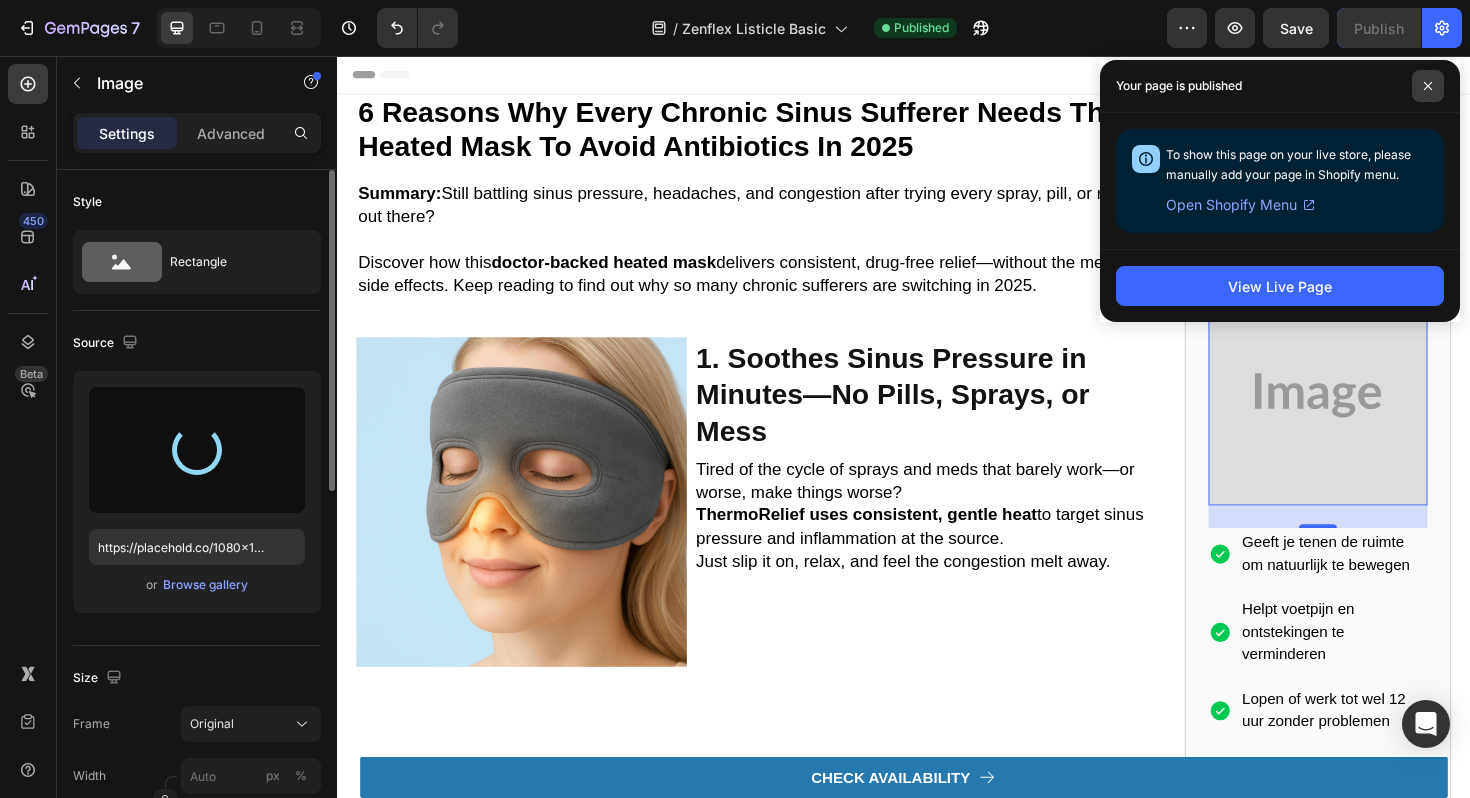 type on "https://cdn.shopify.com/s/files/1/0816/0228/1804/files/gempages_541649809350591662-739b6686-afce-4a25-a9b3-4245e4407f3c.jpg" 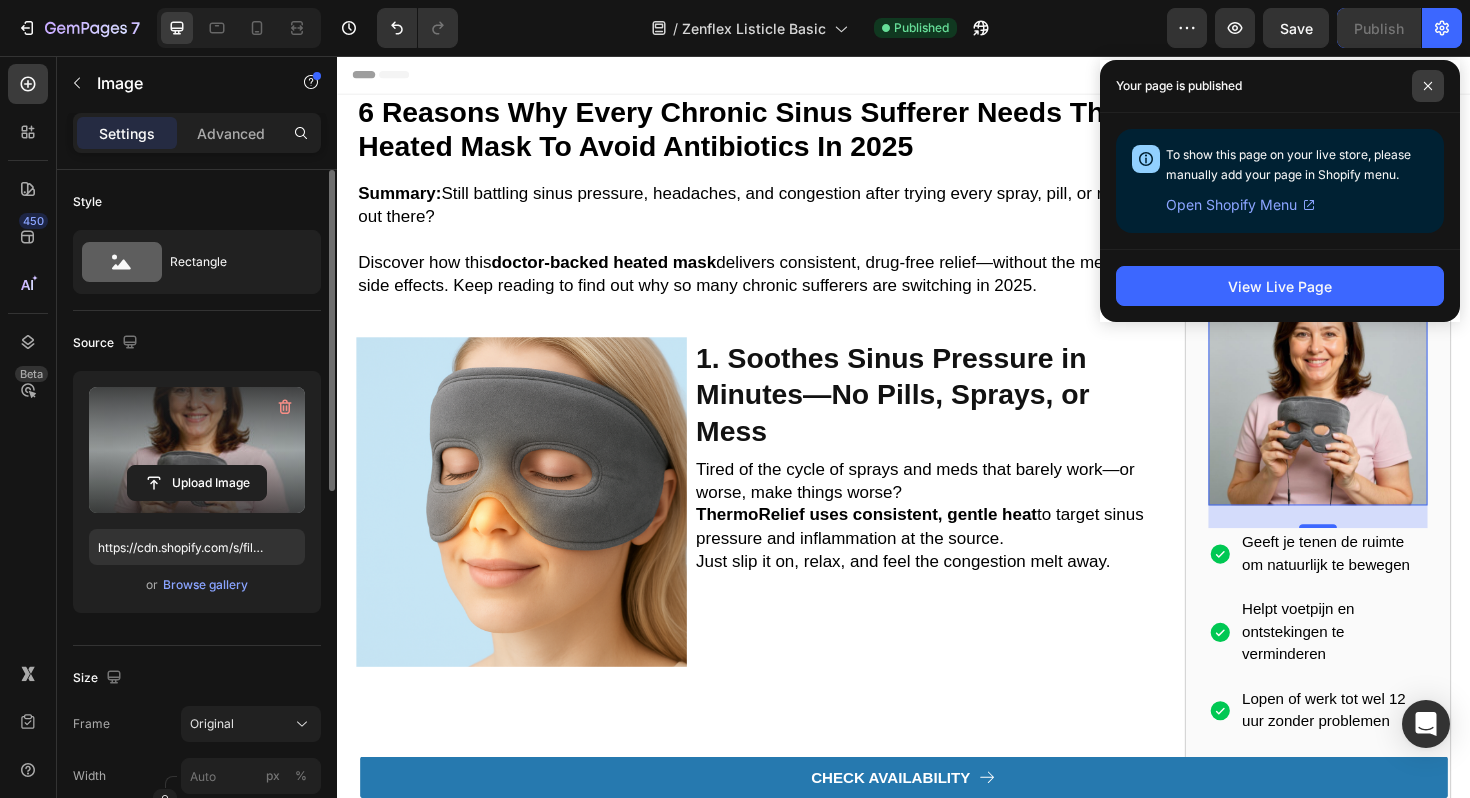 click at bounding box center (1428, 86) 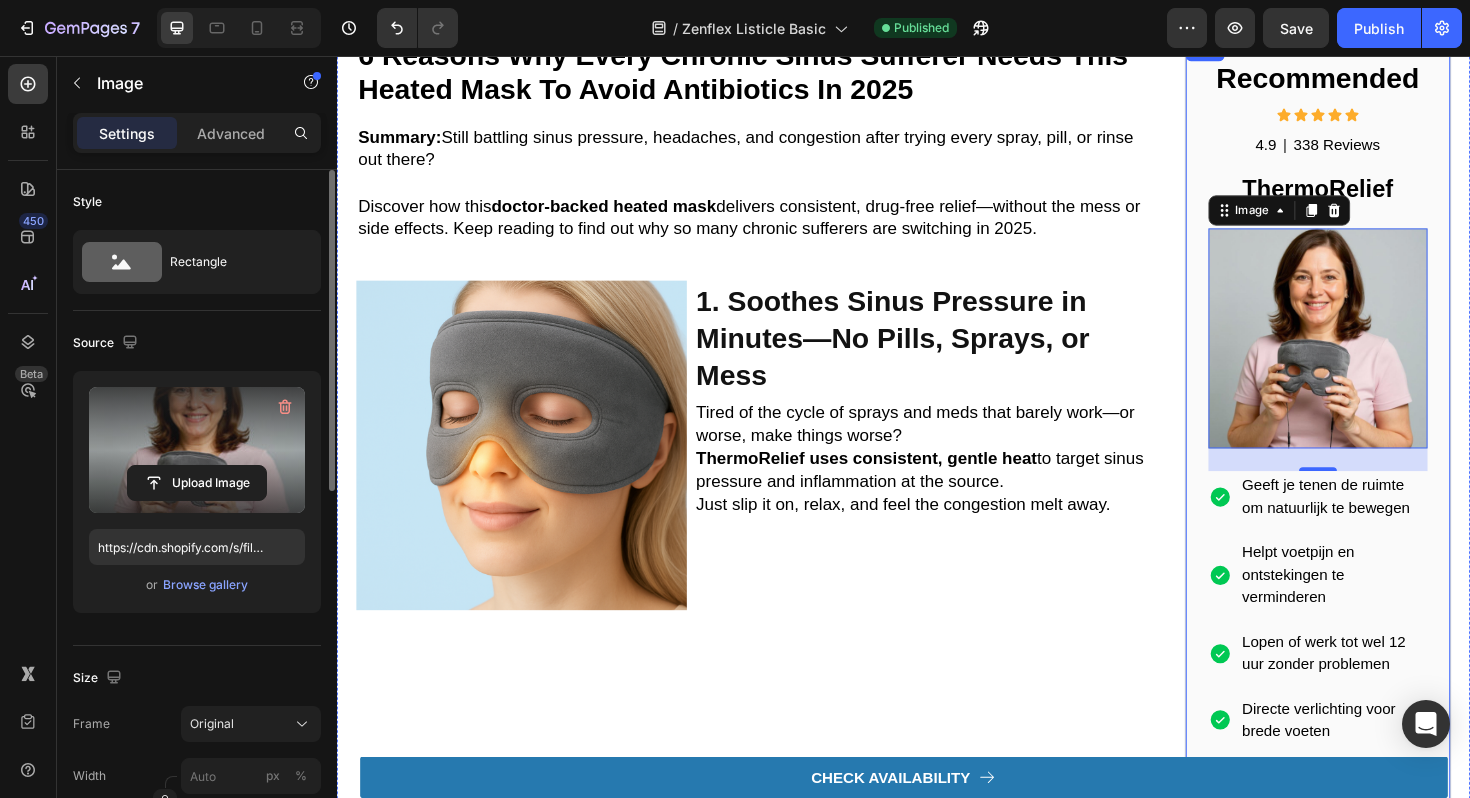 scroll, scrollTop: 62, scrollLeft: 0, axis: vertical 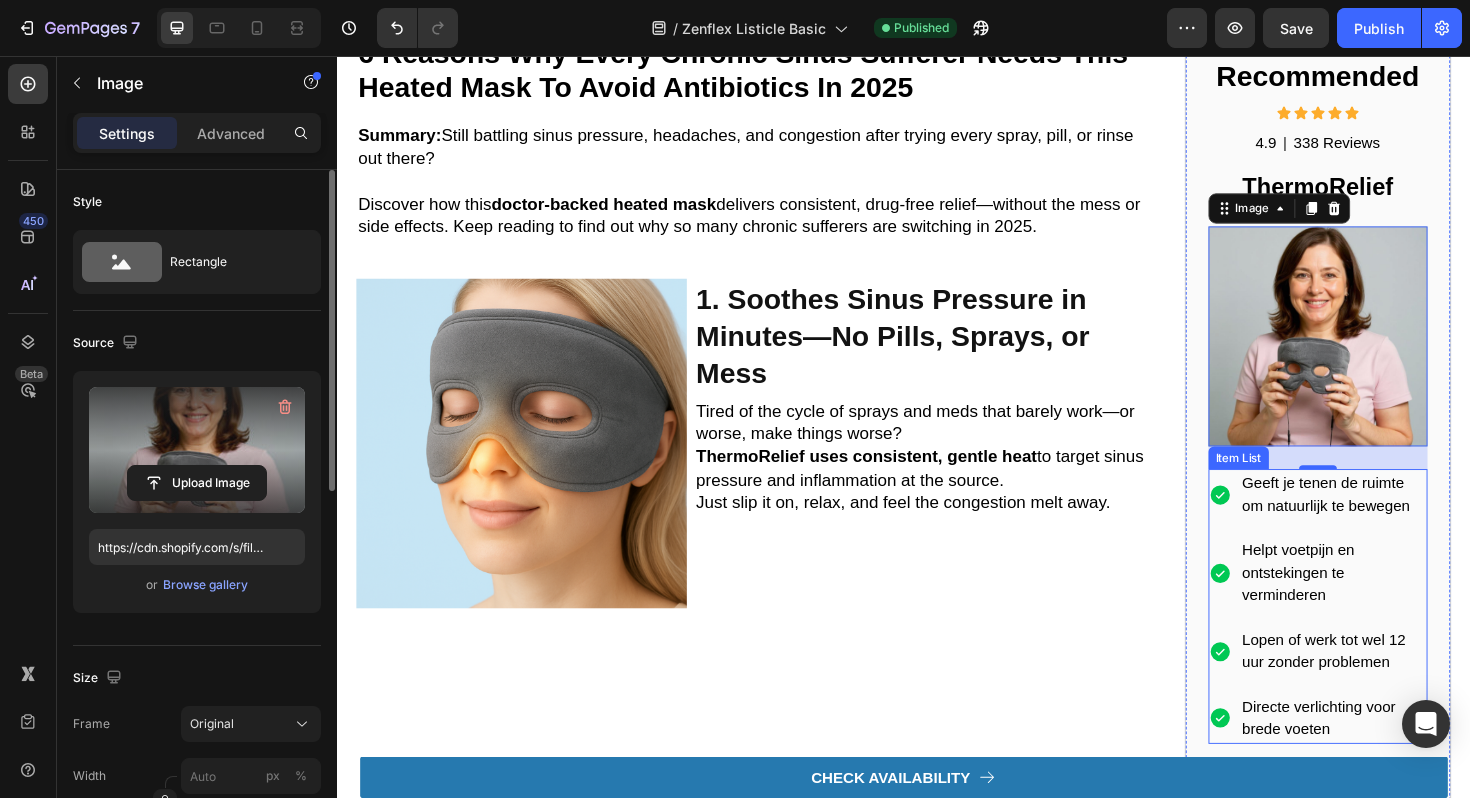 click on "Helpt voetpijn en ontstekingen te verminderen" at bounding box center [1355, 604] 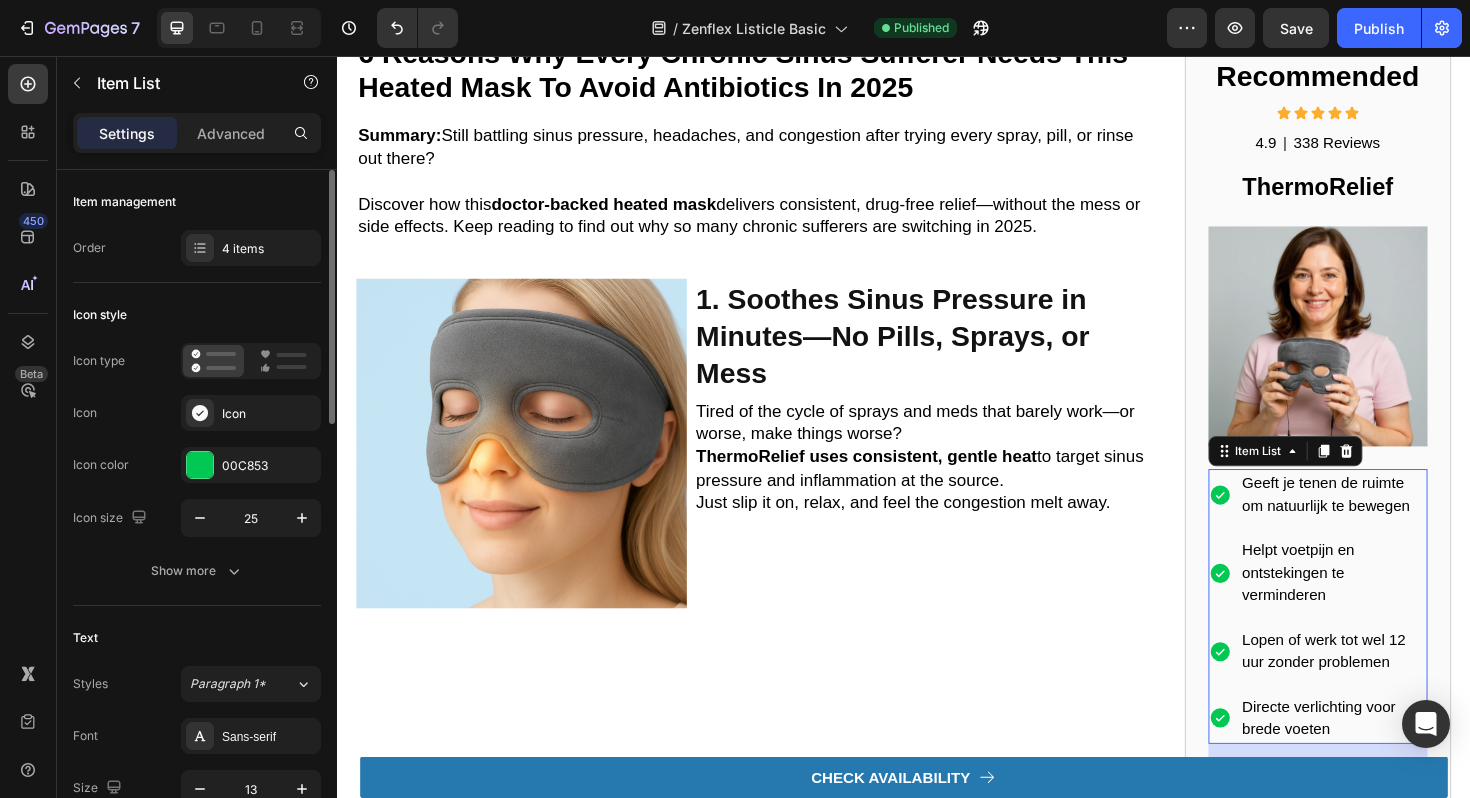 scroll, scrollTop: 249, scrollLeft: 0, axis: vertical 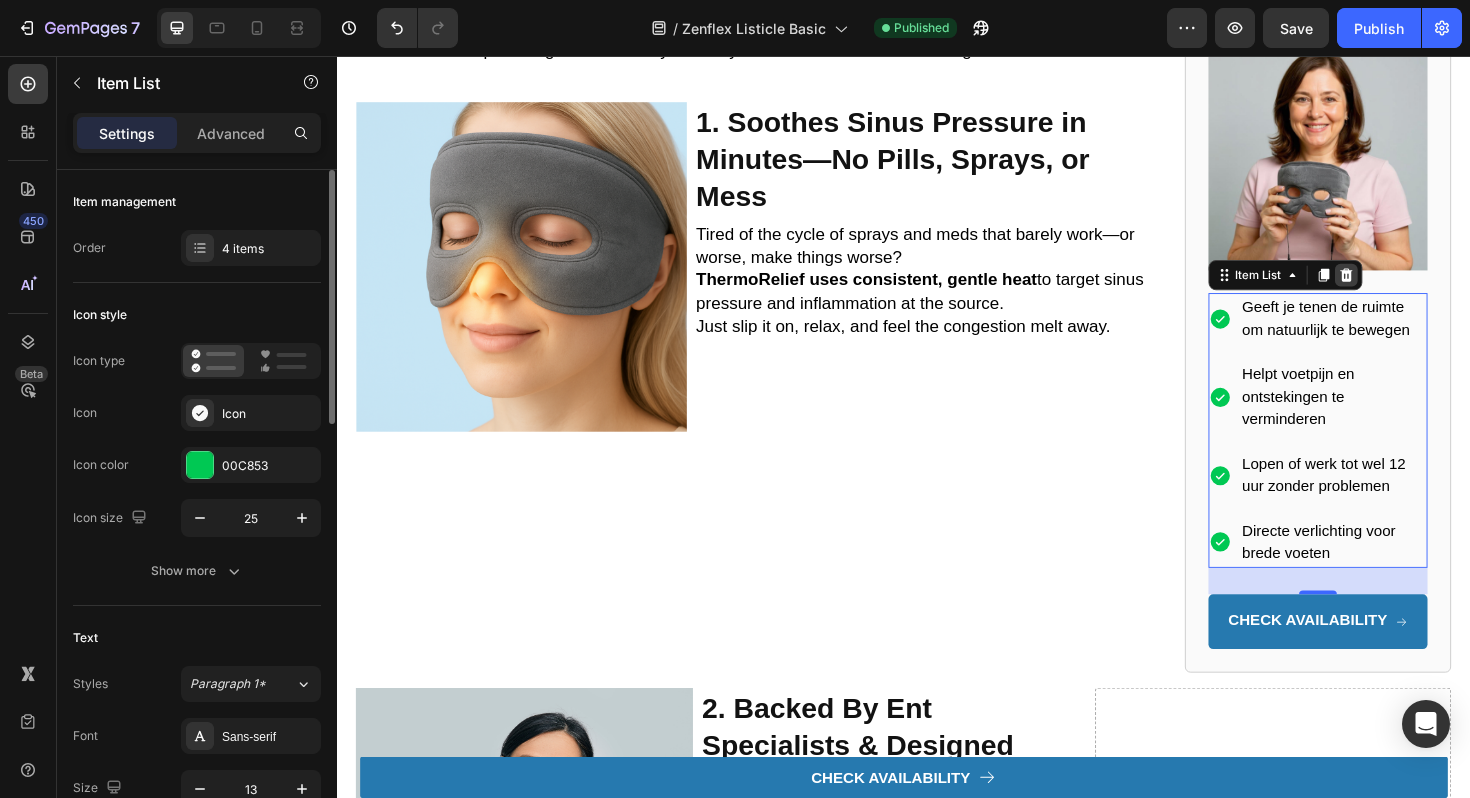 click 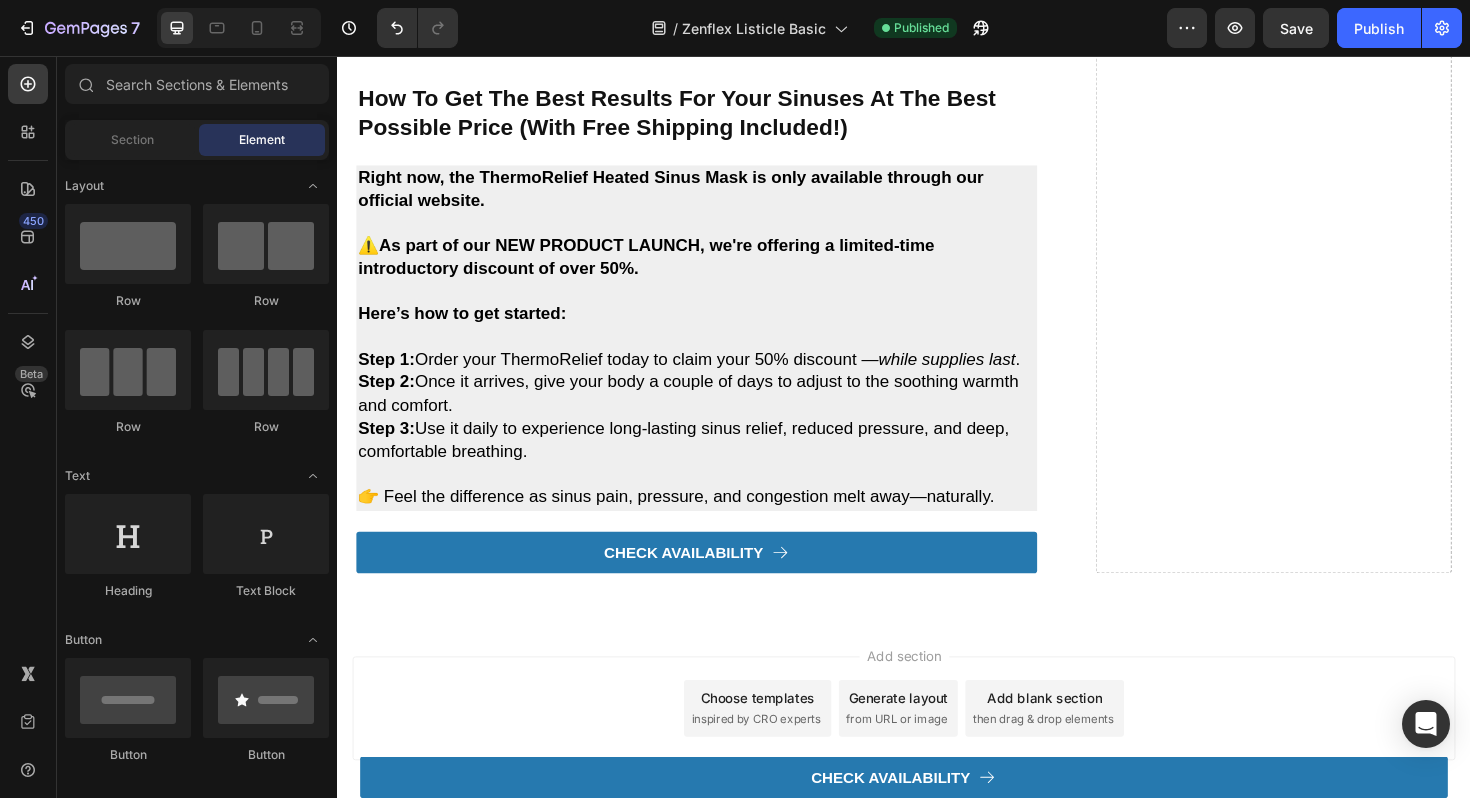 scroll, scrollTop: 3404, scrollLeft: 0, axis: vertical 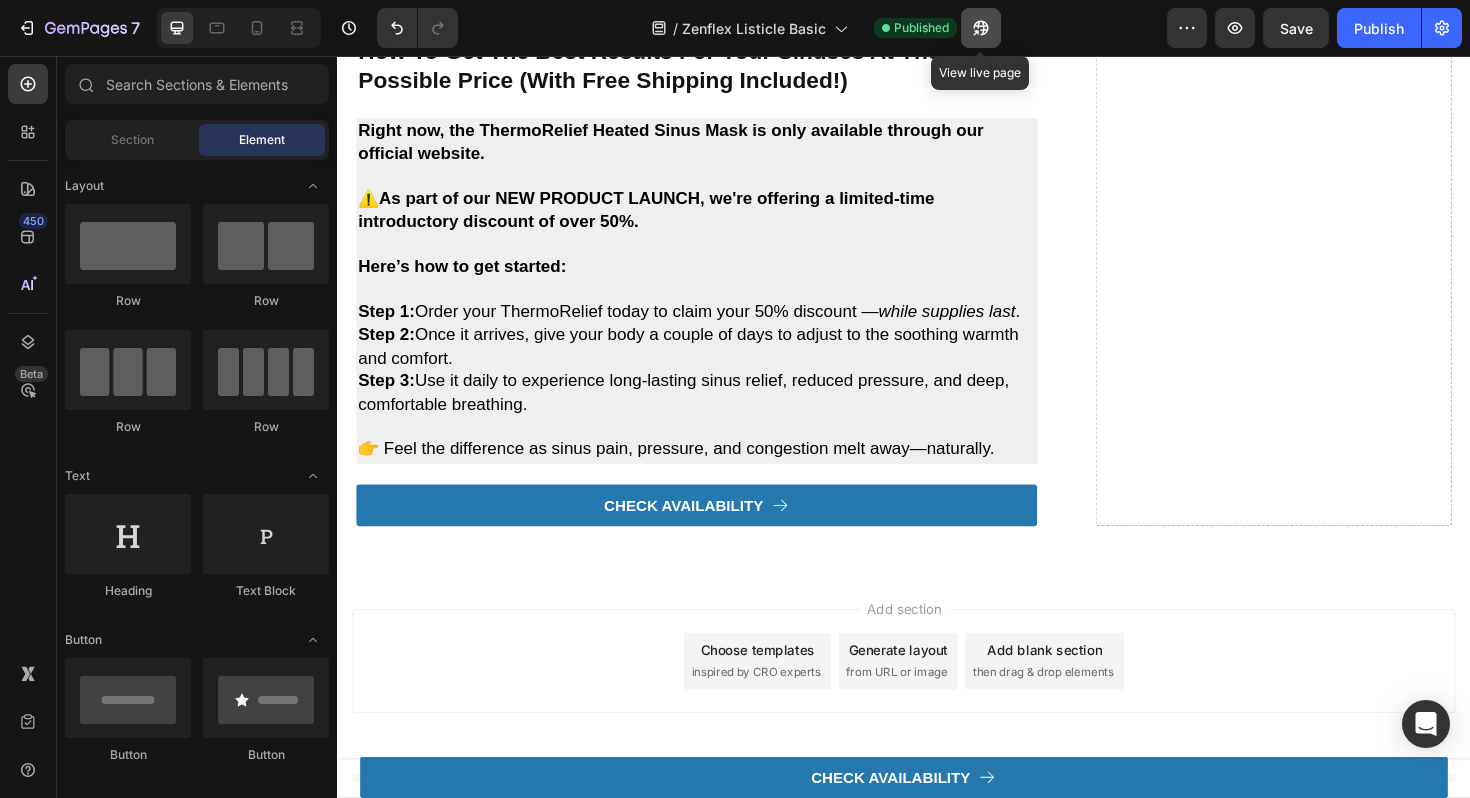 click 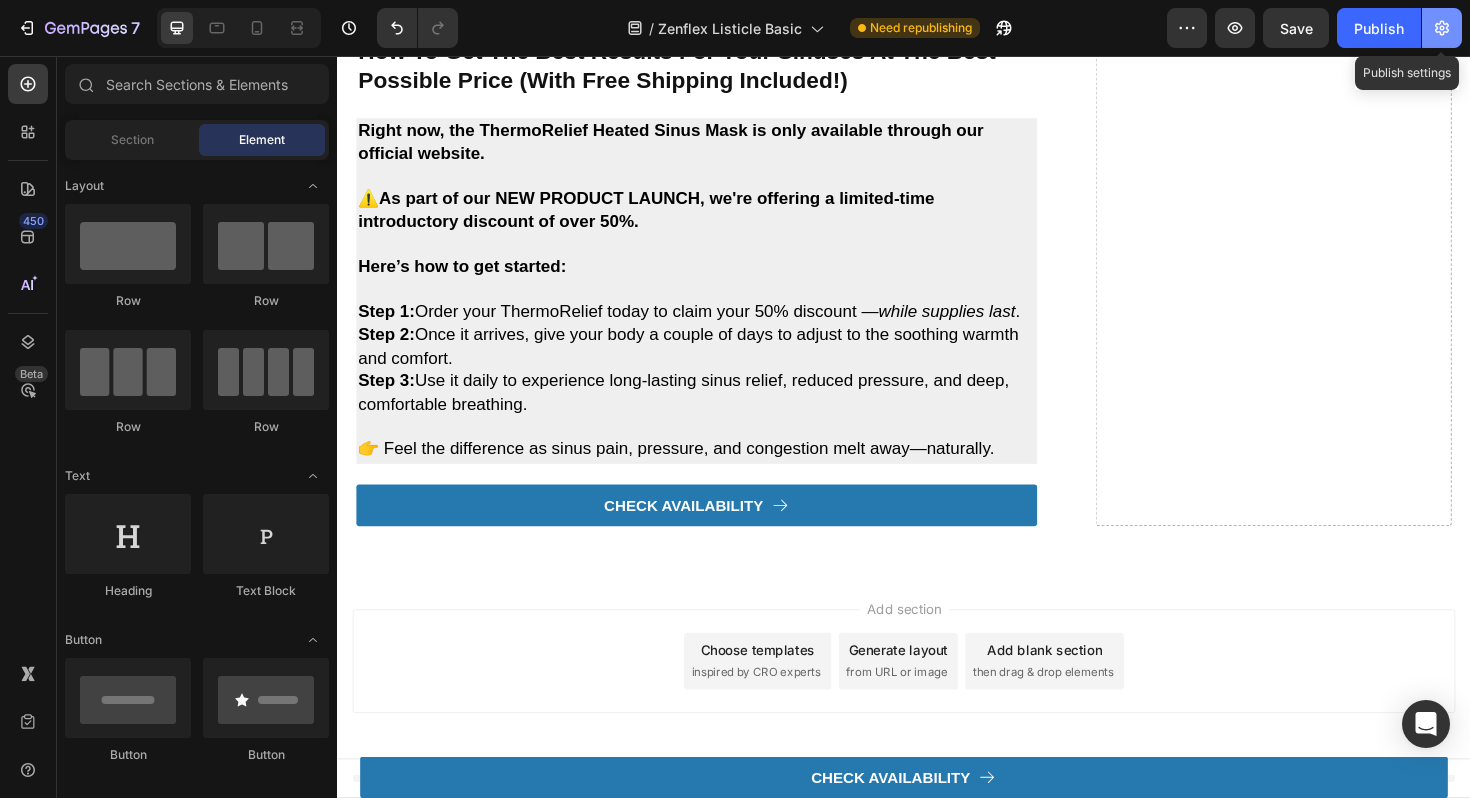 click 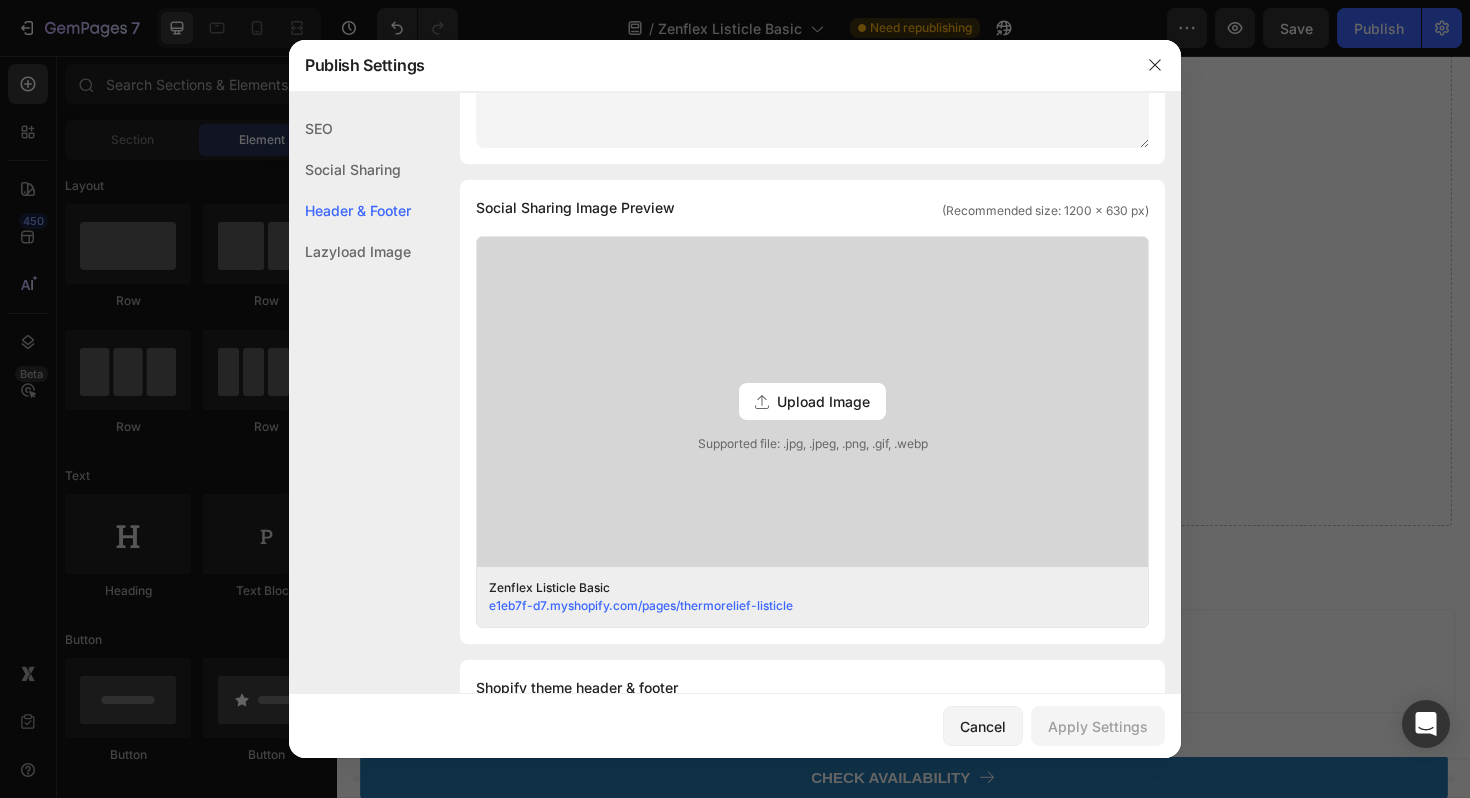 scroll, scrollTop: 857, scrollLeft: 0, axis: vertical 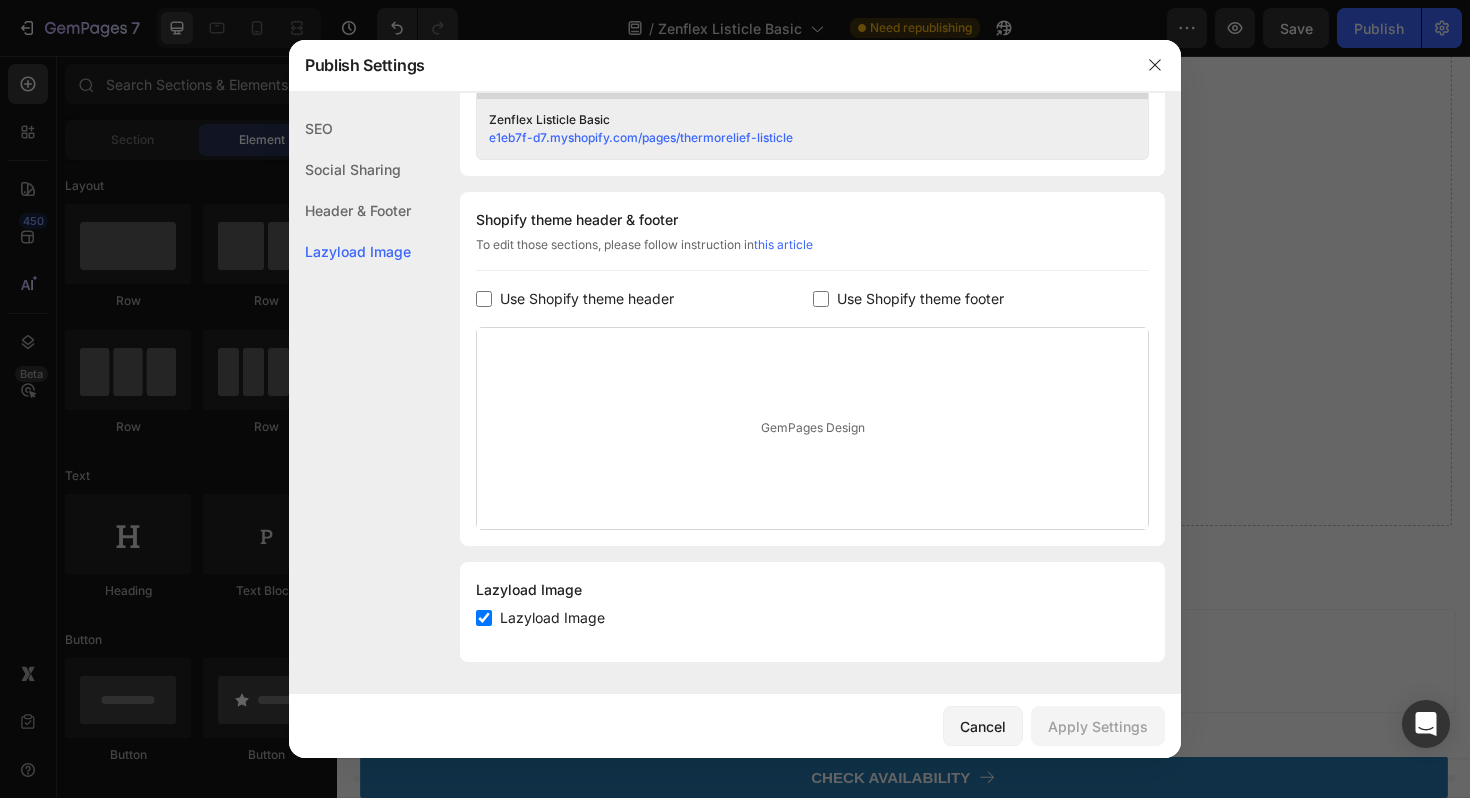click on "Use Shopify theme footer" at bounding box center (920, 299) 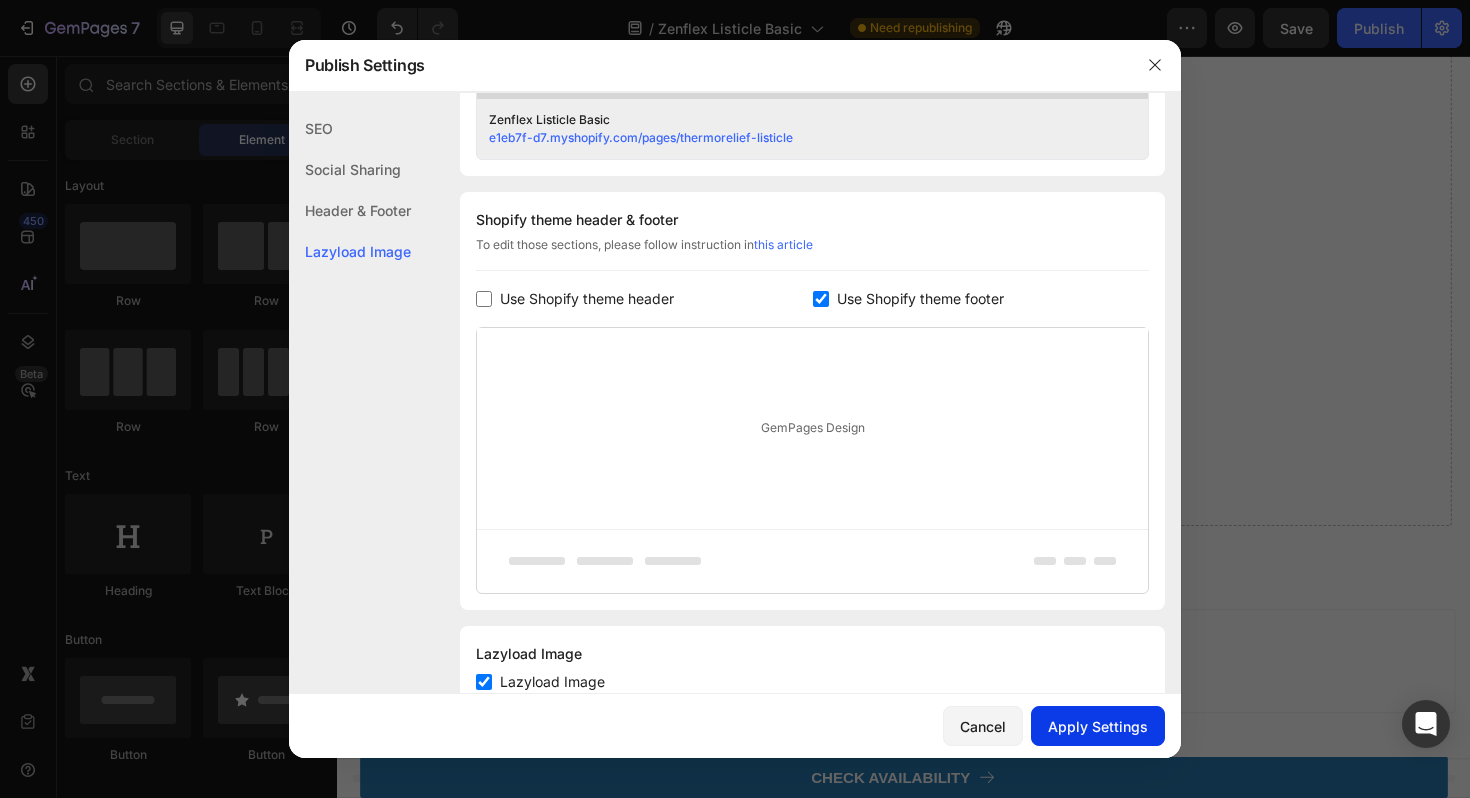 click on "Apply Settings" at bounding box center [1098, 726] 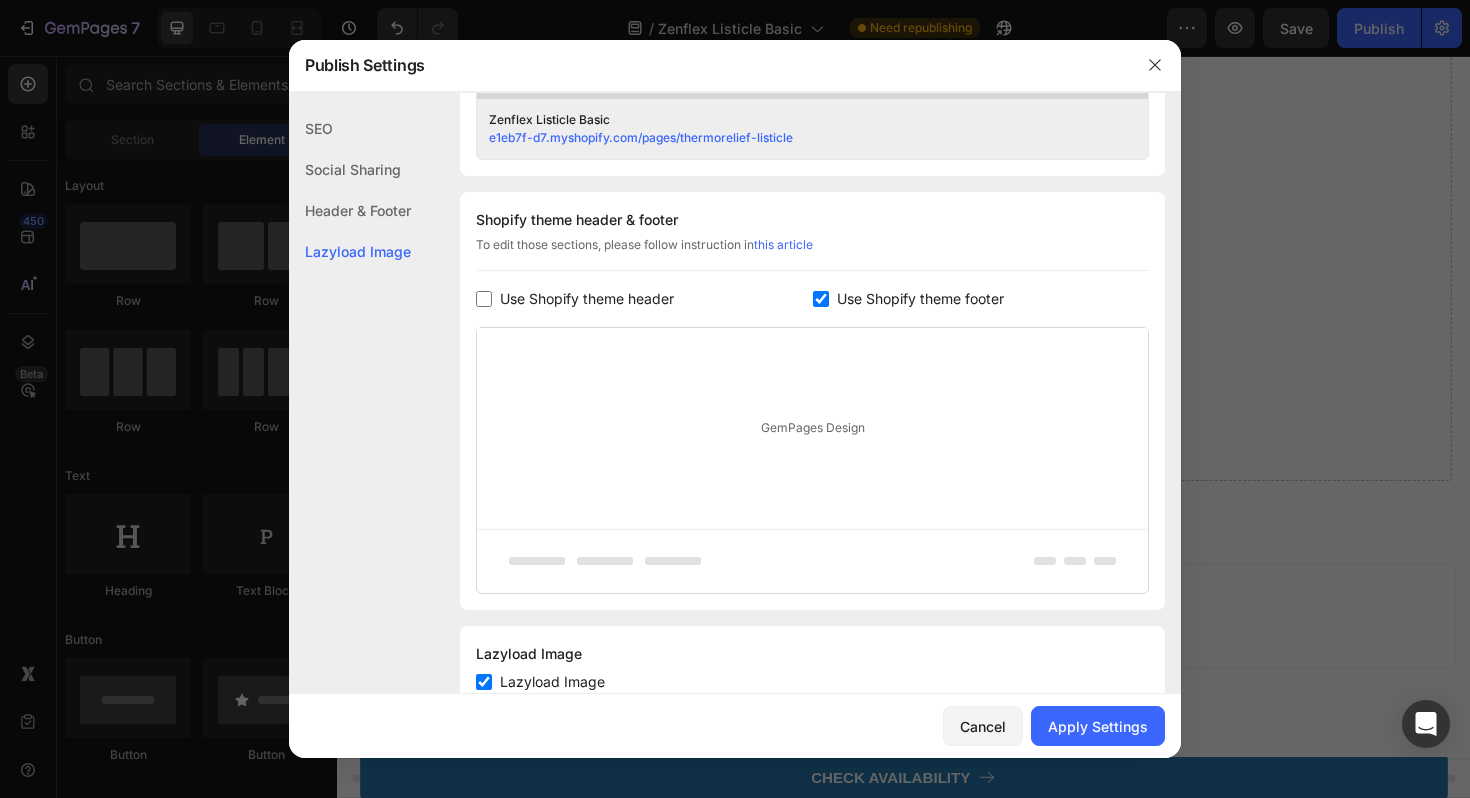 click on "Use Shopify theme footer" at bounding box center (920, 299) 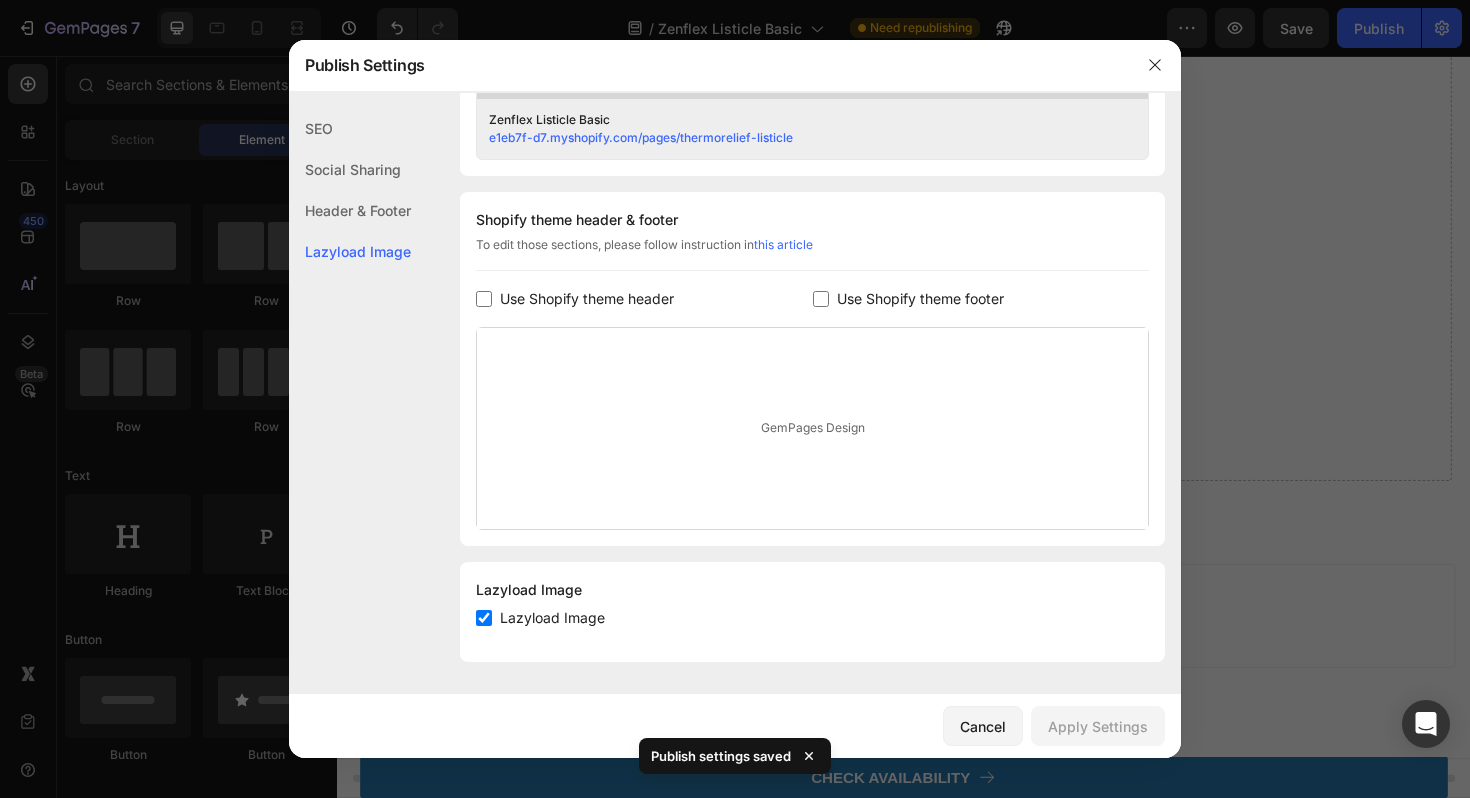 click on "GemPages Design" at bounding box center [812, 428] 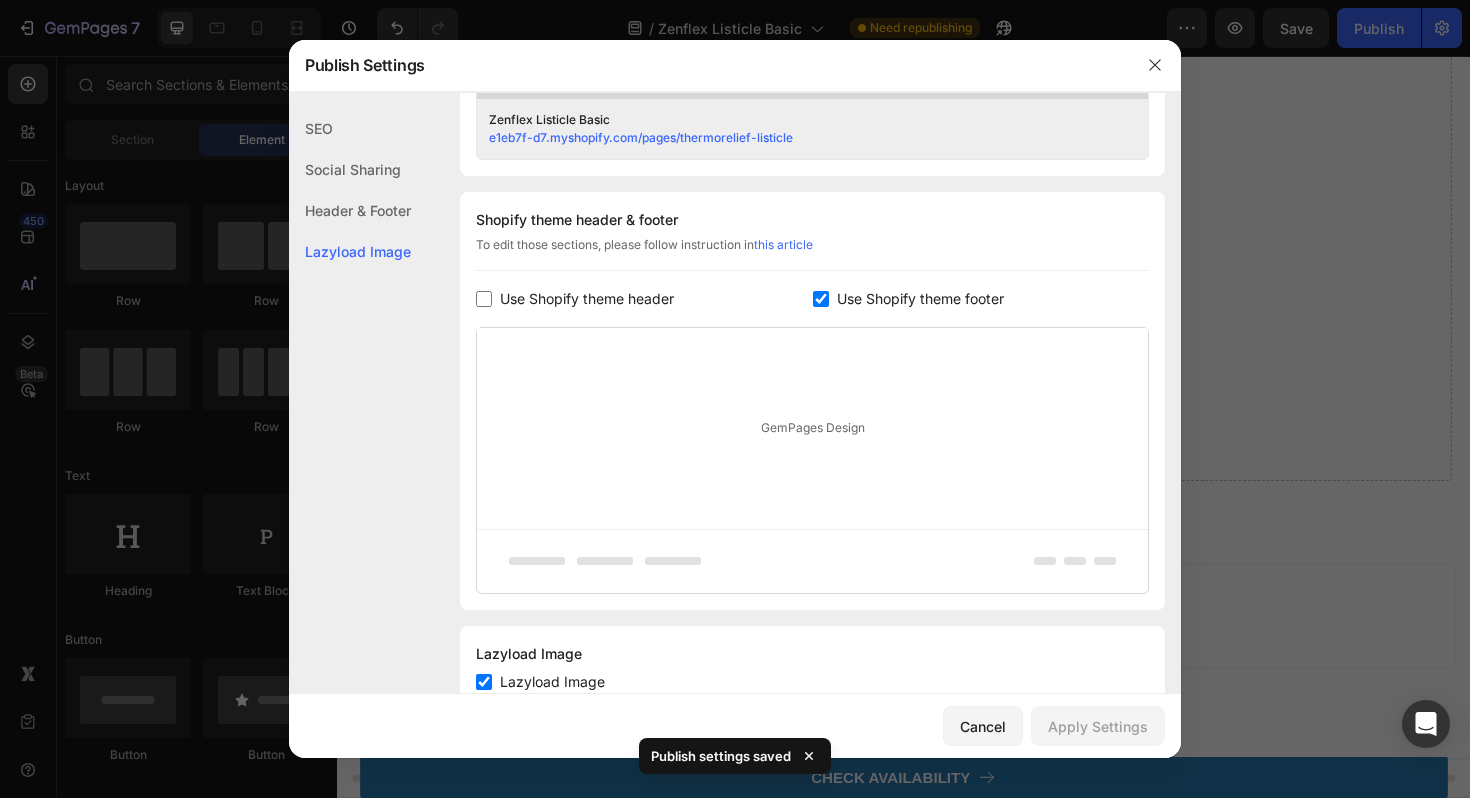 click on "Use Shopify theme footer" at bounding box center (920, 299) 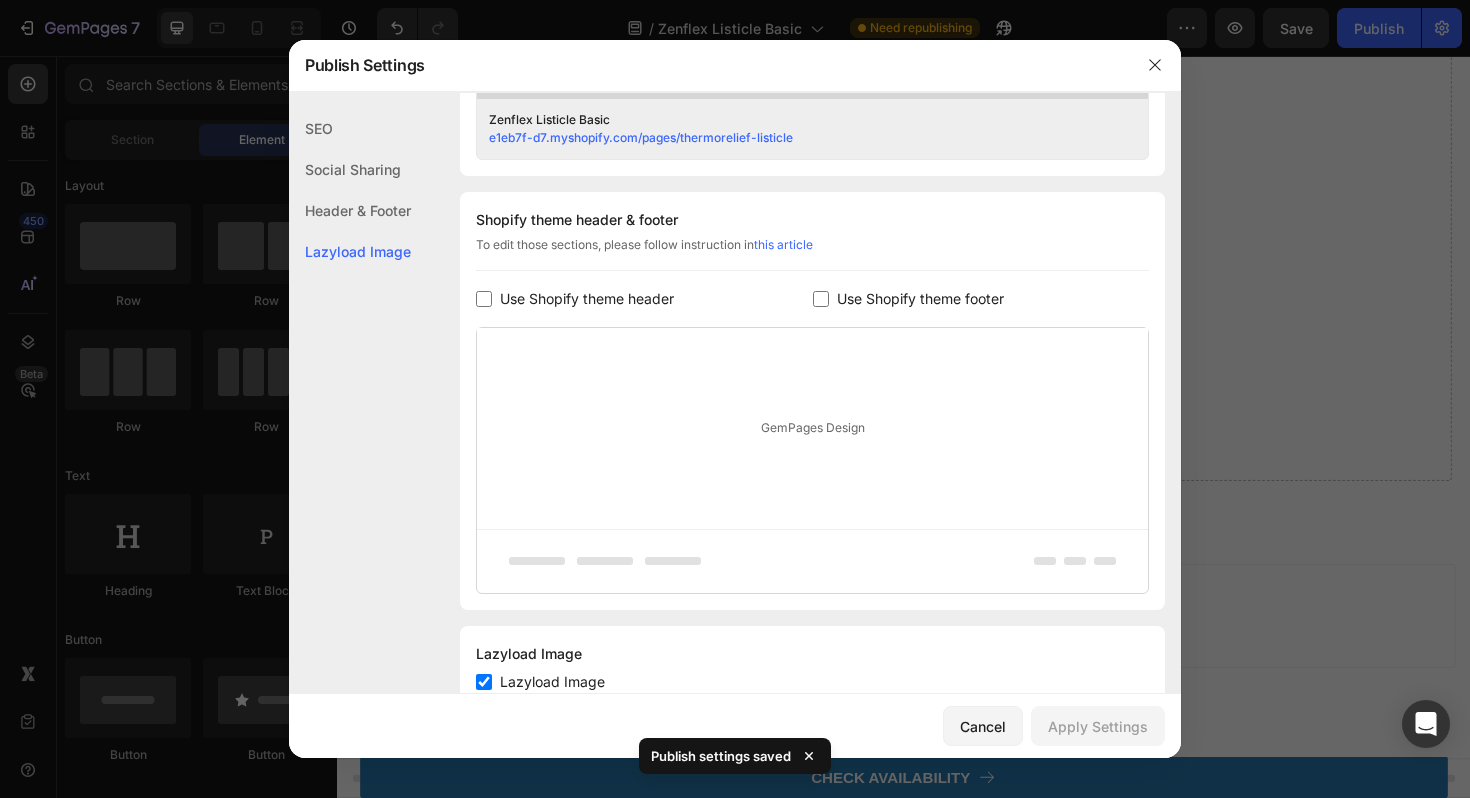 checkbox on "false" 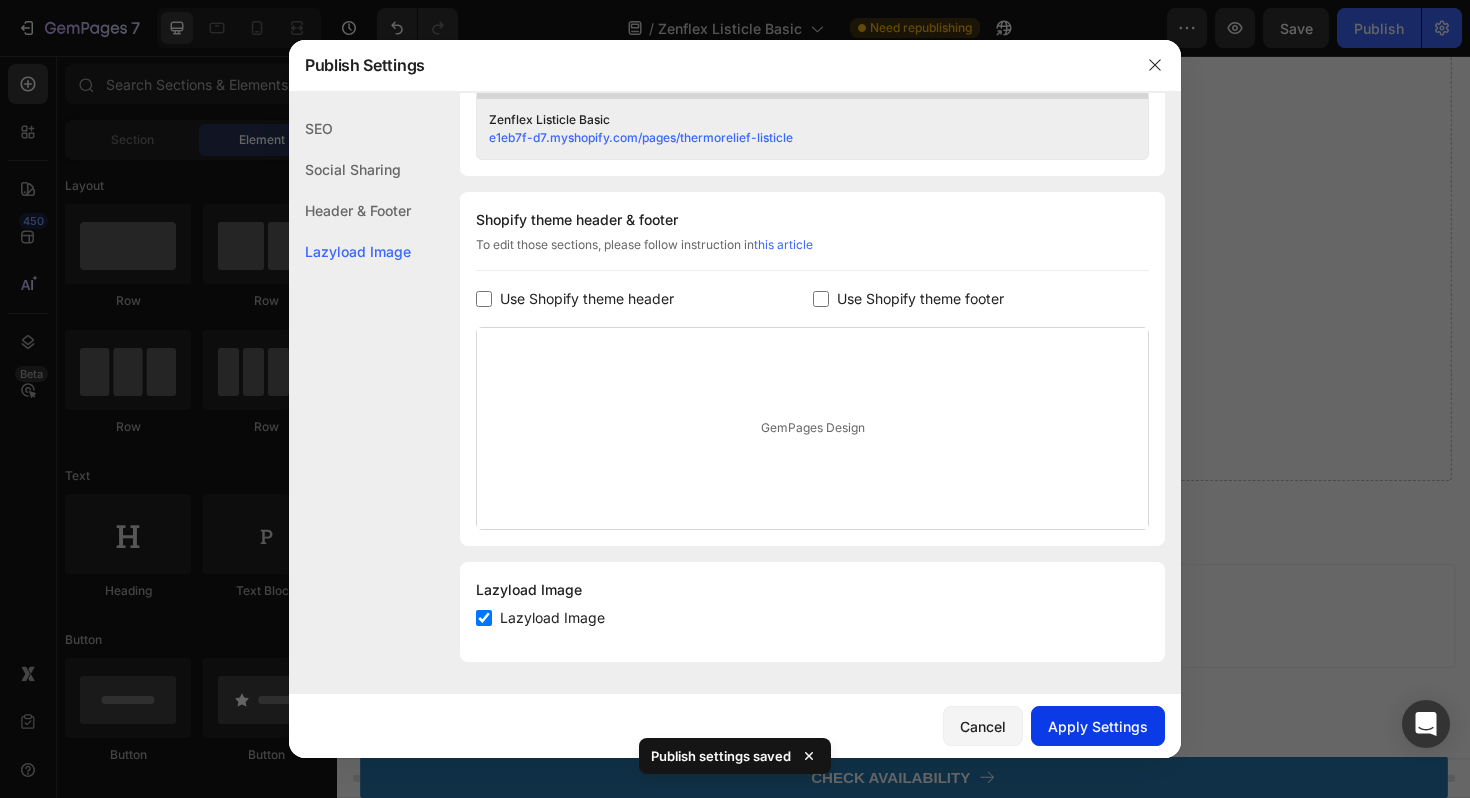 click on "Apply Settings" 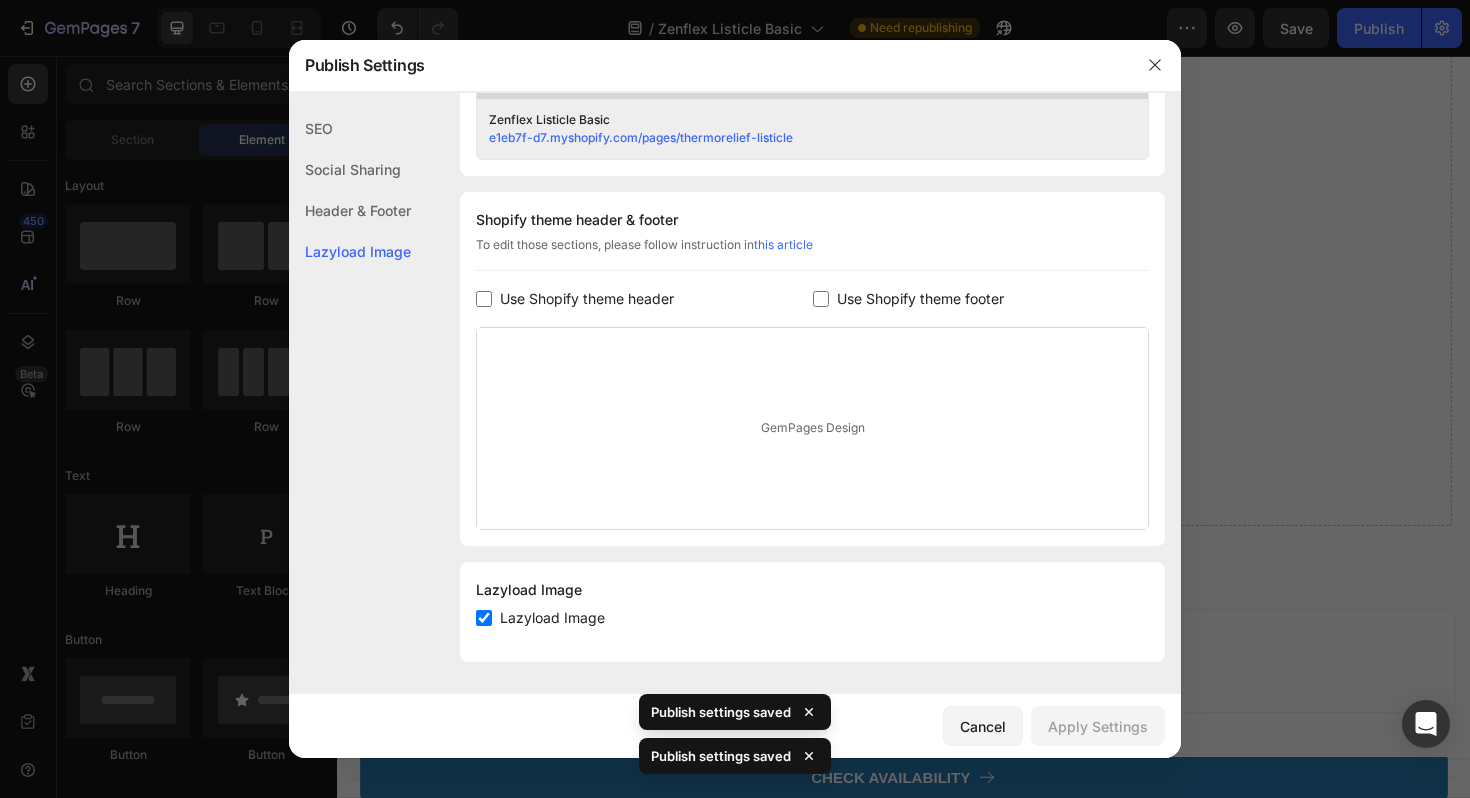 click at bounding box center [735, 399] 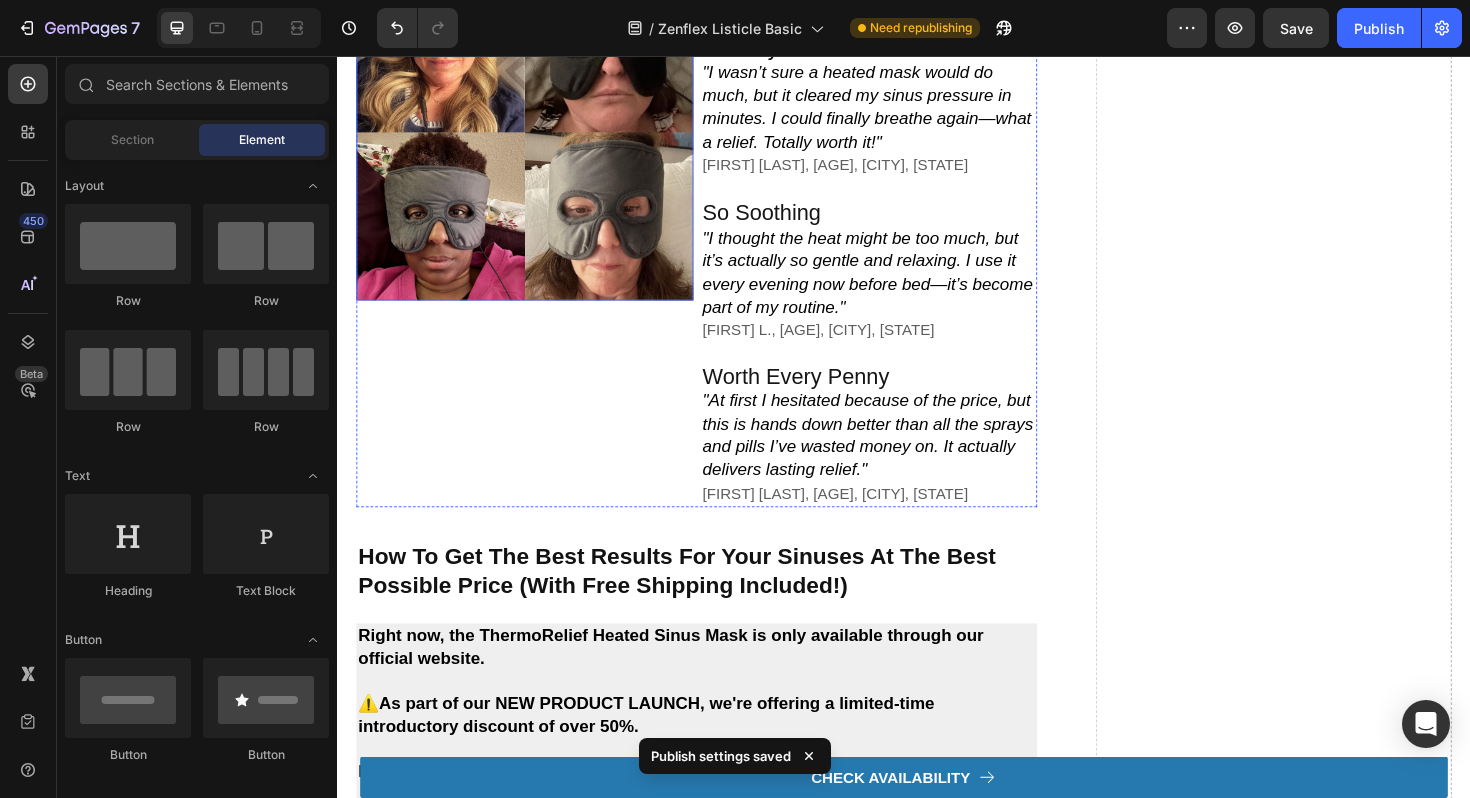scroll, scrollTop: 2792, scrollLeft: 0, axis: vertical 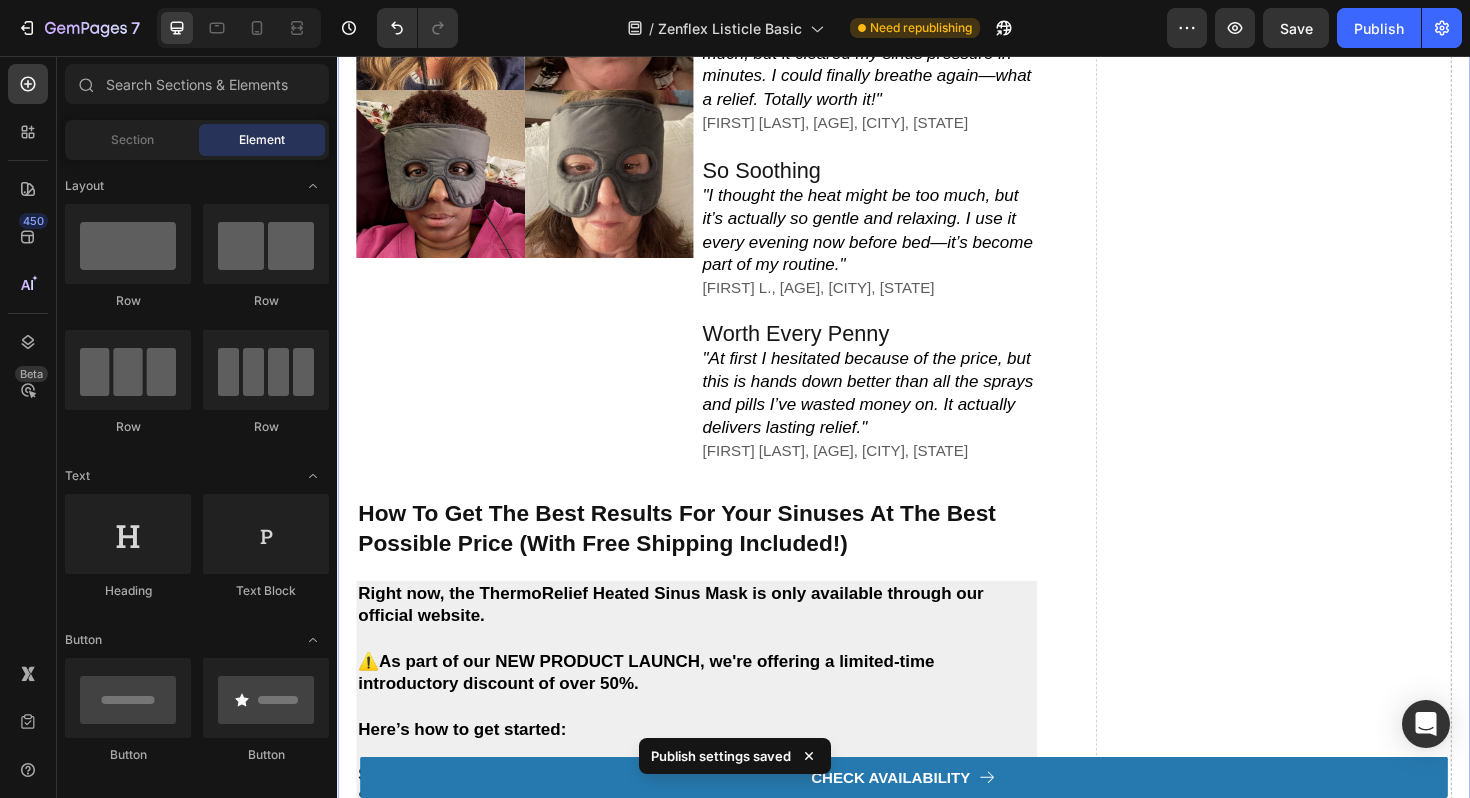 click on "Image 2. backed by ent specialists & designed for daily use Heading ThermoRelief was developed alongside  ENT specialists  who understand the frustrations of chronic sinus sufferers. Unlike quick-fix gimmicks or microwave masks, this device delivers  doctor-approved, consistent therapy  with every use. Text Block Row Image 3. eliminates allergens with gentle heat Heading If allergies are making your life miserable,  ThermoRelief  is here to help. It gently  warms your sinus passages  to  reduce inflammation  and clear out pollen, dust, and other irritants—making it easier to breathe and easing those frustrating allergic reactions. Text Block Row Image 4. reduces sinus pressure and headaches Heading ThermoRelief  uses therapeutic heat to  reduce inflammation  and encourage natural drainage in your sinus passages, targeting the root cause of pressure, pain, and congestion. Text Block Row Image 5. sleep through the night—no snoring, no blockage Heading ThermoRelief gently warms your sinus passages to Row Row" at bounding box center [937, -470] 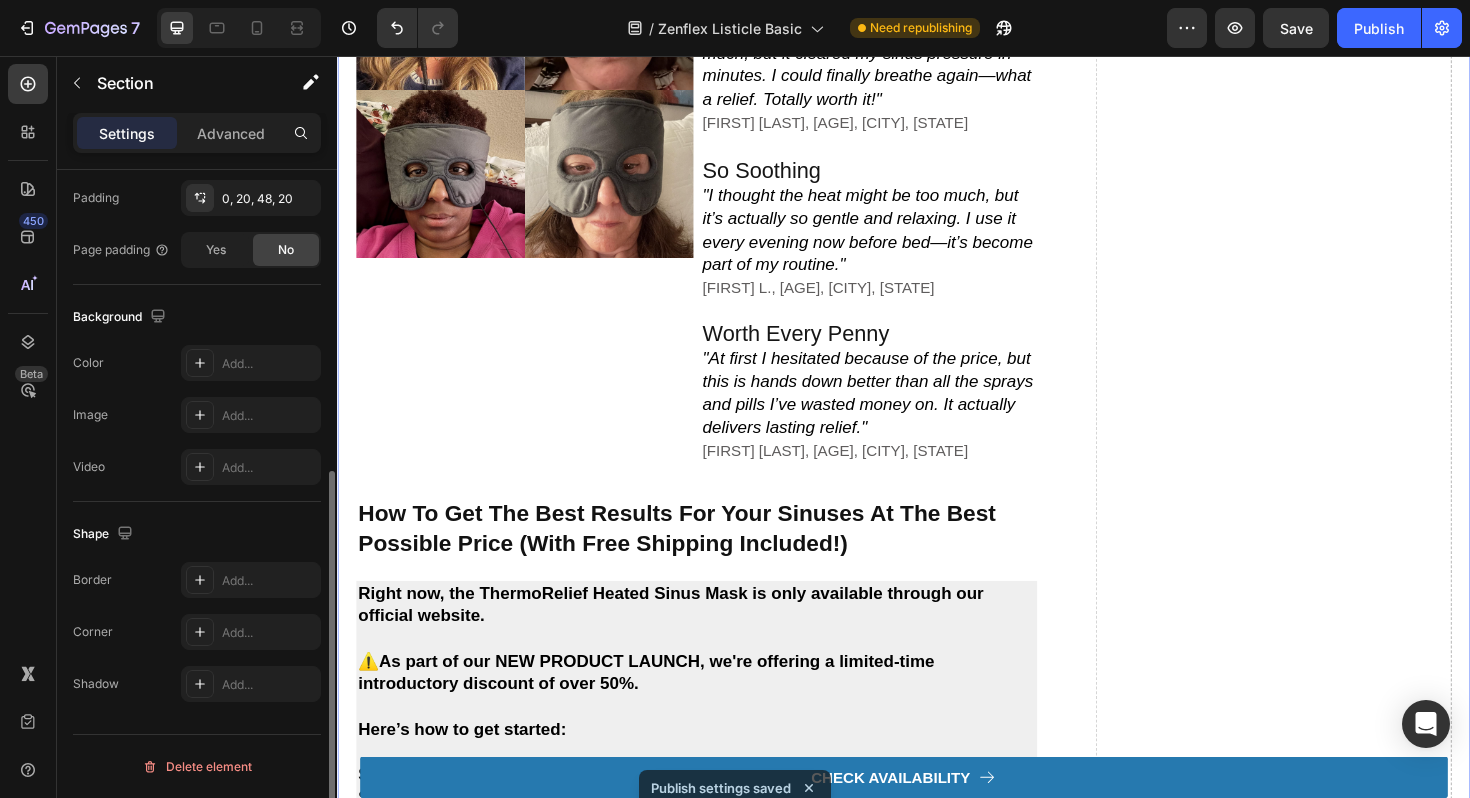 scroll, scrollTop: 0, scrollLeft: 0, axis: both 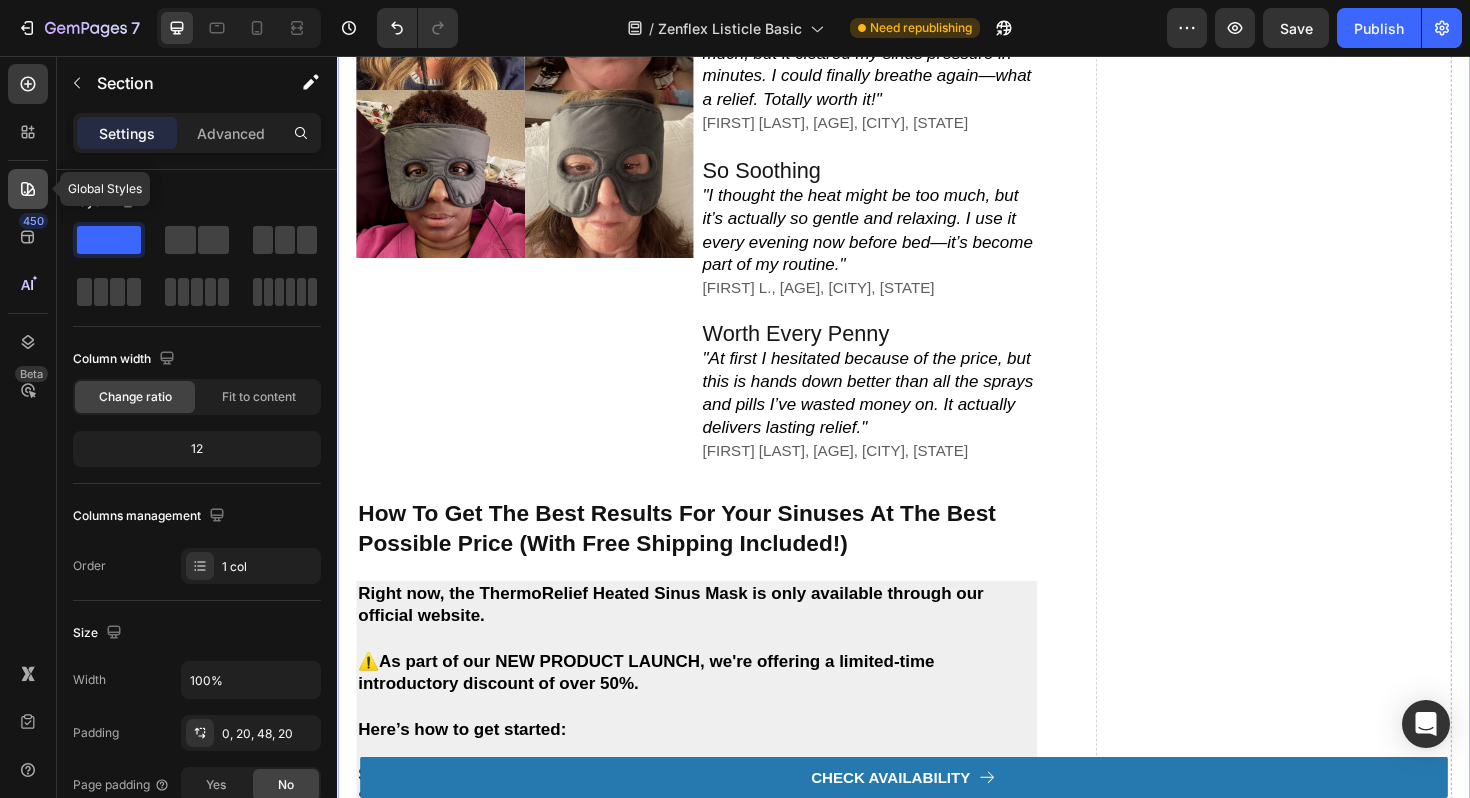 click 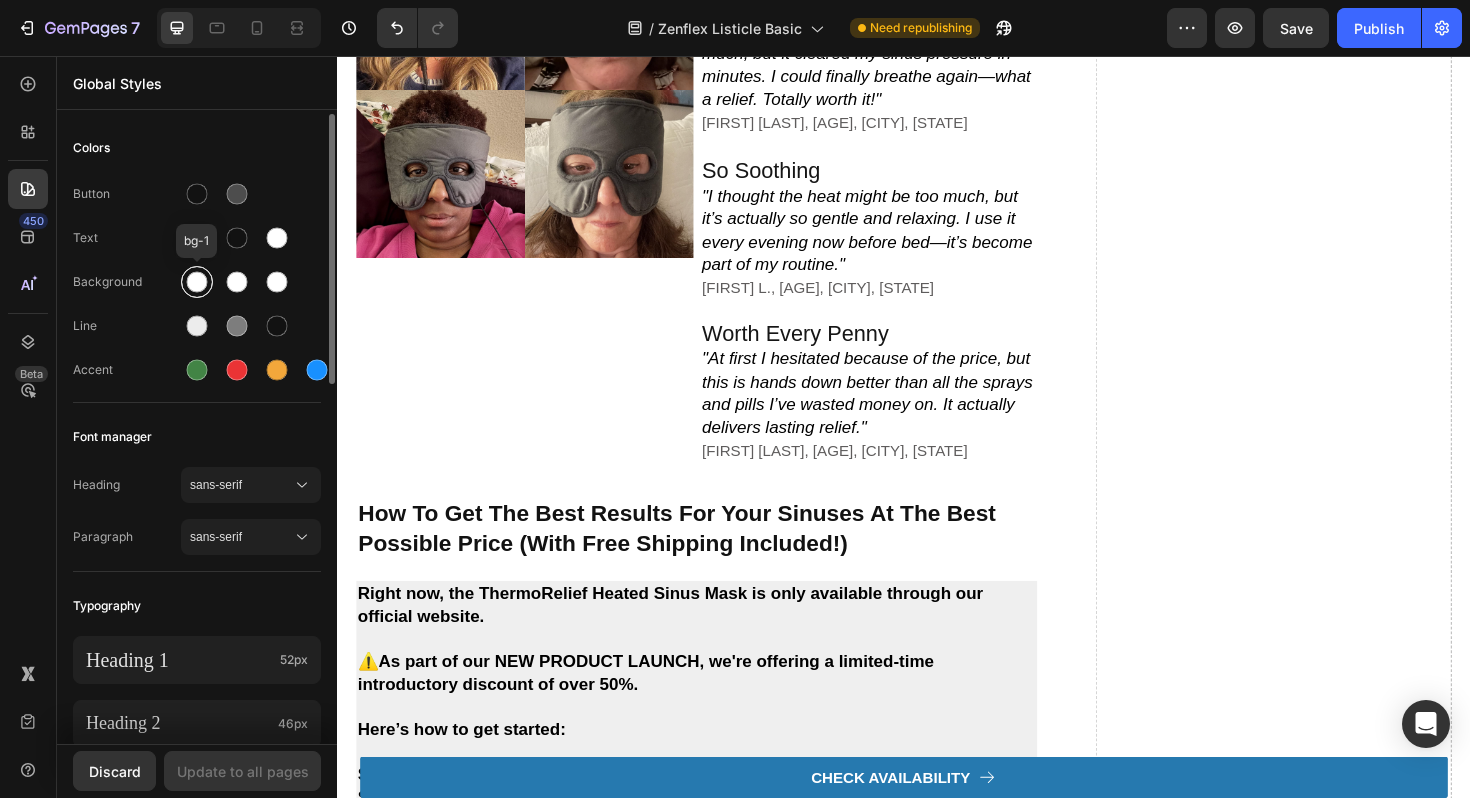 click at bounding box center [197, 282] 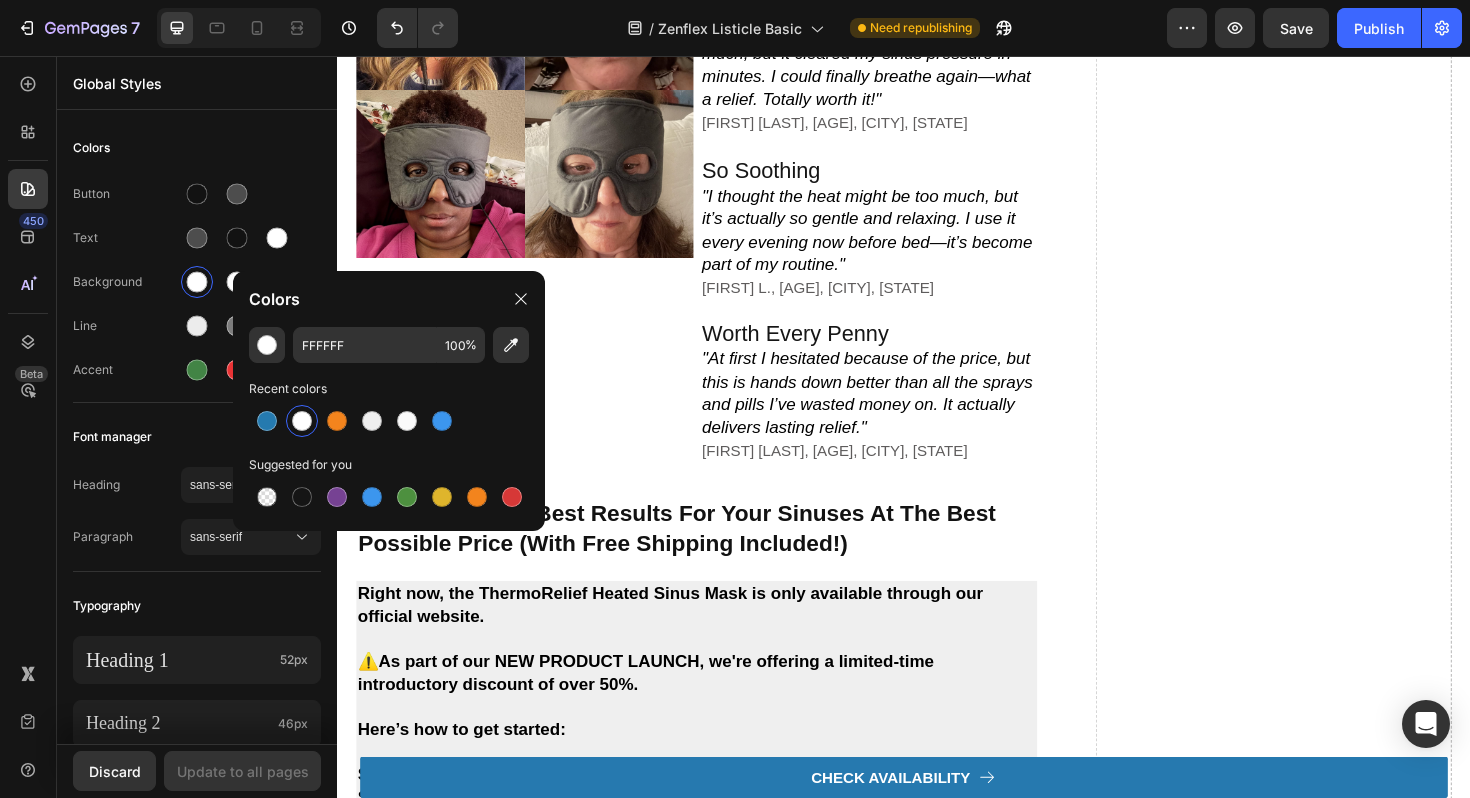 click on "Colors" 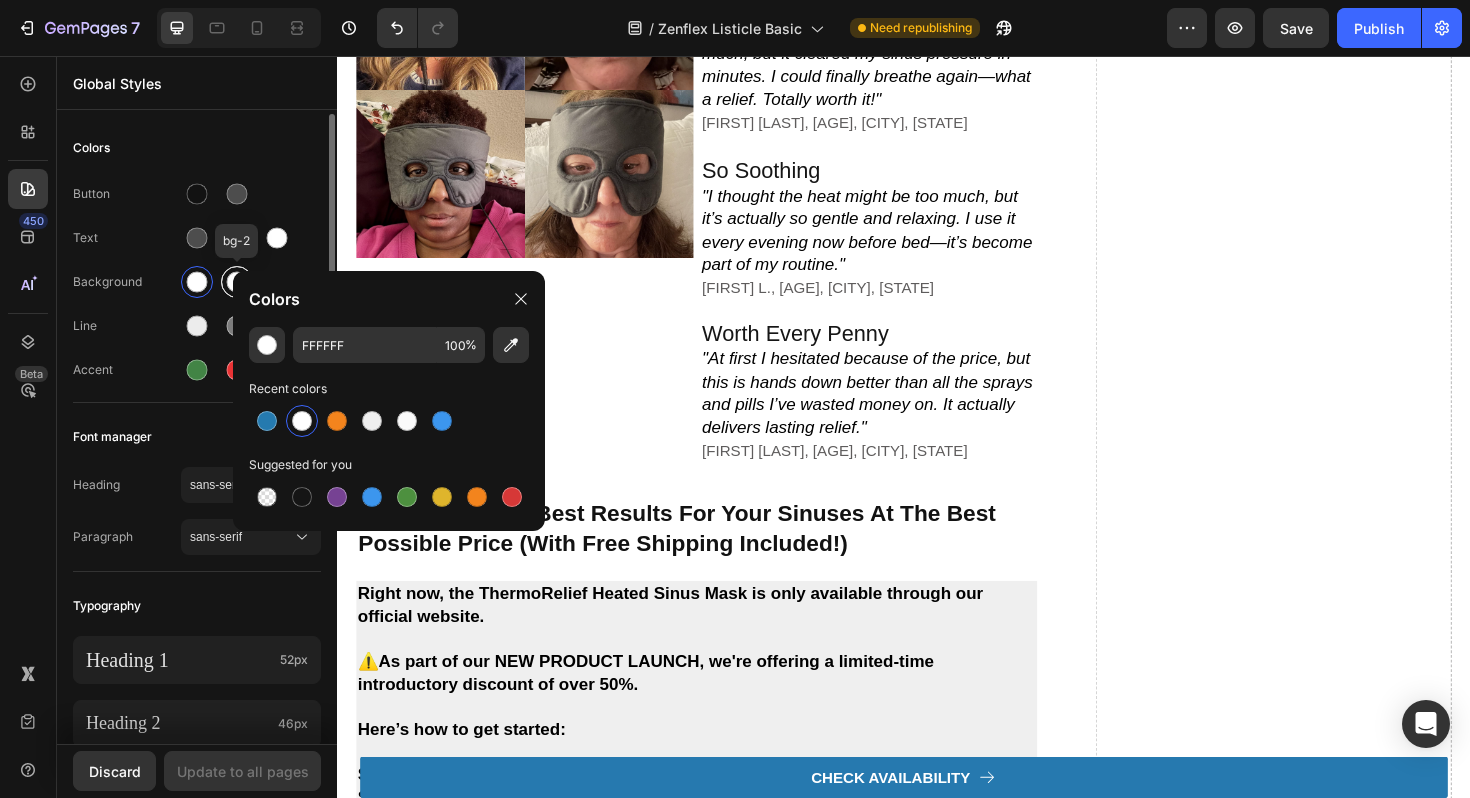 click at bounding box center [237, 282] 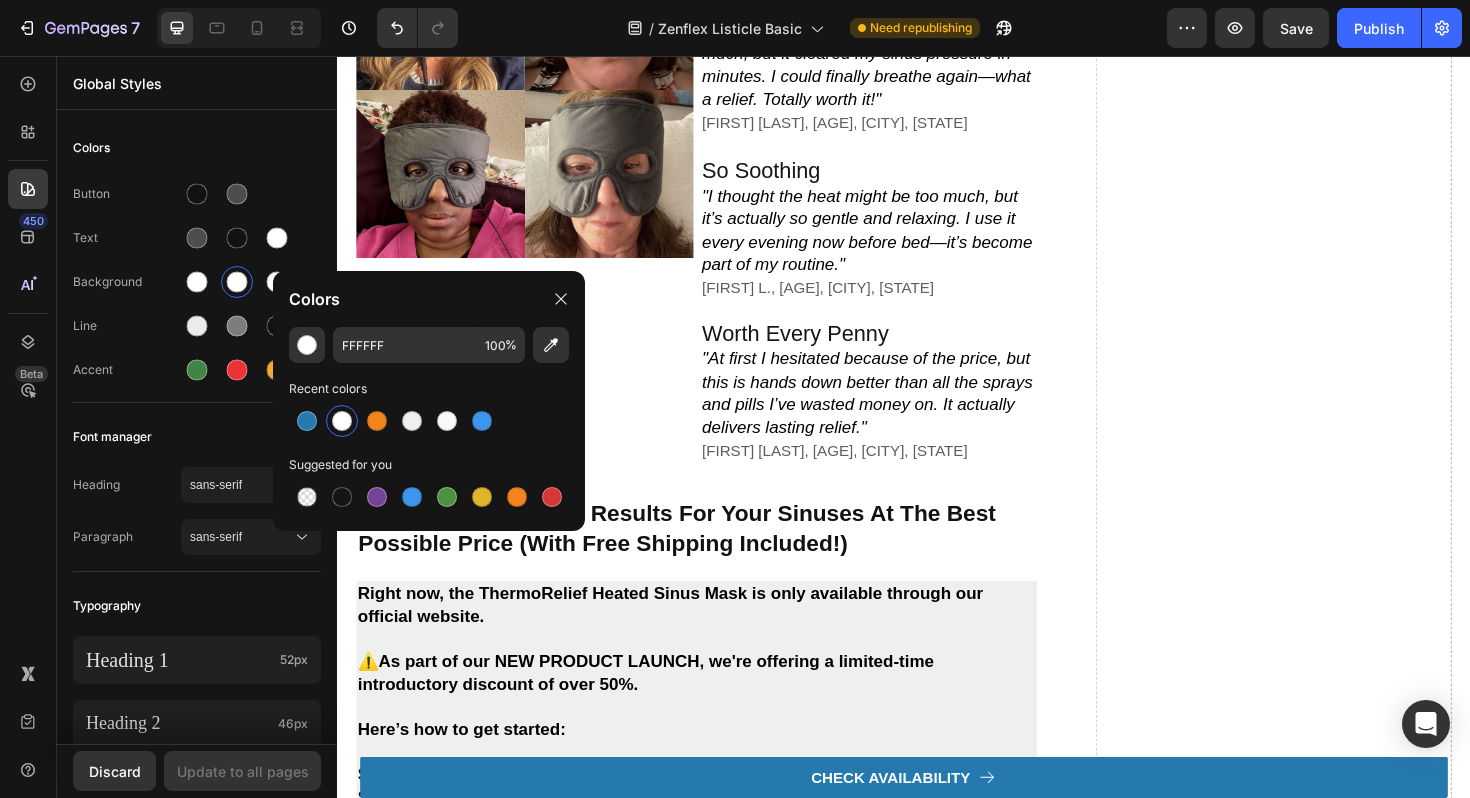 click on "Colors" 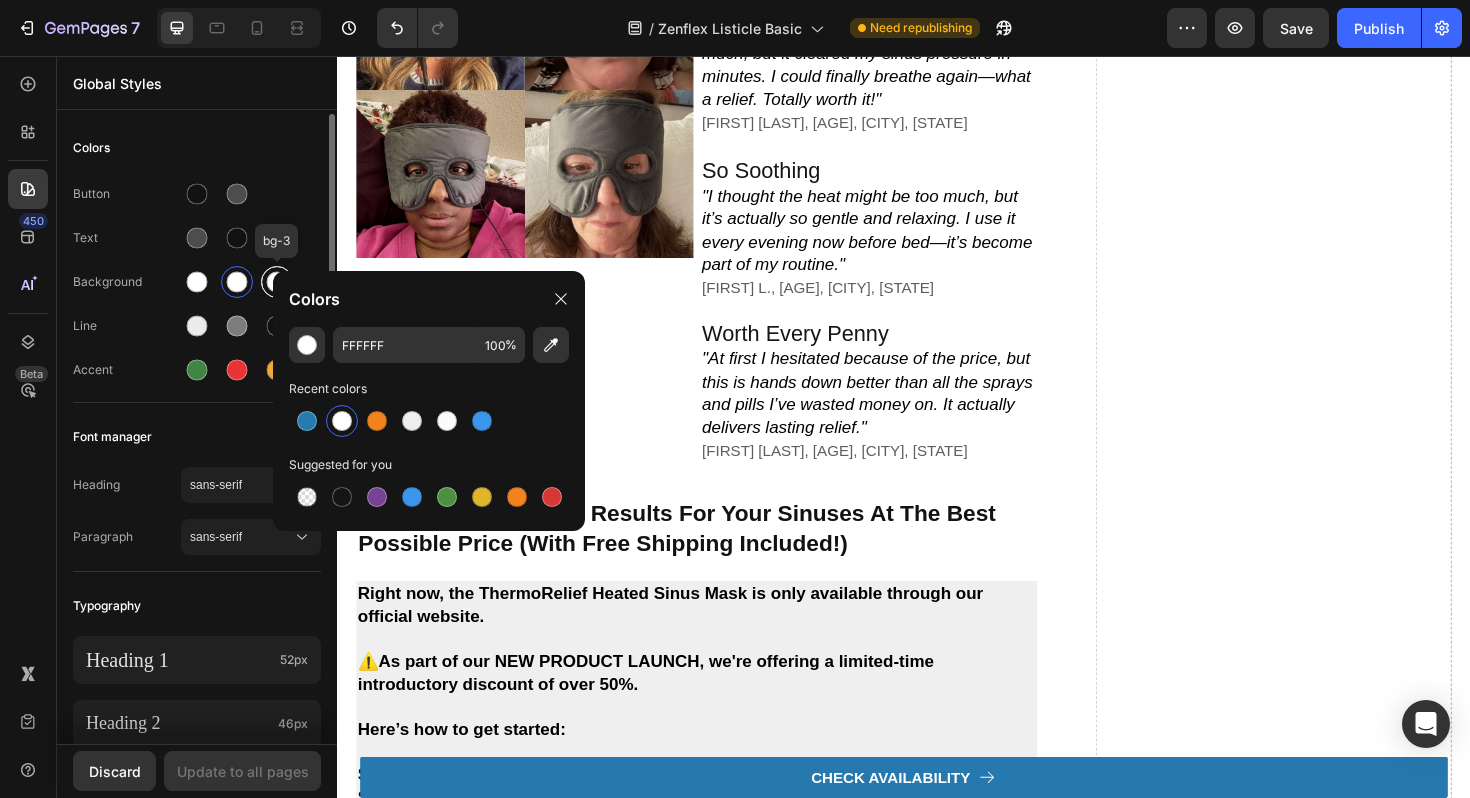 click at bounding box center (277, 282) 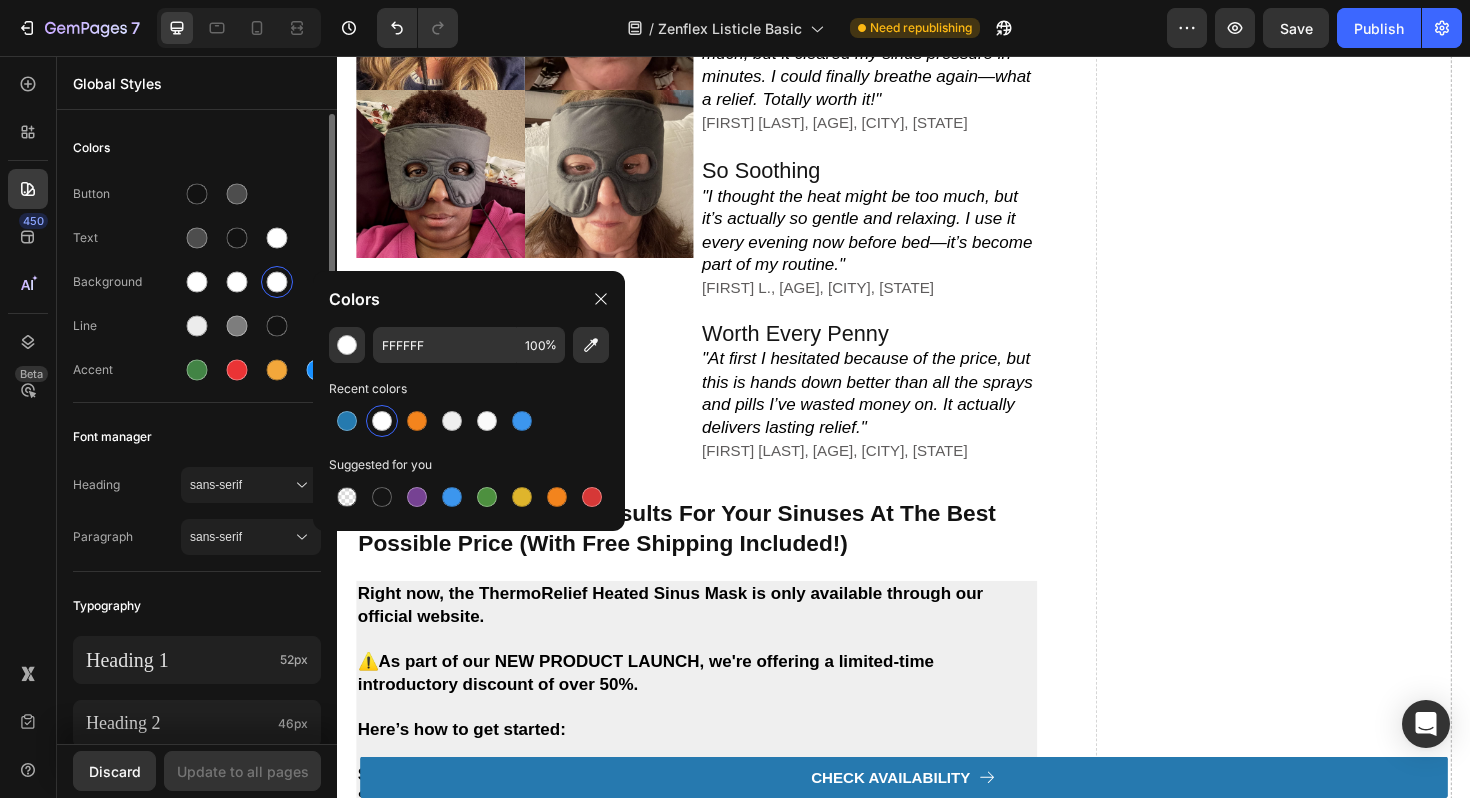 click on "Colors" at bounding box center [197, 148] 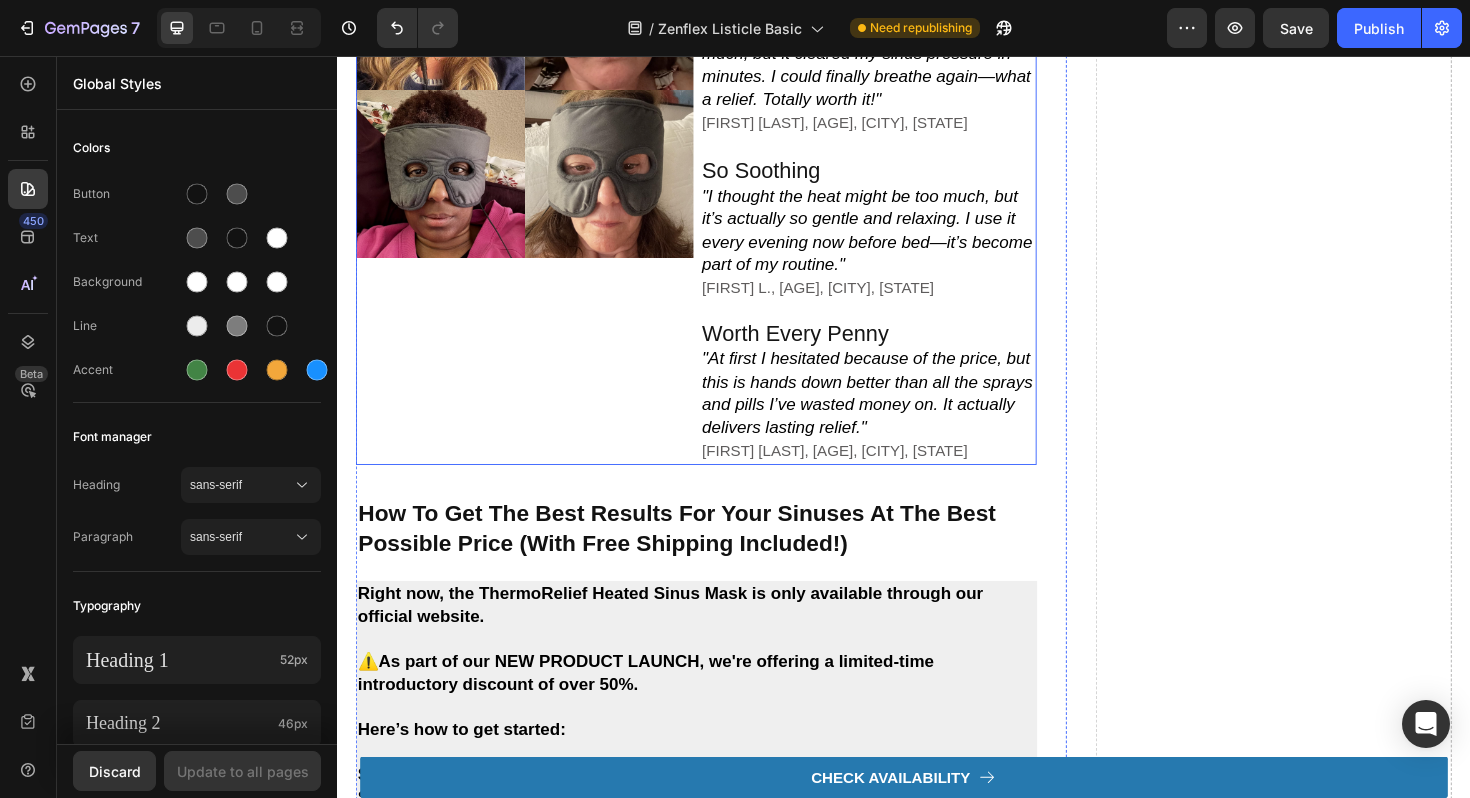 click on "Image 2. backed by ent specialists & designed for daily use Heading ThermoRelief was developed alongside  ENT specialists  who understand the frustrations of chronic sinus sufferers. Unlike quick-fix gimmicks or microwave masks, this device delivers  doctor-approved, consistent therapy  with every use. Text Block Row Image 3. eliminates allergens with gentle heat Heading If allergies are making your life miserable,  ThermoRelief  is here to help. It gently  warms your sinus passages  to  reduce inflammation  and clear out pollen, dust, and other irritants—making it easier to breathe and easing those frustrating allergic reactions. Text Block Row Image 4. reduces sinus pressure and headaches Heading ThermoRelief  uses therapeutic heat to  reduce inflammation  and encourage natural drainage in your sinus passages, targeting the root cause of pressure, pain, and congestion. Text Block Row Image 5. sleep through the night—no snoring, no blockage Heading ThermoRelief gently warms your sinus passages to Row Row" at bounding box center (937, -470) 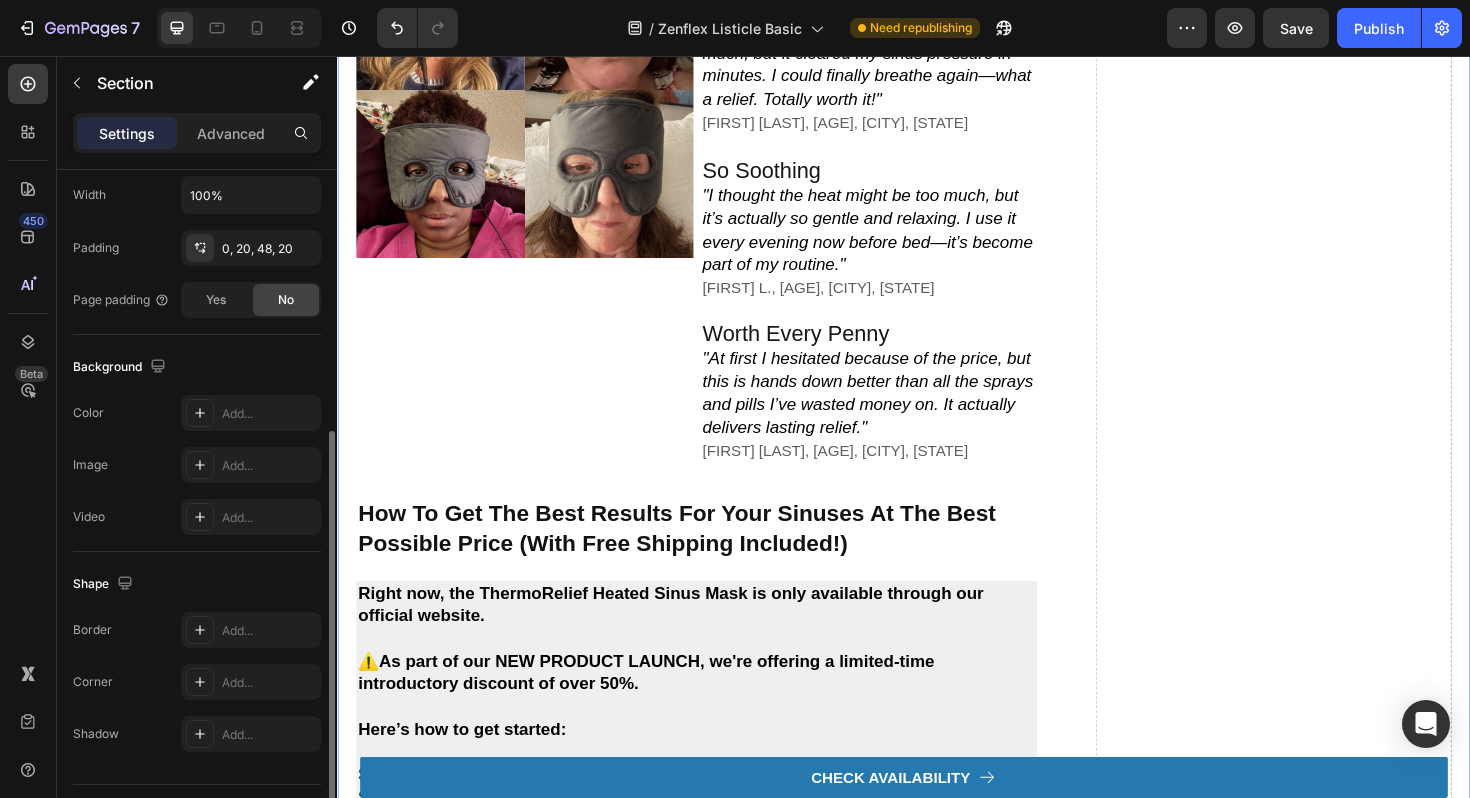 scroll, scrollTop: 478, scrollLeft: 0, axis: vertical 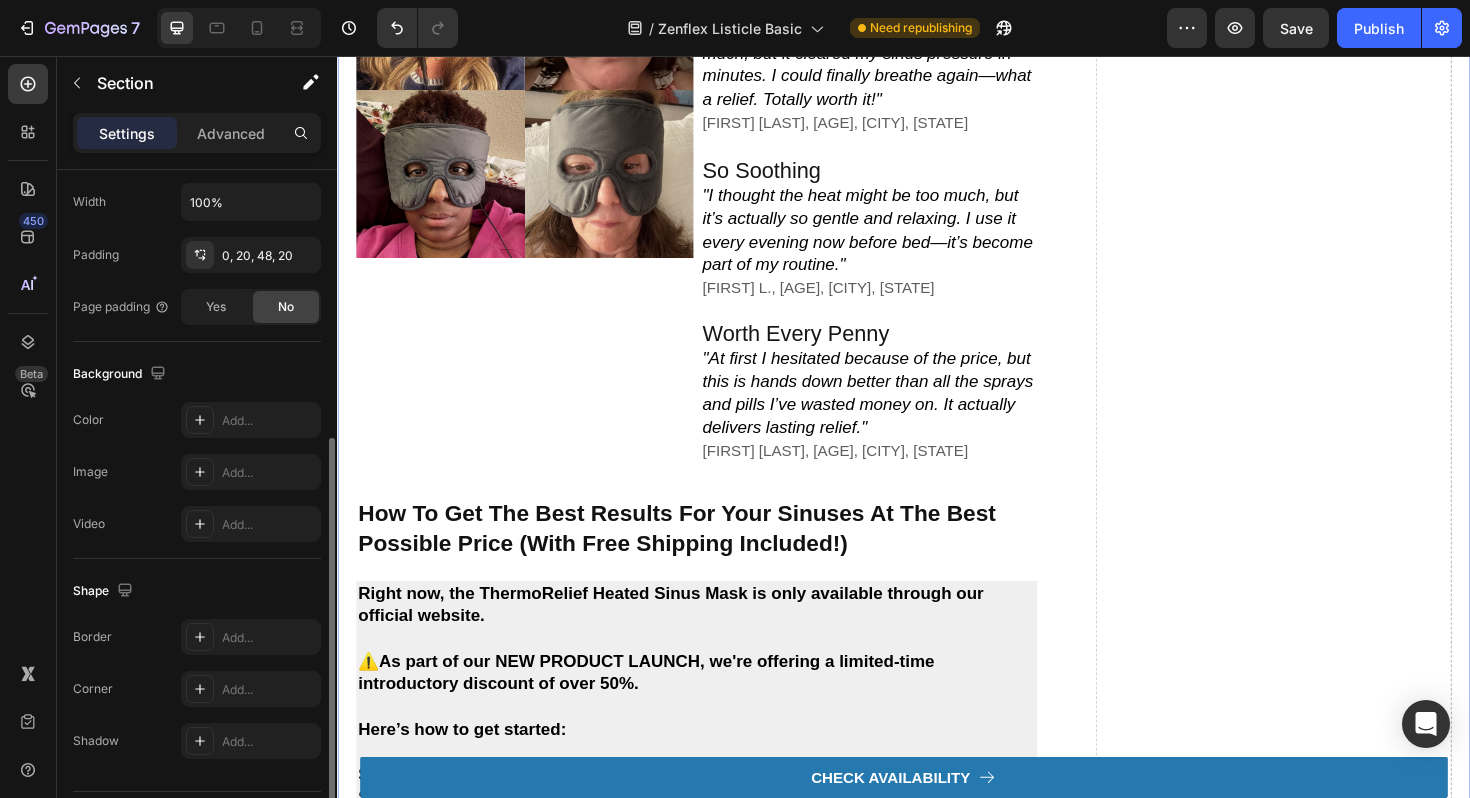 click on "Background" at bounding box center [197, 374] 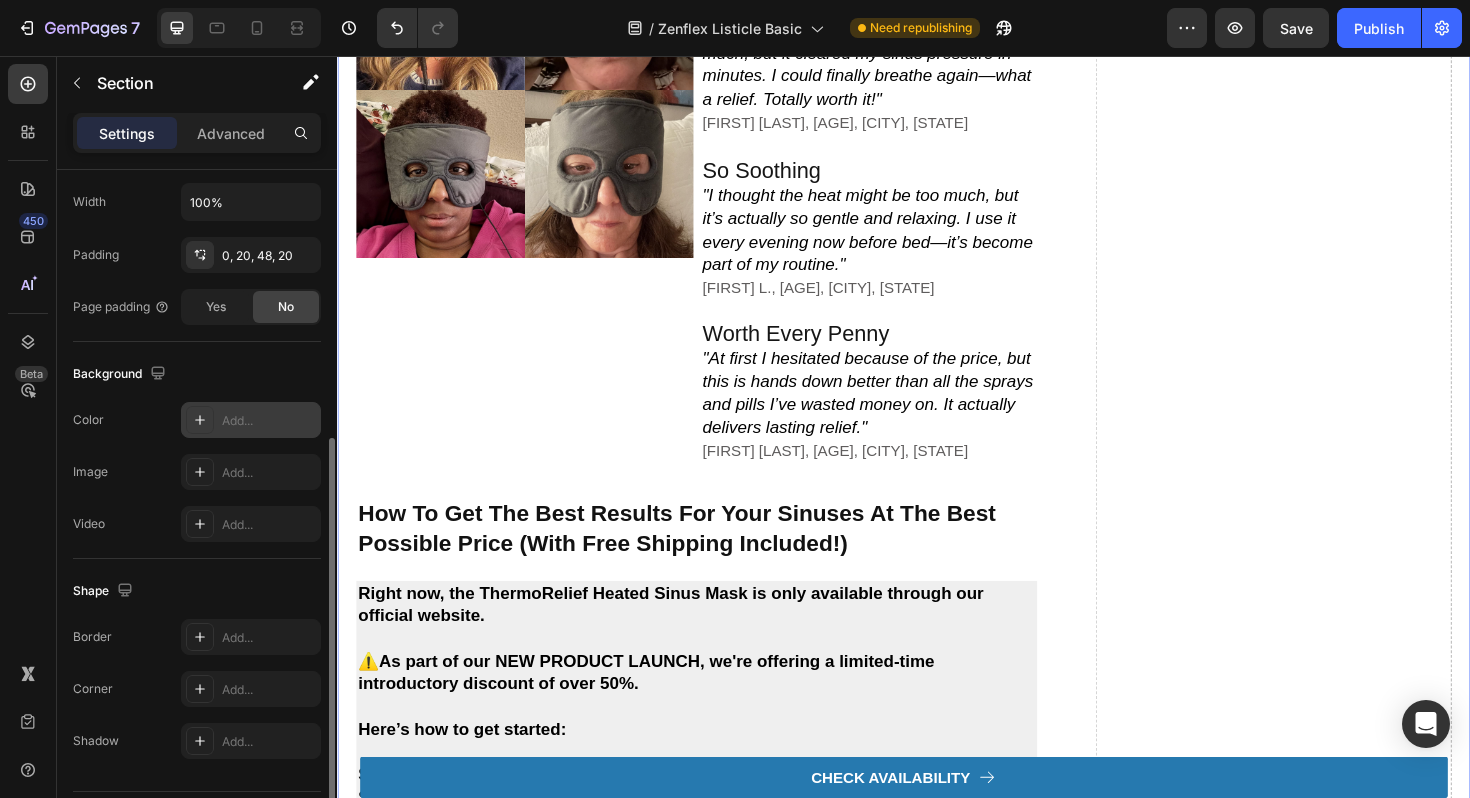 click on "Add..." at bounding box center (269, 421) 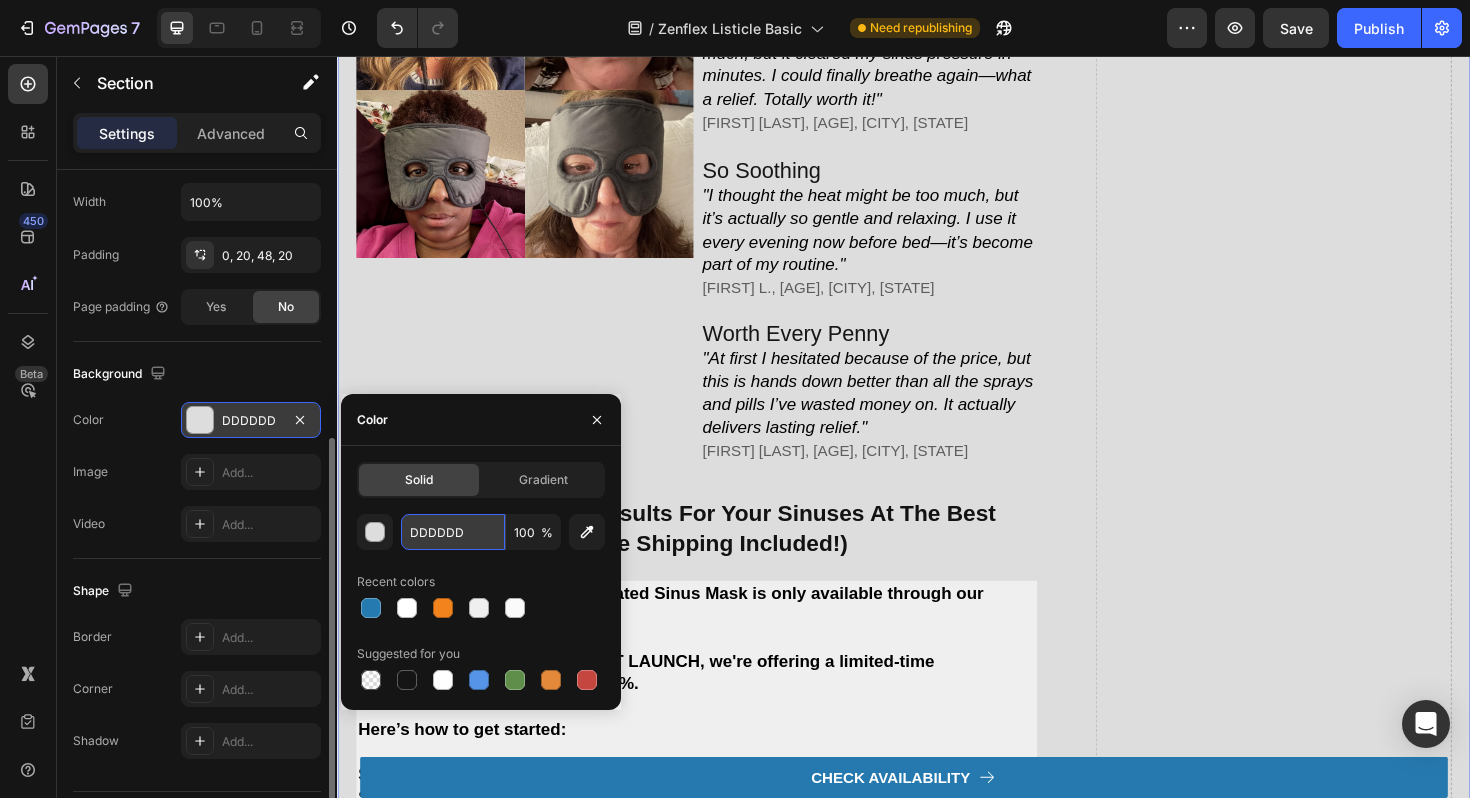 click on "DDDDDD" at bounding box center [453, 532] 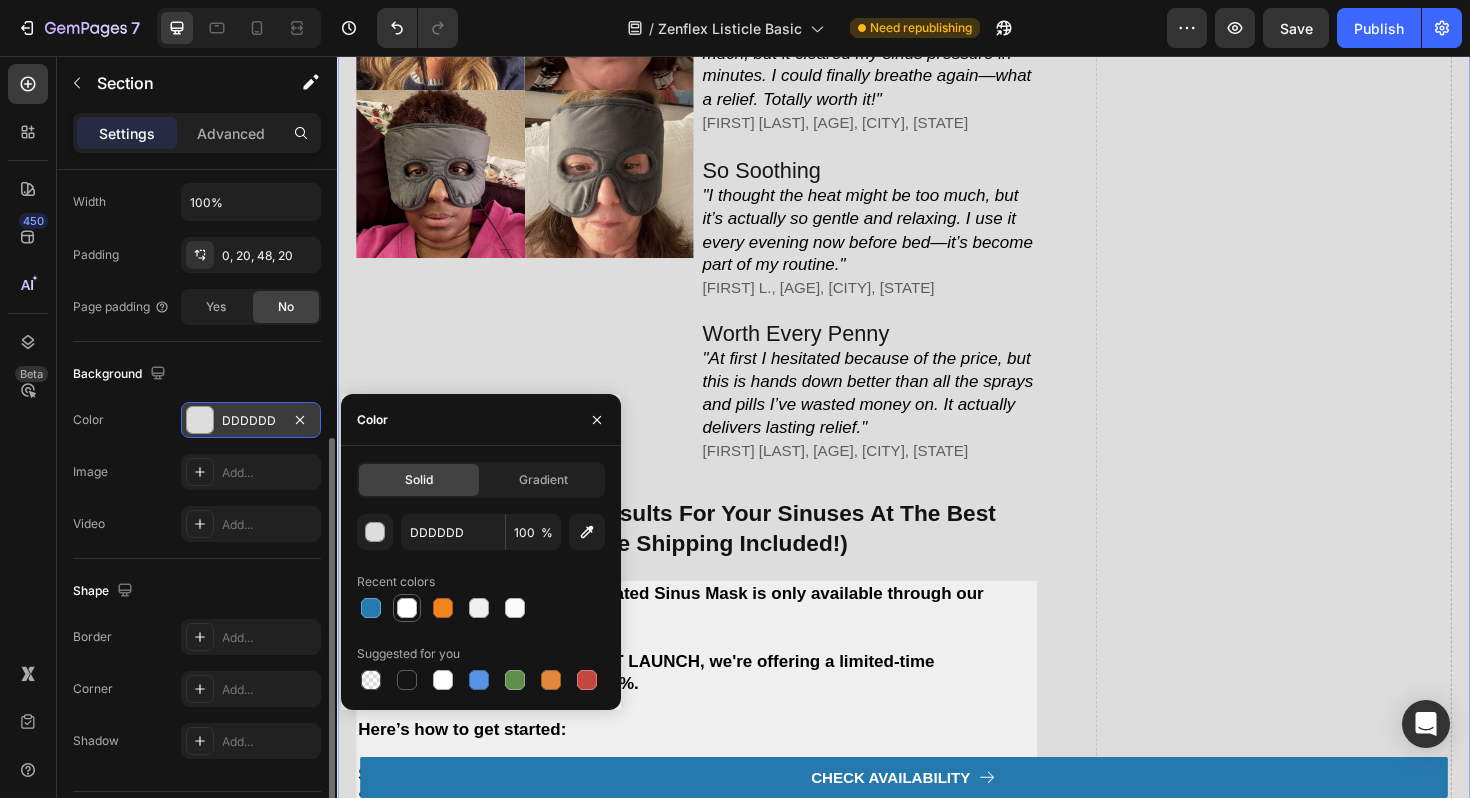 click at bounding box center (407, 608) 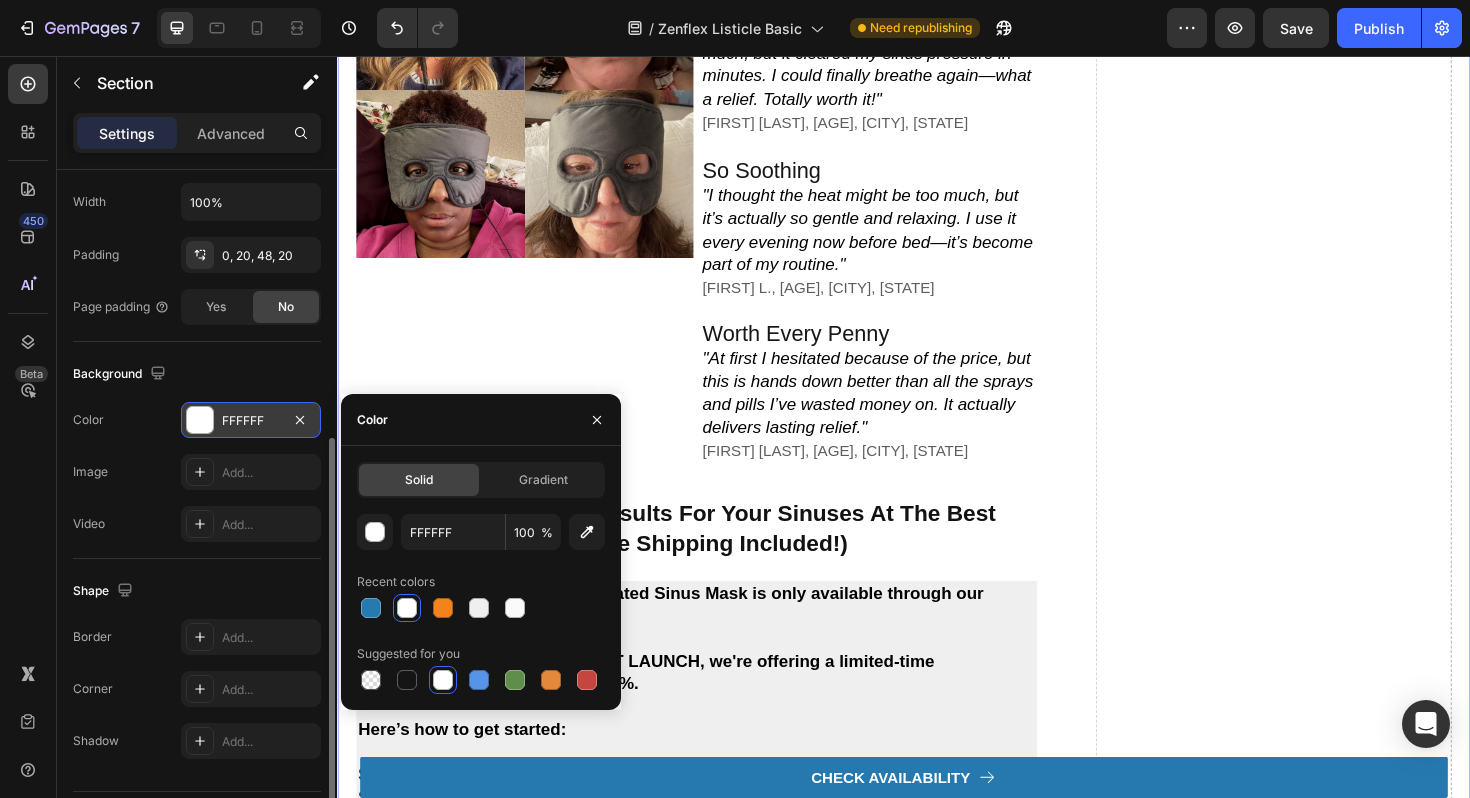 click on "how to get the best results for your sinuses at the best possible price (with free shipping included!)" at bounding box center [696, 556] 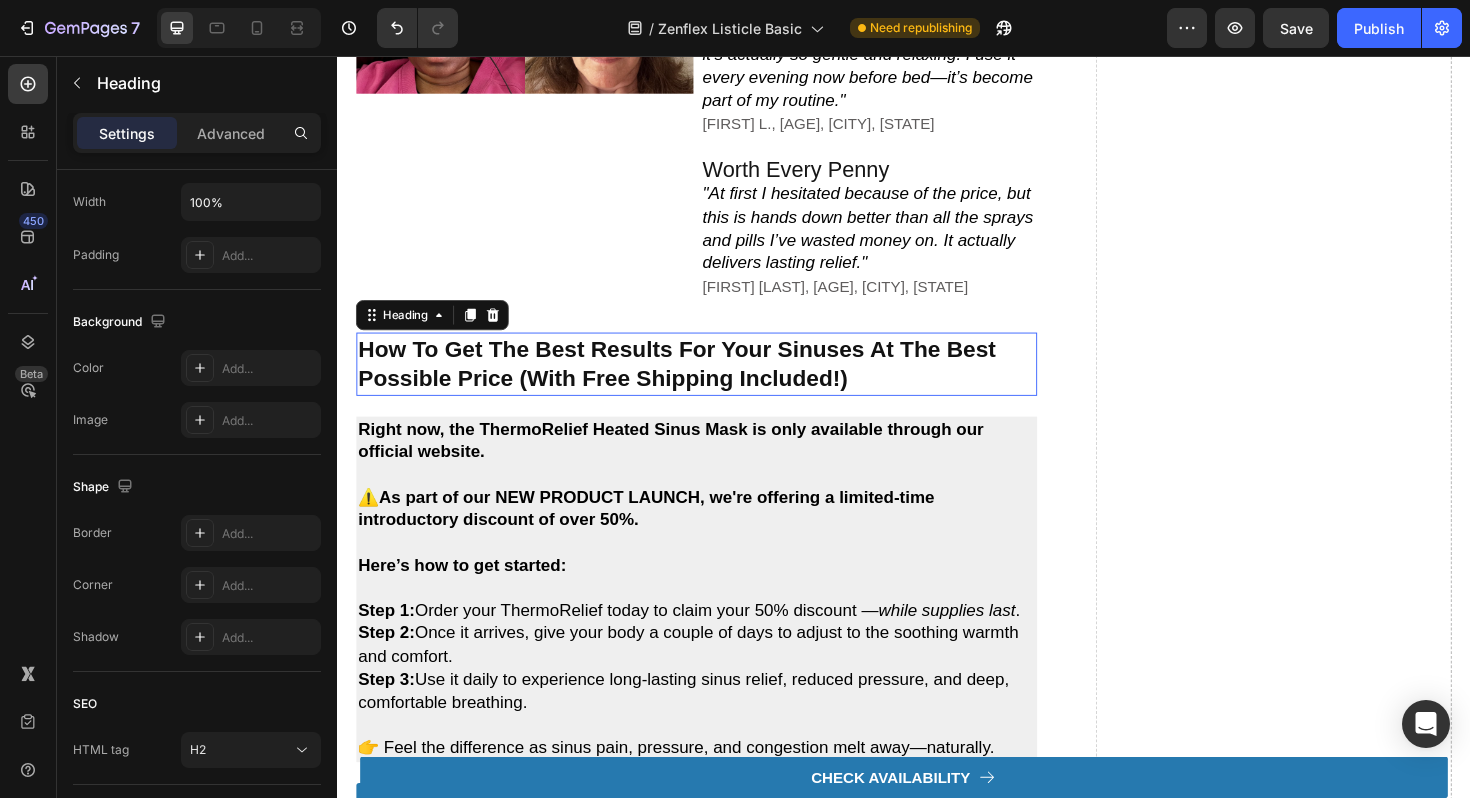 scroll, scrollTop: 0, scrollLeft: 0, axis: both 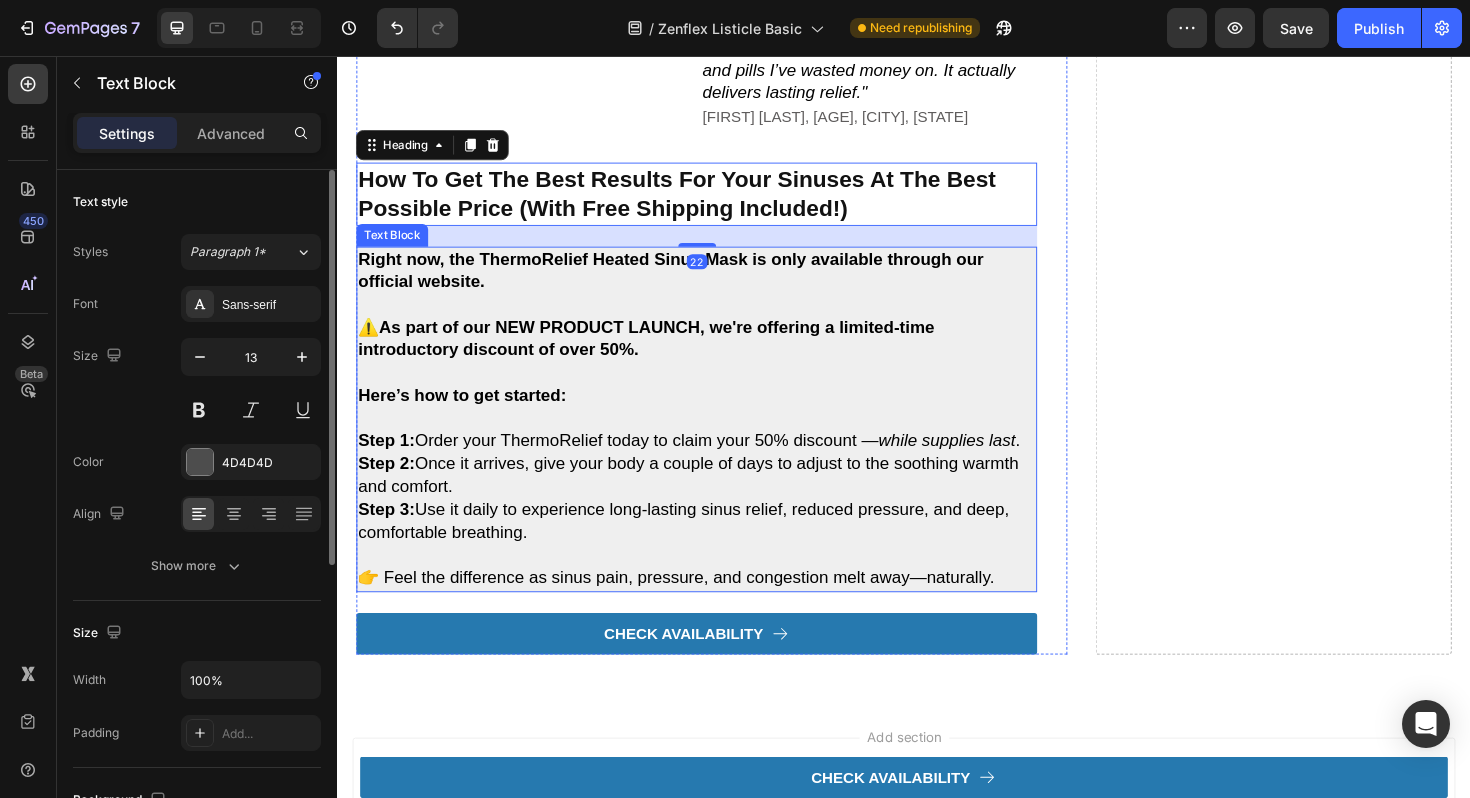 click on "while supplies last" at bounding box center (982, 463) 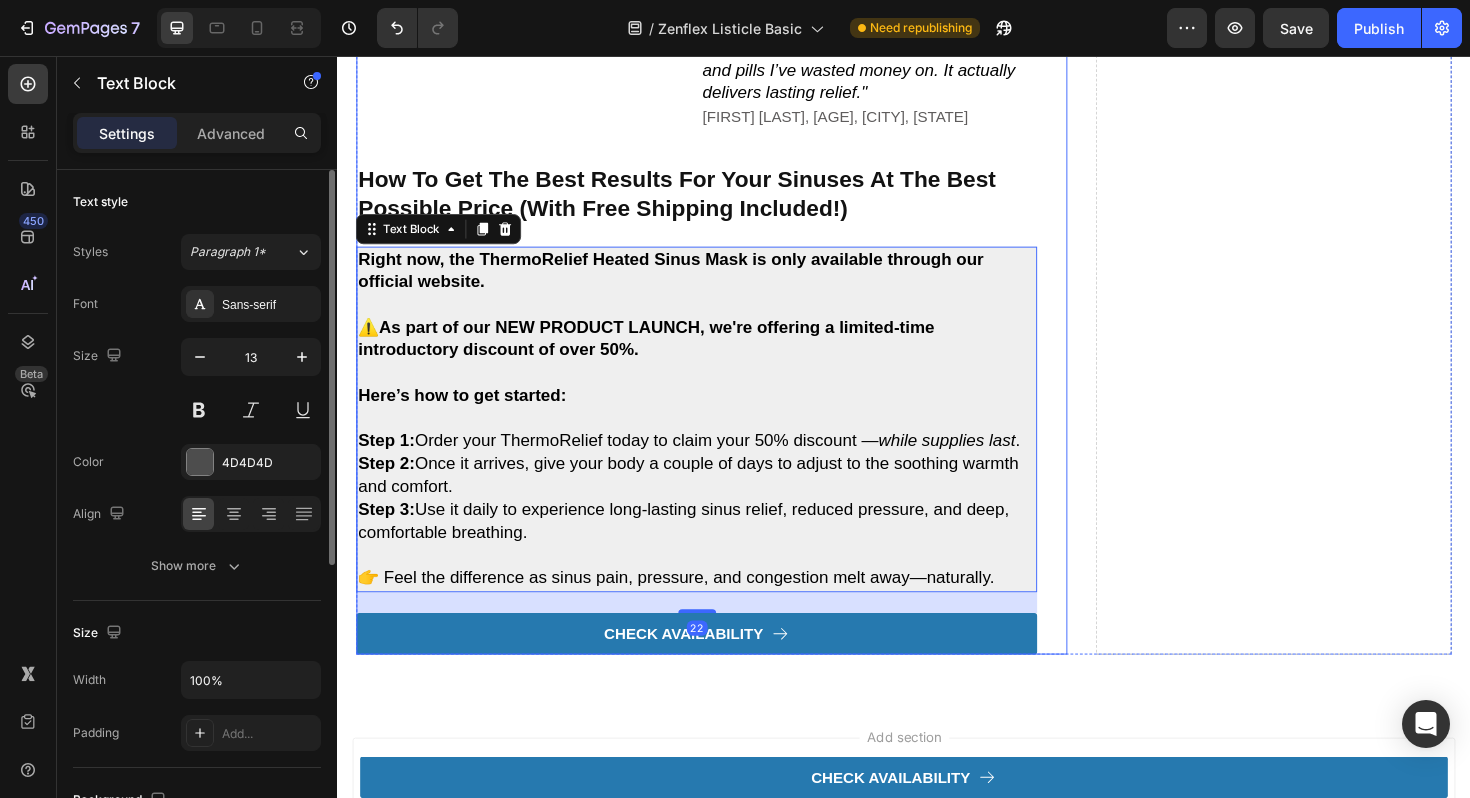 click on "Image 2. backed by ent specialists & designed for daily use Heading ThermoRelief was developed alongside  ENT specialists  who understand the frustrations of chronic sinus sufferers. Unlike quick-fix gimmicks or microwave masks, this device delivers  doctor-approved, consistent therapy  with every use. Text Block Row Image 3. eliminates allergens with gentle heat Heading If allergies are making your life miserable,  ThermoRelief  is here to help. It gently  warms your sinus passages  to  reduce inflammation  and clear out pollen, dust, and other irritants—making it easier to breathe and easing those frustrating allergic reactions. Text Block Row Image 4. reduces sinus pressure and headaches Heading ThermoRelief  uses therapeutic heat to  reduce inflammation  and encourage natural drainage in your sinus passages, targeting the root cause of pressure, pain, and congestion. Text Block Row Image 5. sleep through the night—no snoring, no blockage Heading ThermoRelief gently warms your sinus passages to Row Row" at bounding box center (937, -848) 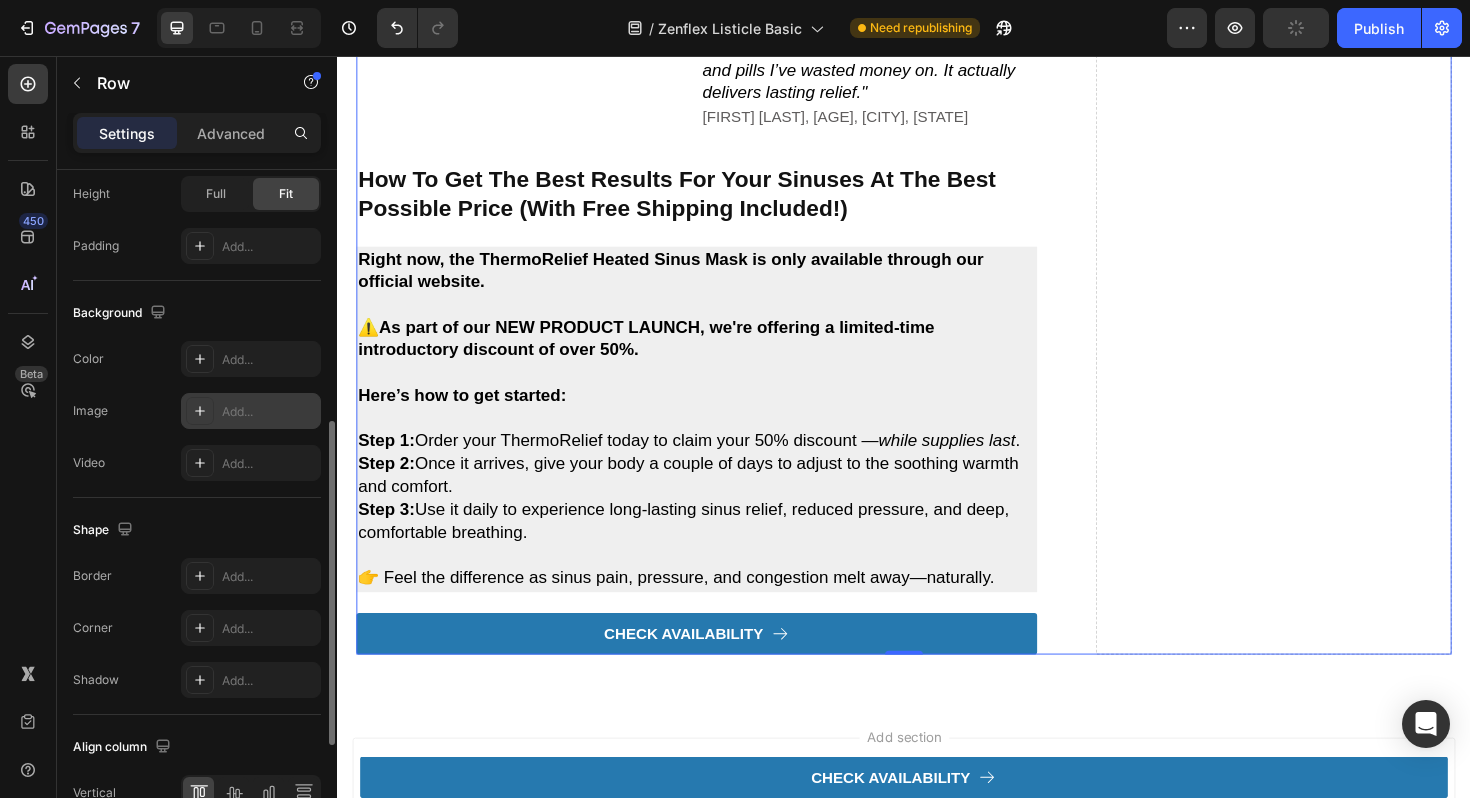 scroll, scrollTop: 615, scrollLeft: 0, axis: vertical 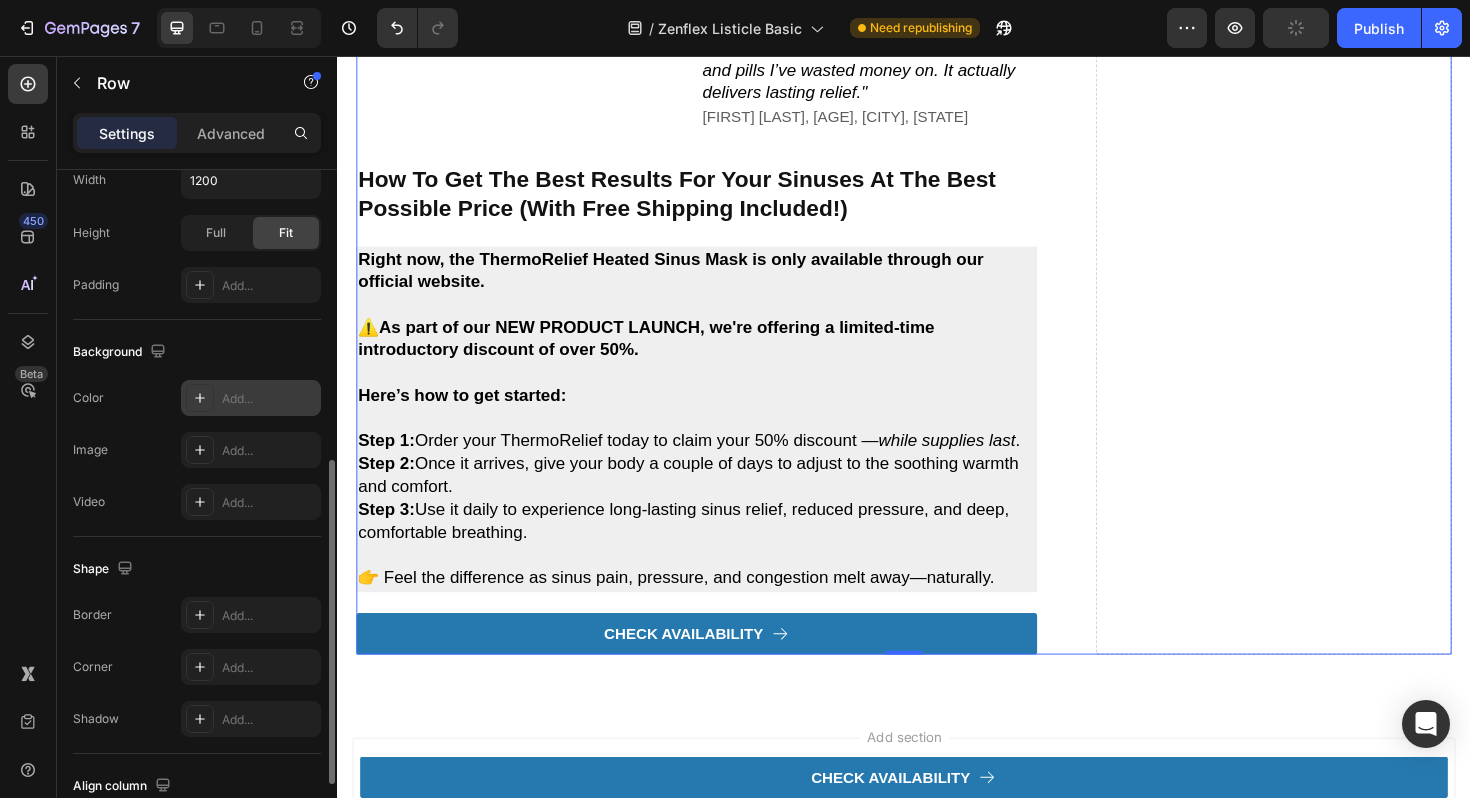 click on "Add..." at bounding box center (269, 399) 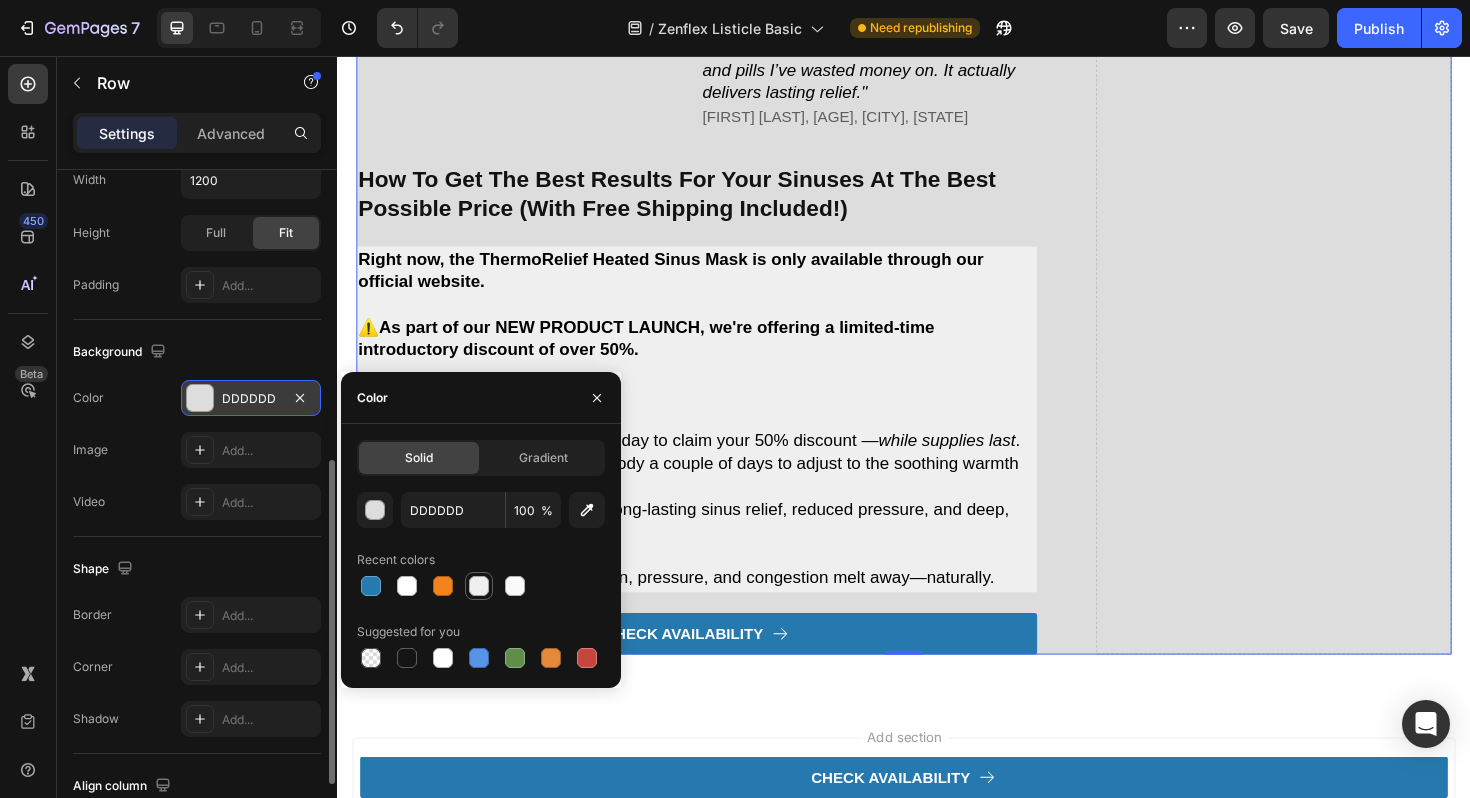 click at bounding box center (479, 586) 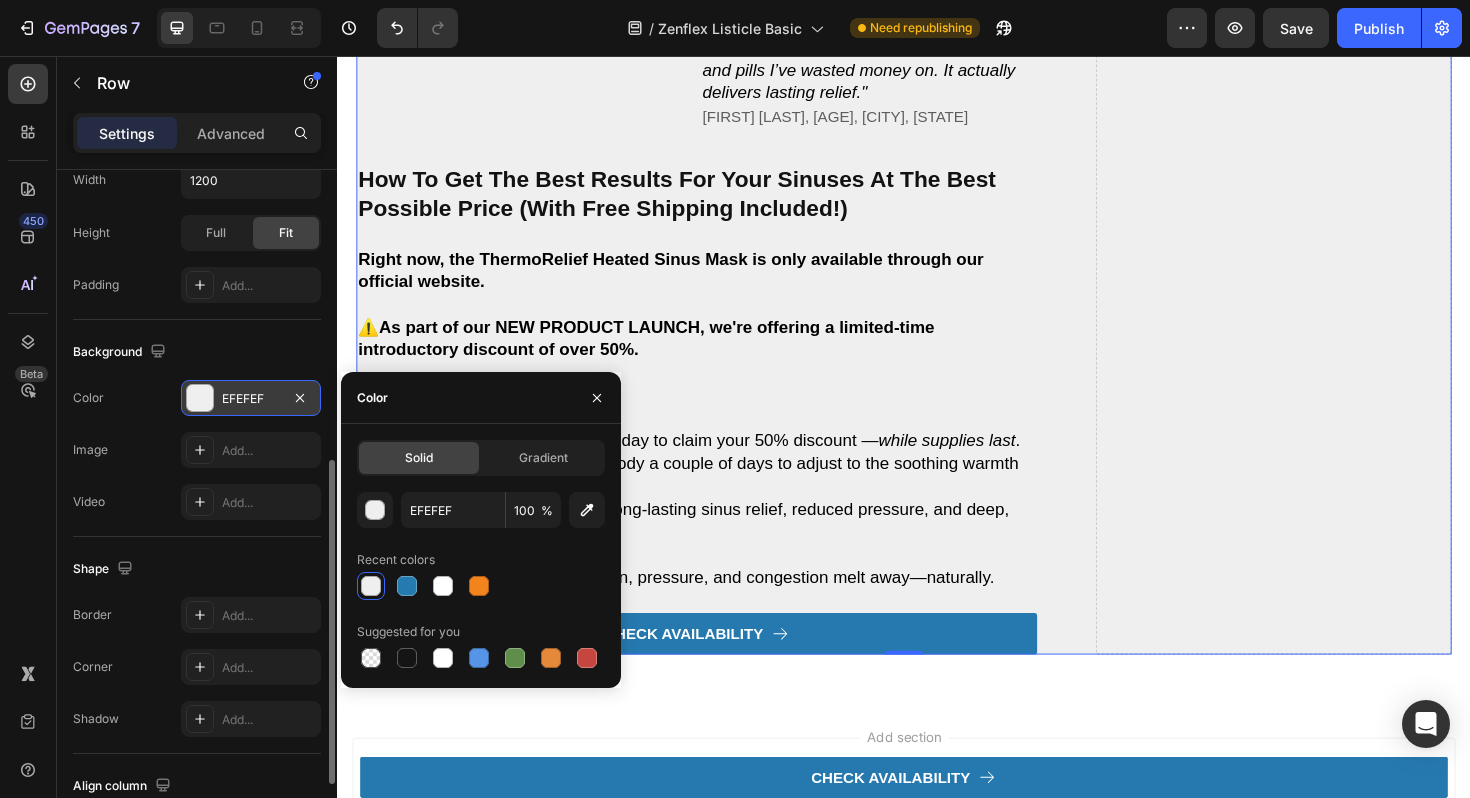 click at bounding box center (371, 586) 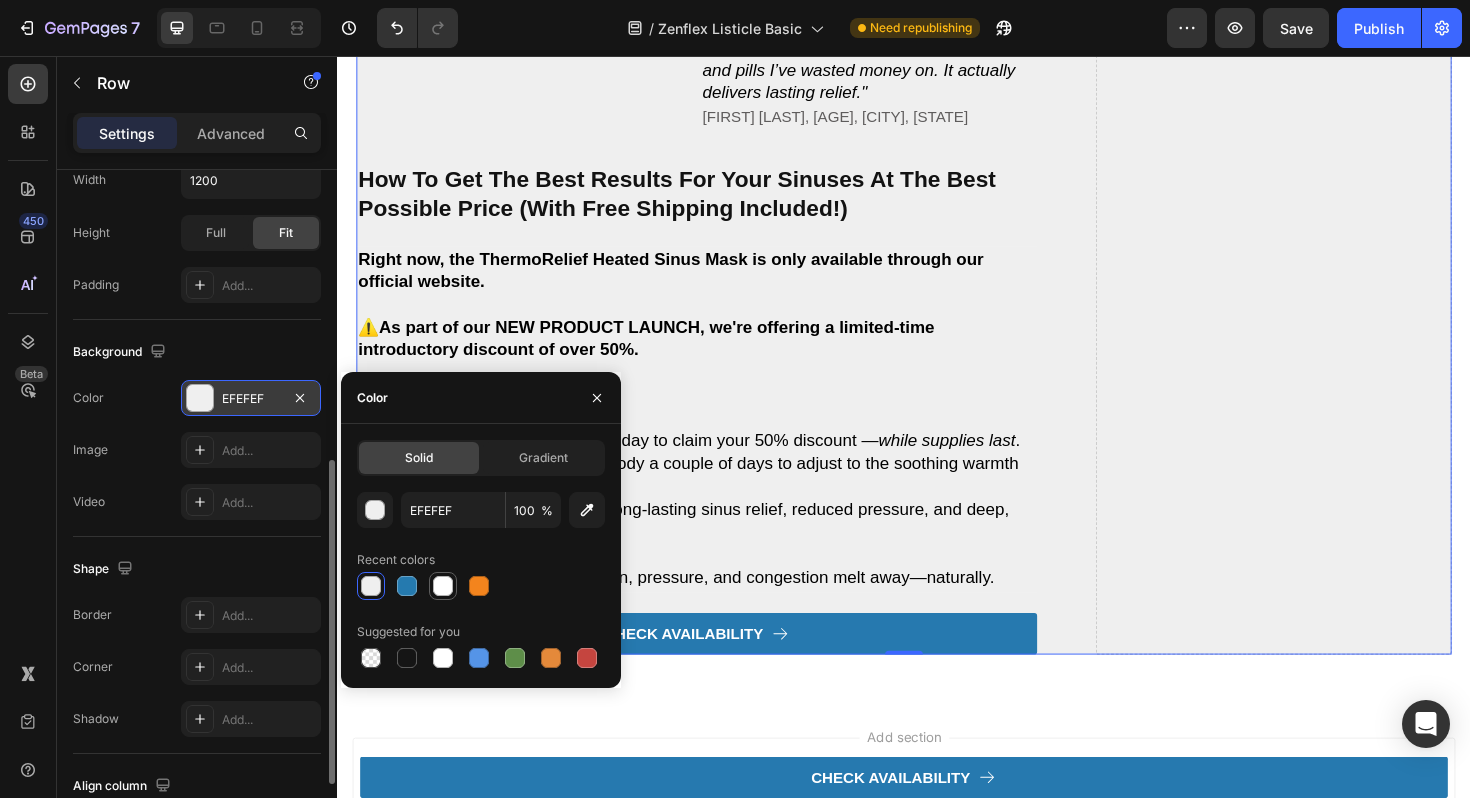 click at bounding box center [443, 586] 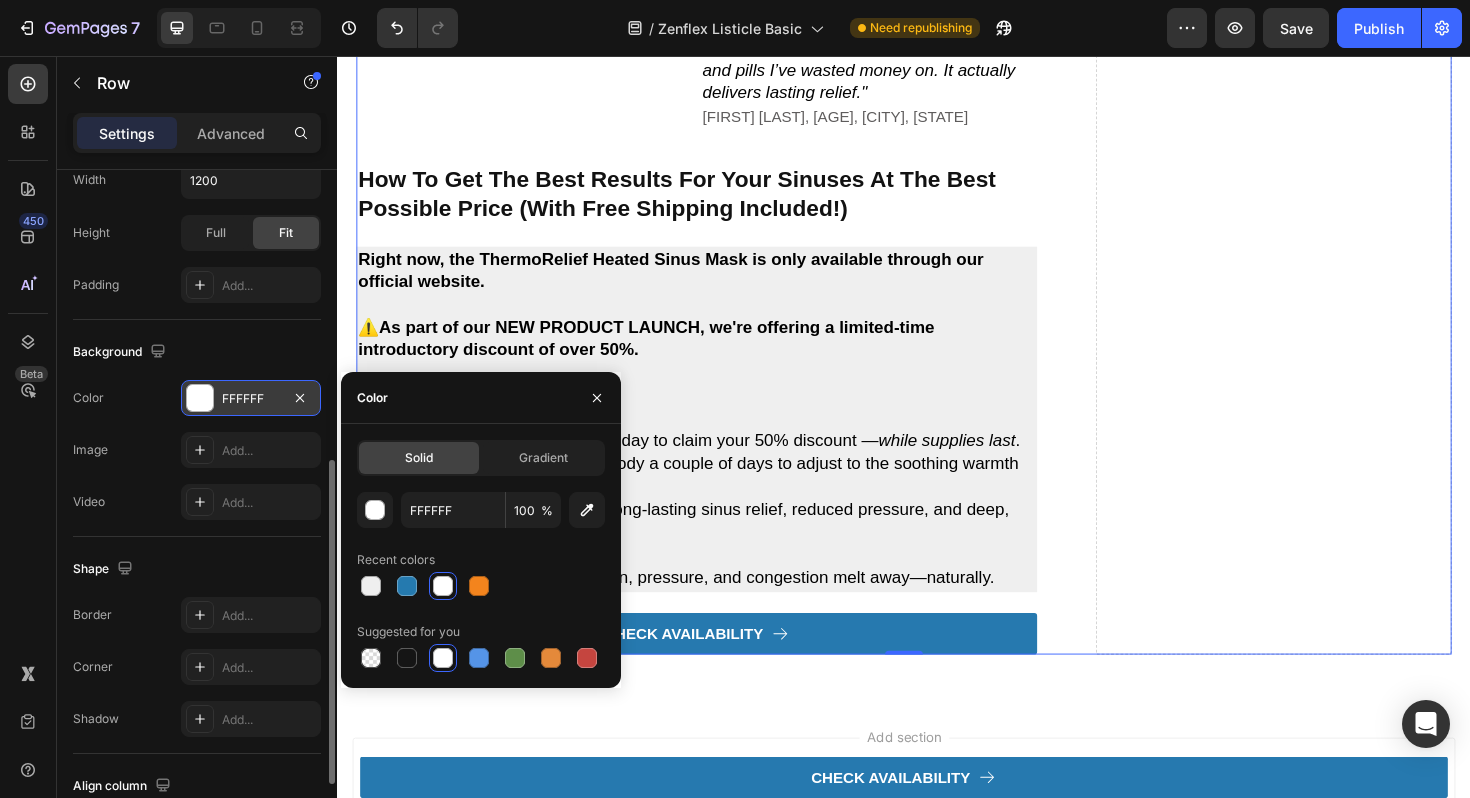 click on "Image 2. backed by ent specialists & designed for daily use Heading ThermoRelief was developed alongside  ENT specialists  who understand the frustrations of chronic sinus sufferers. Unlike quick-fix gimmicks or microwave masks, this device delivers  doctor-approved, consistent therapy  with every use. Text Block Row Image 3. eliminates allergens with gentle heat Heading If allergies are making your life miserable,  ThermoRelief  is here to help. It gently  warms your sinus passages  to  reduce inflammation  and clear out pollen, dust, and other irritants—making it easier to breathe and easing those frustrating allergic reactions. Text Block Row Image 4. reduces sinus pressure and headaches Heading ThermoRelief  uses therapeutic heat to  reduce inflammation  and encourage natural drainage in your sinus passages, targeting the root cause of pressure, pain, and congestion. Text Block Row Image 5. sleep through the night—no snoring, no blockage Heading ThermoRelief gently warms your sinus passages to Row Row" at bounding box center [937, -848] 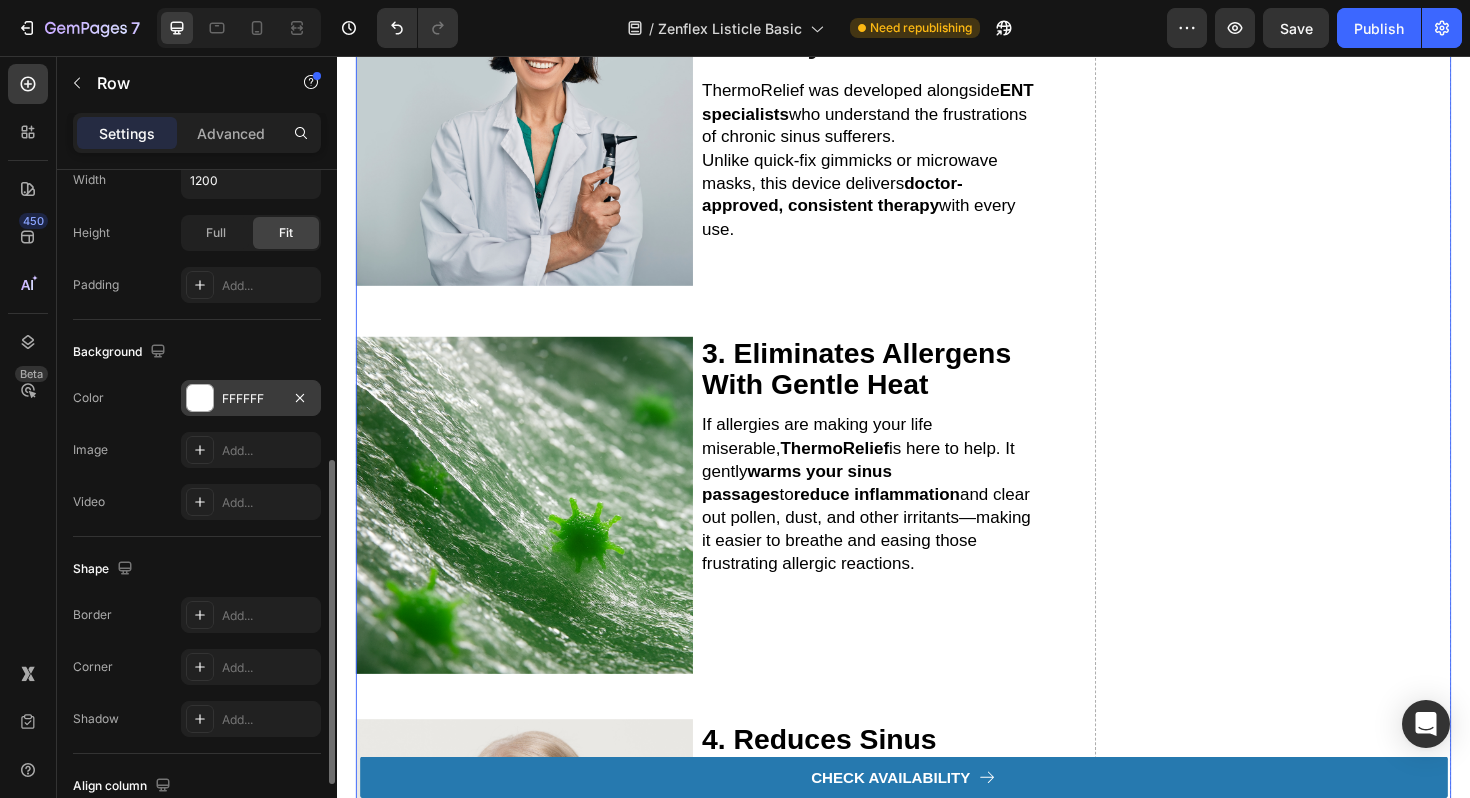 scroll, scrollTop: 0, scrollLeft: 0, axis: both 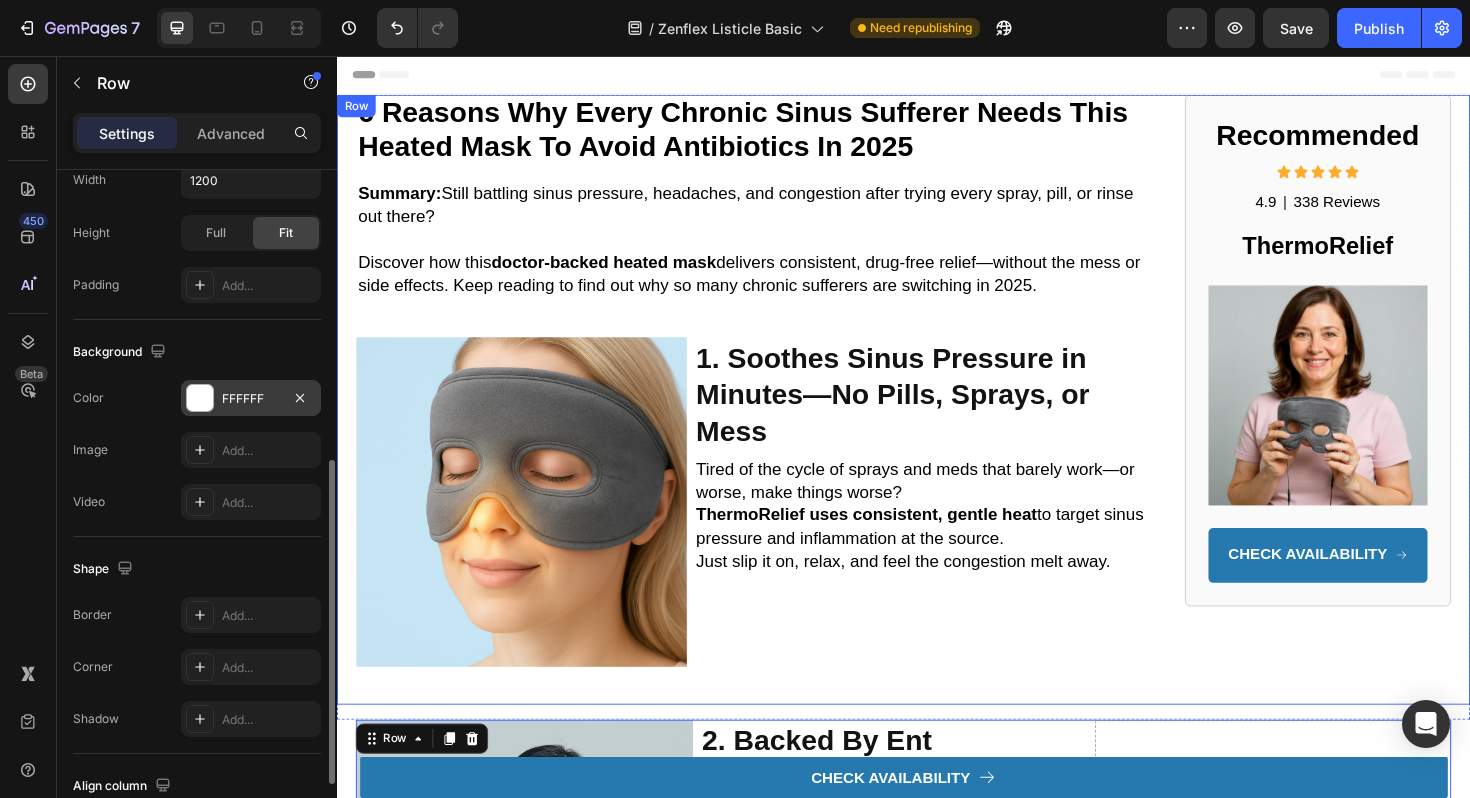 click on "6 reasons why every chronic sinus sufferer needs this heated mask to avoid antibiotics in 2025 Heading Summary:  Still battling sinus pressure, headaches, and congestion after trying every spray, pill, or rinse out there?   Discover how this  doctor-backed heated mask  delivers consistent, drug-free relief—without the mess or side effects. Keep reading to find out why so many chronic sufferers are switching in 2025. Text Block Row Row Image 1. Soothes Sinus Pressure in Minutes—No Pills, Sprays, or Mess Heading Tired of the cycle of sprays and meds that barely work—or worse, make things worse? ThermoRelief uses consistent, gentle heat  to target sinus pressure and inflammation at the source. Just slip it on, relax, and feel the congestion melt away. Text Block Row Recommended Heading Icon Icon Icon Icon Icon Icon List 4.9 Text Block | Text Block 338 Reviews Text Block Row ThermoRelief Heading Image
CHECK AVAILABILITY Button Row Row" at bounding box center [937, 420] 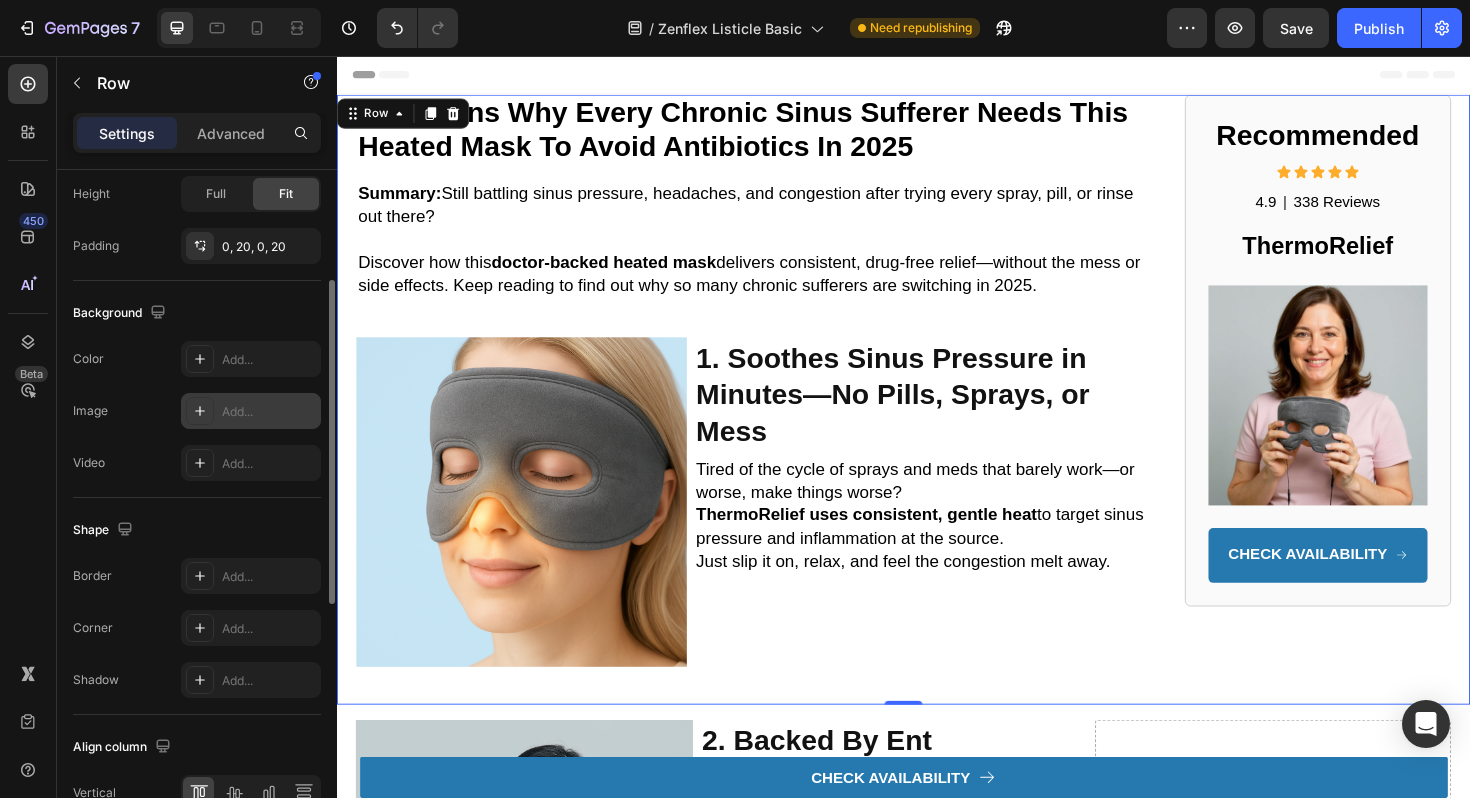 scroll, scrollTop: 519, scrollLeft: 0, axis: vertical 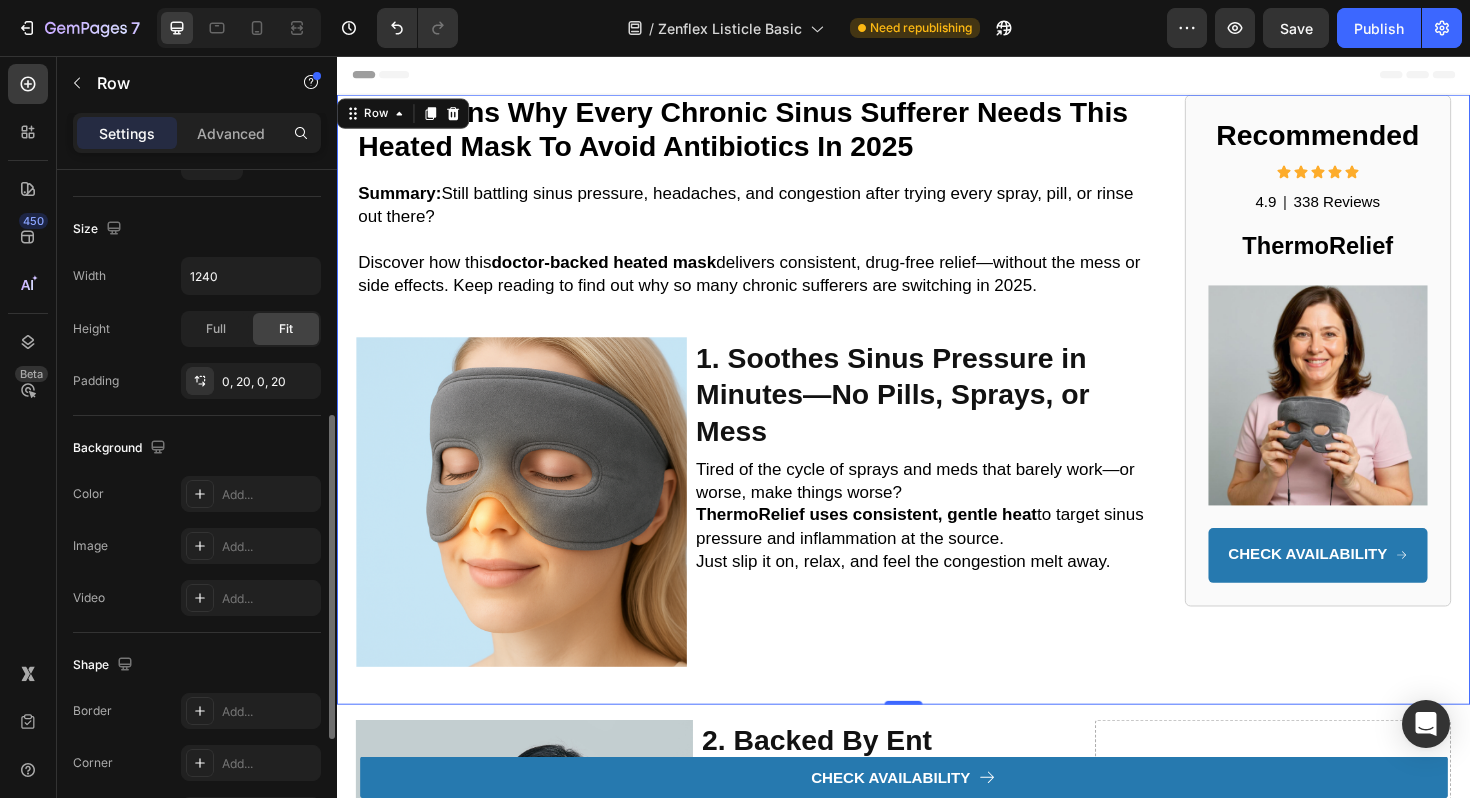 click on "The changes might be hidden by  the video. Color Add... Image Add... Video Add..." 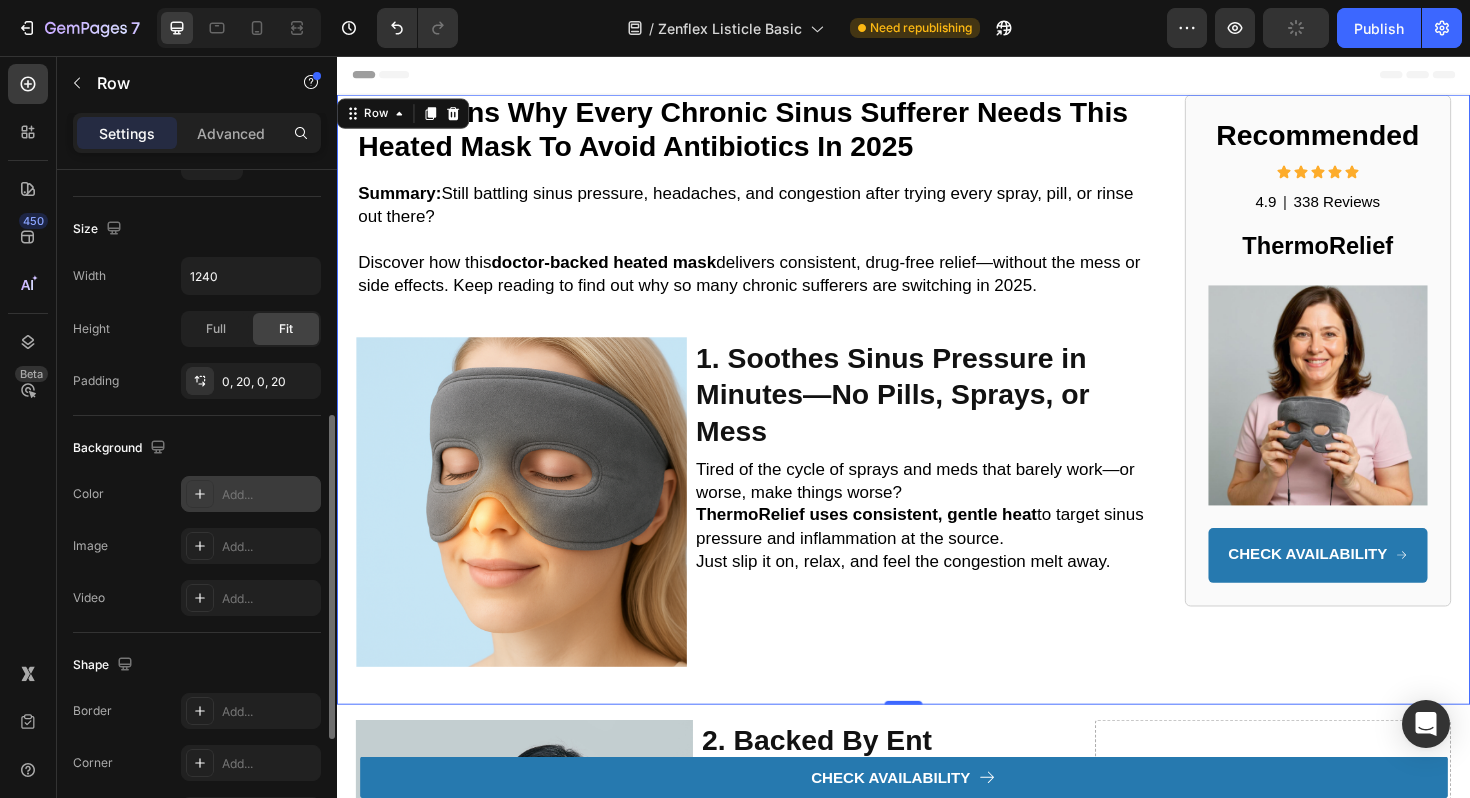 click on "Add..." at bounding box center [269, 495] 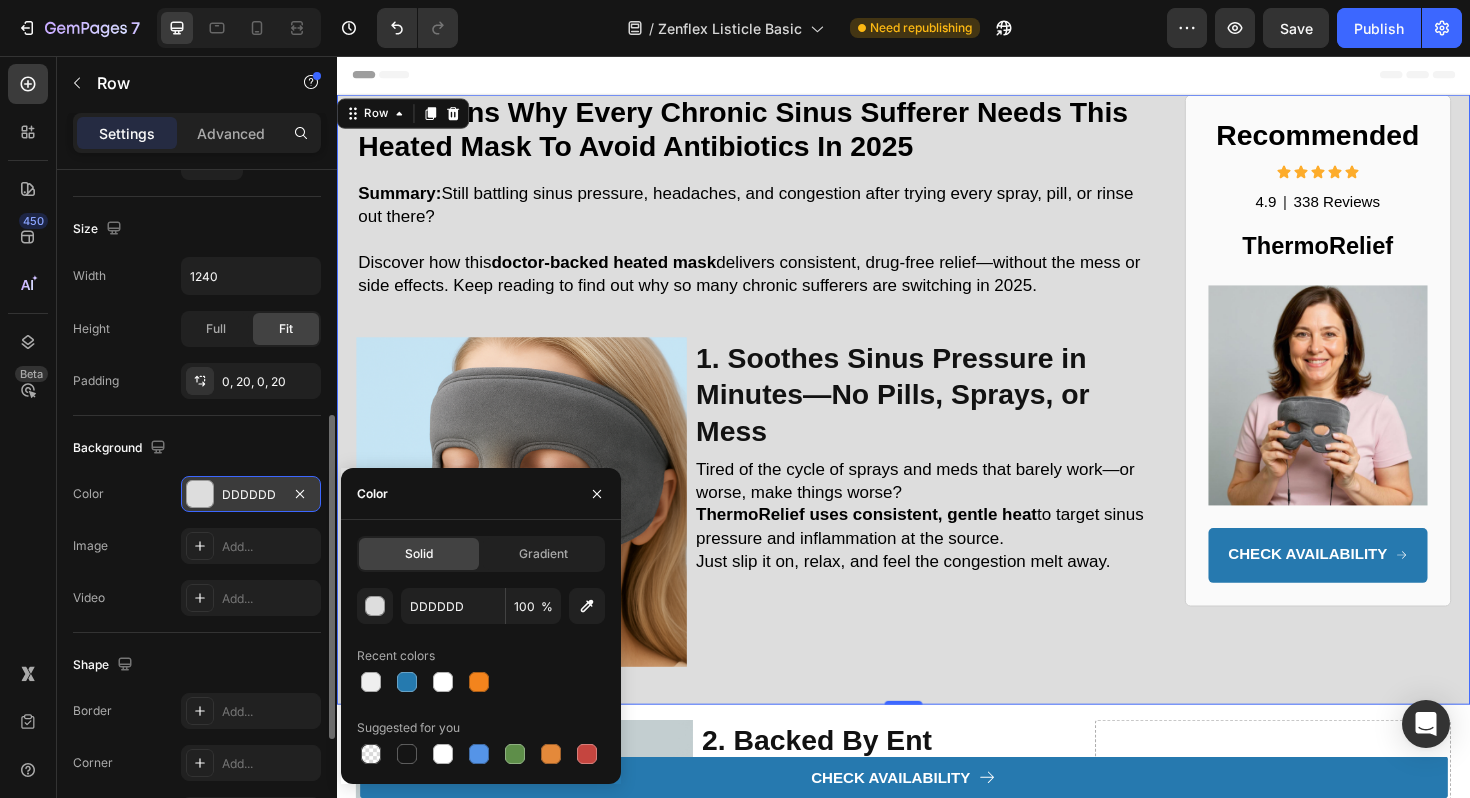 click on "DDDDDD 100 % Recent colors Suggested for you" at bounding box center (481, 678) 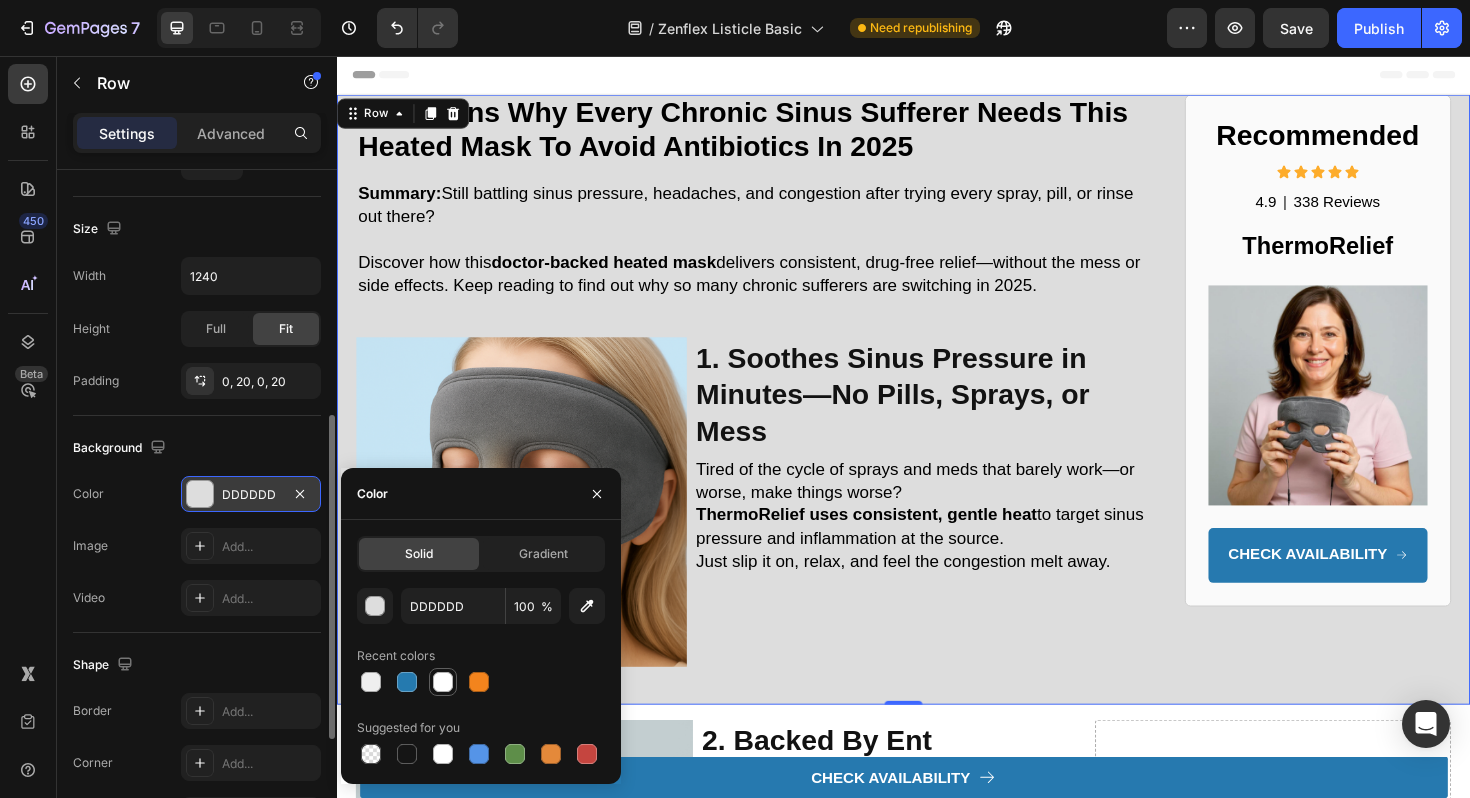 click at bounding box center [443, 682] 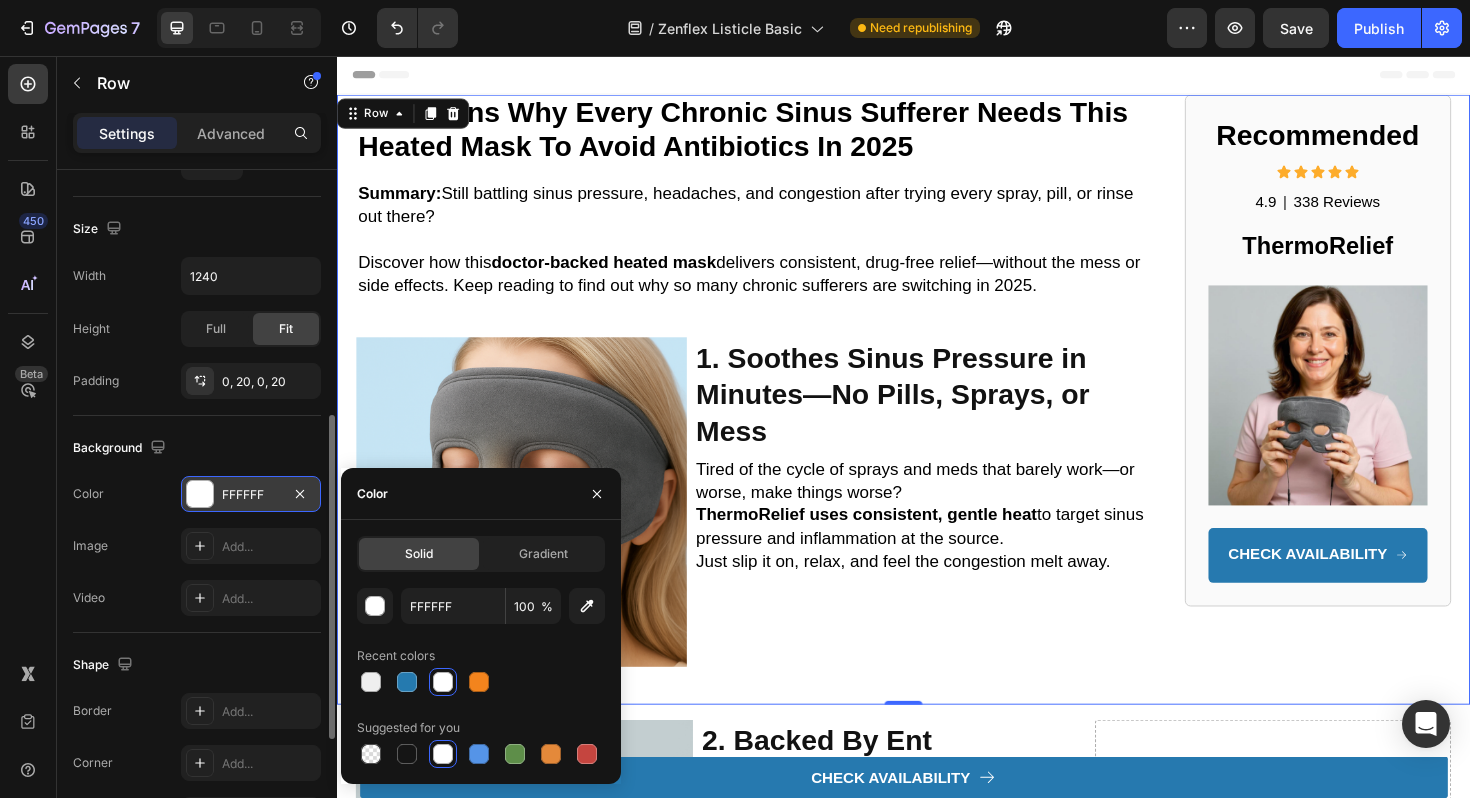 click at bounding box center (443, 682) 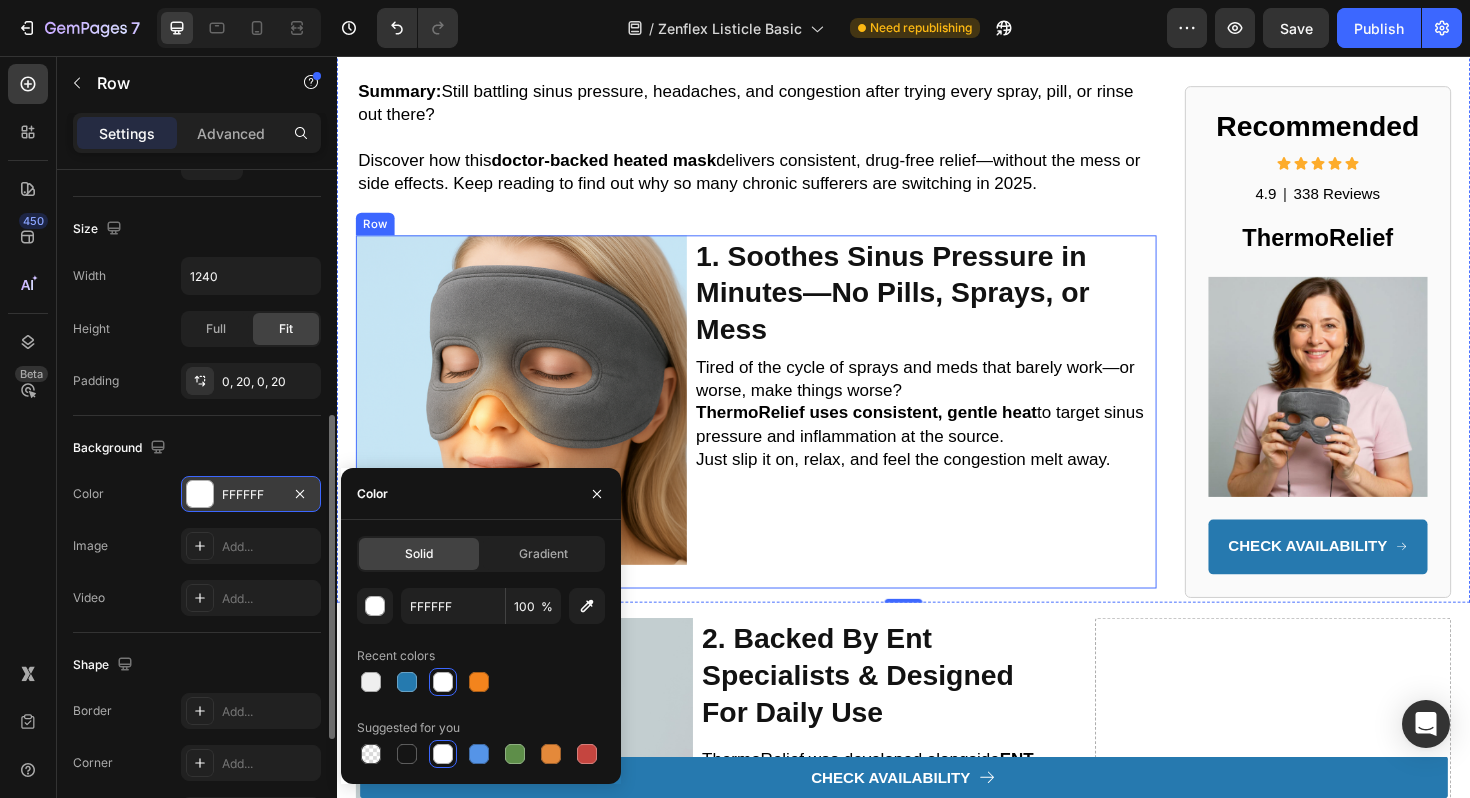 scroll, scrollTop: 152, scrollLeft: 0, axis: vertical 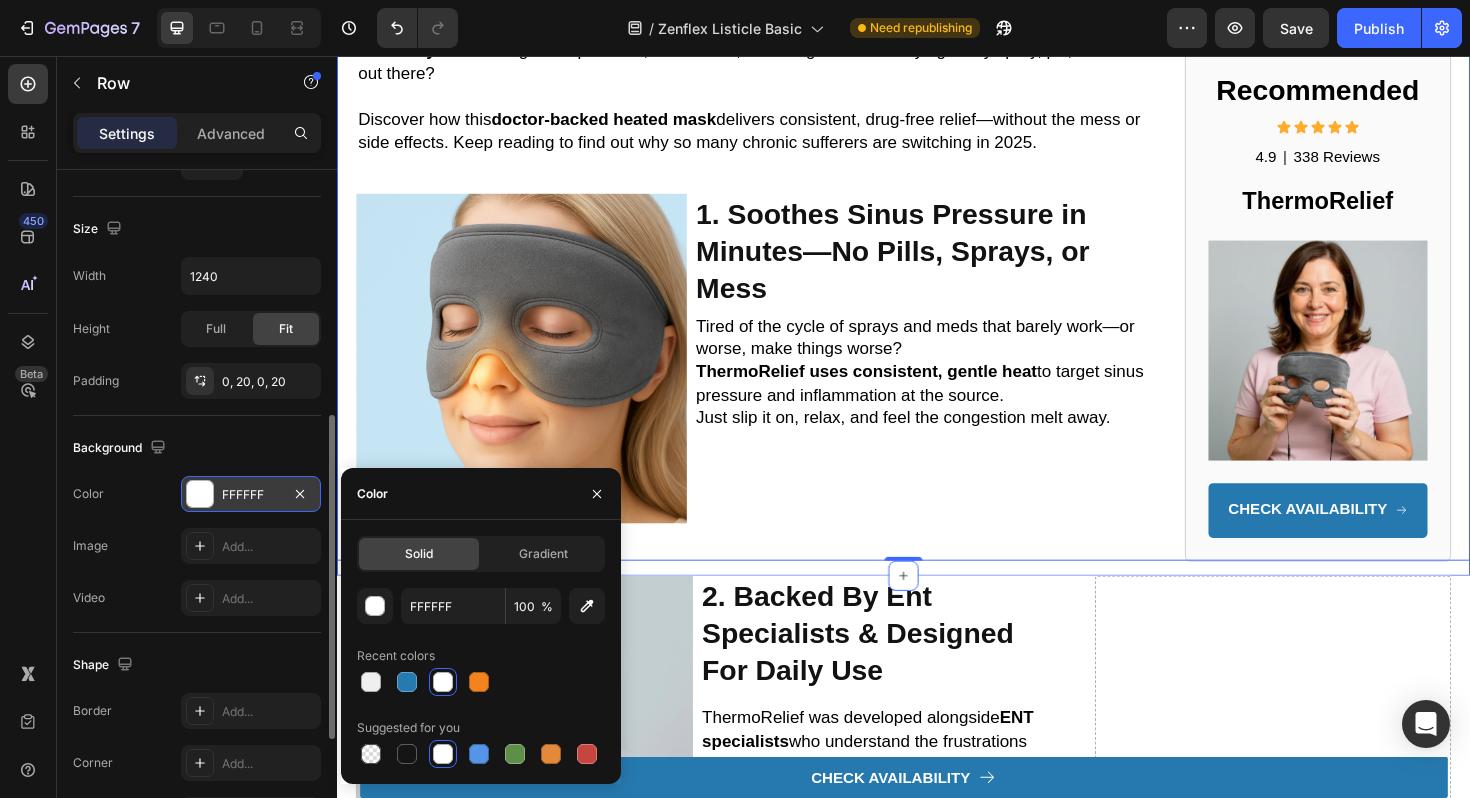 click on "6 reasons why every chronic sinus sufferer needs this heated mask to avoid antibiotics in 2025 Heading Summary:  Still battling sinus pressure, headaches, and congestion after trying every spray, pill, or rinse out there?   Discover how this  doctor-backed heated mask  delivers consistent, drug-free relief—without the mess or side effects. Keep reading to find out why so many chronic sufferers are switching in 2025. Text Block Row Row Image 1. Soothes Sinus Pressure in Minutes—No Pills, Sprays, or Mess Heading Tired of the cycle of sprays and meds that barely work—or worse, make things worse? ThermoRelief uses consistent, gentle heat  to target sinus pressure and inflammation at the source. Just slip it on, relax, and feel the congestion melt away. Text Block Row Recommended Heading Icon Icon Icon Icon Icon Icon List 4.9 Text Block | Text Block 338 Reviews Text Block Row ThermoRelief Heading Image
CHECK AVAILABILITY Button Row Row   0 Section 2" at bounding box center (937, 276) 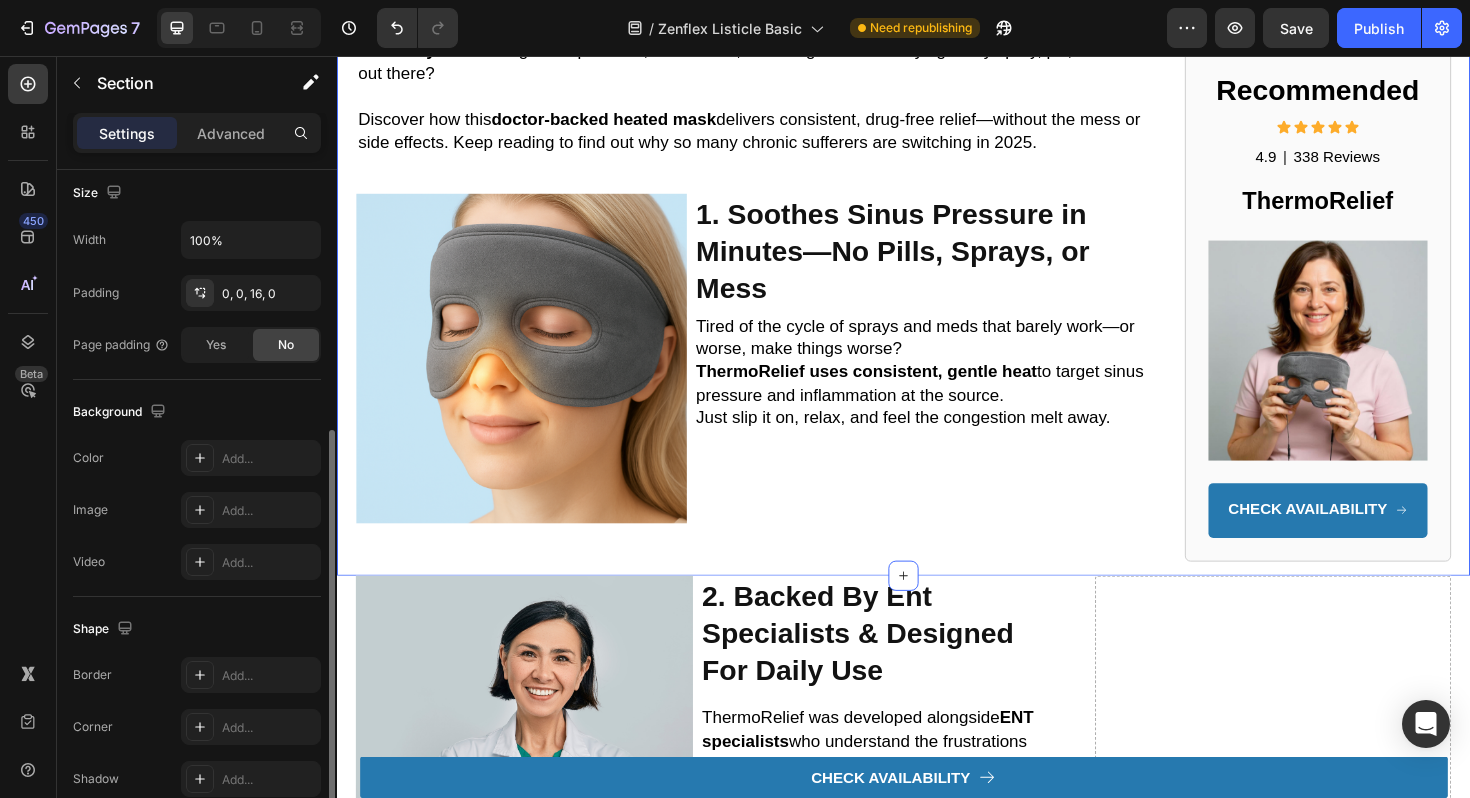 scroll, scrollTop: 449, scrollLeft: 0, axis: vertical 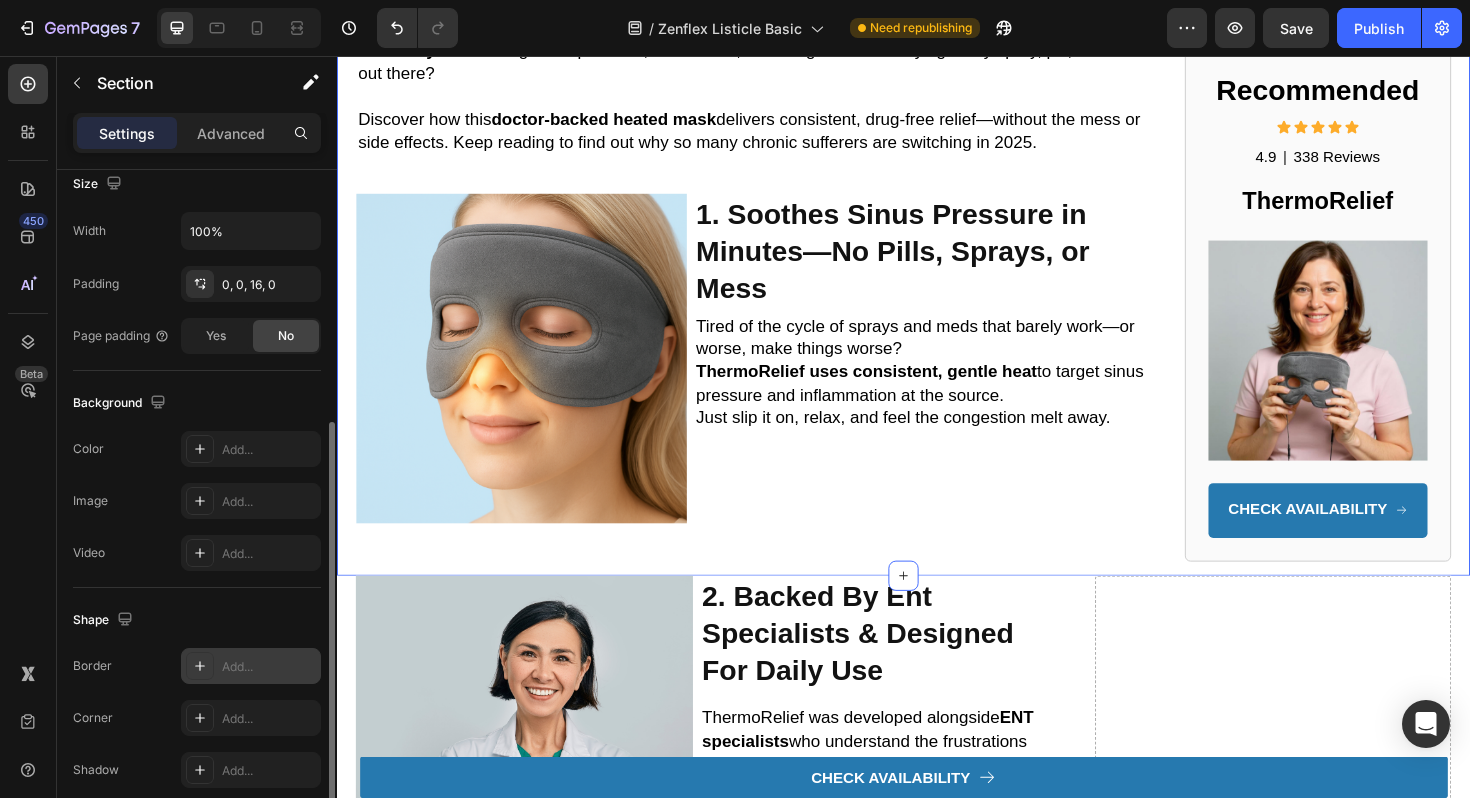 click on "Add..." at bounding box center (269, 667) 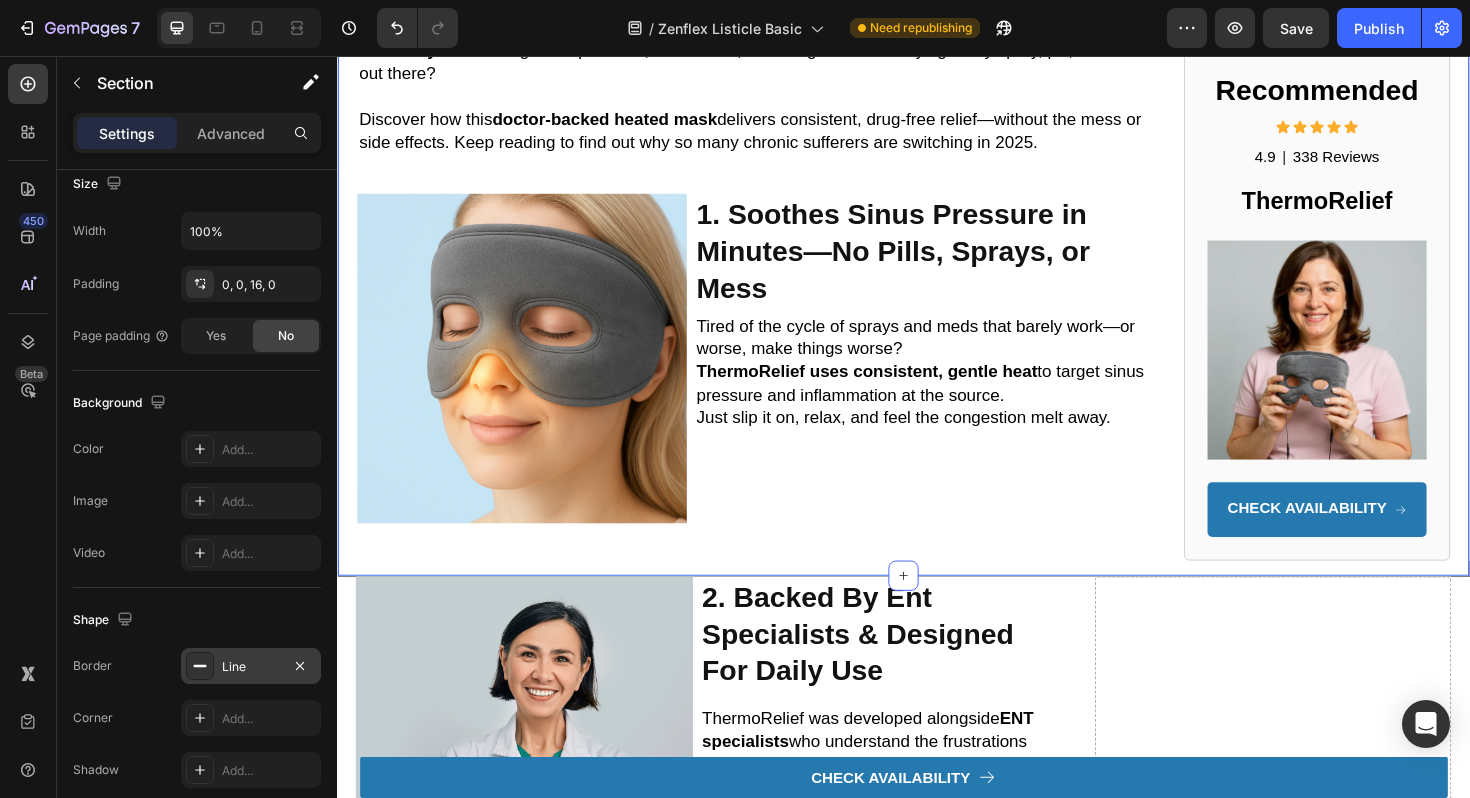 click on "The changes might be hidden by  the video. Color Add... Image Add... Video Add..." 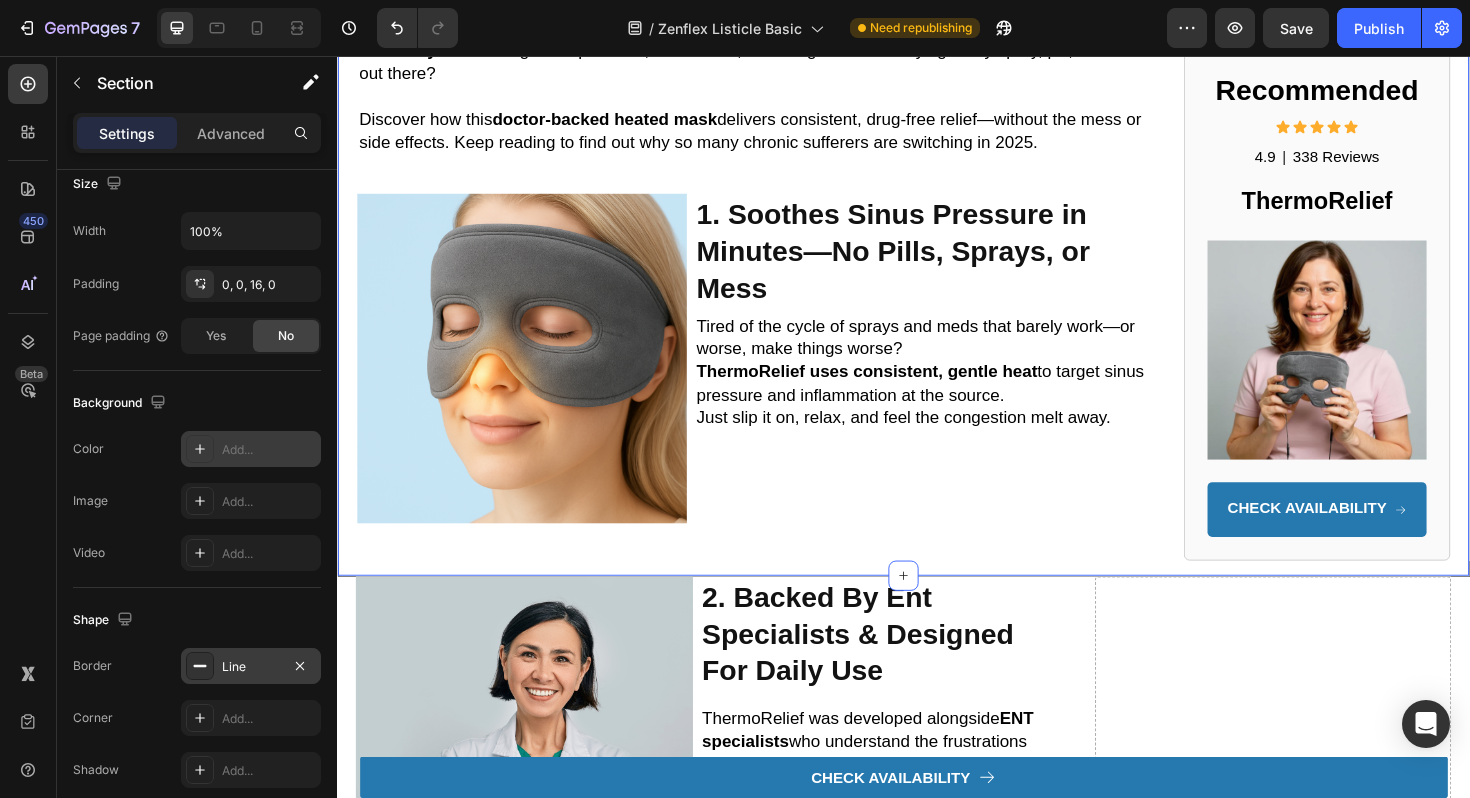 click on "Add..." at bounding box center (269, 450) 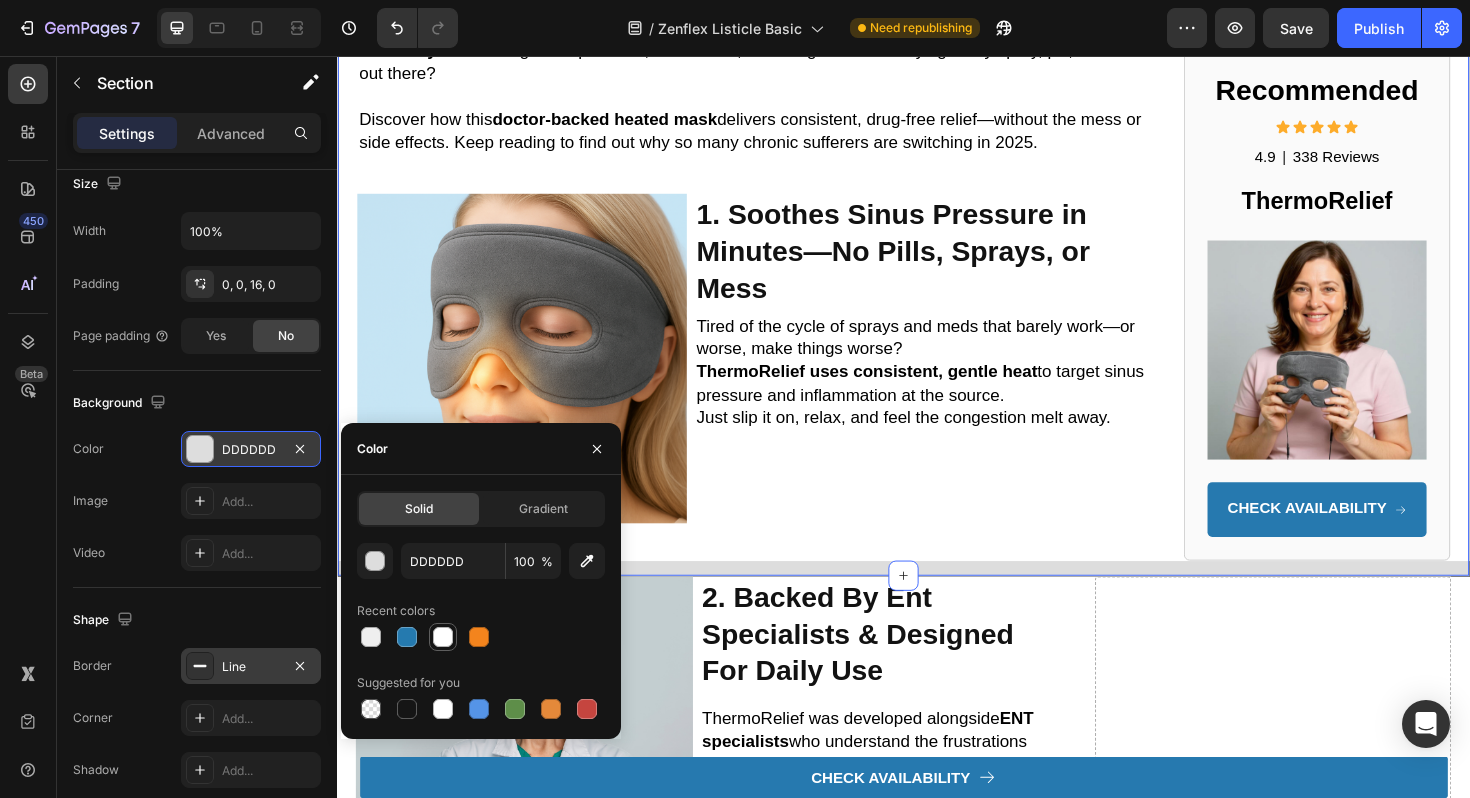 click at bounding box center (443, 637) 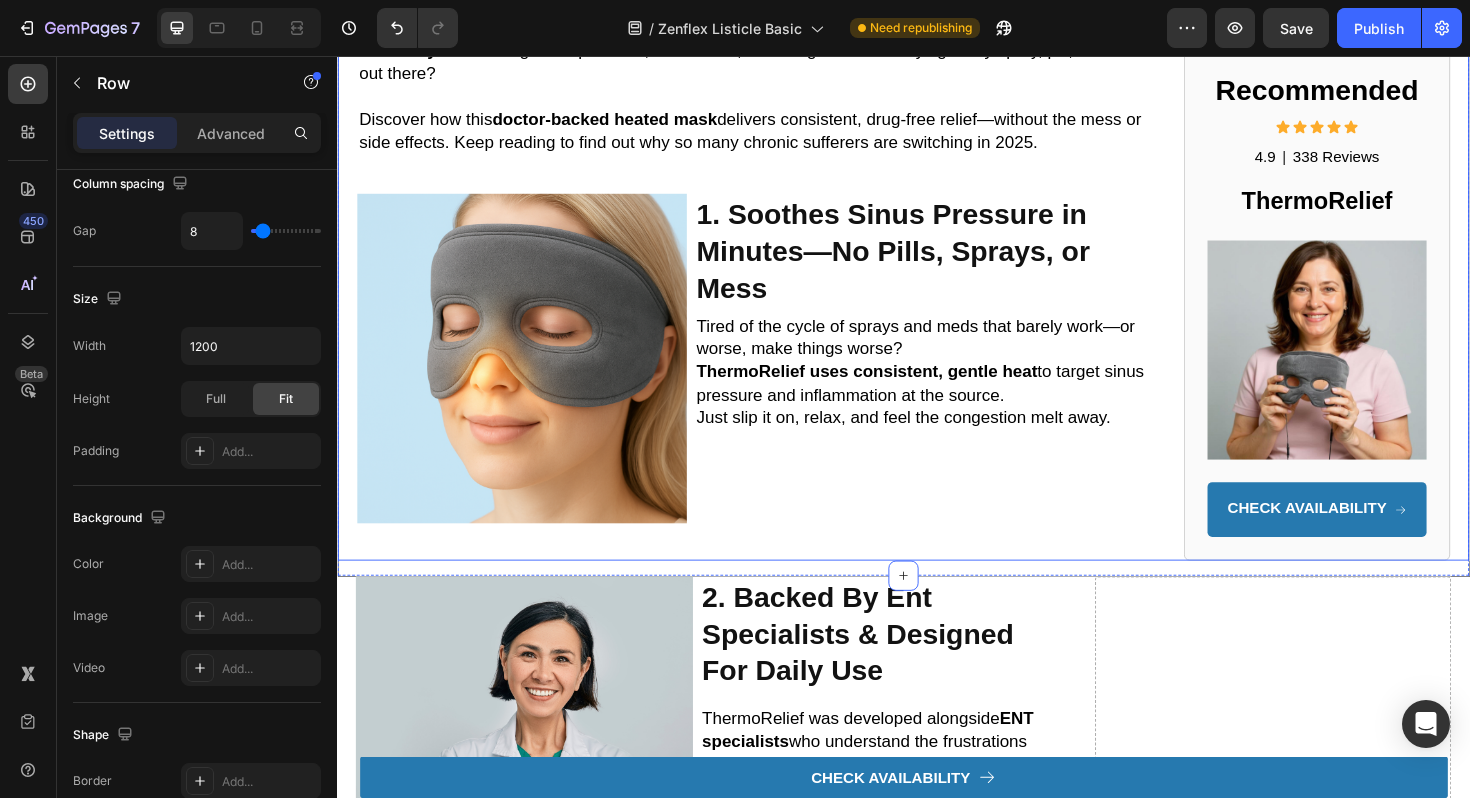 click on "1. Soothes Sinus Pressure in Minutes—No Pills, Sprays, or Mess Heading Tired of the cycle of sprays and meds that barely work—or worse, make things worse? ThermoRelief uses consistent, gentle heat  to target sinus pressure and inflammation at the source. Just slip it on, relax, and feel the congestion melt away. Text Block" at bounding box center (959, 389) 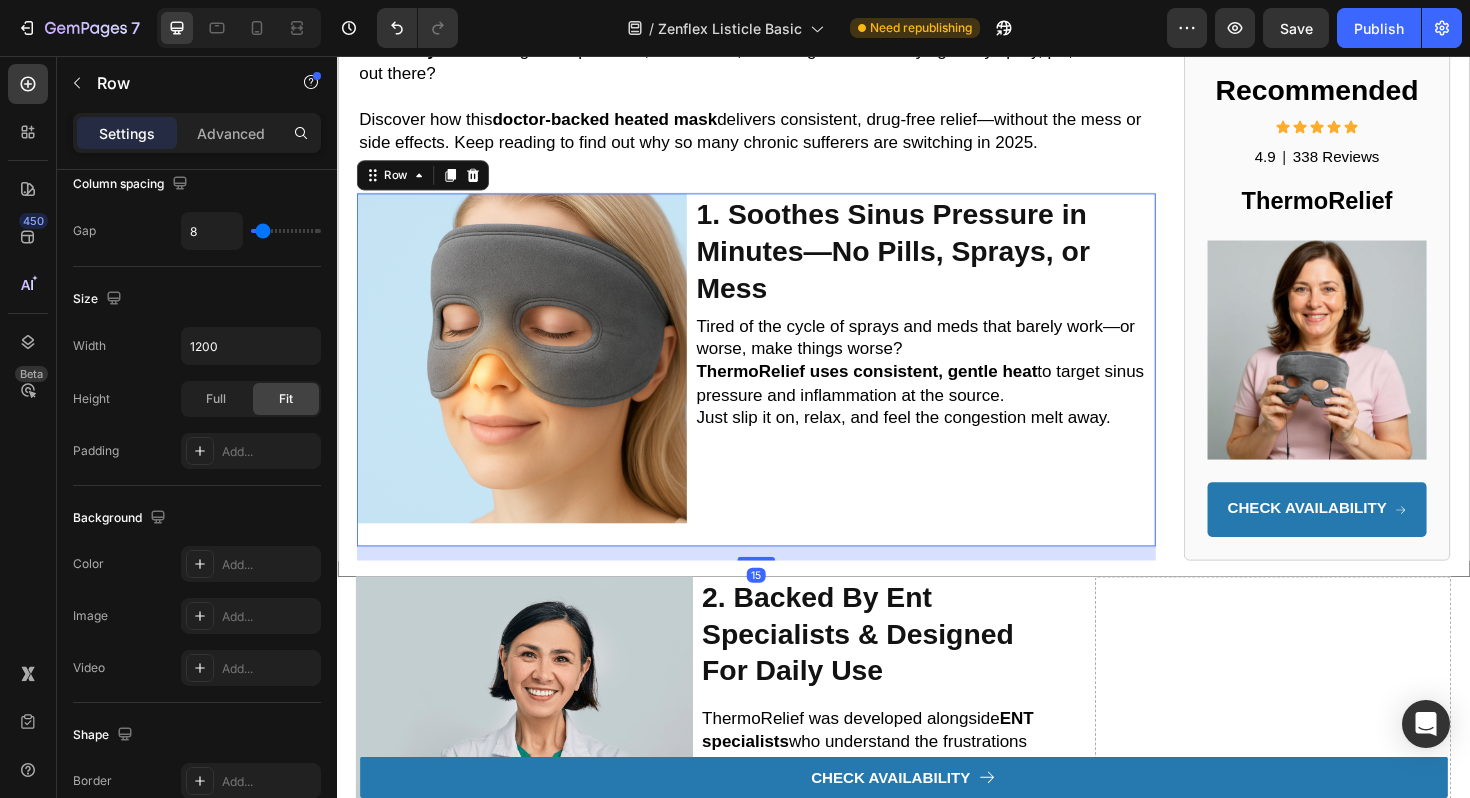 scroll, scrollTop: 0, scrollLeft: 0, axis: both 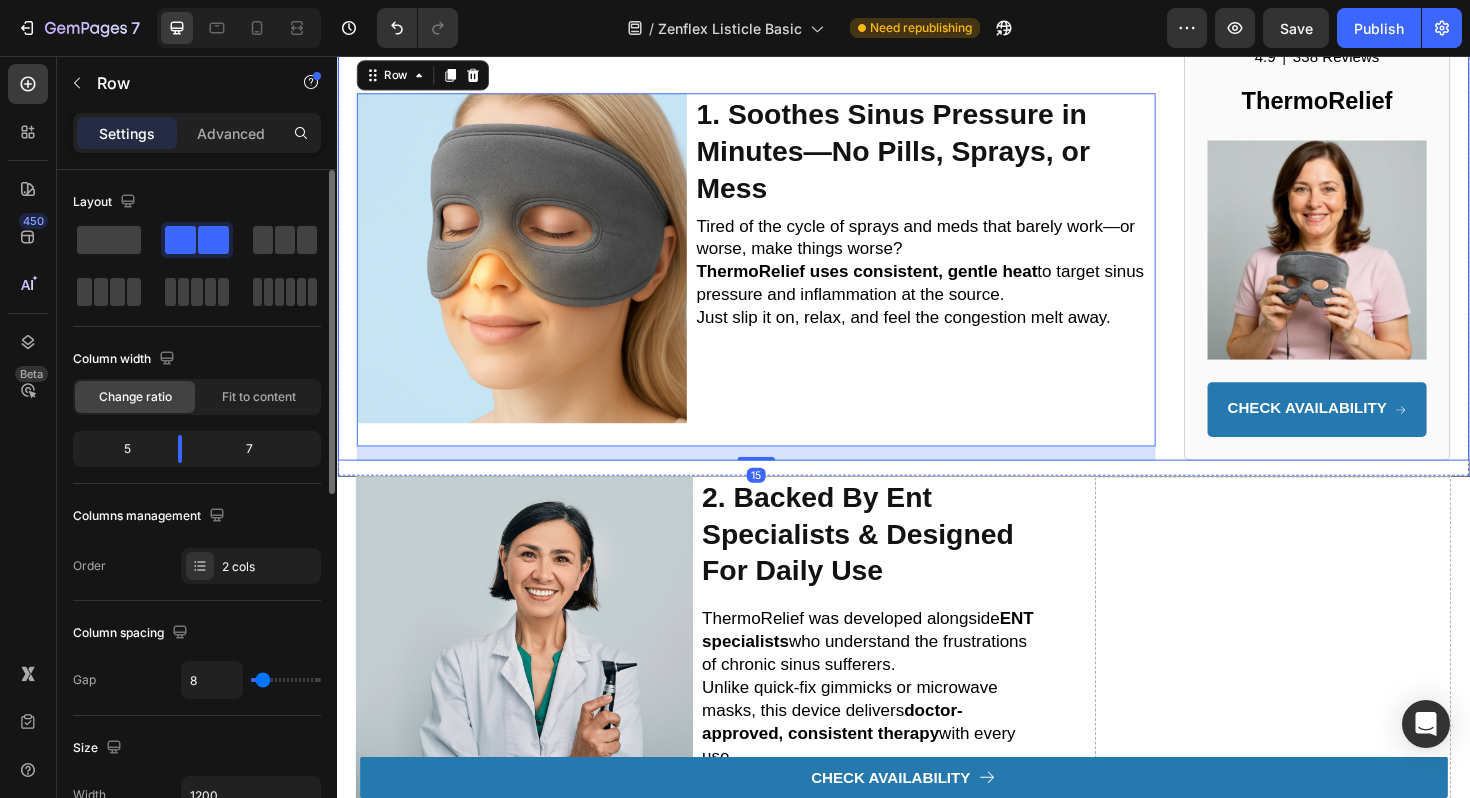click on "6 reasons why every chronic sinus sufferer needs this heated mask to avoid antibiotics in 2025 Heading Summary:  Still battling sinus pressure, headaches, and congestion after trying every spray, pill, or rinse out there?   Discover how this  doctor-backed heated mask  delivers consistent, drug-free relief—without the mess or side effects. Keep reading to find out why so many chronic sufferers are switching in 2025. Text Block Row Row Image 1. Soothes Sinus Pressure in Minutes—No Pills, Sprays, or Mess Heading Tired of the cycle of sprays and meds that barely work—or worse, make things worse? ThermoRelief uses consistent, gentle heat  to target sinus pressure and inflammation at the source. Just slip it on, relax, and feel the congestion melt away. Text Block Row   15 Recommended Heading Icon Icon Icon Icon Icon Icon List 4.9 Text Block | Text Block 338 Reviews Text Block Row ThermoRelief Heading Image
CHECK AVAILABILITY Button Row Row" at bounding box center [937, 162] 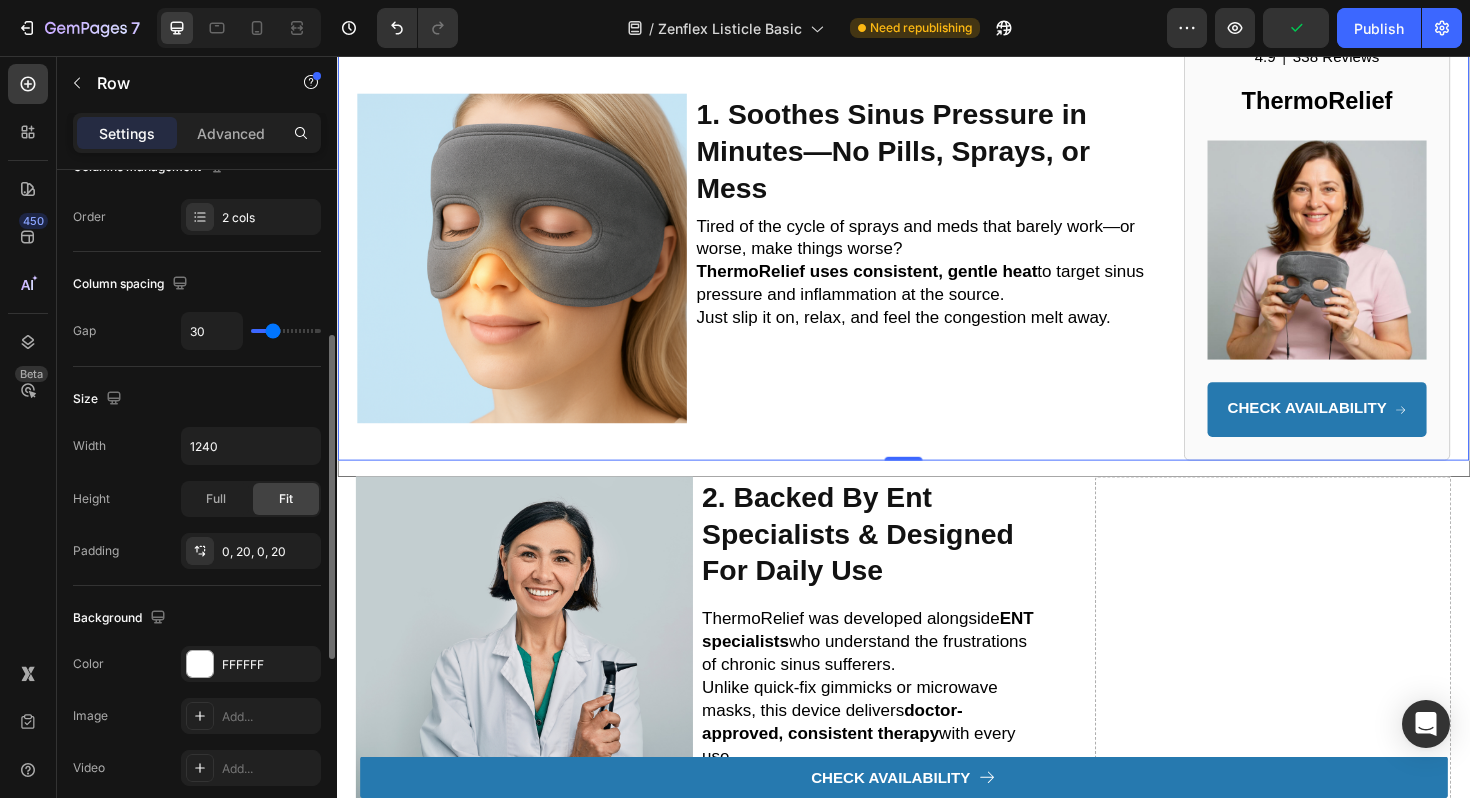 scroll, scrollTop: 348, scrollLeft: 0, axis: vertical 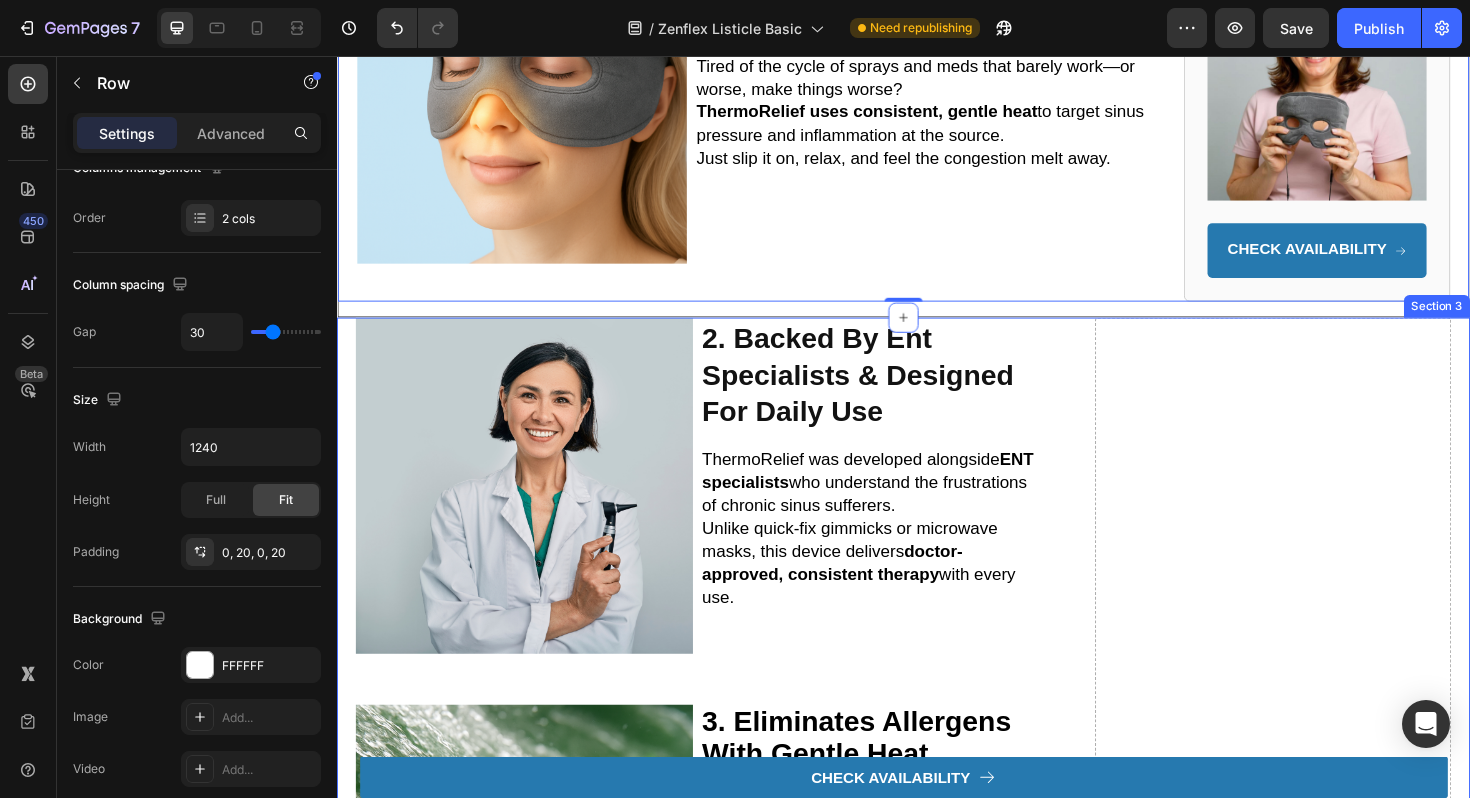click on "Image 2. backed by ent specialists & designed for daily use Heading ThermoRelief was developed alongside  ENT specialists  who understand the frustrations of chronic sinus sufferers. Unlike quick-fix gimmicks or microwave masks, this device delivers  doctor-approved, consistent therapy  with every use. Text Block Row Image 3. eliminates allergens with gentle heat Heading If allergies are making your life miserable,  ThermoRelief  is here to help. It gently  warms your sinus passages  to  reduce inflammation  and clear out pollen, dust, and other irritants—making it easier to breathe and easing those frustrating allergic reactions. Text Block Row Image 4. reduces sinus pressure and headaches Heading ThermoRelief  uses therapeutic heat to  reduce inflammation  and encourage natural drainage in your sinus passages, targeting the root cause of pressure, pain, and congestion. Text Block Row Image 5. sleep through the night—no snoring, no blockage Heading ThermoRelief gently warms your sinus passages to Row Row" at bounding box center (937, 1894) 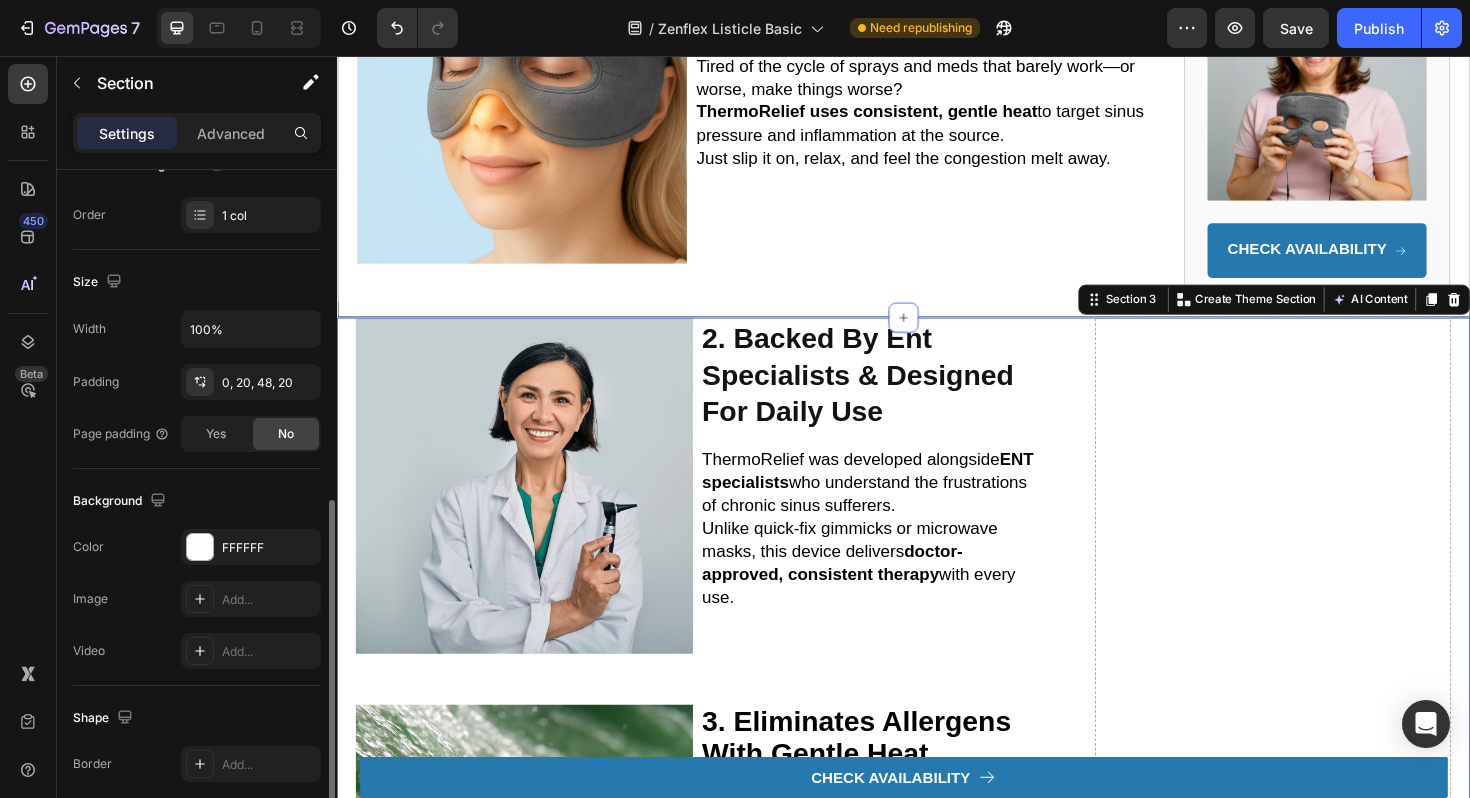 scroll, scrollTop: 436, scrollLeft: 0, axis: vertical 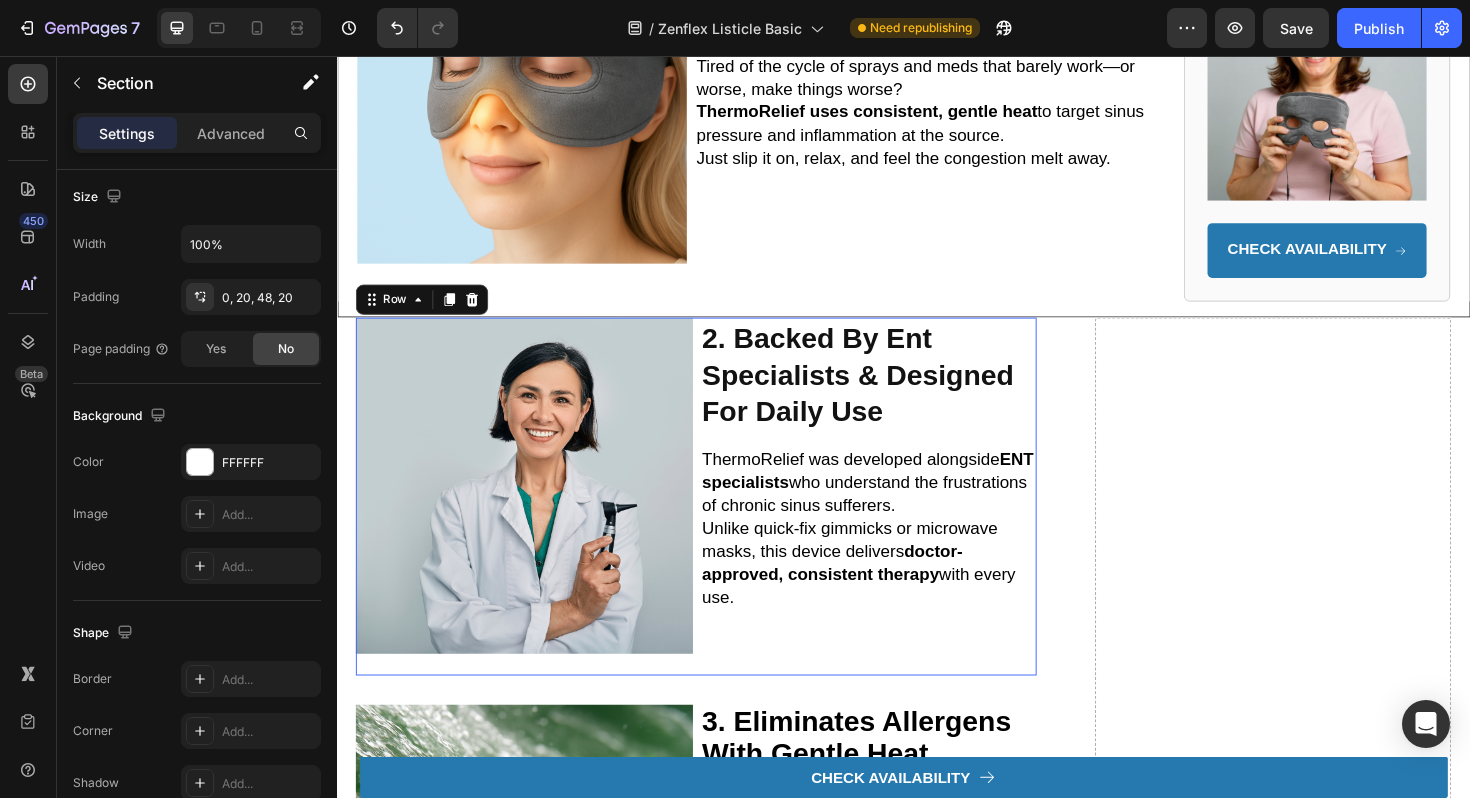 click on "2. backed by ent specialists & designed for daily use Heading ThermoRelief was developed alongside  ENT specialists  who understand the frustrations of chronic sinus sufferers. Unlike quick-fix gimmicks or microwave masks, this device delivers  doctor-approved, consistent therapy  with every use. Text Block" at bounding box center (900, 523) 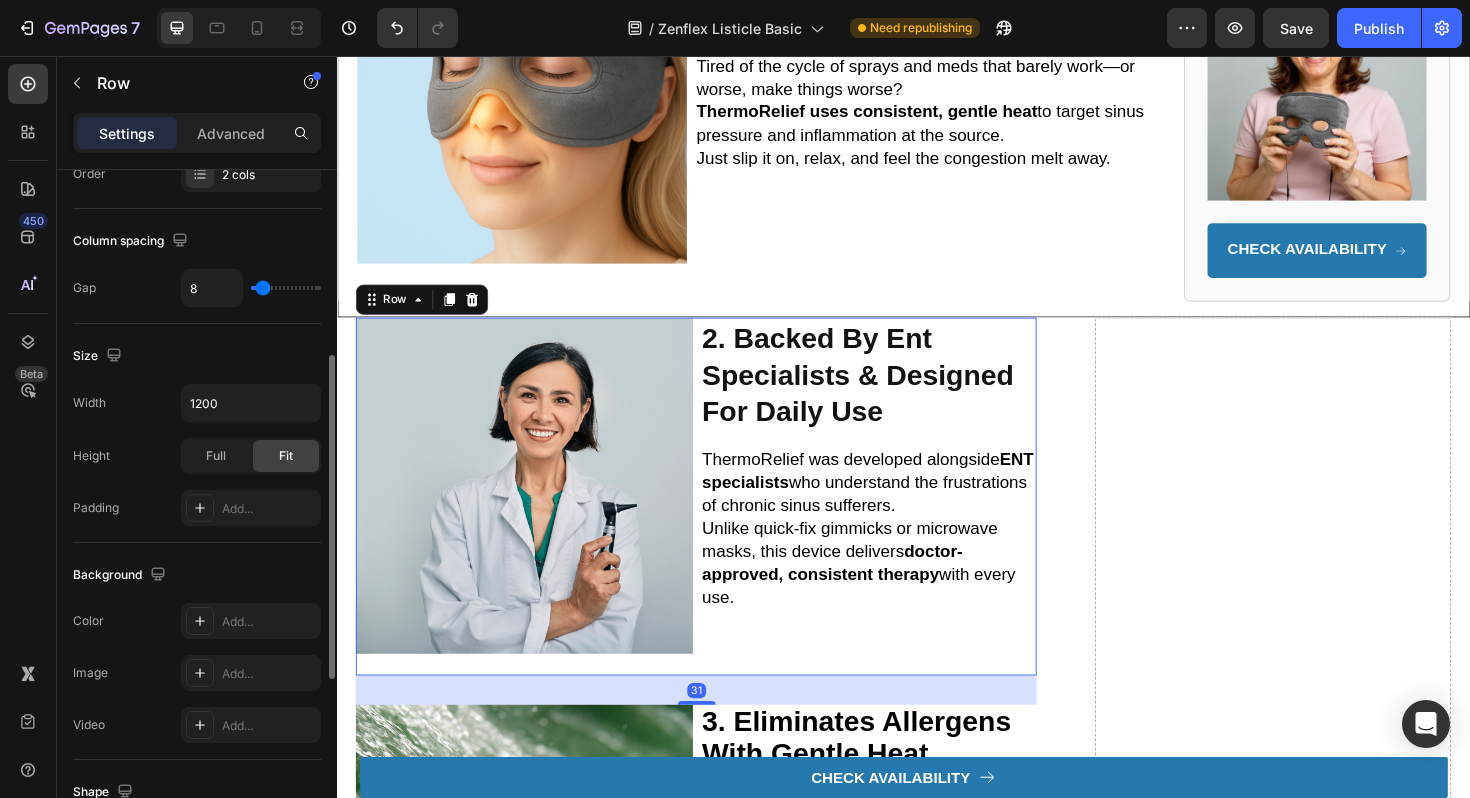 scroll, scrollTop: 431, scrollLeft: 0, axis: vertical 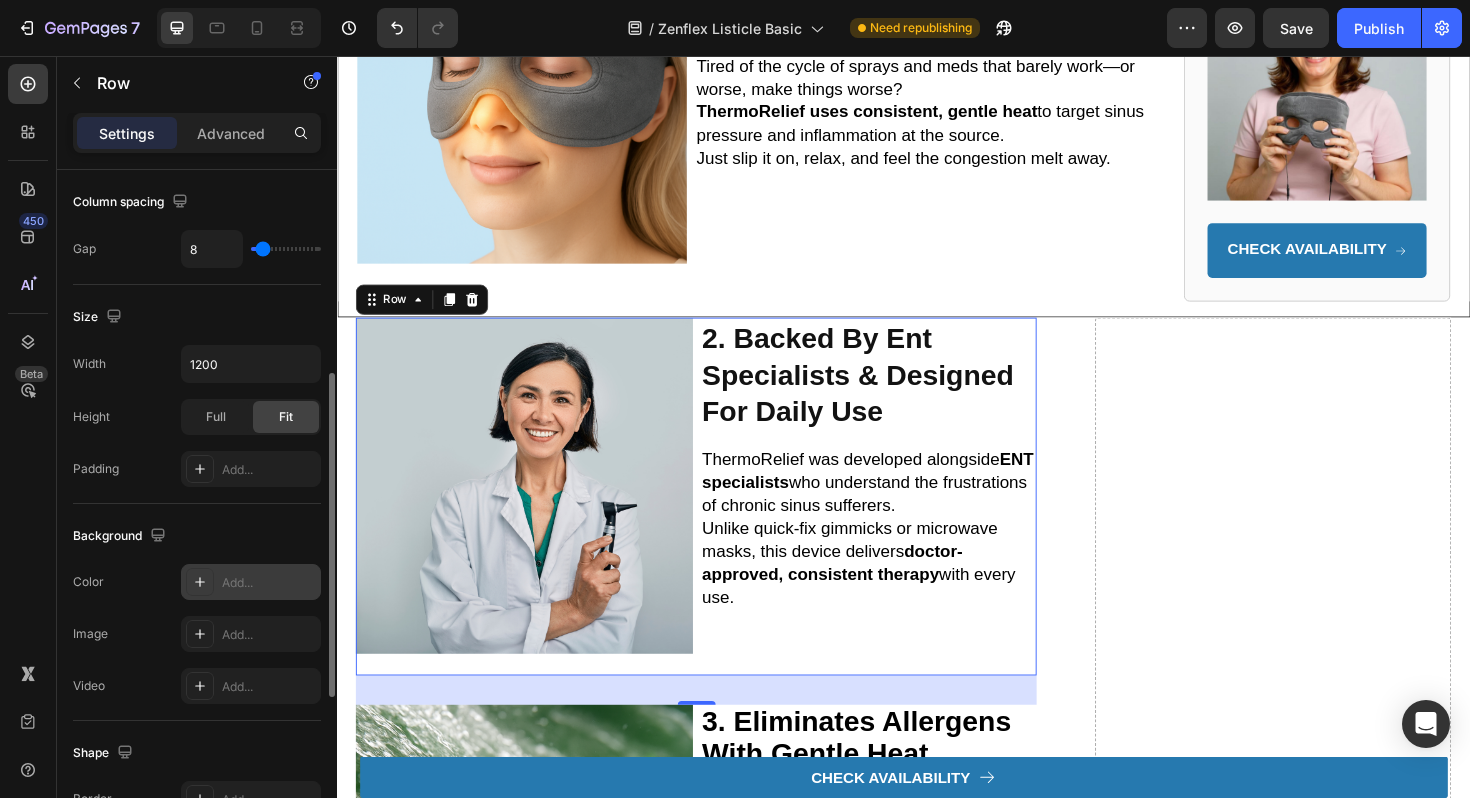 click on "Add..." at bounding box center [251, 582] 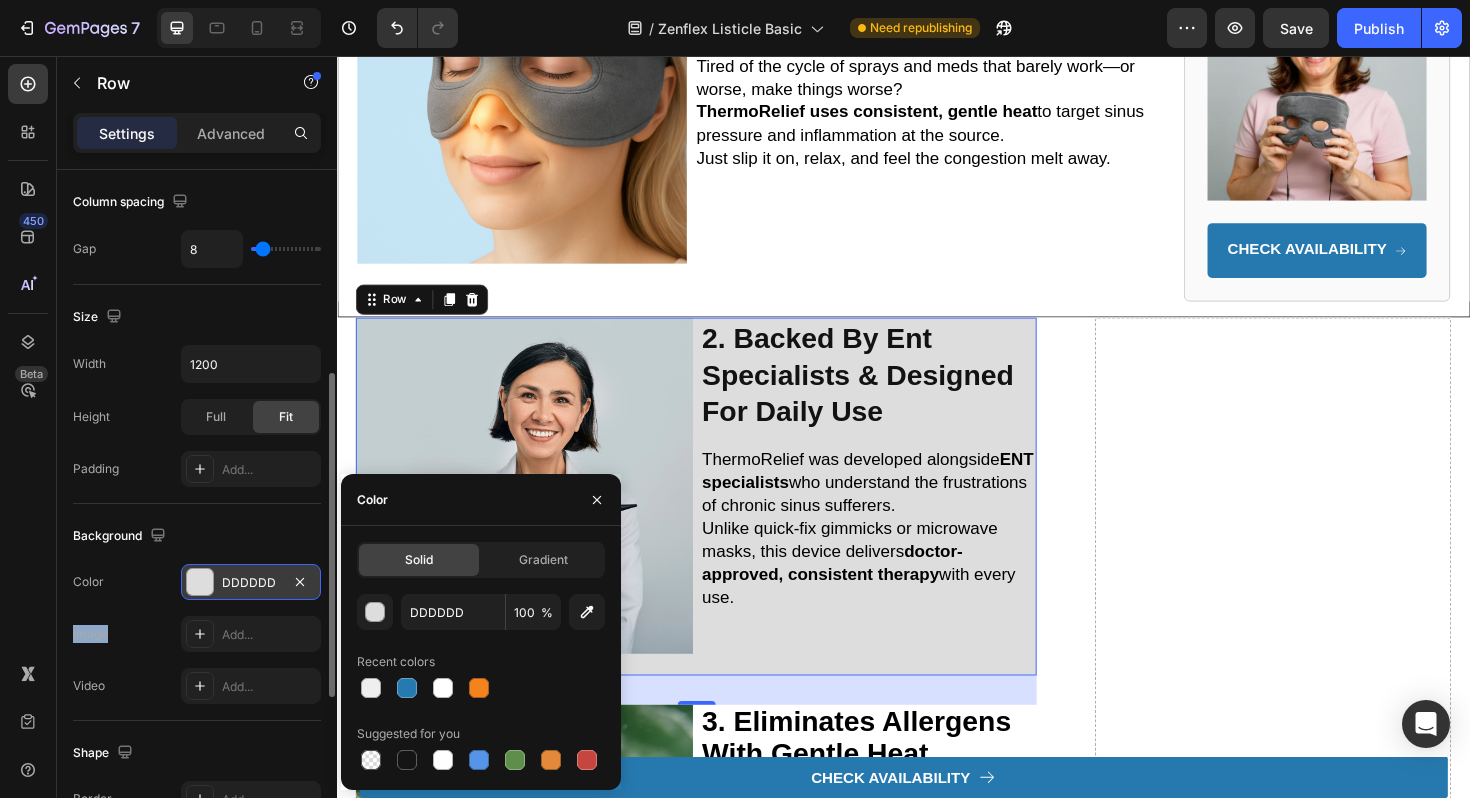 click on "DDDDDD" at bounding box center [251, 582] 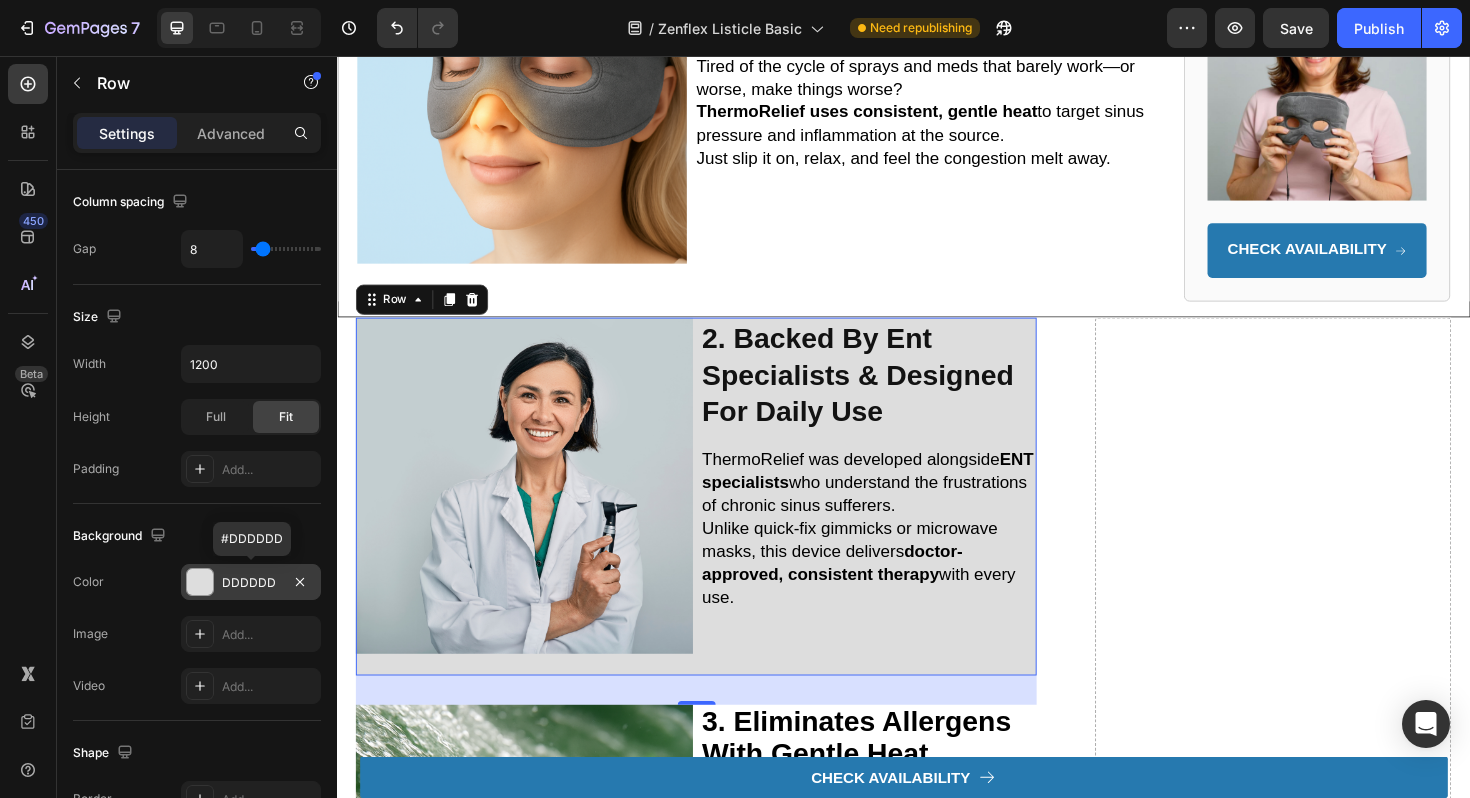 click on "DDDDDD" at bounding box center [251, 582] 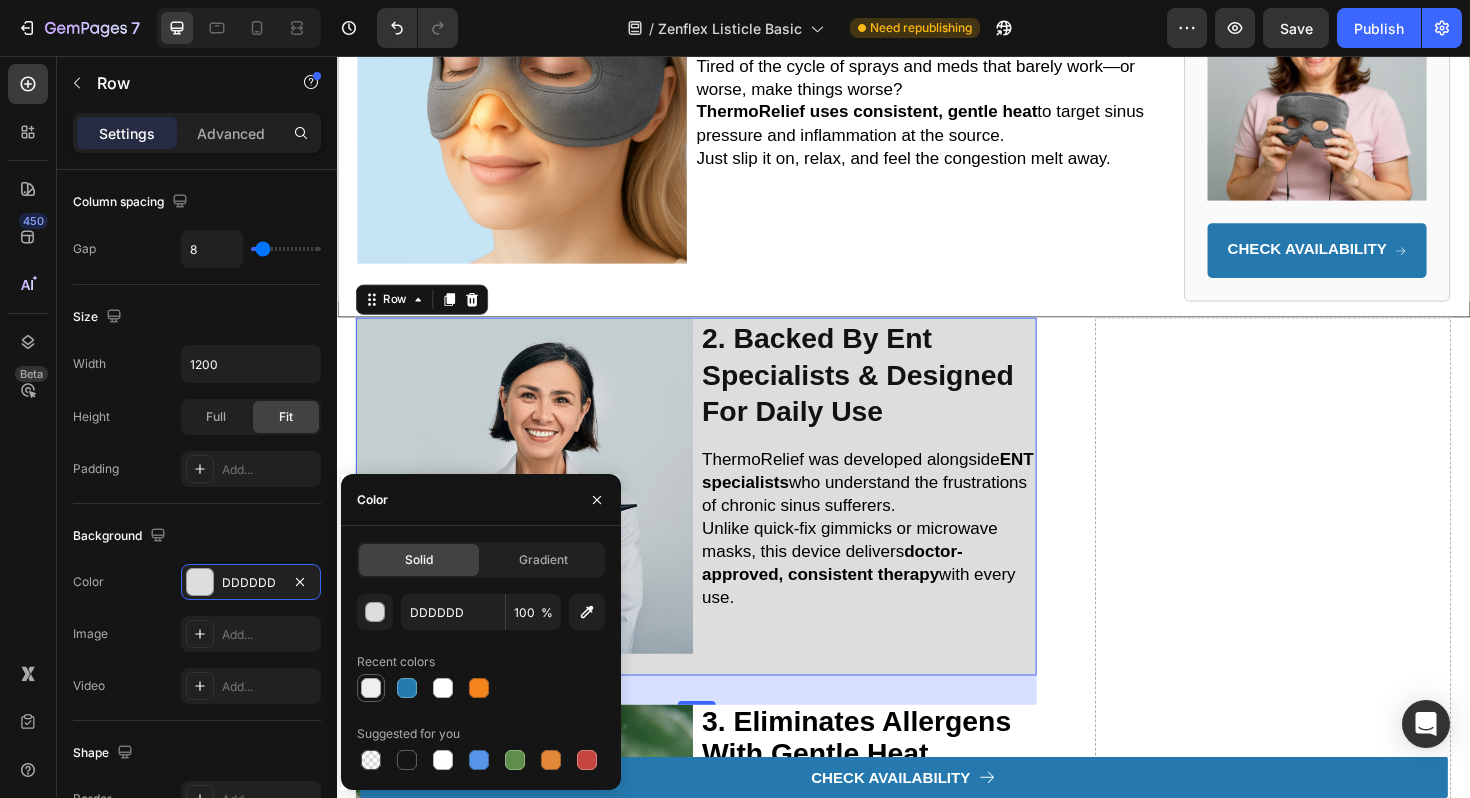 click at bounding box center (371, 688) 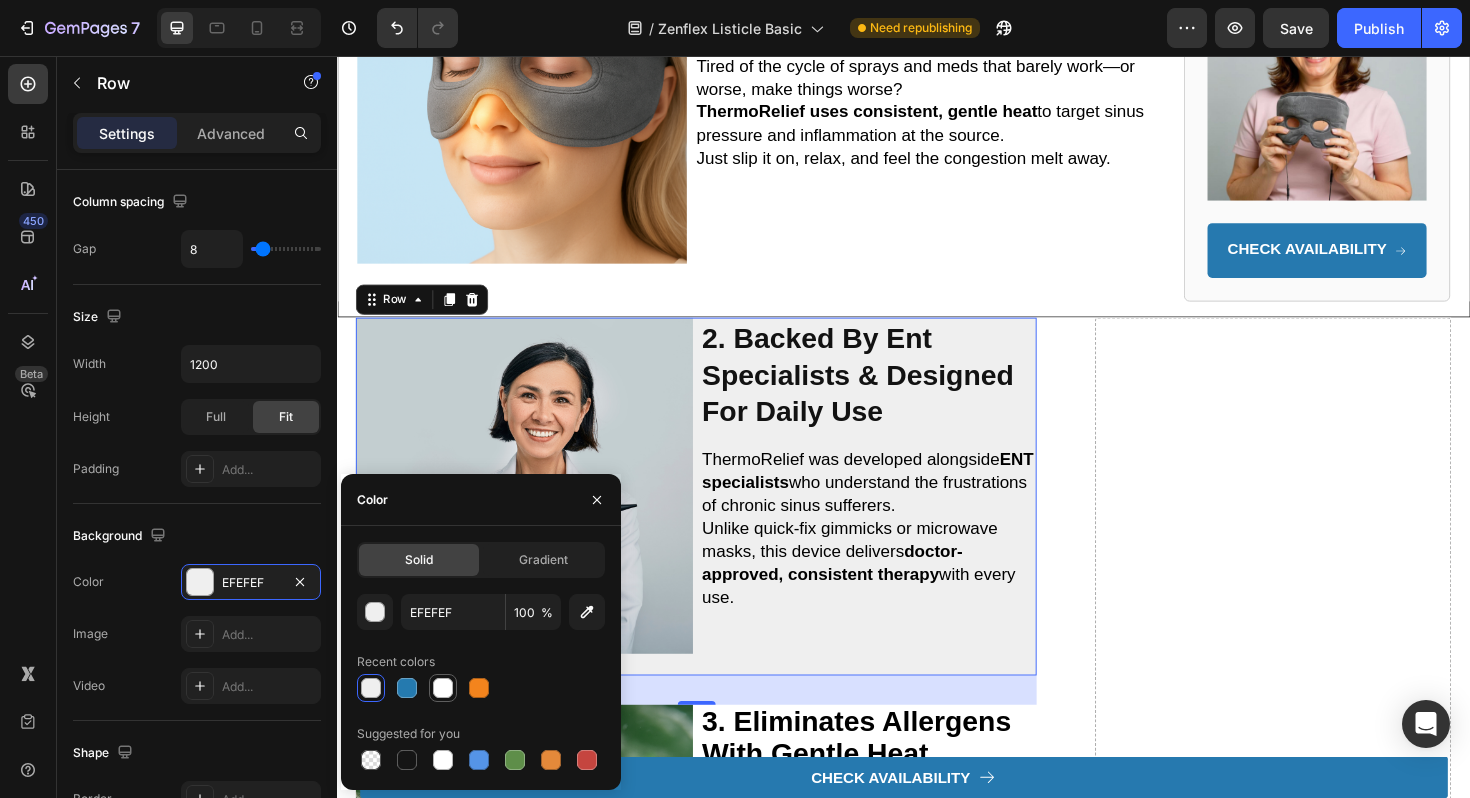 click at bounding box center (443, 688) 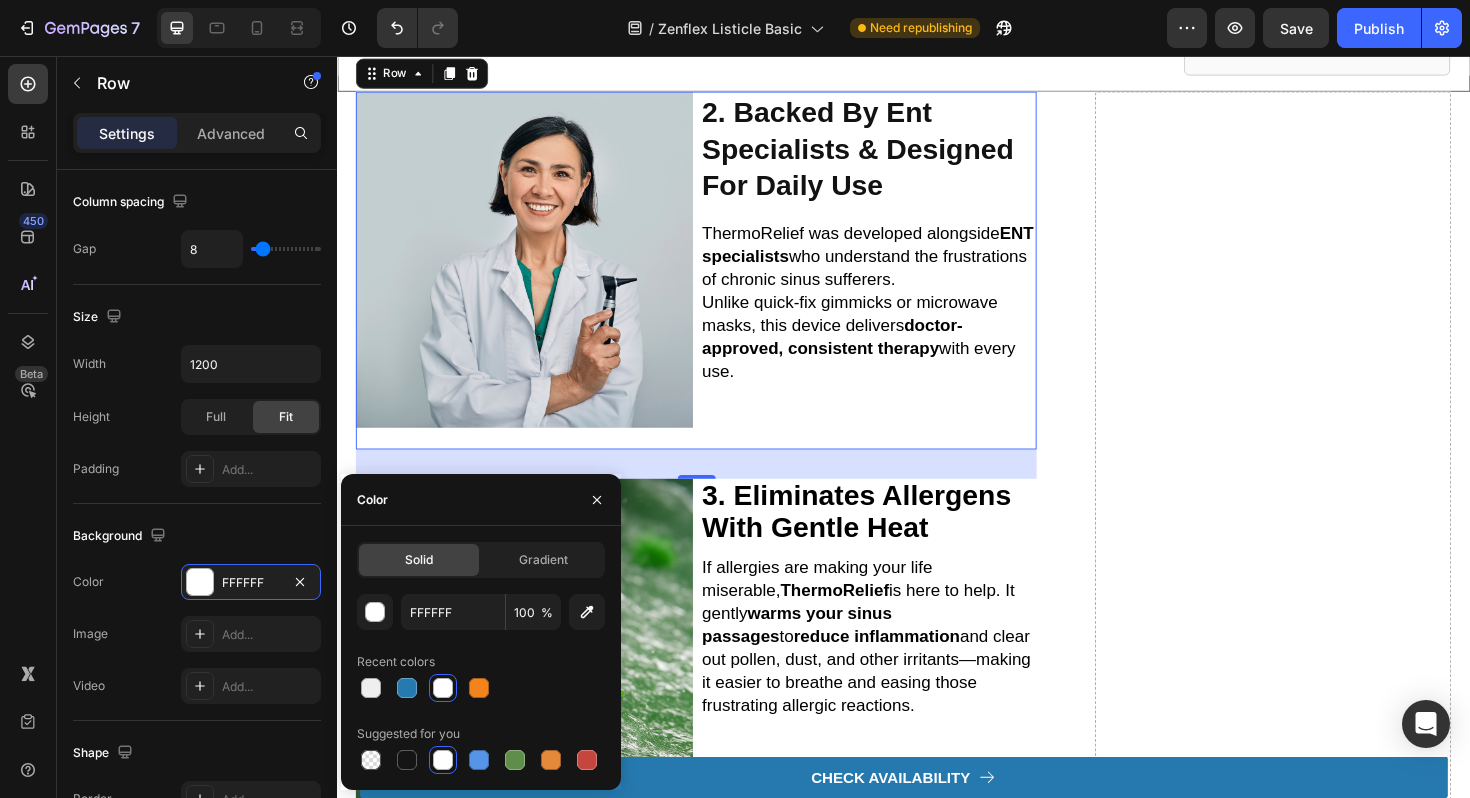 scroll, scrollTop: 837, scrollLeft: 0, axis: vertical 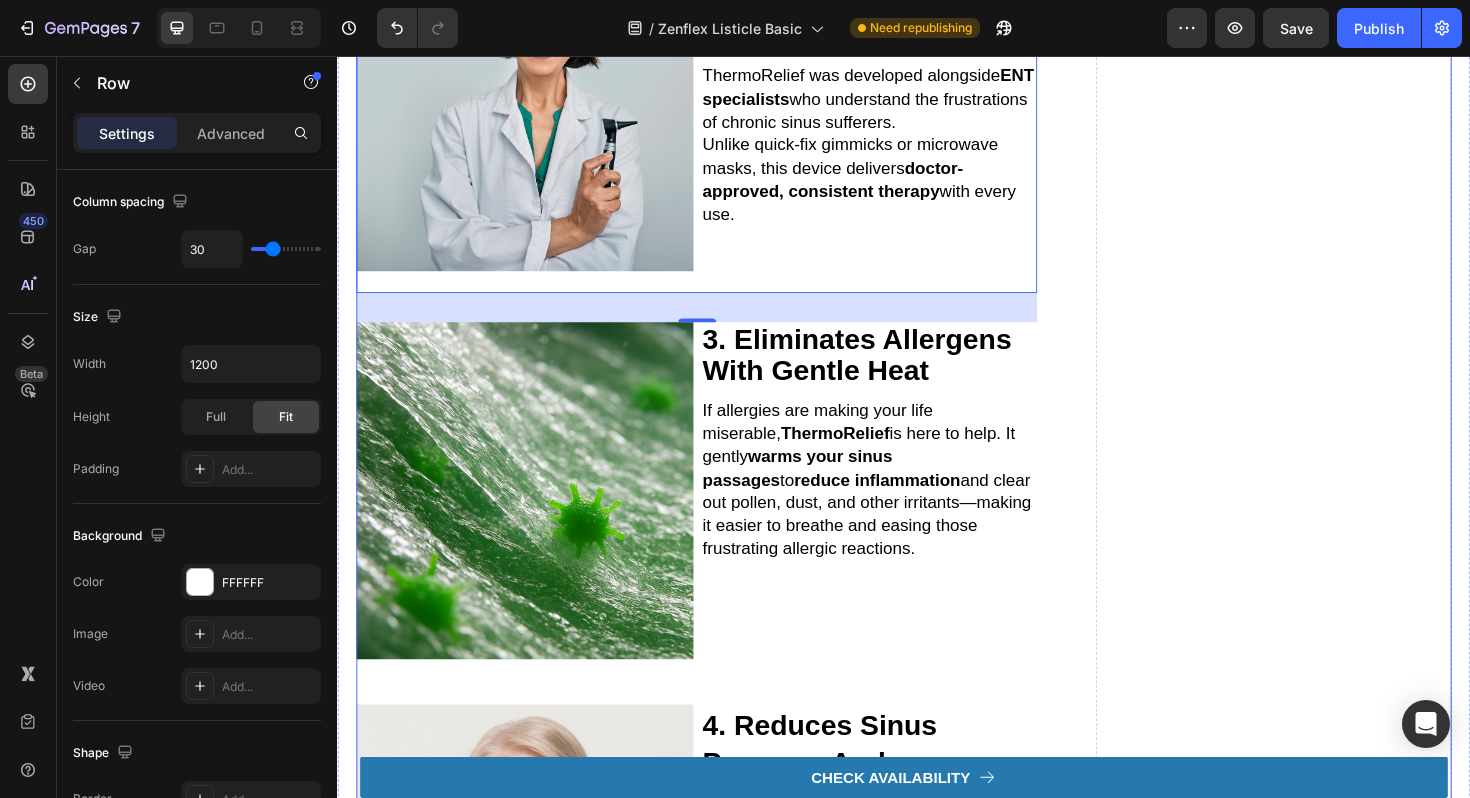 click on "Image 2. backed by ent specialists & designed for daily use Heading ThermoRelief was developed alongside  ENT specialists  who understand the frustrations of chronic sinus sufferers. Unlike quick-fix gimmicks or microwave masks, this device delivers  doctor-approved, consistent therapy  with every use. Text Block Row   31 Image 3. eliminates allergens with gentle heat Heading If allergies are making your life miserable,  ThermoRelief  is here to help. It gently  warms your sinus passages  to  reduce inflammation  and clear out pollen, dust, and other irritants—making it easier to breathe and easing those frustrating allergic reactions. Text Block Row Image 4. reduces sinus pressure and headaches Heading ThermoRelief  uses therapeutic heat to  reduce inflammation  and encourage natural drainage in your sinus passages, targeting the root cause of pressure, pain, and congestion. Text Block Row Image 5. sleep through the night—no snoring, no blockage Heading ThermoRelief gently warms your sinus passages to" at bounding box center (937, 1464) 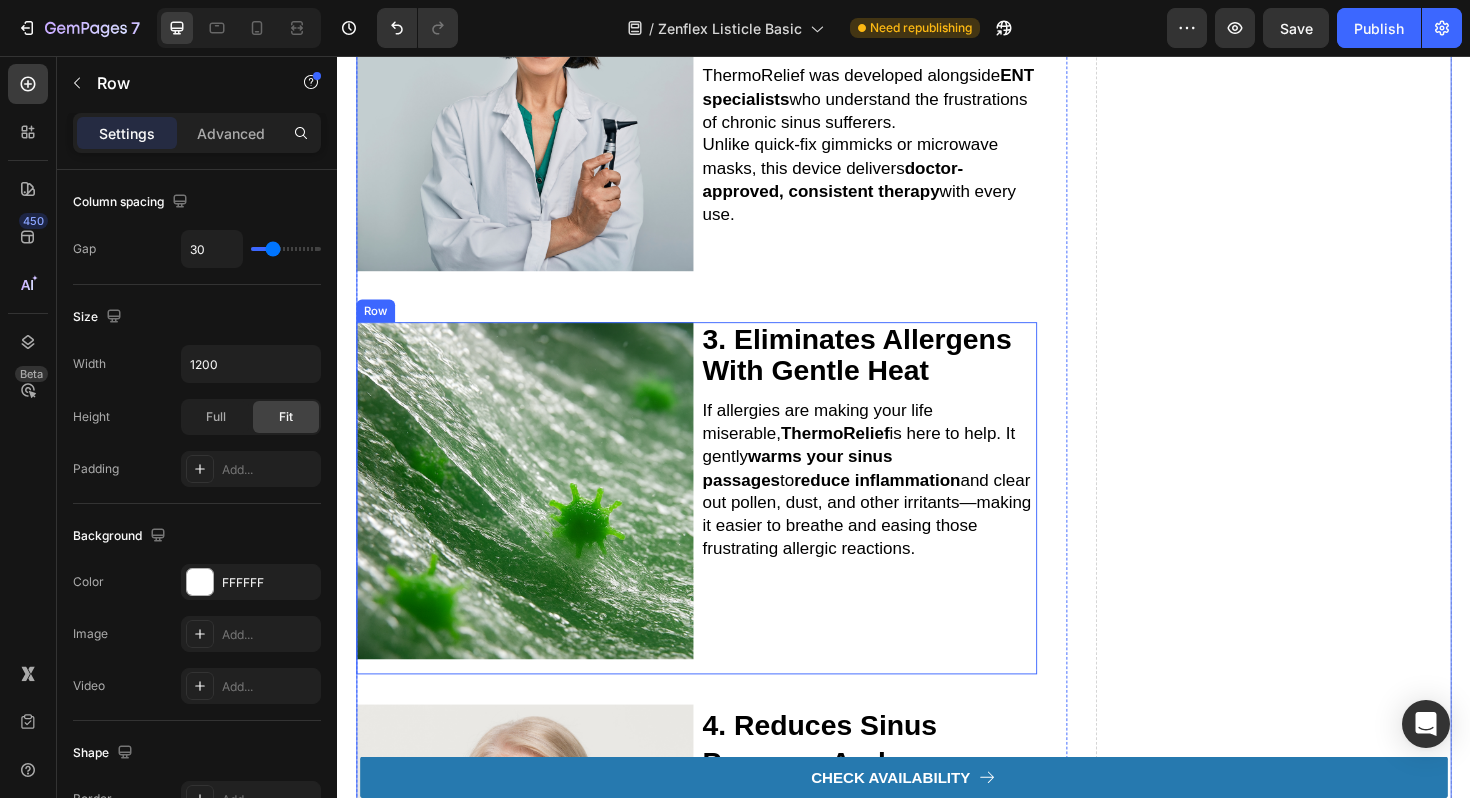 click on "3. eliminates allergens with gentle heat Heading If allergies are making your life miserable,  ThermoRelief  is here to help. It gently  warms your sinus passages  to  reduce inflammation  and clear out pollen, dust, and other irritants—making it easier to breathe and easing those frustrating allergic reactions. Text Block" at bounding box center [900, 524] 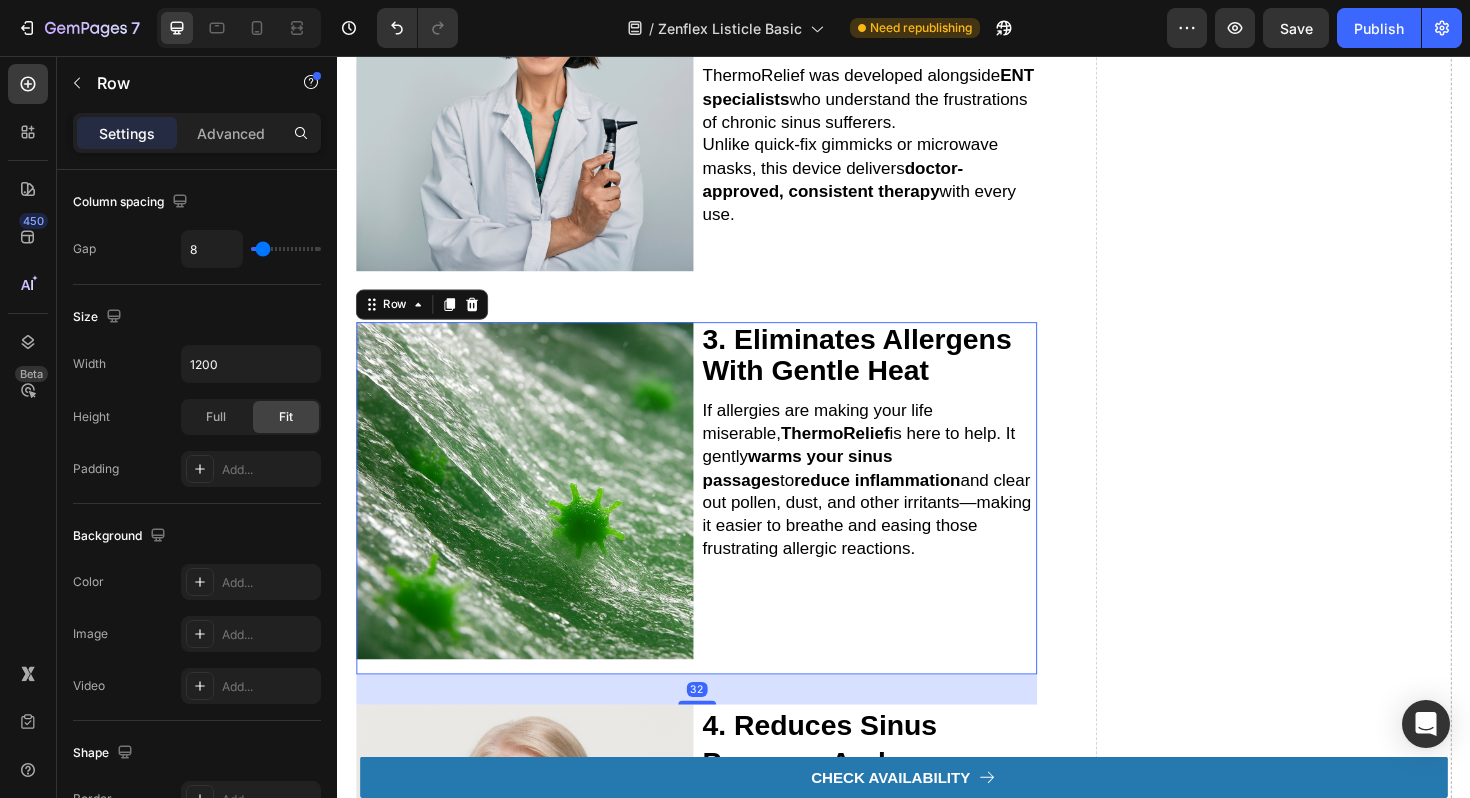 scroll, scrollTop: 1021, scrollLeft: 0, axis: vertical 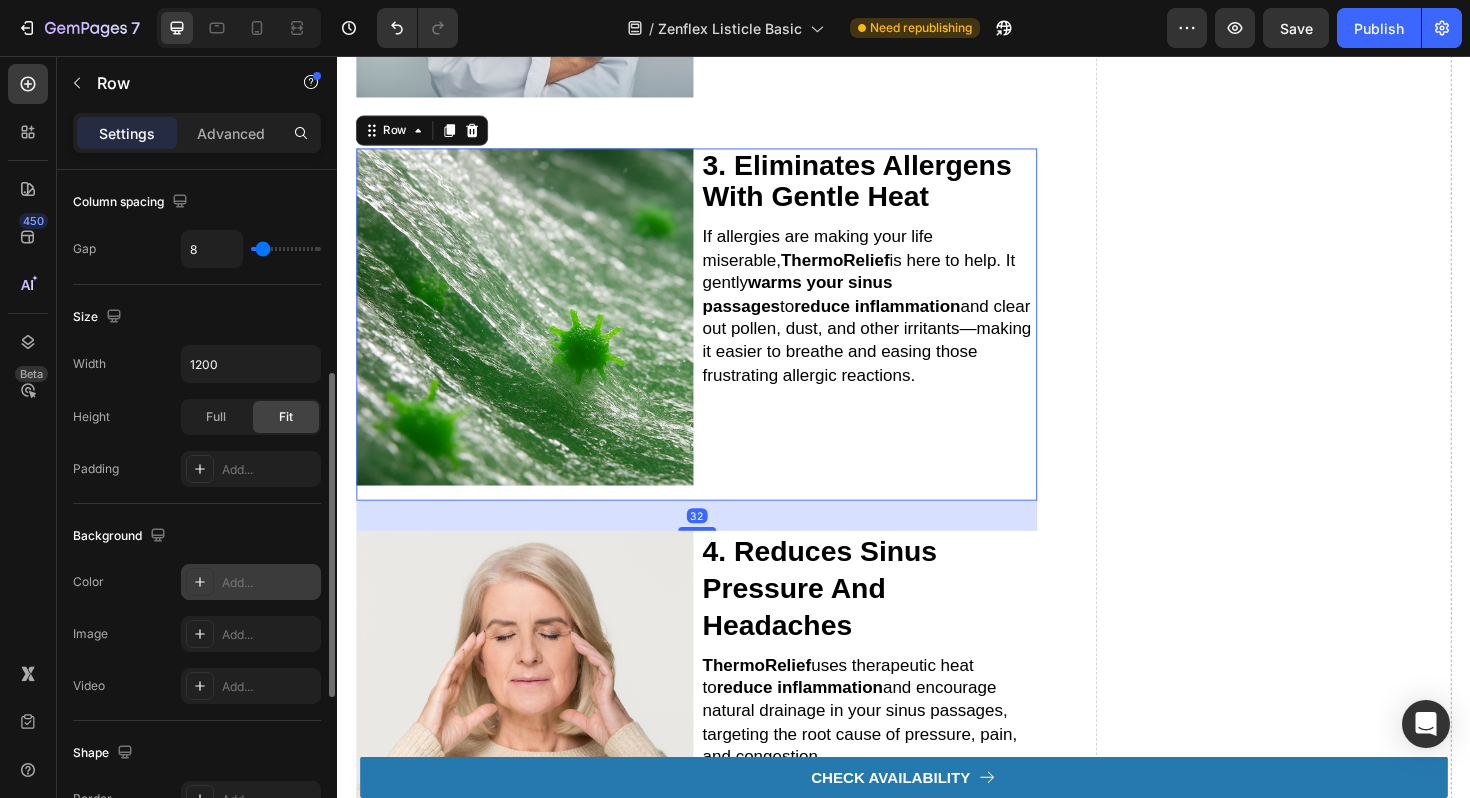 click on "Add..." at bounding box center [251, 582] 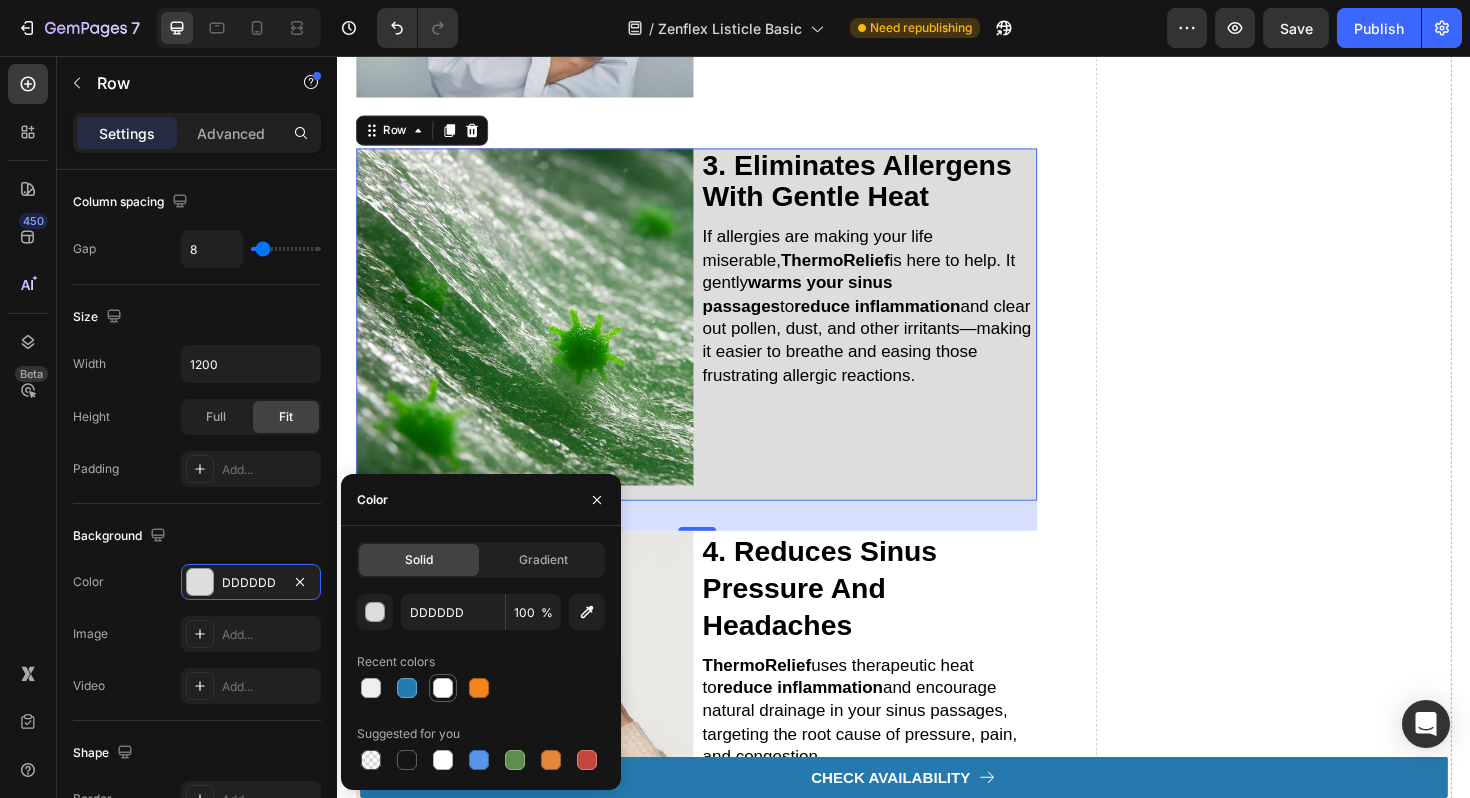 click at bounding box center (443, 688) 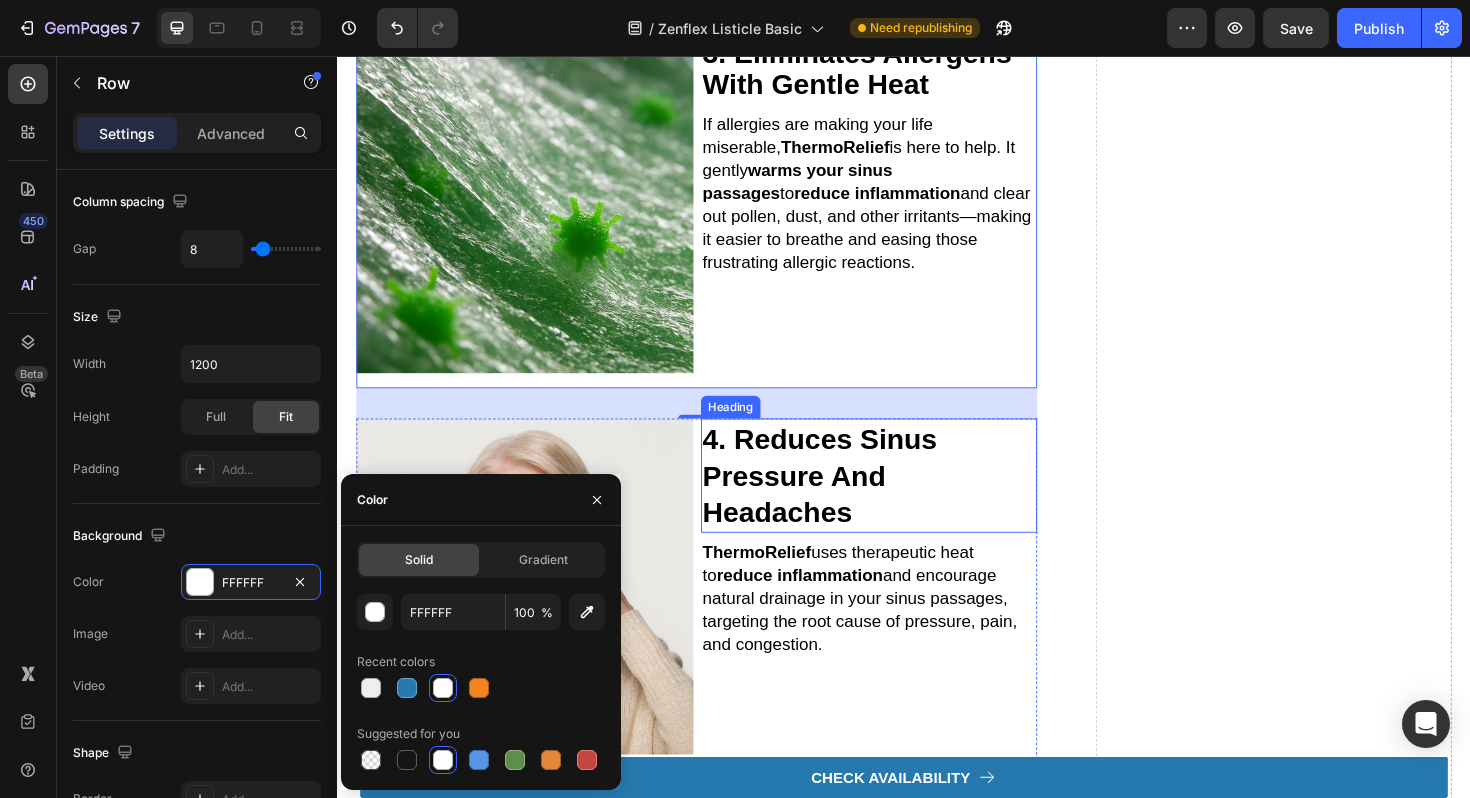 scroll, scrollTop: 1272, scrollLeft: 0, axis: vertical 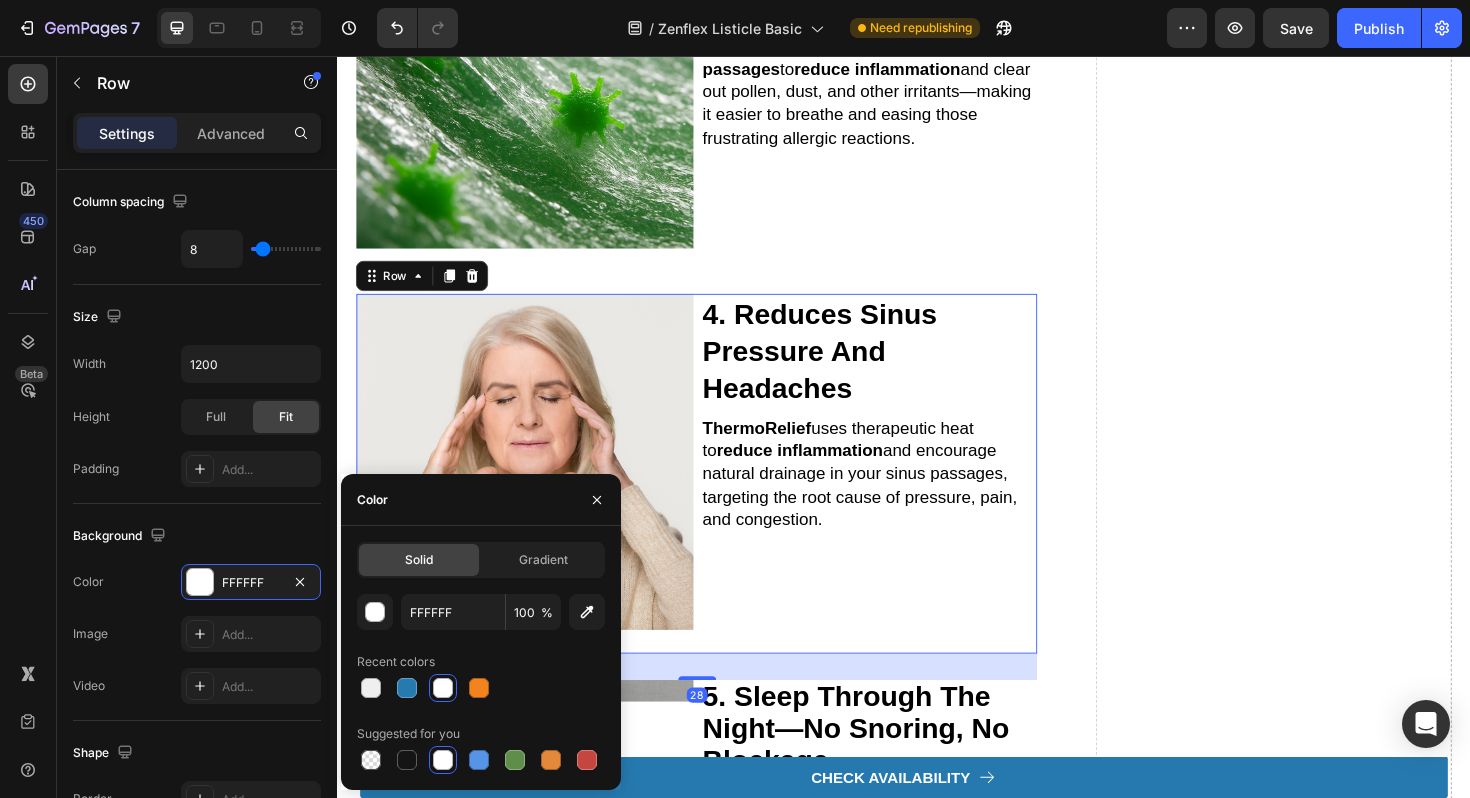 click on "4. reduces sinus pressure and headaches Heading ThermoRelief  uses therapeutic heat to  reduce inflammation  and encourage natural drainage in your sinus passages, targeting the root cause of pressure, pain, and congestion. Text Block" at bounding box center (900, 499) 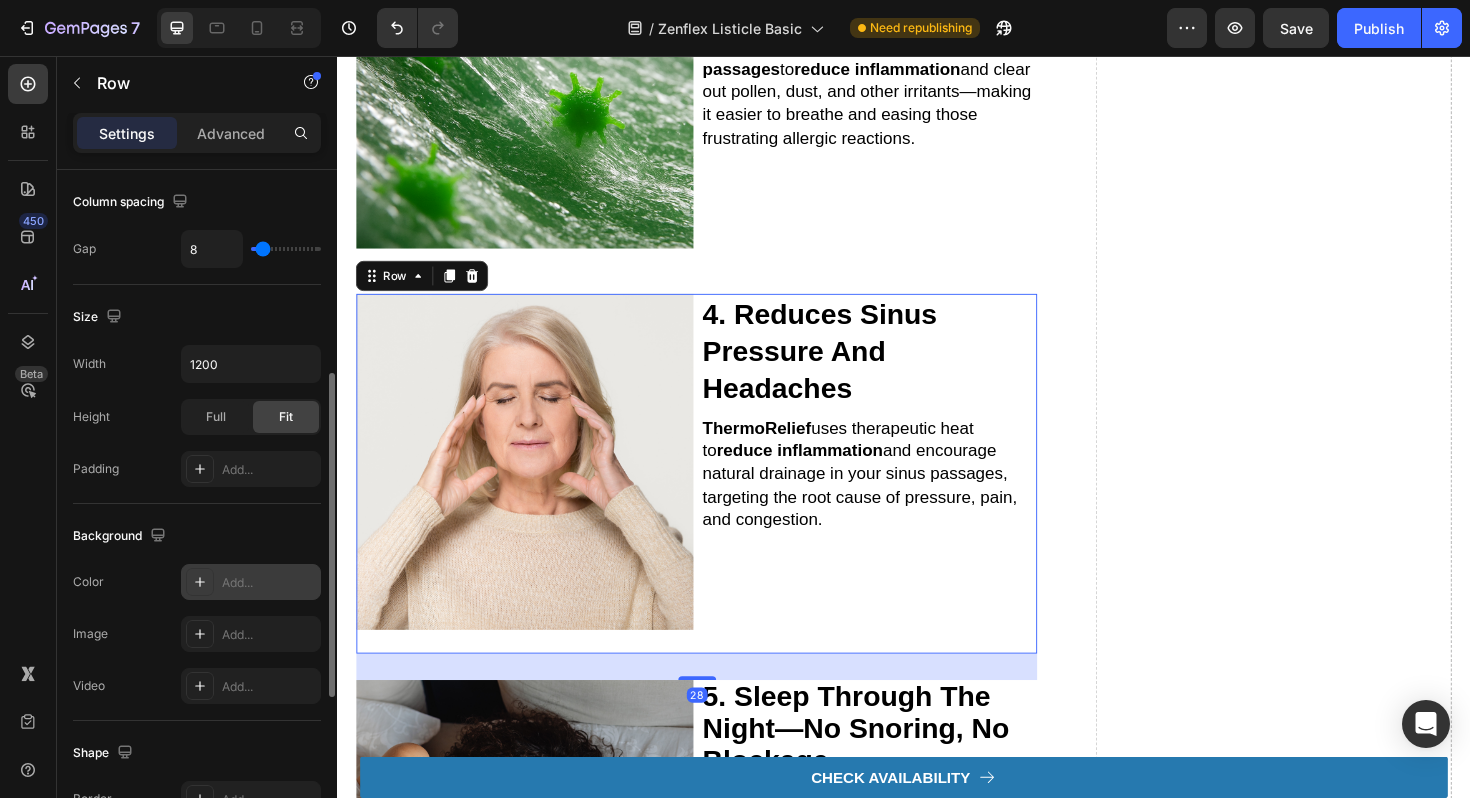 click on "Add..." at bounding box center (269, 583) 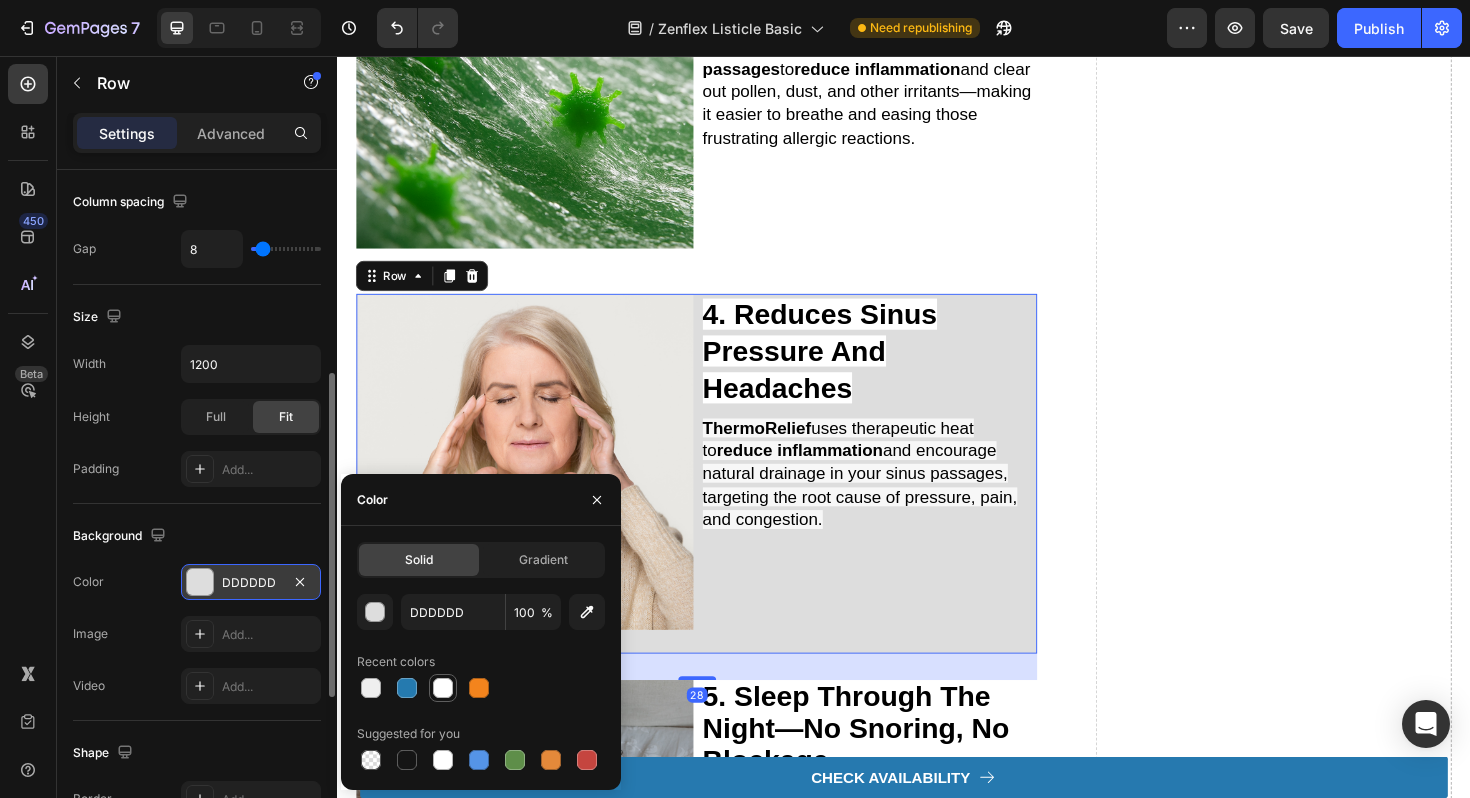 click at bounding box center [443, 688] 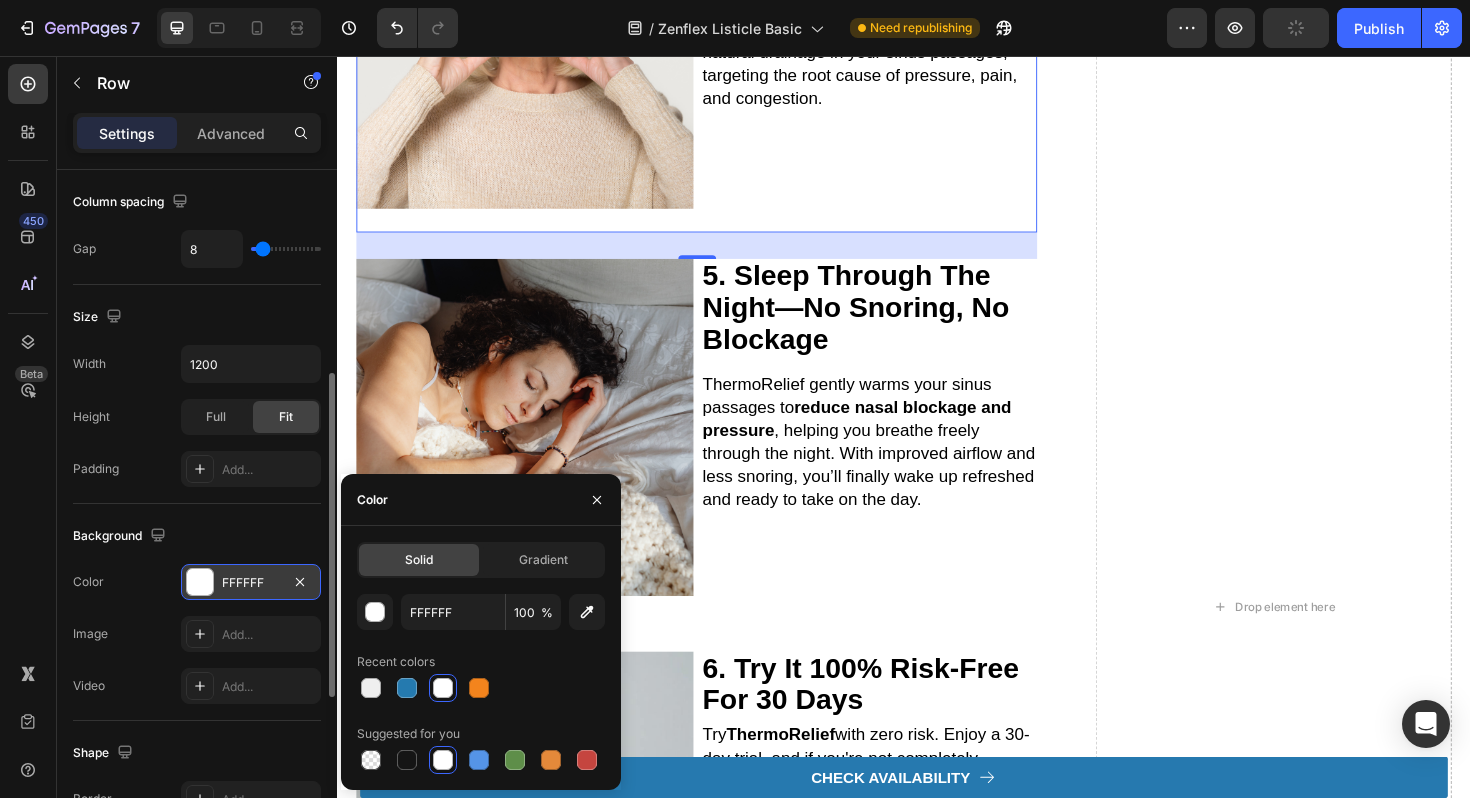 scroll, scrollTop: 1733, scrollLeft: 0, axis: vertical 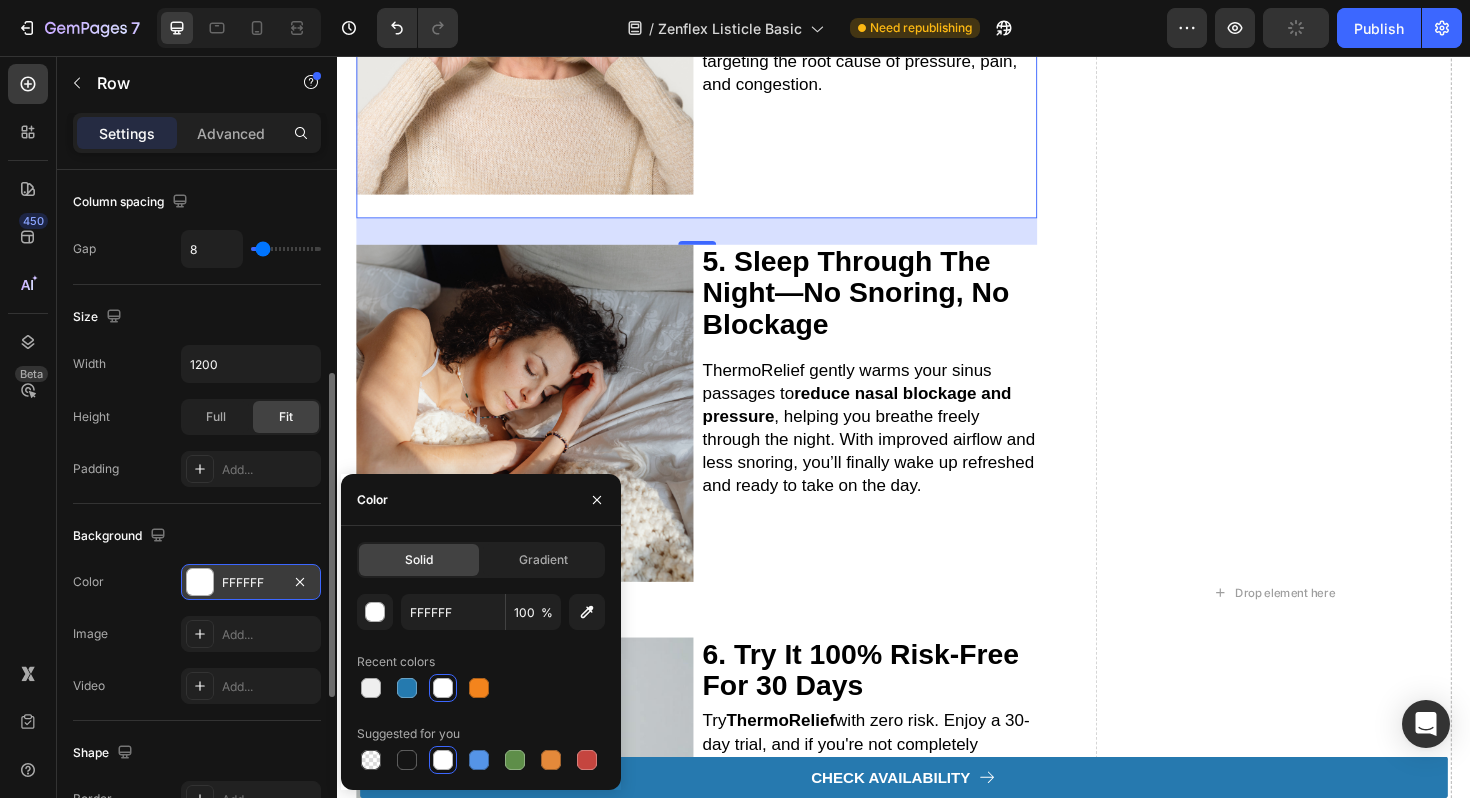 click on "5. sleep through the night—no snoring, no blockage Heading ThermoRelief gently warms your sinus passages to  reduce nasal blockage and pressure , helping you breathe freely through the night. With improved airflow and less snoring, you’ll finally wake up refreshed and ready to take on the day. Text Block" at bounding box center (900, 447) 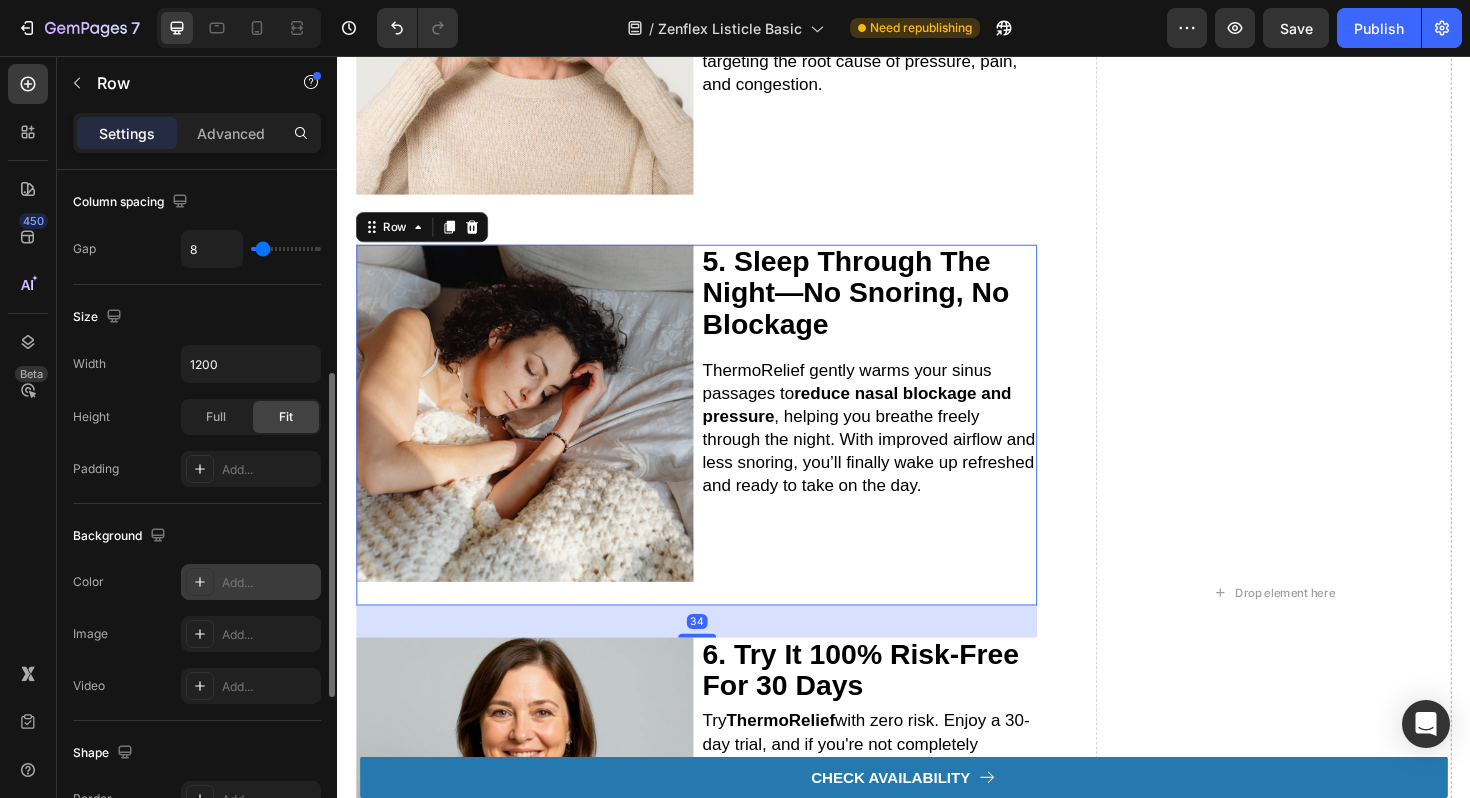 click on "Add..." at bounding box center (251, 582) 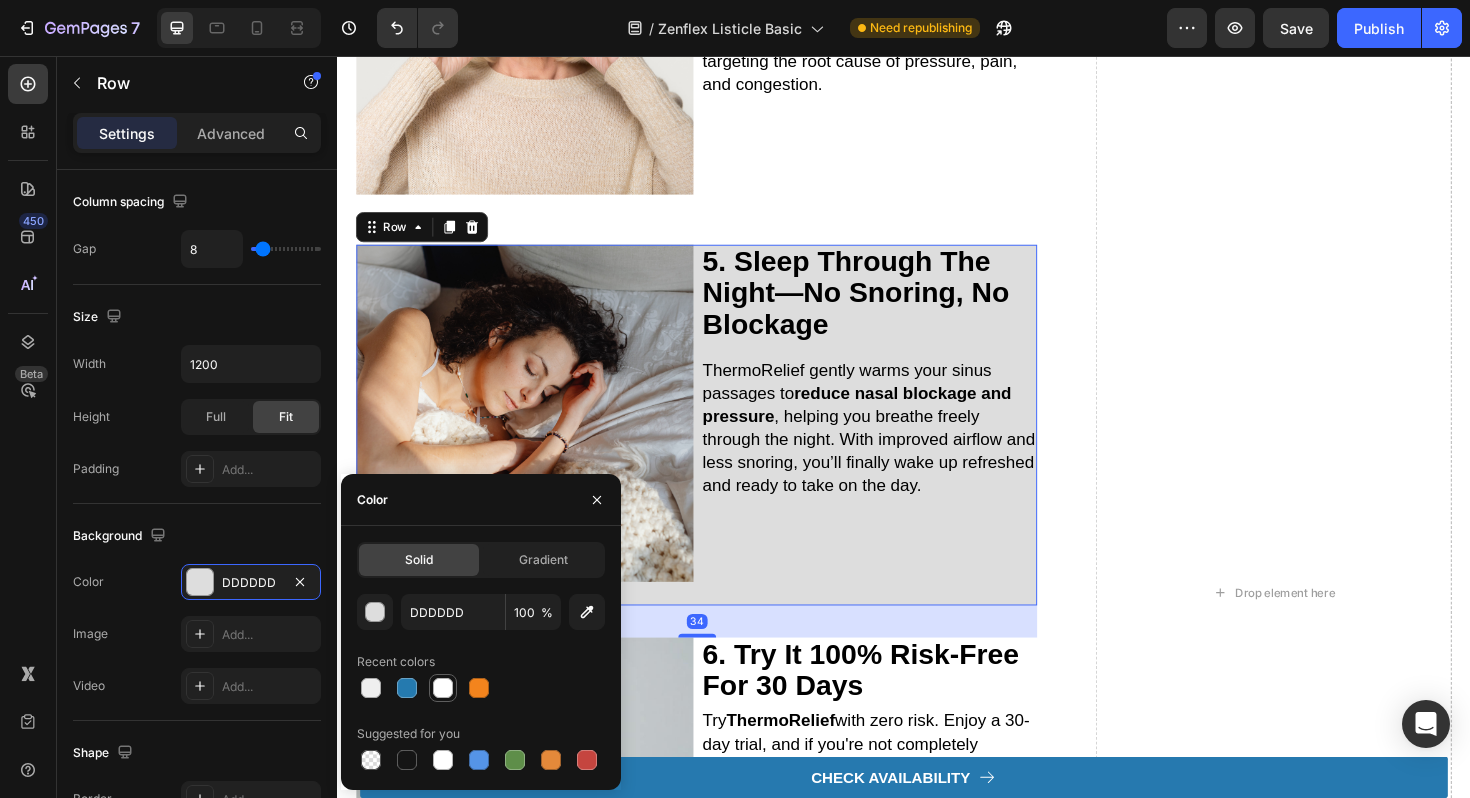 click at bounding box center (443, 688) 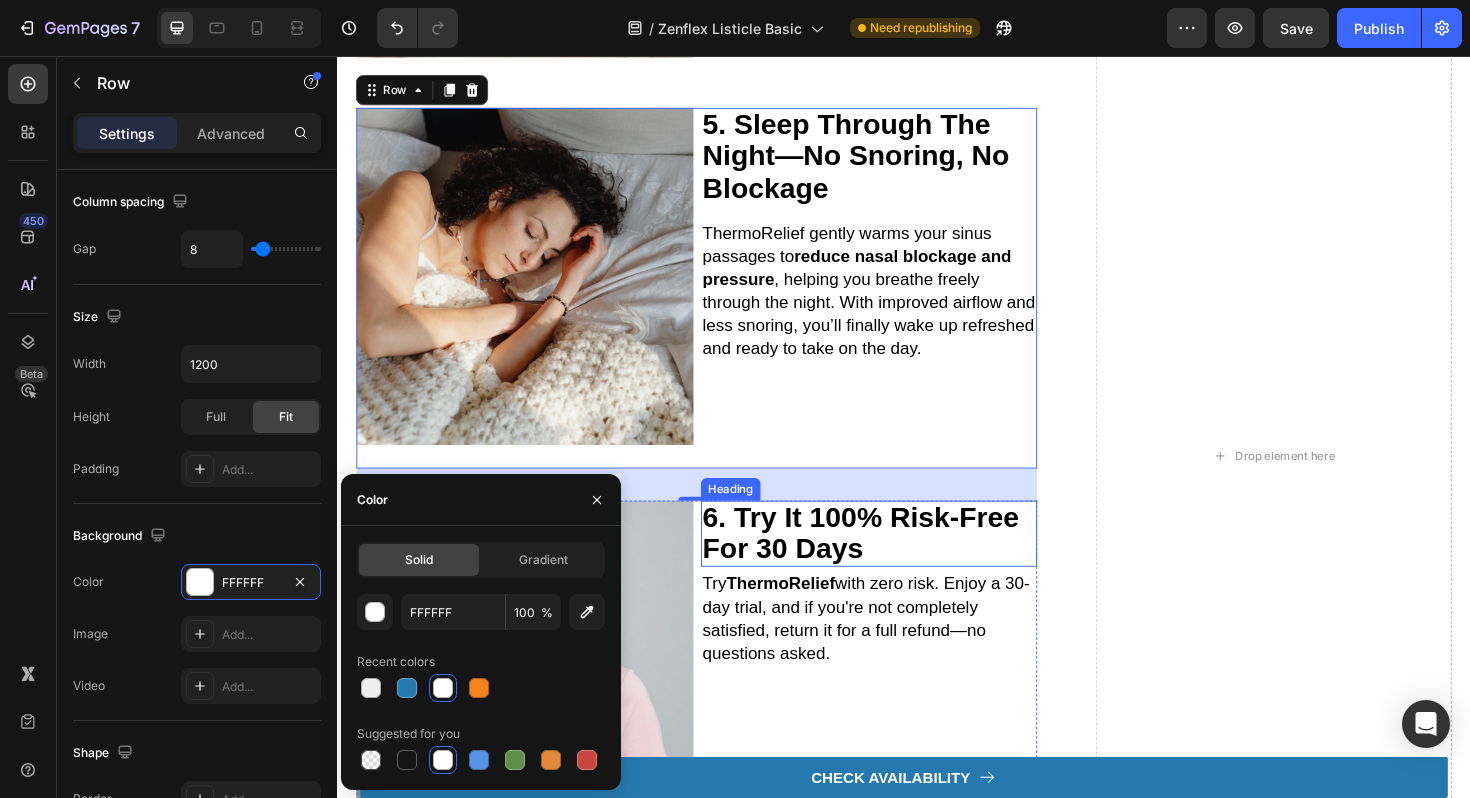 scroll, scrollTop: 2005, scrollLeft: 0, axis: vertical 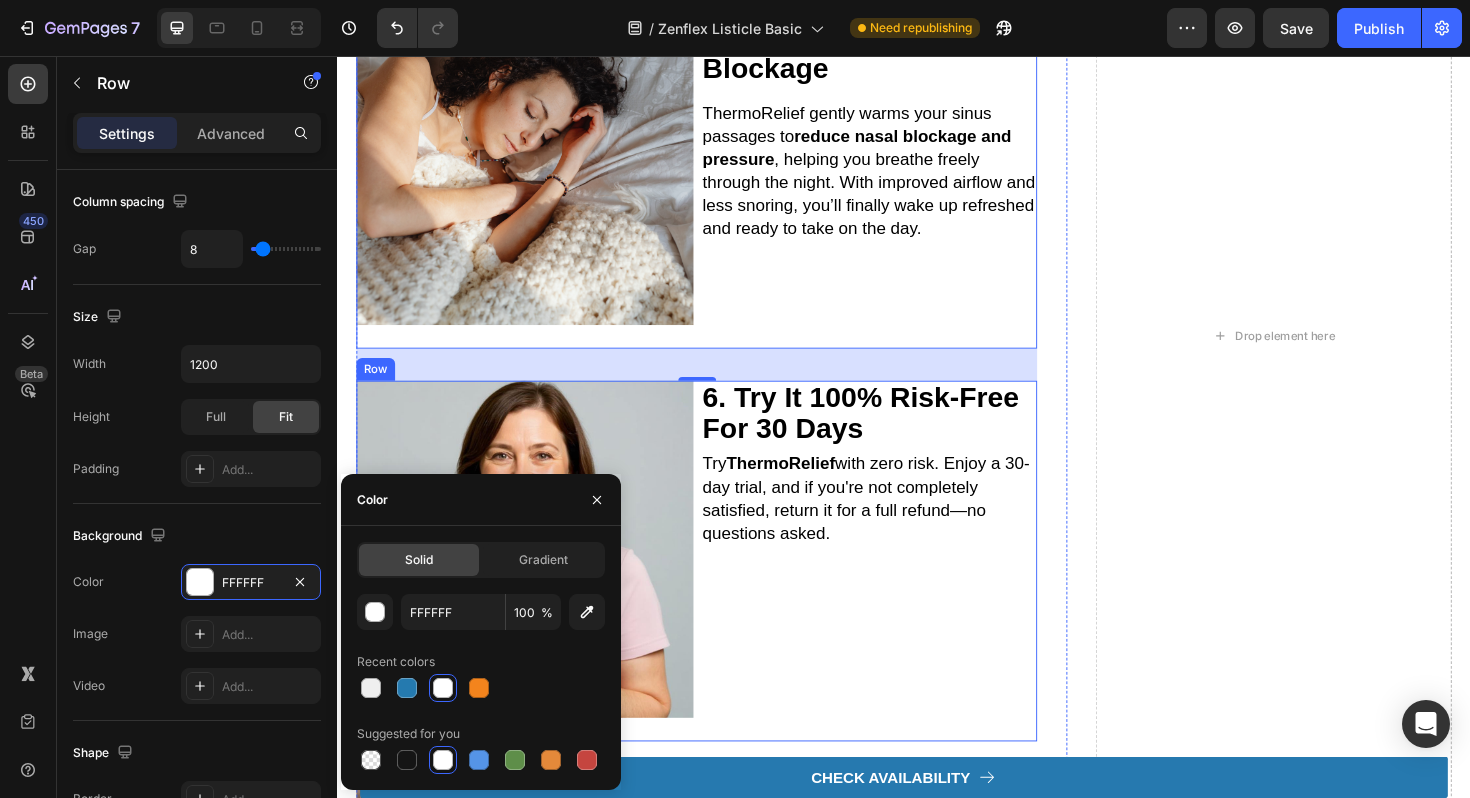click on "6. try it 100% risk-free for 30 days Heading Try  ThermoRelief  with zero risk. Enjoy a 30-day trial, and if you're not completely satisfied, return it for a full refund—no questions asked. Text Block" at bounding box center (900, 591) 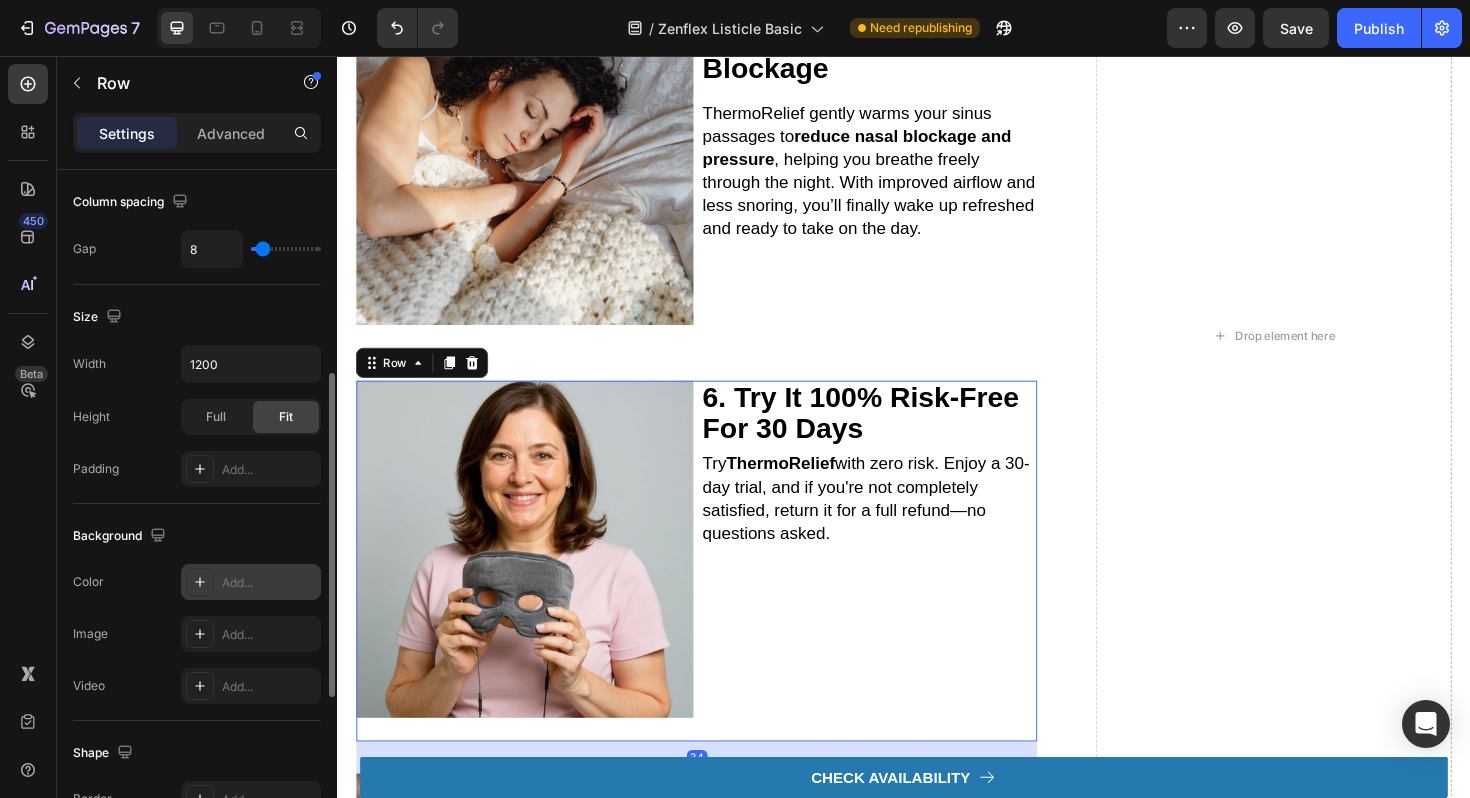 click on "Add..." at bounding box center [251, 582] 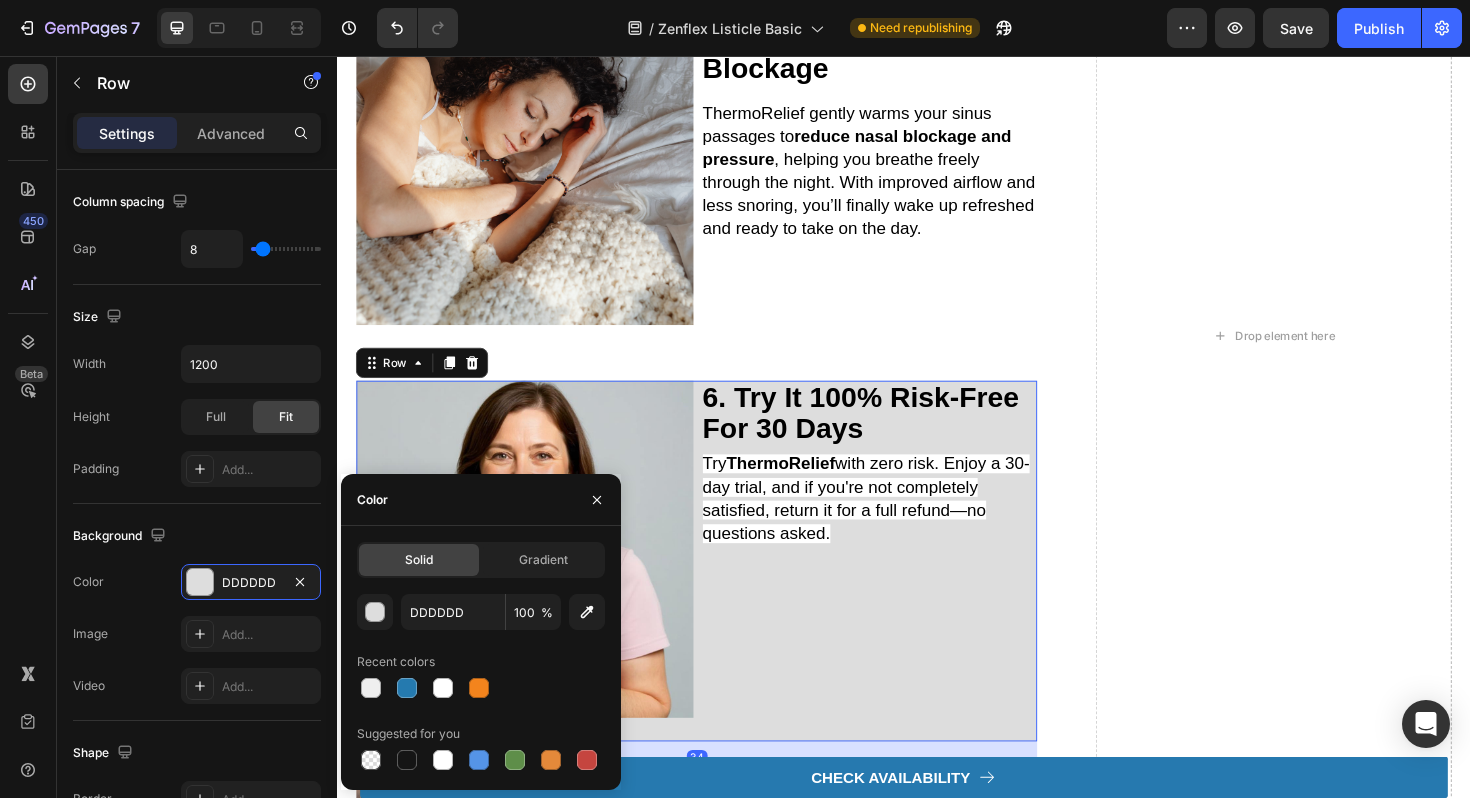click 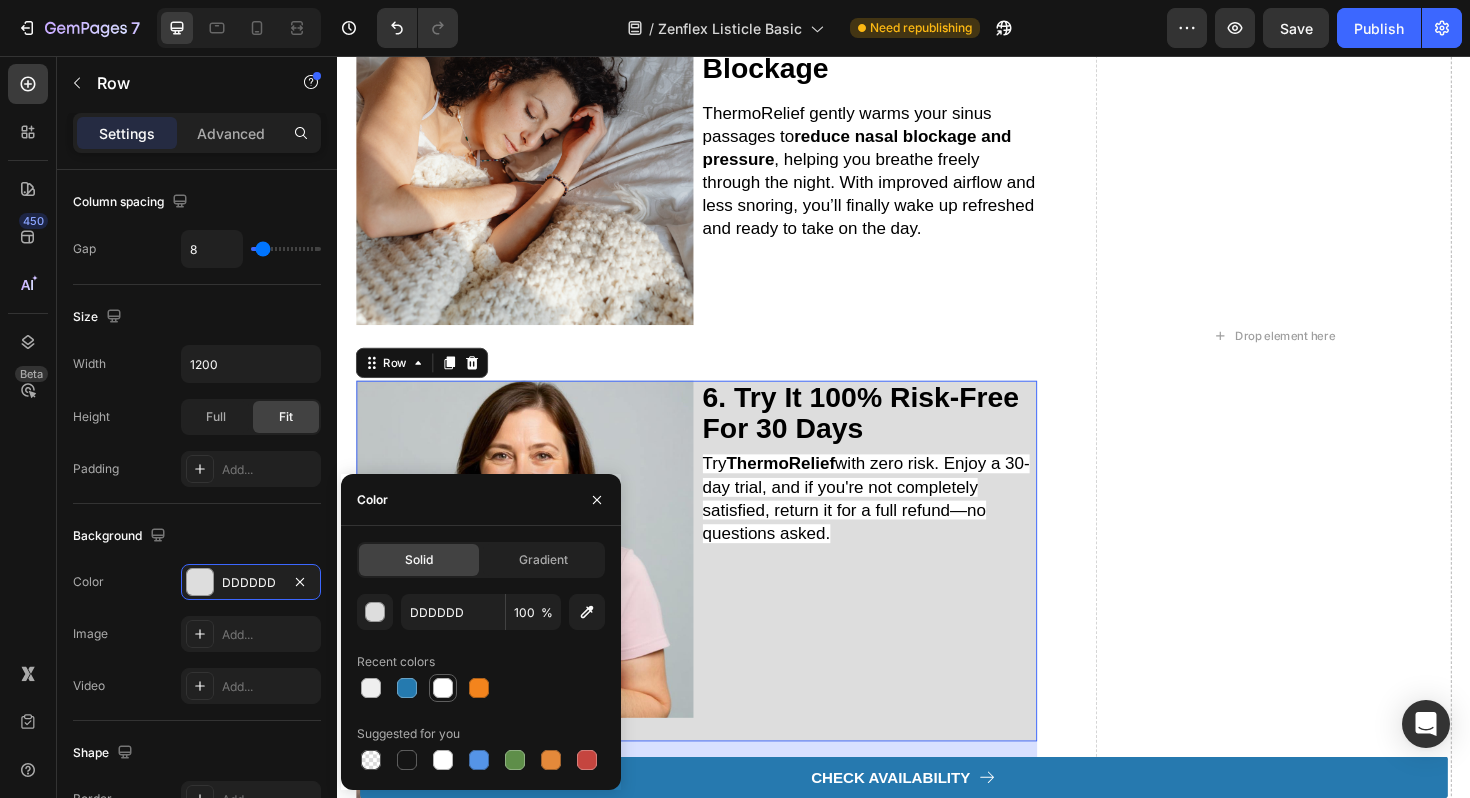 click at bounding box center (443, 688) 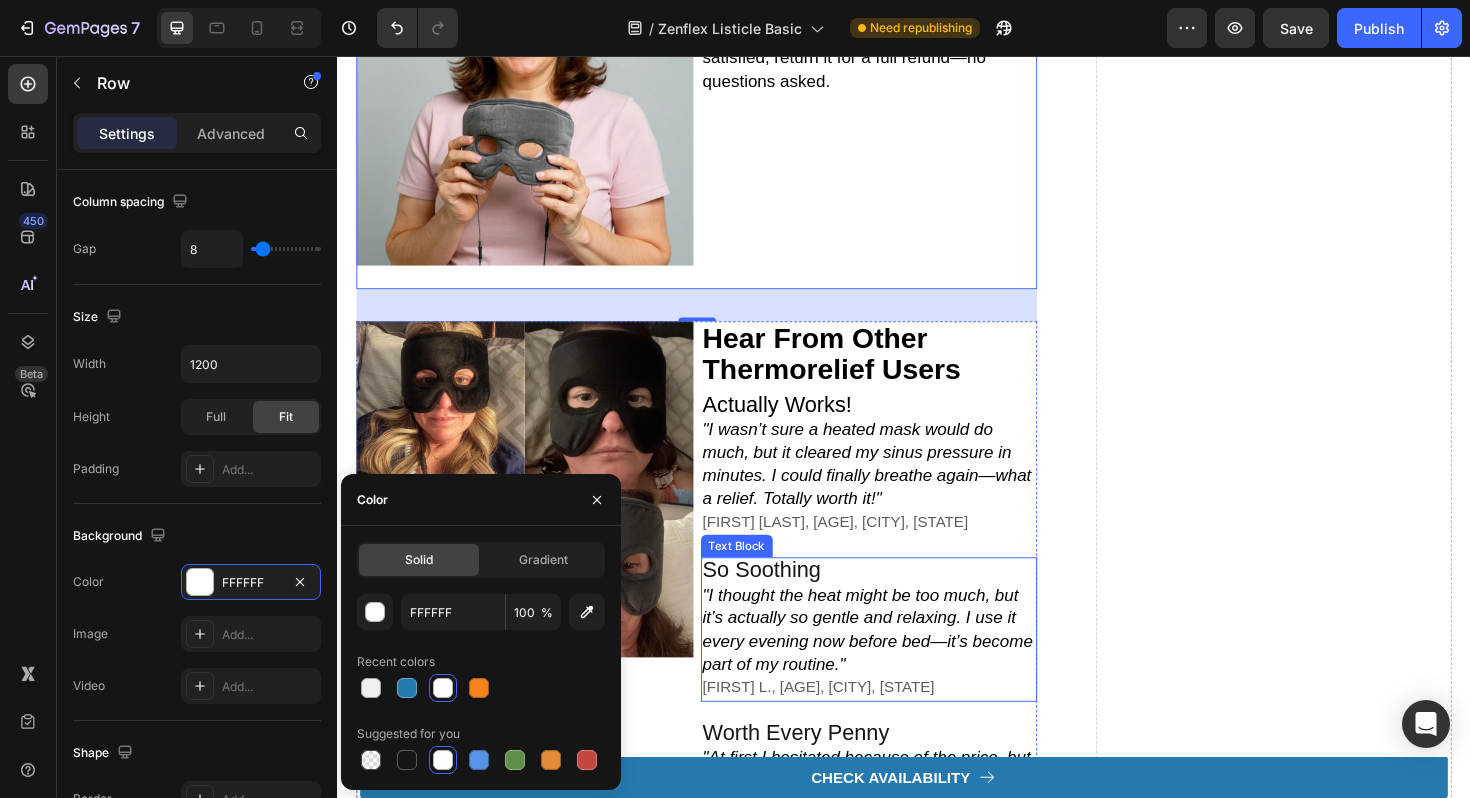 scroll, scrollTop: 2580, scrollLeft: 0, axis: vertical 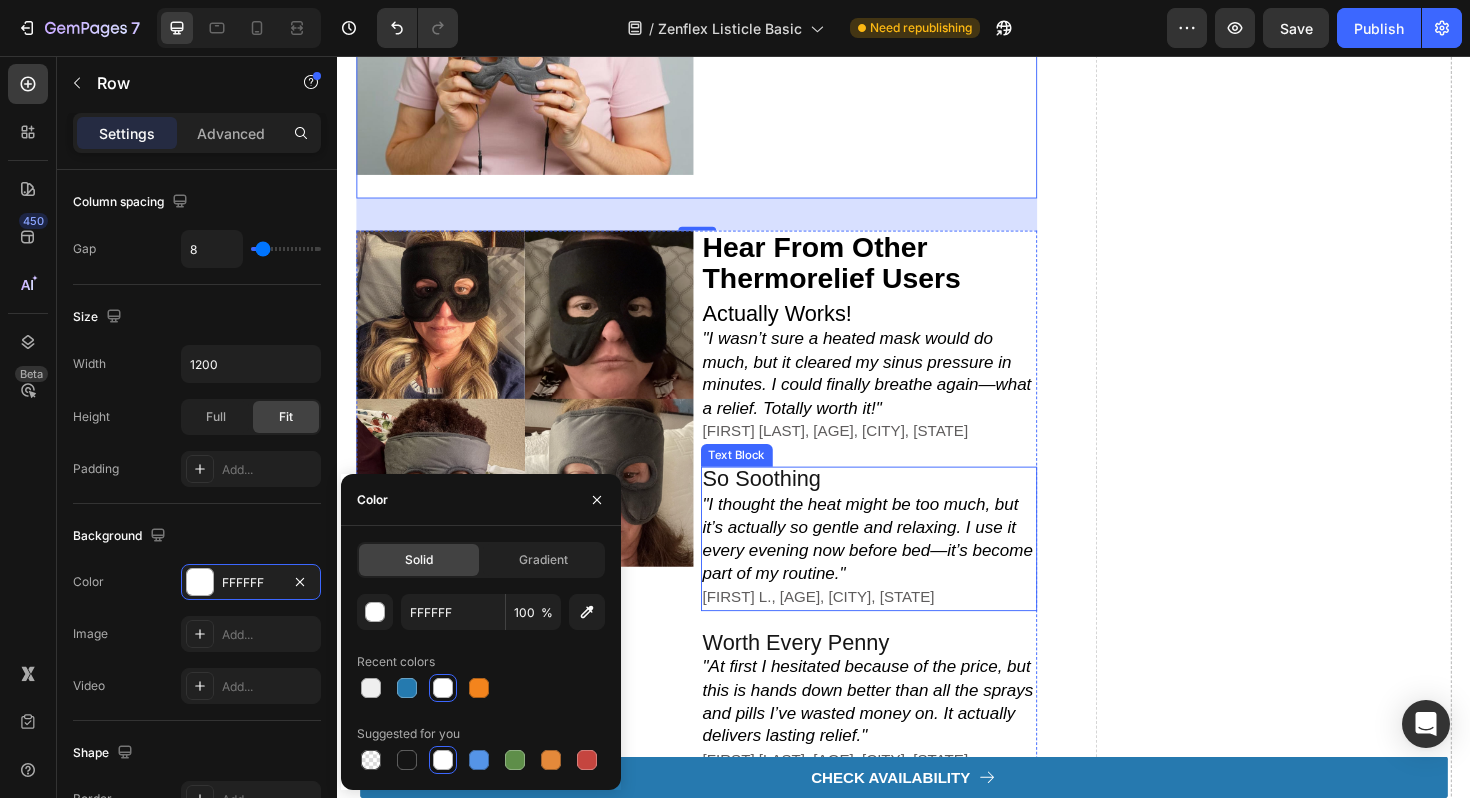 click on ""I thought the heat might be too much, but it’s actually so gentle and relaxing. I use it every evening now before bed—it’s become part of my routine." Lauren L., 51, Portland, OR" at bounding box center [900, 581] 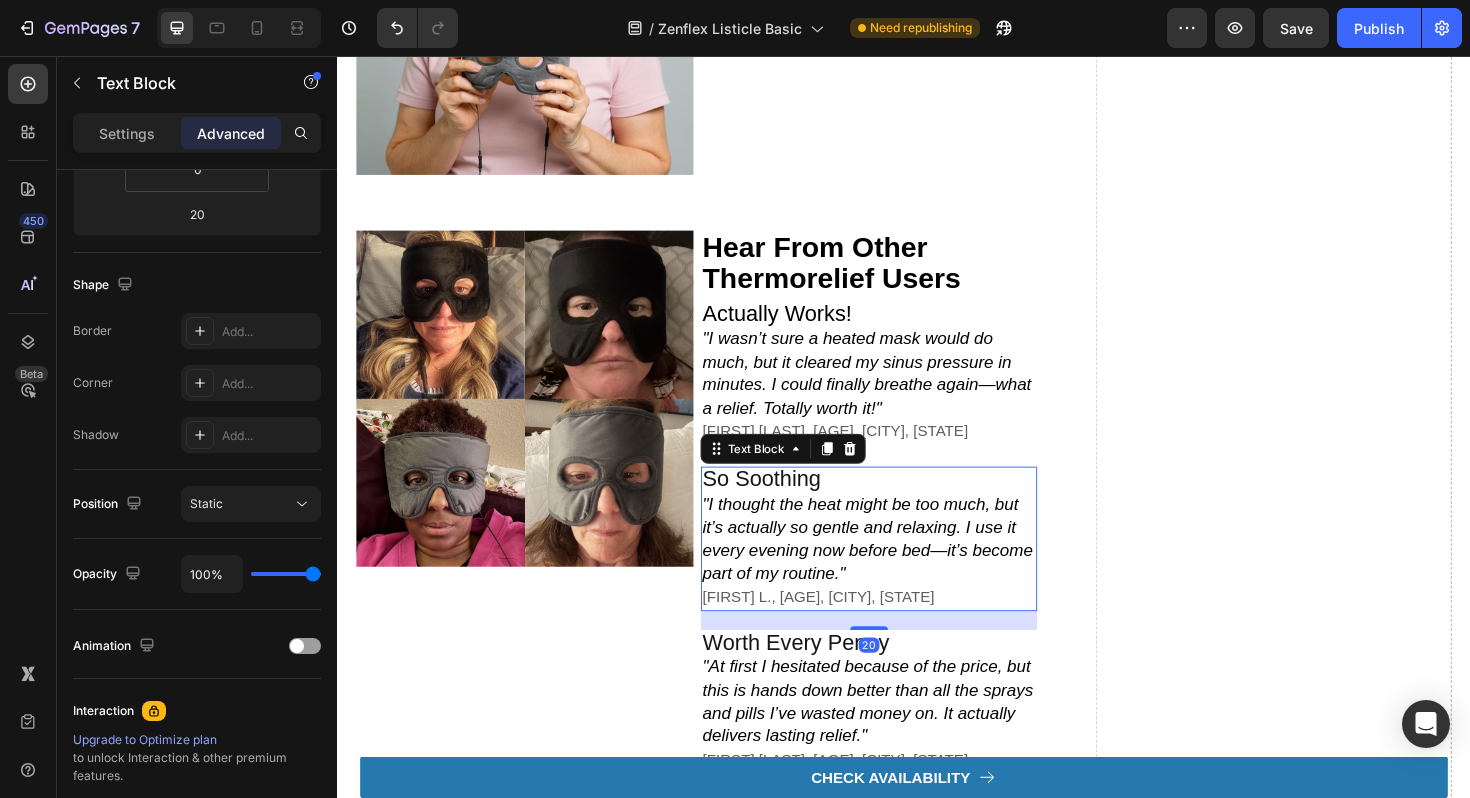 scroll 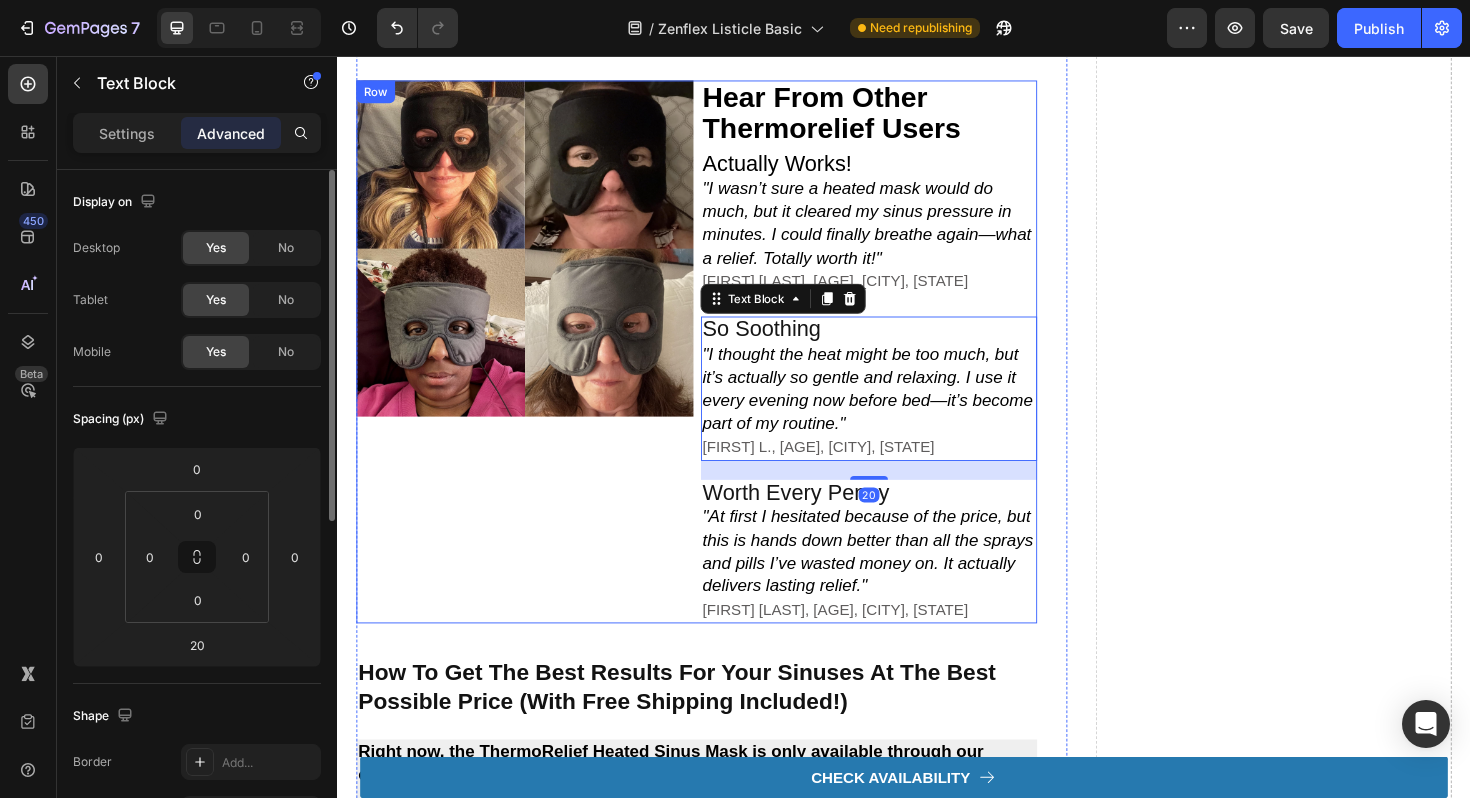 click on "Image" at bounding box center [535, 370] 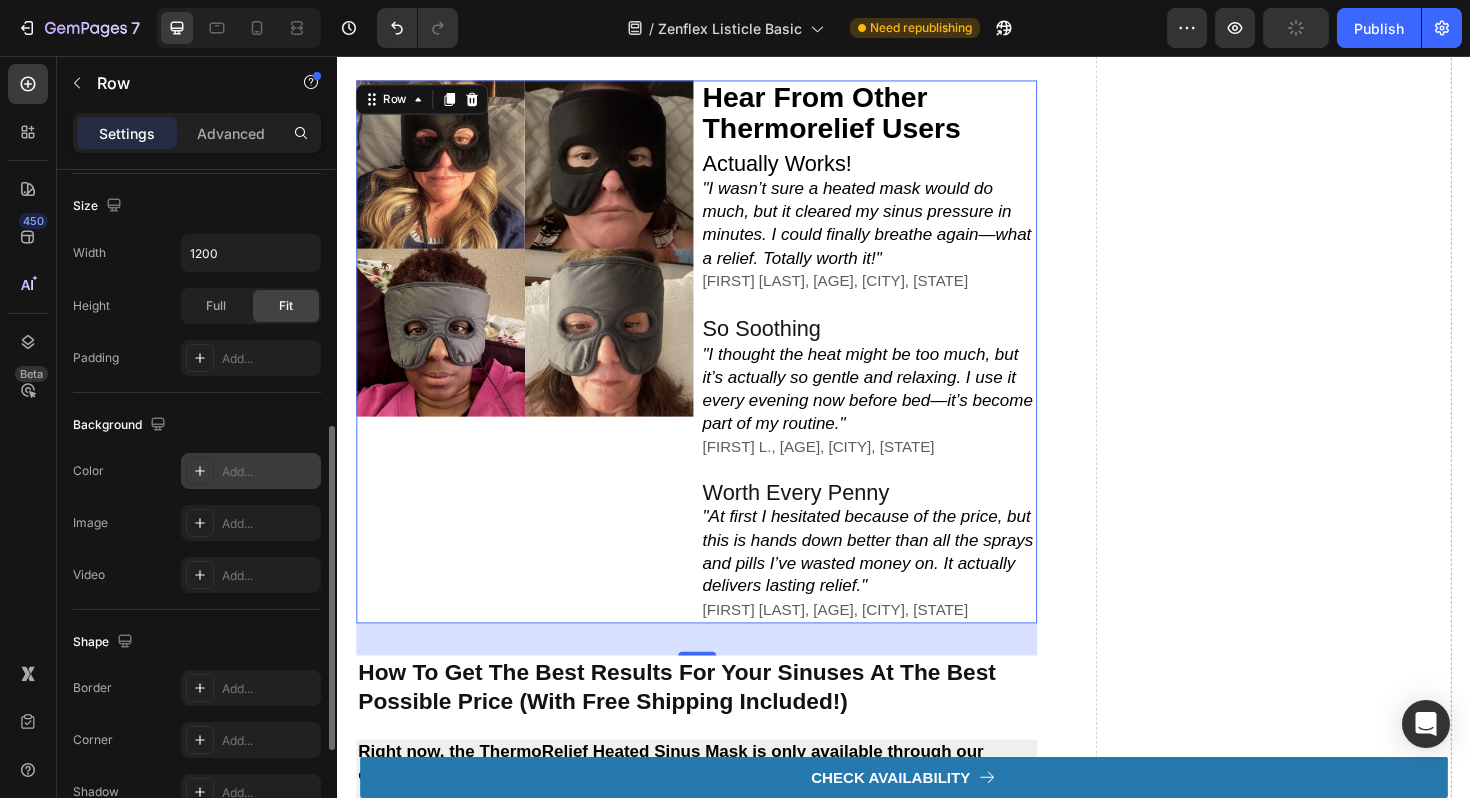 click on "Add..." at bounding box center (269, 472) 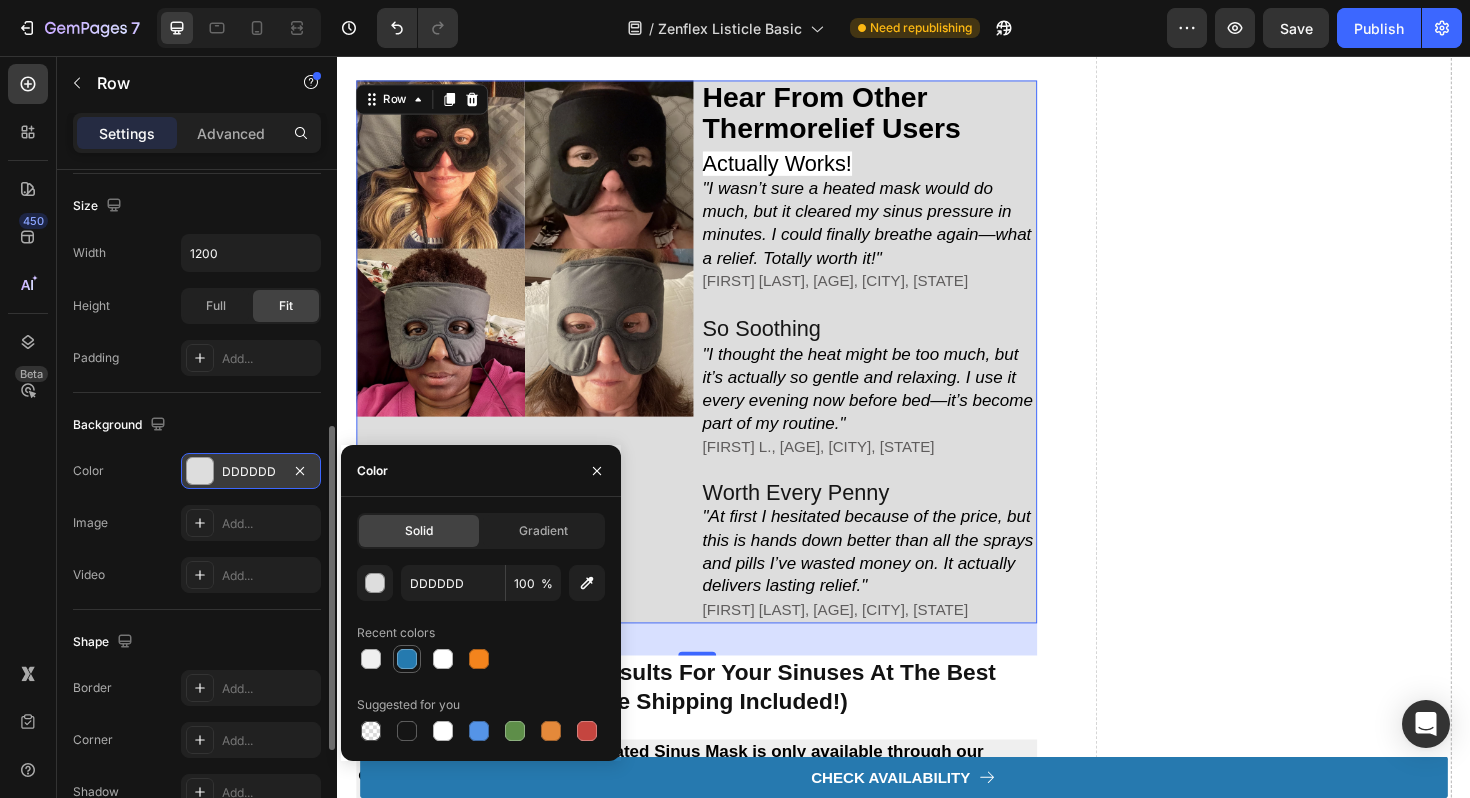 click at bounding box center [407, 659] 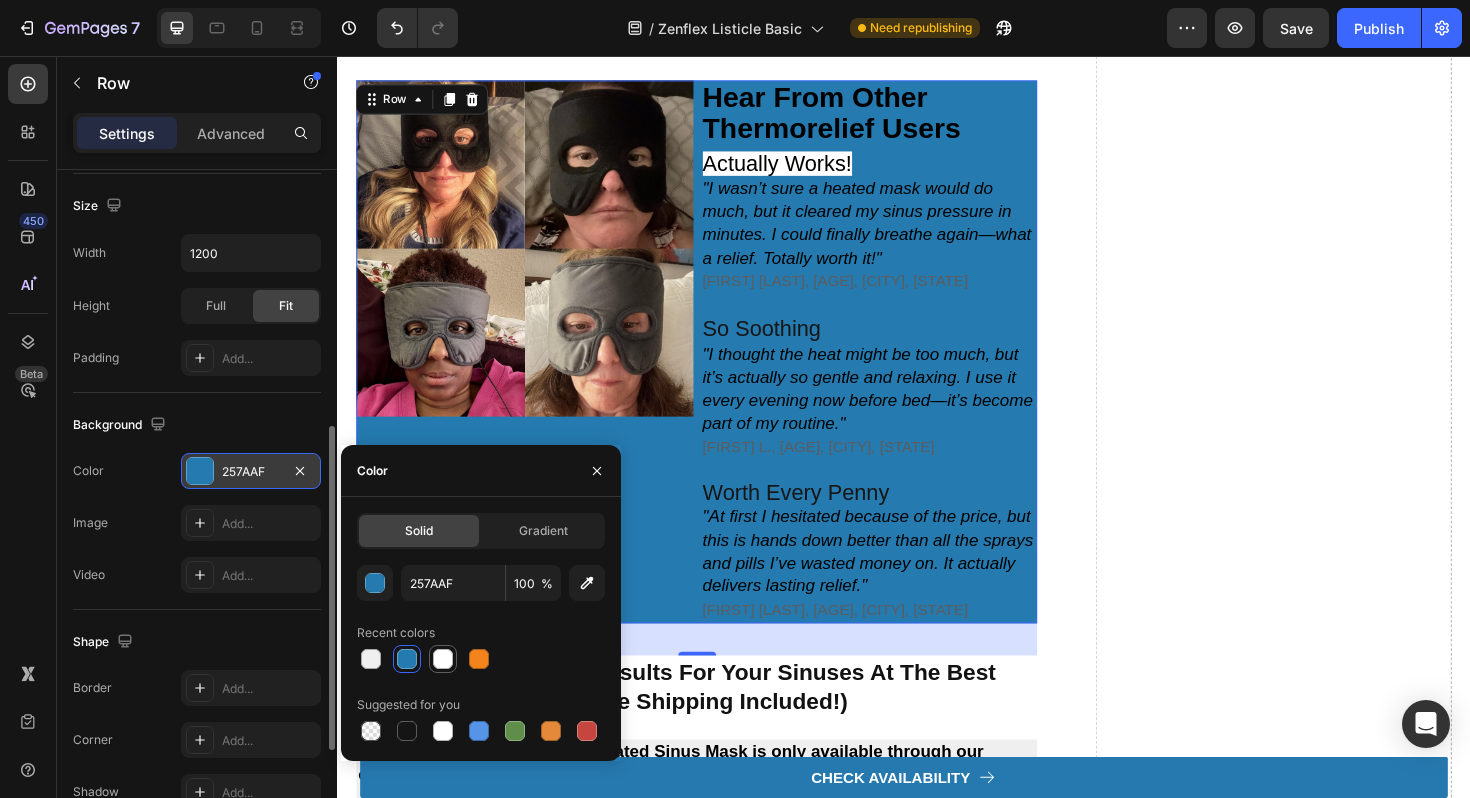 click at bounding box center (443, 659) 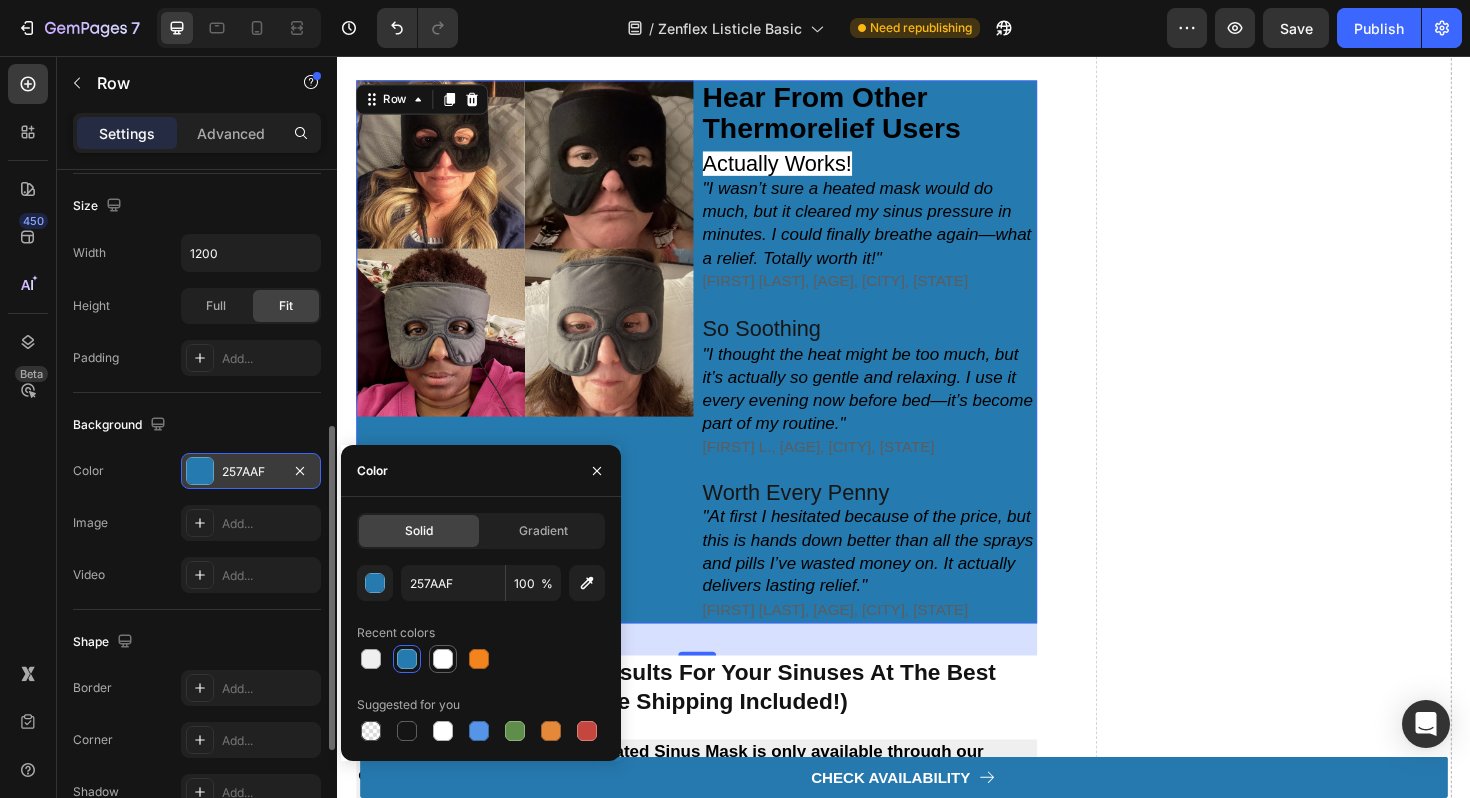 type on "FFFFFF" 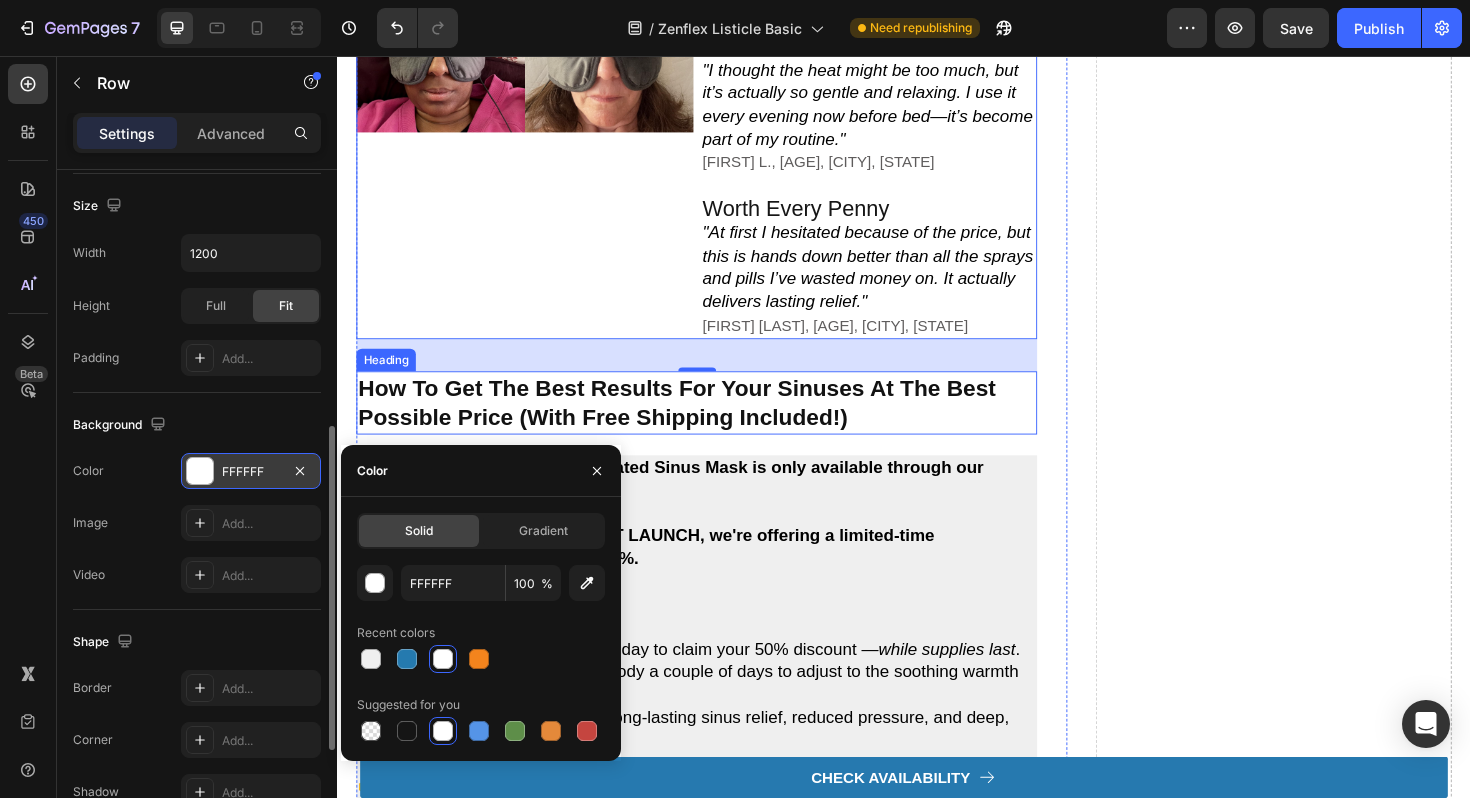 click on "how to get the best results for your sinuses at the best possible price (with free shipping included!)" at bounding box center (717, 423) 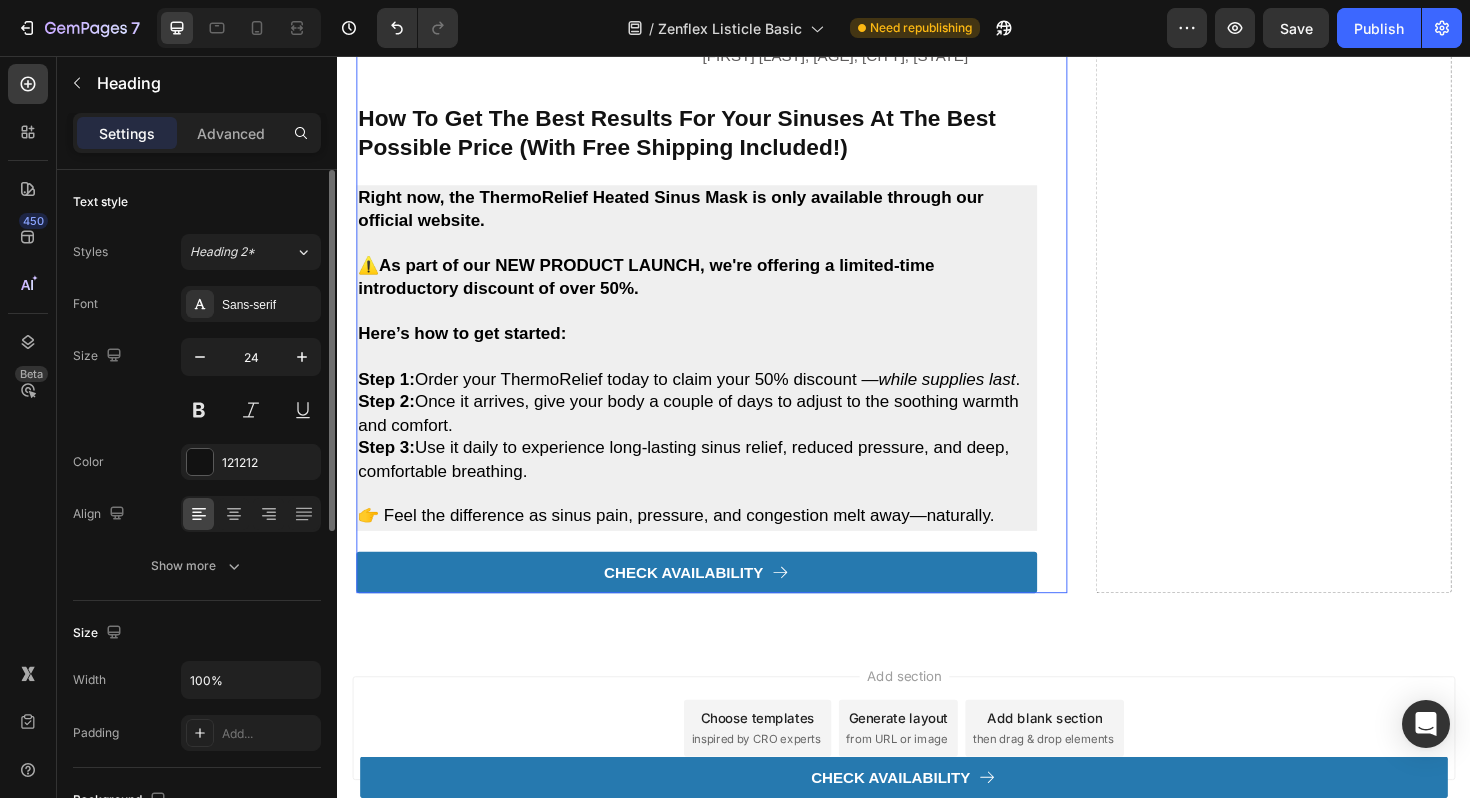 click on "Image 2. backed by ent specialists & designed for daily use Heading ThermoRelief was developed alongside  ENT specialists  who understand the frustrations of chronic sinus sufferers. Unlike quick-fix gimmicks or microwave masks, this device delivers  doctor-approved, consistent therapy  with every use. Text Block Row Image 3. eliminates allergens with gentle heat Heading If allergies are making your life miserable,  ThermoRelief  is here to help. It gently  warms your sinus passages  to  reduce inflammation  and clear out pollen, dust, and other irritants—making it easier to breathe and easing those frustrating allergic reactions. Text Block Row Image 4. reduces sinus pressure and headaches Heading ThermoRelief  uses therapeutic heat to  reduce inflammation  and encourage natural drainage in your sinus passages, targeting the root cause of pressure, pain, and congestion. Text Block Row Image 5. sleep through the night—no snoring, no blockage Heading ThermoRelief gently warms your sinus passages to Row Row" at bounding box center [717, -969] 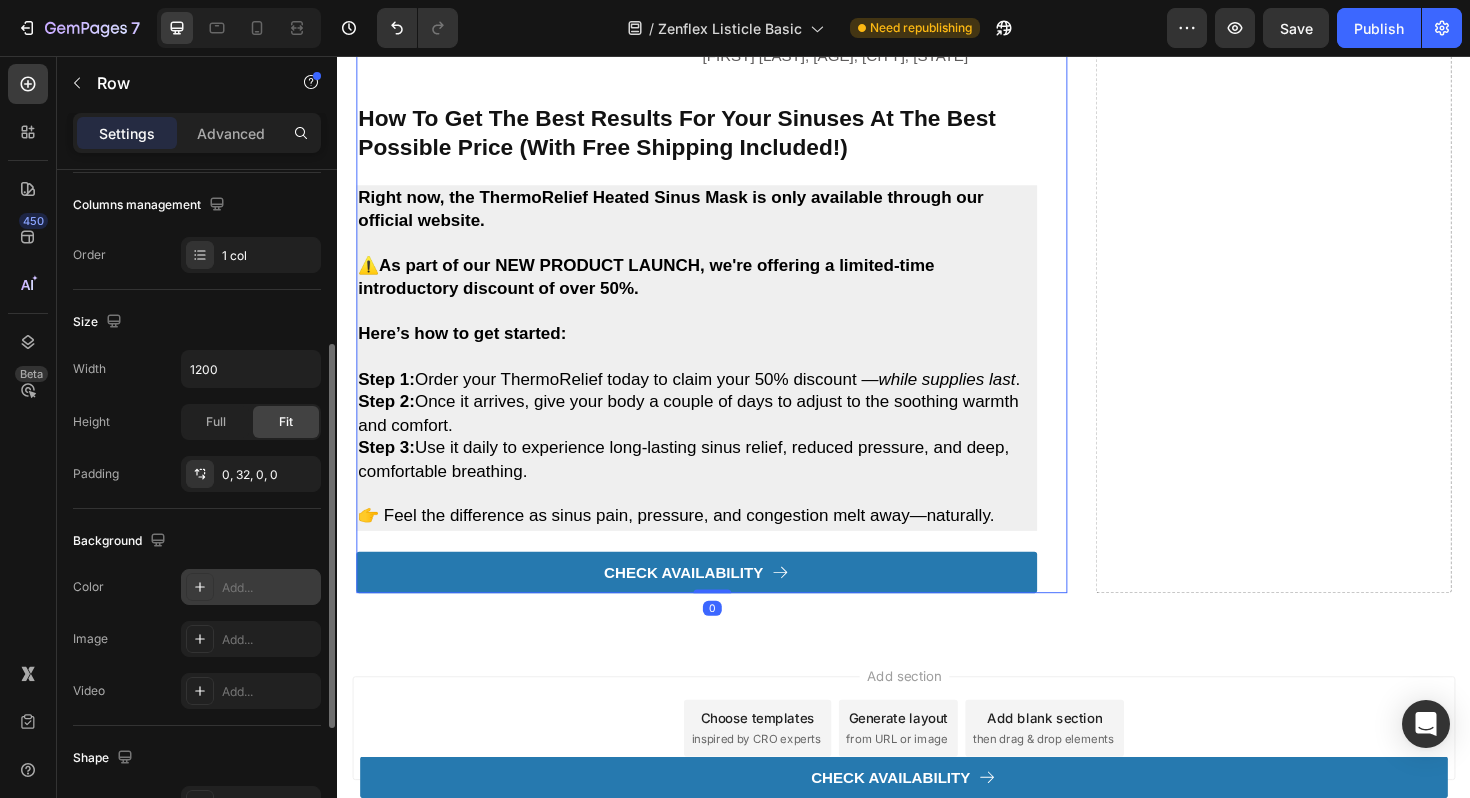 click on "Add..." at bounding box center (251, 587) 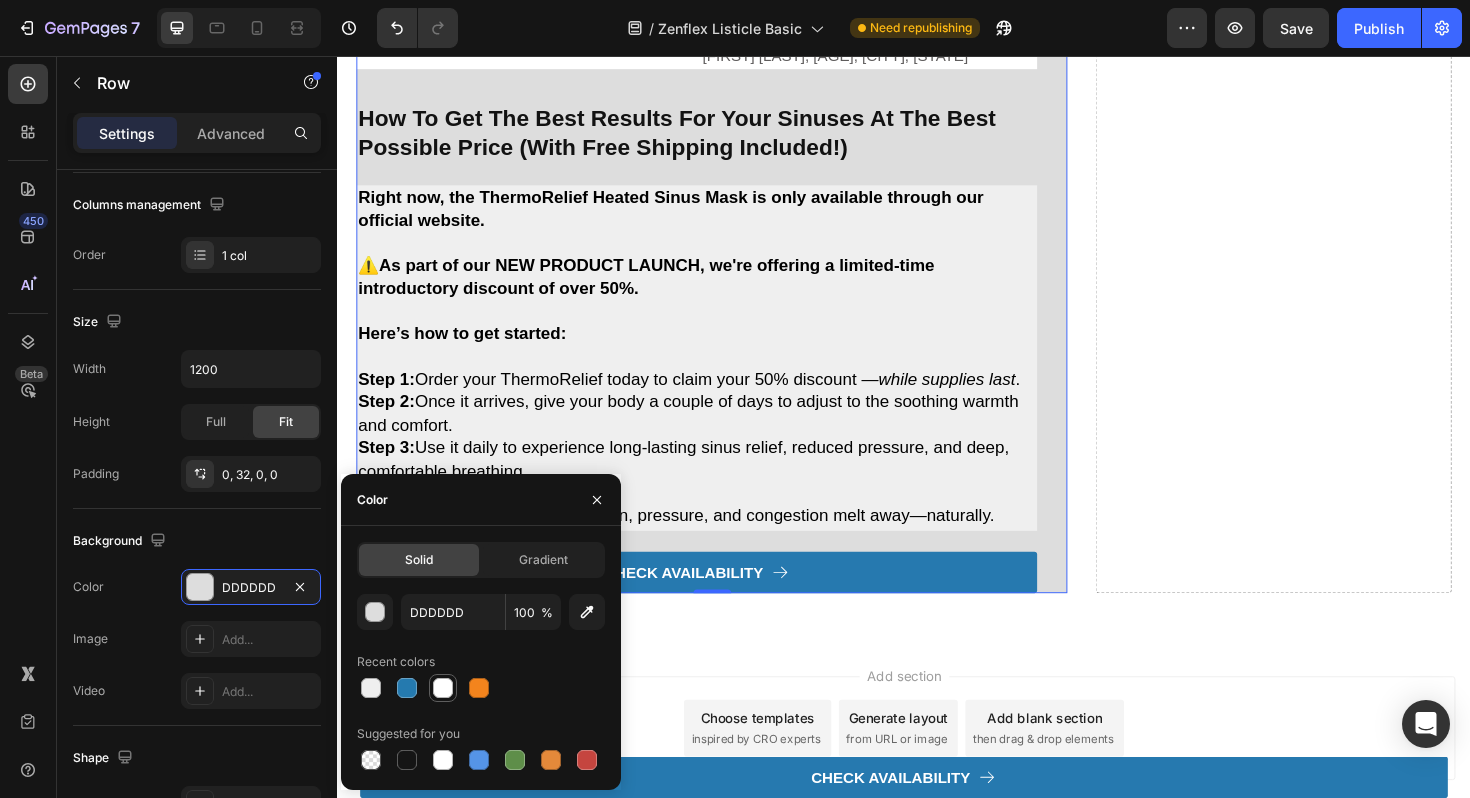 click at bounding box center [443, 688] 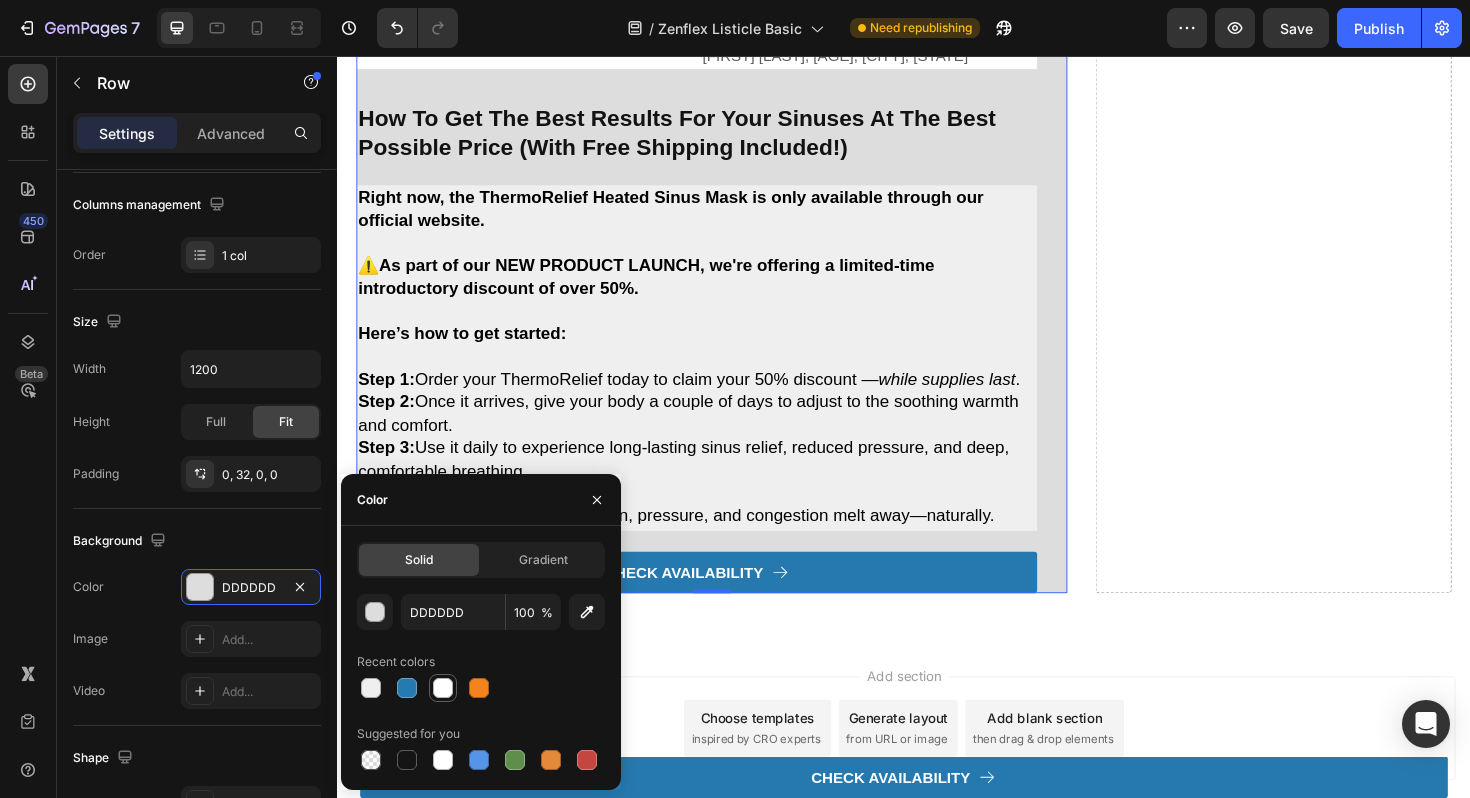 type on "FFFFFF" 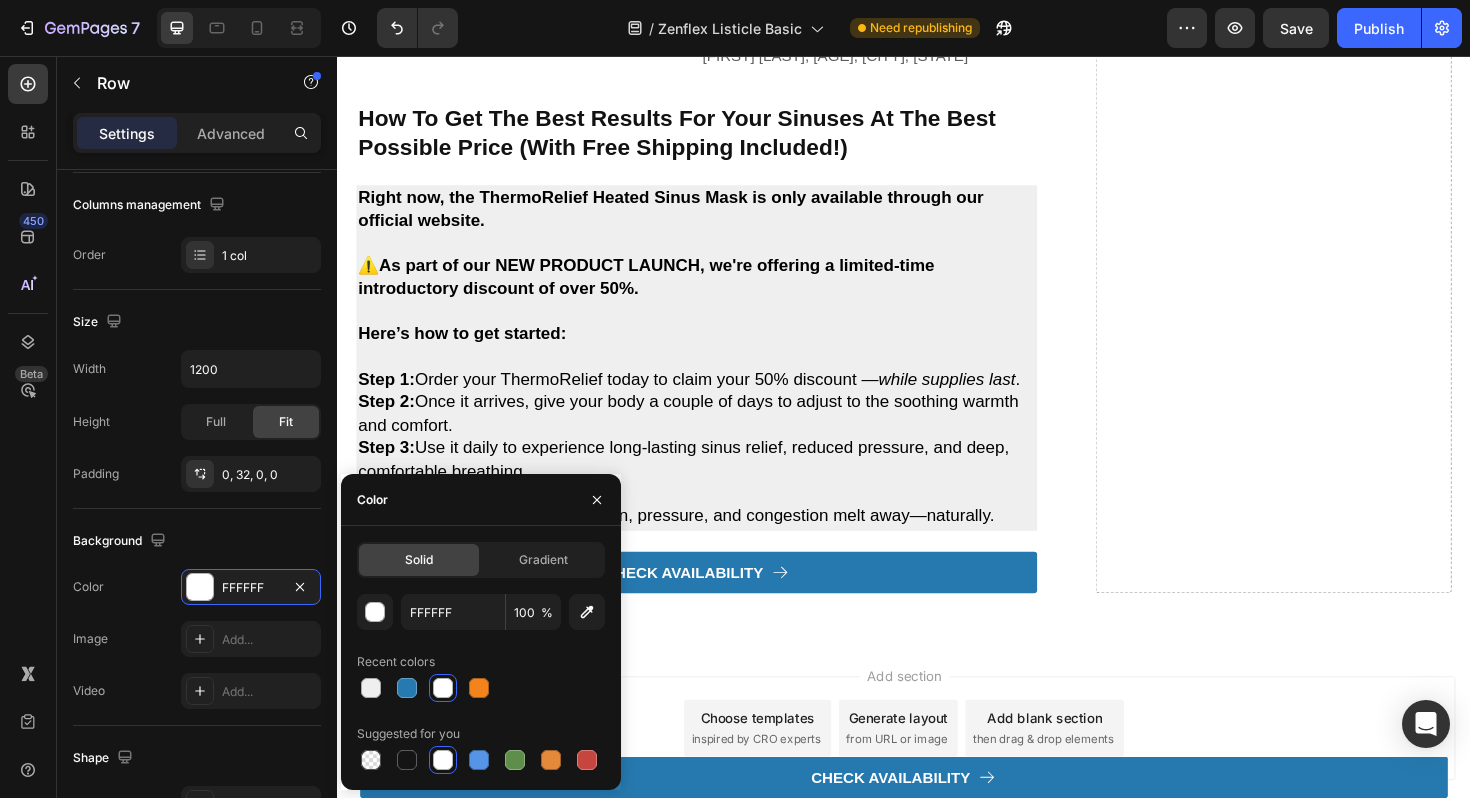click on "Add section Choose templates inspired by CRO experts Generate layout from URL or image Add blank section then drag & drop elements" at bounding box center (937, 772) 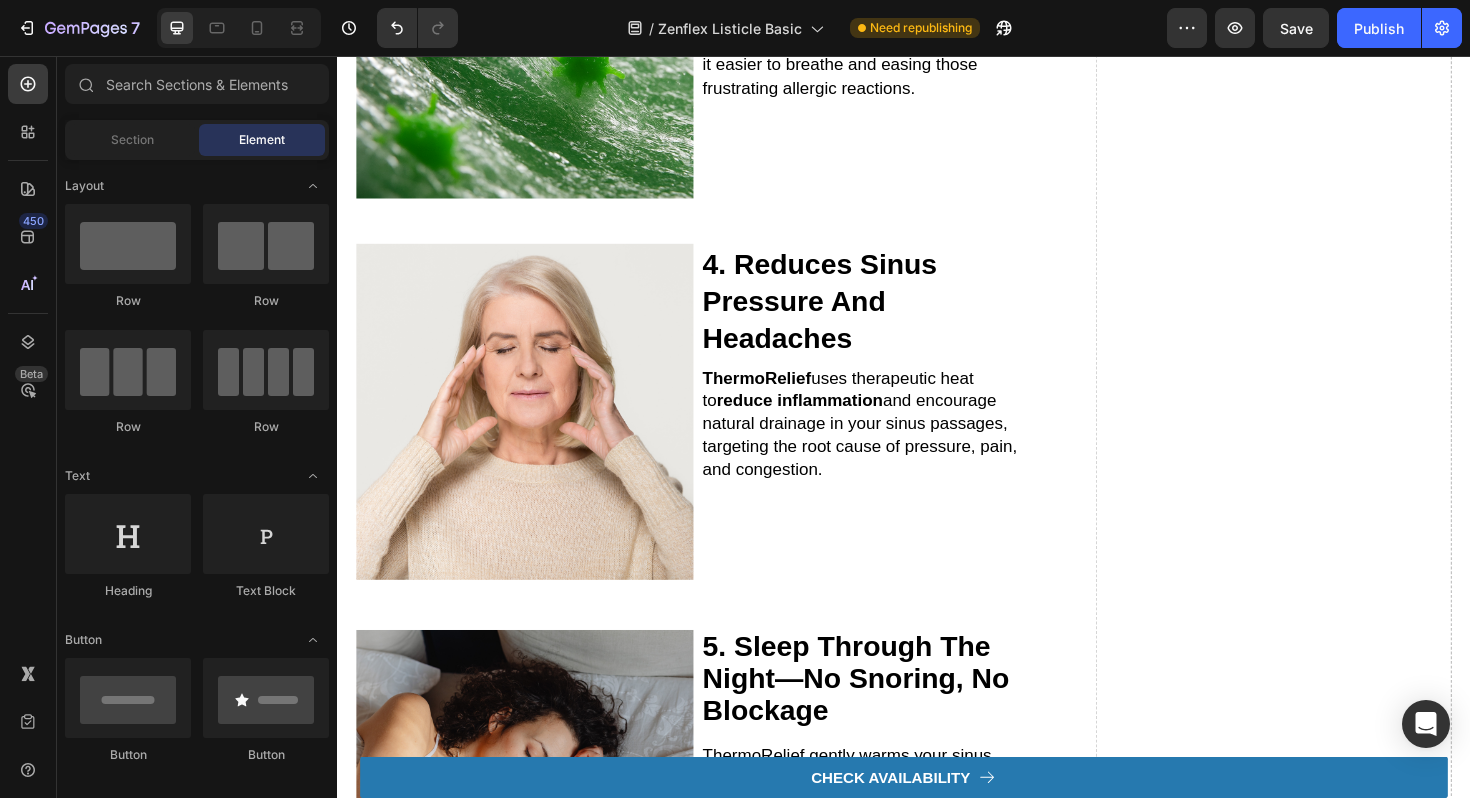 scroll, scrollTop: 738, scrollLeft: 0, axis: vertical 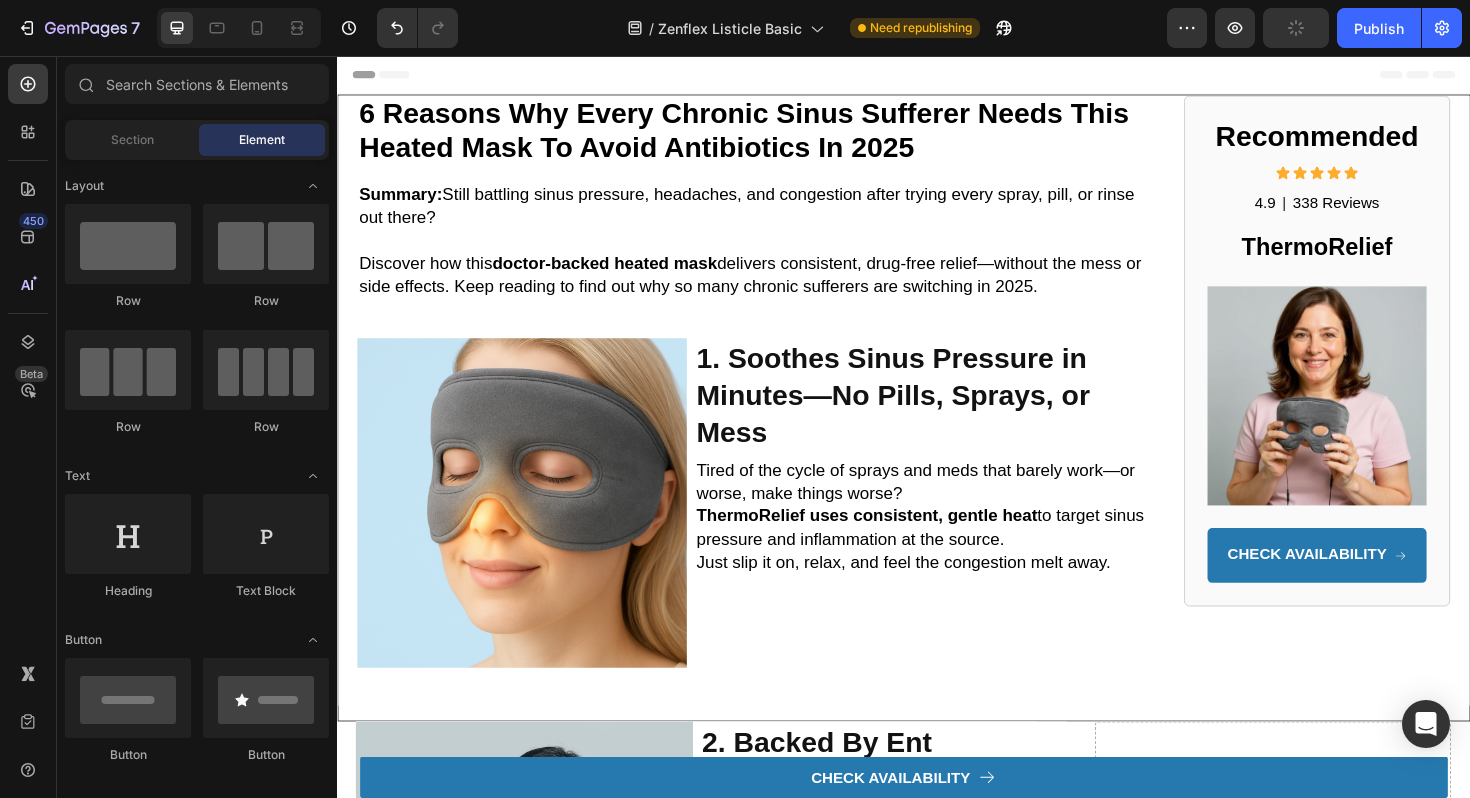 click on "Header" at bounding box center [937, 76] 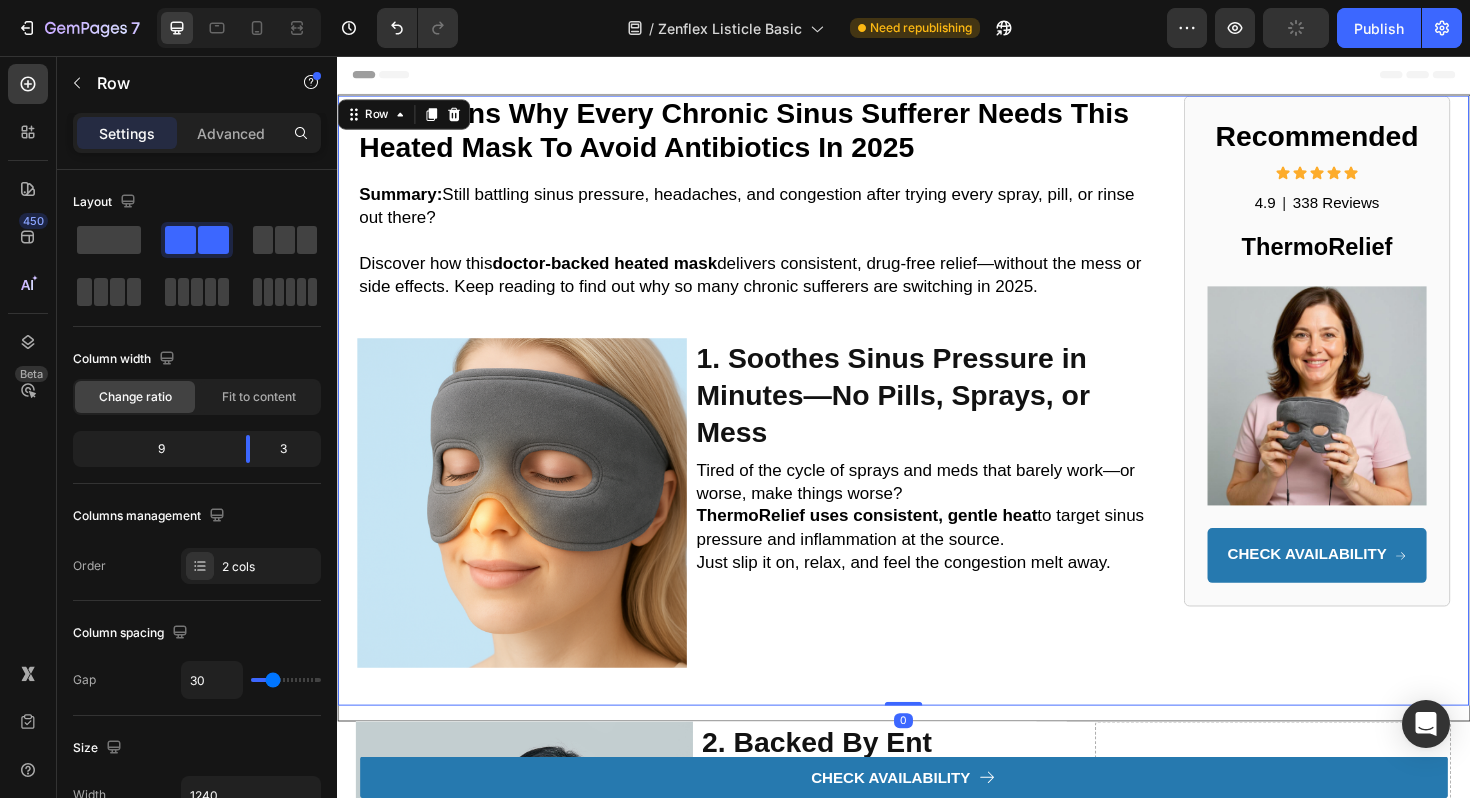 click on "Recommended Heading Icon Icon Icon Icon Icon Icon List 4.9 Text Block | Text Block 338 Reviews Text Block Row ThermoRelief Heading Image
CHECK AVAILABILITY Button Row" at bounding box center [1375, 421] 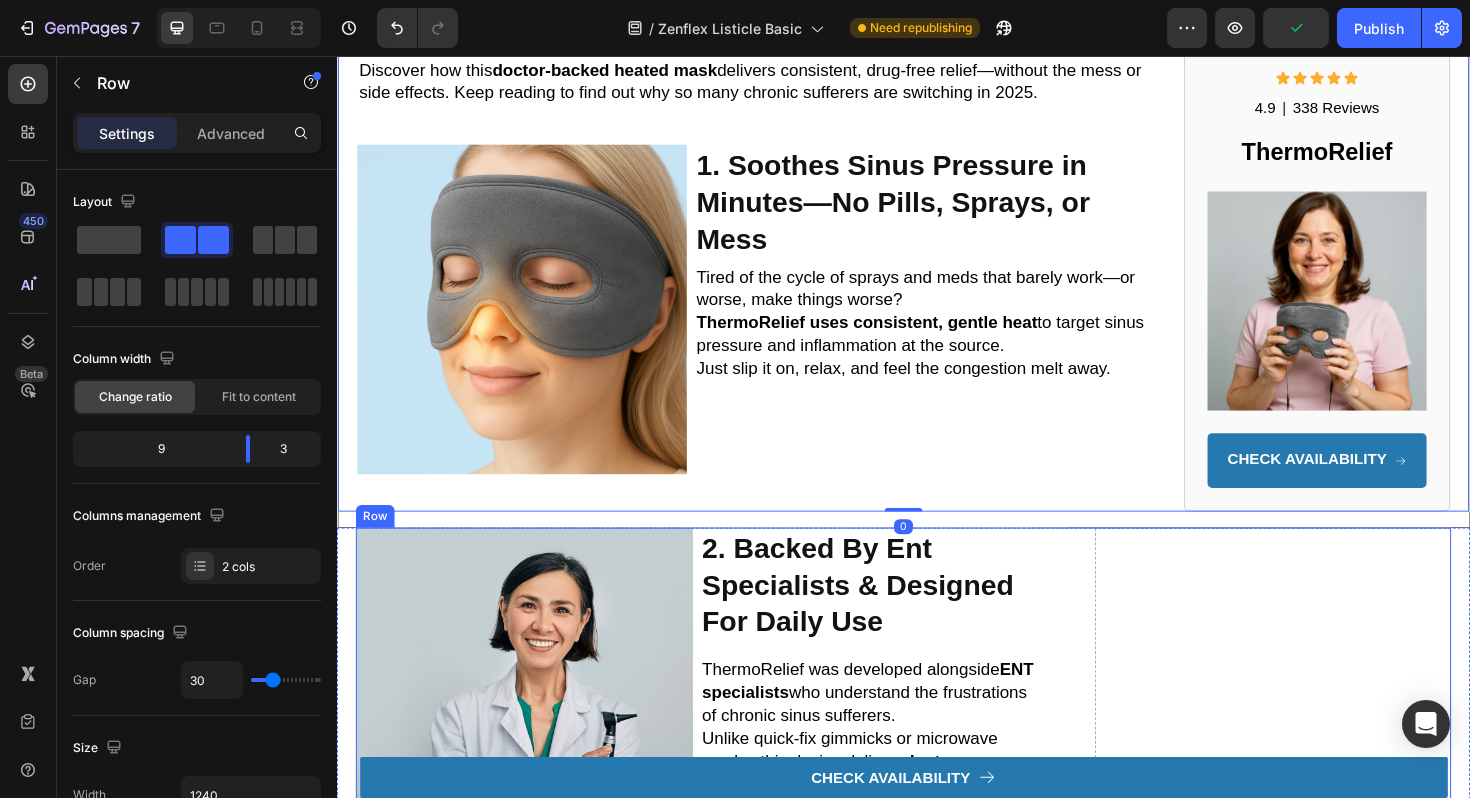 click on "Drop element here" at bounding box center (1328, 2149) 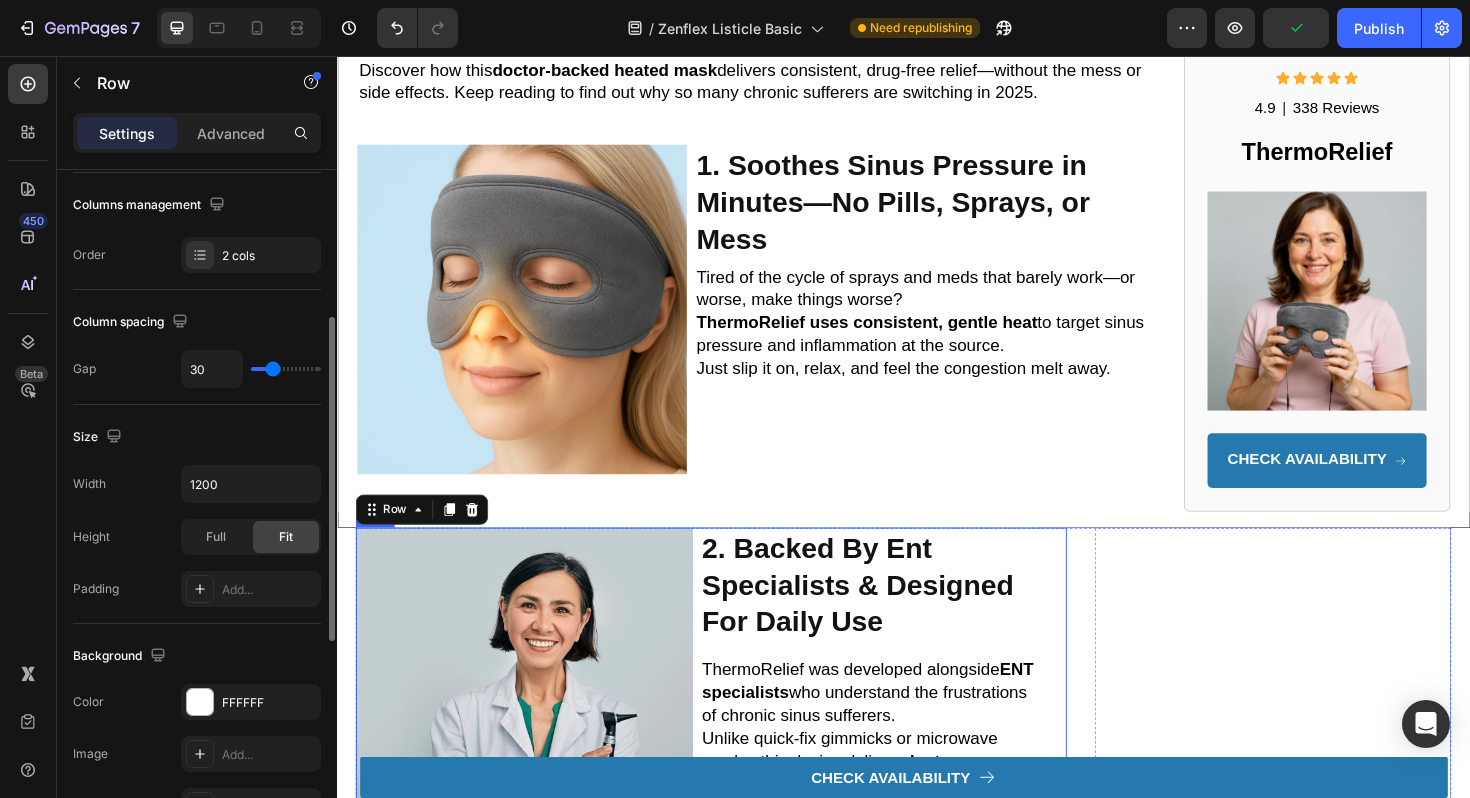 click on "ThermoRelief was developed alongside  ENT specialists  who understand the frustrations of chronic sinus sufferers. Unlike quick-fix gimmicks or microwave masks, this device delivers  doctor-approved, consistent therapy  with every use." at bounding box center [900, 780] 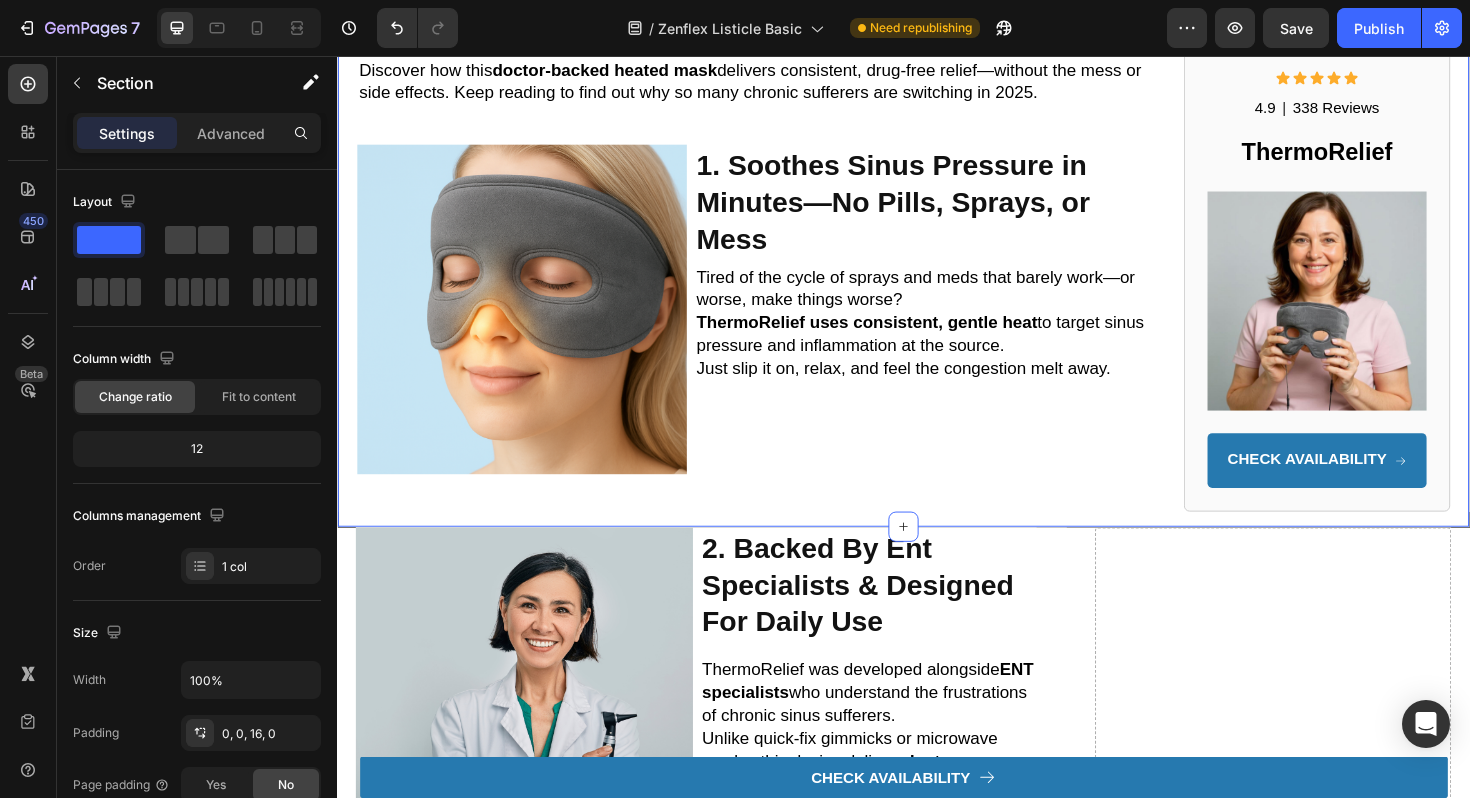 click on "6 reasons why every chronic sinus sufferer needs this heated mask to avoid antibiotics in 2025 Heading Summary:  Still battling sinus pressure, headaches, and congestion after trying every spray, pill, or rinse out there?   Discover how this  doctor-backed heated mask  delivers consistent, drug-free relief—without the mess or side effects. Keep reading to find out why so many chronic sufferers are switching in 2025. Text Block Row Row Image 1. Soothes Sinus Pressure in Minutes—No Pills, Sprays, or Mess Heading Tired of the cycle of sprays and meds that barely work—or worse, make things worse? ThermoRelief uses consistent, gentle heat  to target sinus pressure and inflammation at the source. Just slip it on, relax, and feel the congestion melt away. Text Block Row Recommended Heading Icon Icon Icon Icon Icon Icon List 4.9 Text Block | Text Block 338 Reviews Text Block Row ThermoRelief Heading Image
CHECK AVAILABILITY Button Row Row Section 2   Create Theme Section AI Content Persuasive" at bounding box center [937, 224] 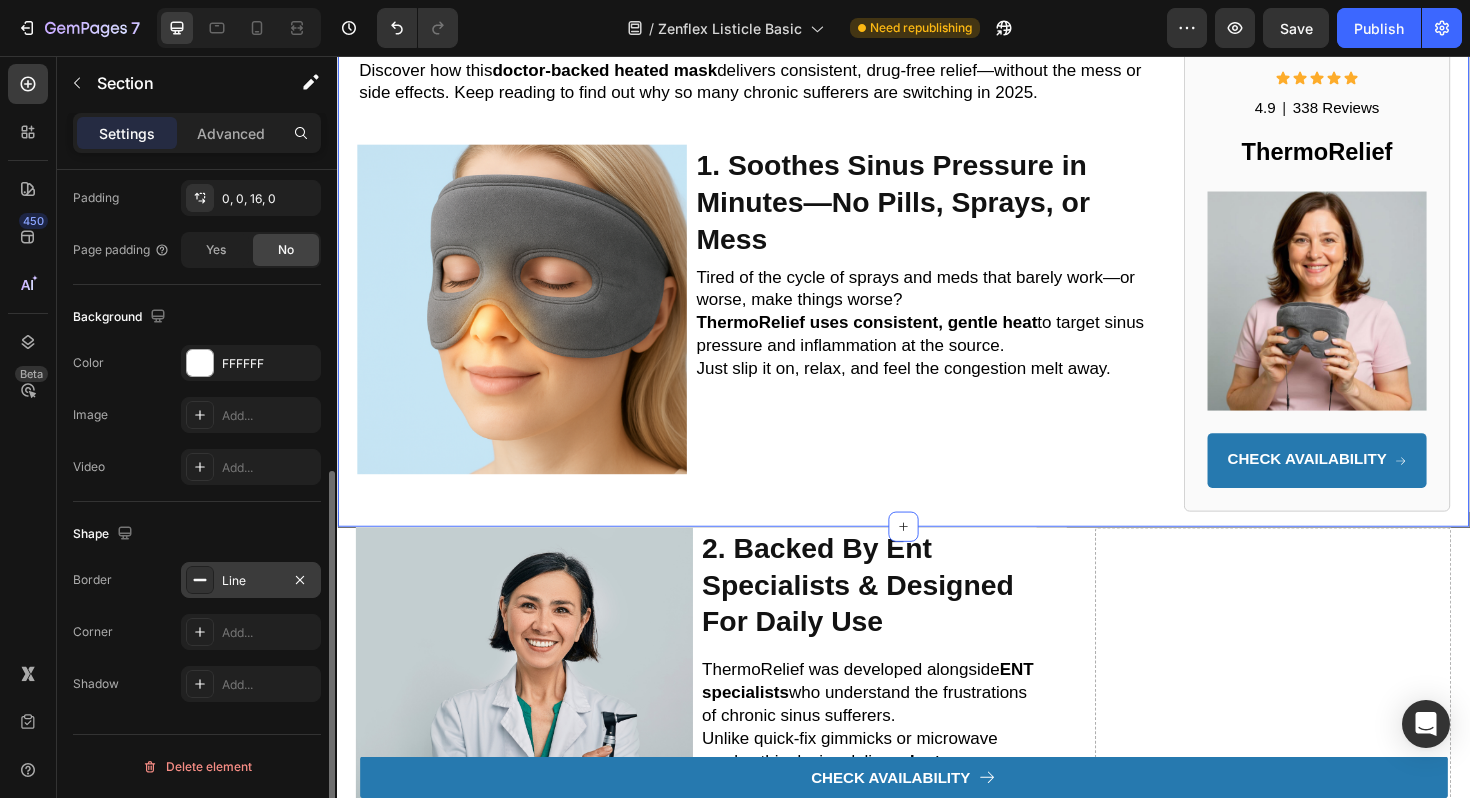 click on "Line" at bounding box center (251, 580) 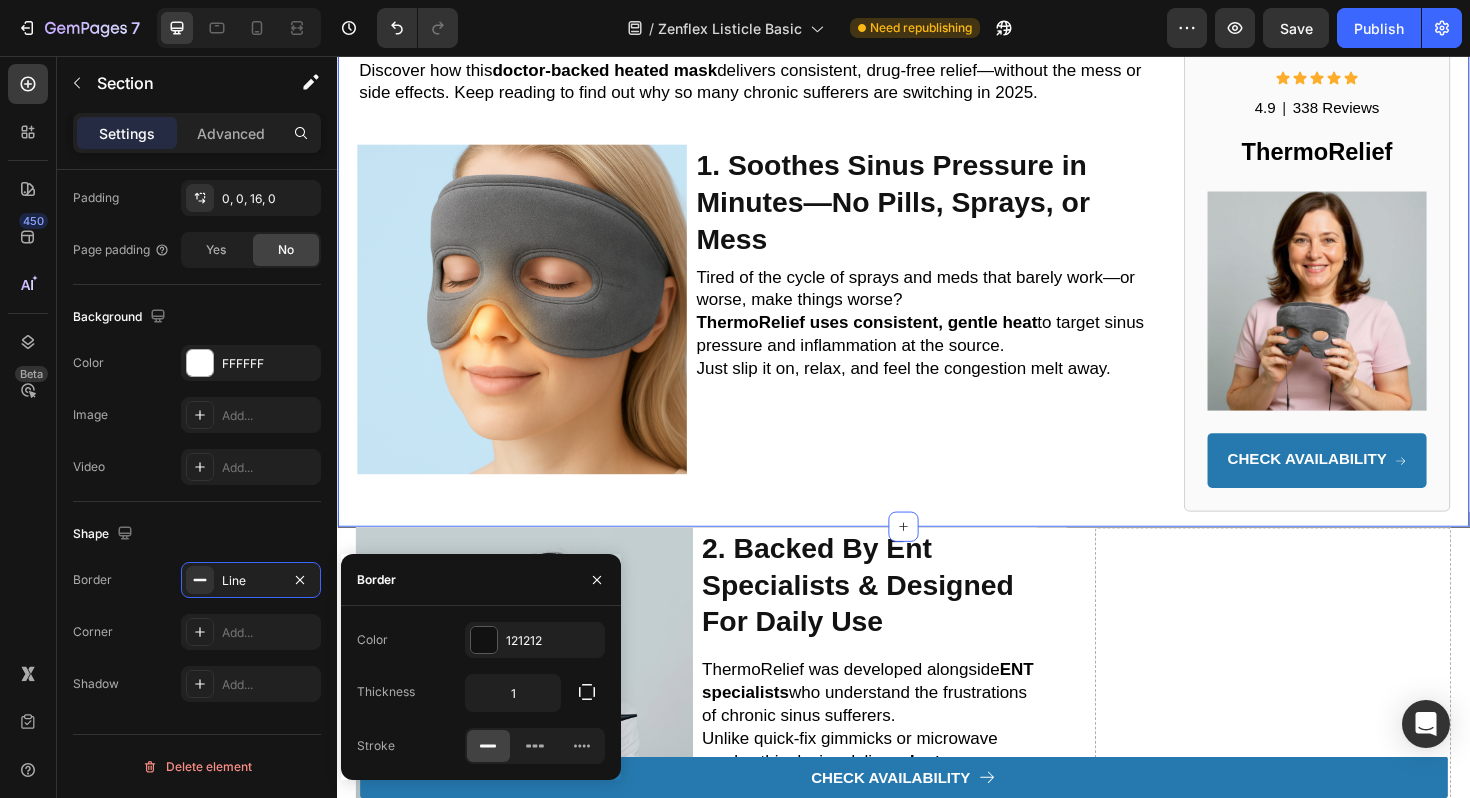click 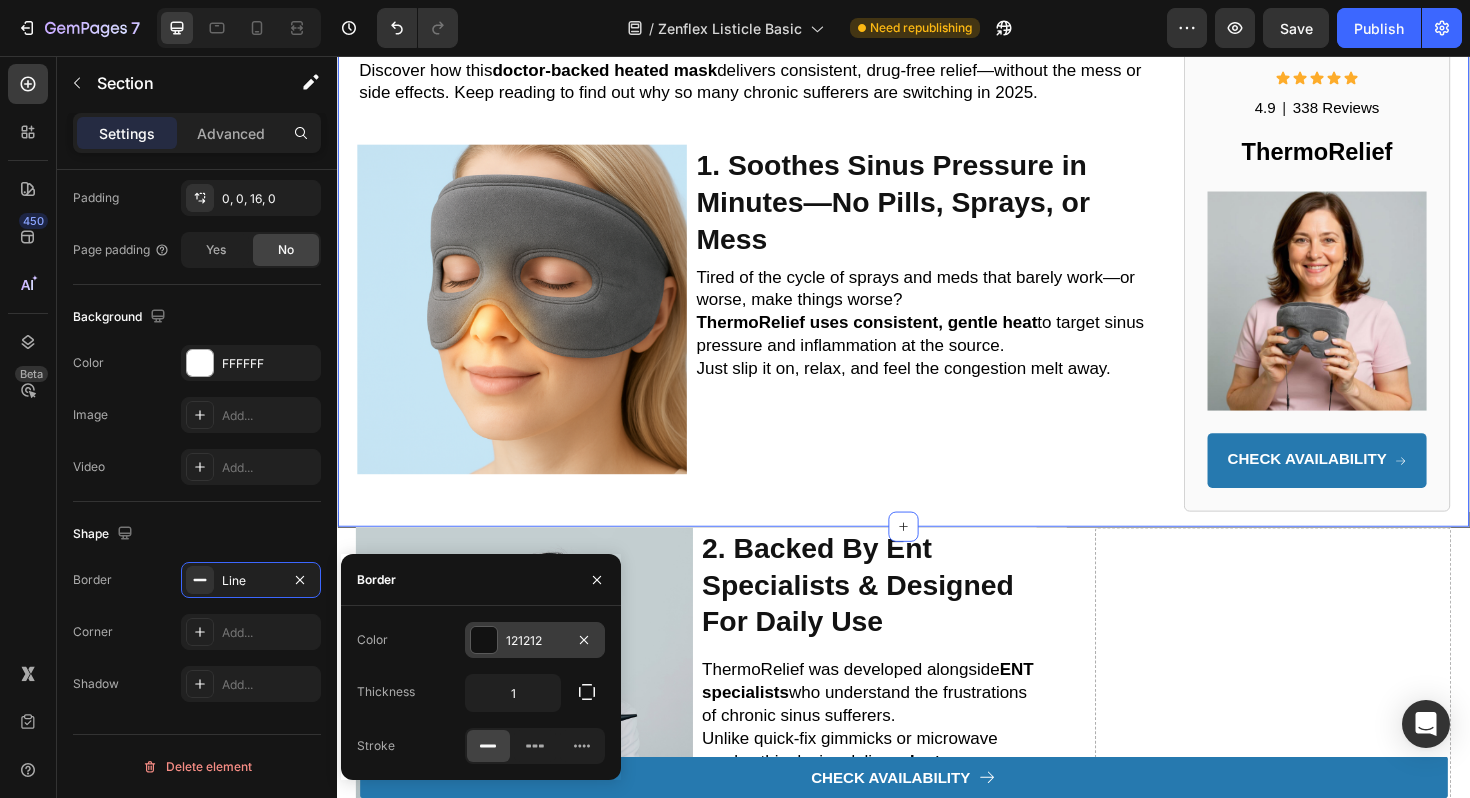 click on "121212" at bounding box center [535, 641] 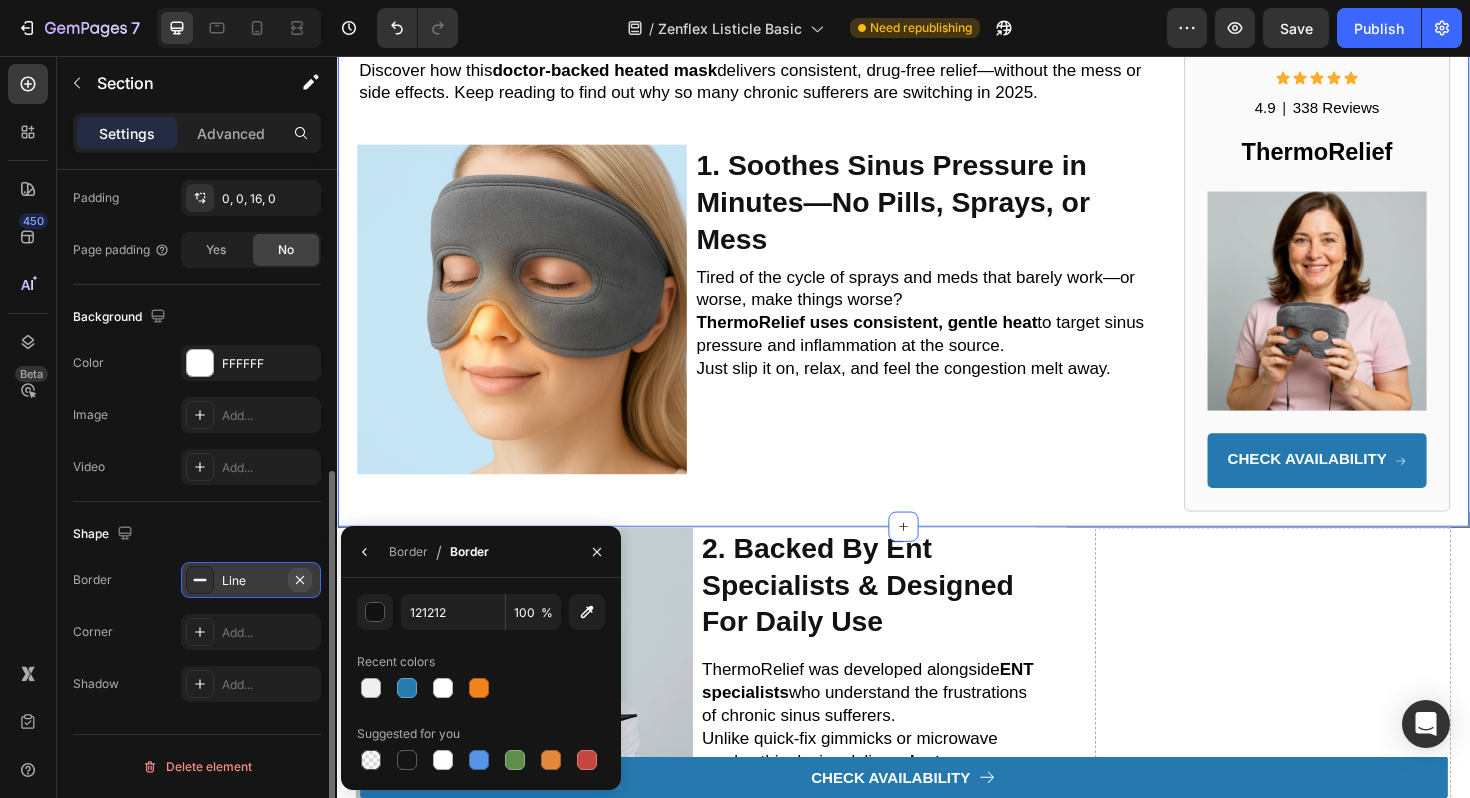 click 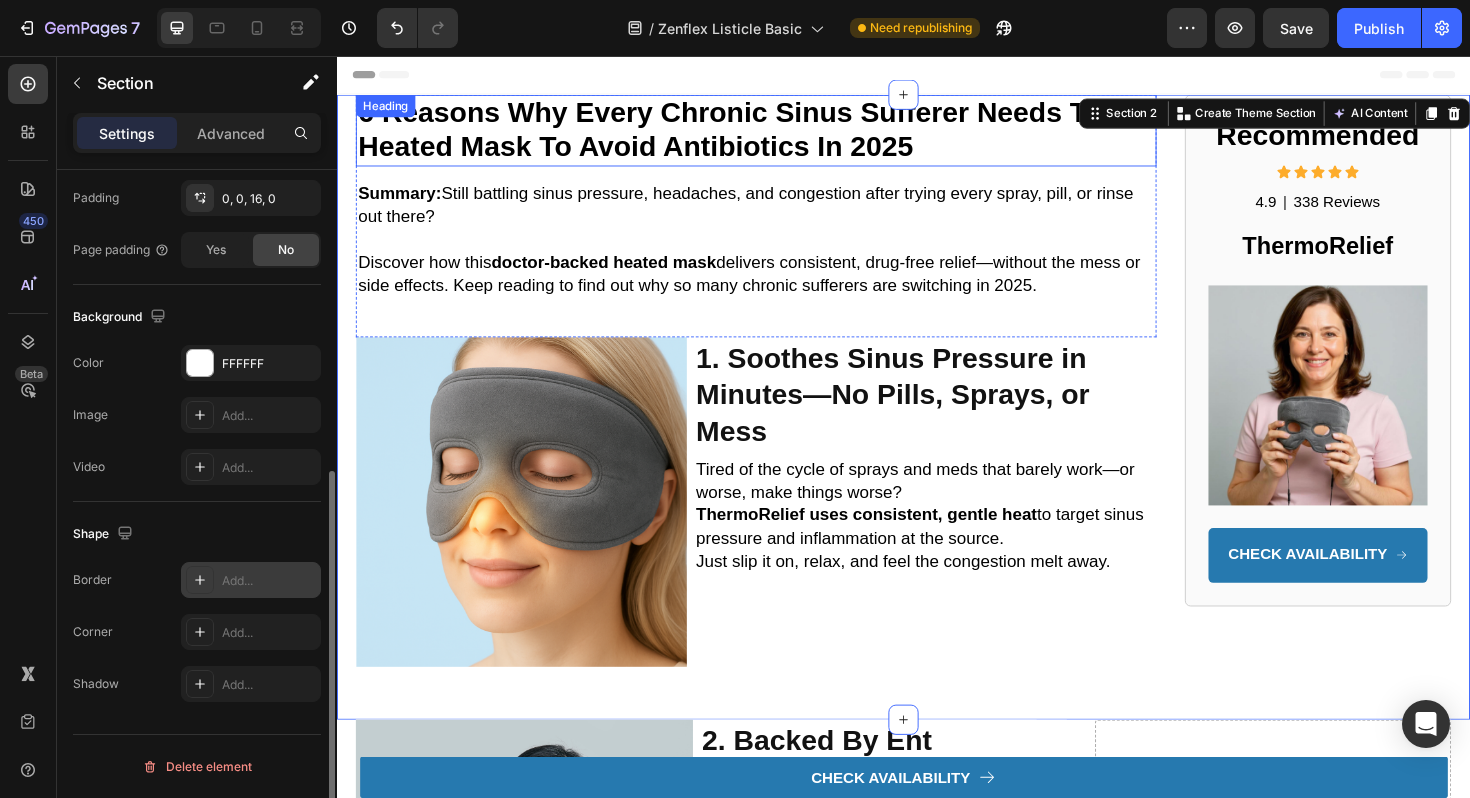 click on "Header" at bounding box center (937, 76) 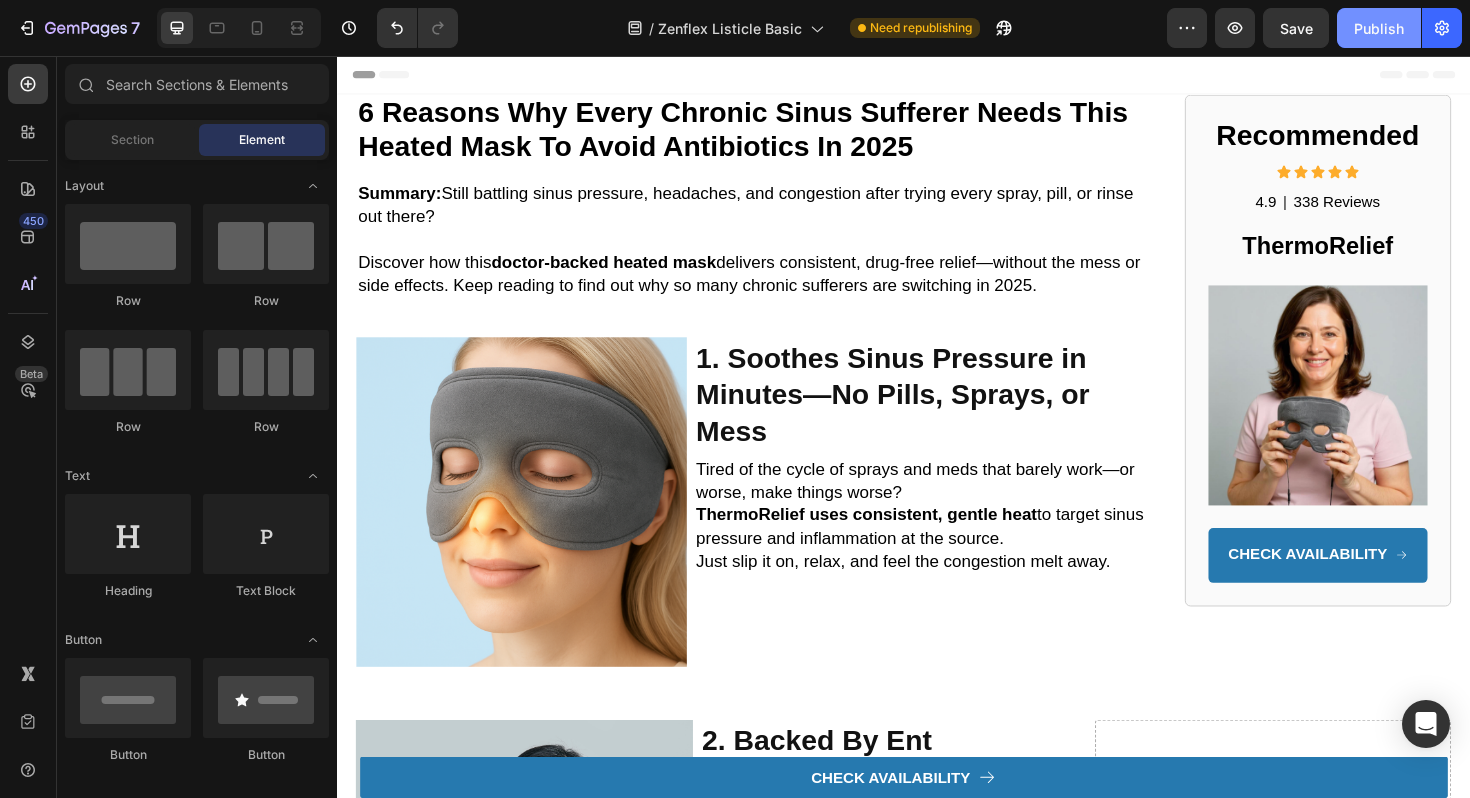 click on "Publish" 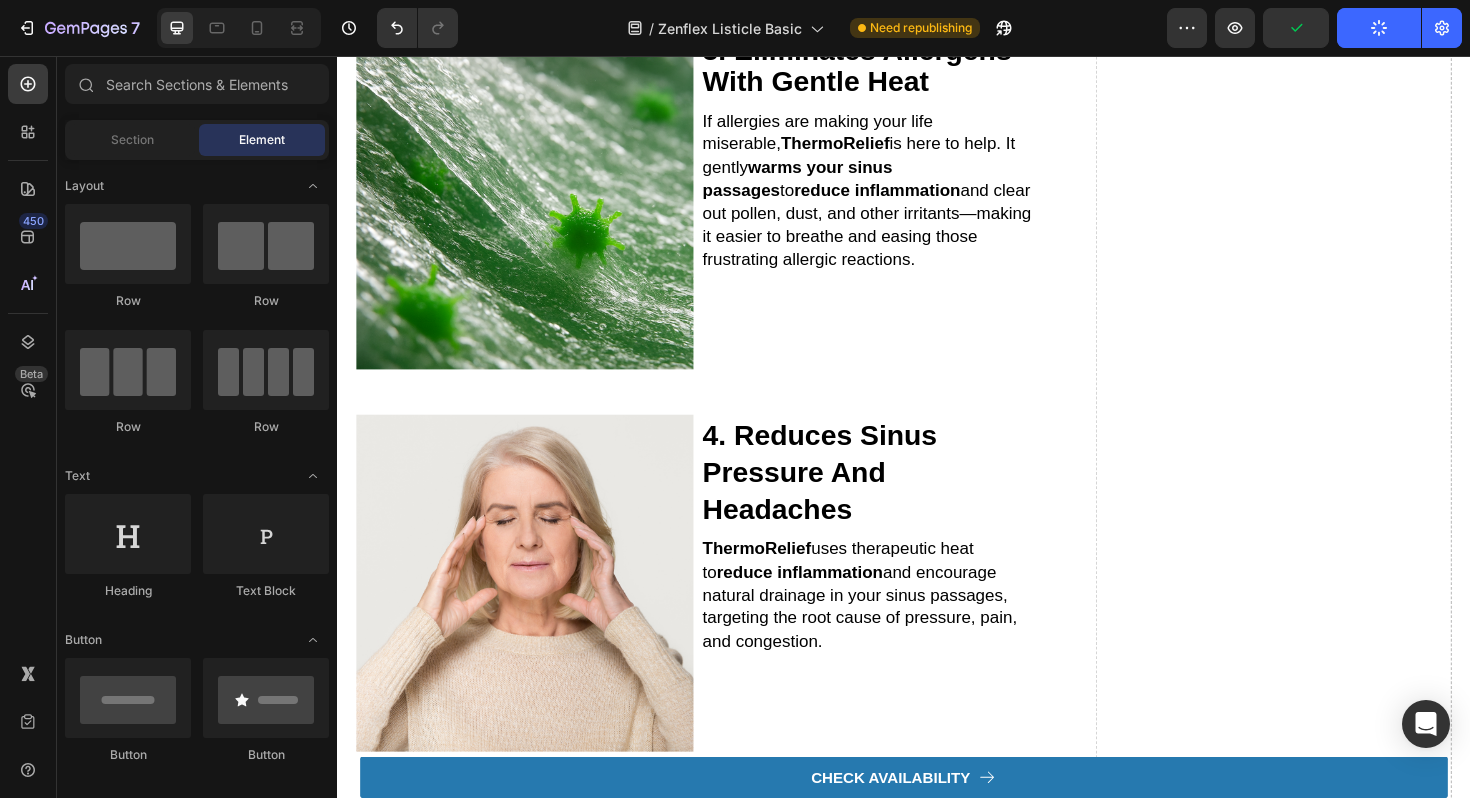 scroll, scrollTop: 614, scrollLeft: 0, axis: vertical 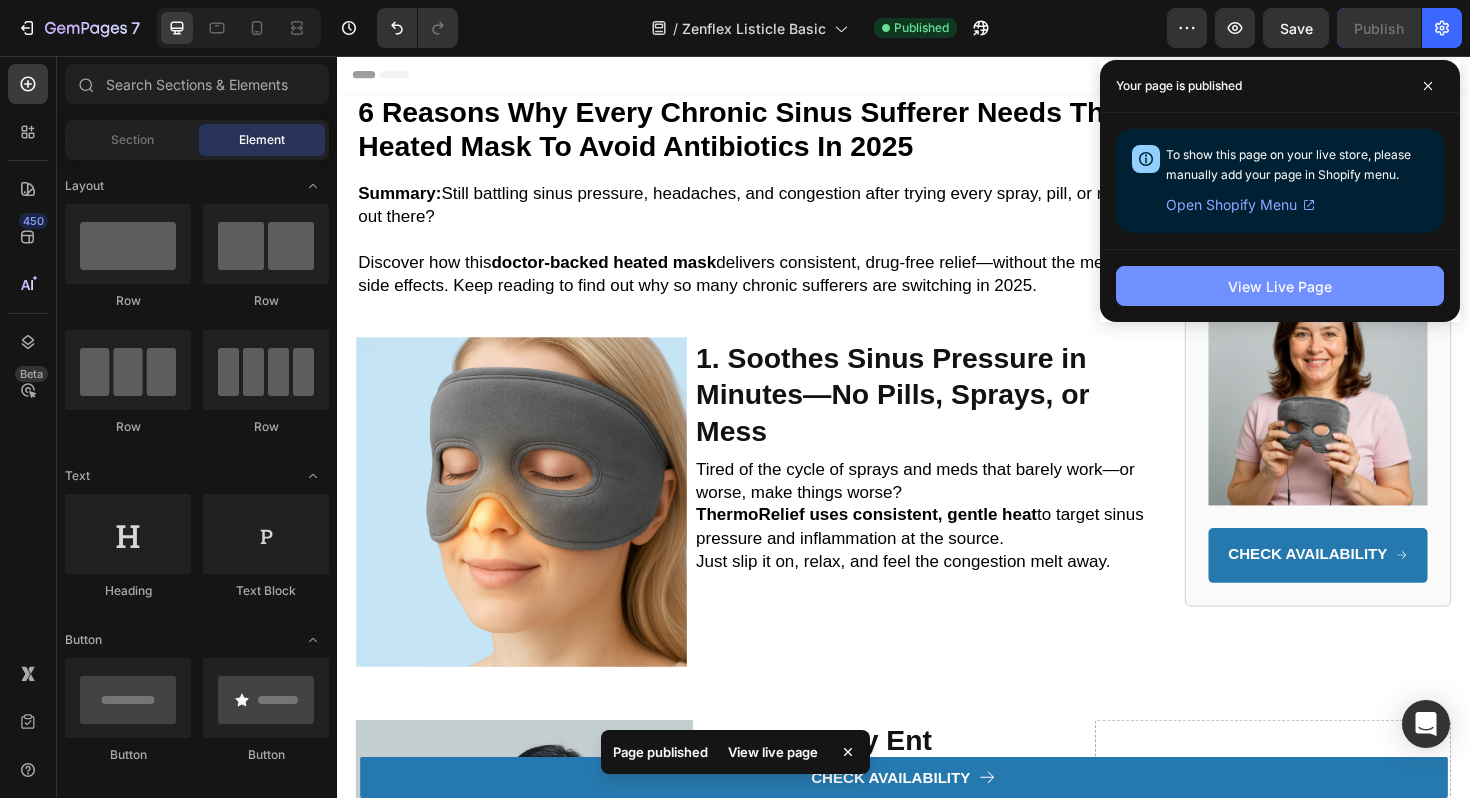 click on "View Live Page" at bounding box center [1280, 286] 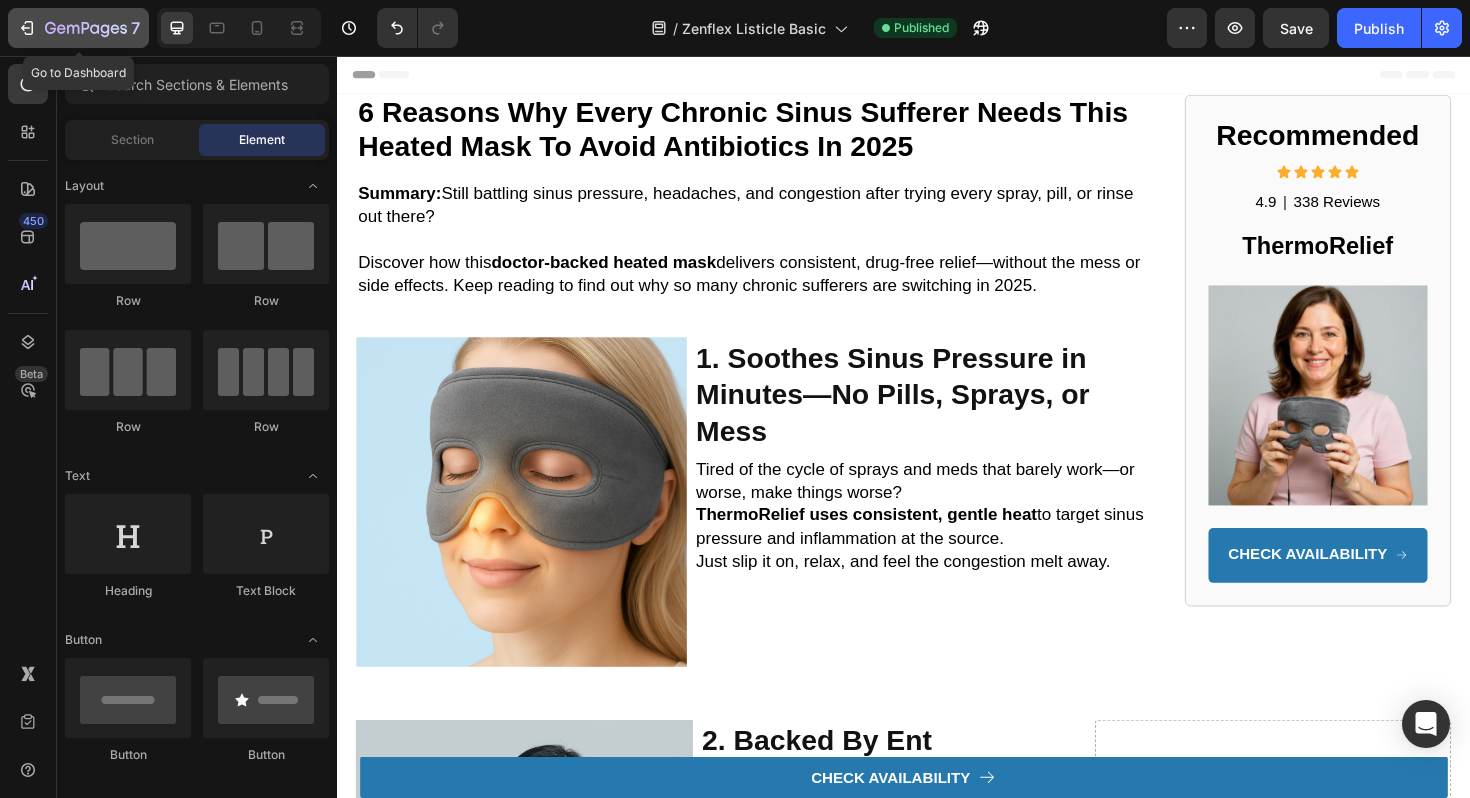 click 